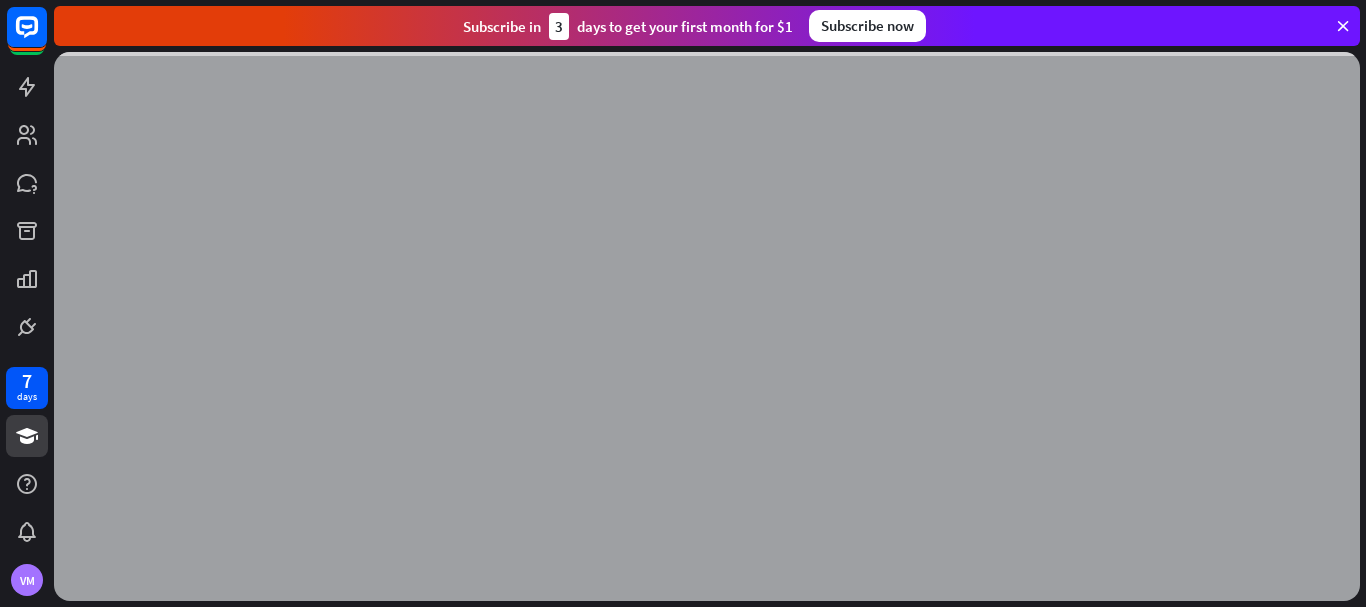 scroll, scrollTop: 0, scrollLeft: 0, axis: both 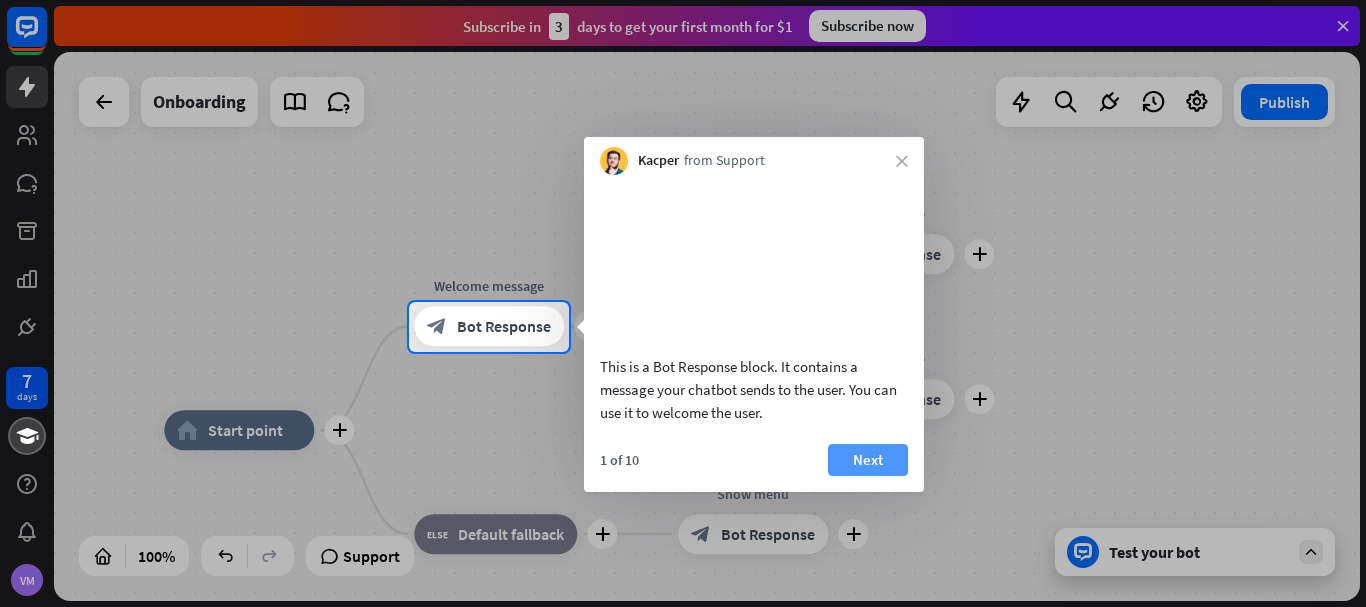 click on "Next" at bounding box center (868, 460) 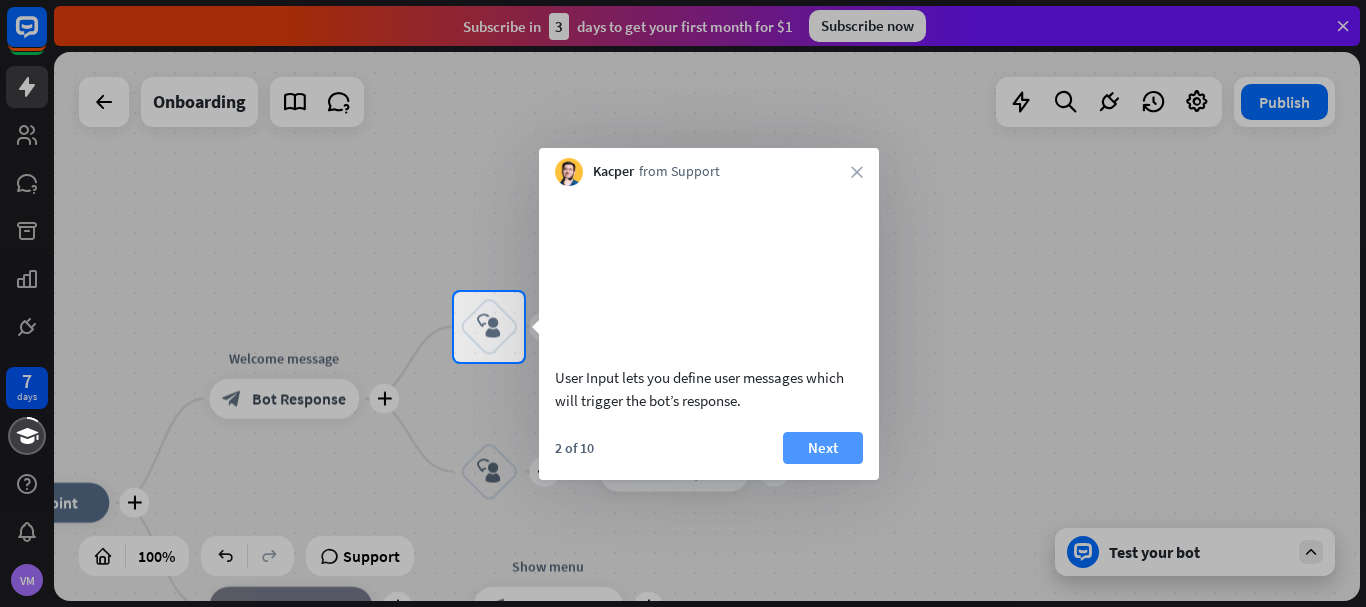 click on "Next" at bounding box center (823, 448) 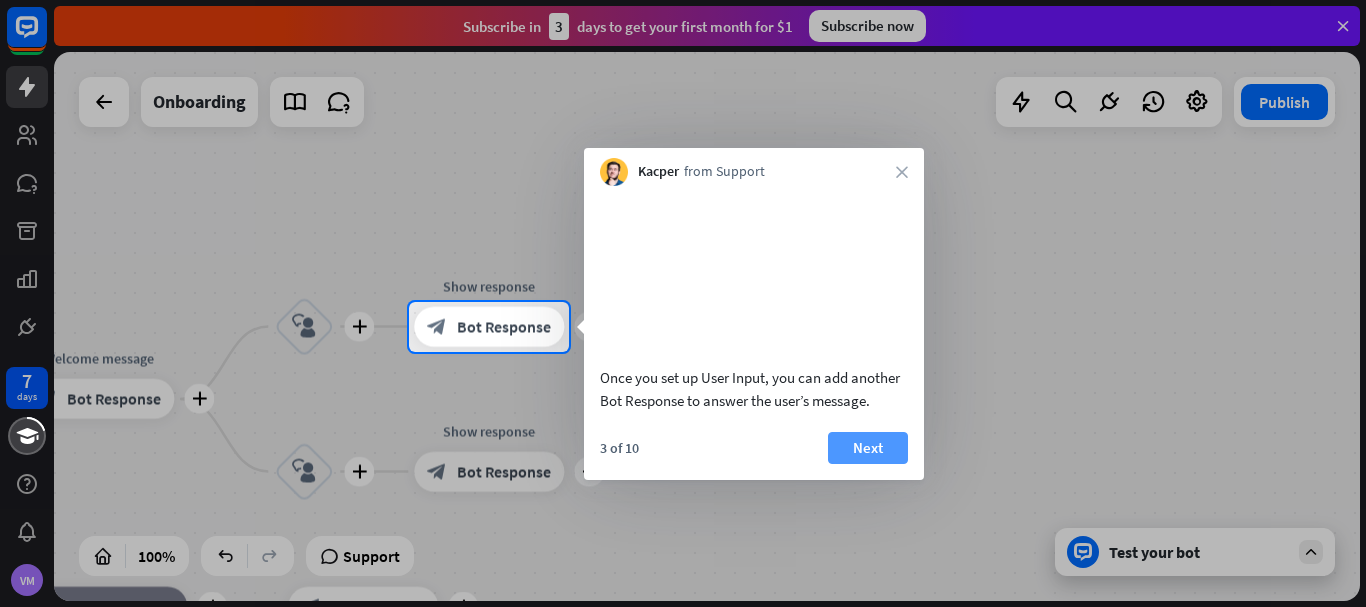 click on "Next" at bounding box center (868, 448) 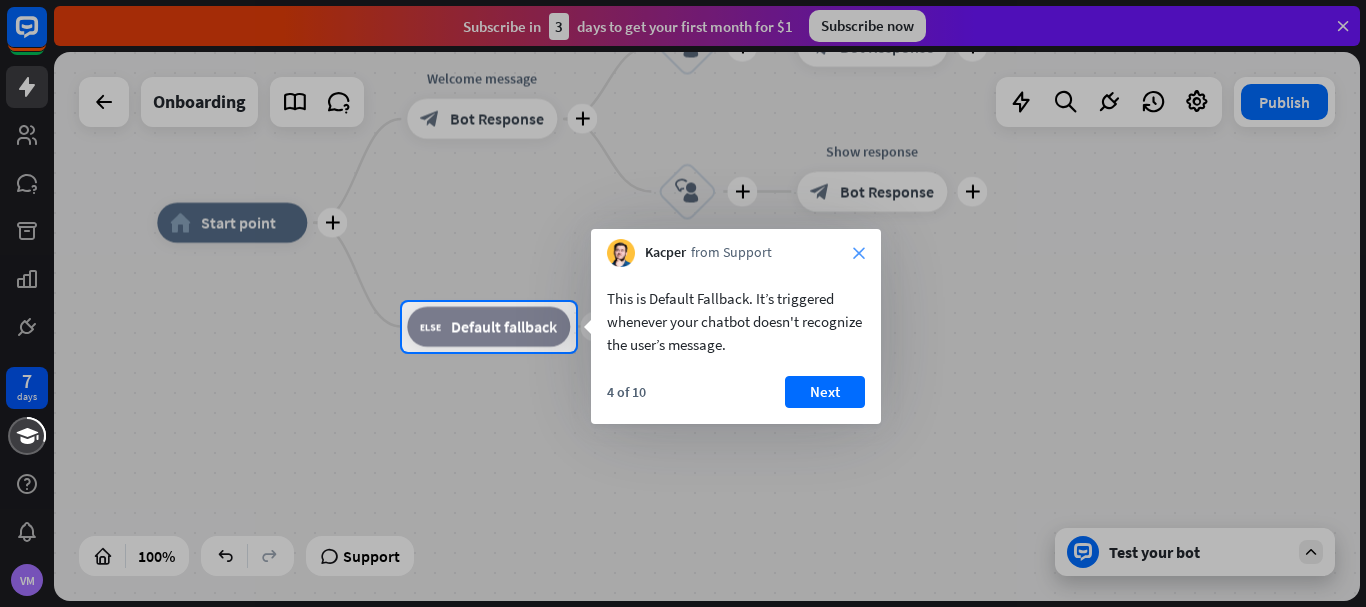 click on "close" at bounding box center [859, 253] 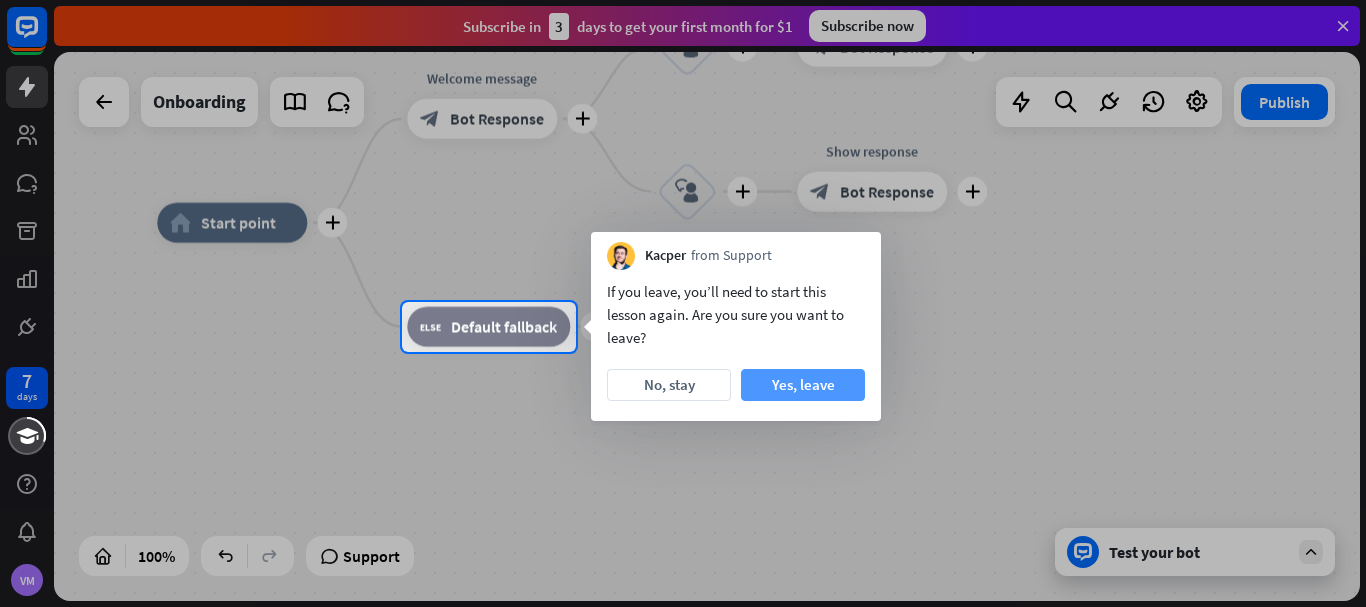 click on "Yes, leave" at bounding box center (803, 385) 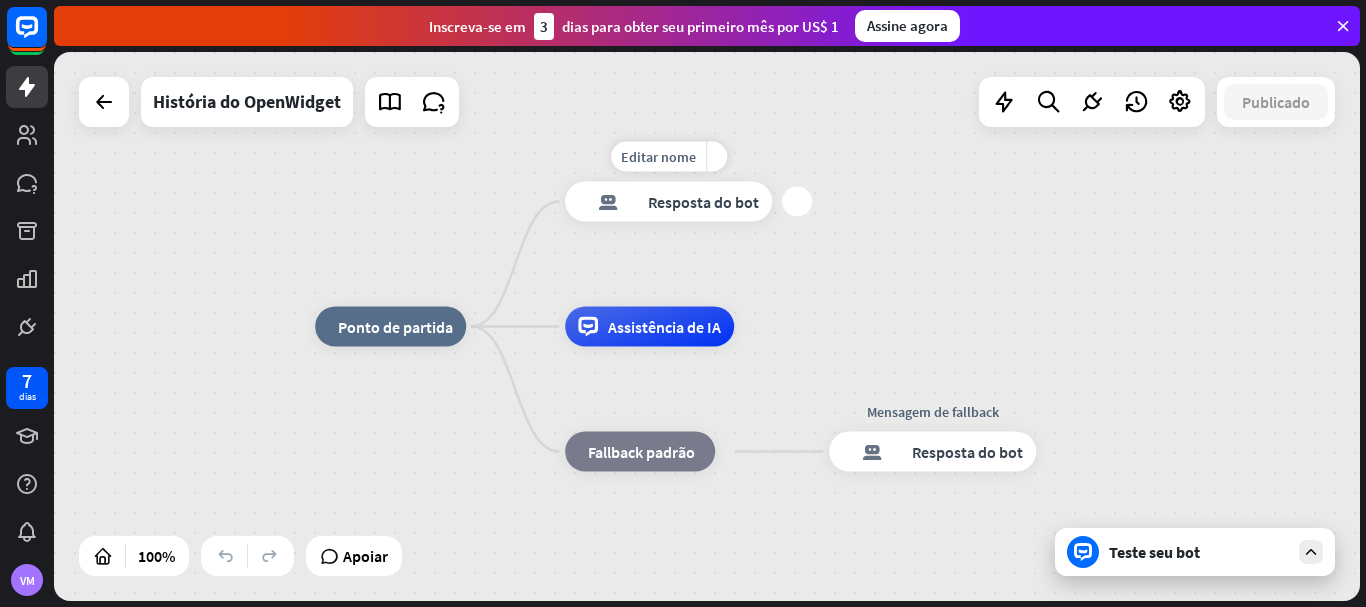 click on "Resposta do bot" at bounding box center (703, 202) 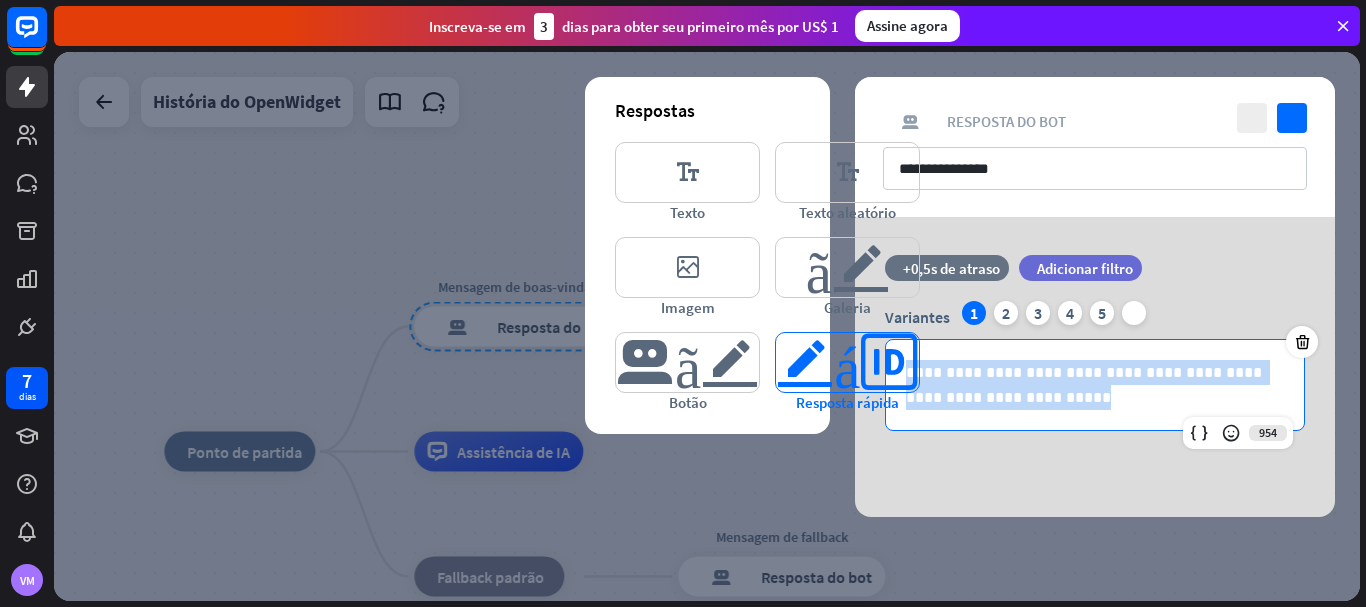 drag, startPoint x: 1024, startPoint y: 399, endPoint x: 895, endPoint y: 348, distance: 138.71553 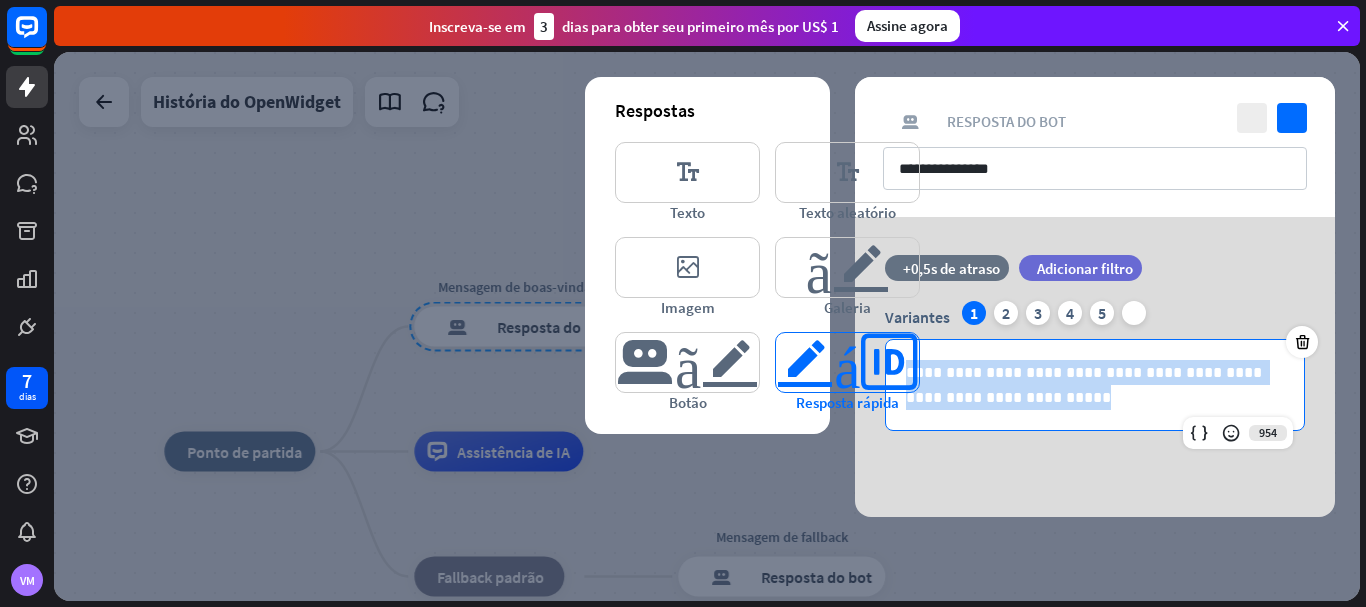 click on "**********" at bounding box center [1095, 367] 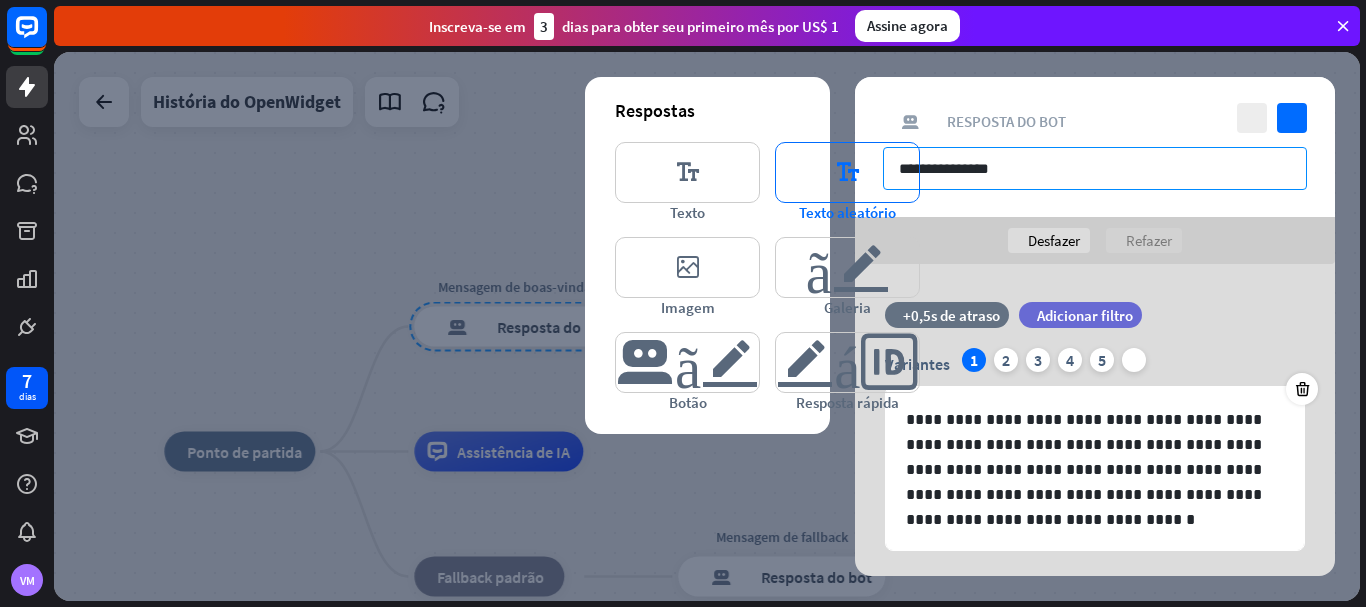 drag, startPoint x: 1070, startPoint y: 174, endPoint x: 833, endPoint y: 180, distance: 237.07594 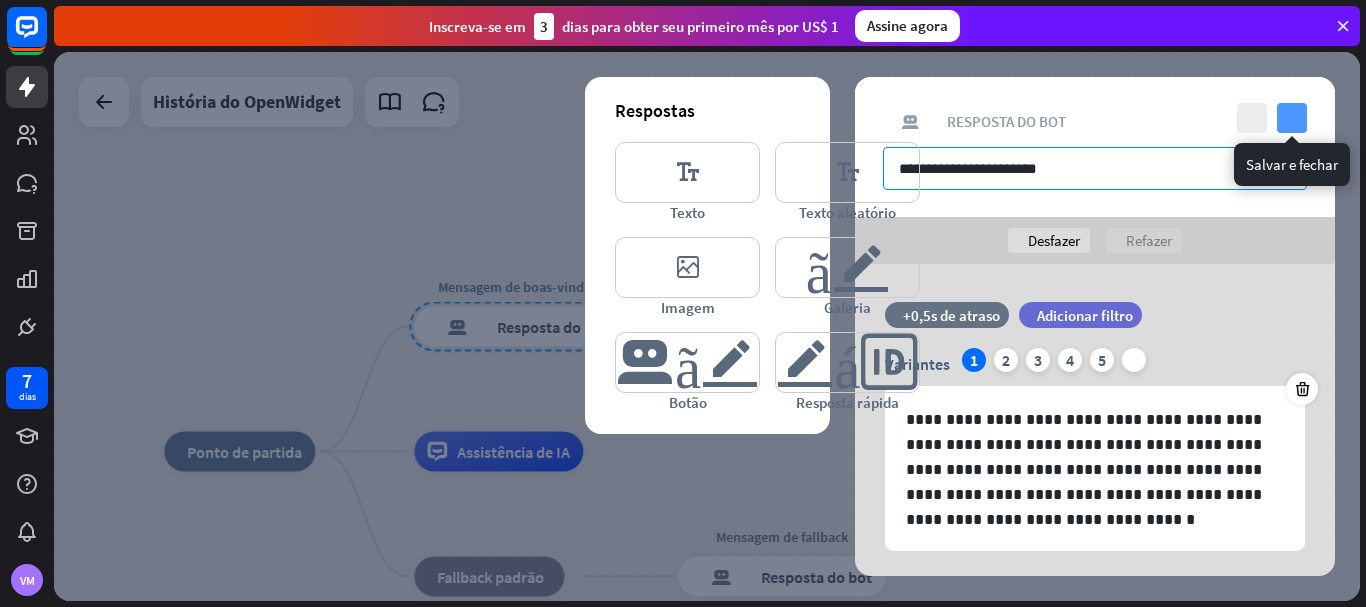 type on "**********" 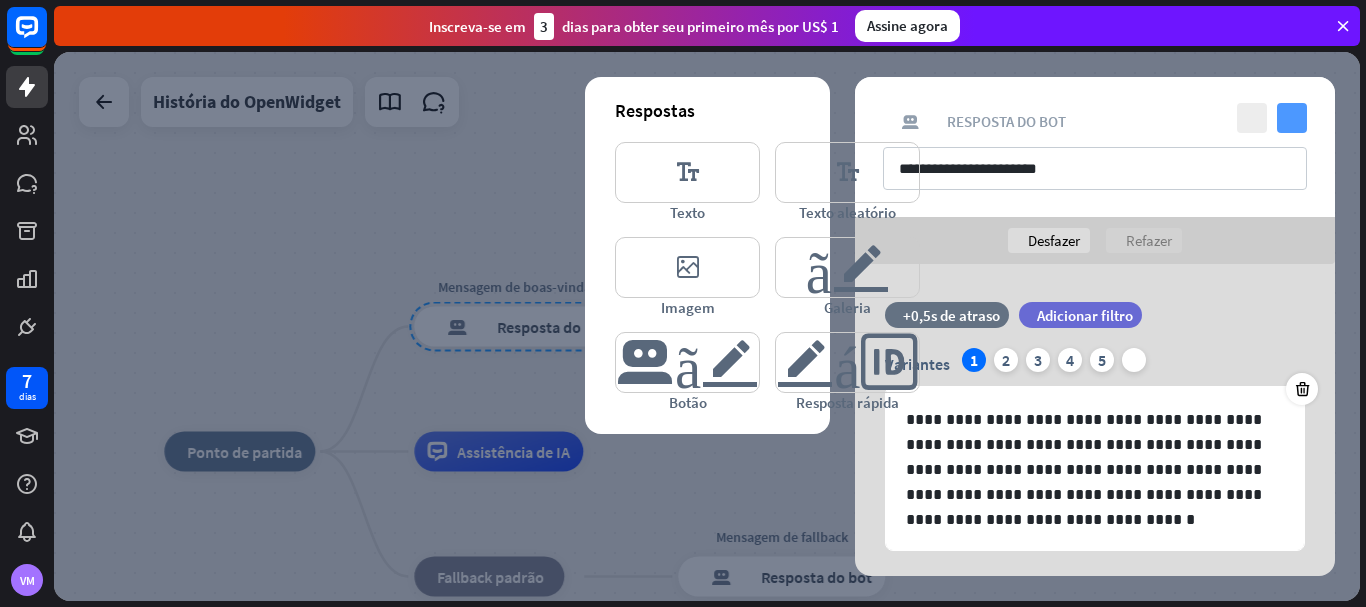 click on "verificar" at bounding box center (1292, 118) 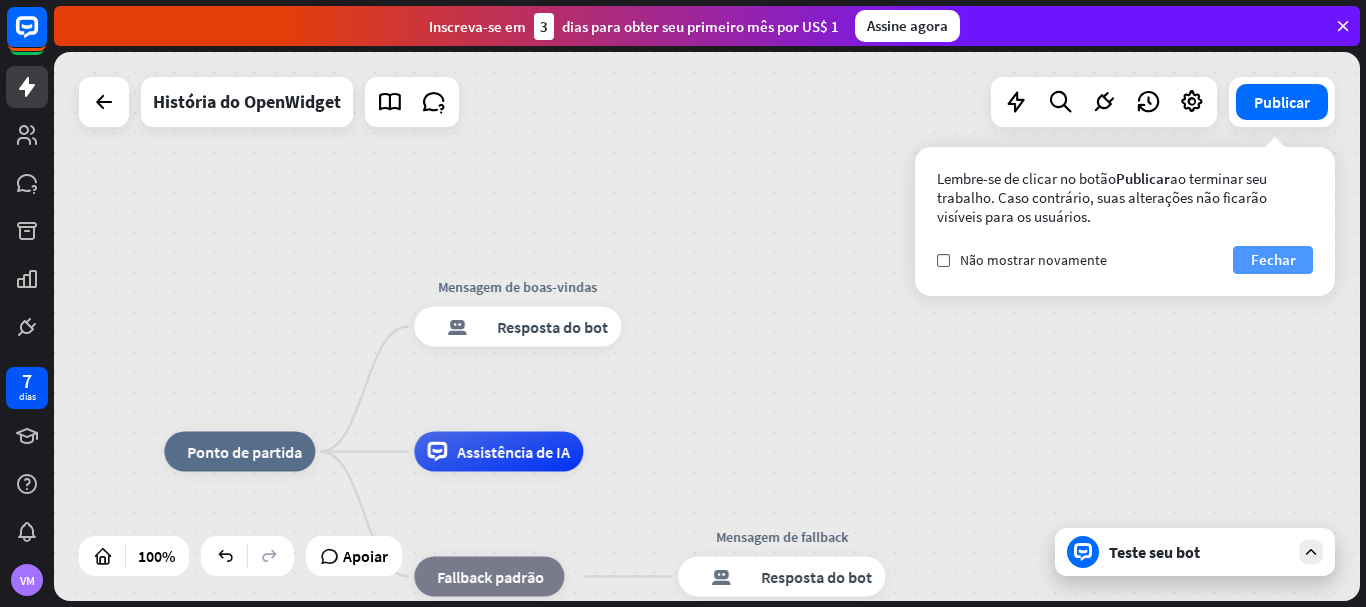 click on "Fechar" at bounding box center (1273, 259) 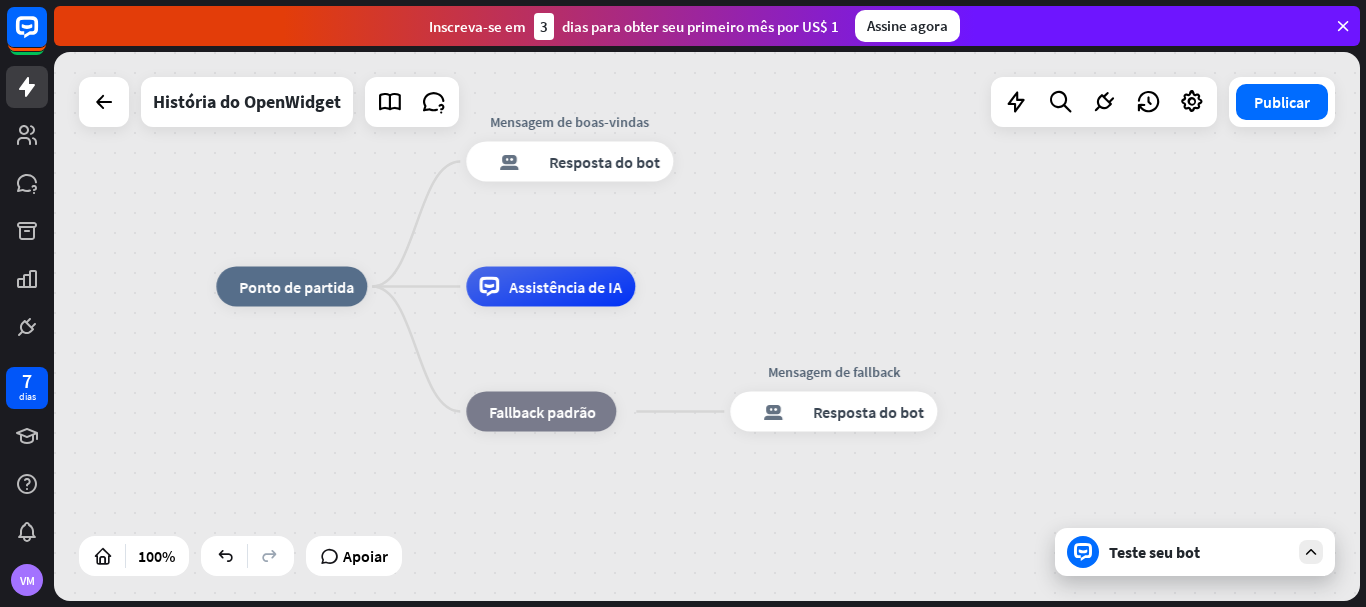drag, startPoint x: 1176, startPoint y: 374, endPoint x: 1228, endPoint y: 209, distance: 173 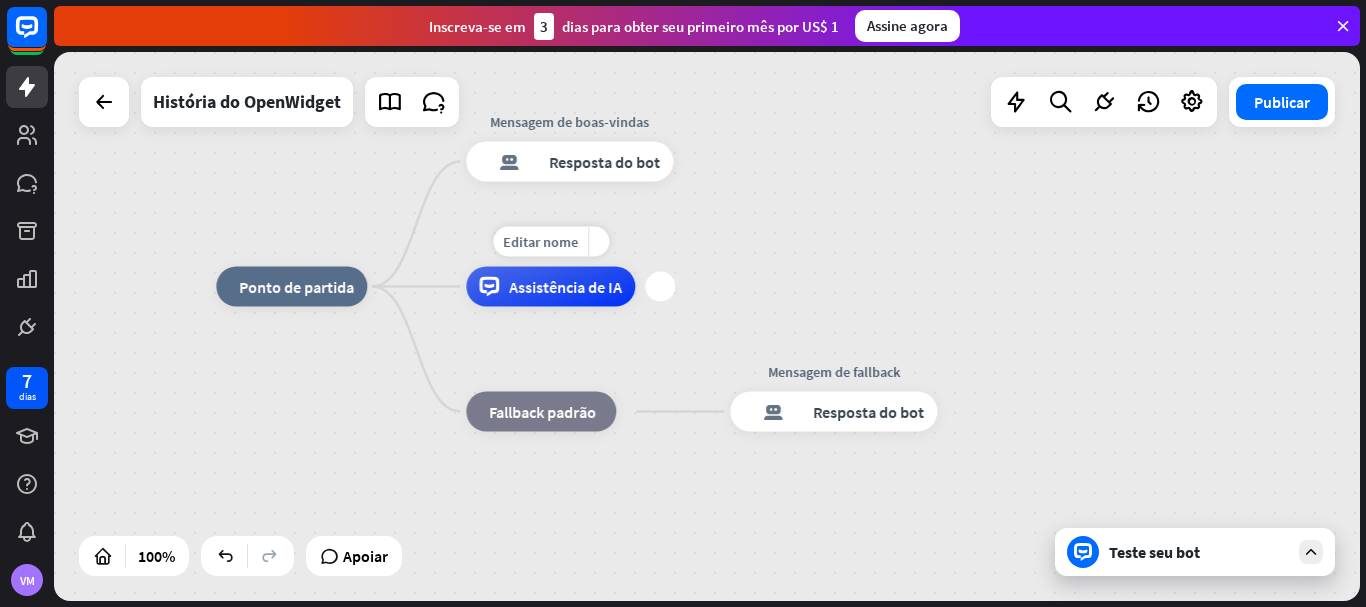 click on "Assistência de IA" at bounding box center [550, 287] 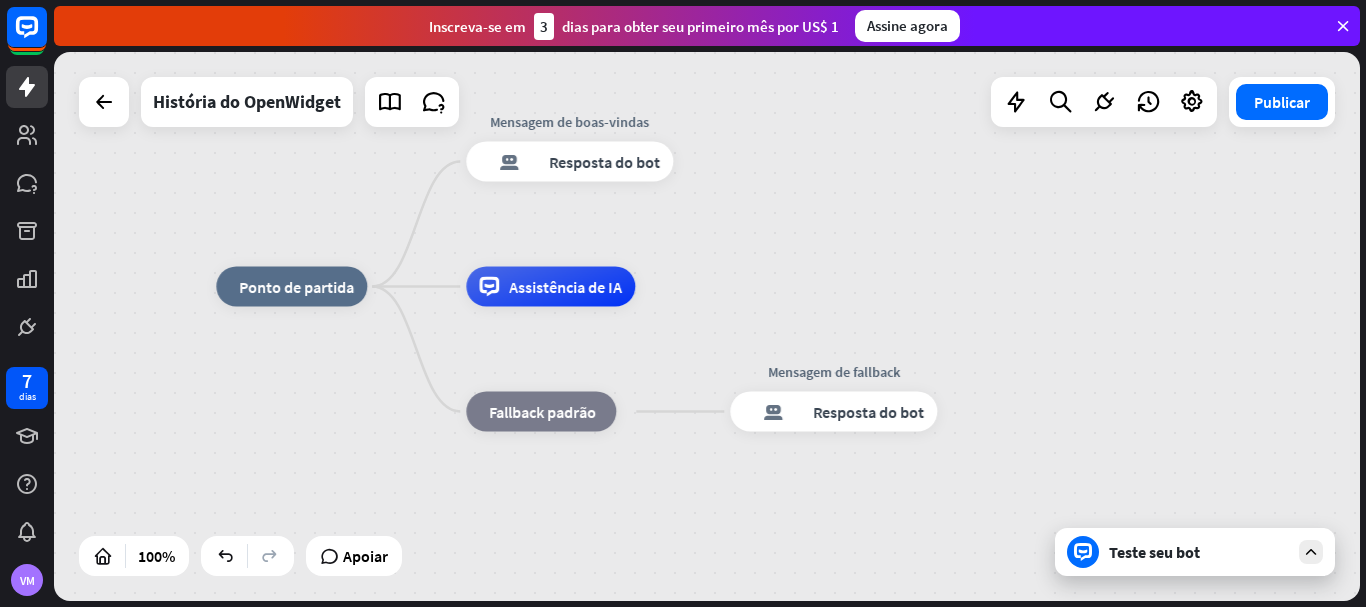 click on "casa_2   Ponto de partida                 Mensagem de boas-vindas   resposta do bot de bloco   Resposta do bot                     Assistência de IA                   bloco_fallback   Fallback padrão                 Mensagem de fallback   resposta do bot de bloco   Resposta do bot" at bounding box center (707, 326) 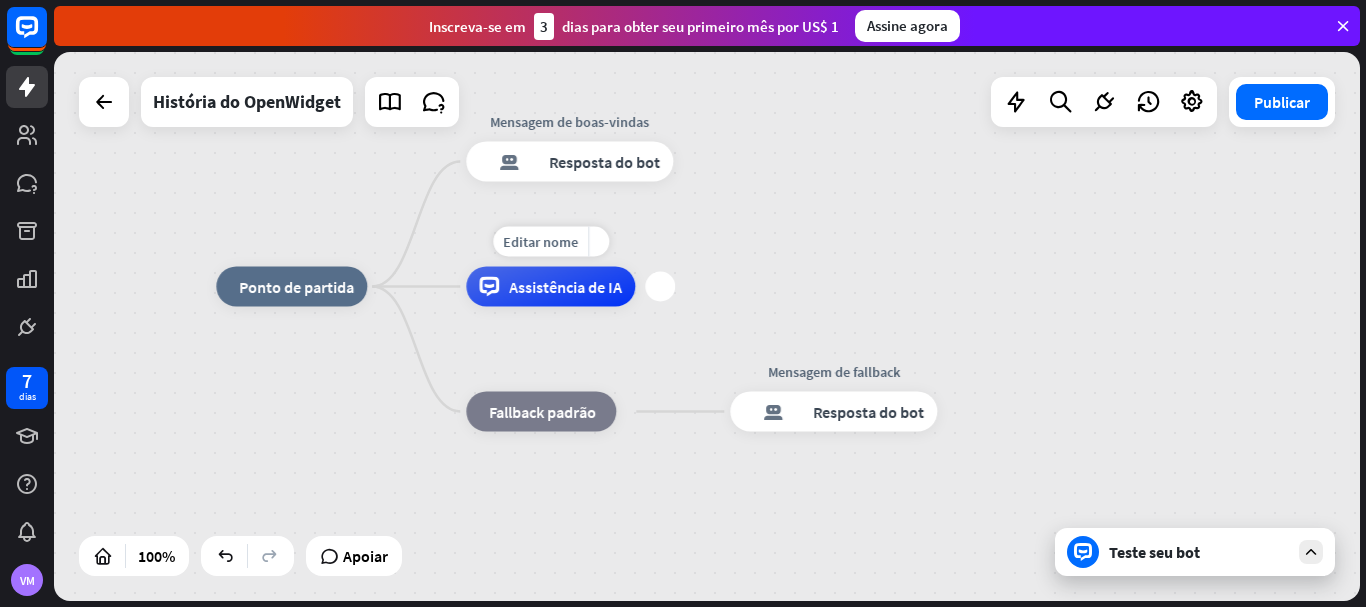 click on "Assistência de IA" at bounding box center (565, 287) 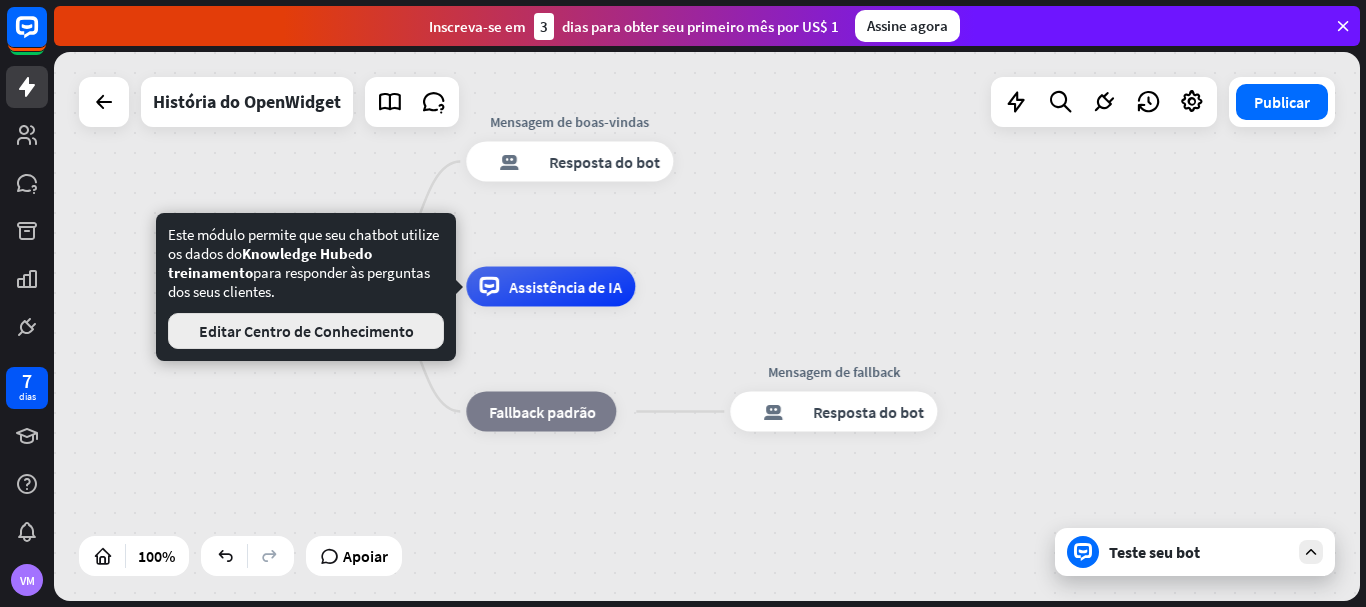 click on "Editar Centro de Conhecimento" at bounding box center (306, 331) 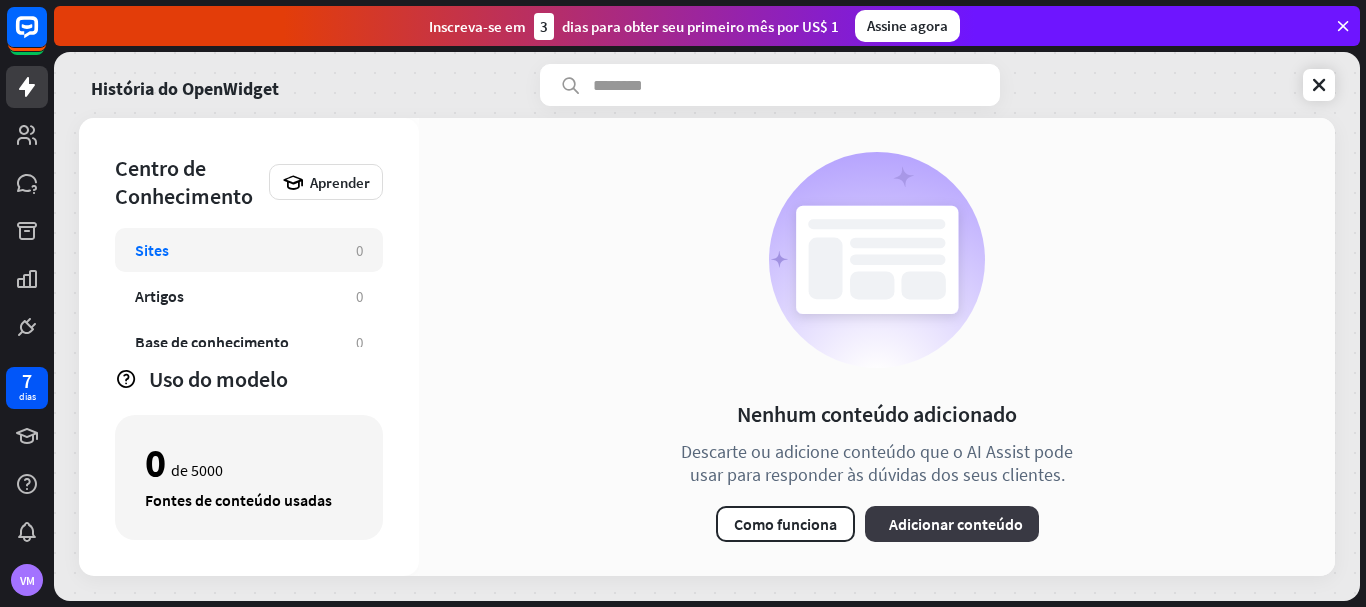 click on "Adicionar conteúdo" at bounding box center (956, 524) 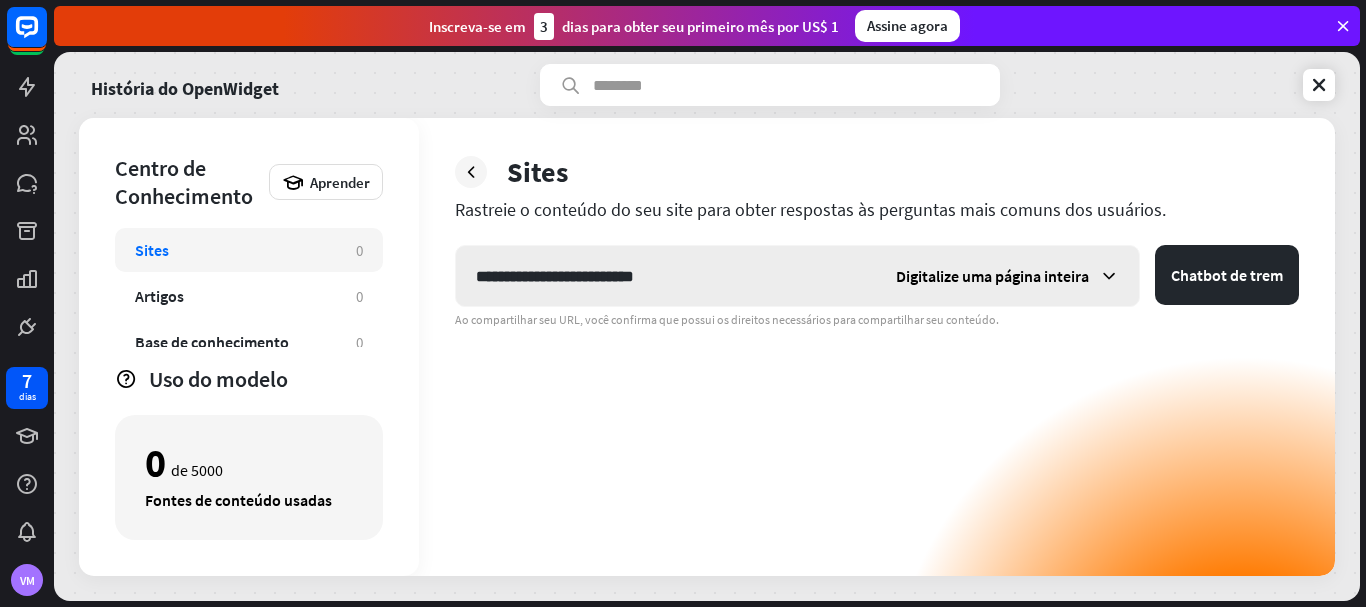 type on "**********" 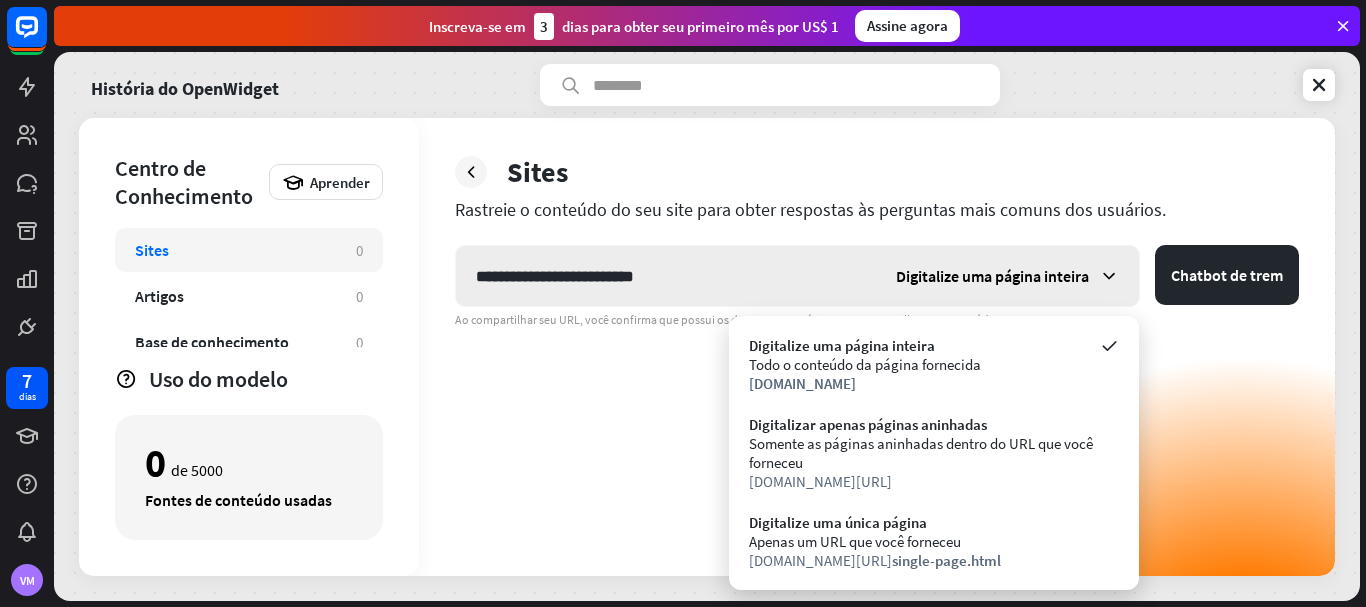 click at bounding box center [1109, 276] 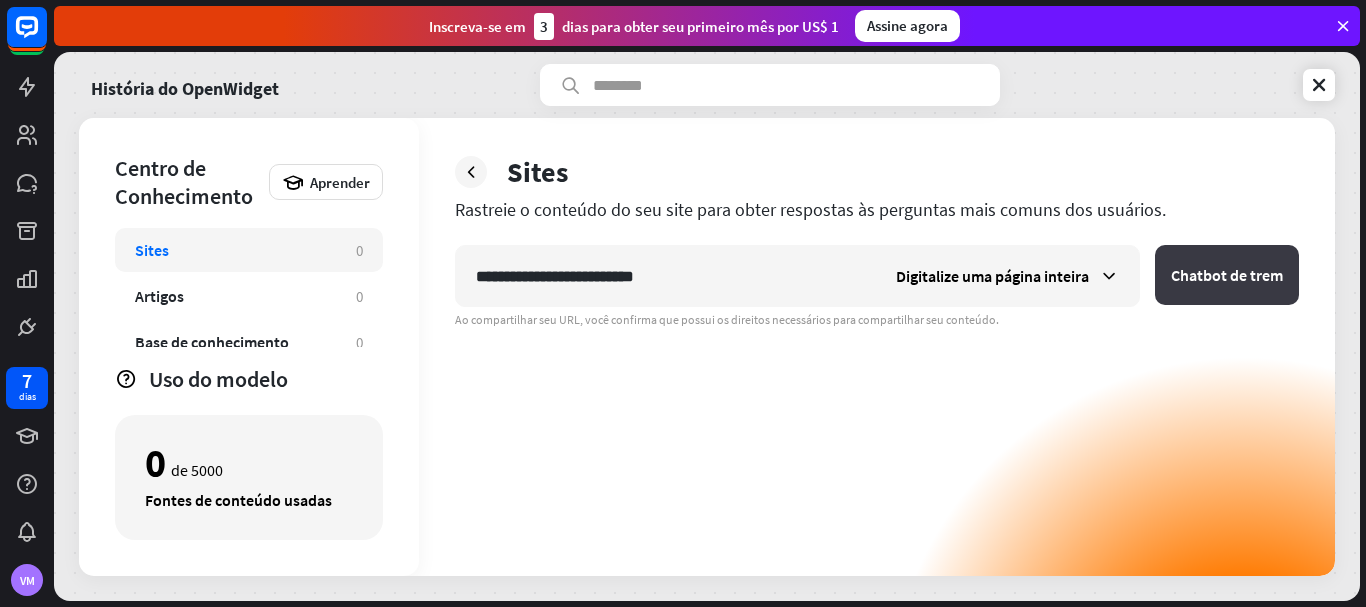 click on "Chatbot de trem" at bounding box center (1227, 275) 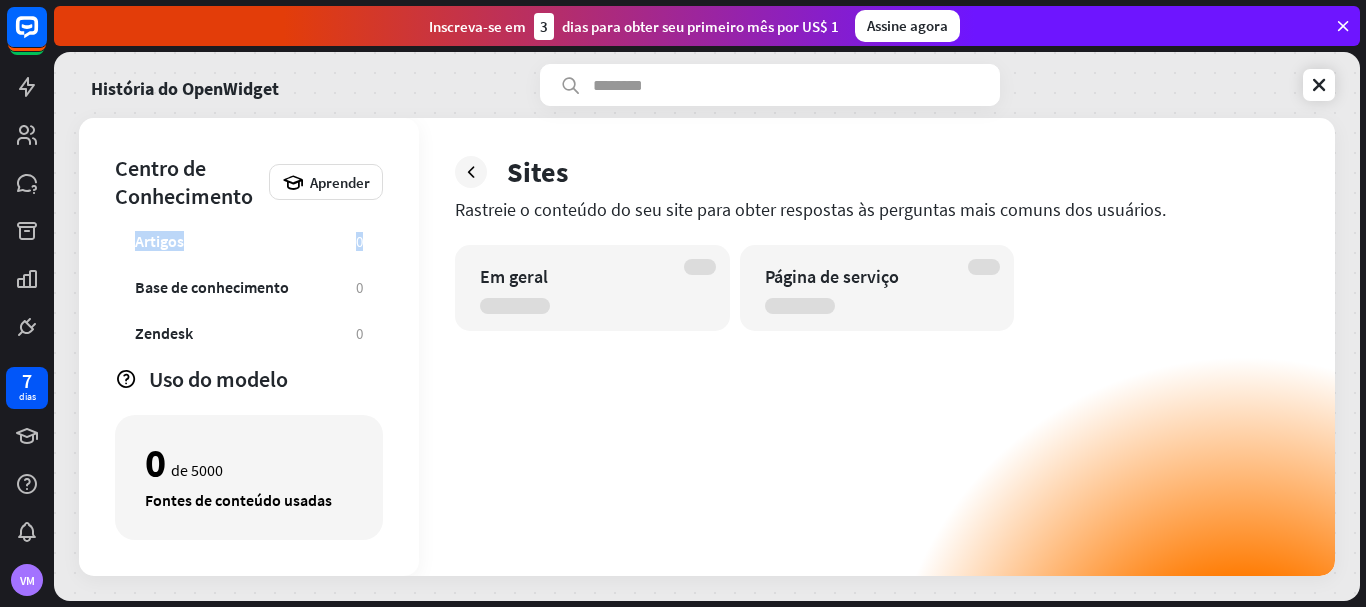 scroll, scrollTop: 0, scrollLeft: 0, axis: both 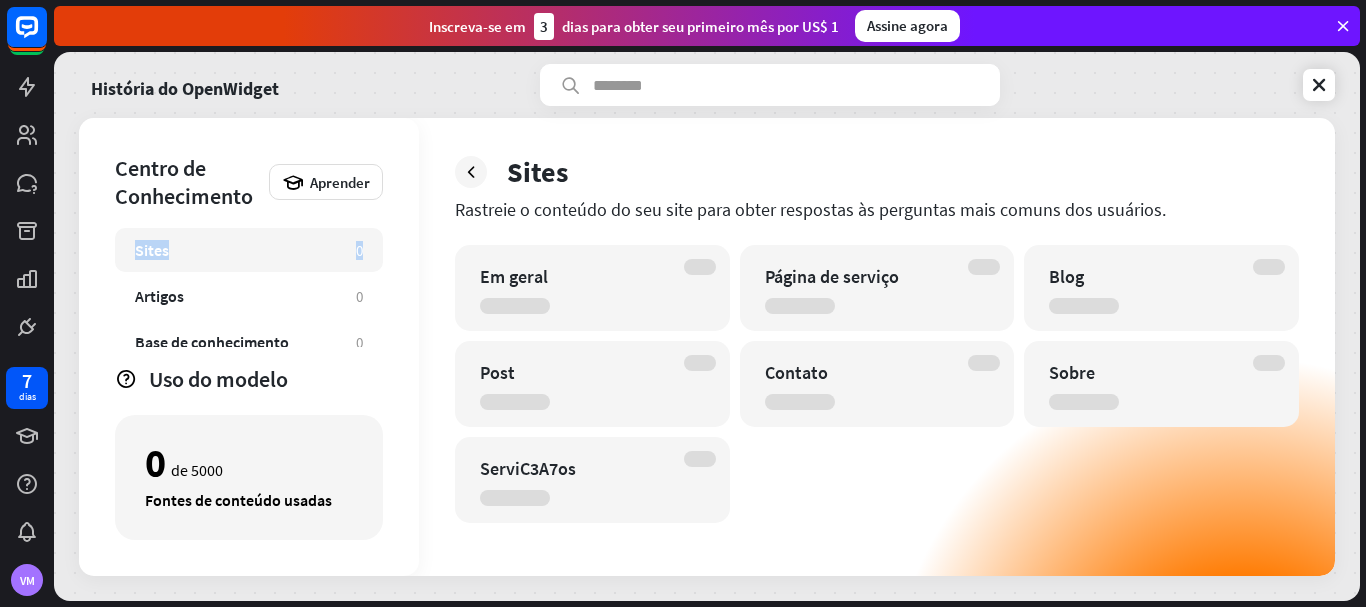 drag, startPoint x: 381, startPoint y: 250, endPoint x: 404, endPoint y: 215, distance: 41.880783 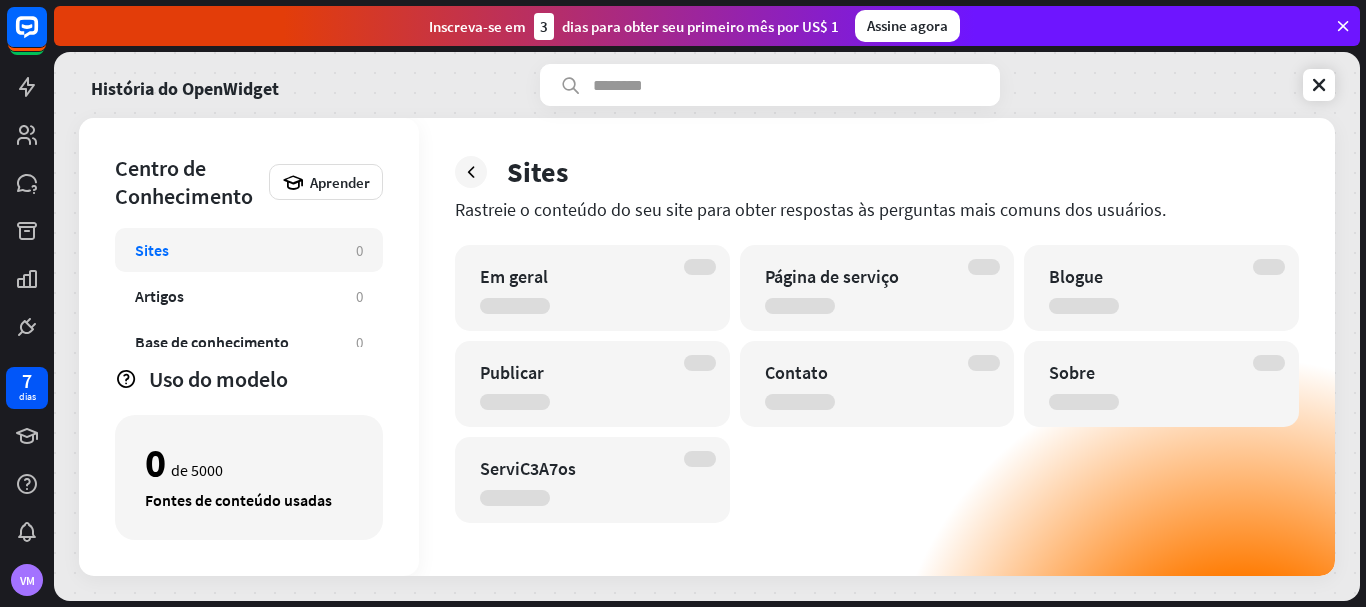 click on "Sites
Rastreie o conteúdo do seu site para obter respostas às perguntas mais comuns dos usuários.
Em geral       Página de serviço       Blogue       Publicar       Contato       Sobre       ServiC3A7os" at bounding box center [877, 347] 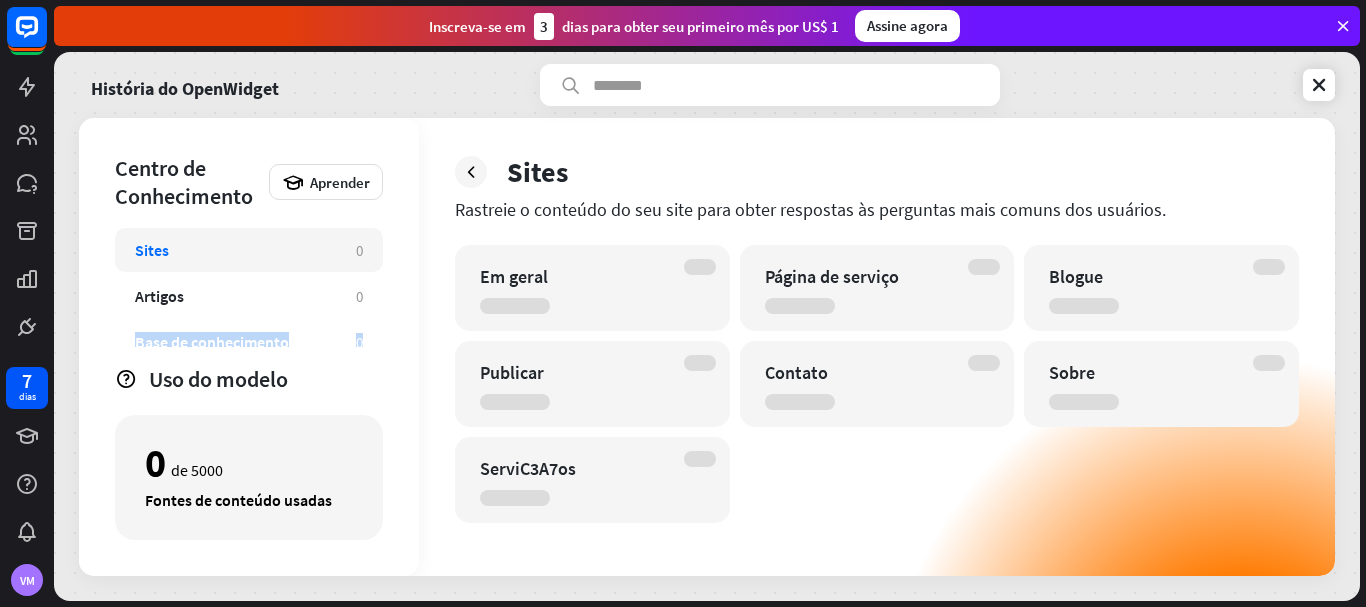 drag, startPoint x: 399, startPoint y: 321, endPoint x: 412, endPoint y: 318, distance: 13.341664 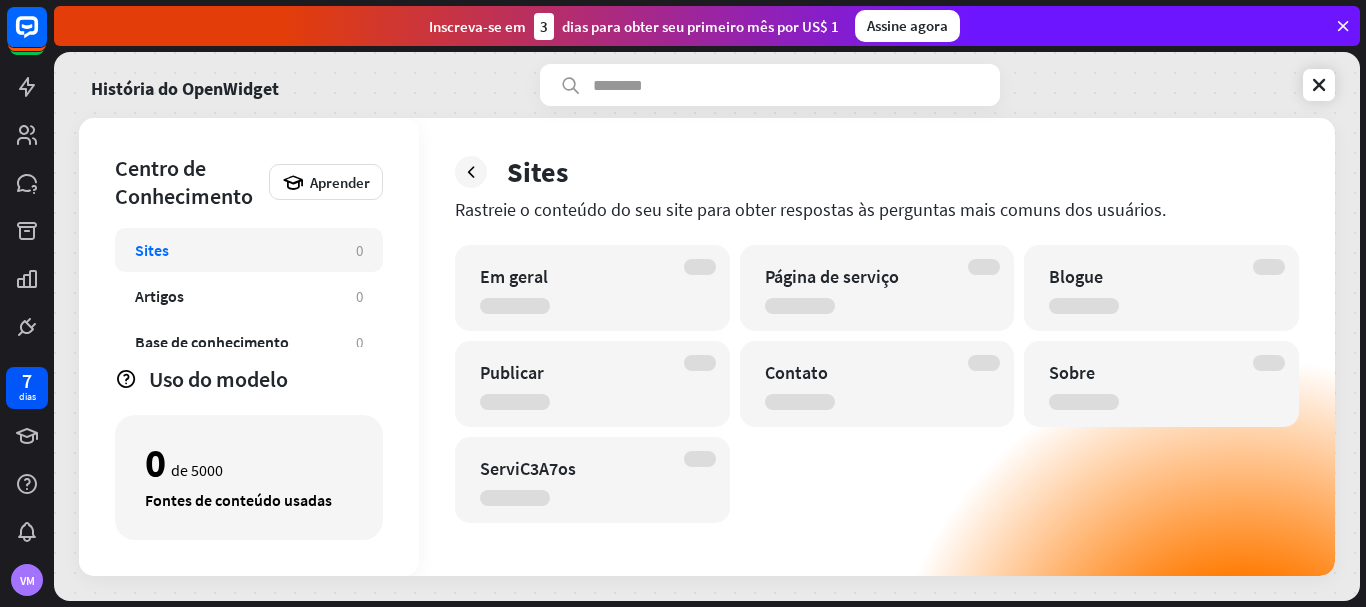 click on "Sites
Rastreie o conteúdo do seu site para obter respostas às perguntas mais comuns dos usuários.
Em geral       Página de serviço       Blogue       Publicar       Contato       Sobre       ServiC3A7os" at bounding box center (877, 347) 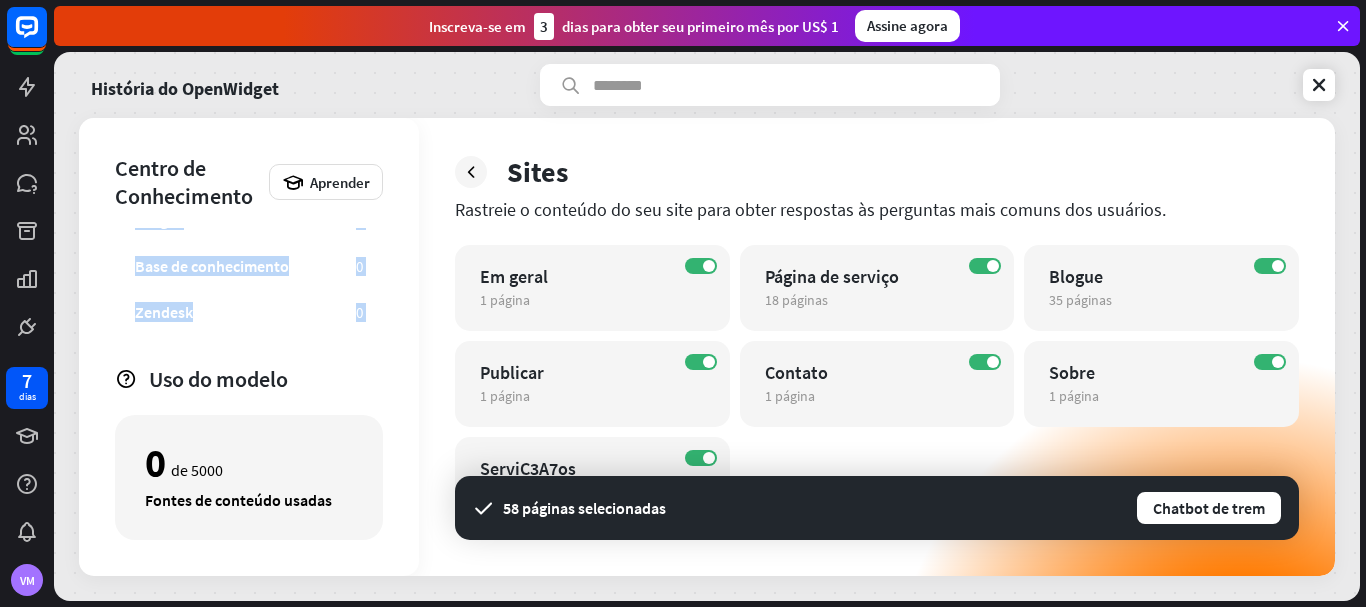 scroll, scrollTop: 109, scrollLeft: 0, axis: vertical 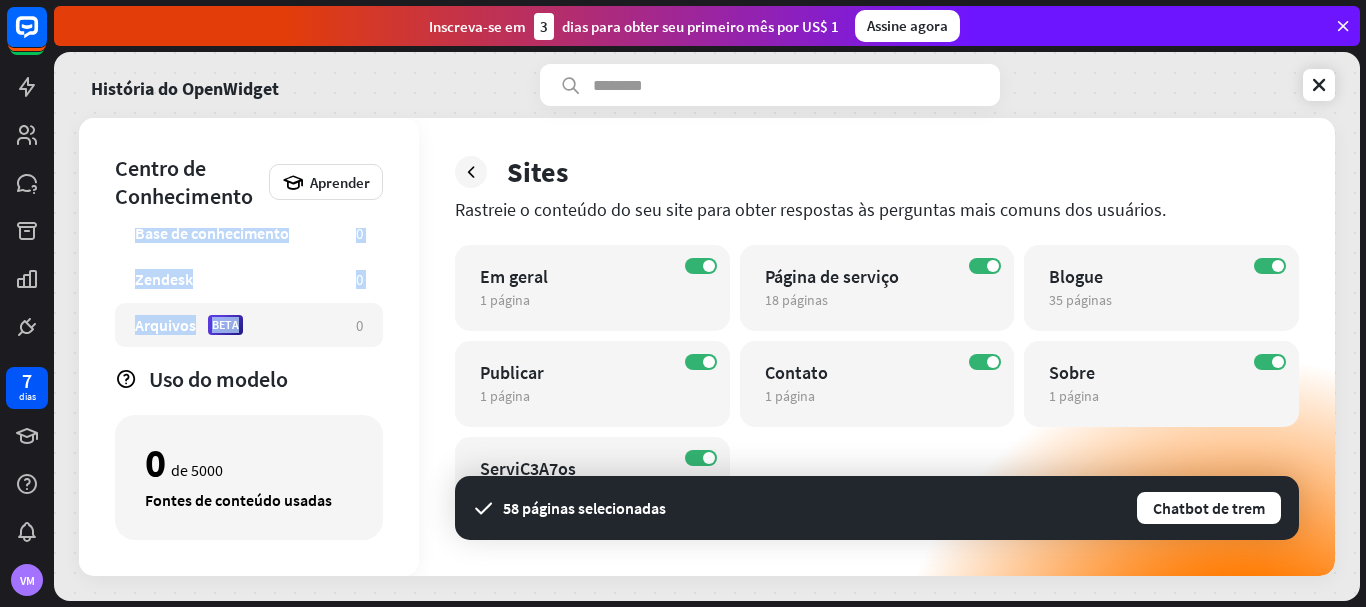 drag, startPoint x: 361, startPoint y: 249, endPoint x: 357, endPoint y: 345, distance: 96.0833 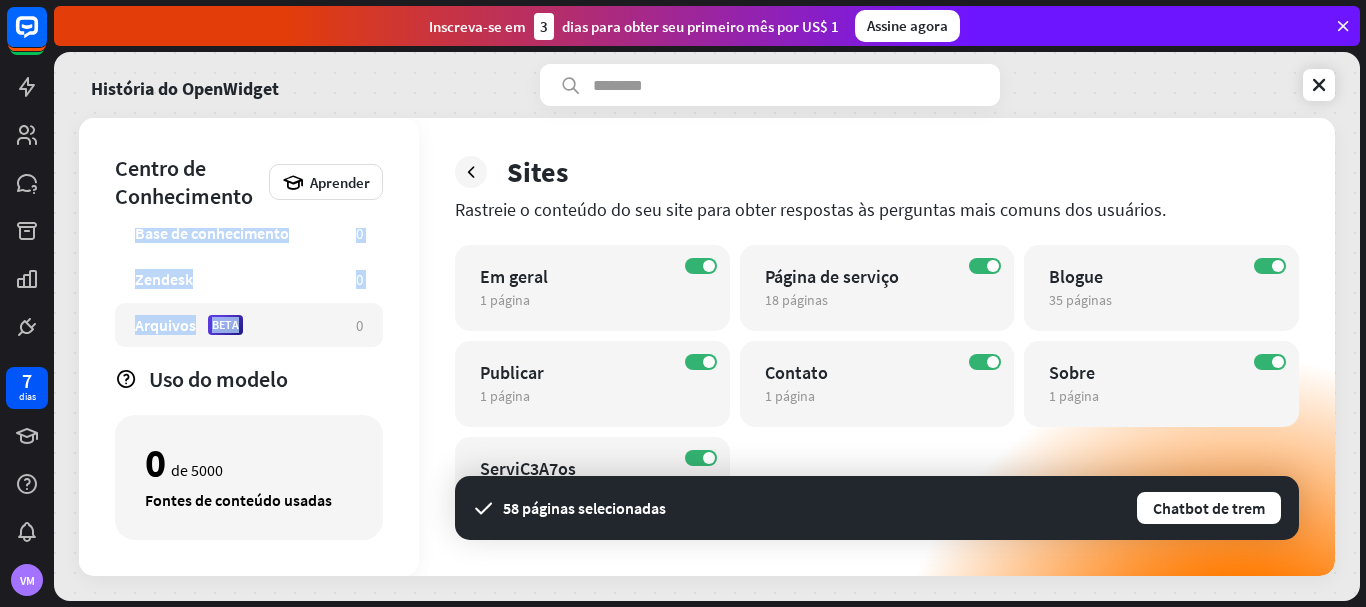 click on "Sites     0 Artigos     0 Base de conhecimento     0 Zendesk     0 Arquivos
BETA
0" at bounding box center [249, 287] 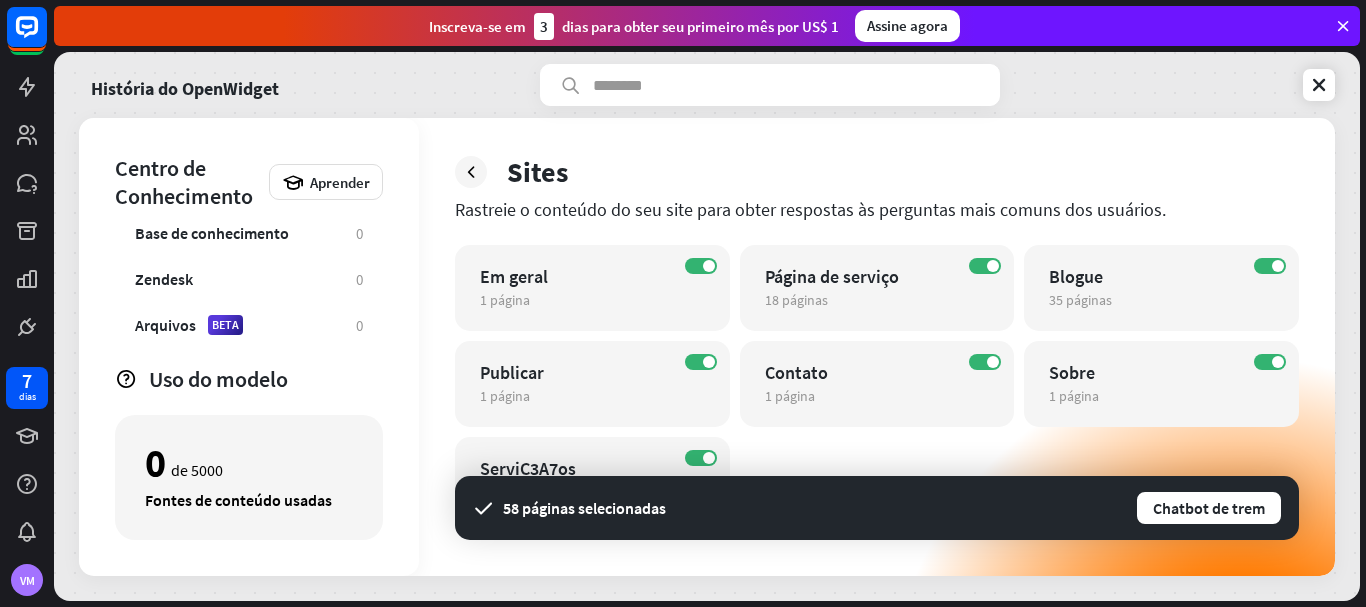 click on "Centro de Conhecimento     Aprender     Sites     0 Artigos     0 Base de conhecimento     0 Zendesk     0 Arquivos
BETA
0     Uso do modelo     0
de 5000
Fontes de conteúdo usadas" at bounding box center (249, 347) 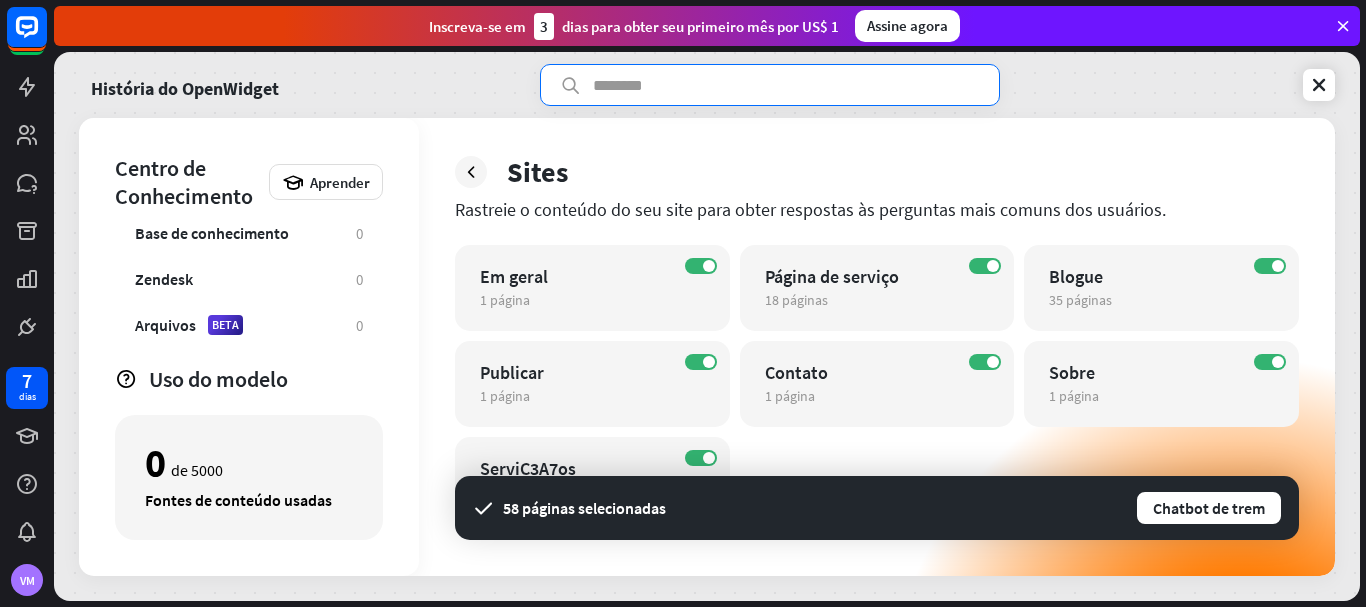 click at bounding box center [770, 85] 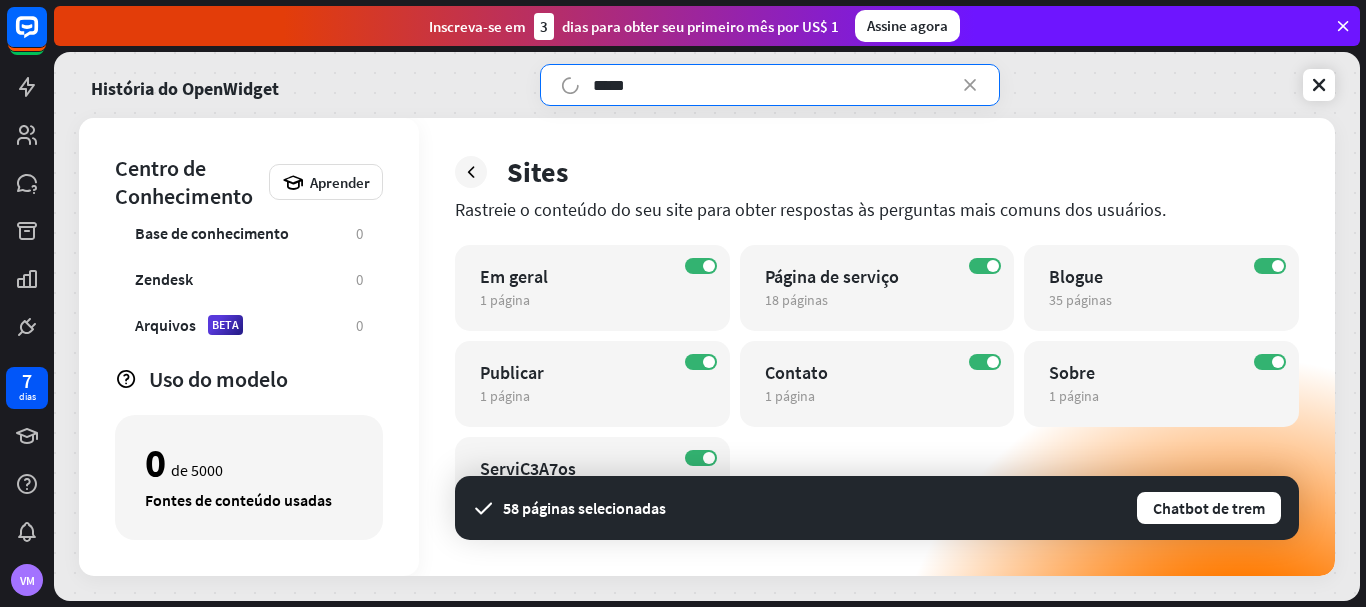type on "******" 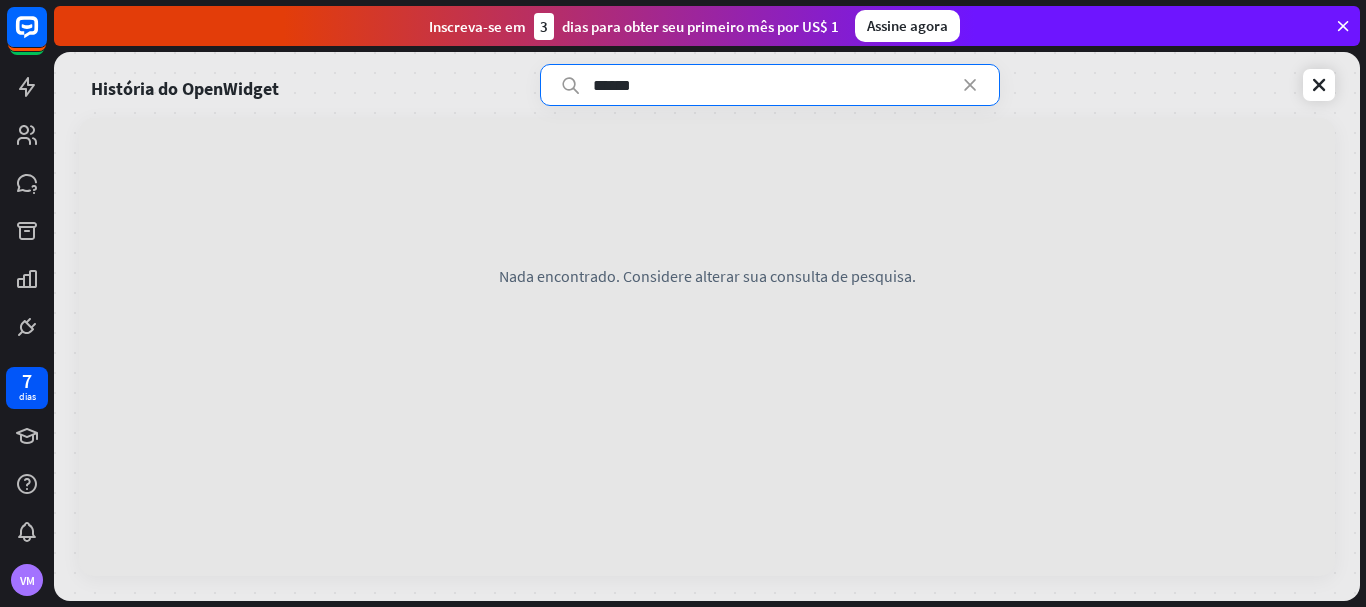type 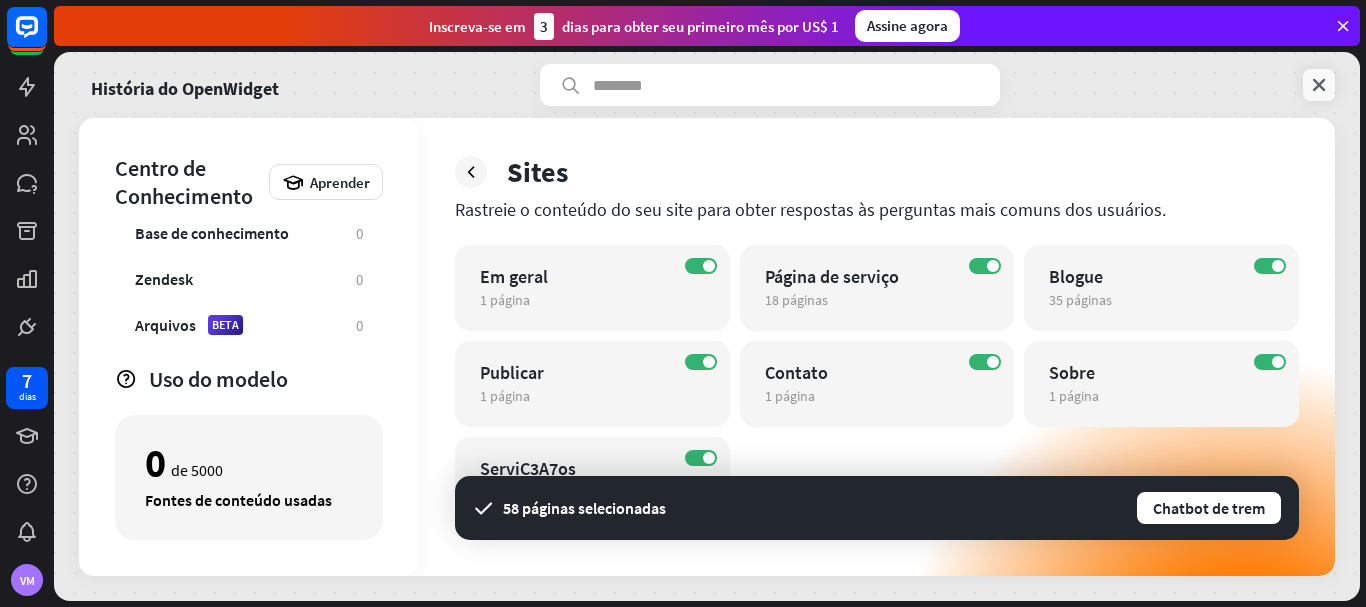 click at bounding box center [1319, 85] 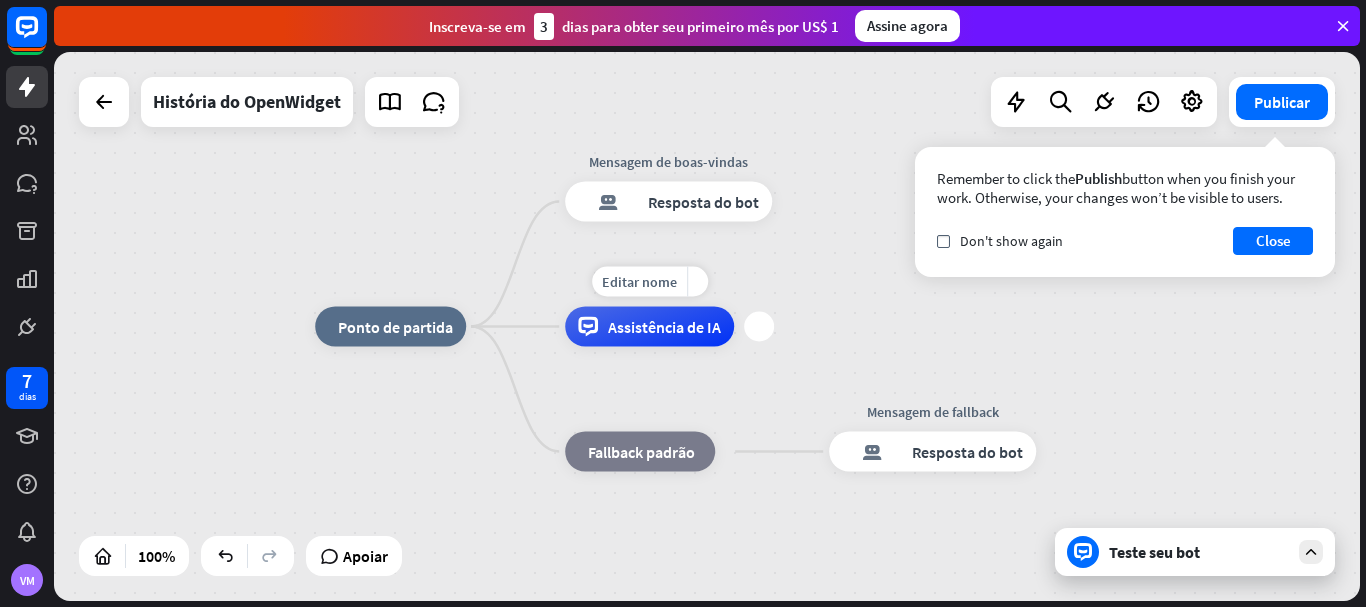 click on "Assistência de IA" at bounding box center (664, 327) 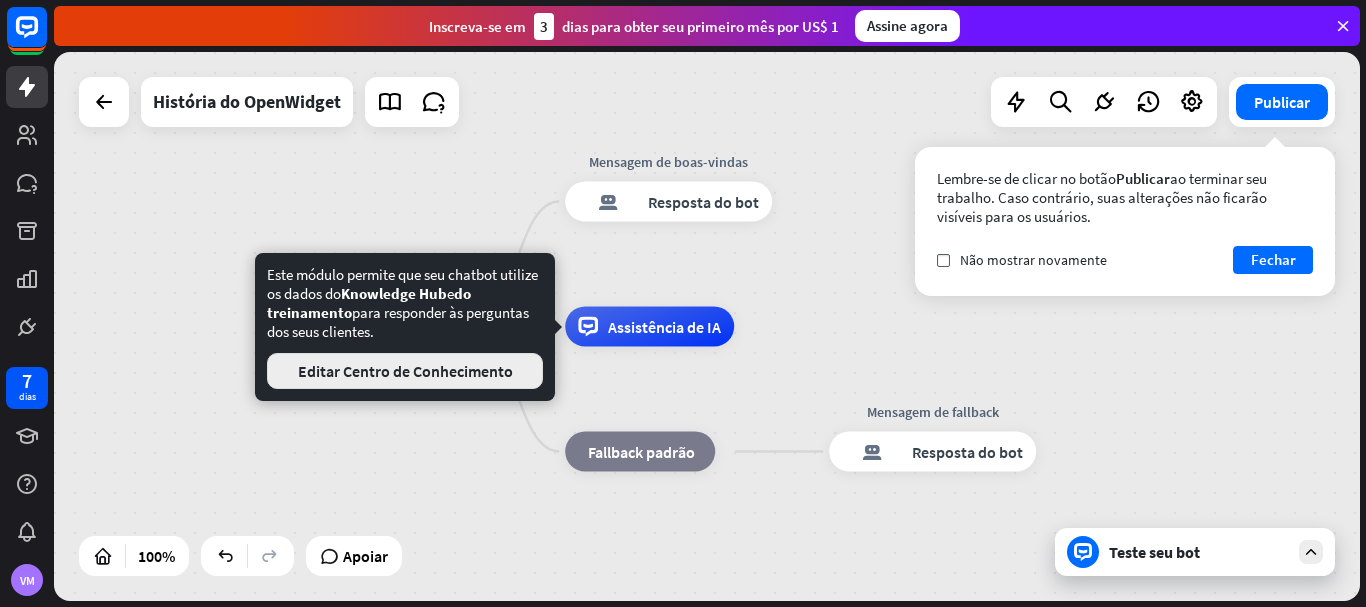 click on "Editar Centro de Conhecimento" at bounding box center (405, 371) 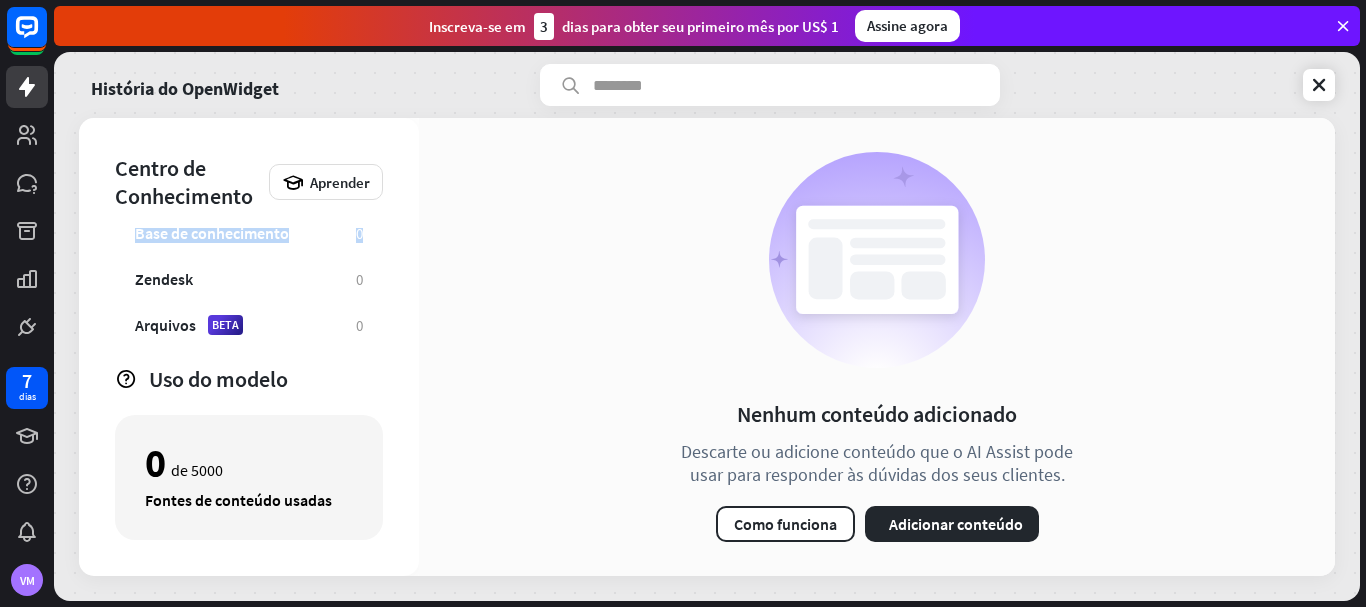scroll, scrollTop: 0, scrollLeft: 0, axis: both 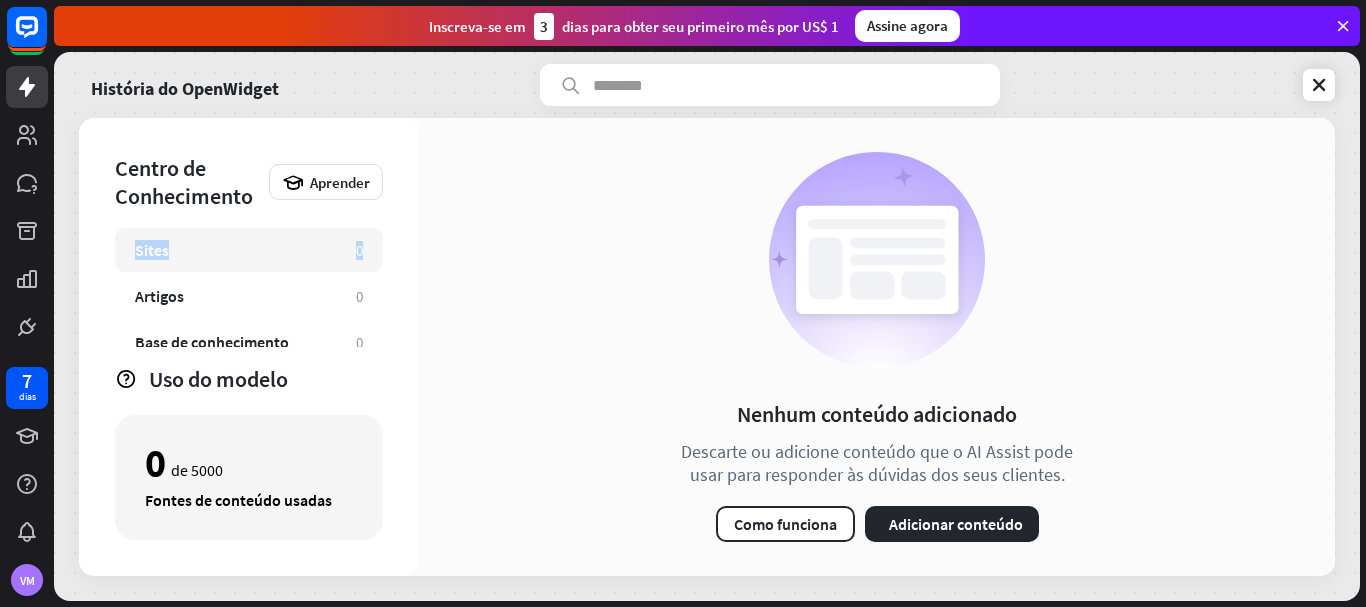 drag, startPoint x: 379, startPoint y: 241, endPoint x: 384, endPoint y: 177, distance: 64.195015 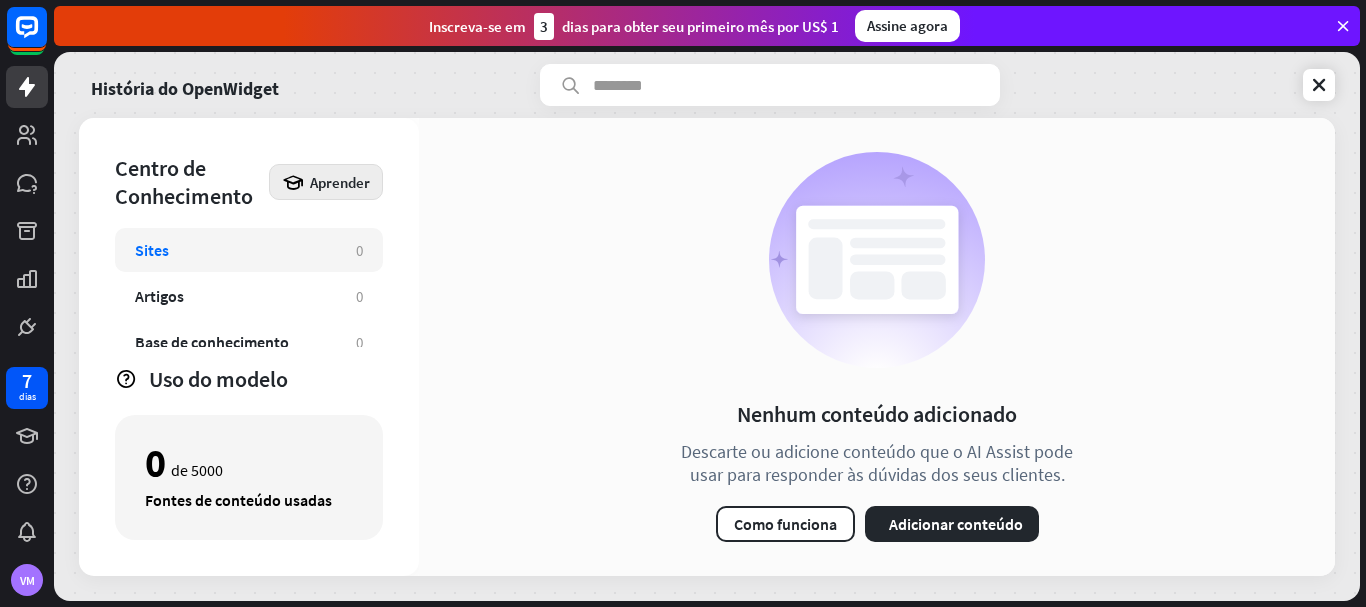 click on "Aprender" at bounding box center (340, 182) 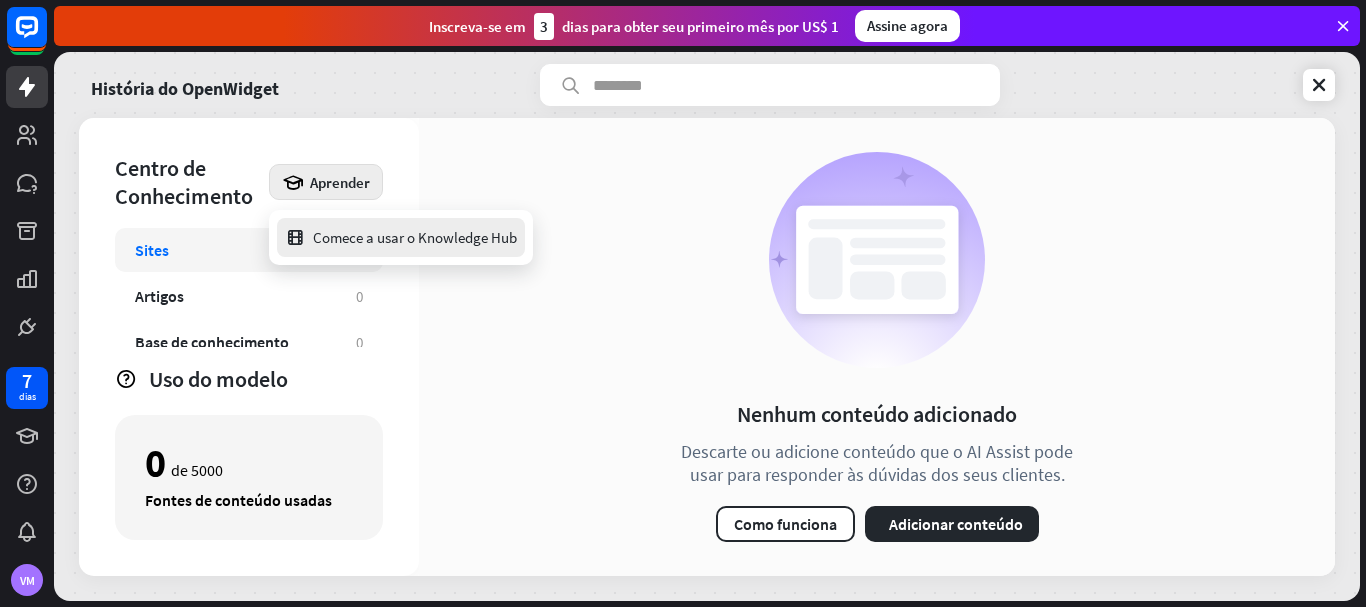 click on "Comece a usar o Knowledge Hub" at bounding box center (415, 237) 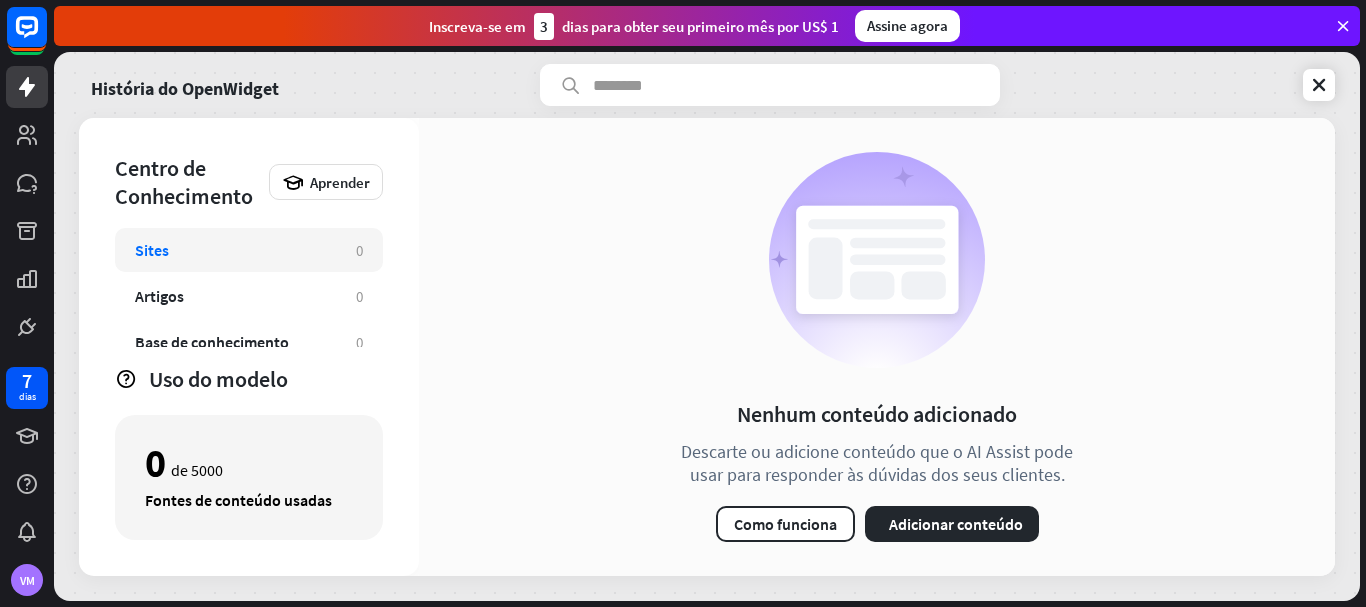 click on "Sites" at bounding box center (235, 250) 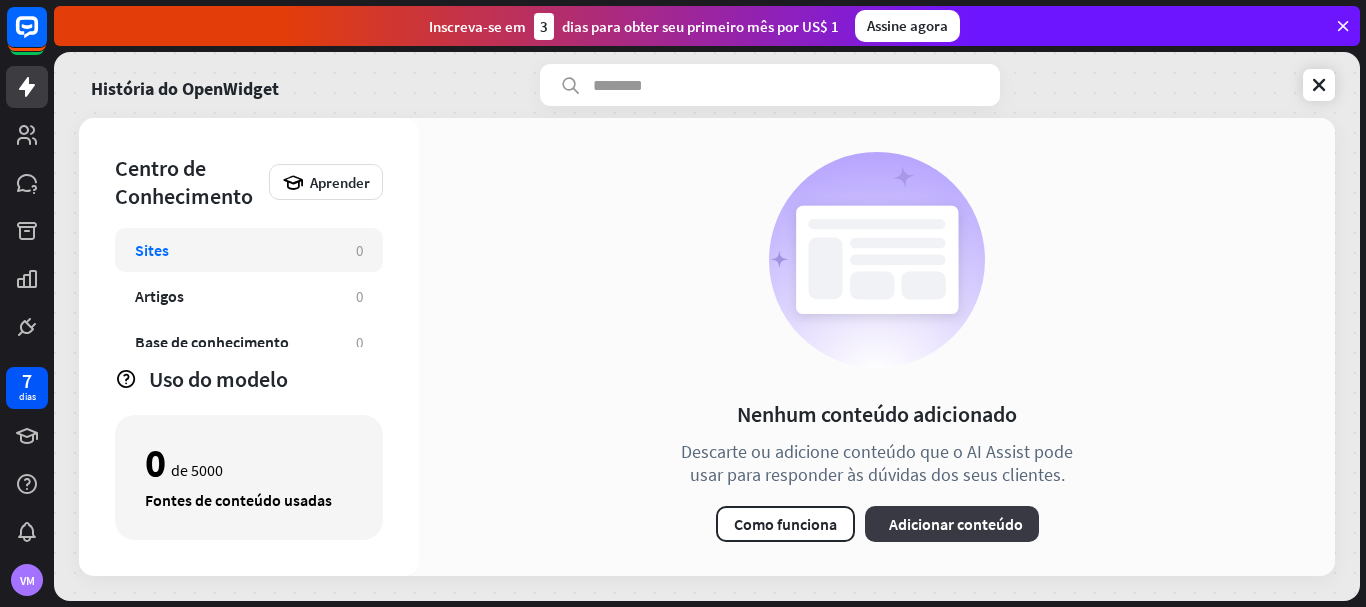 click on "Adicionar conteúdo" at bounding box center (956, 524) 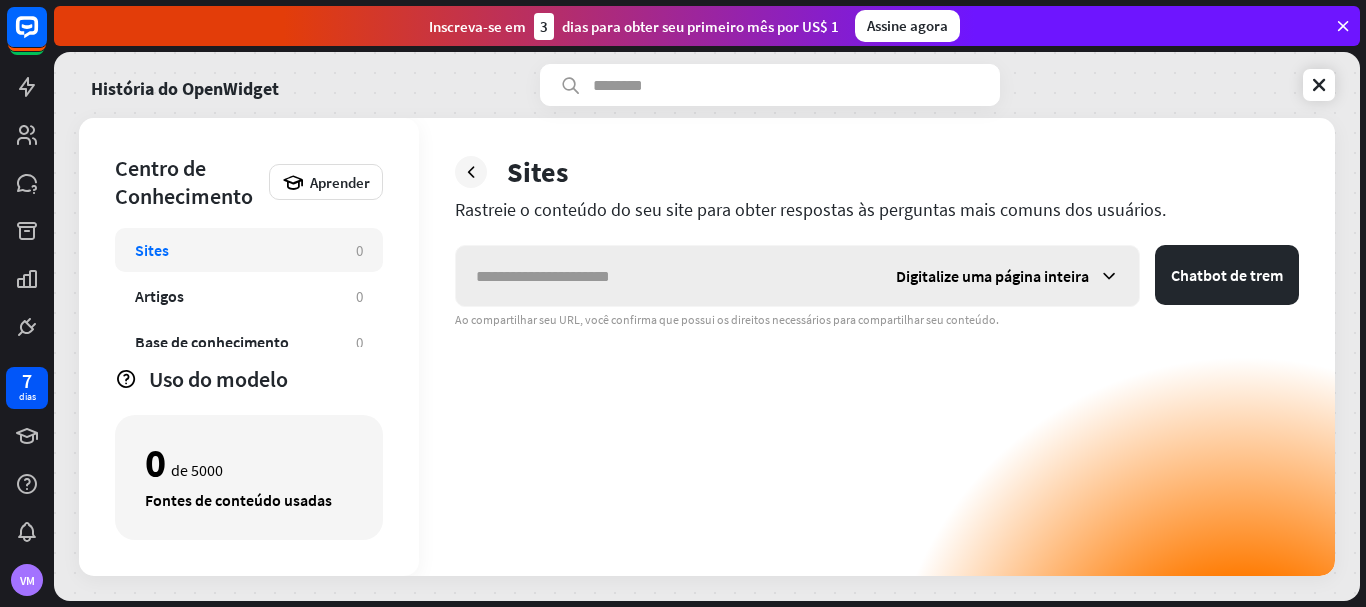 click at bounding box center [666, 276] 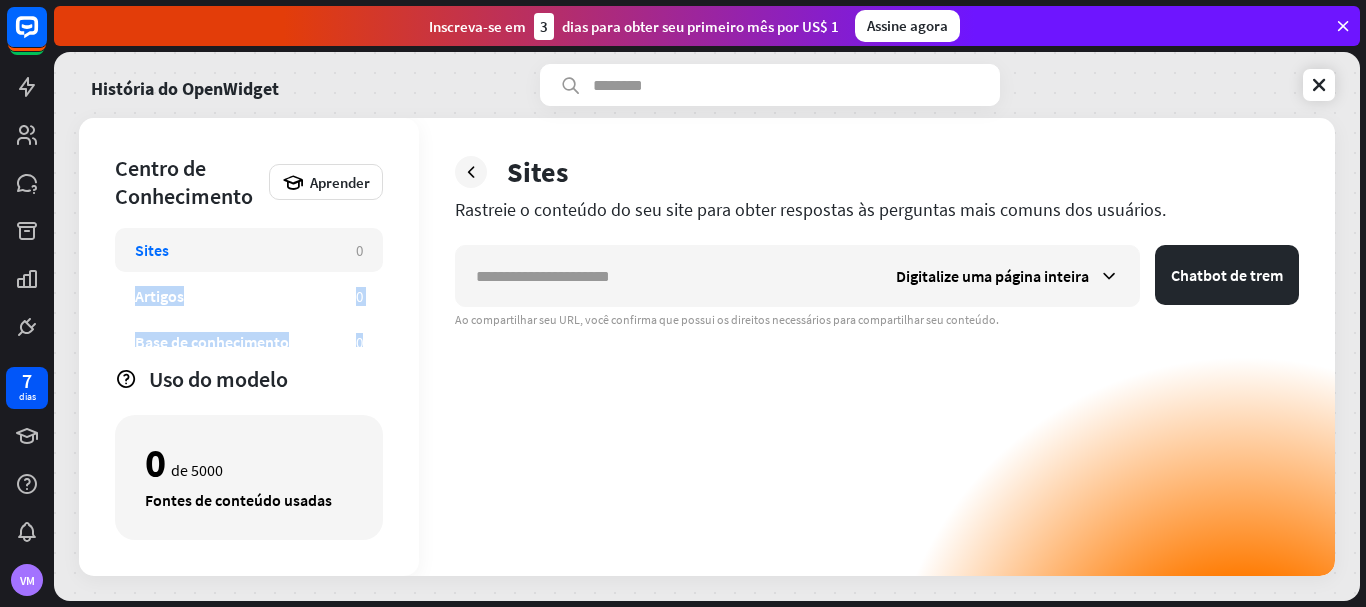 scroll, scrollTop: 109, scrollLeft: 0, axis: vertical 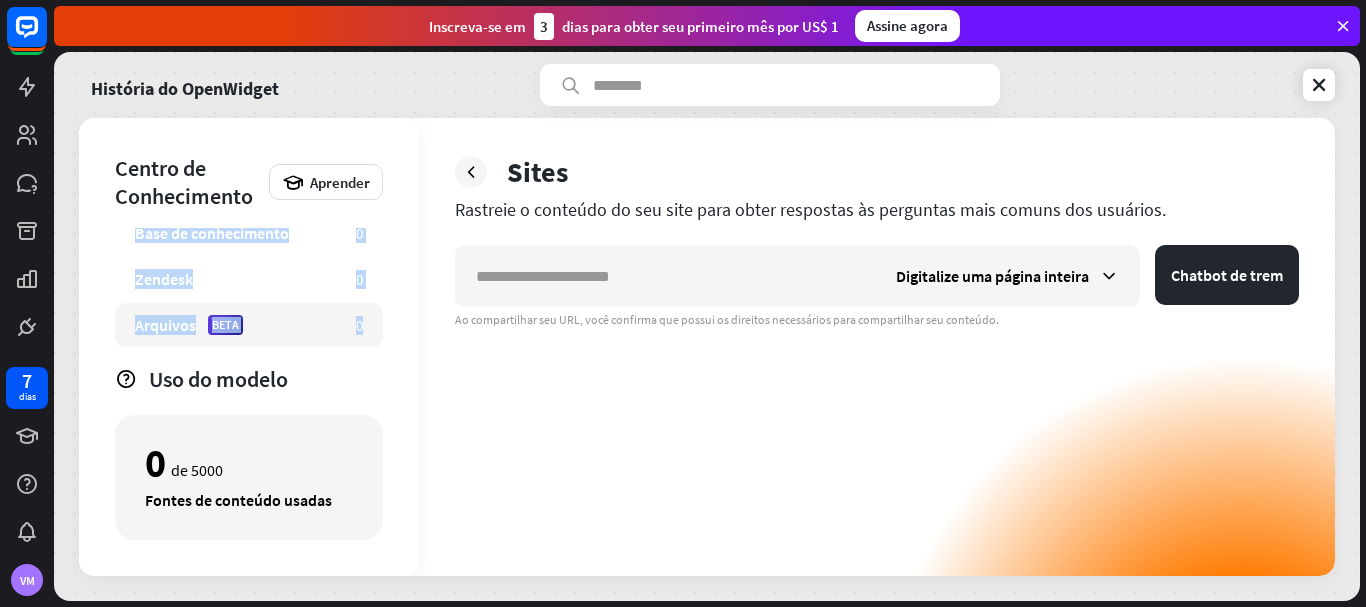 drag, startPoint x: 368, startPoint y: 239, endPoint x: 370, endPoint y: 335, distance: 96.02083 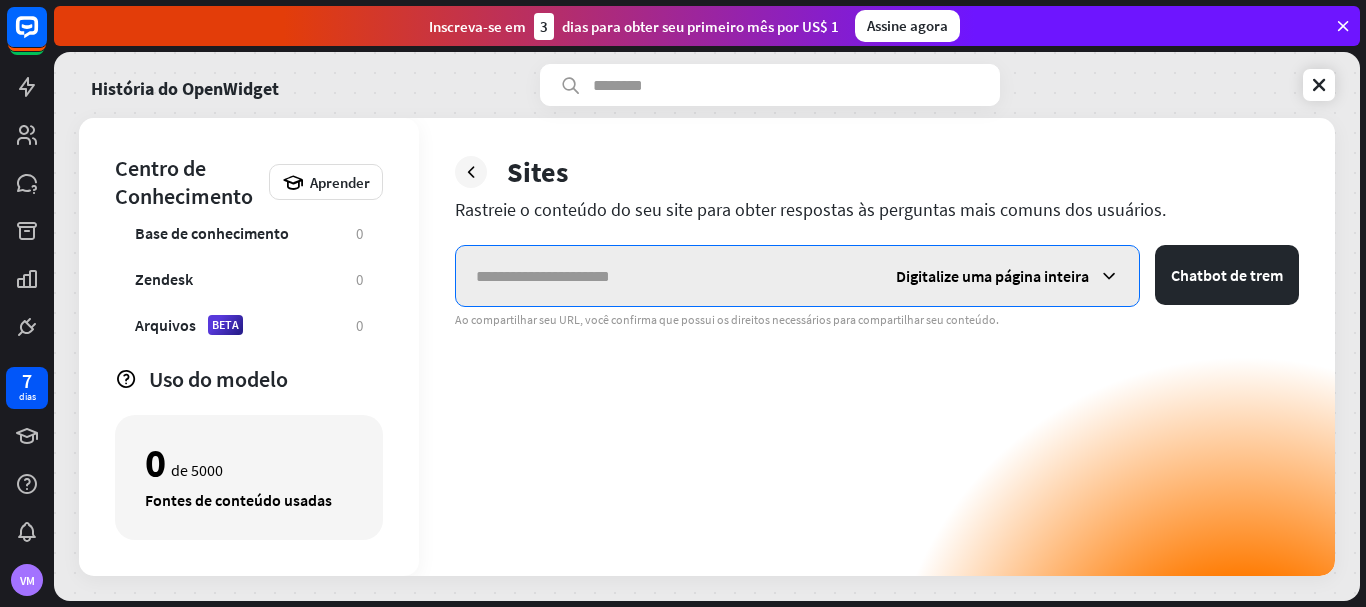 click at bounding box center (666, 276) 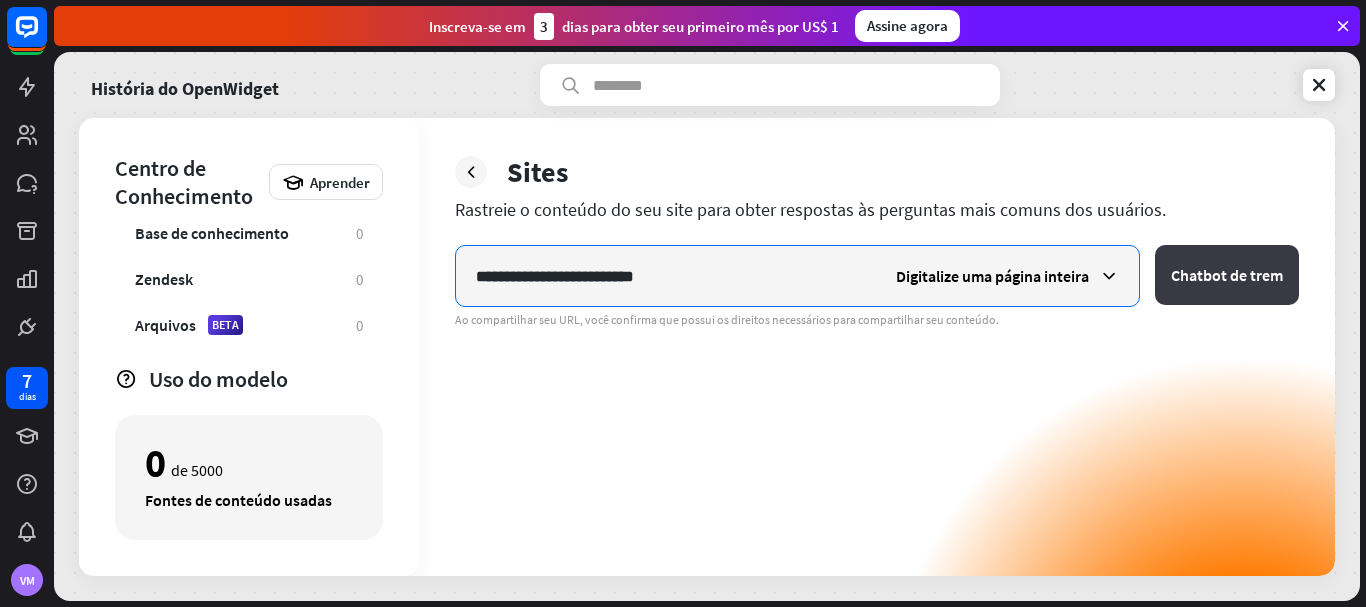 type on "**********" 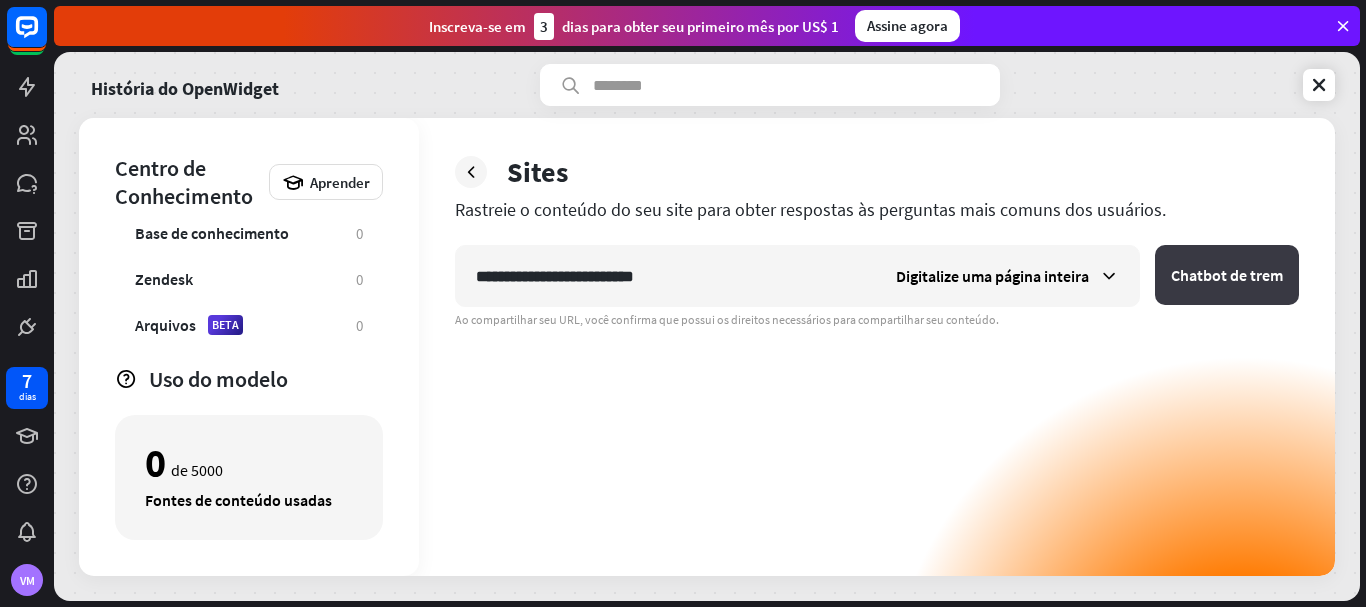 click on "Chatbot de trem" at bounding box center (1227, 275) 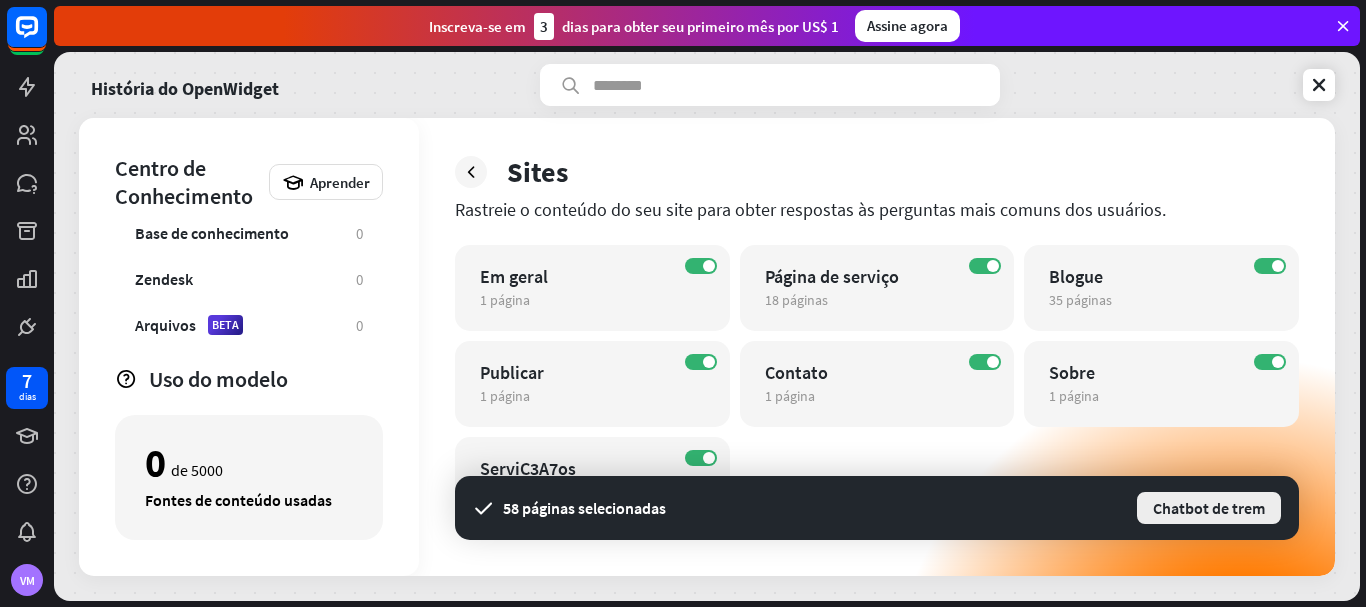 click on "Chatbot de trem" at bounding box center [1209, 508] 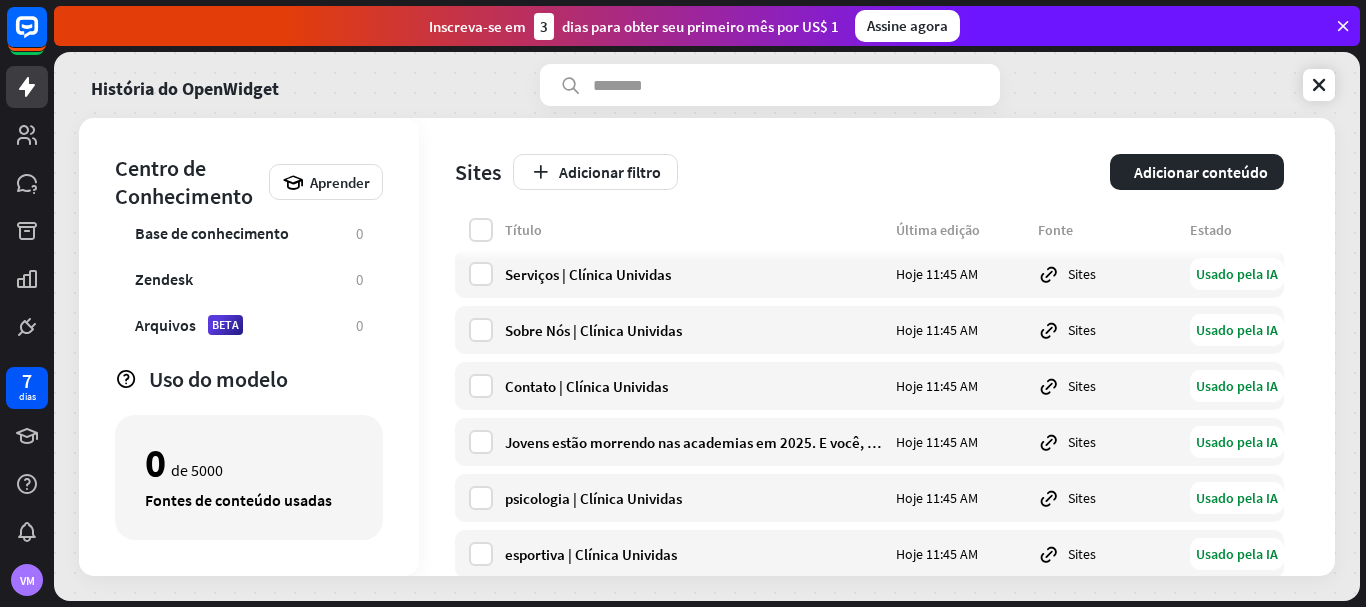 scroll, scrollTop: 0, scrollLeft: 0, axis: both 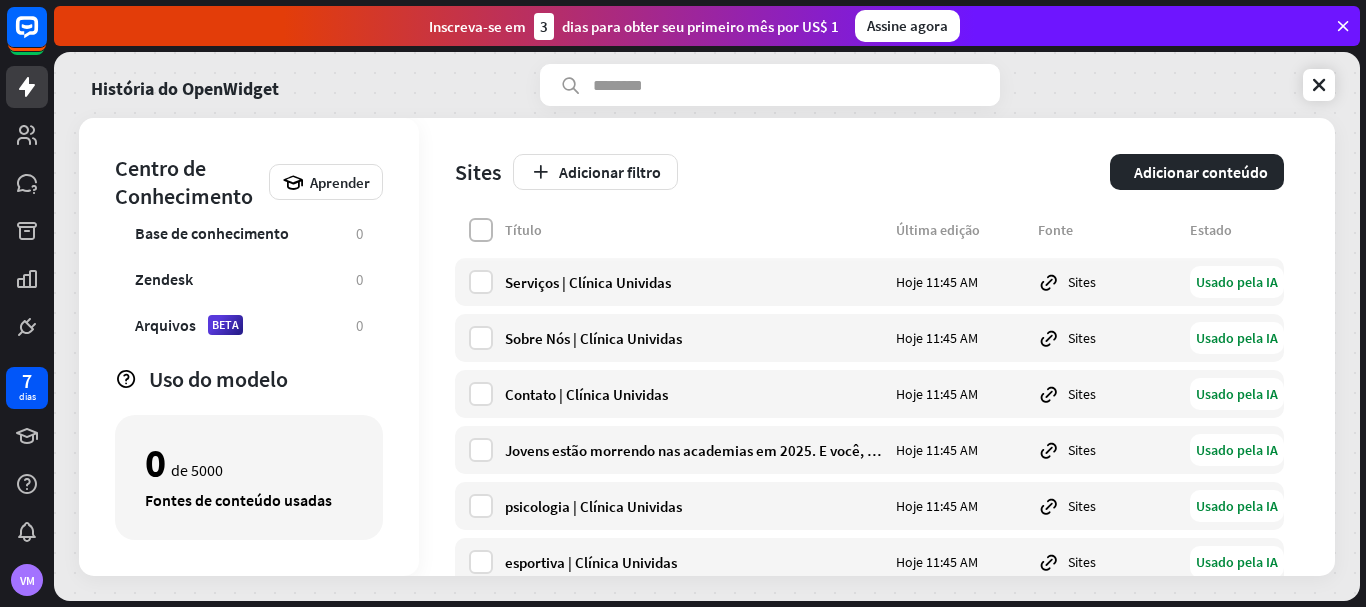 click at bounding box center [481, 230] 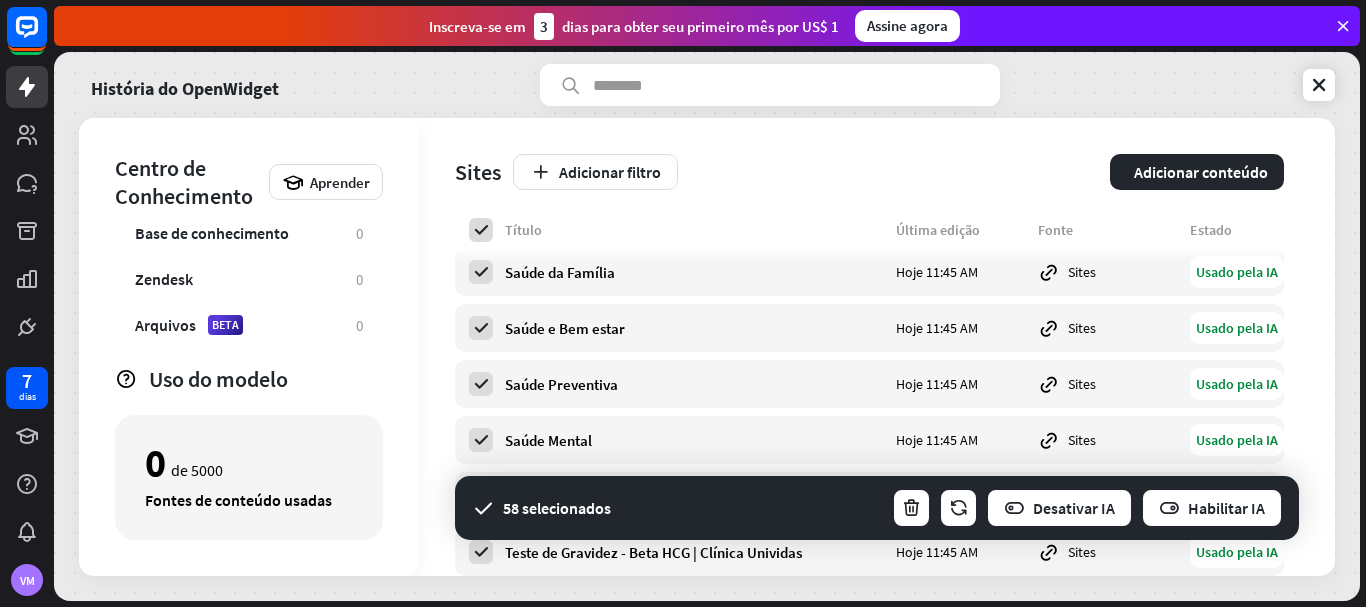 scroll, scrollTop: 1961, scrollLeft: 0, axis: vertical 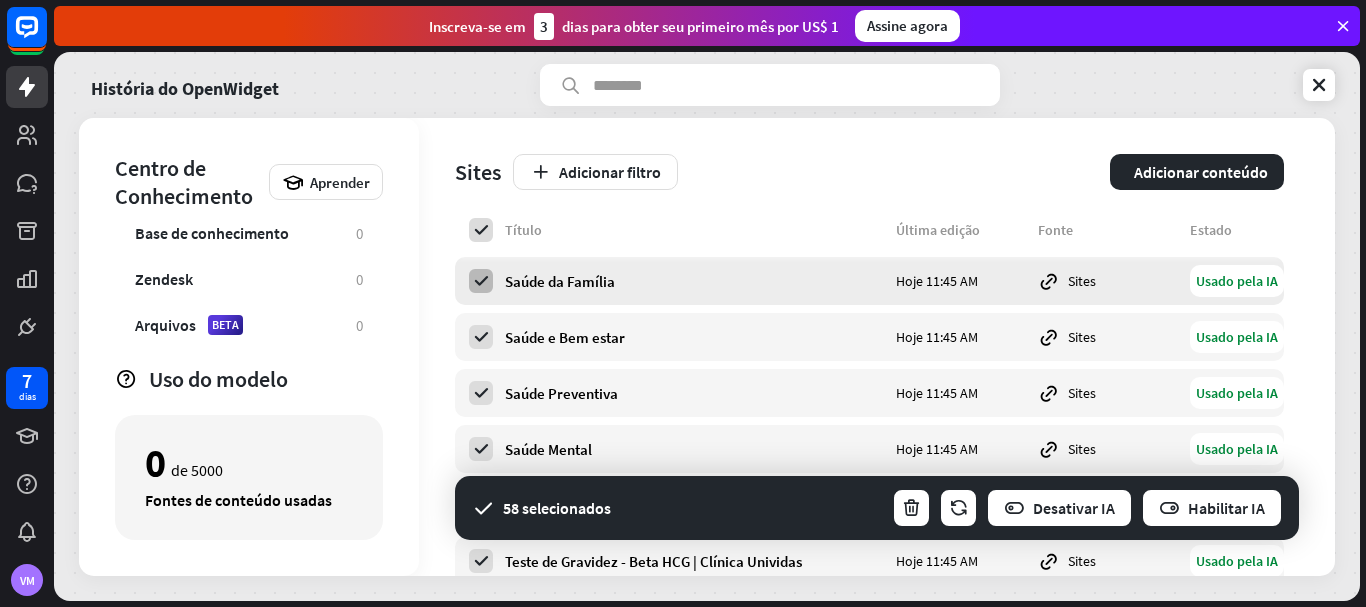 click at bounding box center [481, 281] 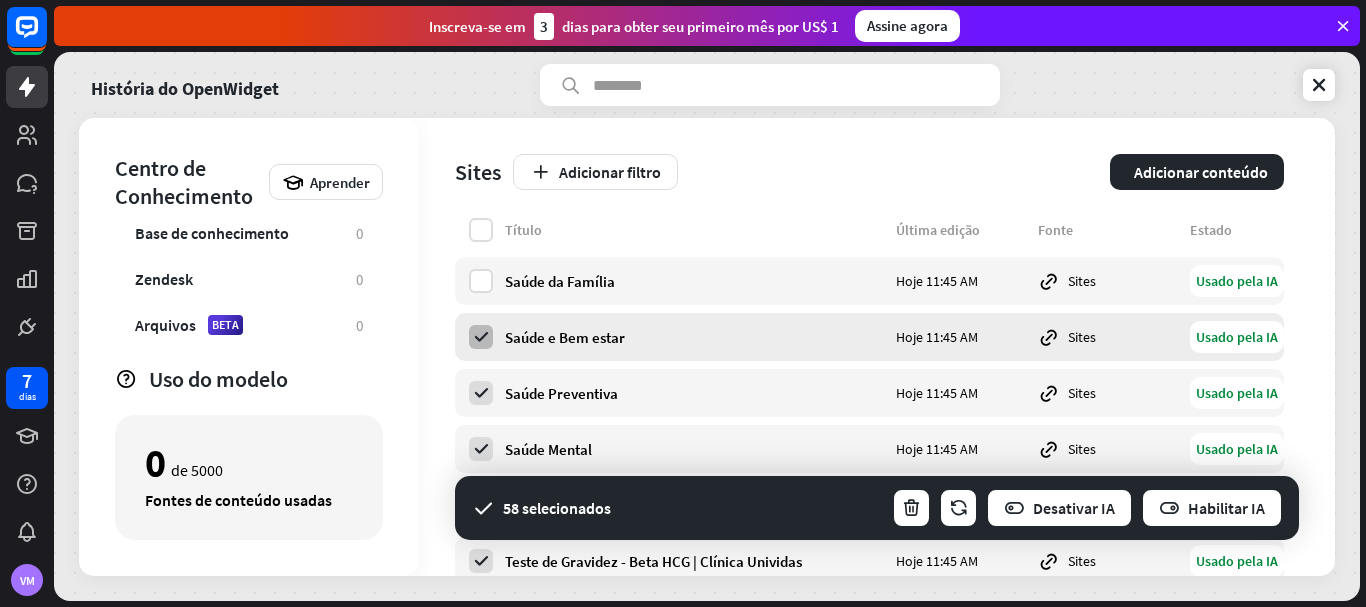 click at bounding box center [481, 337] 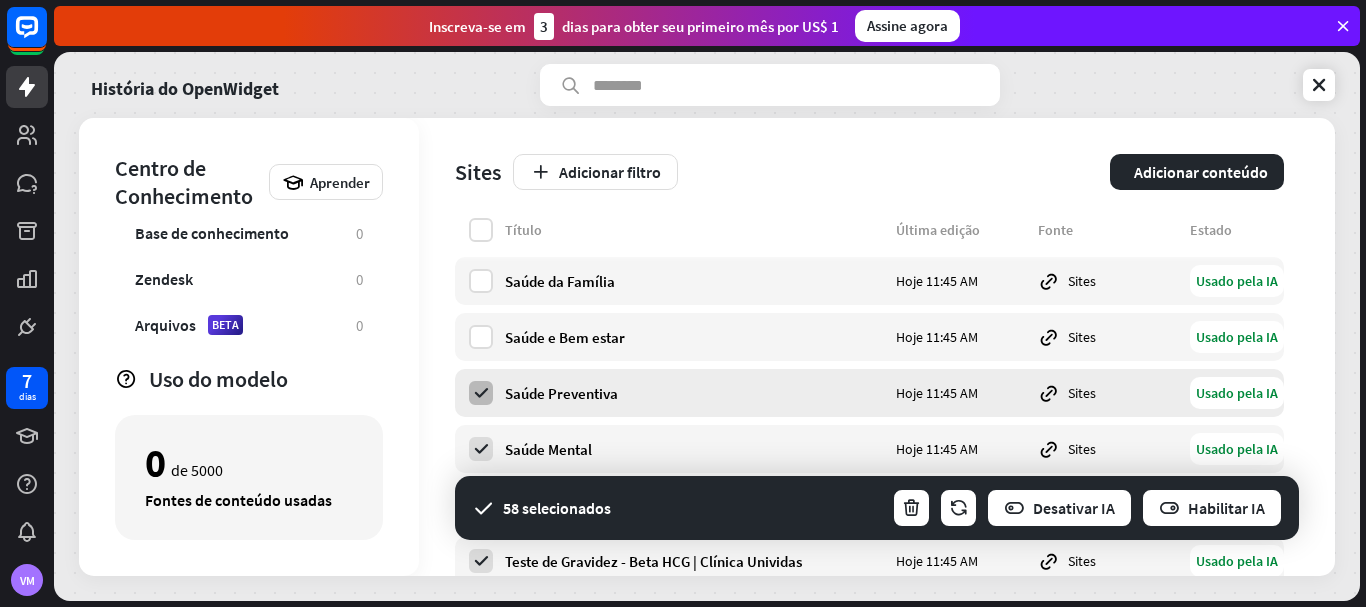 click at bounding box center [481, 393] 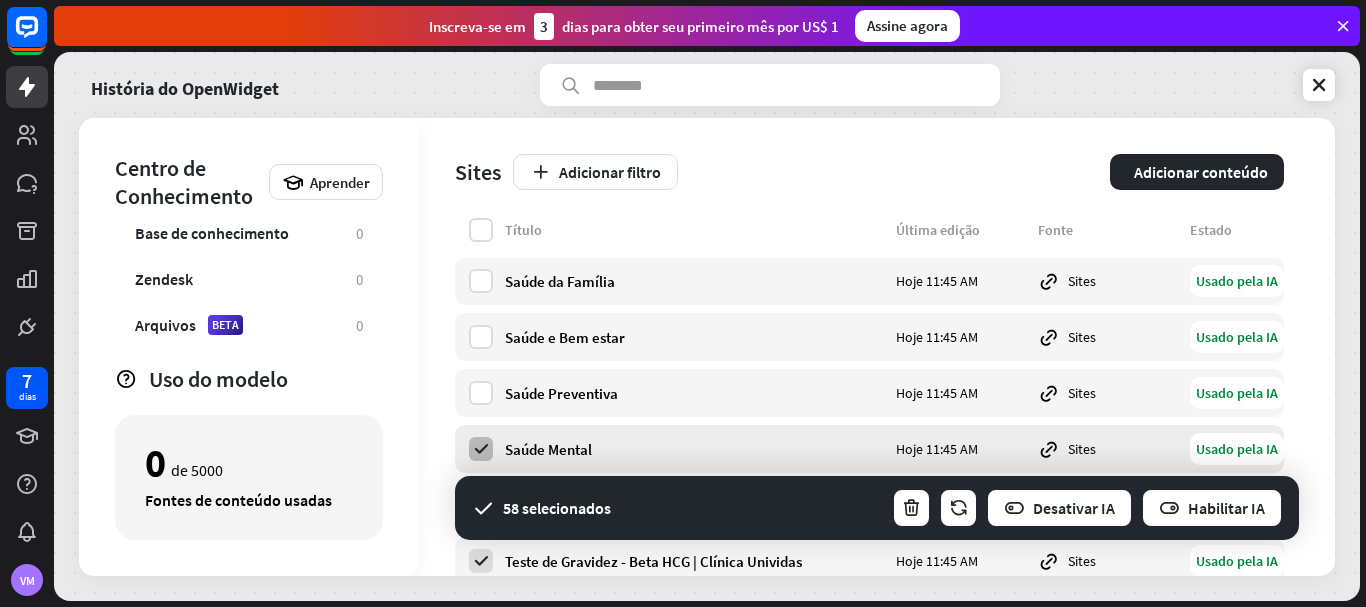 click at bounding box center (481, 449) 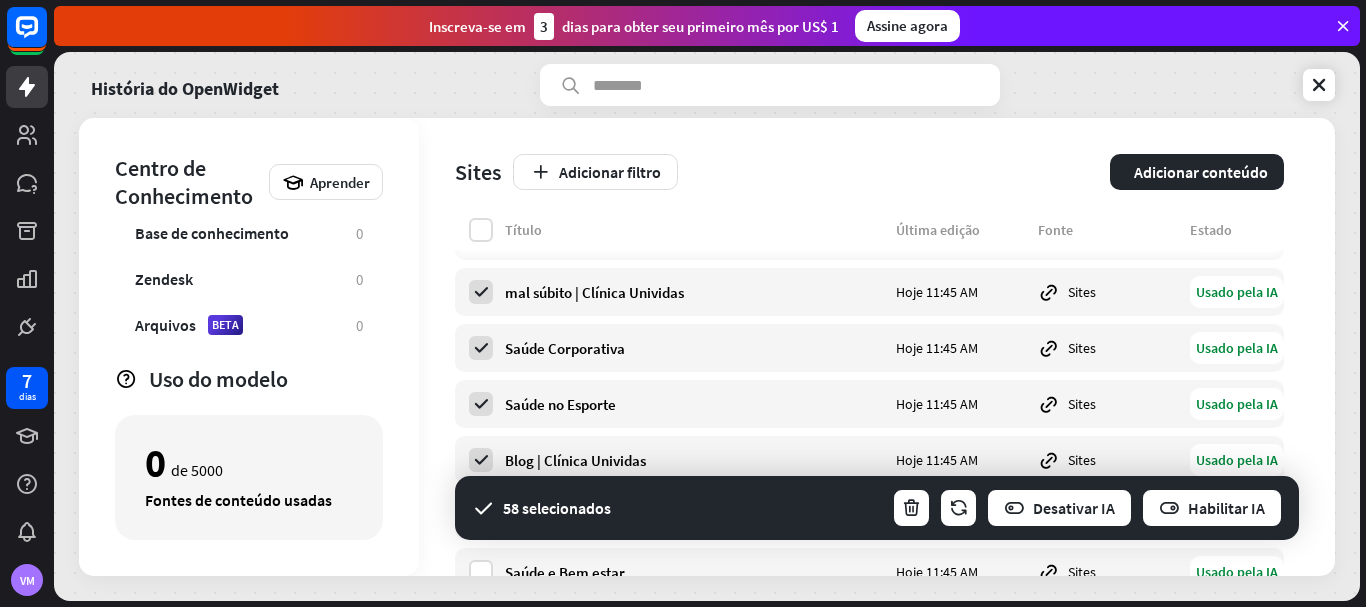 scroll, scrollTop: 1710, scrollLeft: 0, axis: vertical 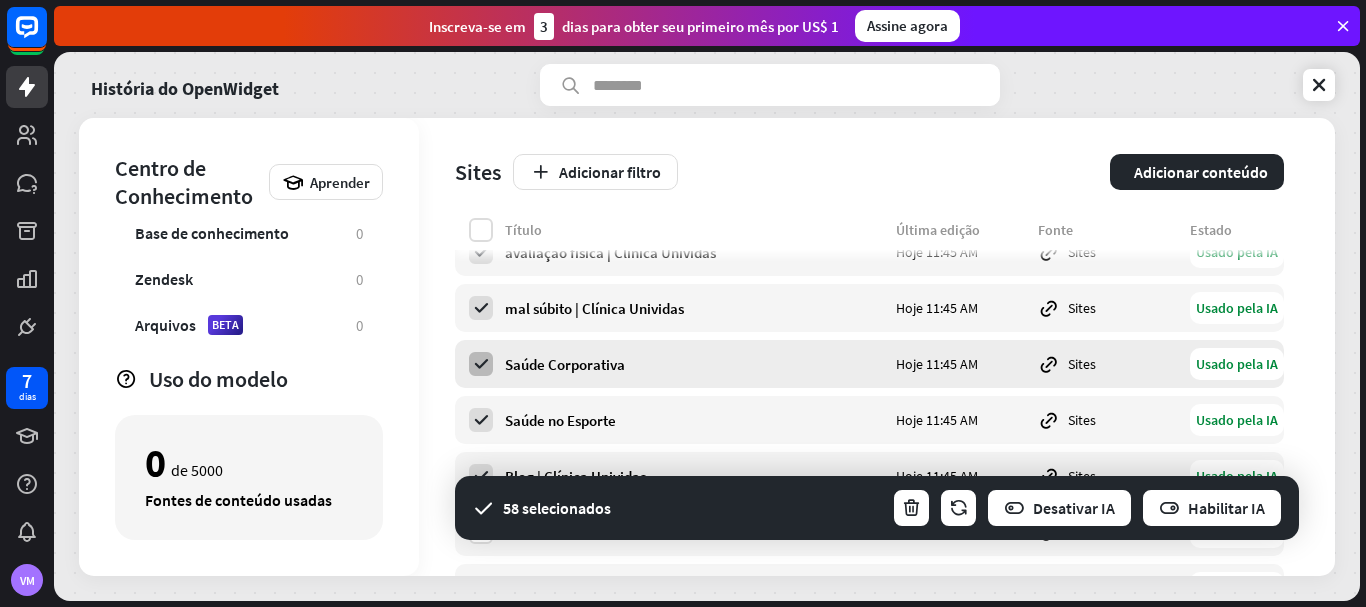 click at bounding box center (481, 364) 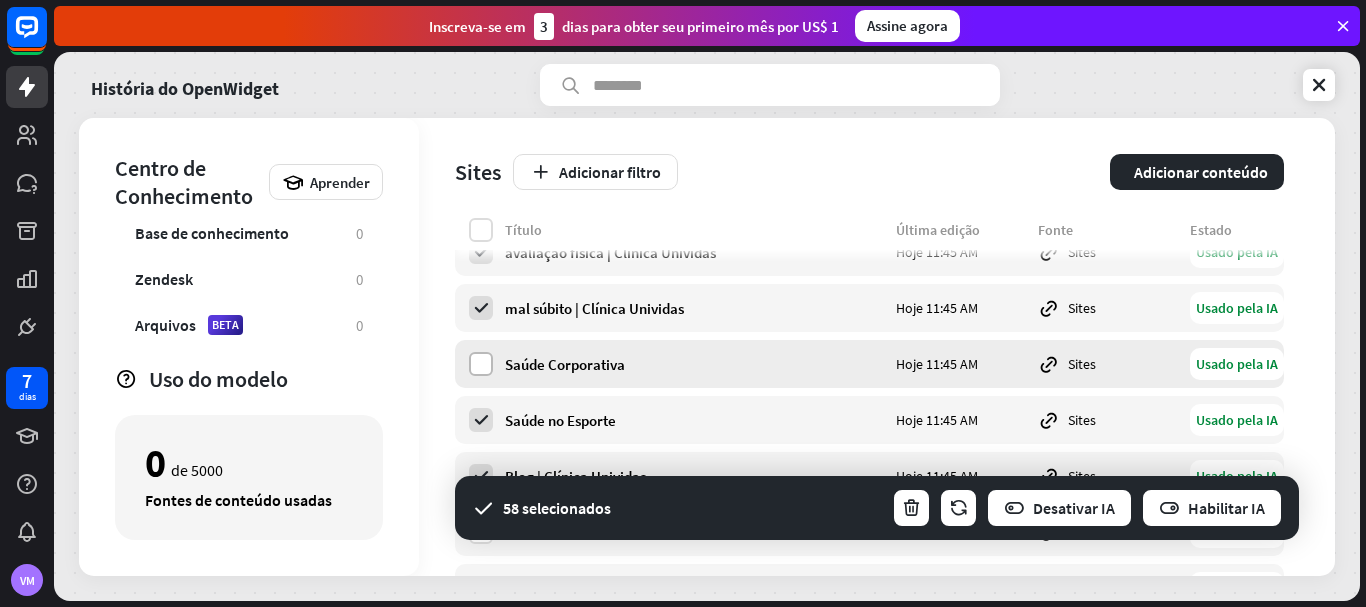 drag, startPoint x: 480, startPoint y: 421, endPoint x: 484, endPoint y: 358, distance: 63.126858 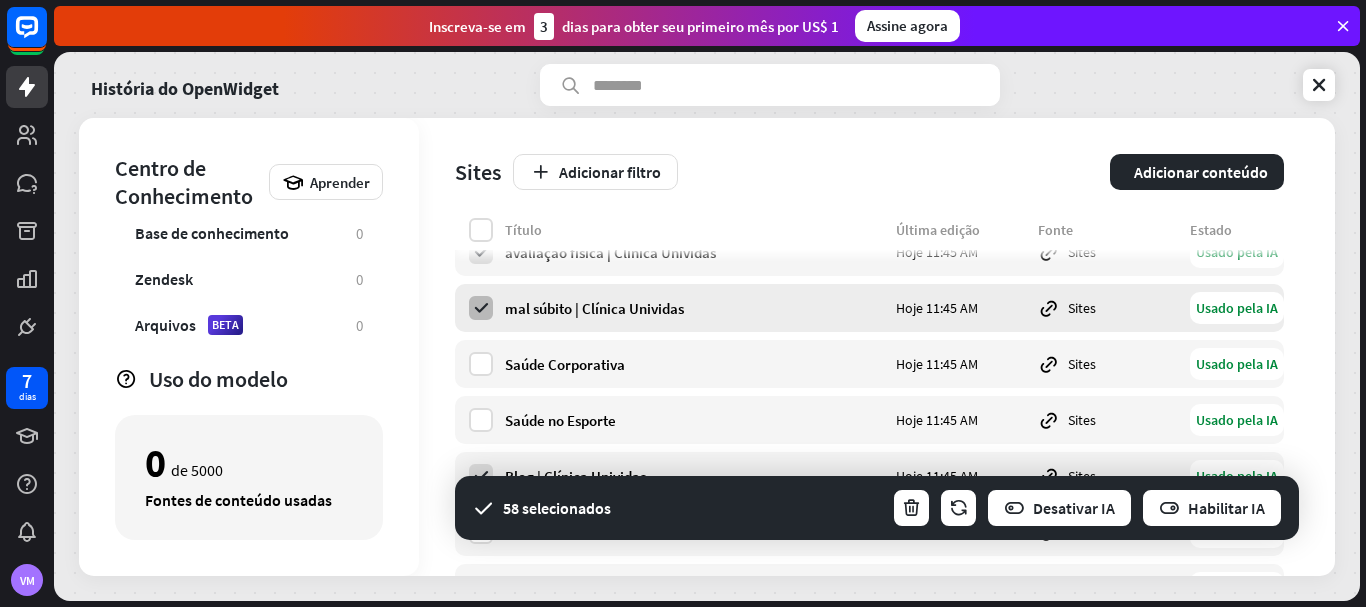 click at bounding box center [481, 308] 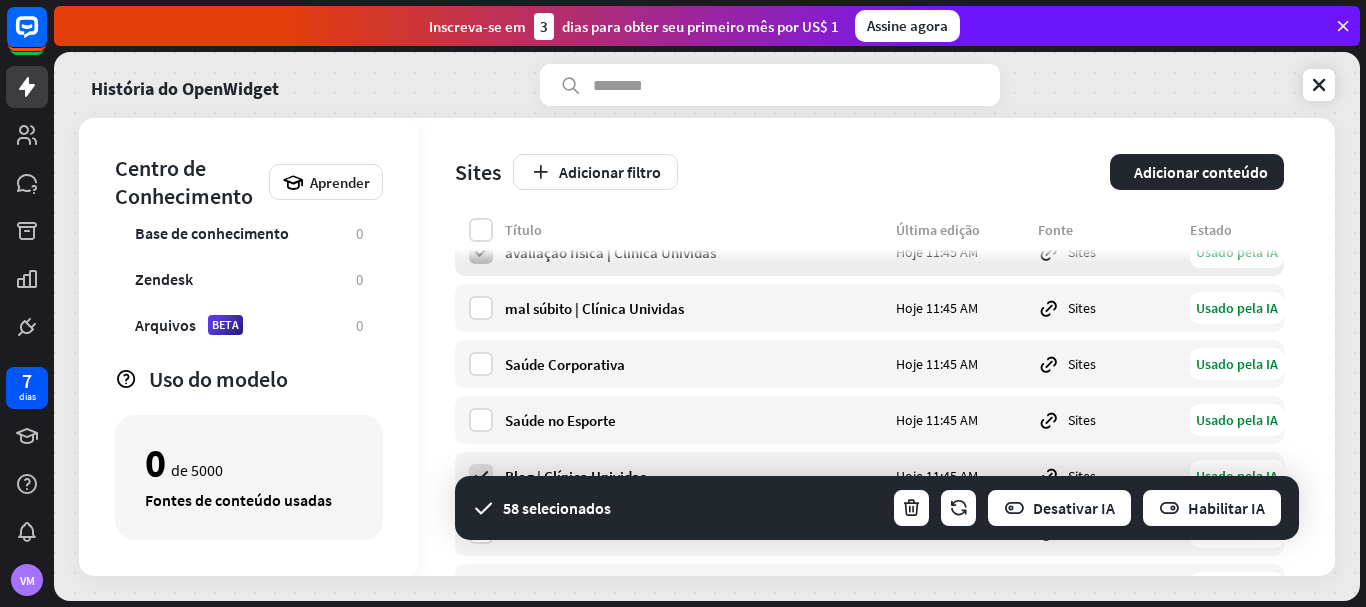 click at bounding box center (481, 252) 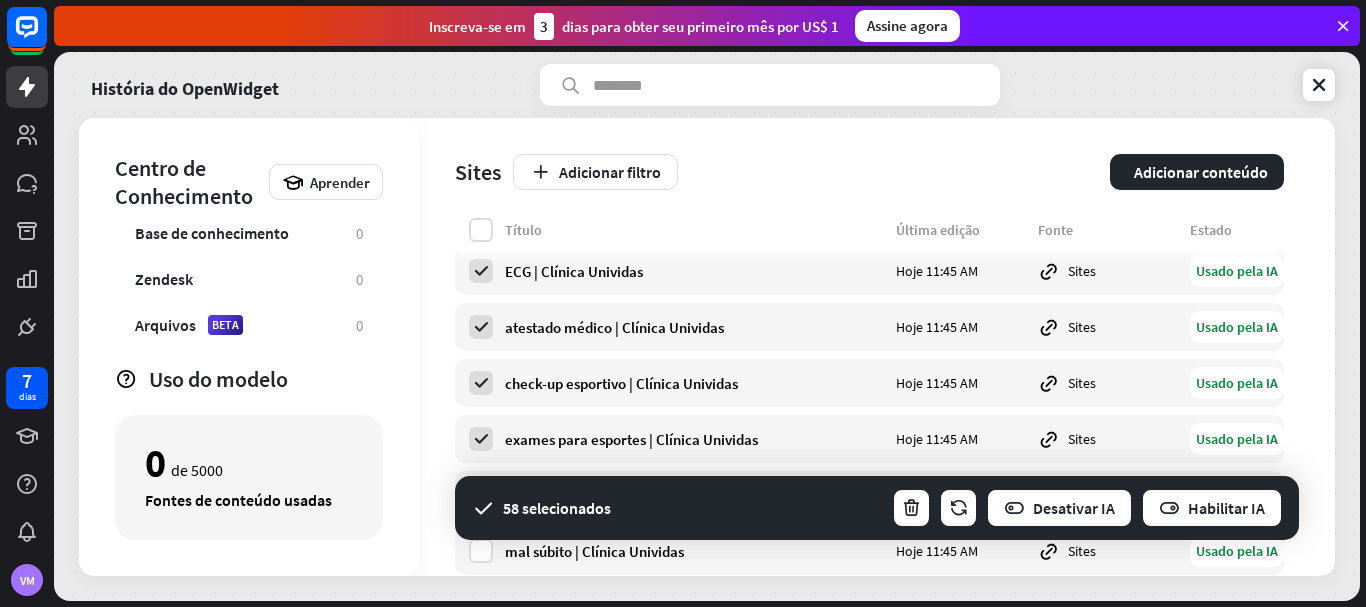 scroll, scrollTop: 1459, scrollLeft: 0, axis: vertical 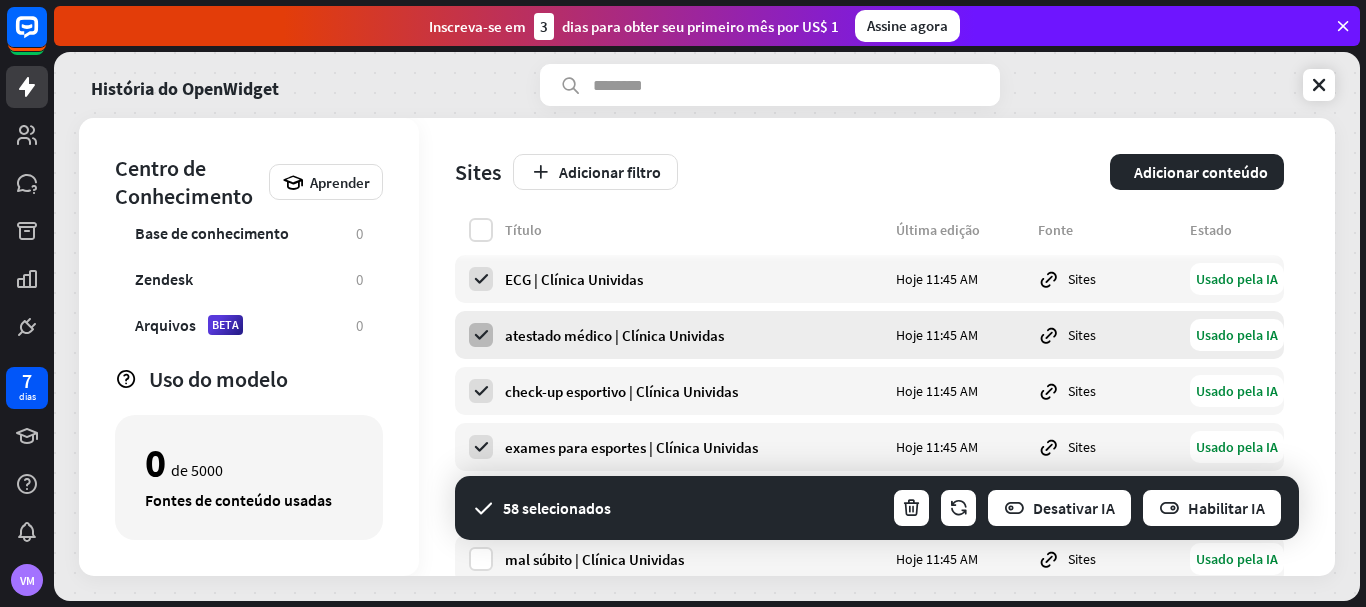 click at bounding box center (481, 335) 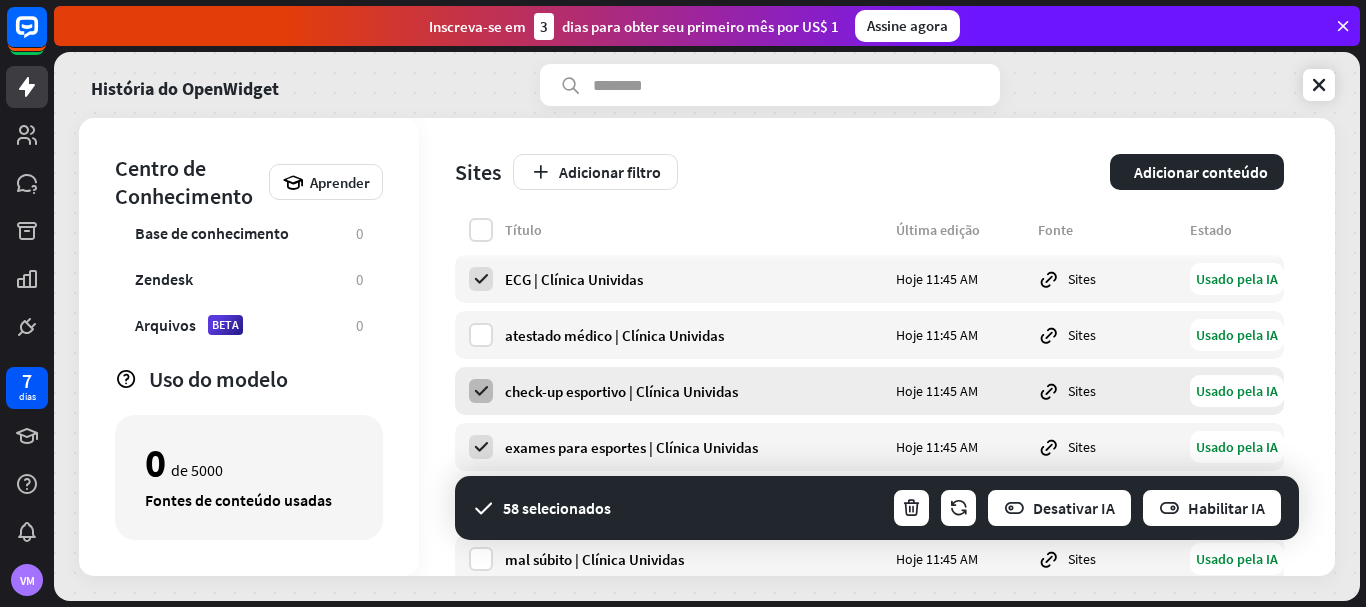 click at bounding box center (481, 391) 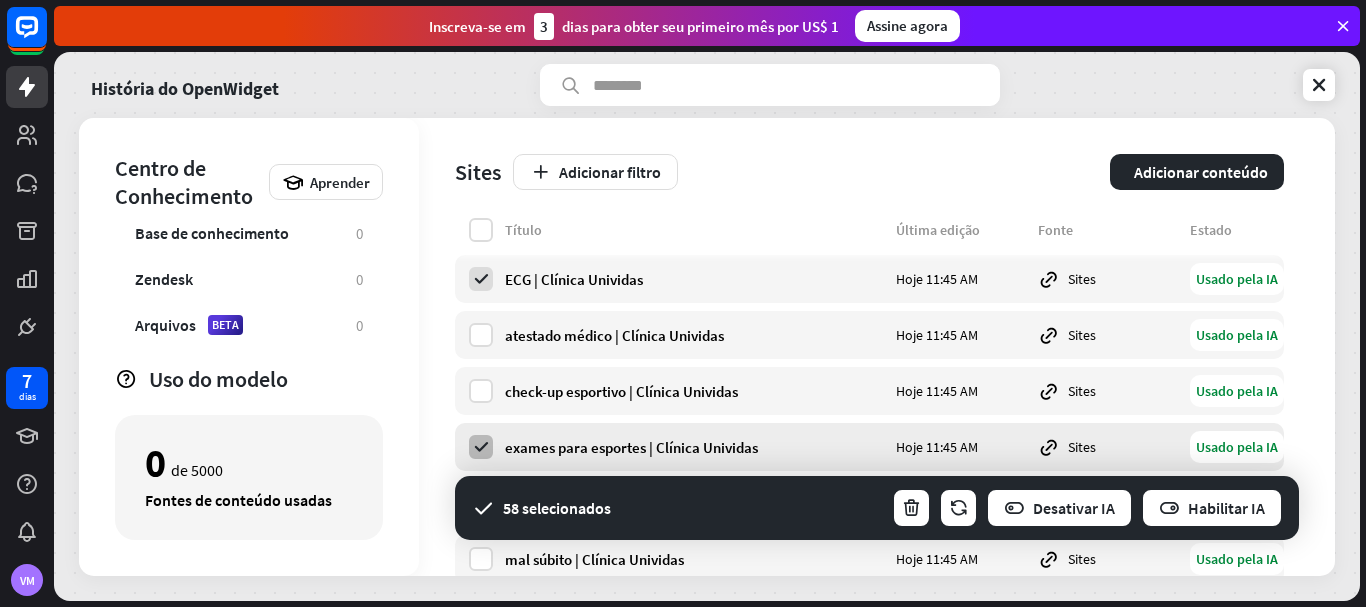 click at bounding box center [481, 447] 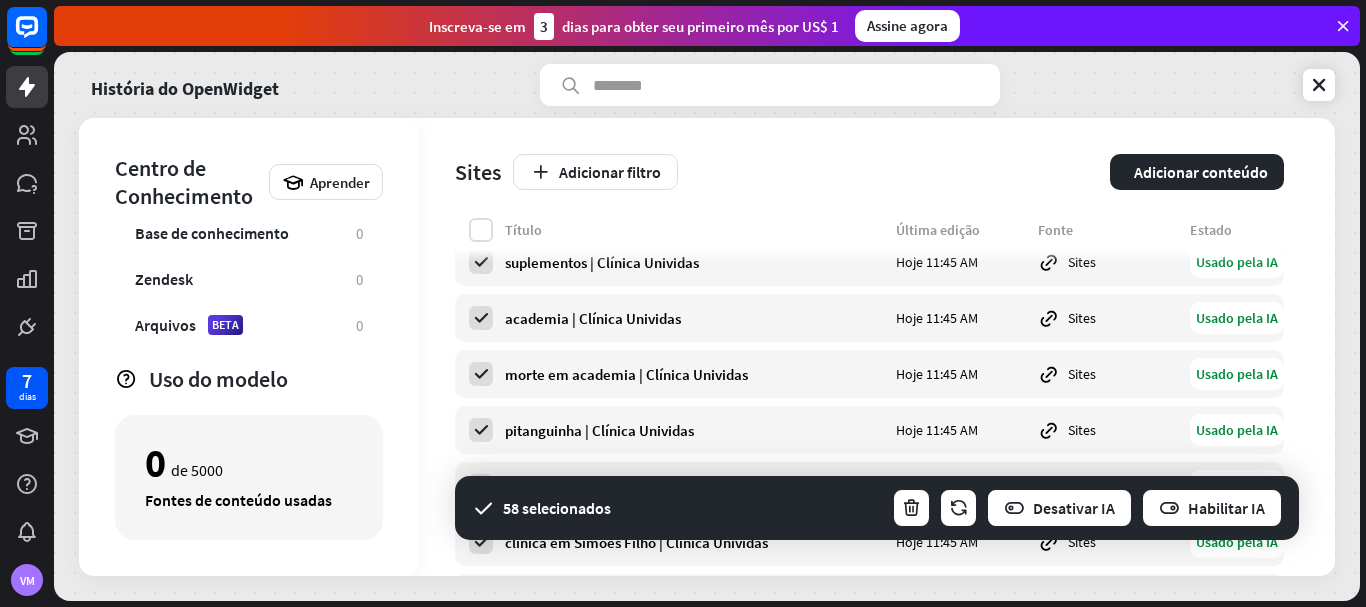 scroll, scrollTop: 956, scrollLeft: 0, axis: vertical 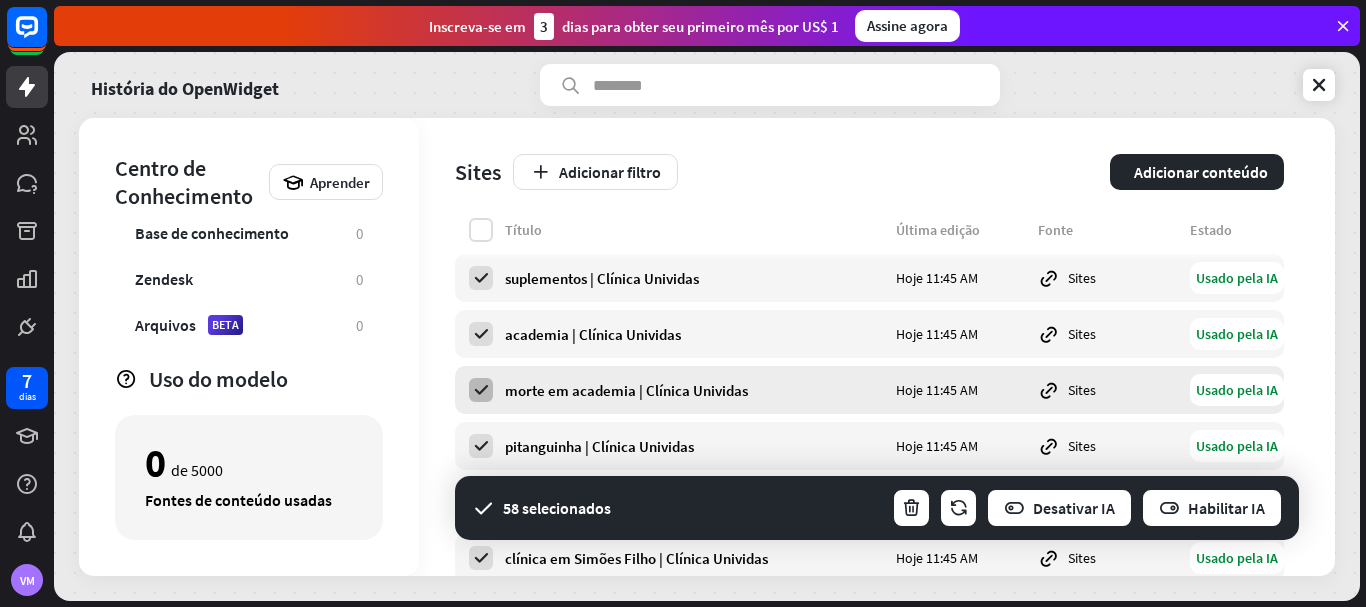 click at bounding box center (481, 390) 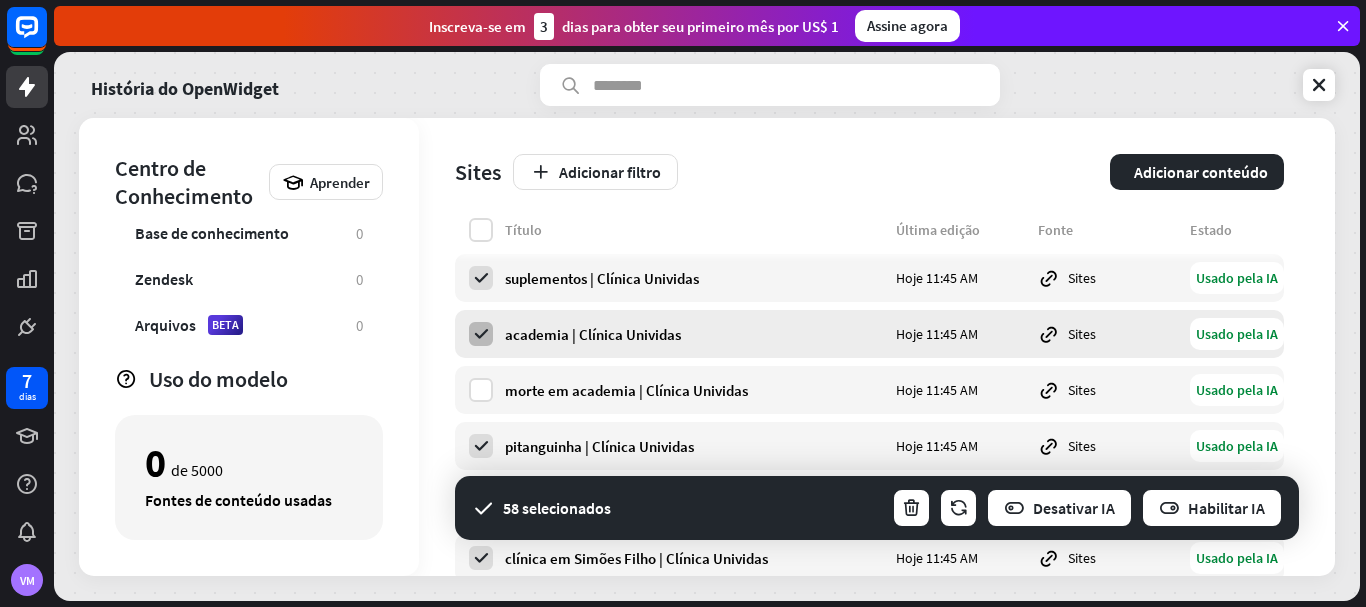 click at bounding box center [481, 334] 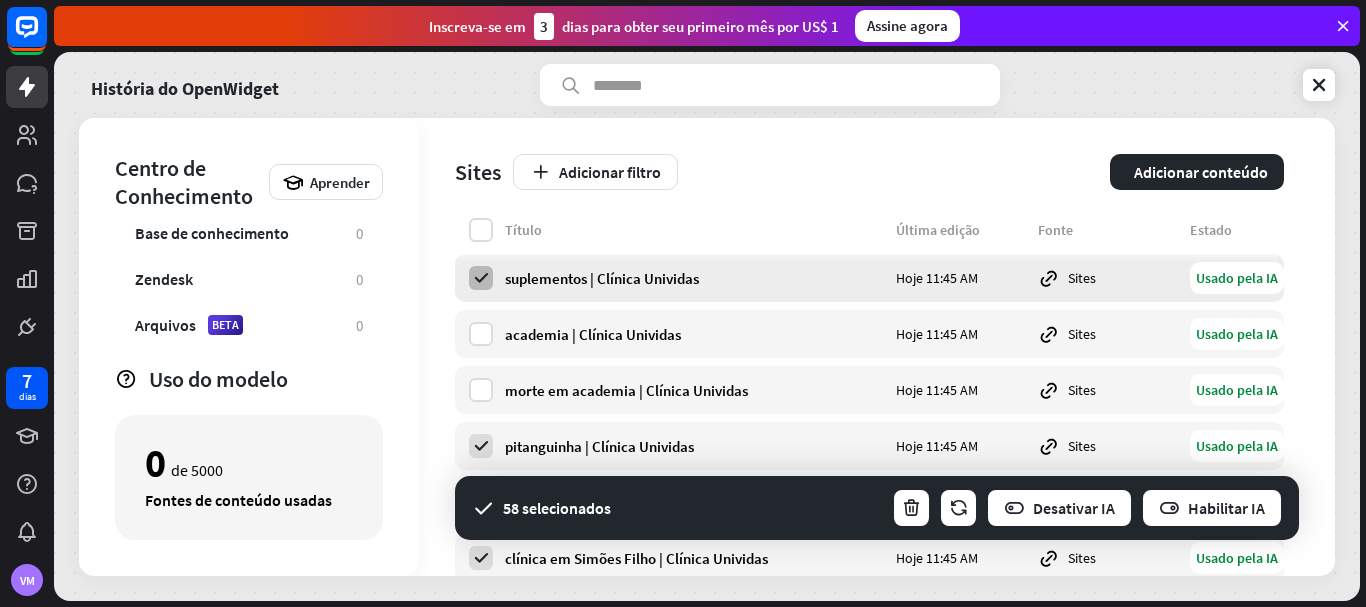 click at bounding box center [481, 278] 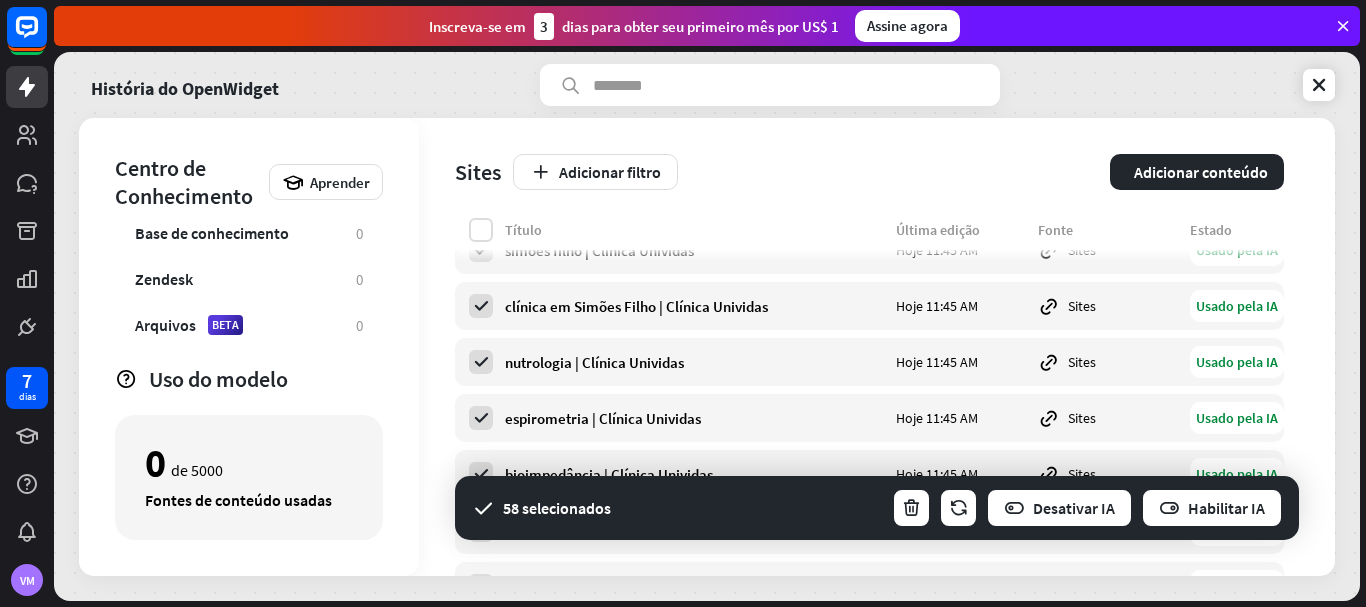 scroll, scrollTop: 1232, scrollLeft: 0, axis: vertical 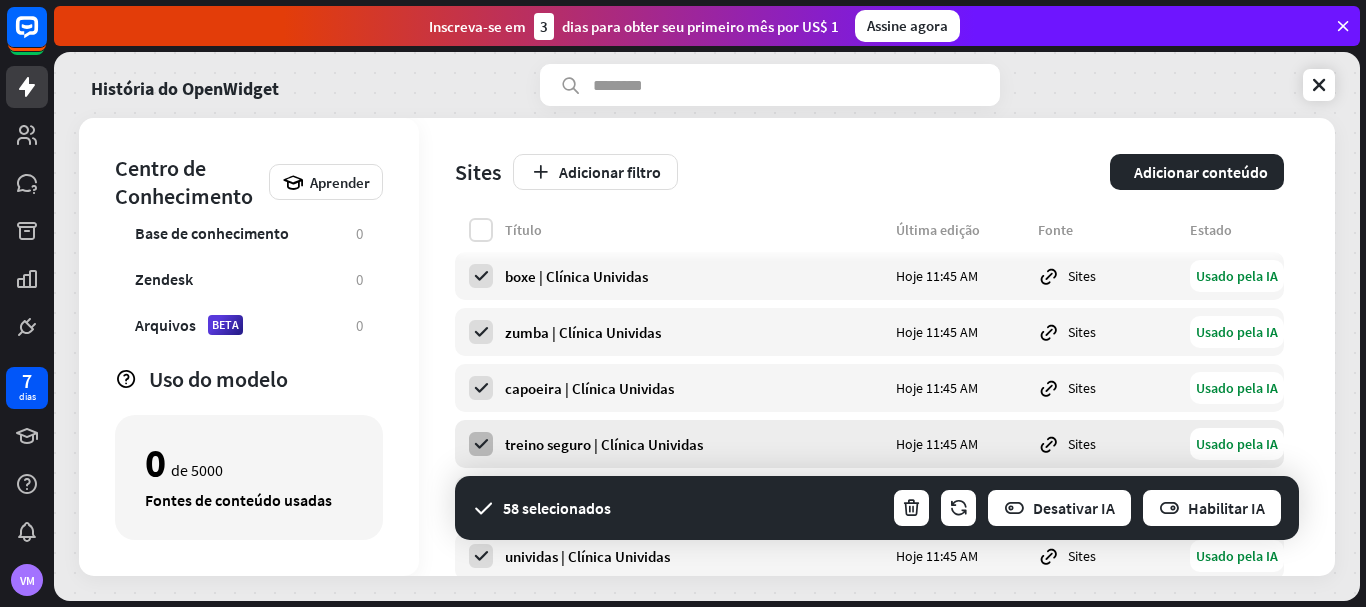 click at bounding box center (481, 444) 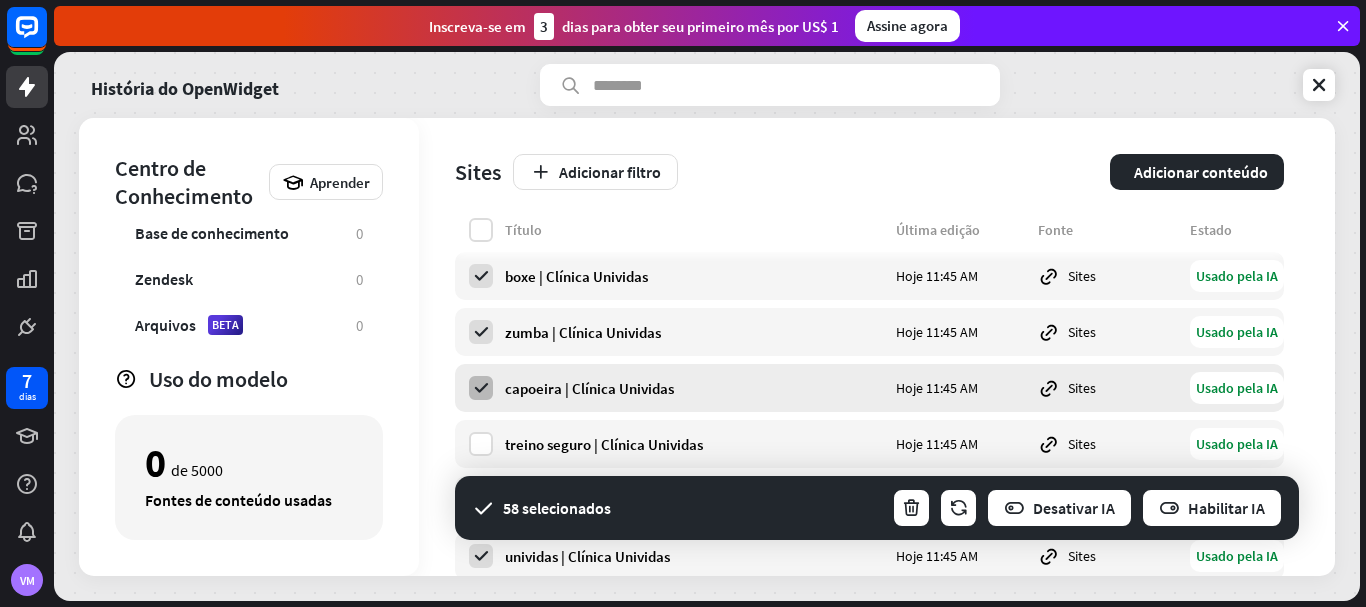 click at bounding box center [481, 388] 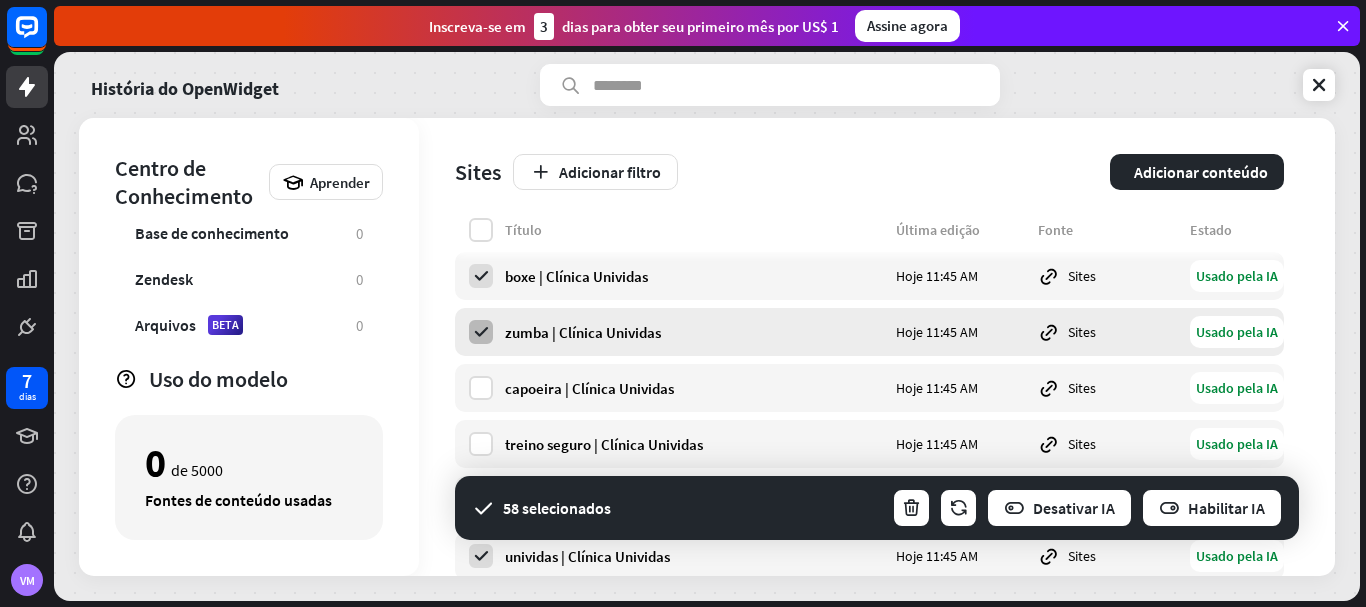 click at bounding box center (481, 332) 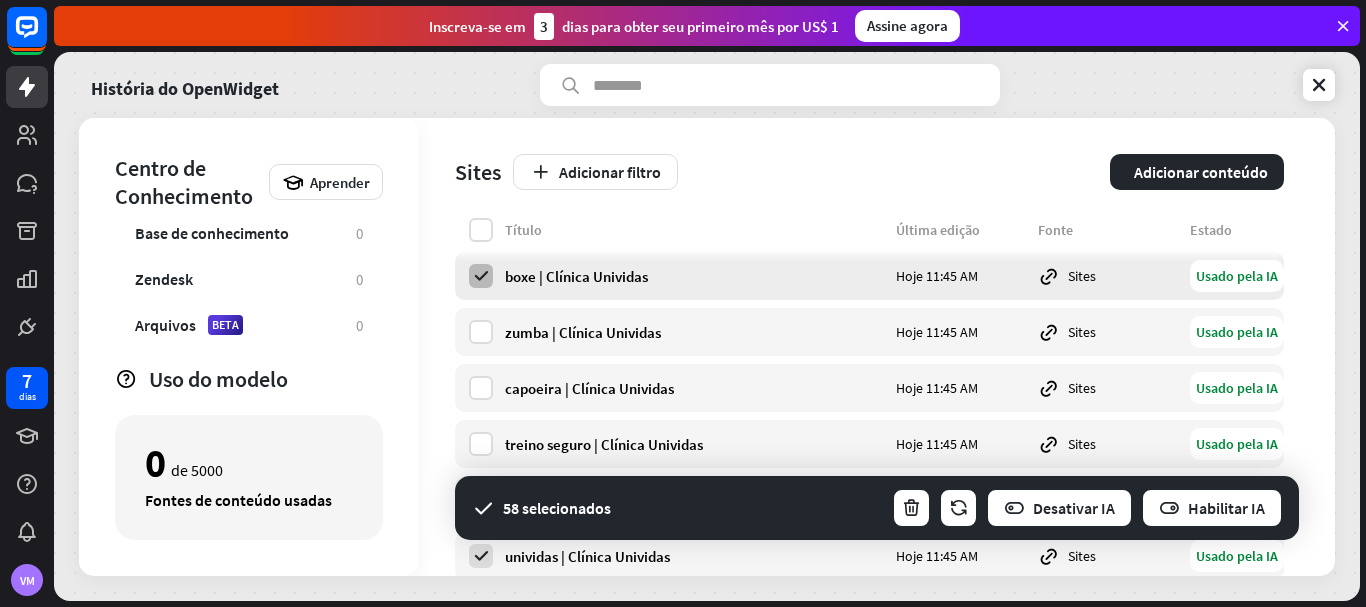 click at bounding box center [481, 276] 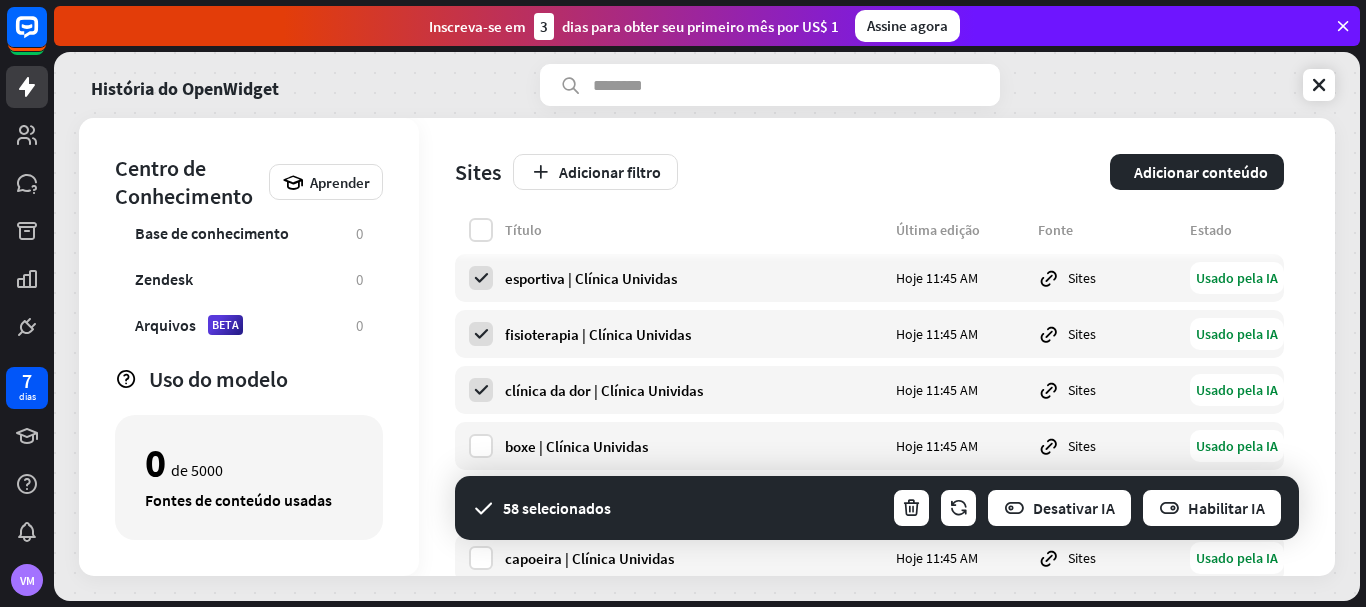 scroll, scrollTop: 275, scrollLeft: 0, axis: vertical 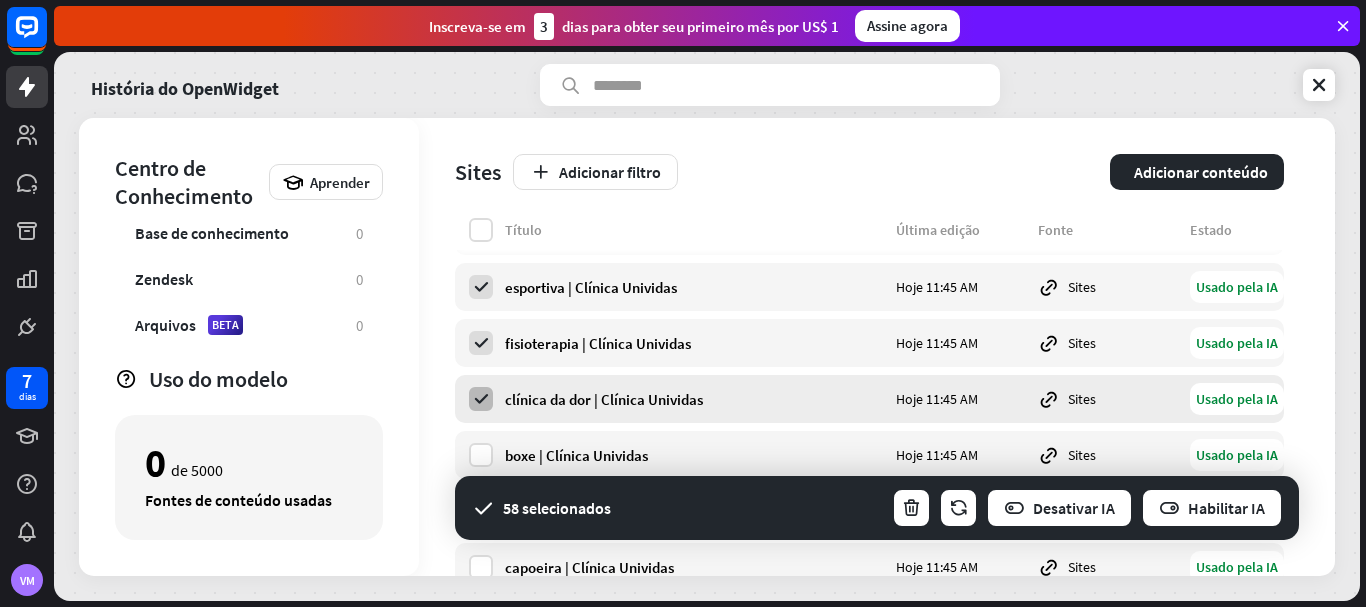 click at bounding box center (481, 399) 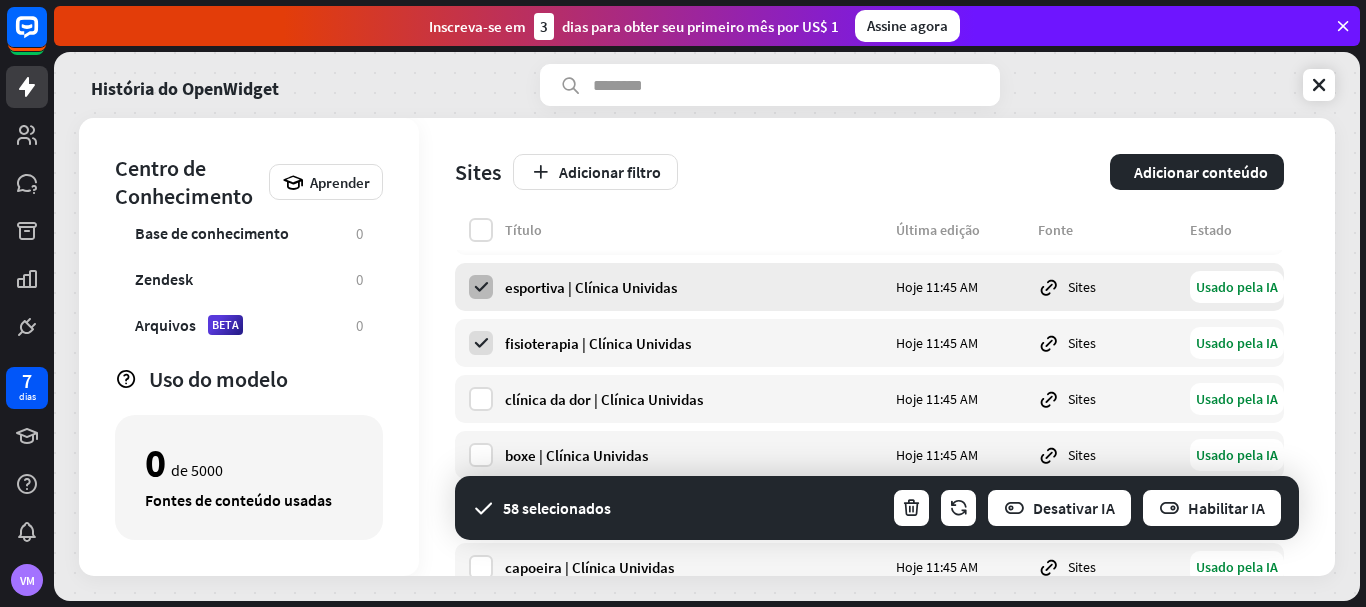 click at bounding box center (481, 287) 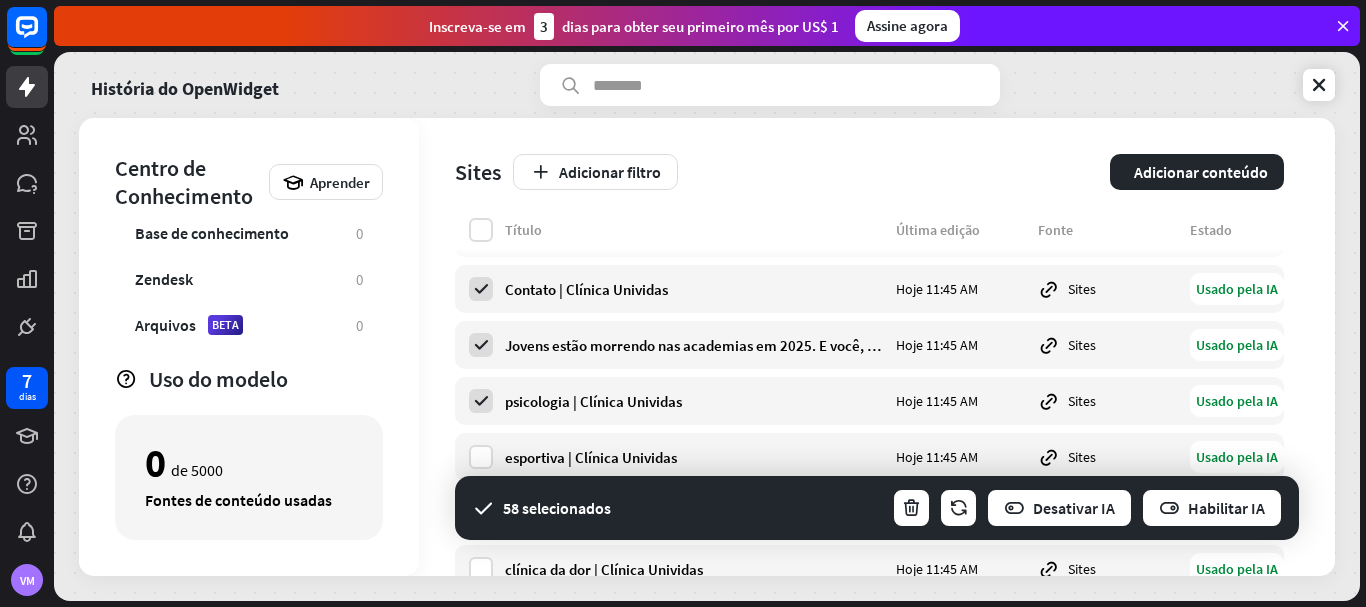 scroll, scrollTop: 89, scrollLeft: 0, axis: vertical 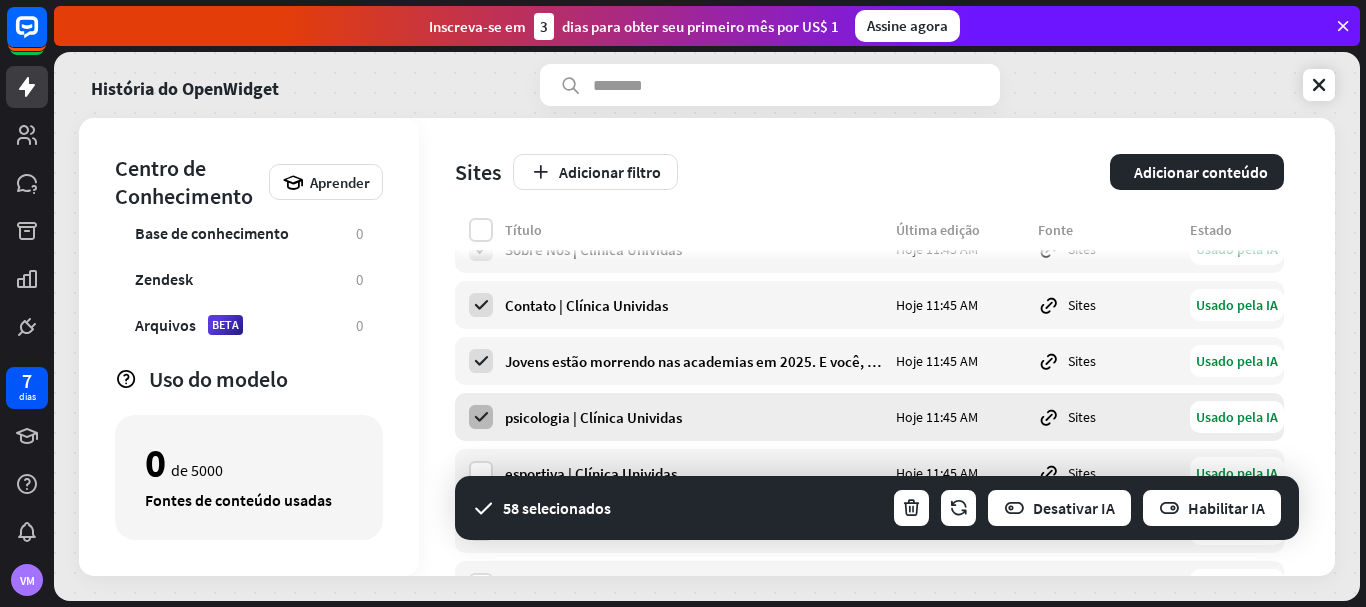 click at bounding box center (481, 417) 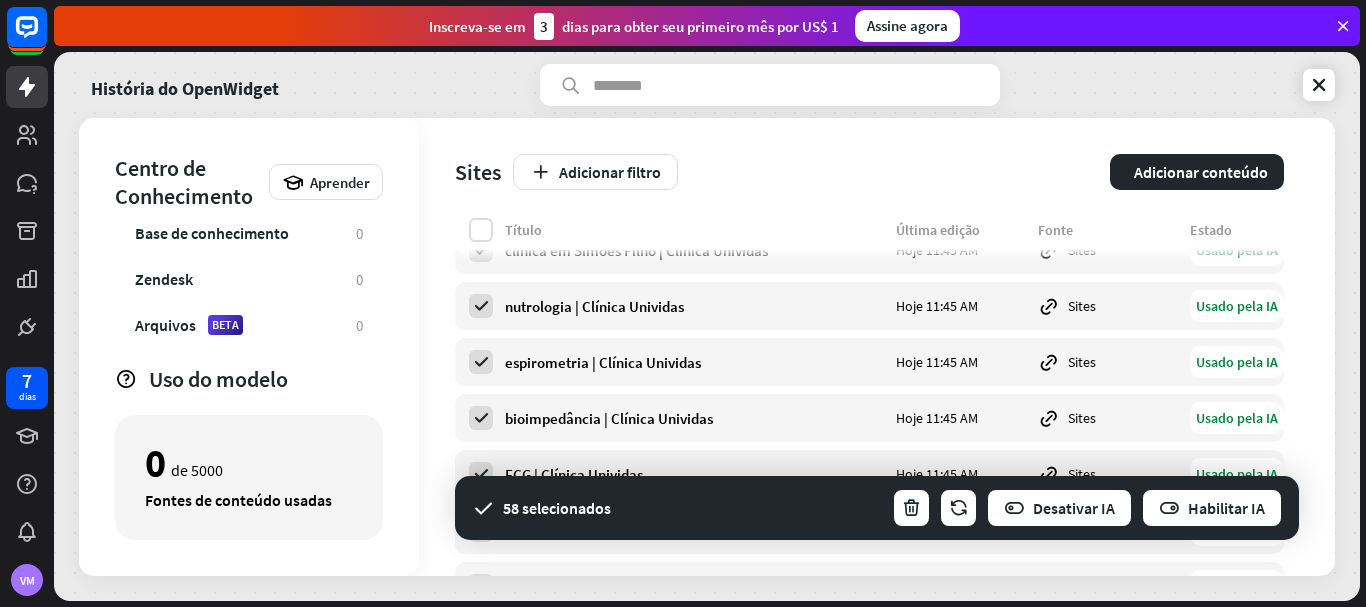 scroll, scrollTop: 1248, scrollLeft: 0, axis: vertical 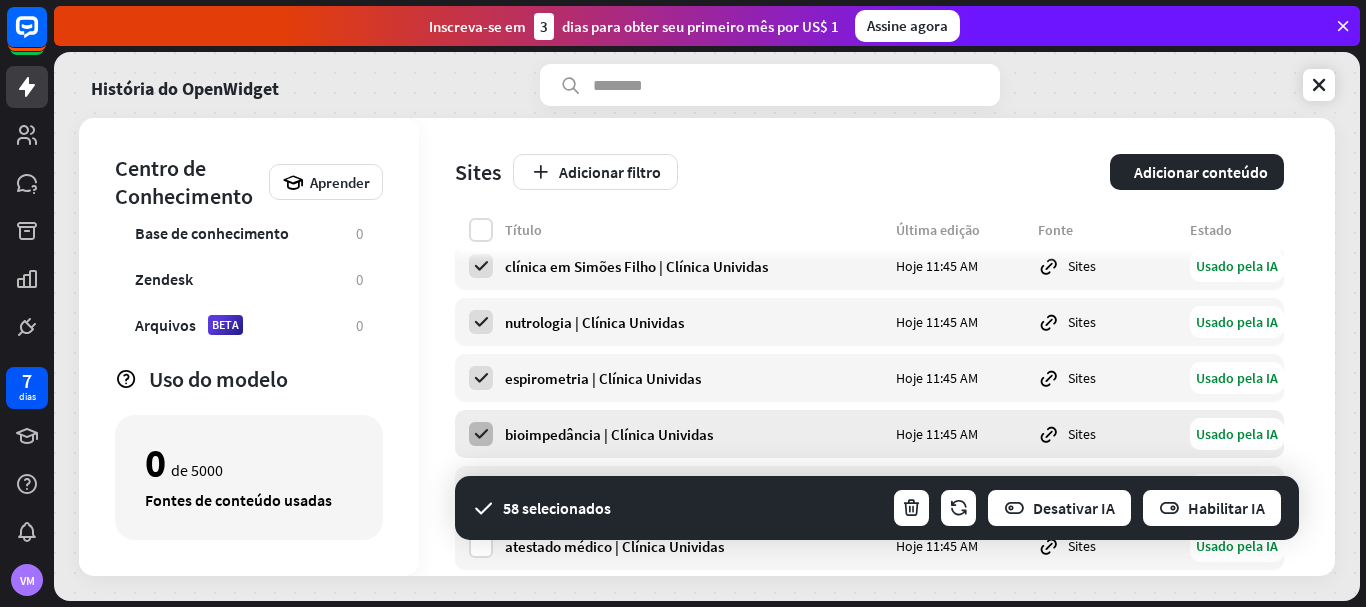 click at bounding box center (481, 434) 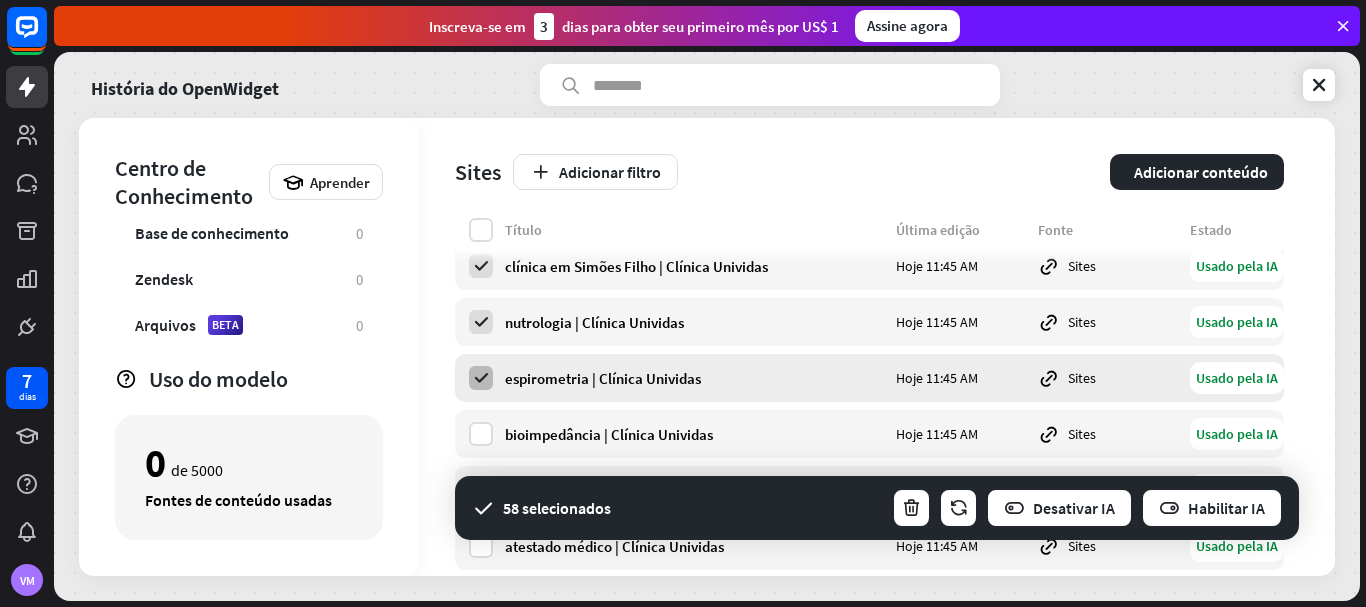 click at bounding box center (481, 378) 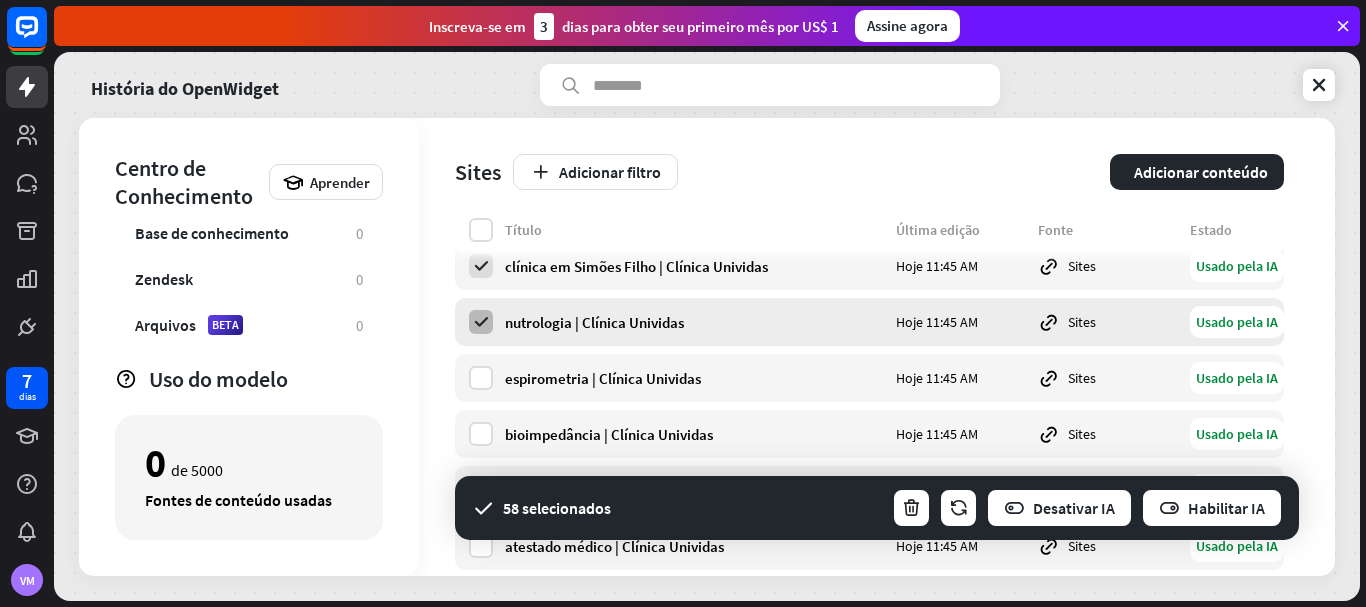 click at bounding box center [481, 322] 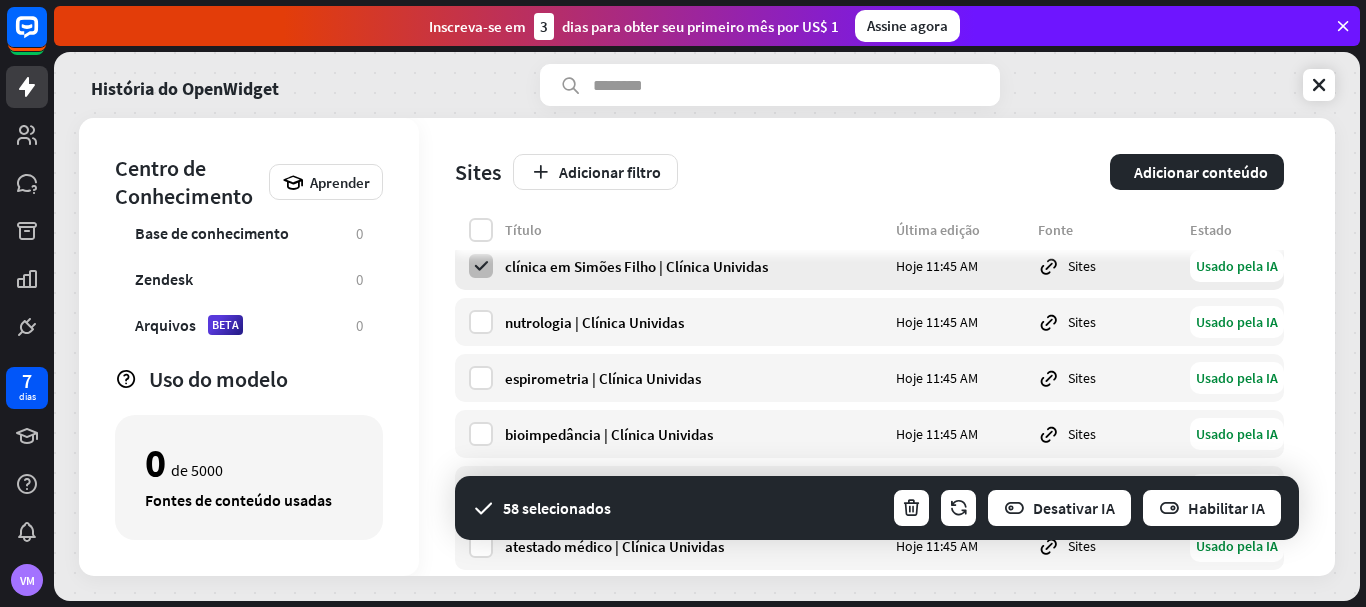 click at bounding box center [481, 266] 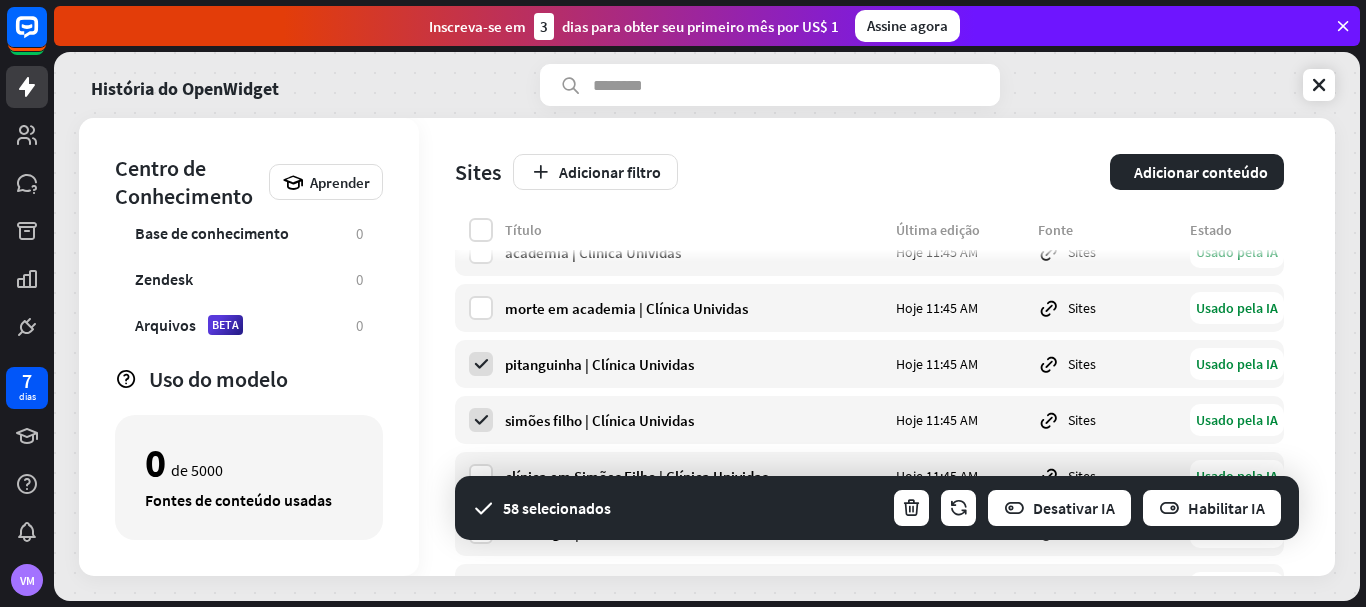 scroll, scrollTop: 1029, scrollLeft: 0, axis: vertical 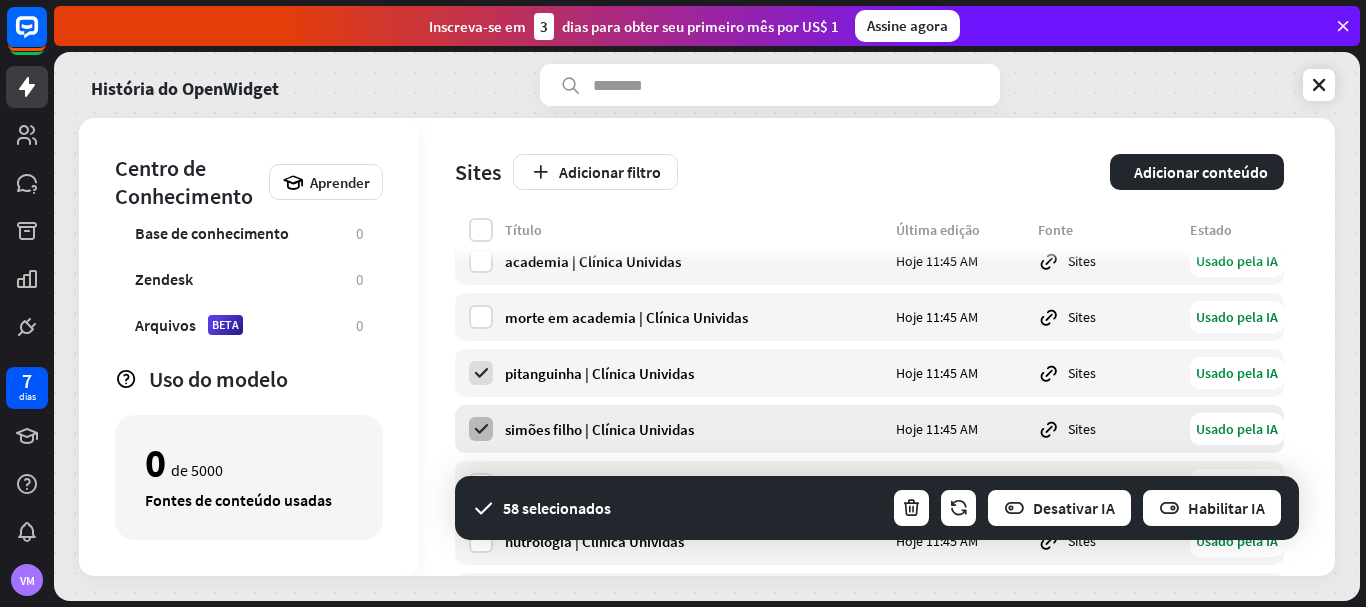 click at bounding box center [481, 429] 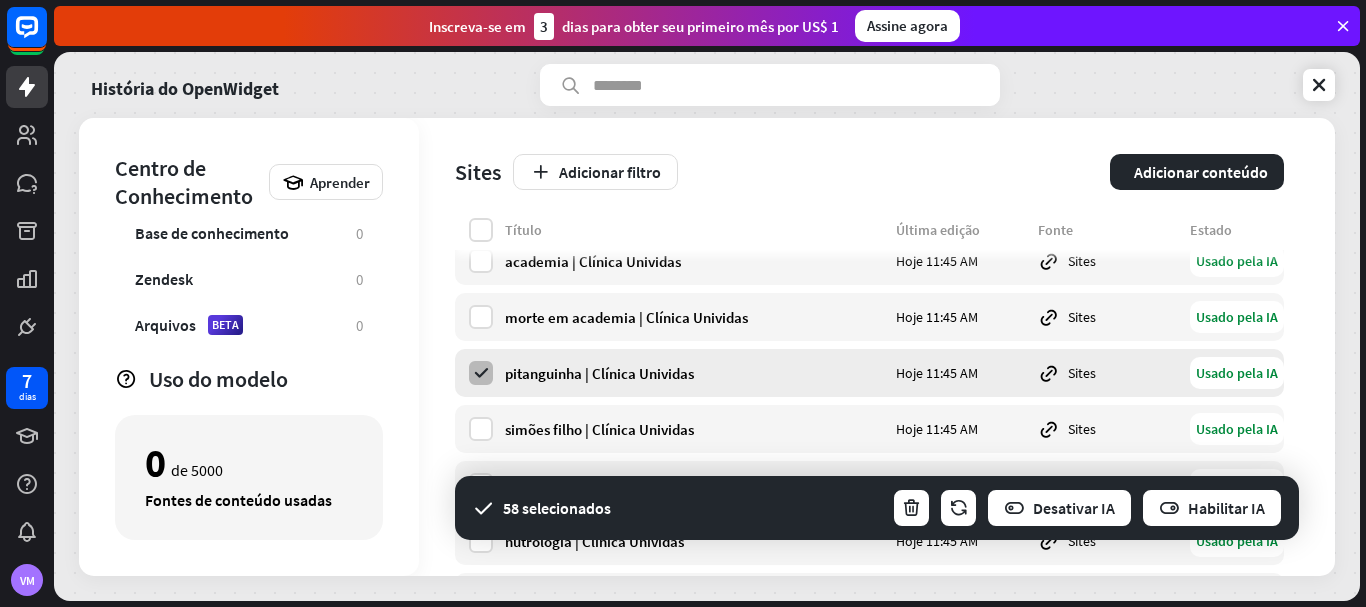 click at bounding box center [481, 373] 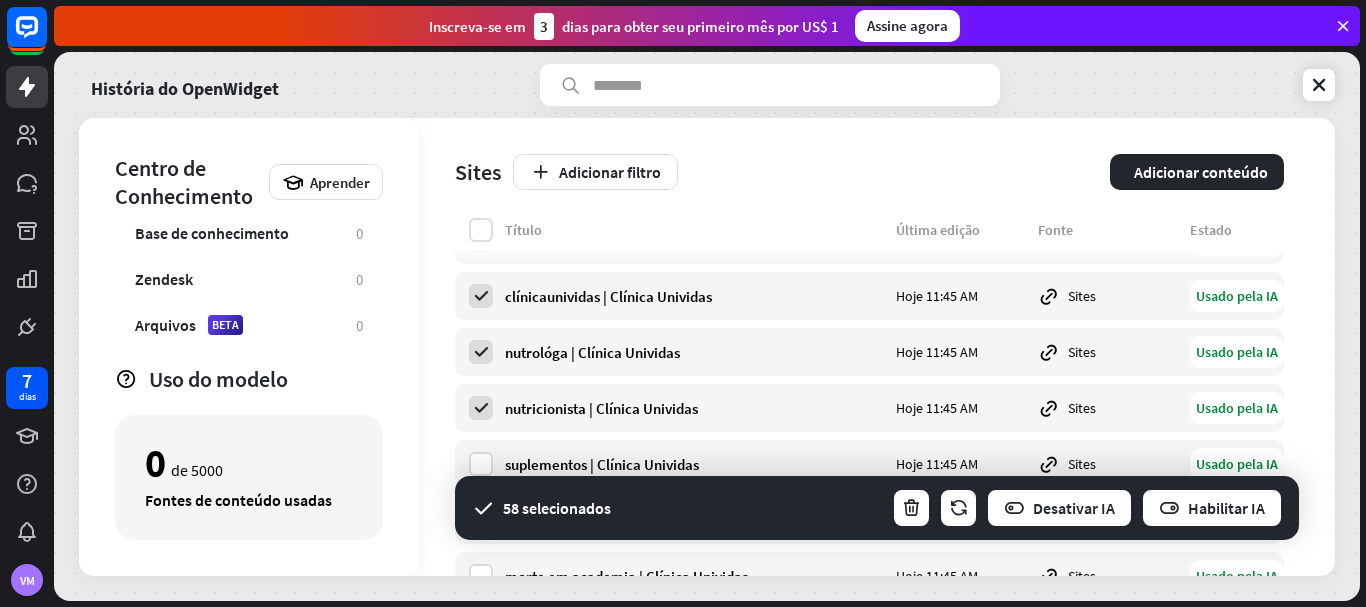 scroll, scrollTop: 761, scrollLeft: 0, axis: vertical 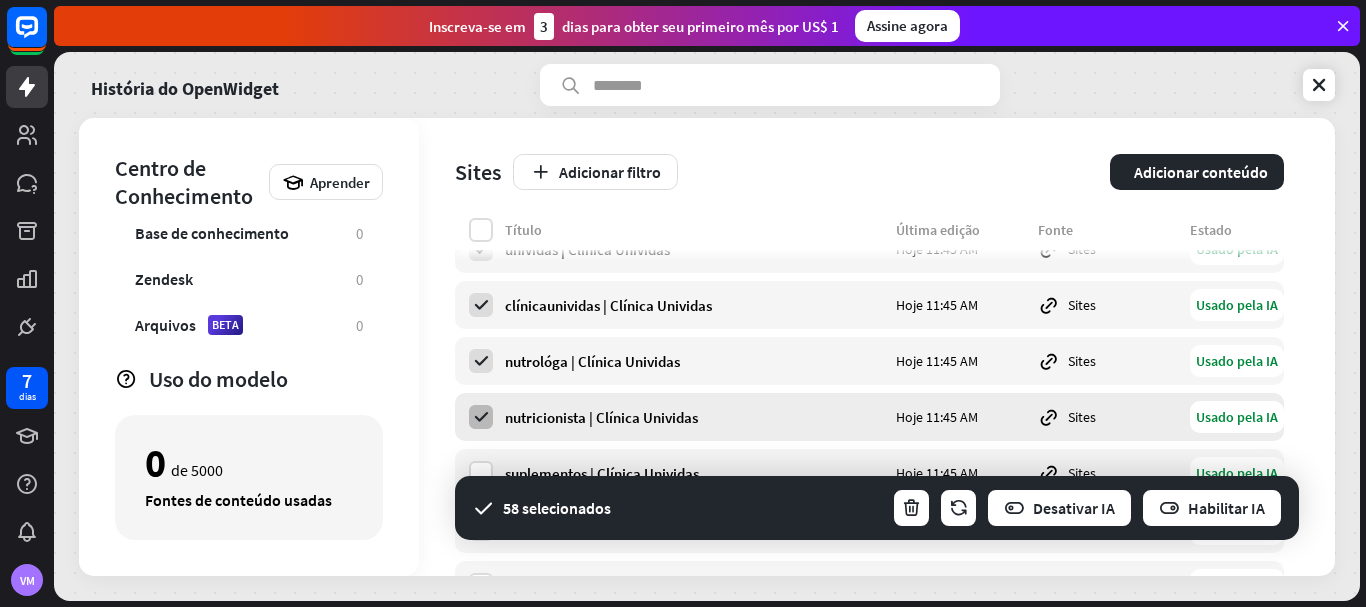 click at bounding box center (481, 417) 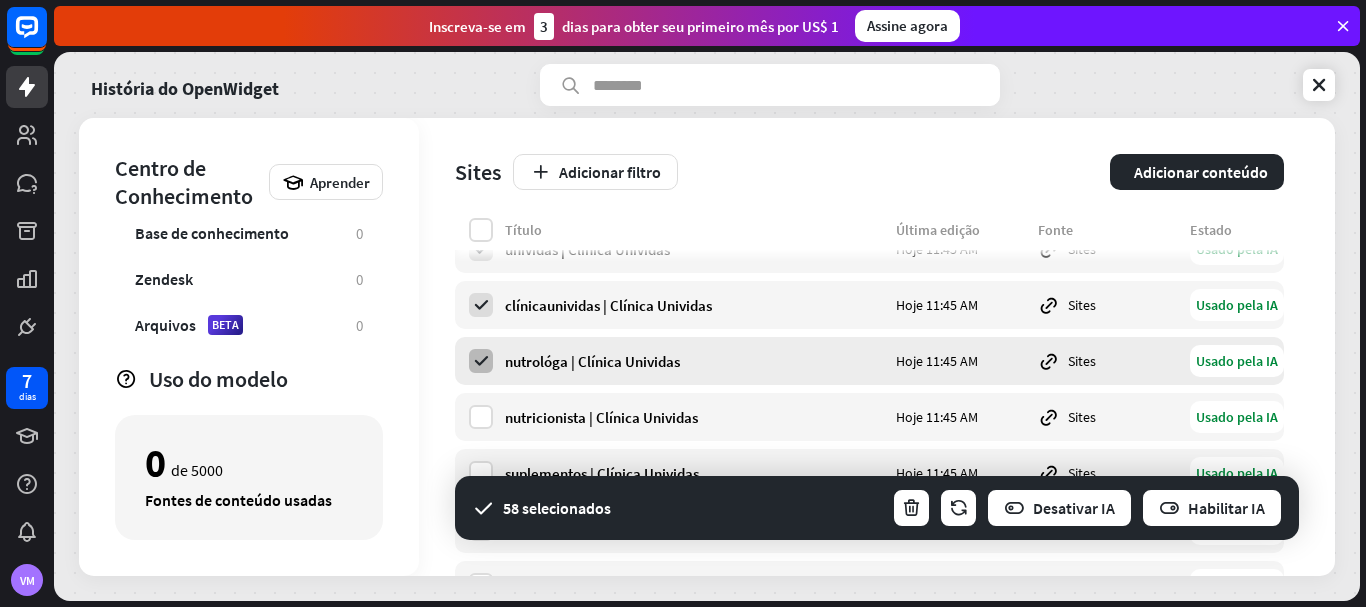 click at bounding box center (481, 361) 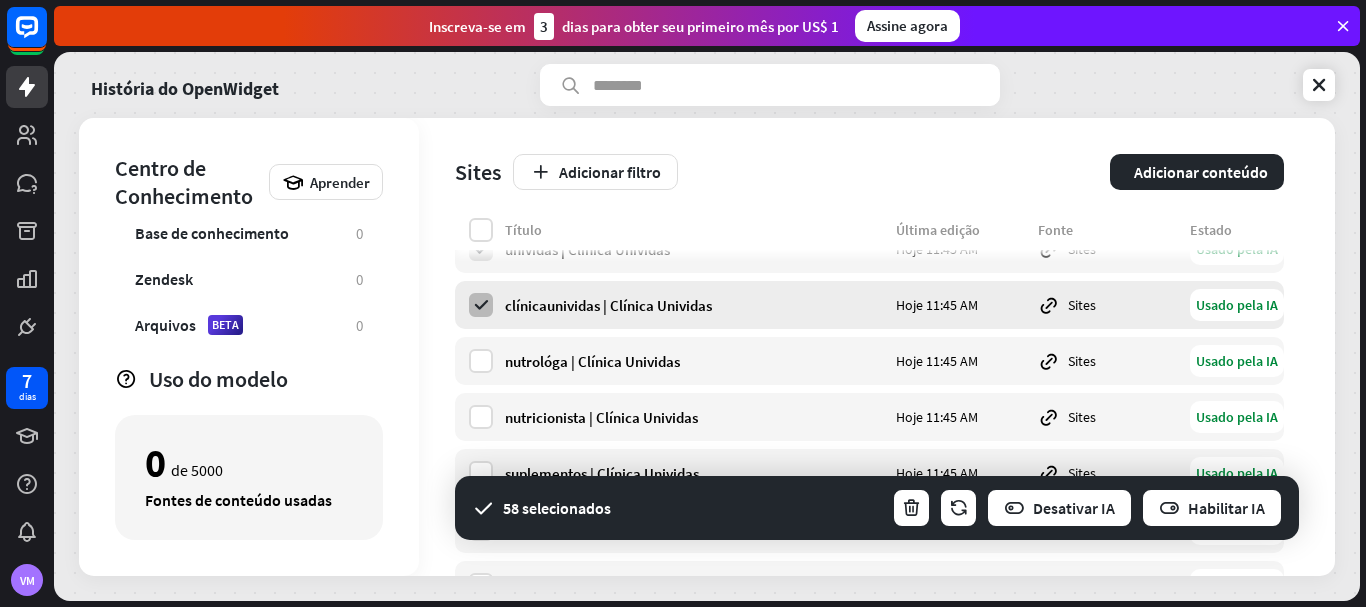 click at bounding box center (481, 305) 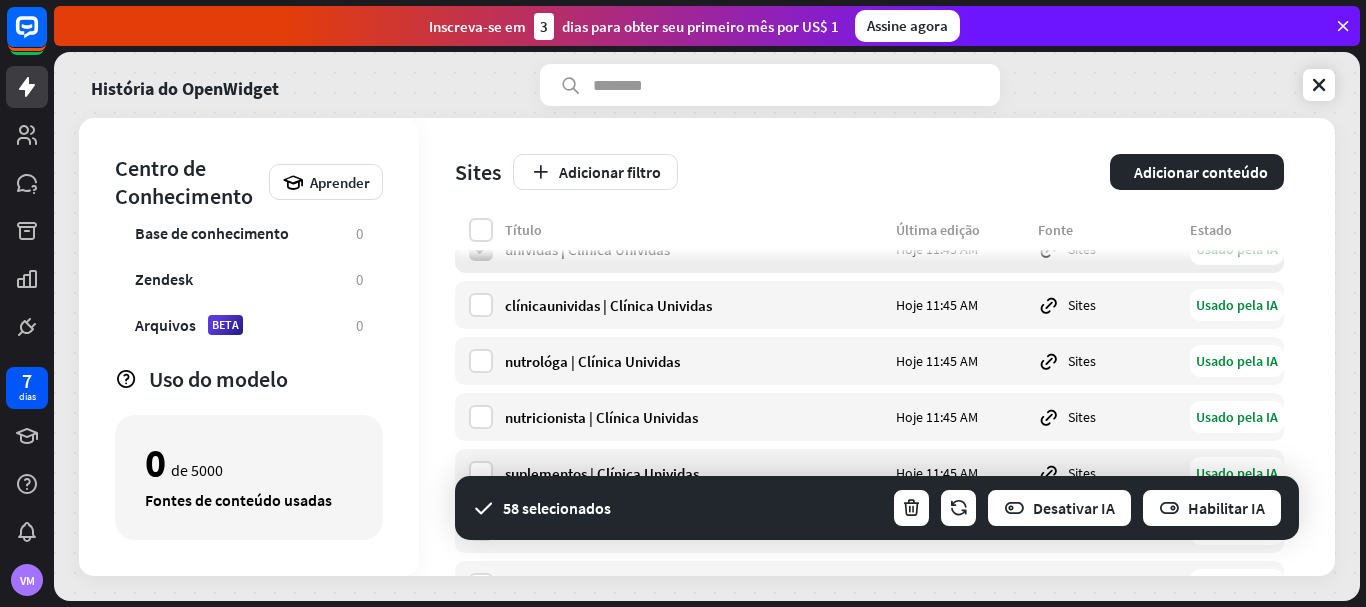 click at bounding box center [481, 249] 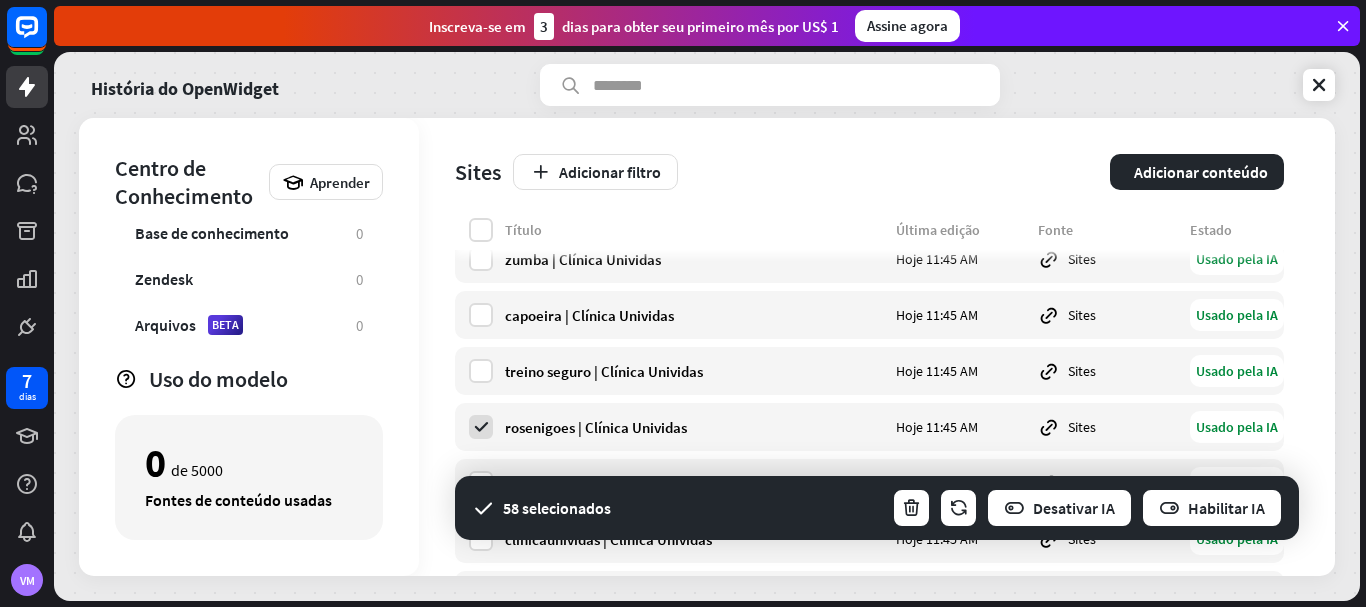 scroll, scrollTop: 518, scrollLeft: 0, axis: vertical 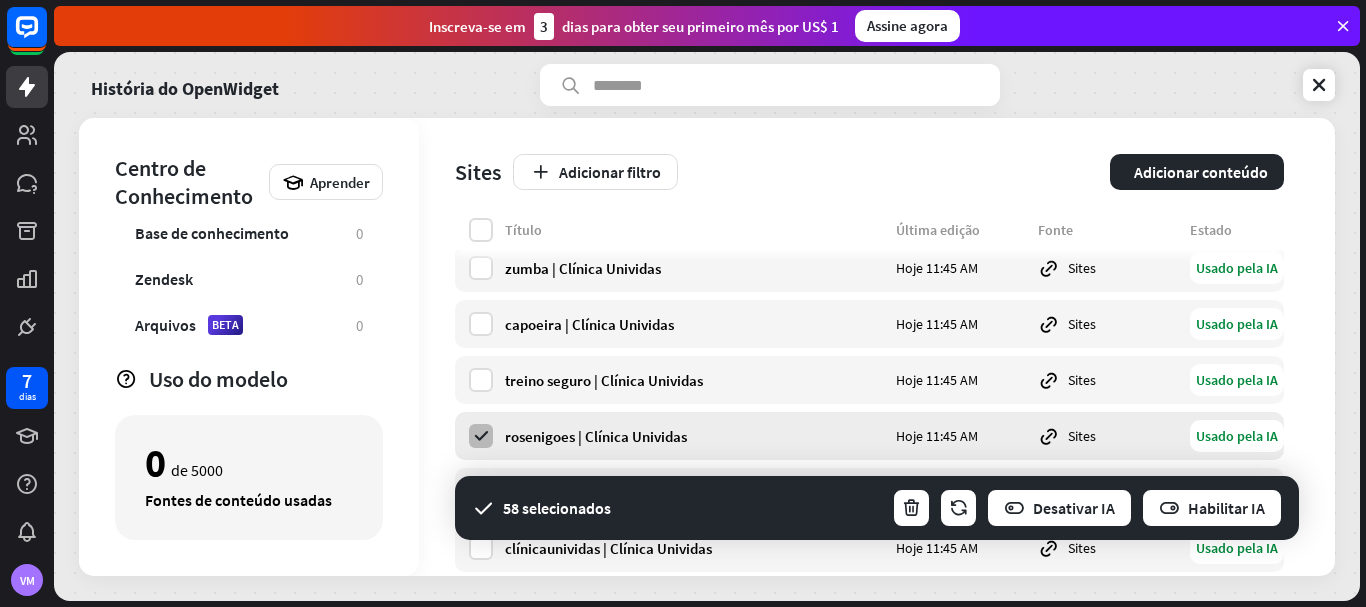 click at bounding box center (481, 436) 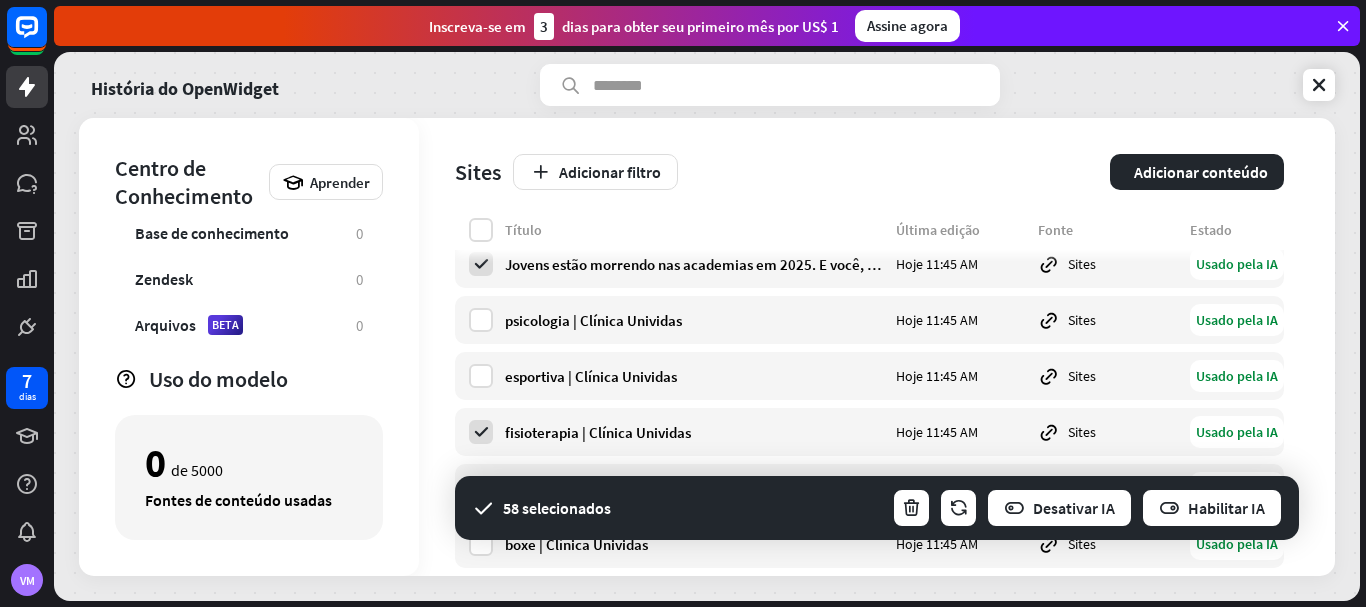 scroll, scrollTop: 170, scrollLeft: 0, axis: vertical 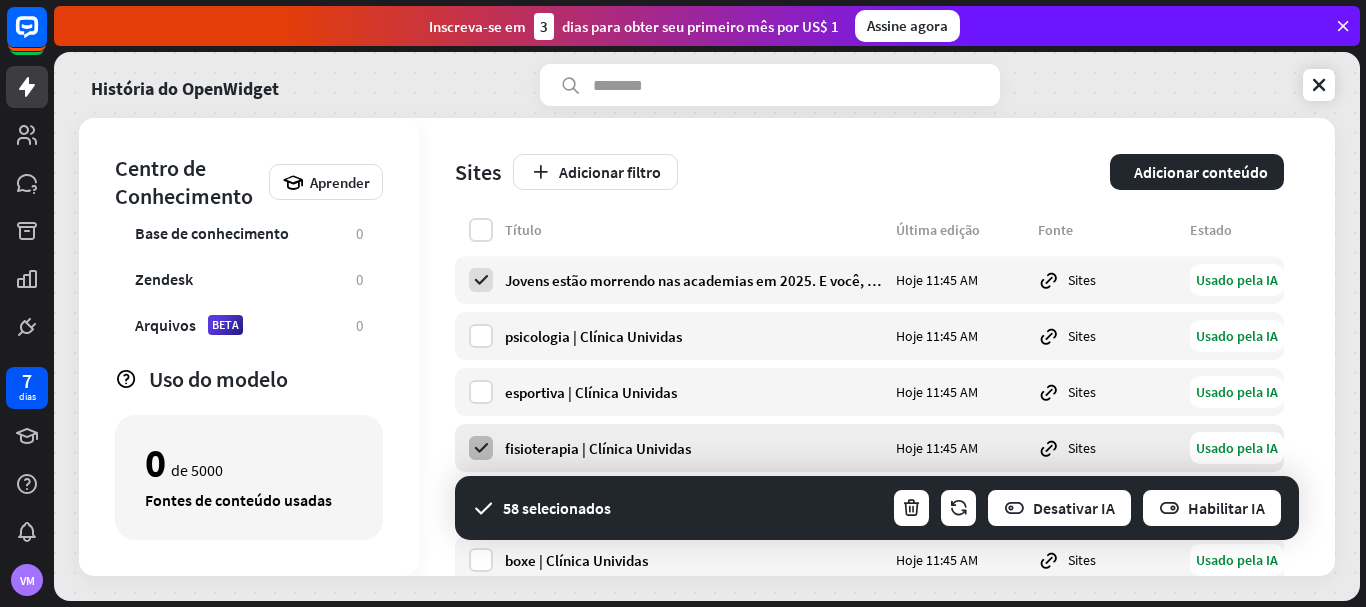 click at bounding box center [481, 448] 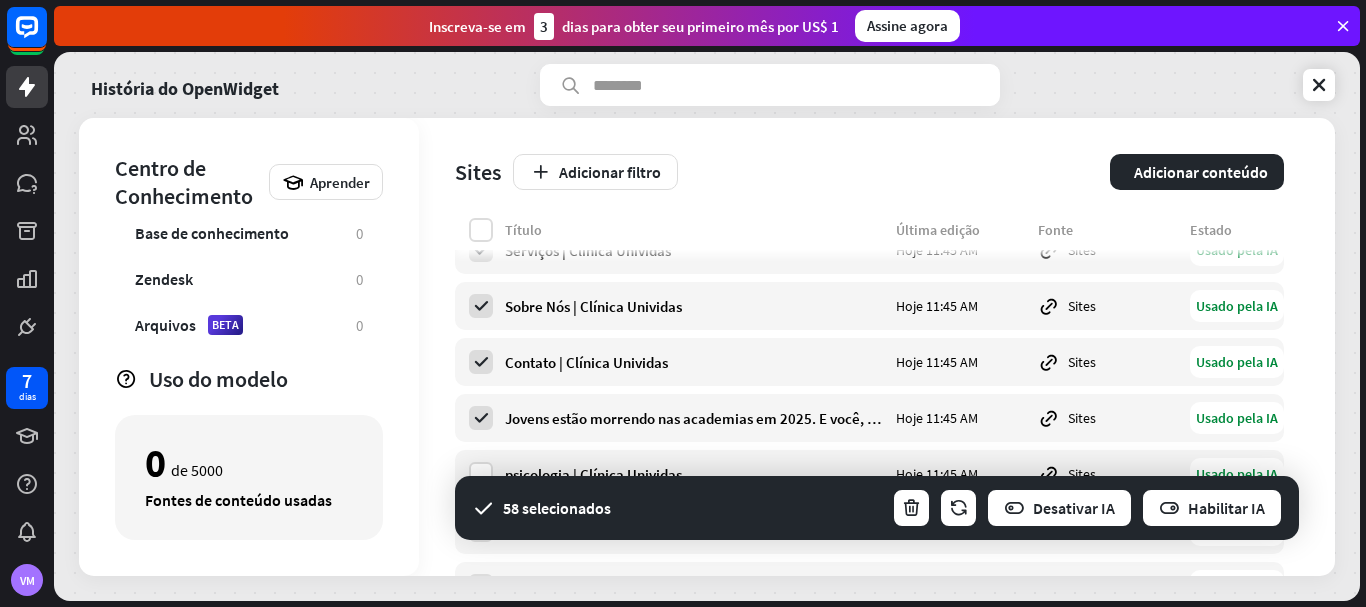 scroll, scrollTop: 0, scrollLeft: 0, axis: both 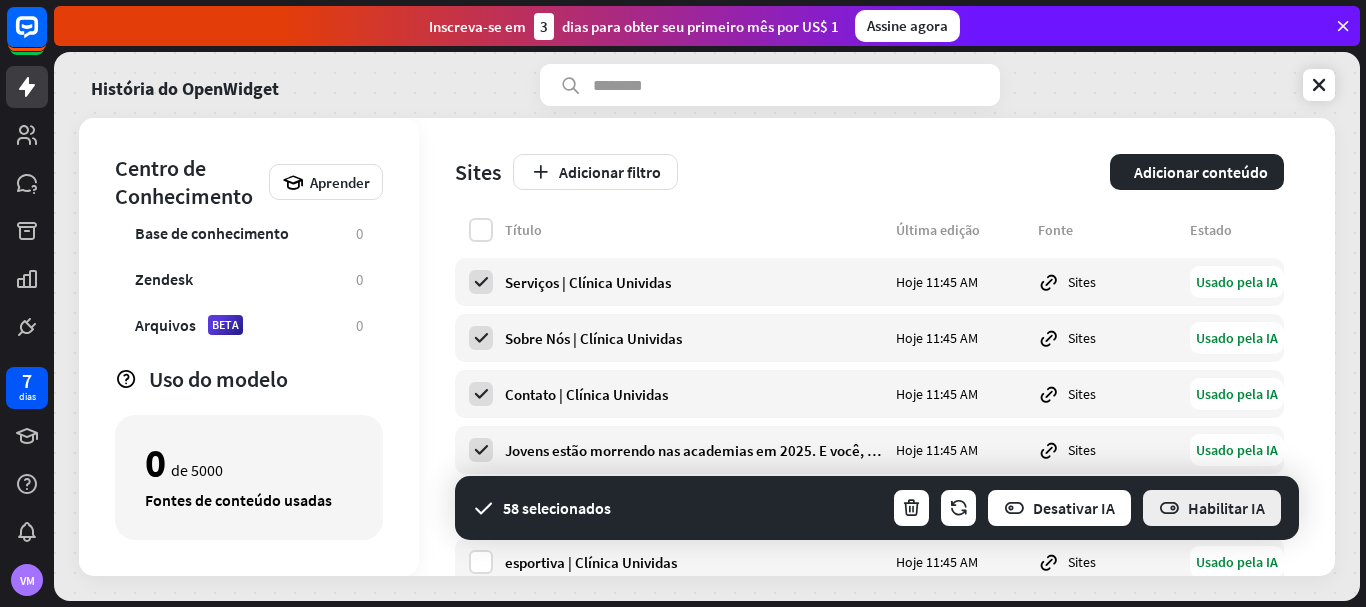 click on "Habilitar IA" at bounding box center [1226, 508] 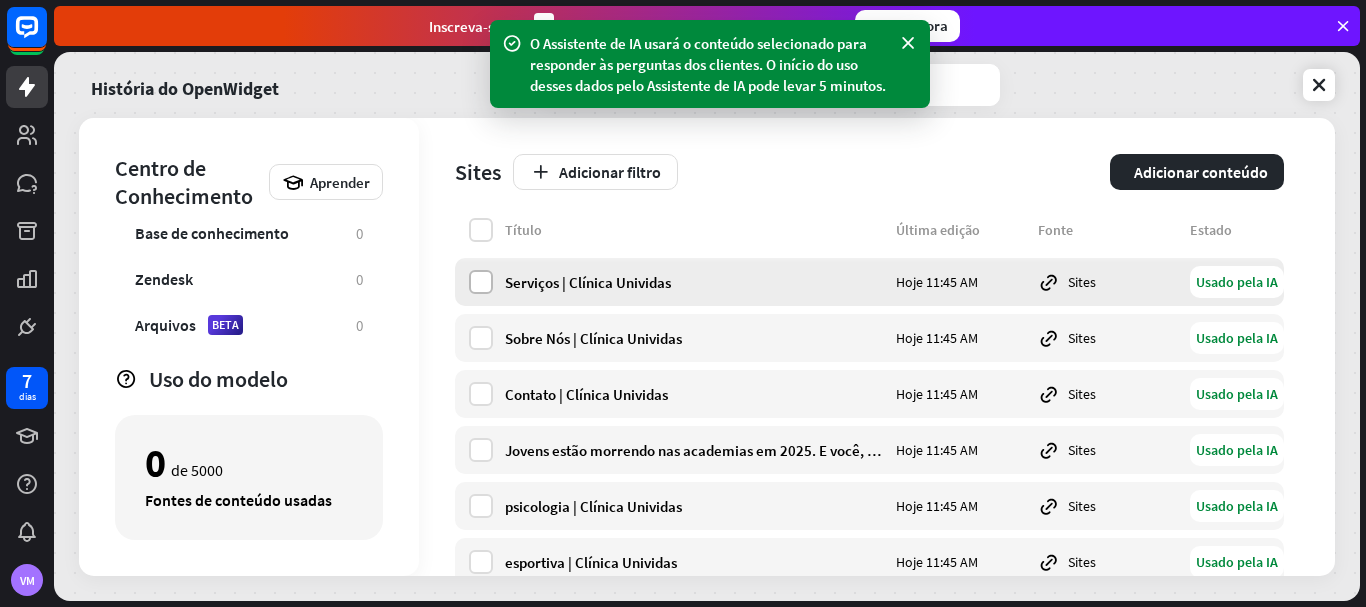 click at bounding box center (481, 282) 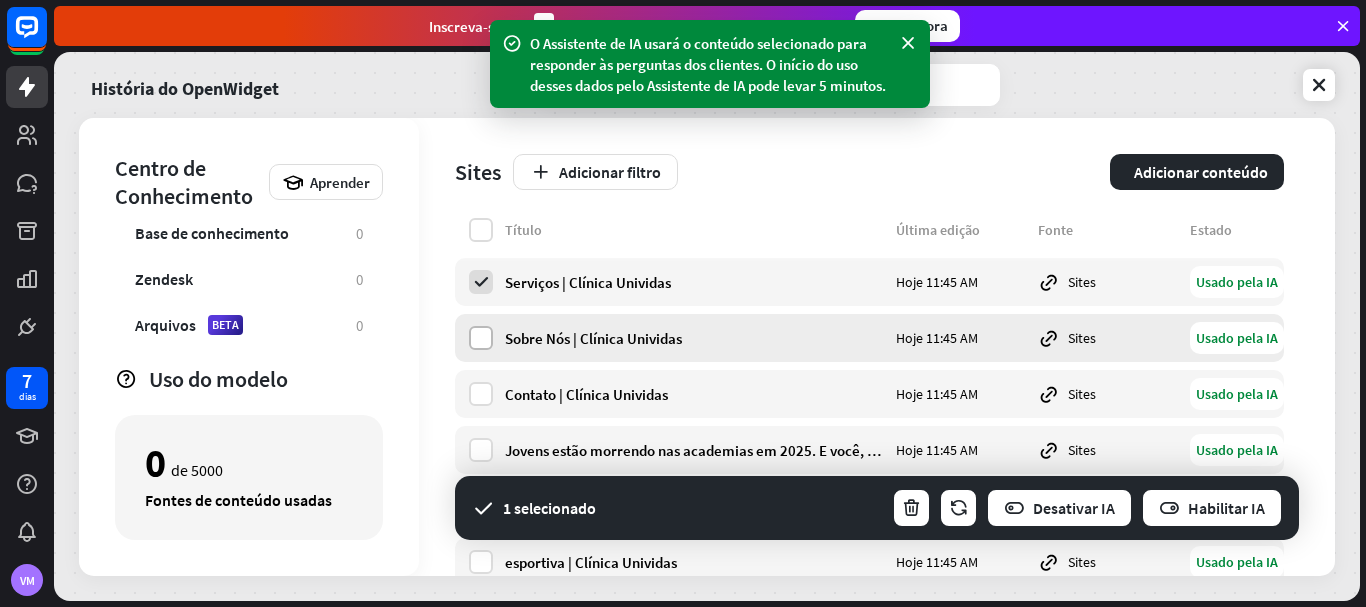 click at bounding box center [481, 338] 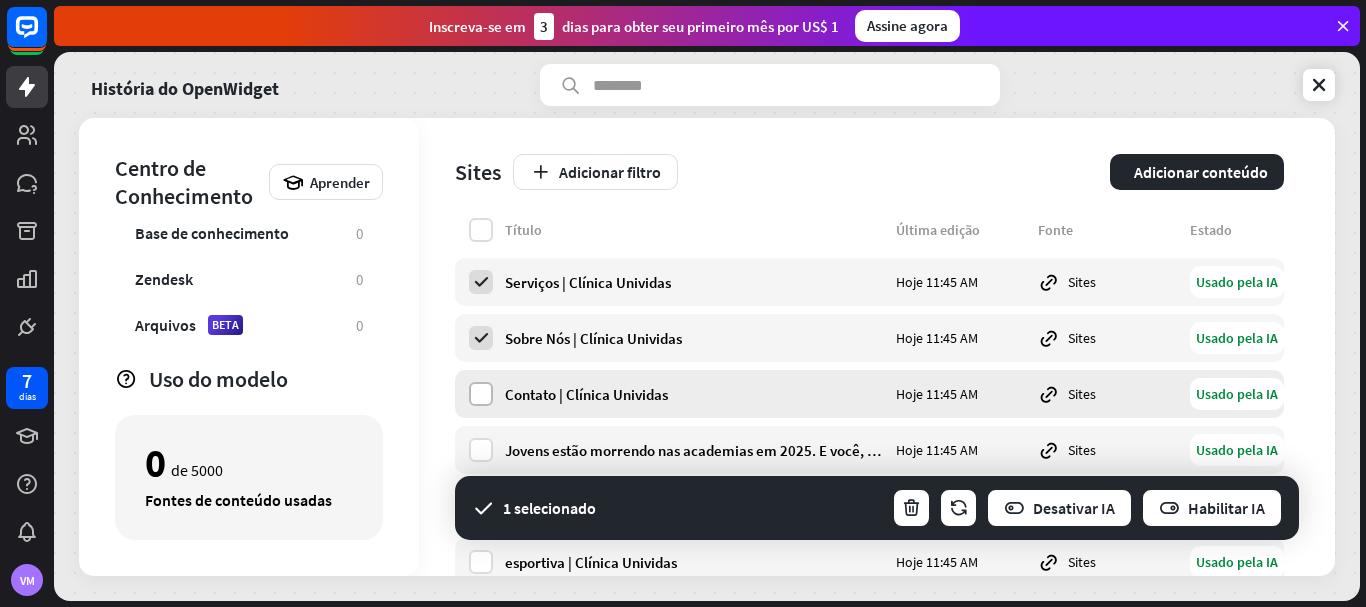 click at bounding box center [481, 394] 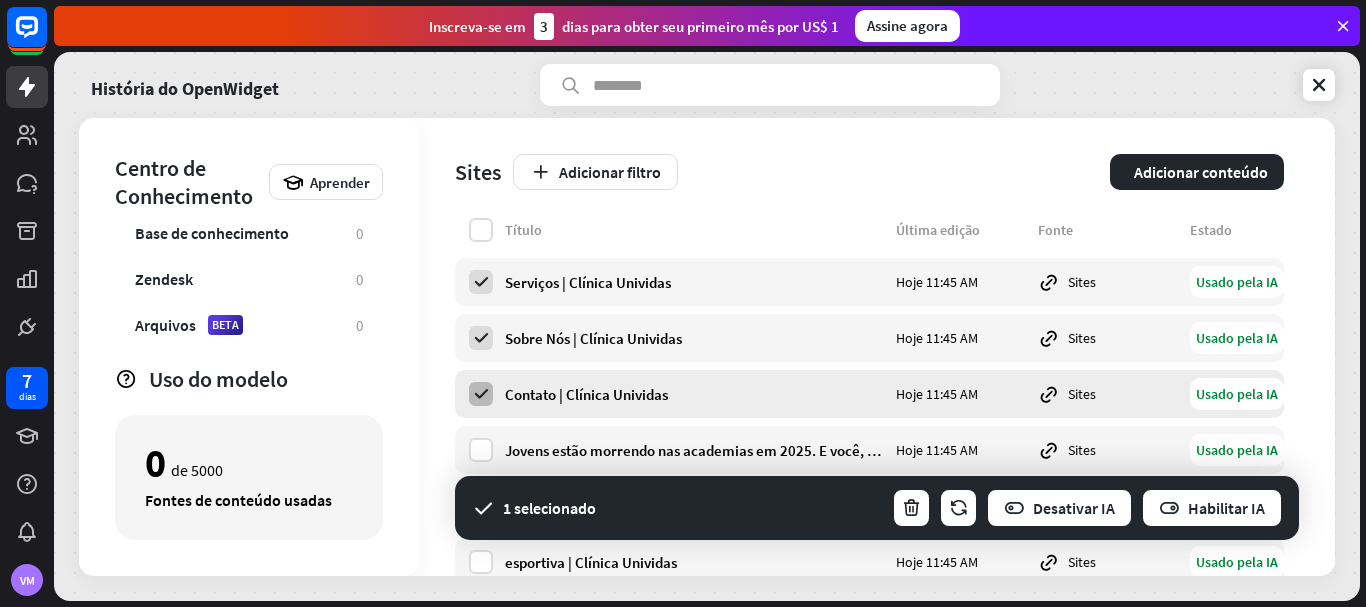 click at bounding box center (481, 394) 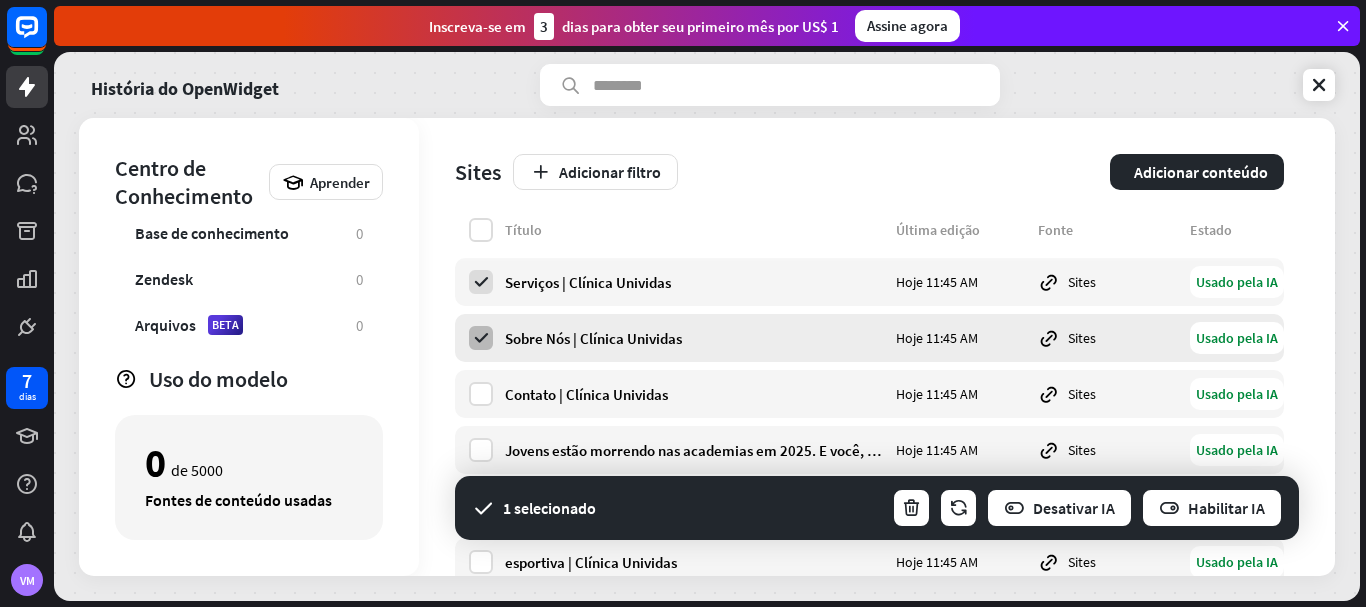 click at bounding box center [481, 338] 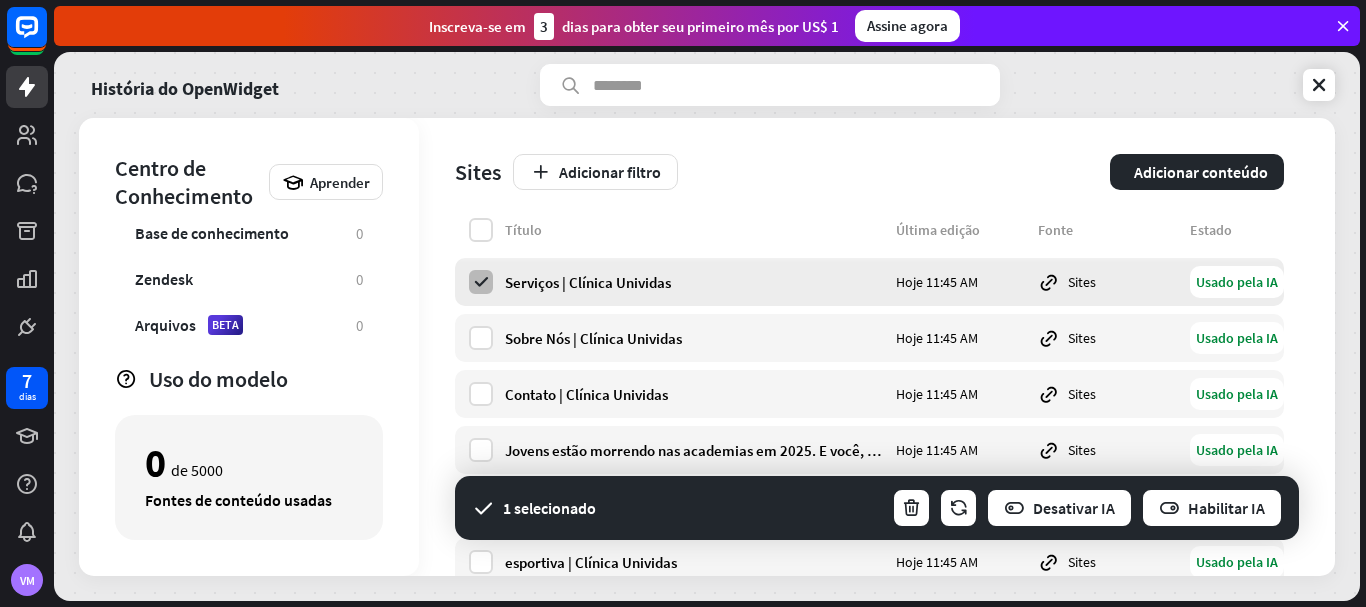 click at bounding box center (481, 282) 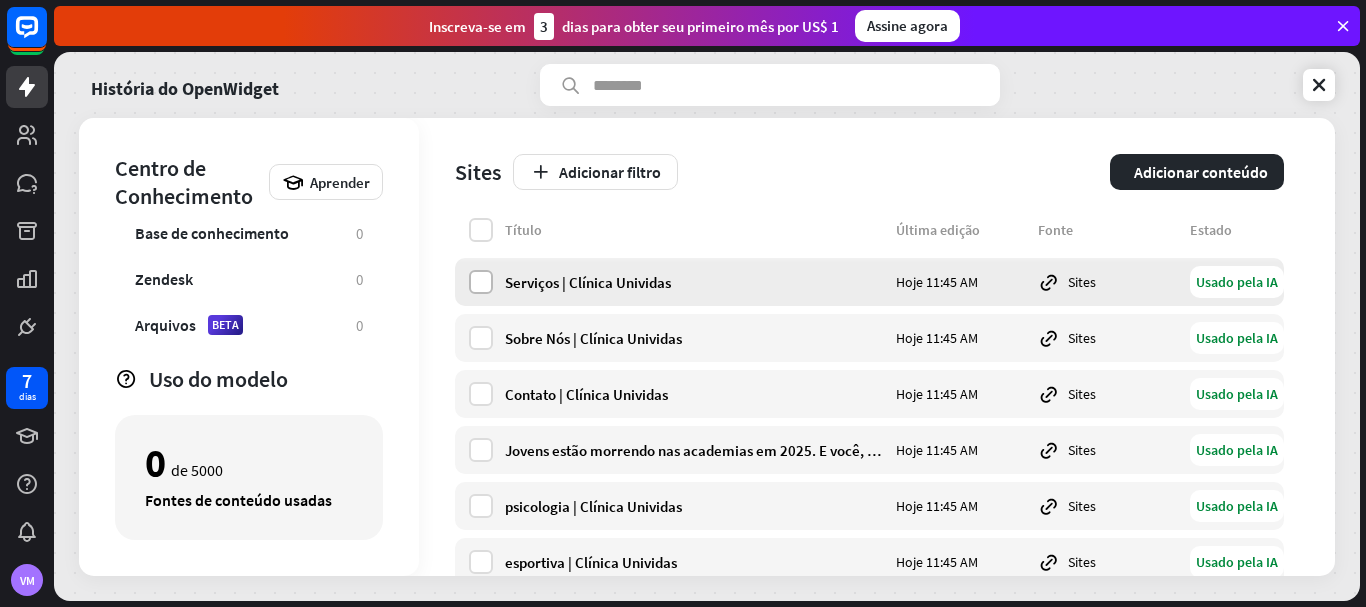 click at bounding box center (481, 282) 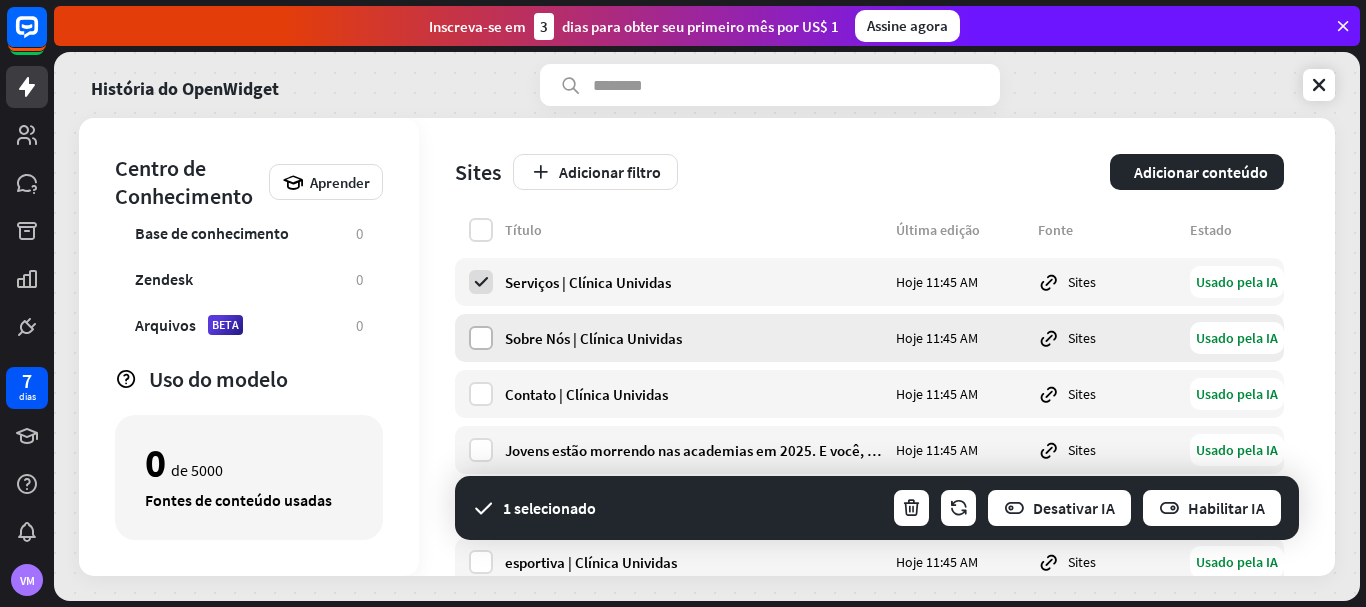 click at bounding box center [481, 338] 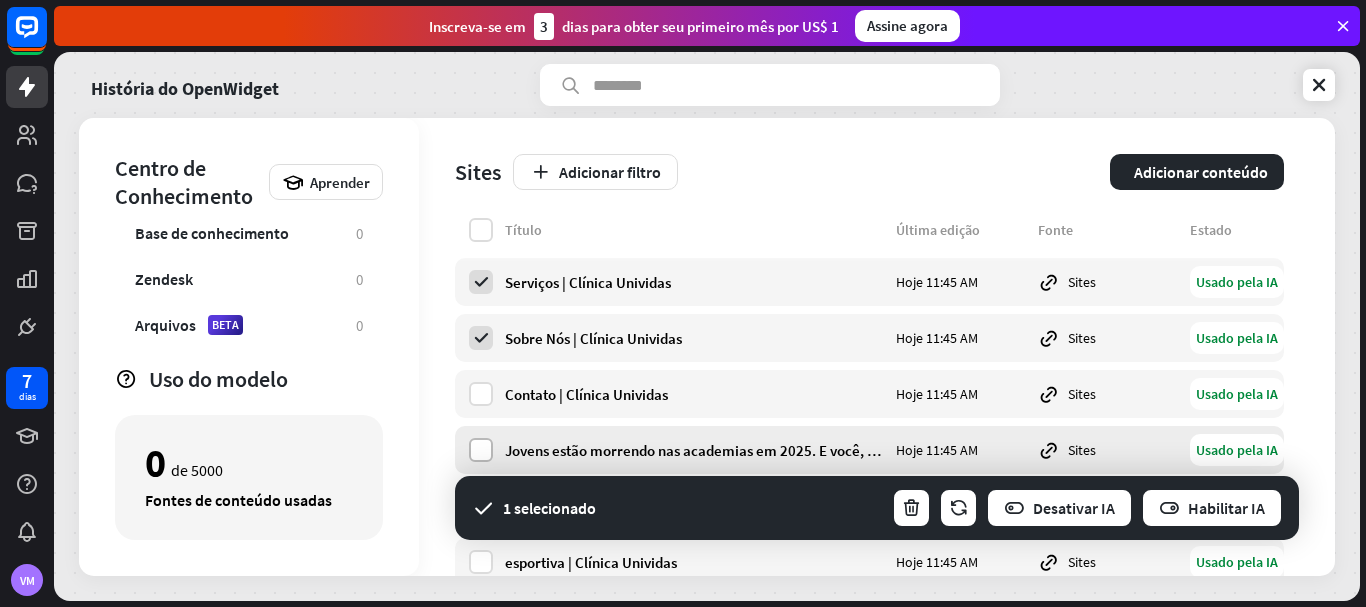 drag, startPoint x: 485, startPoint y: 388, endPoint x: 485, endPoint y: 443, distance: 55 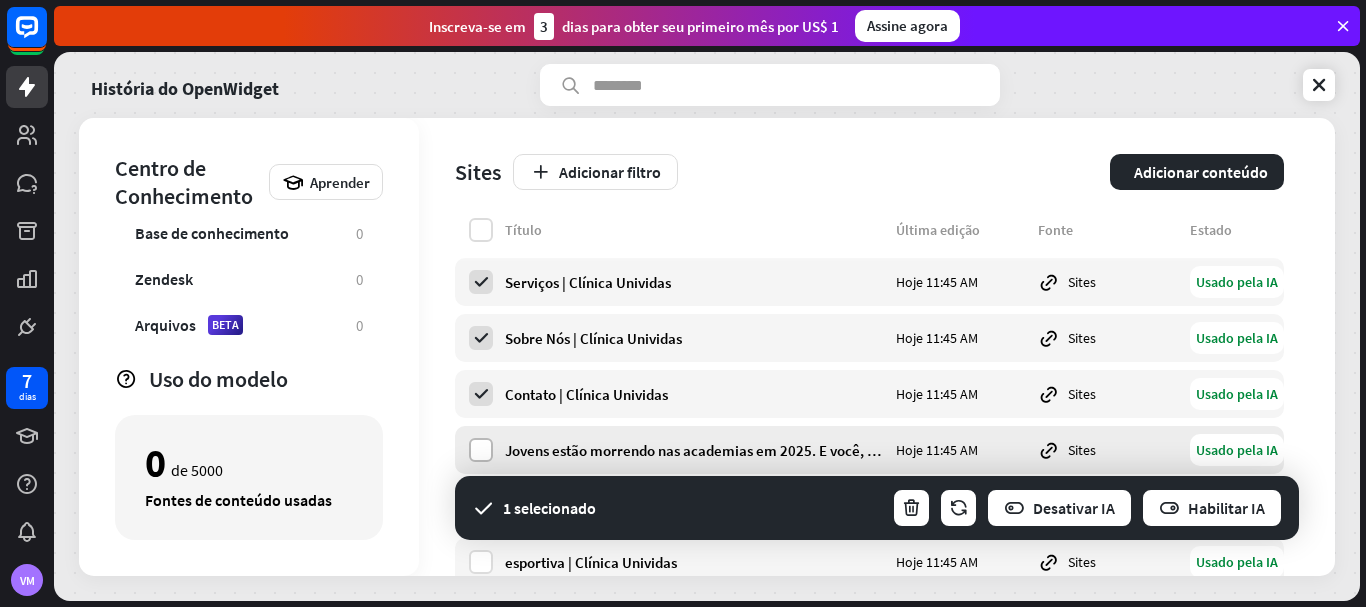 click at bounding box center (481, 450) 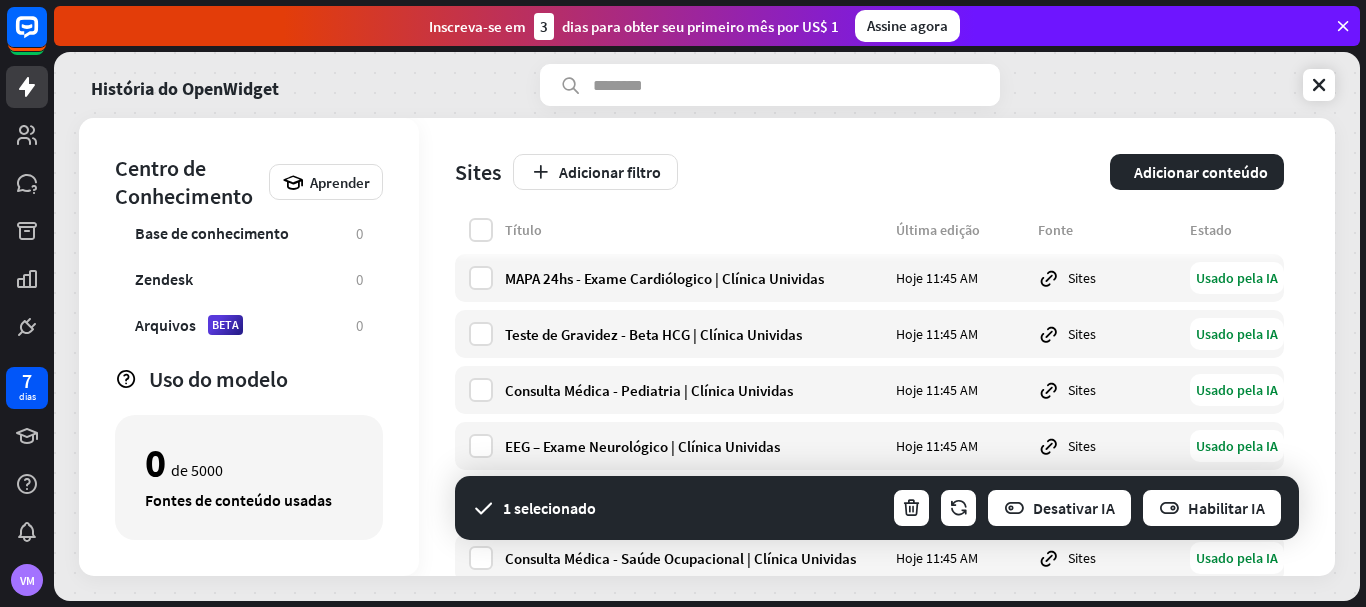 scroll, scrollTop: 2196, scrollLeft: 0, axis: vertical 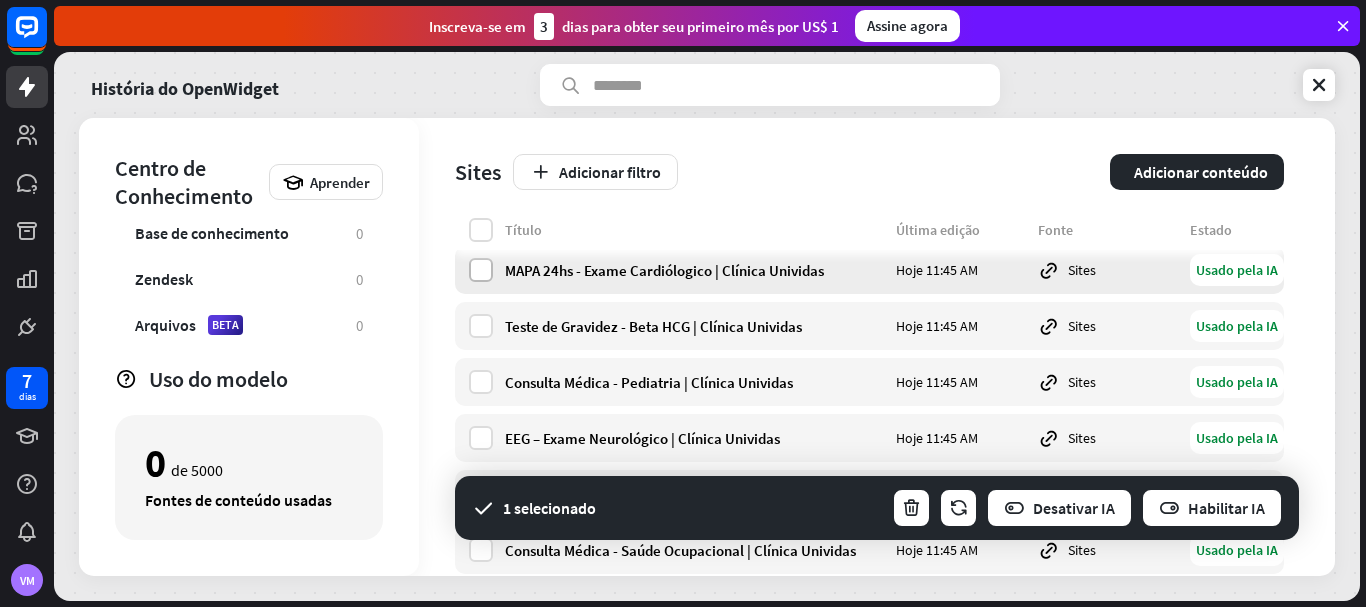 drag, startPoint x: 482, startPoint y: 266, endPoint x: 482, endPoint y: 300, distance: 34 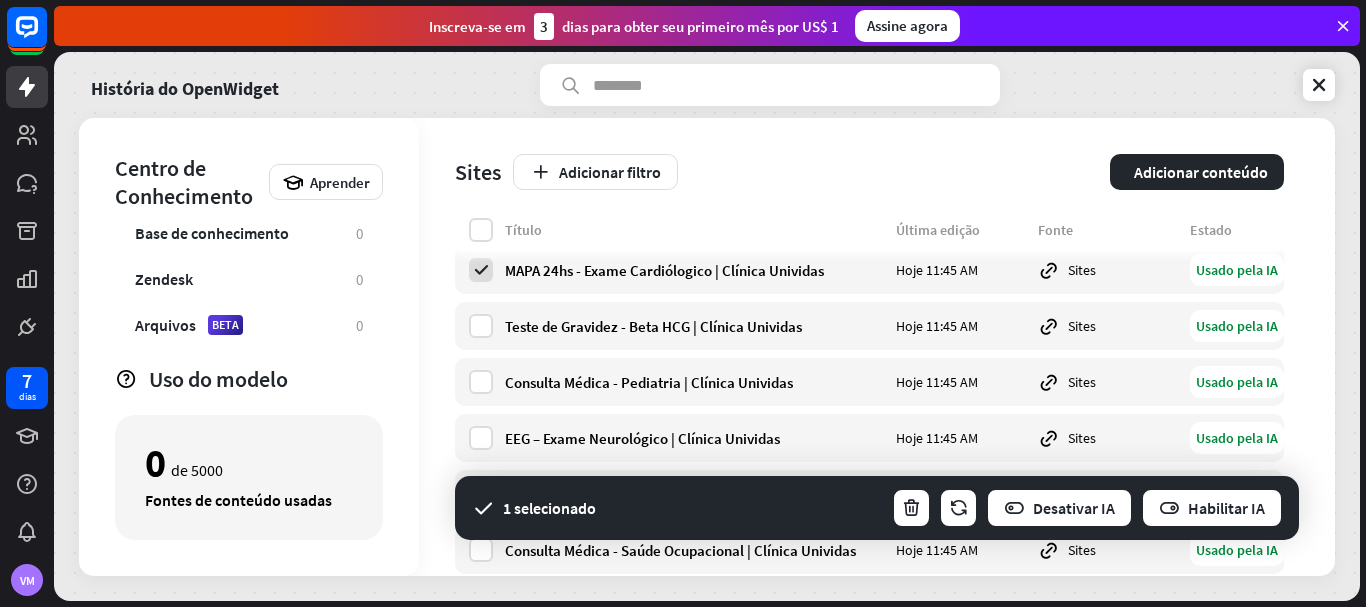 drag, startPoint x: 480, startPoint y: 323, endPoint x: 480, endPoint y: 355, distance: 32 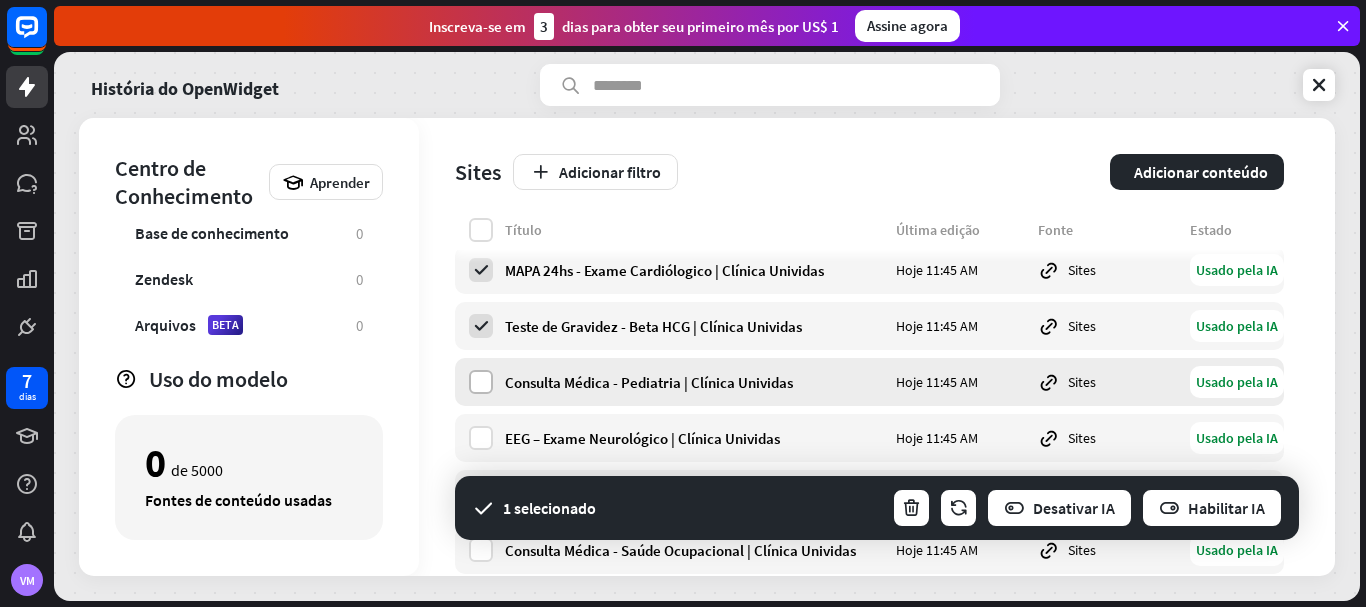 click at bounding box center (481, 382) 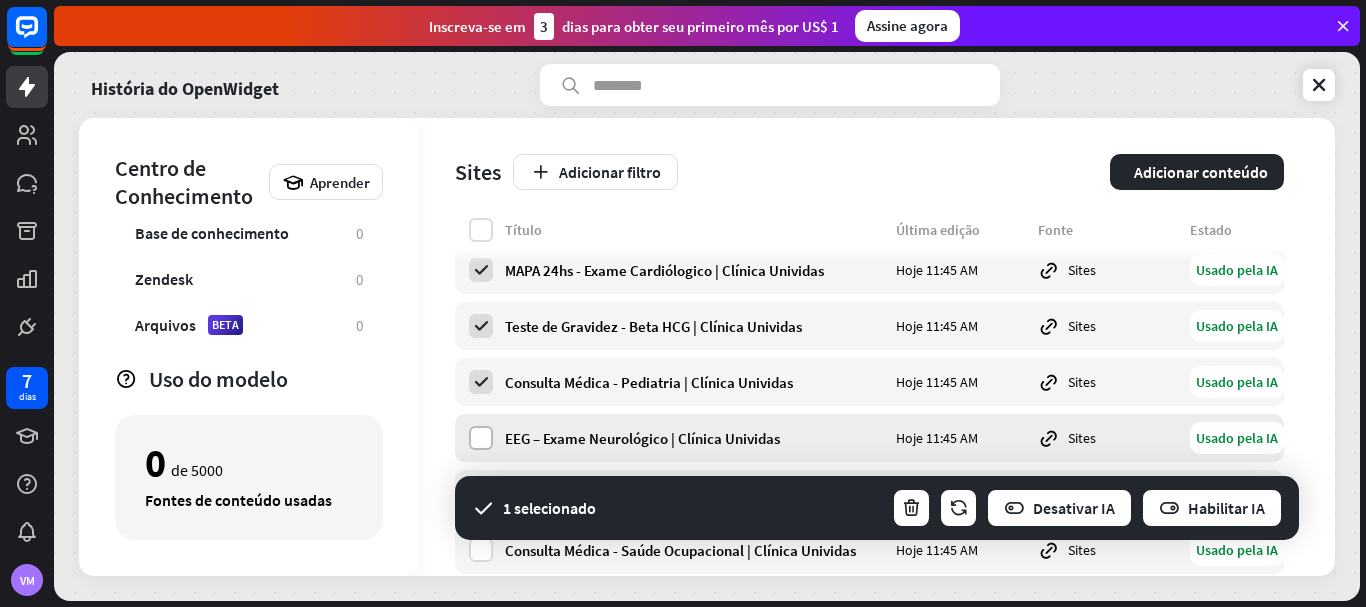 click at bounding box center (481, 438) 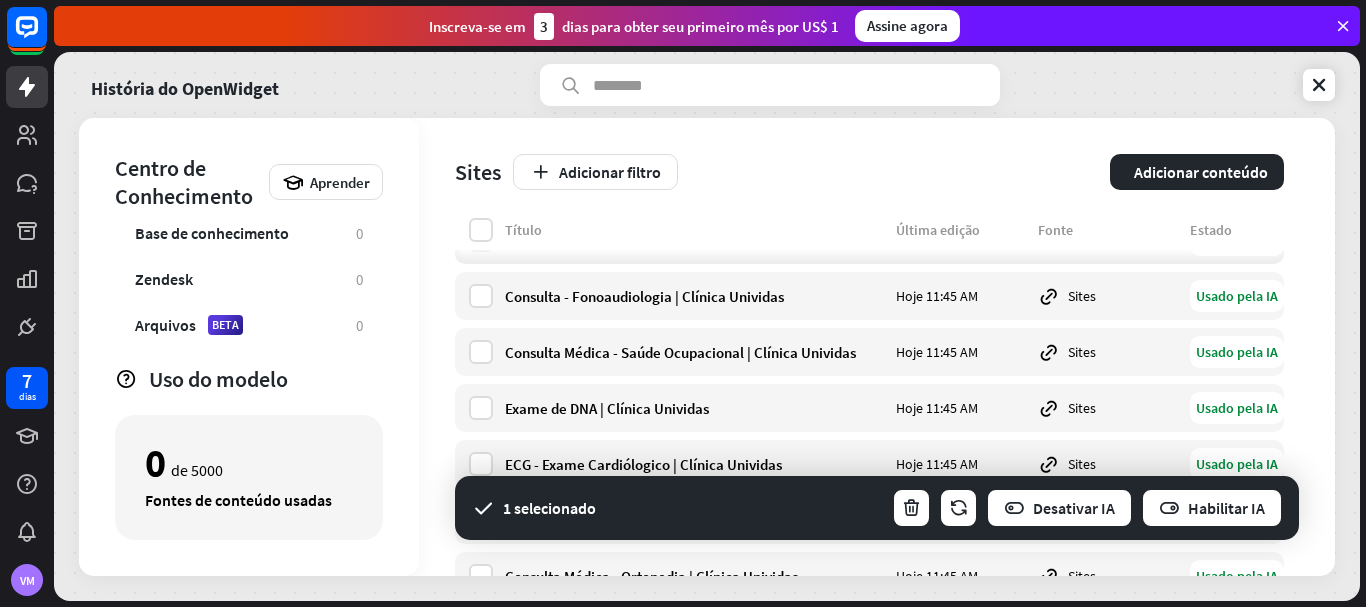 scroll, scrollTop: 2396, scrollLeft: 0, axis: vertical 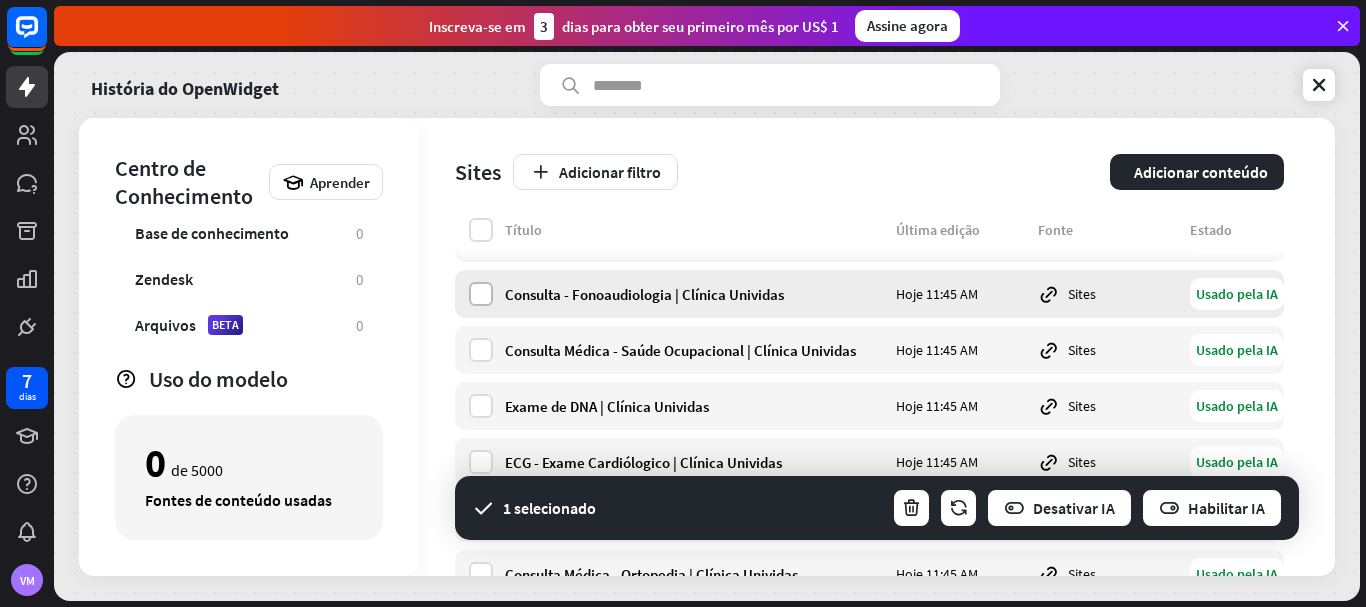 click at bounding box center (481, 294) 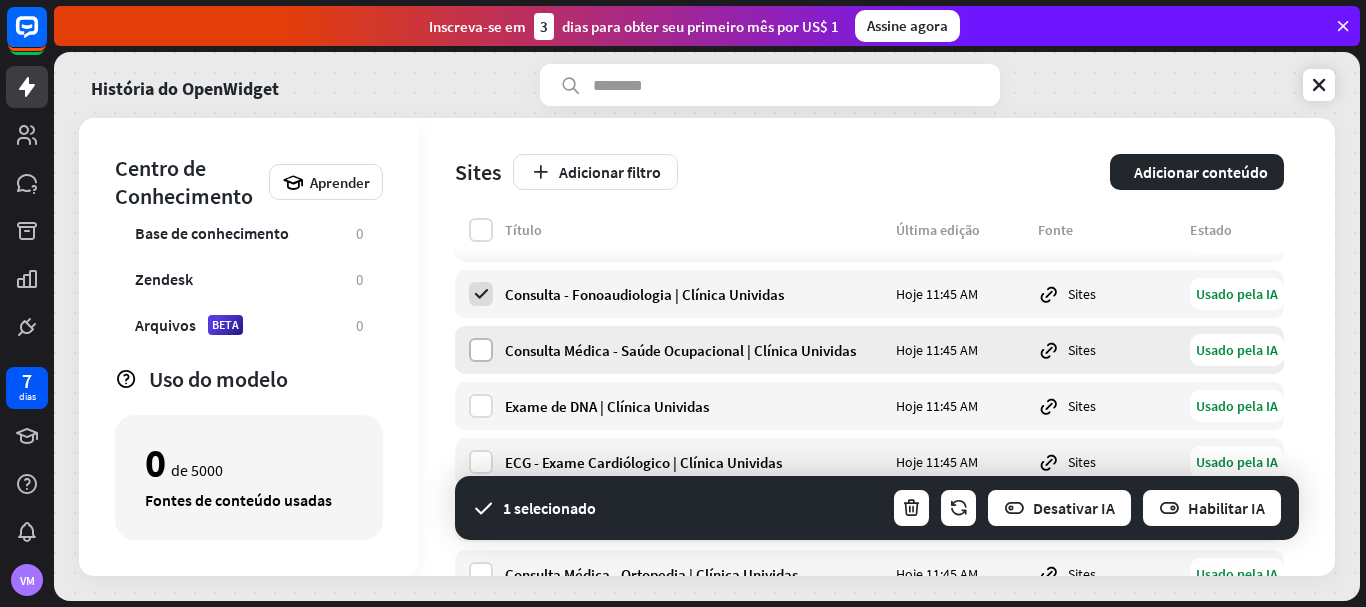 click at bounding box center (481, 350) 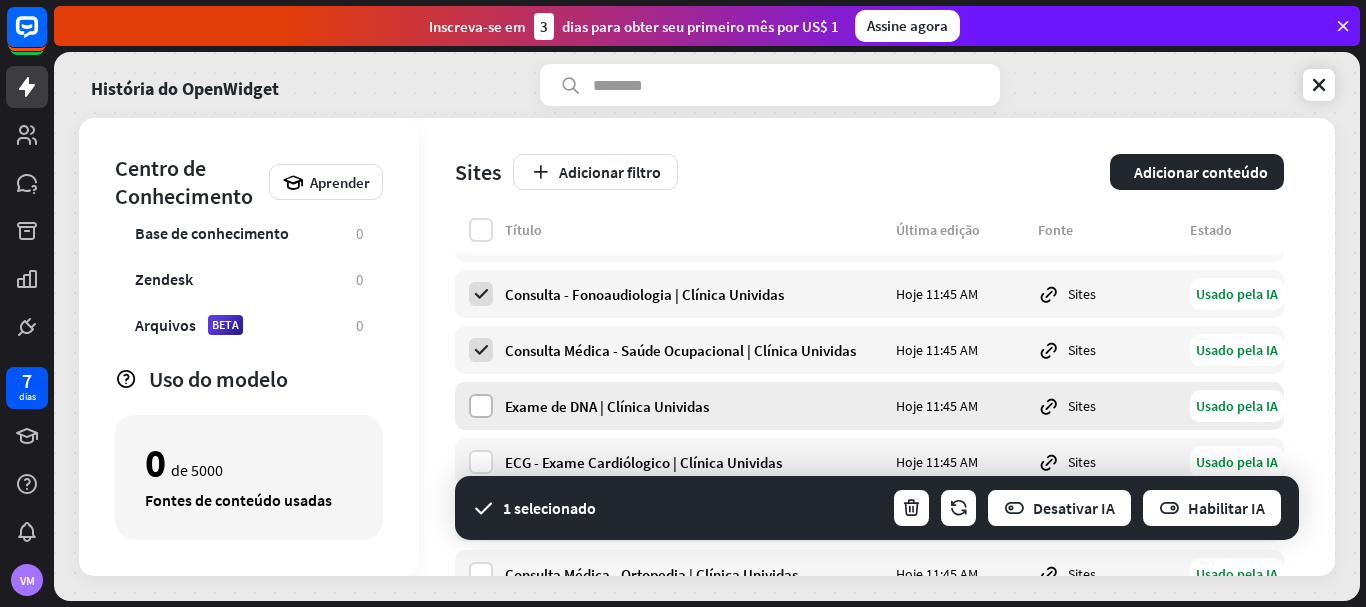 click at bounding box center [481, 406] 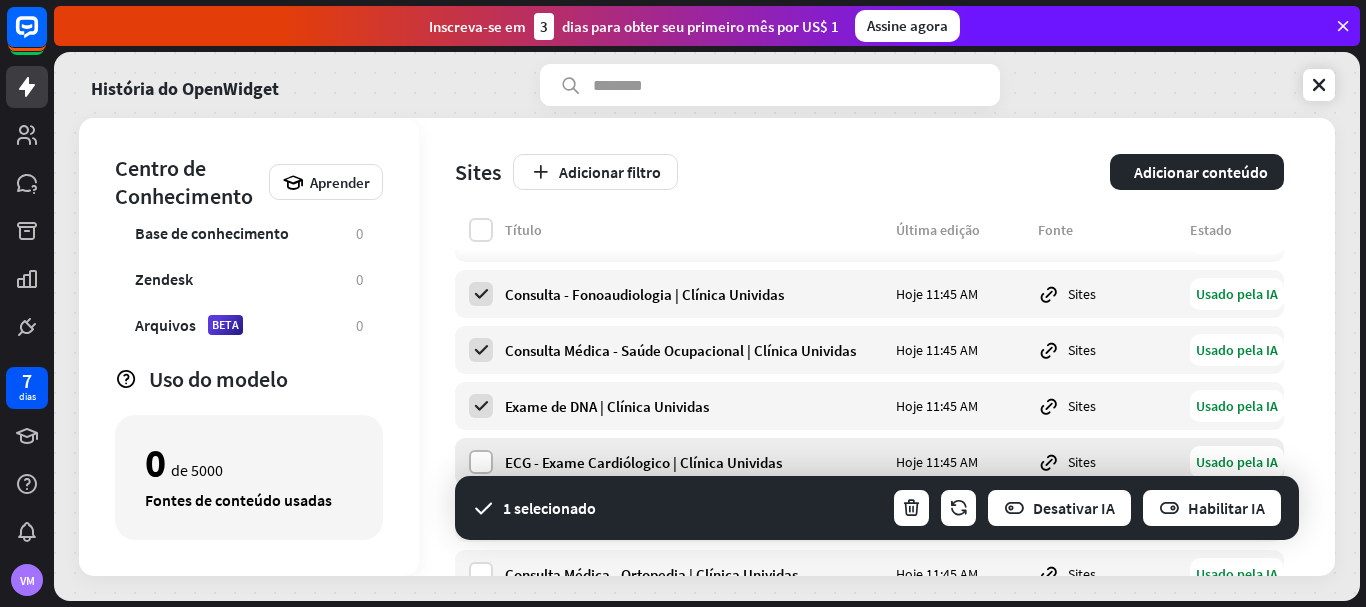 click at bounding box center (481, 462) 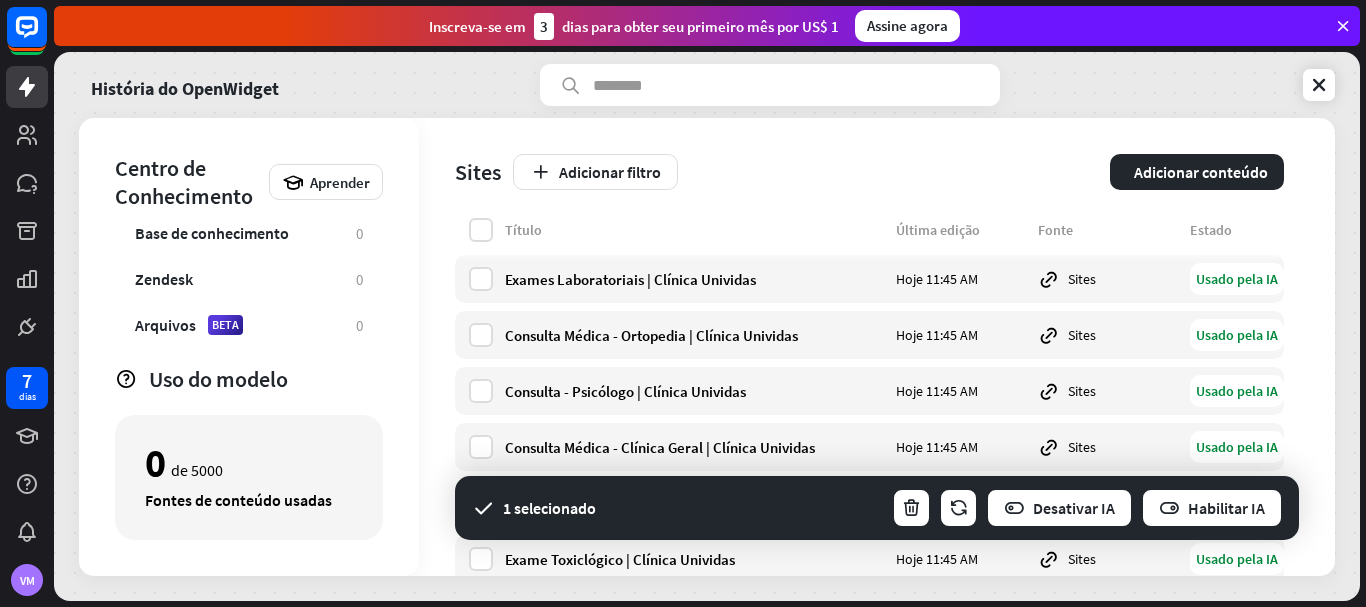 scroll, scrollTop: 2636, scrollLeft: 0, axis: vertical 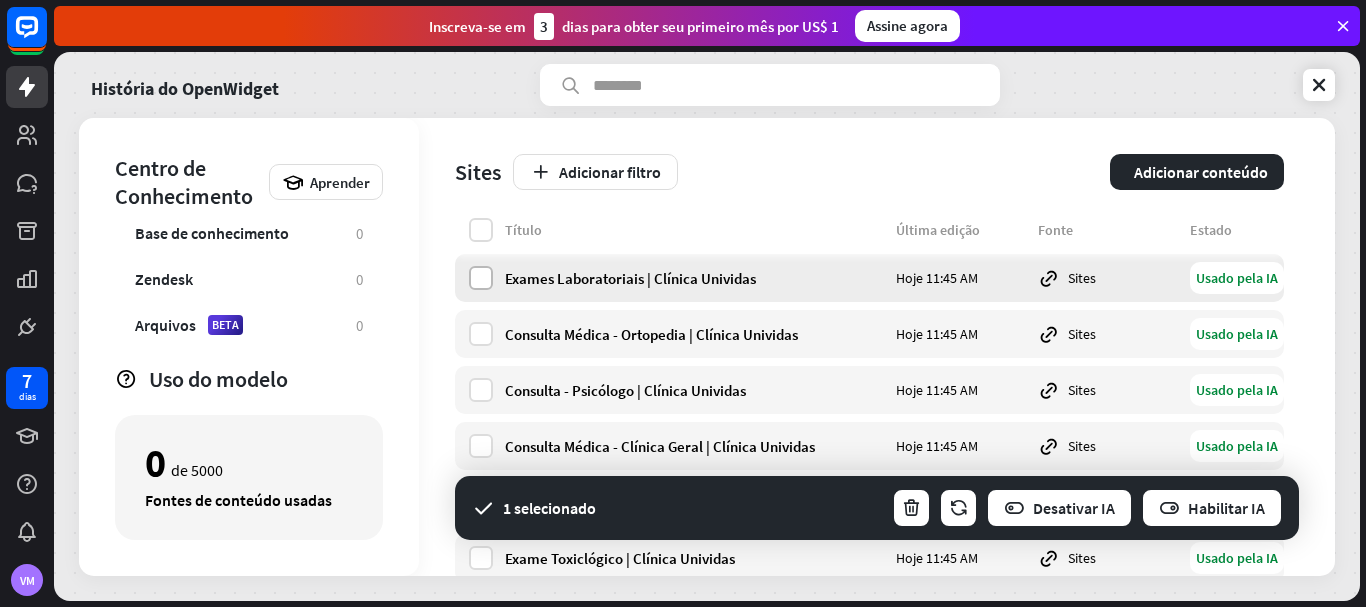 click at bounding box center (481, 278) 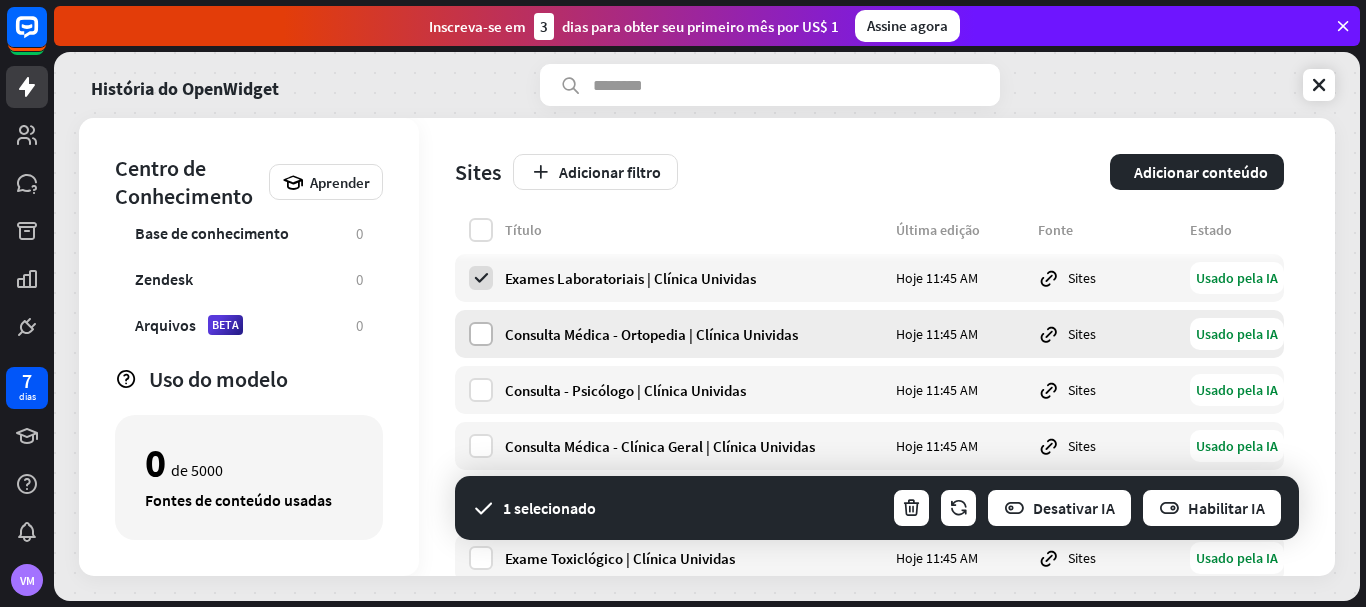 click at bounding box center (481, 334) 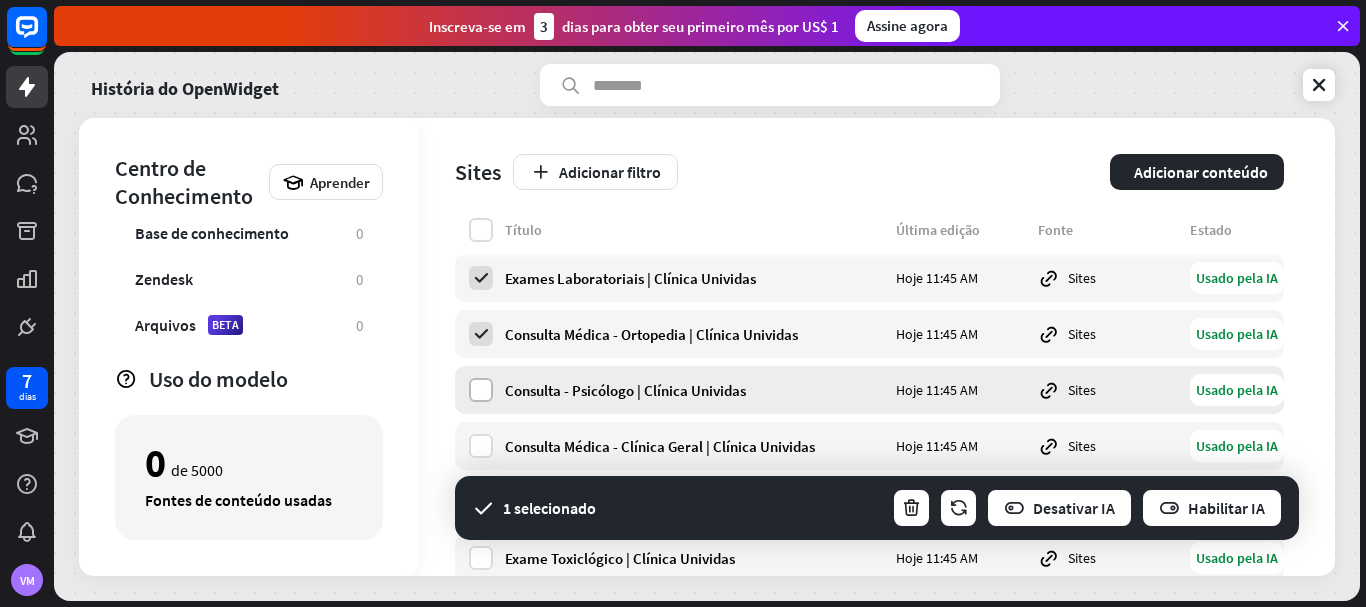 click at bounding box center [481, 390] 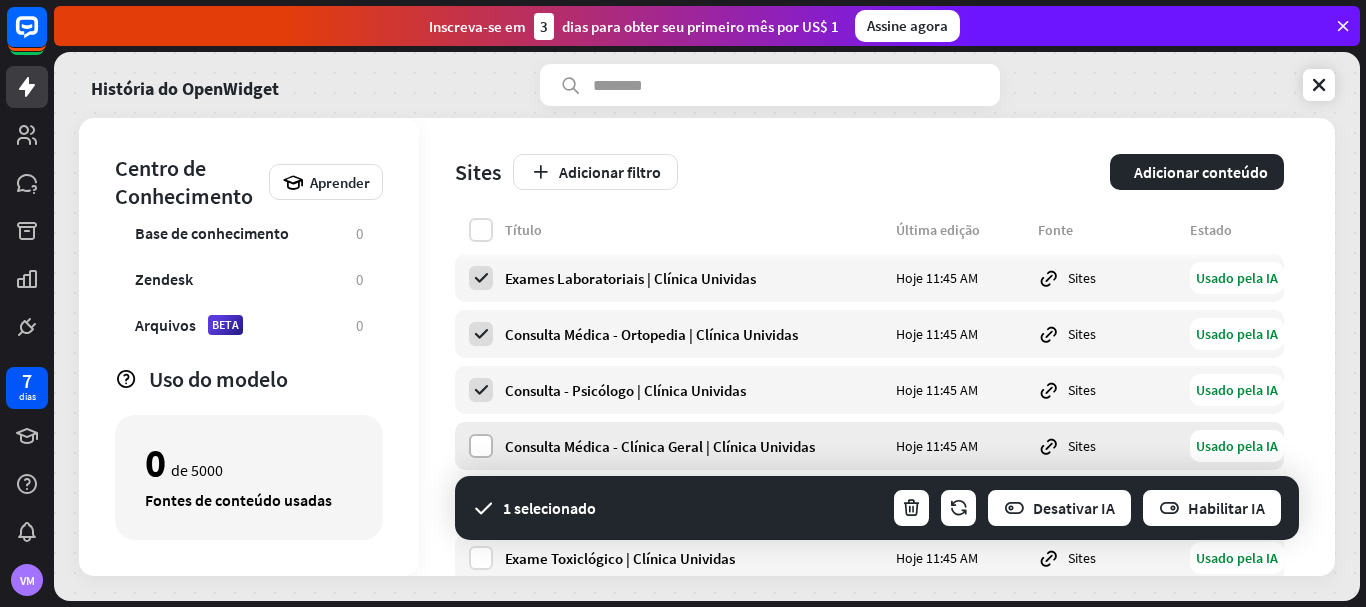 click at bounding box center [481, 446] 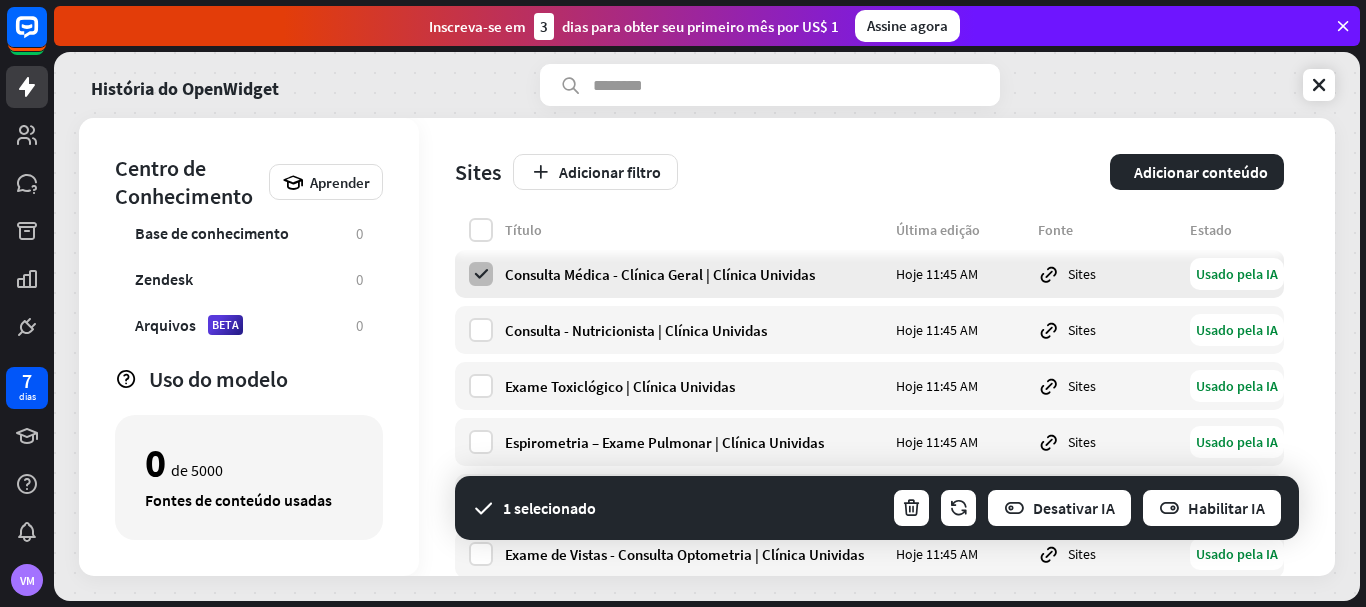 scroll, scrollTop: 2836, scrollLeft: 0, axis: vertical 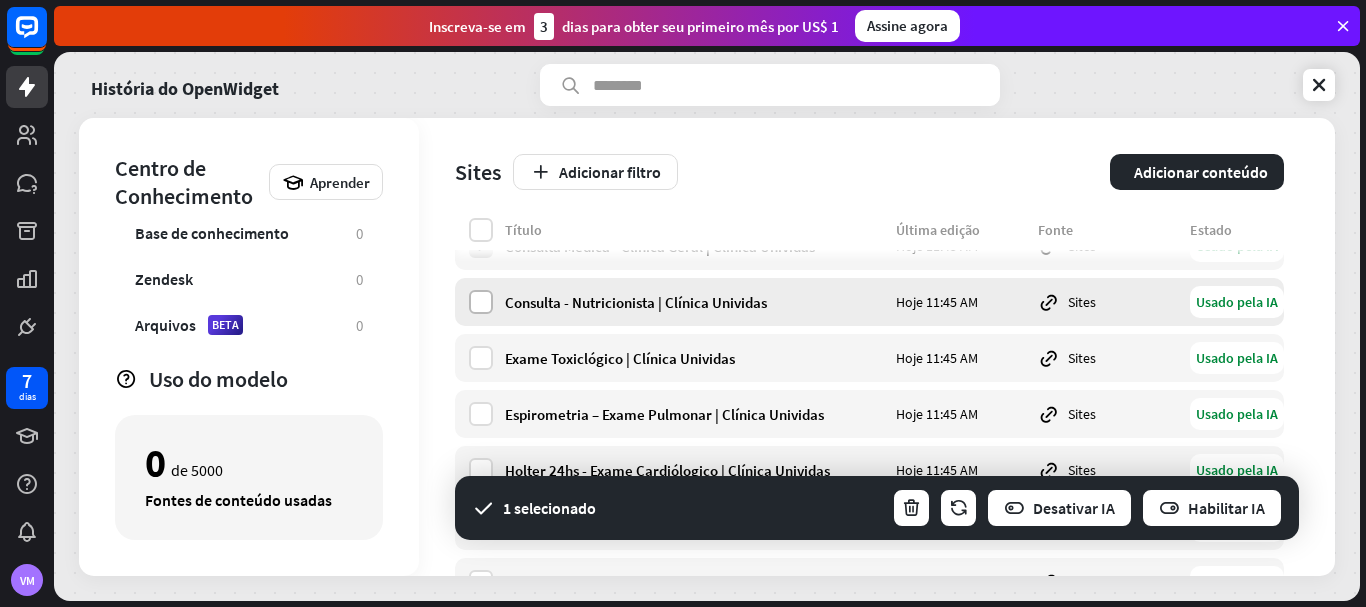 click at bounding box center [481, 302] 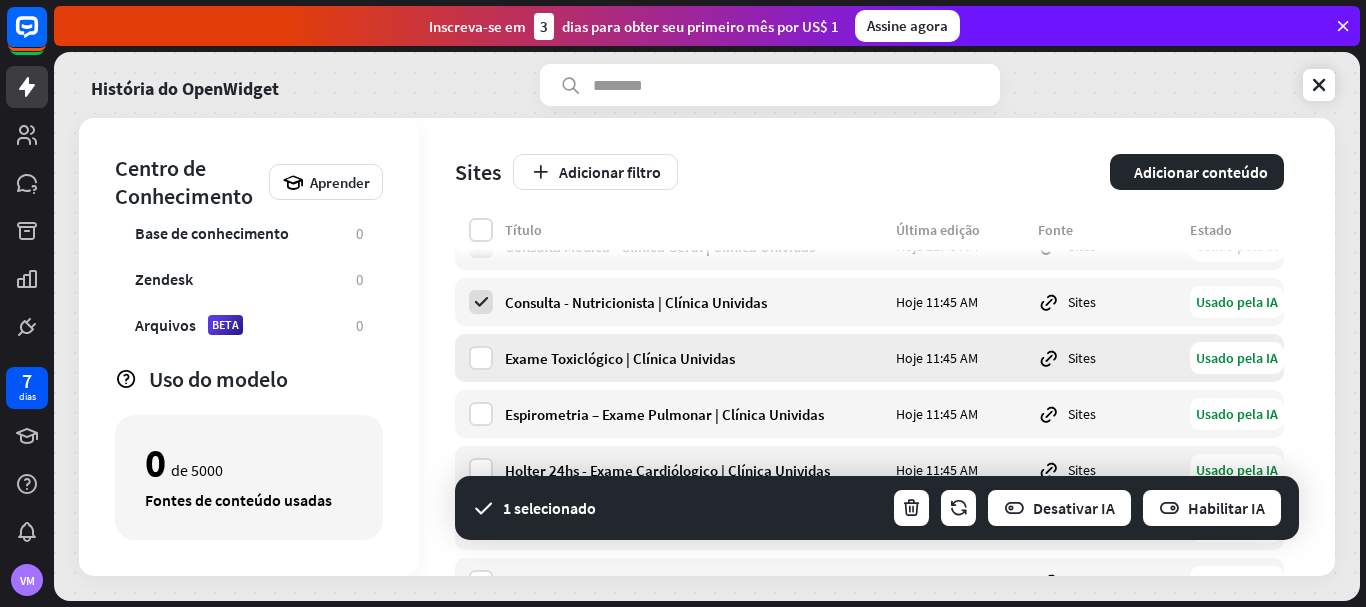 click at bounding box center [481, 358] 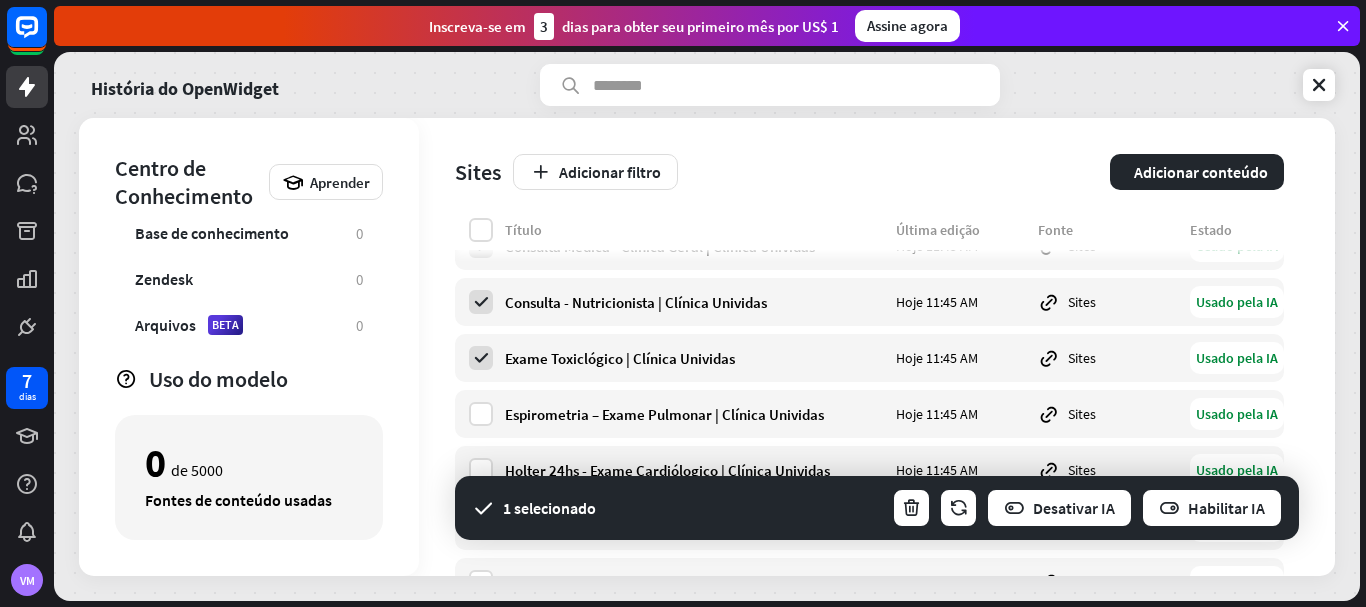 drag, startPoint x: 477, startPoint y: 417, endPoint x: 477, endPoint y: 444, distance: 27 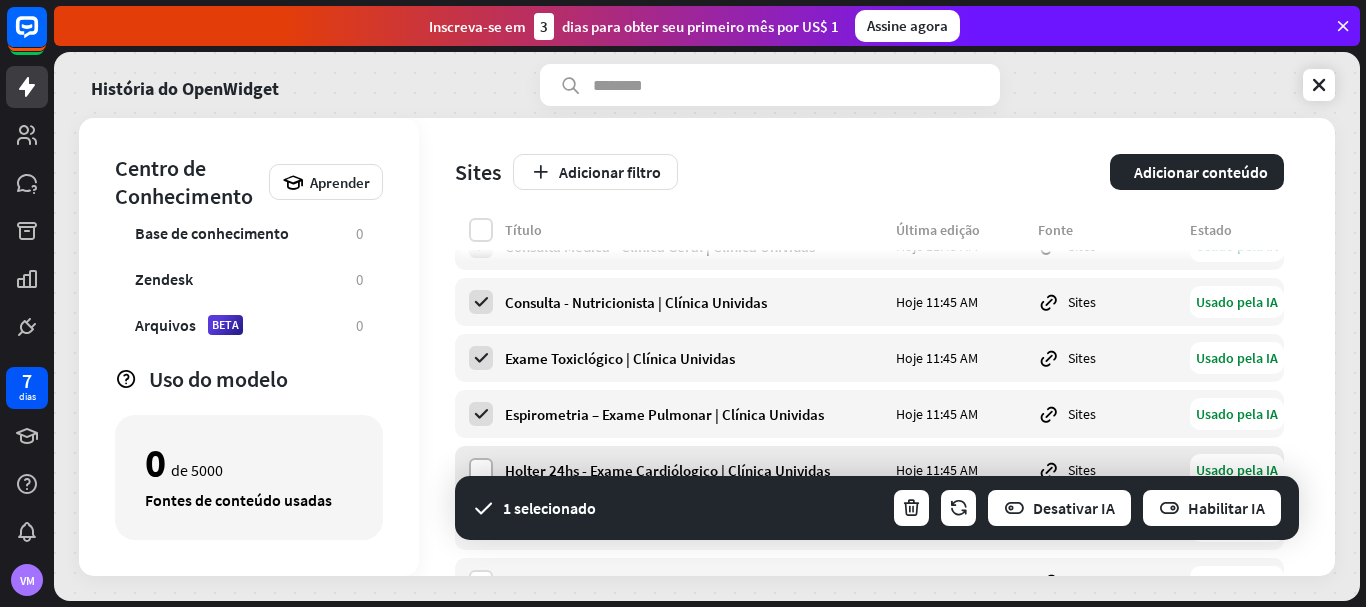click at bounding box center (481, 470) 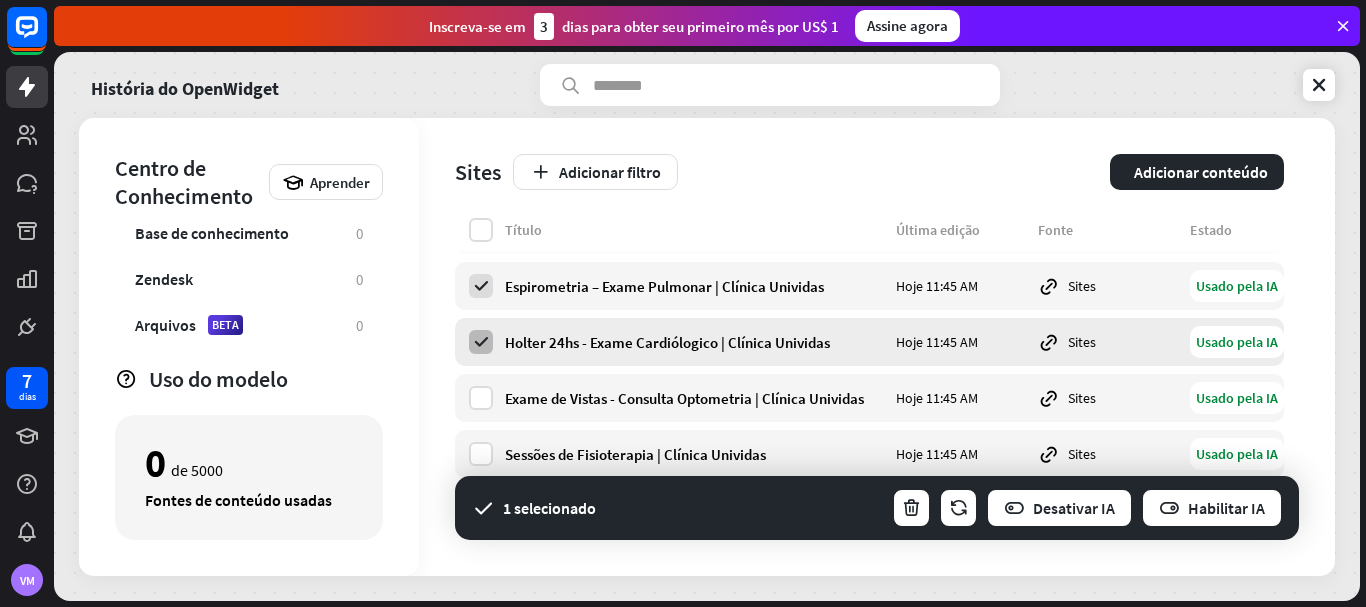 scroll, scrollTop: 2966, scrollLeft: 0, axis: vertical 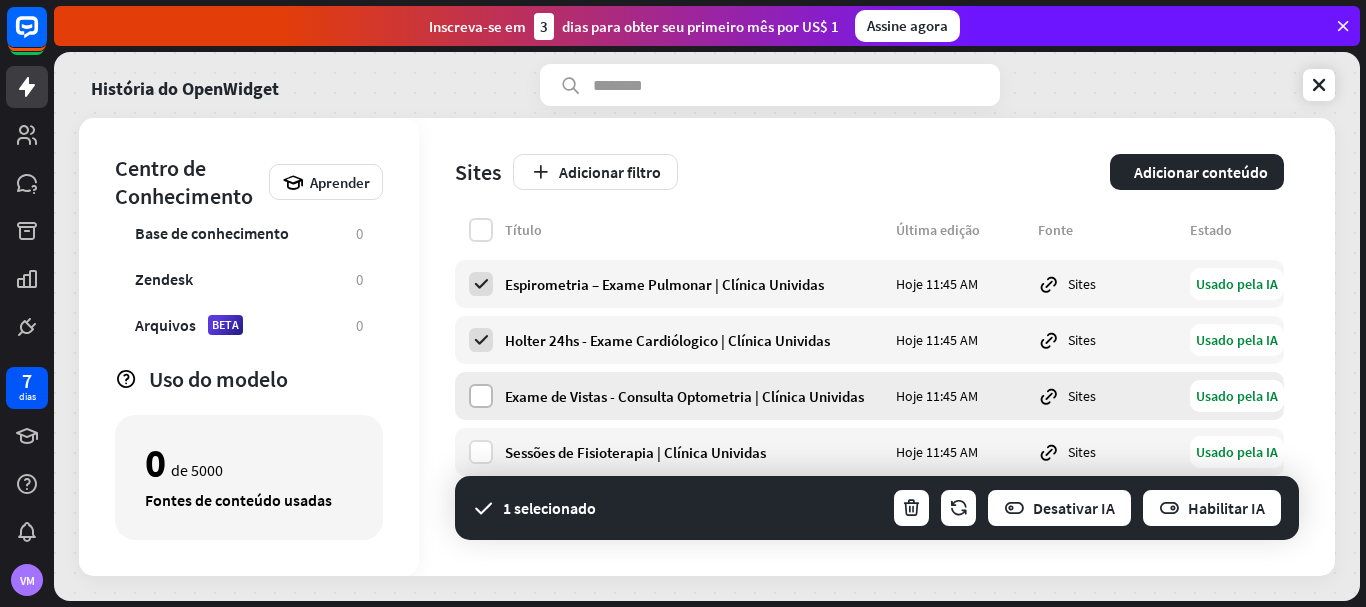 click at bounding box center [481, 396] 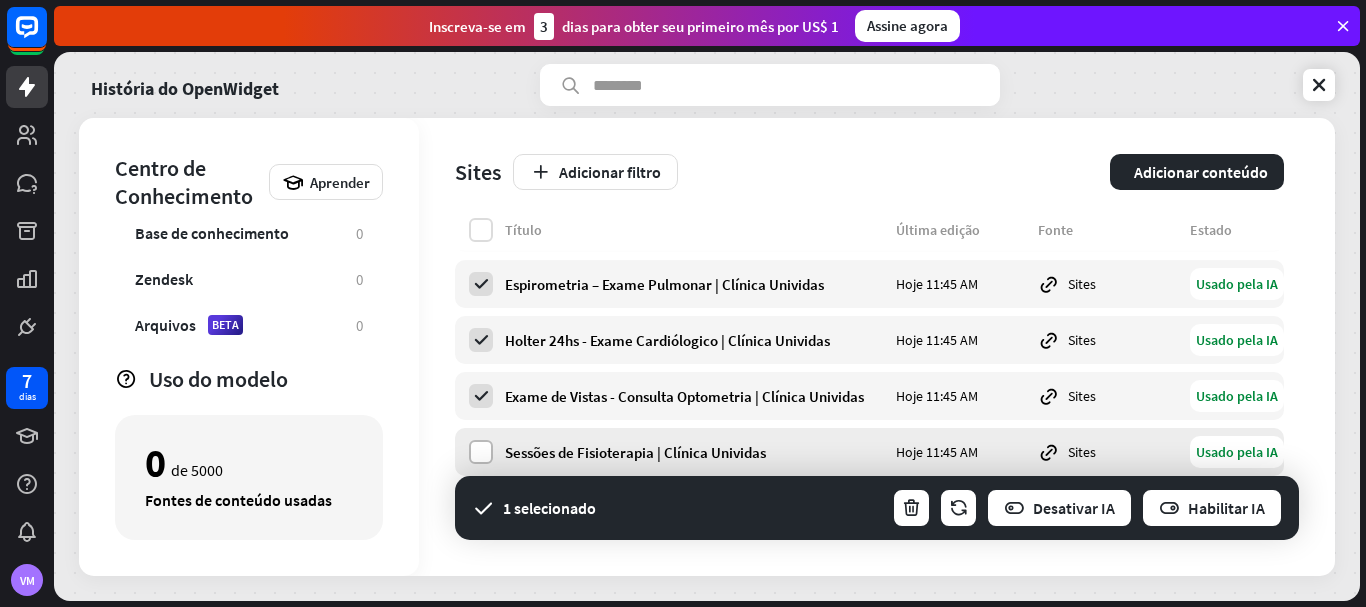 click at bounding box center (481, 452) 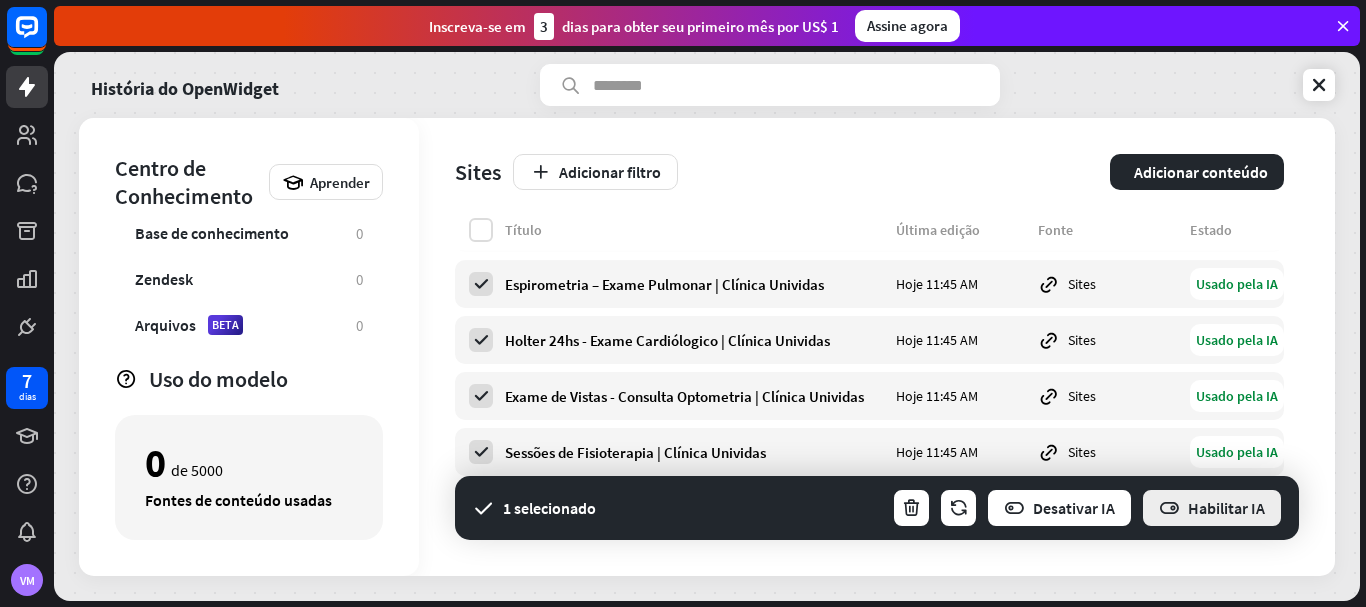 click on "Habilitar IA" at bounding box center (1226, 508) 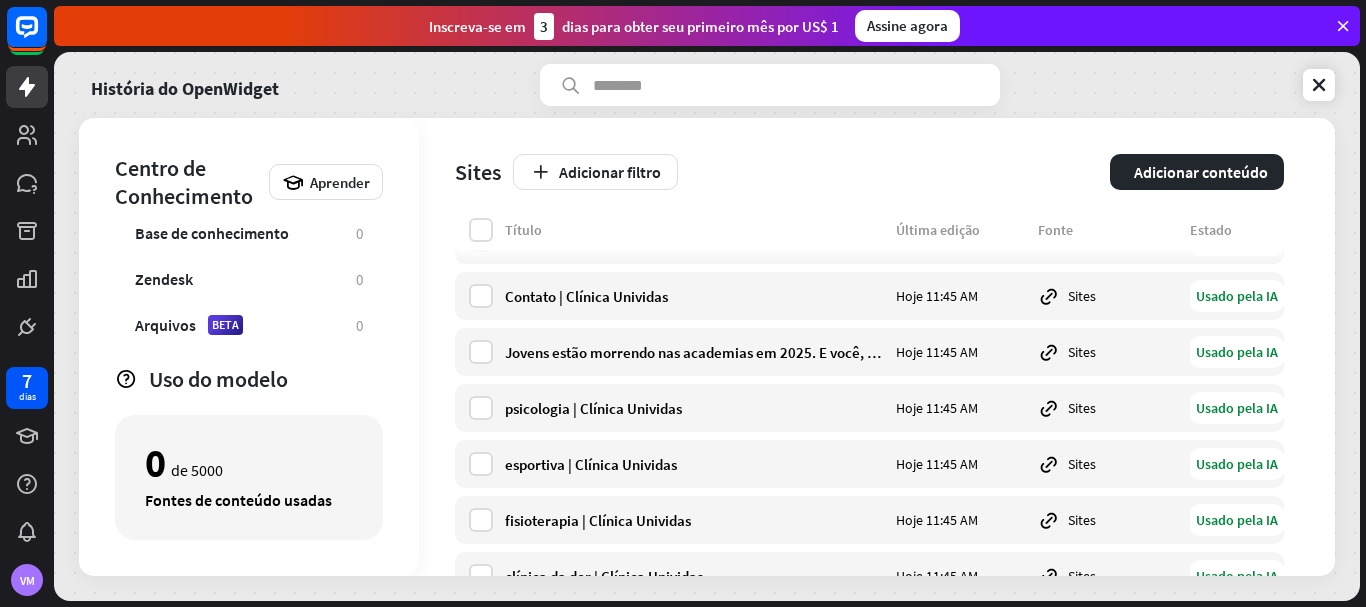 scroll, scrollTop: 162, scrollLeft: 0, axis: vertical 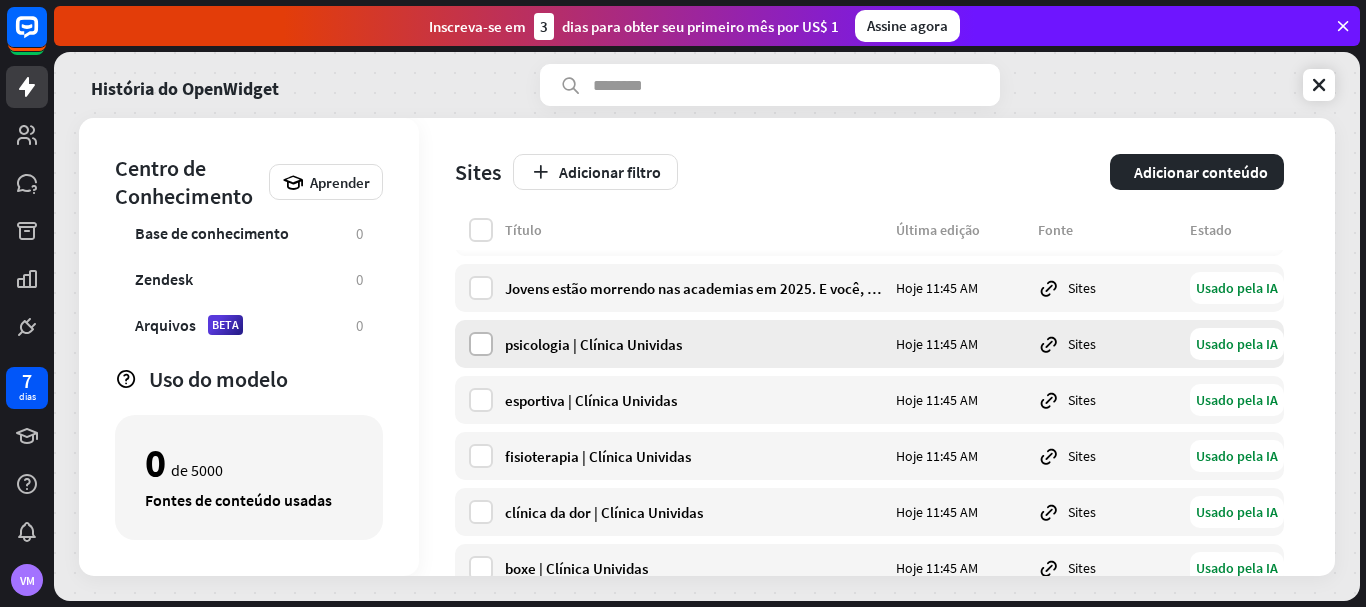 click at bounding box center [481, 344] 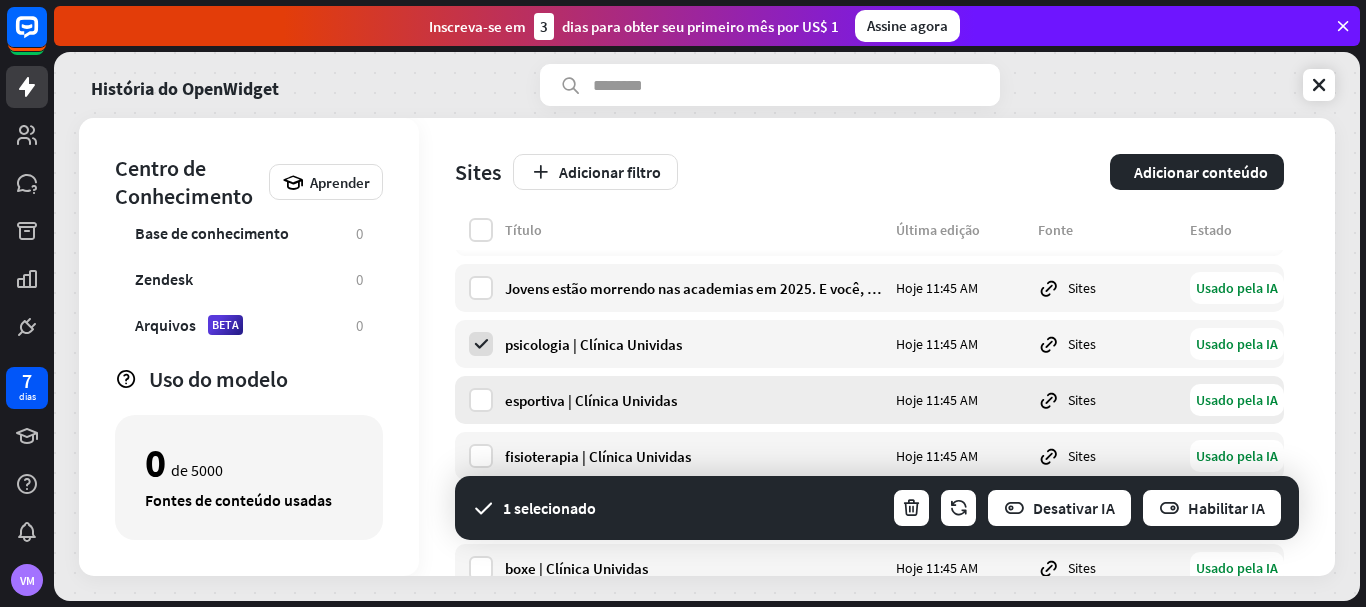 drag, startPoint x: 482, startPoint y: 397, endPoint x: 482, endPoint y: 423, distance: 26 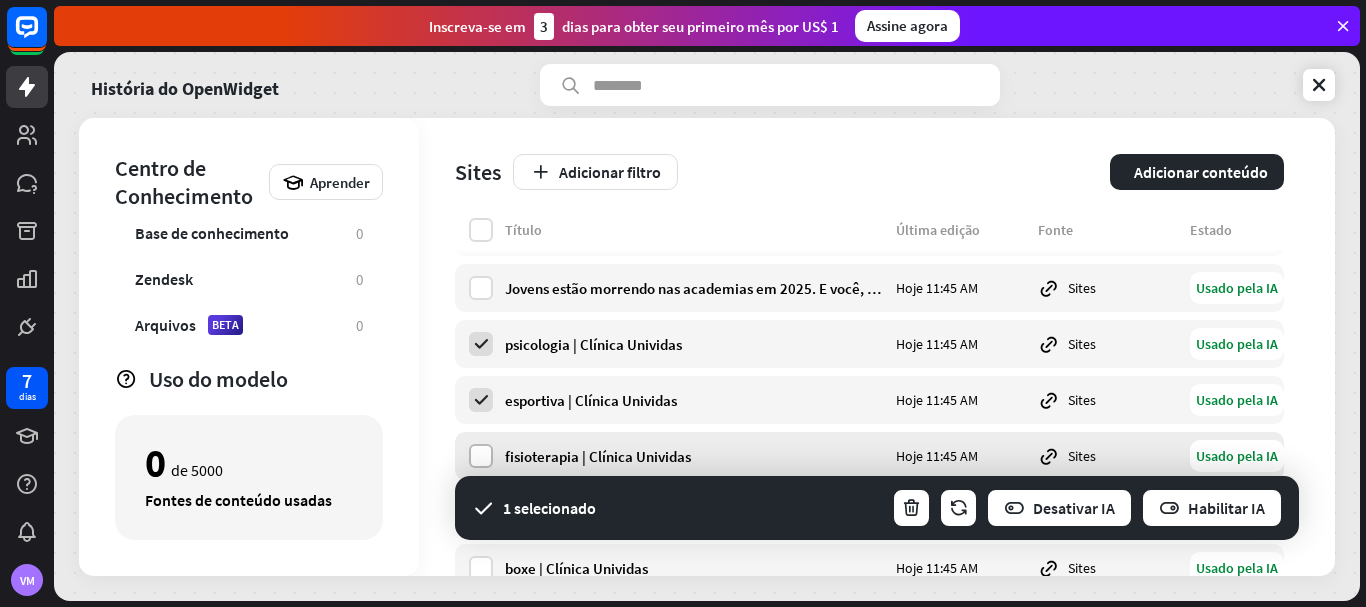 click at bounding box center [481, 456] 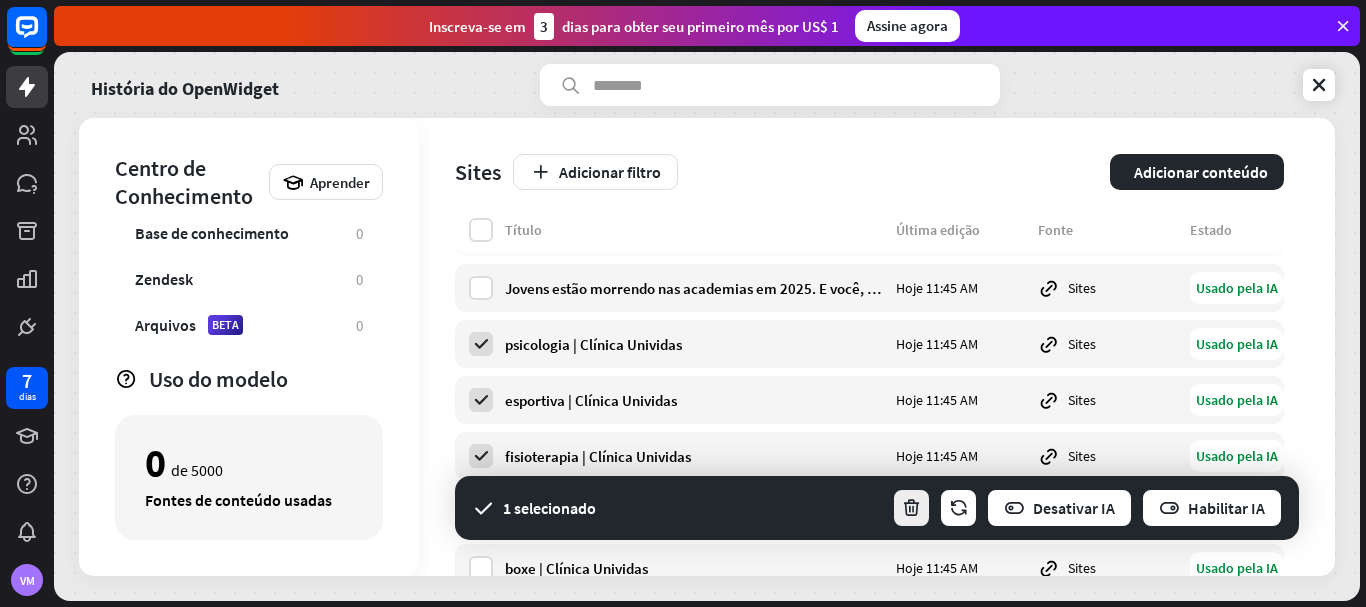 click at bounding box center [911, 508] 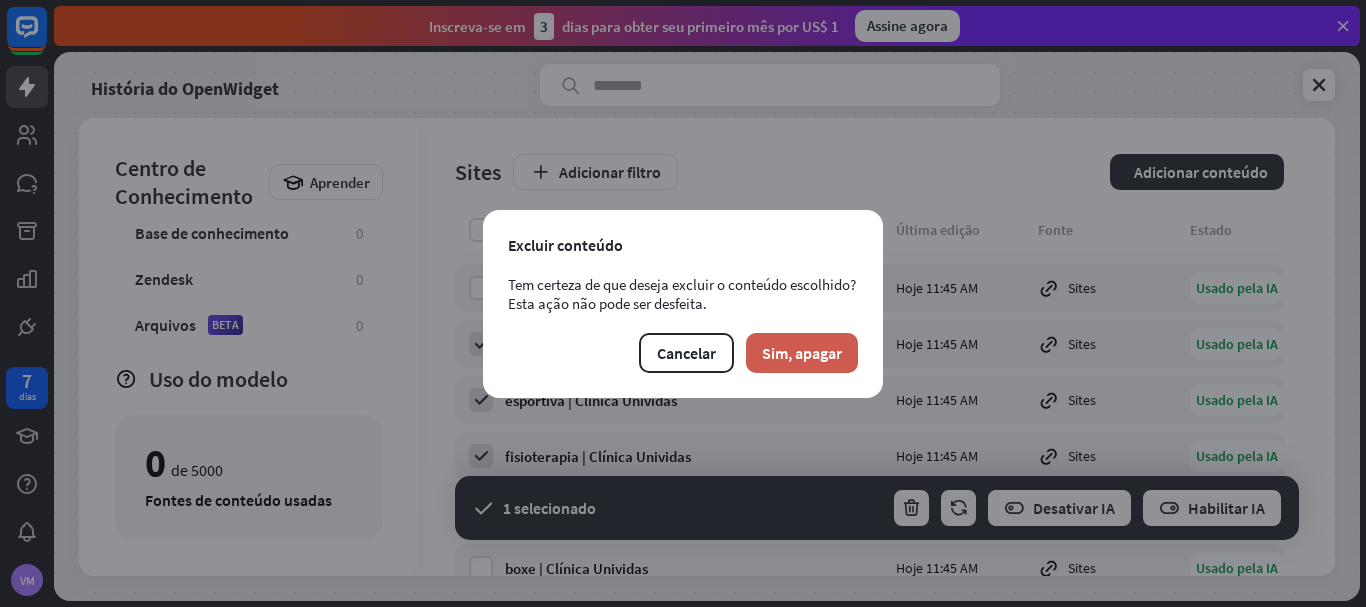 type 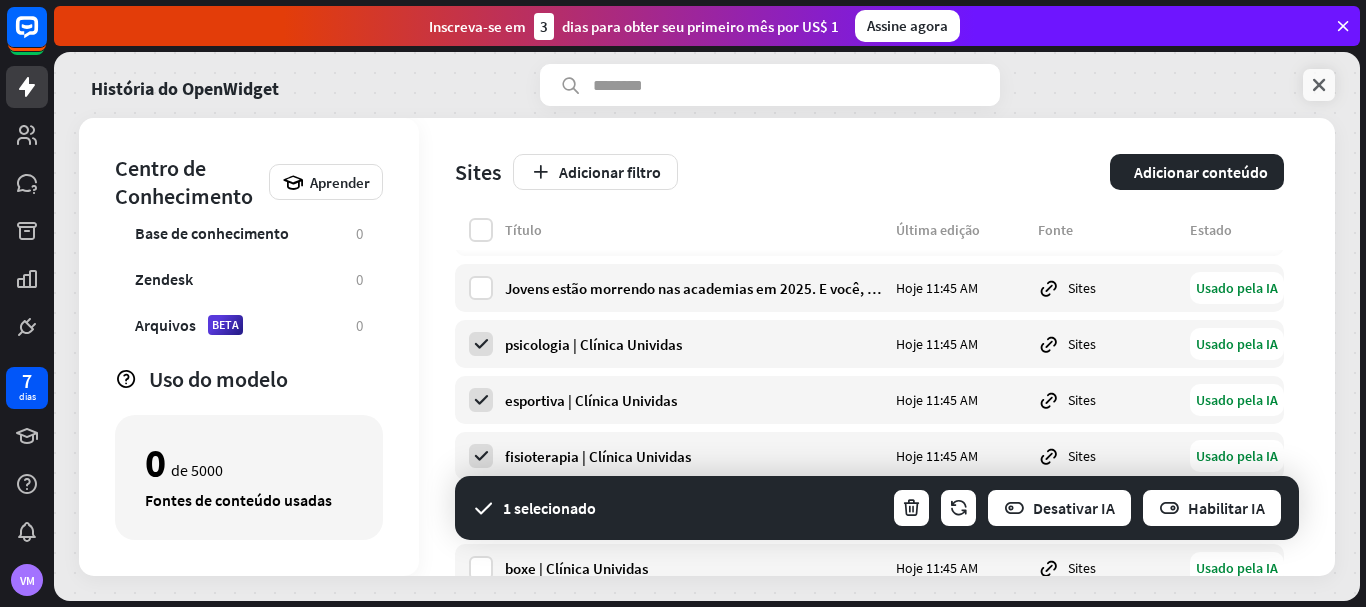 click at bounding box center [1319, 85] 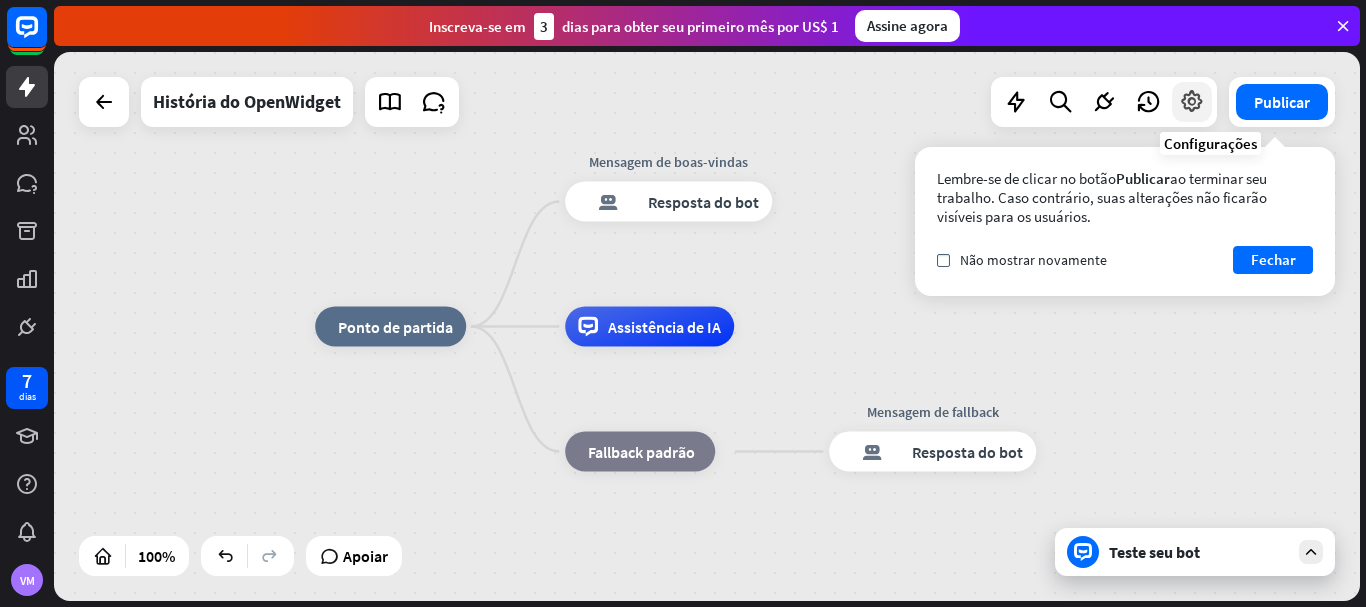click at bounding box center [1192, 102] 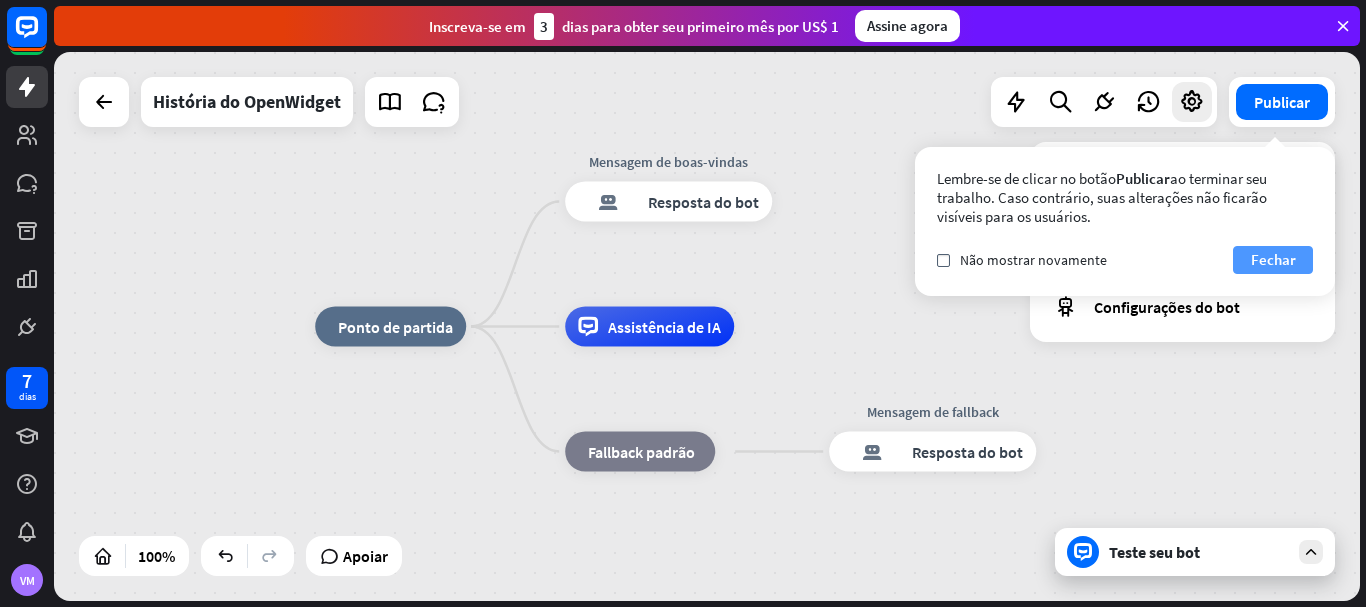 click on "Fechar" at bounding box center [1273, 259] 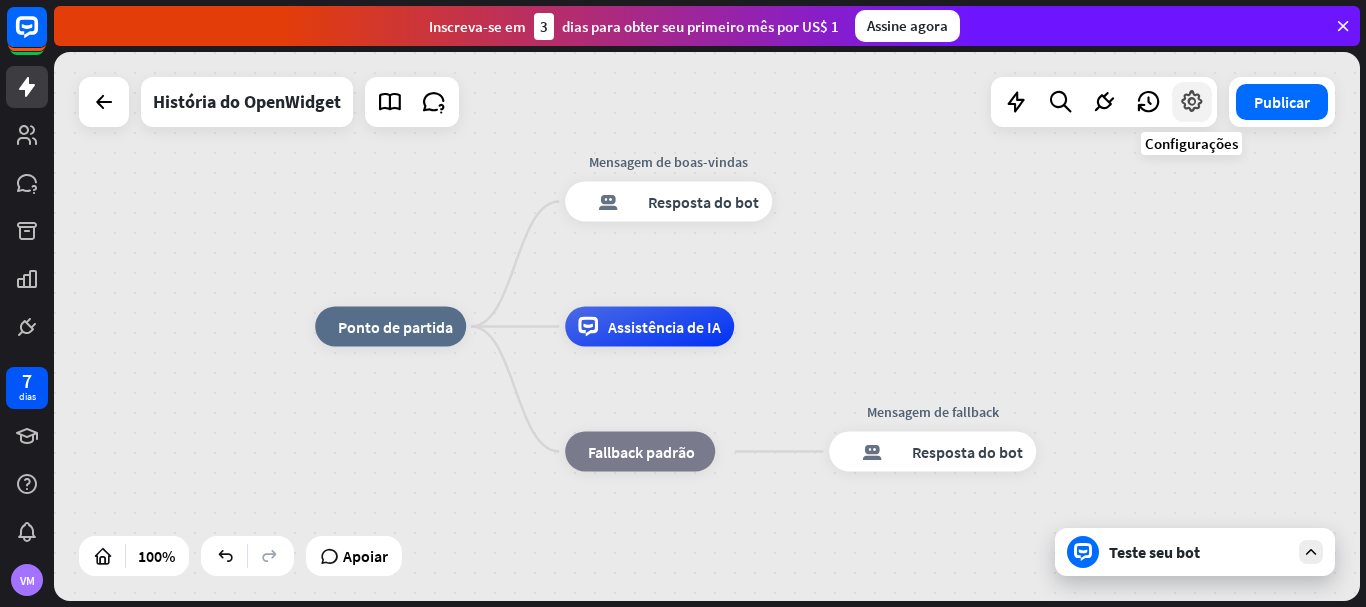 click at bounding box center (1192, 102) 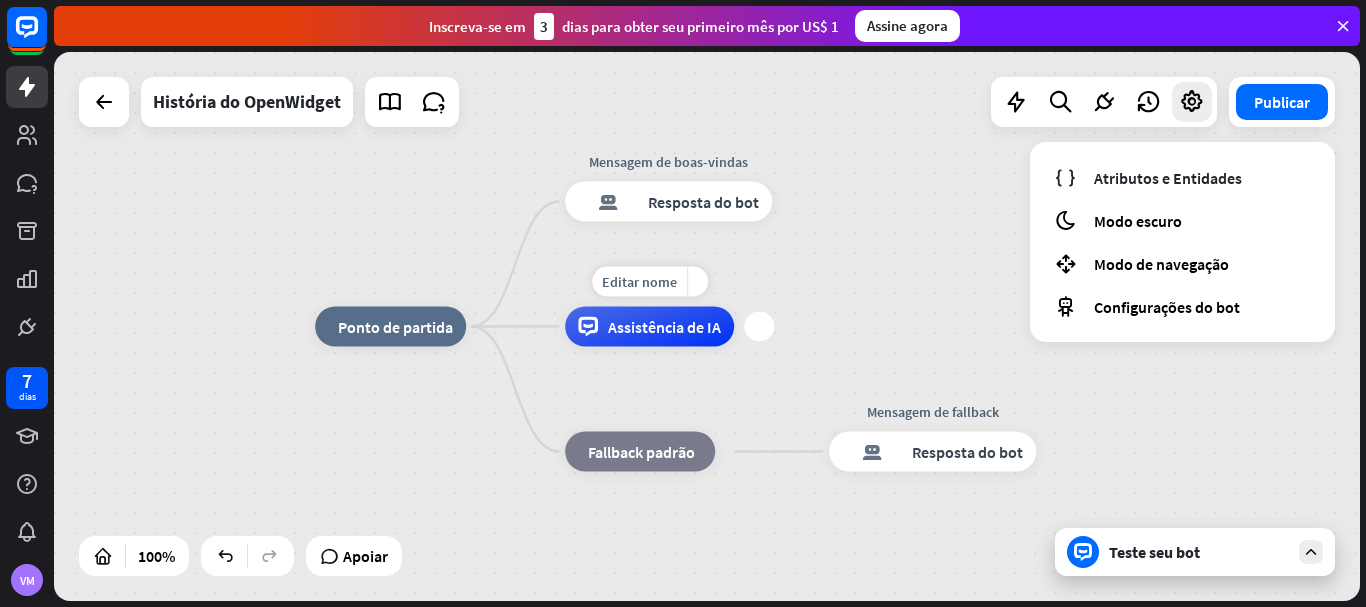 click on "Assistência de IA" at bounding box center [664, 327] 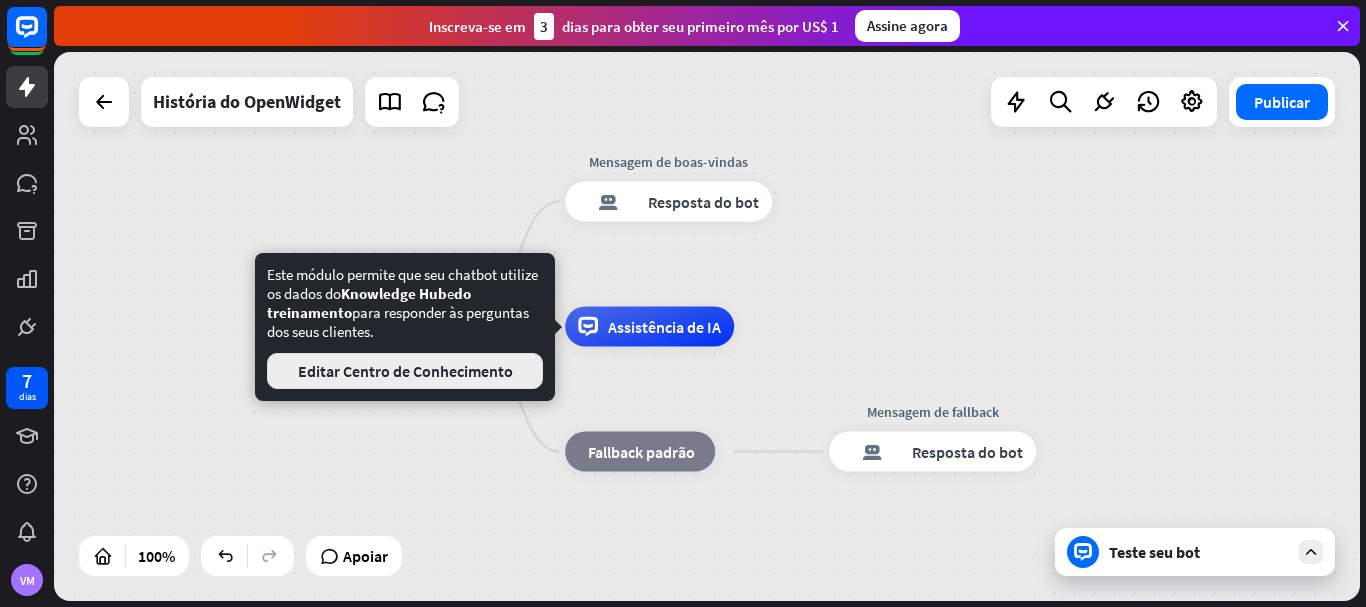 click on "Editar Centro de Conhecimento" at bounding box center [405, 371] 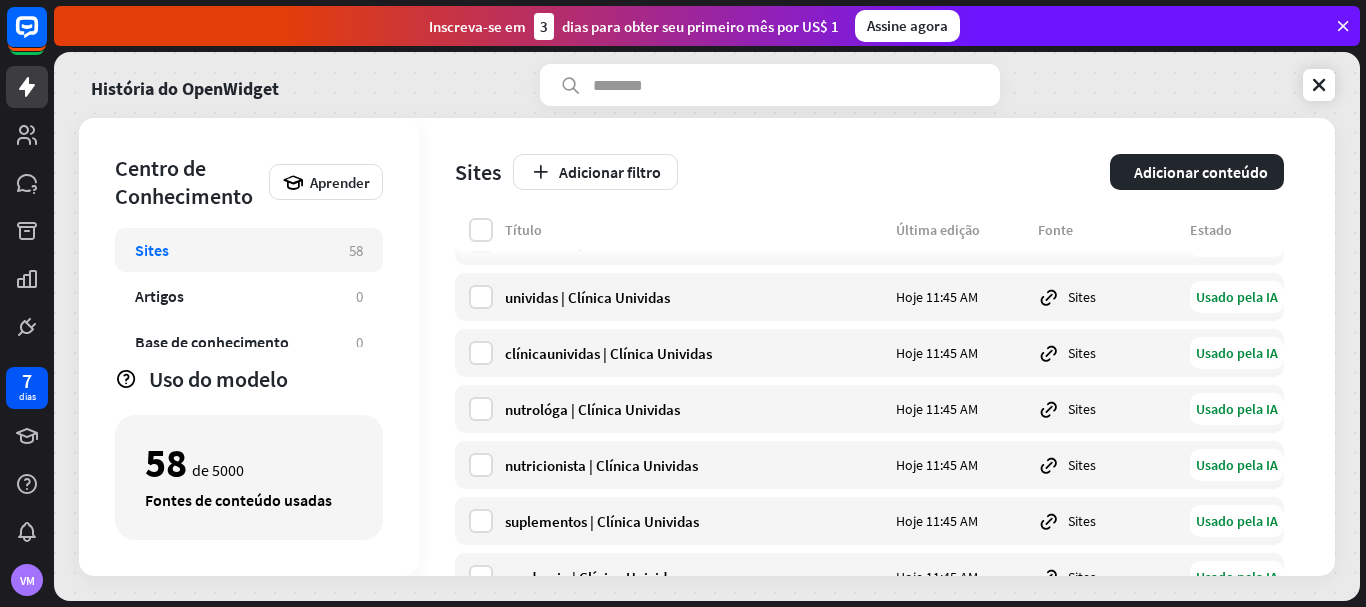 scroll, scrollTop: 0, scrollLeft: 0, axis: both 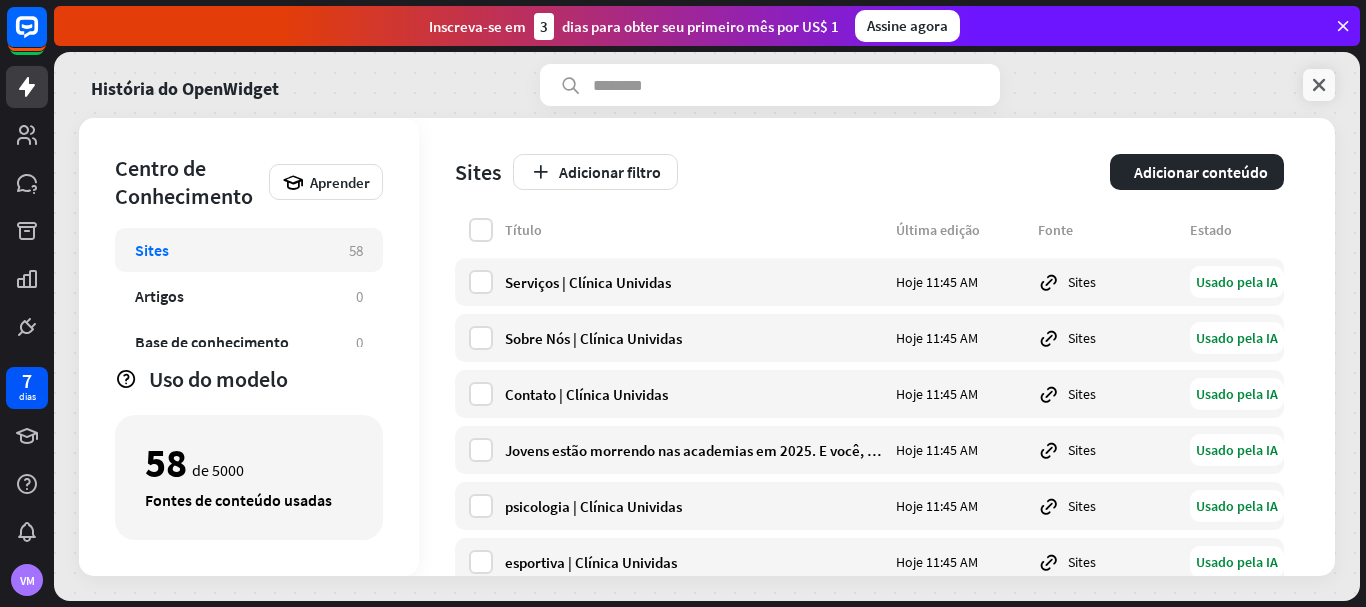 click at bounding box center (1319, 85) 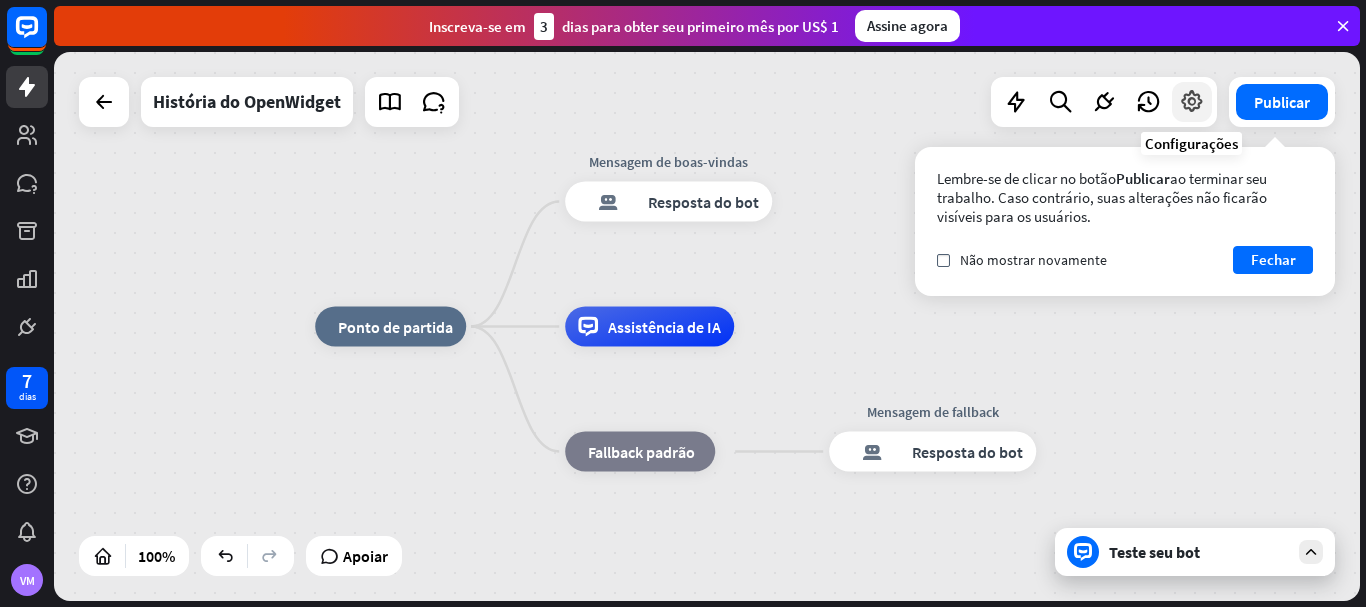 click at bounding box center (1192, 102) 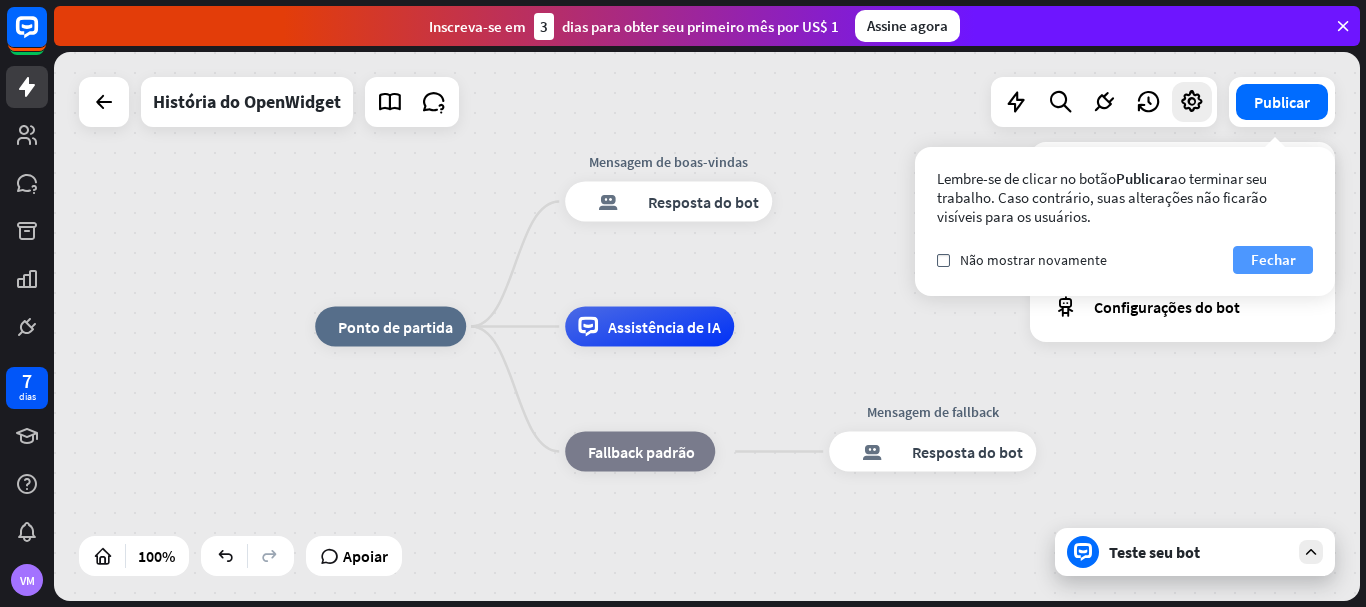 click on "Fechar" at bounding box center [1273, 259] 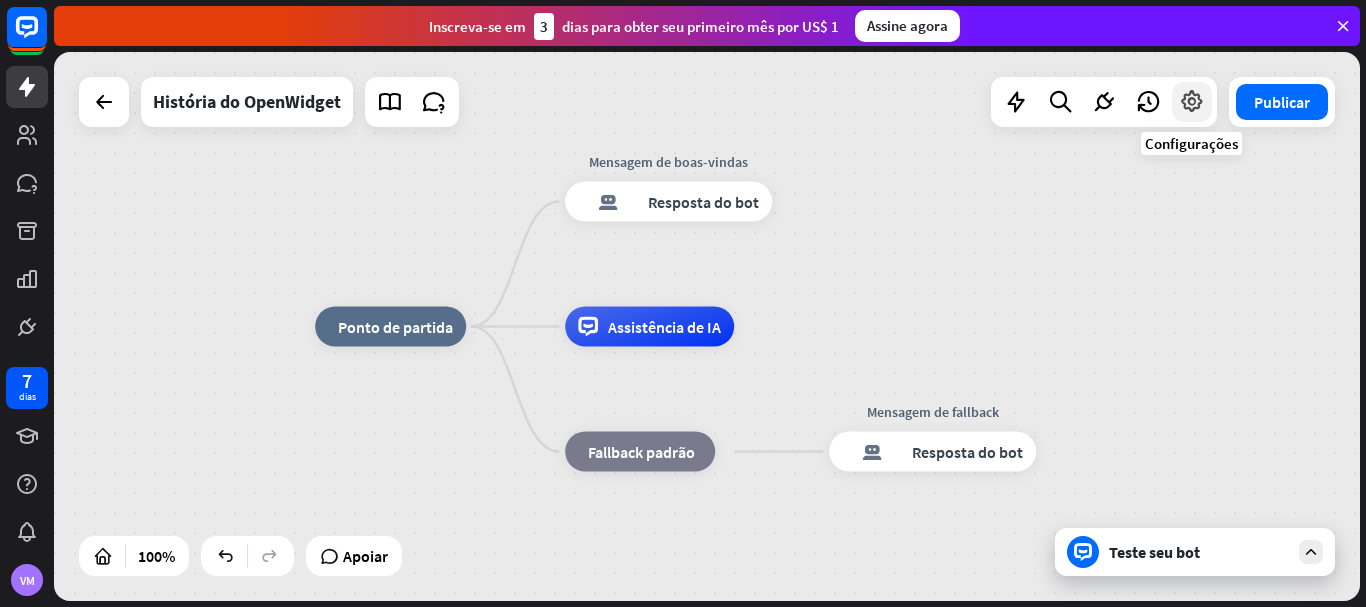 click at bounding box center [1192, 102] 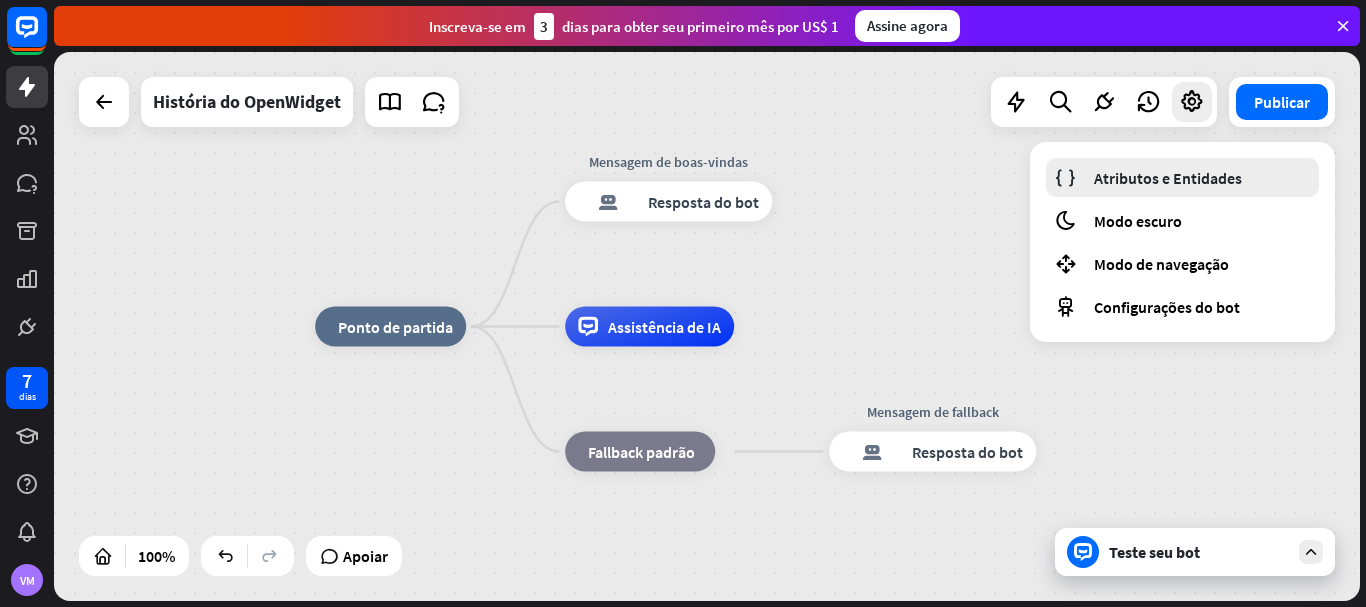click on "Atributos e Entidades" at bounding box center [1168, 178] 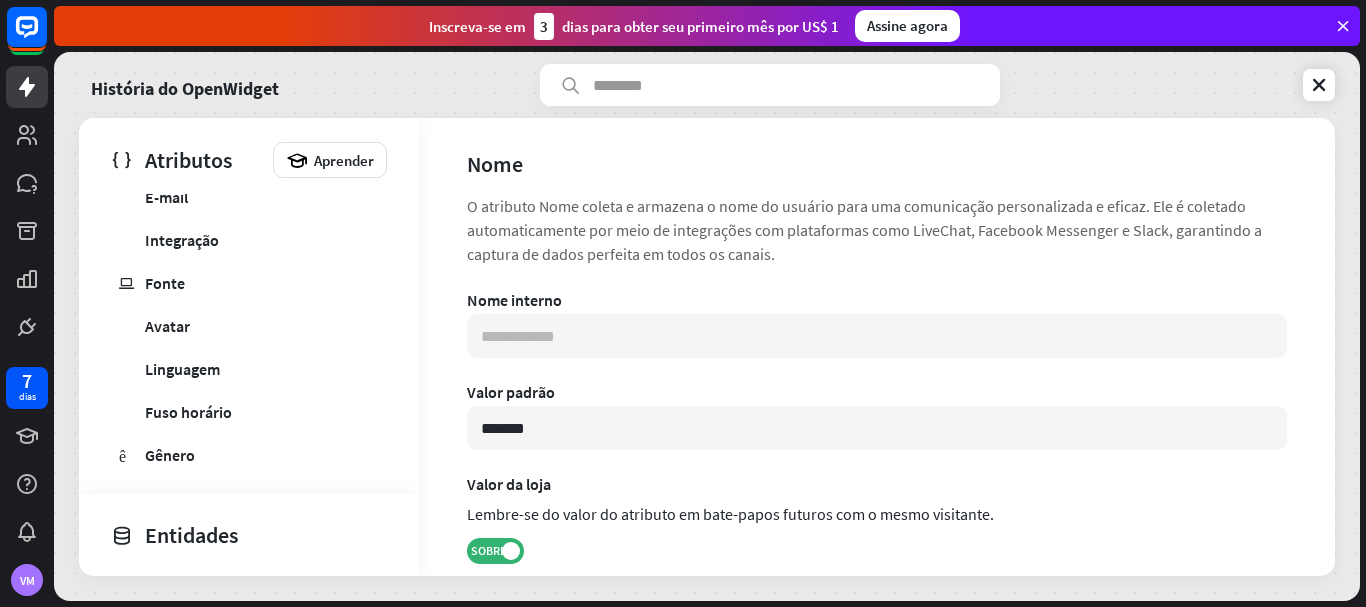 scroll, scrollTop: 222, scrollLeft: 0, axis: vertical 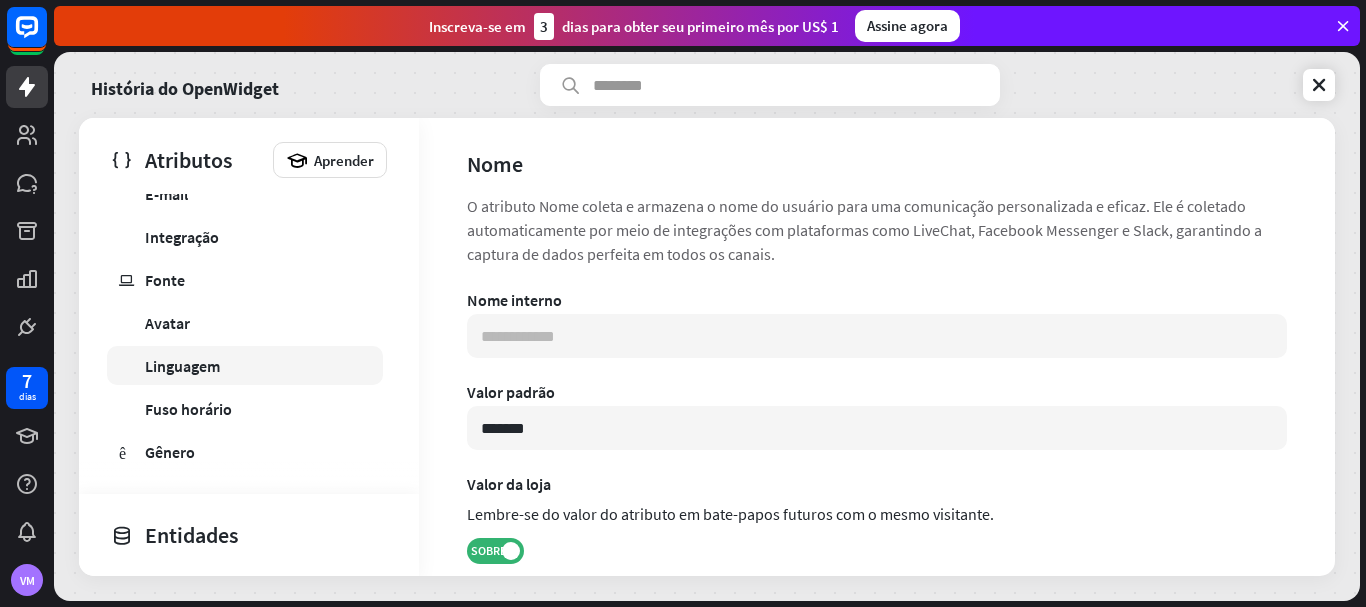 click on "globo
[GEOGRAPHIC_DATA]" at bounding box center (245, 365) 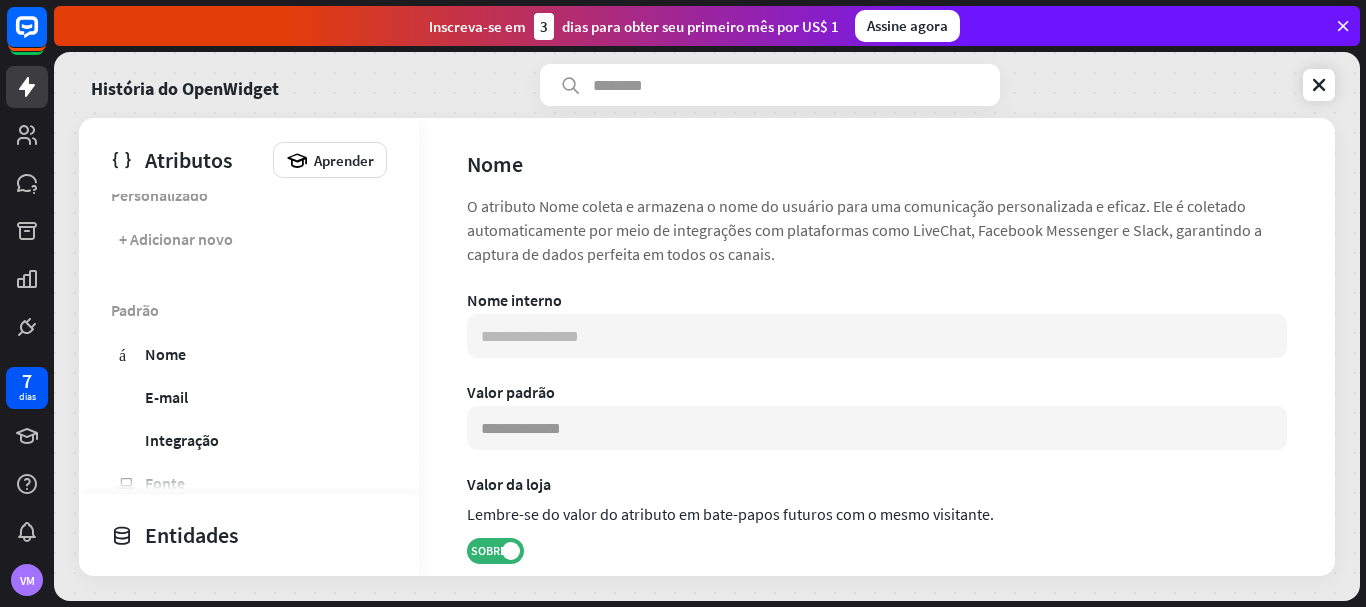 scroll, scrollTop: 0, scrollLeft: 0, axis: both 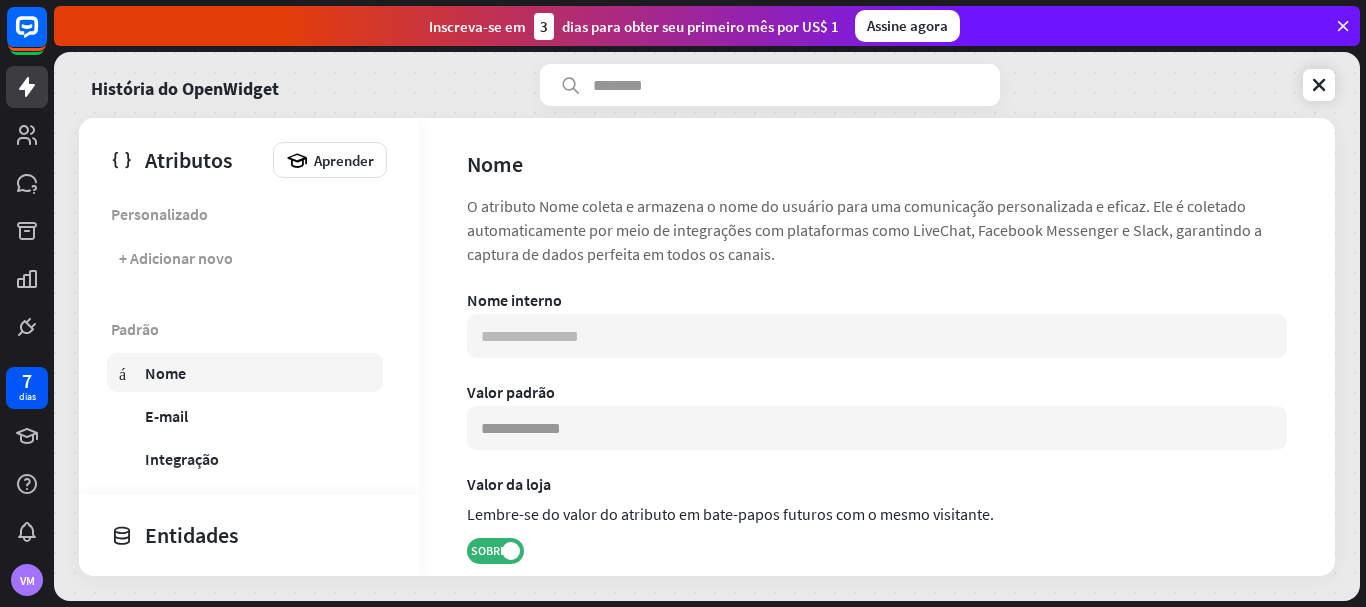 click on "usuário
Nome" at bounding box center [245, 372] 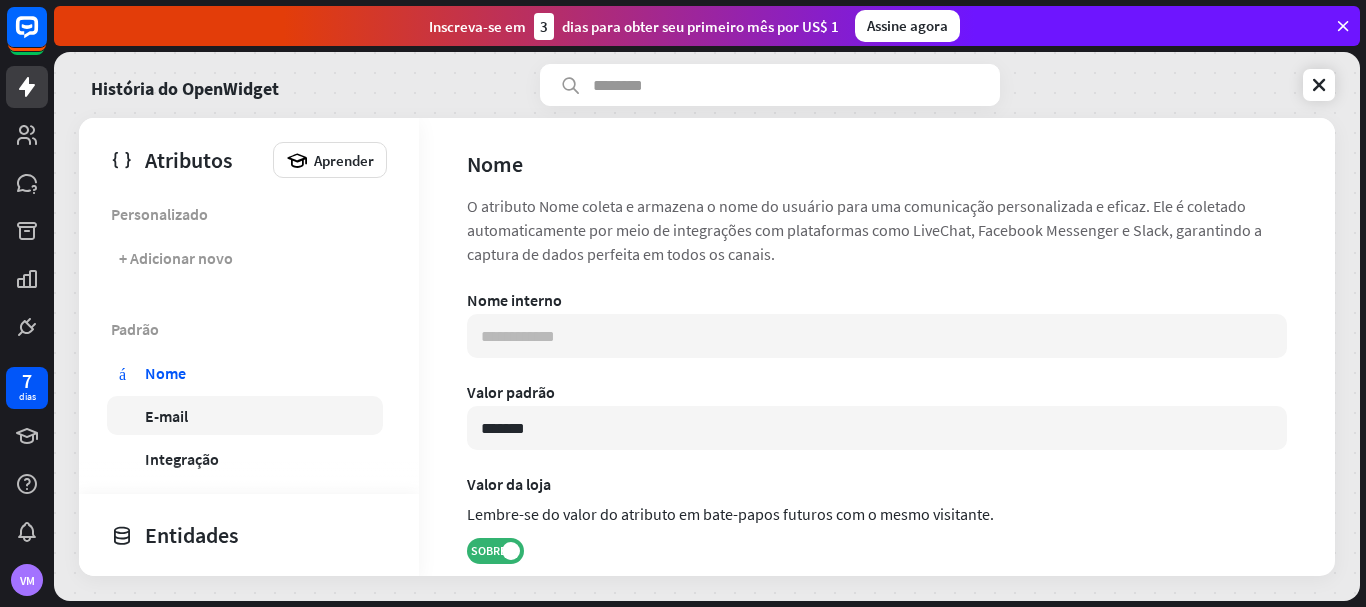 click on "e-mail
E-mail" at bounding box center (245, 415) 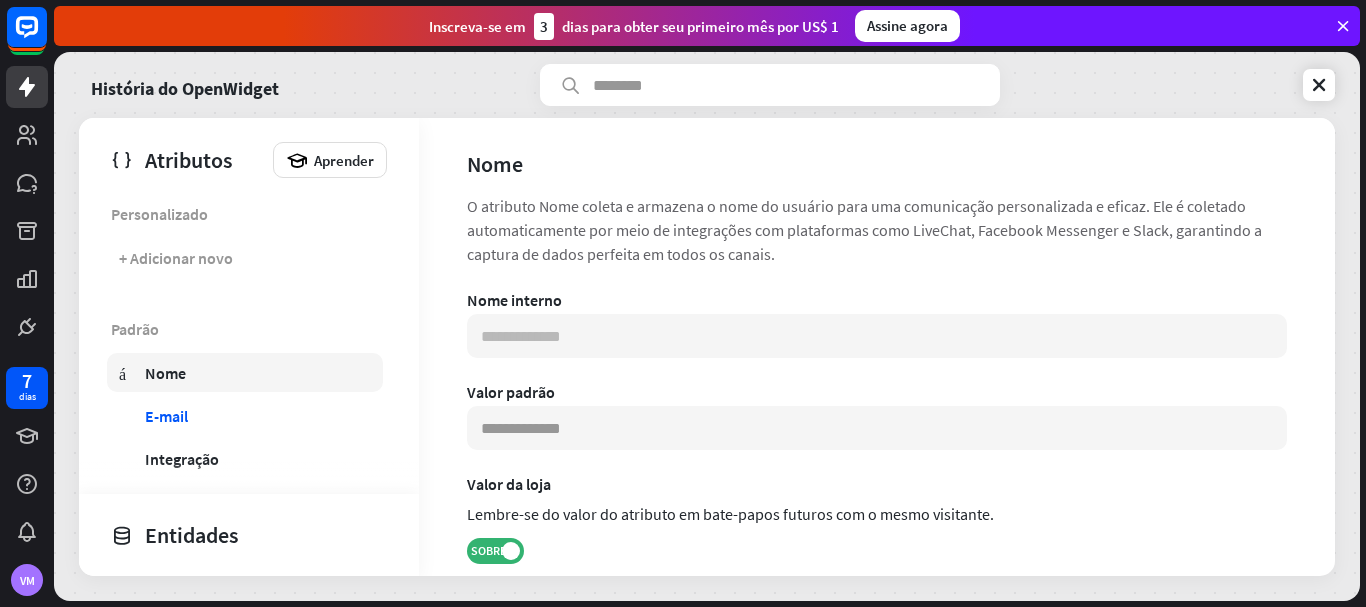click on "usuário
Nome" at bounding box center (245, 372) 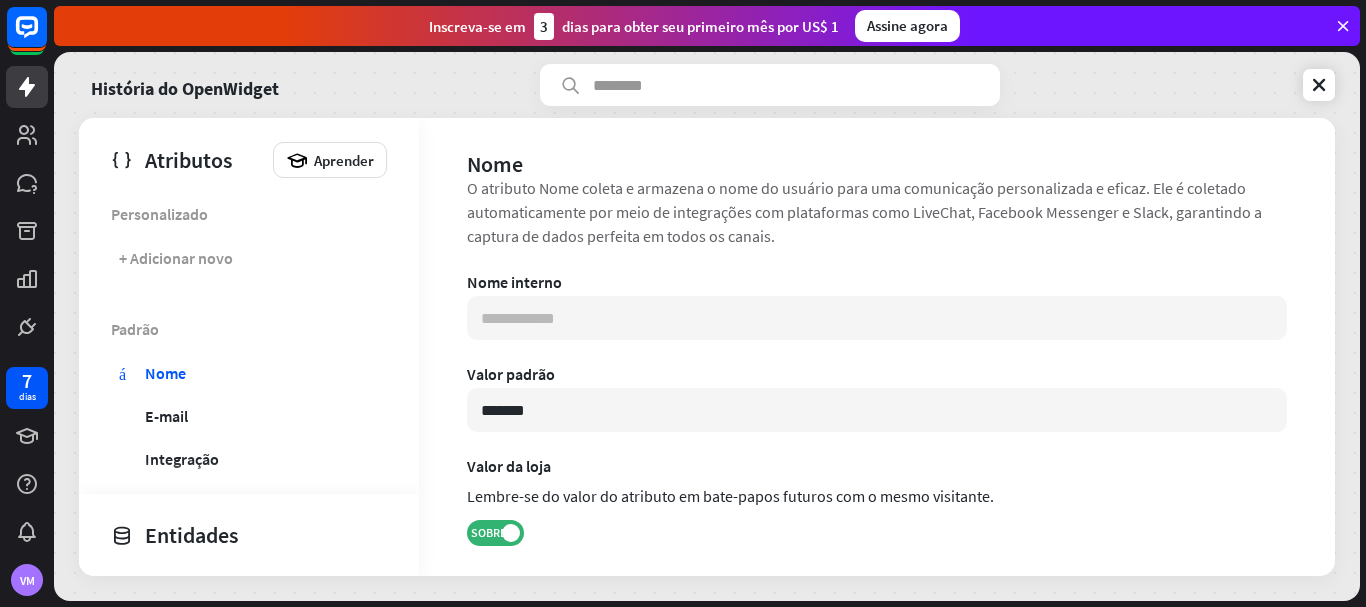scroll, scrollTop: 16, scrollLeft: 0, axis: vertical 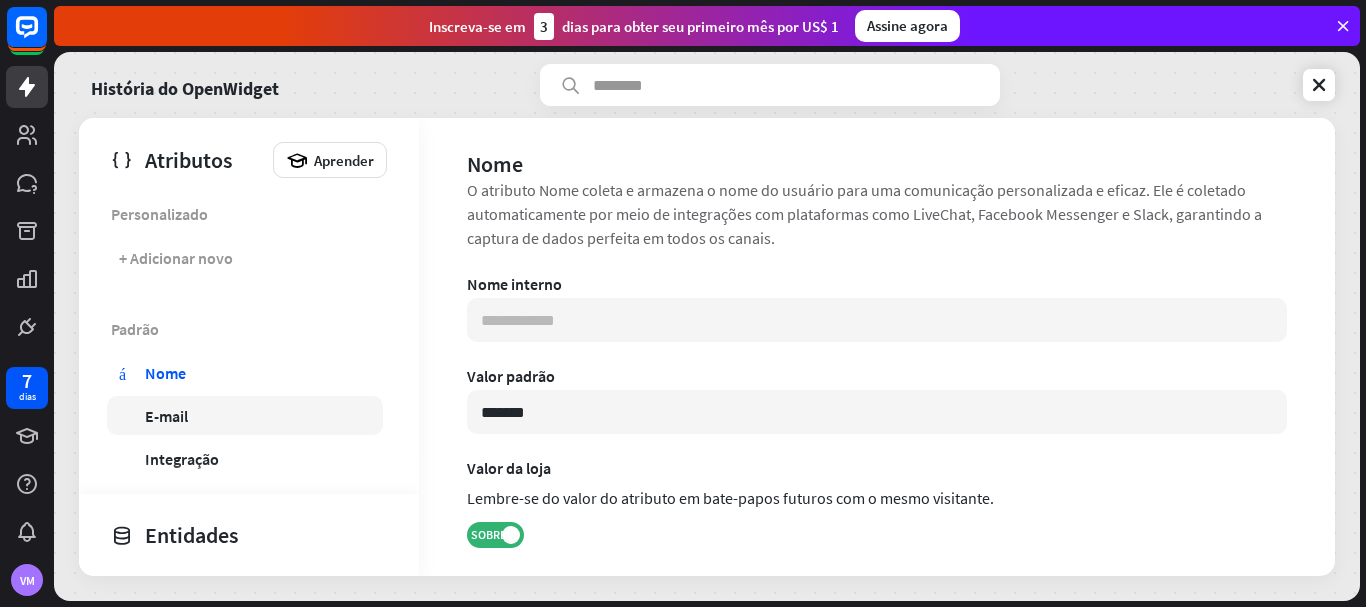click on "e-mail
E-mail" at bounding box center [245, 415] 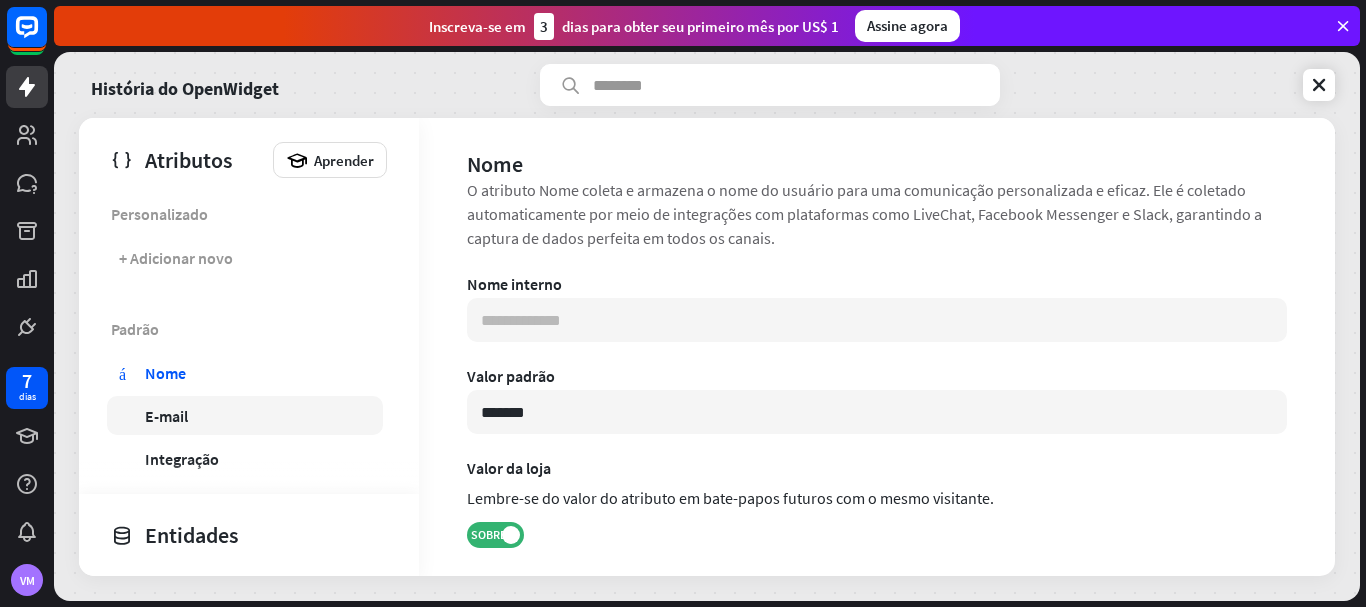 type 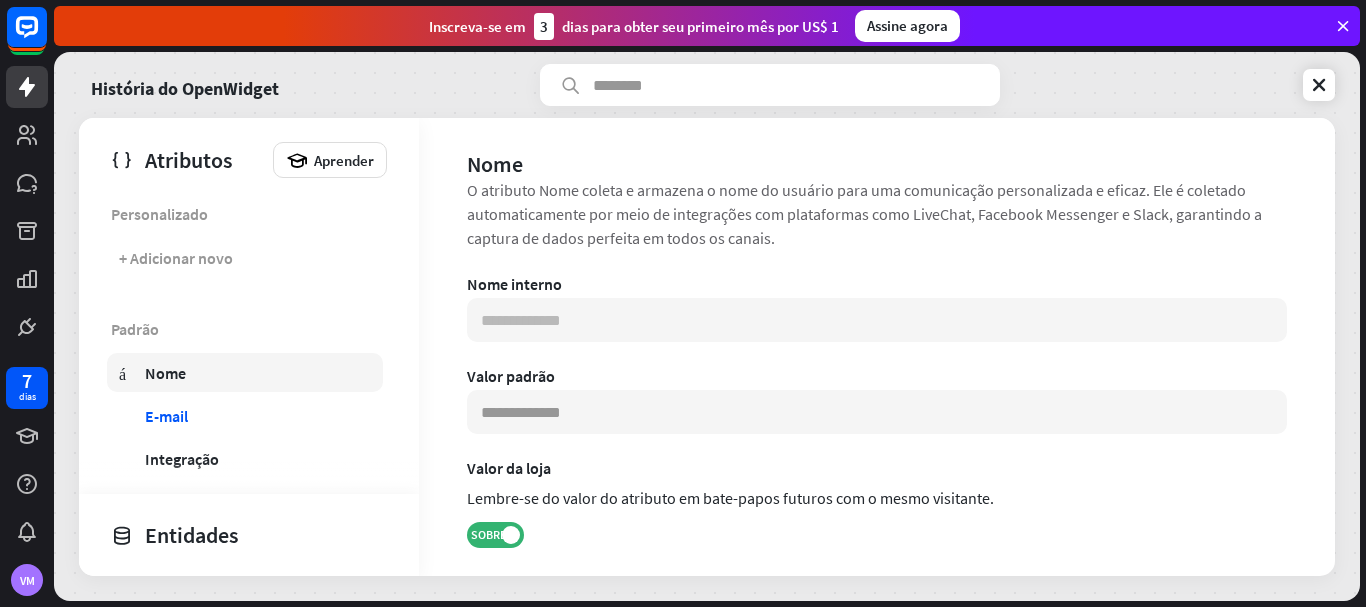 click on "usuário
Nome" at bounding box center [245, 372] 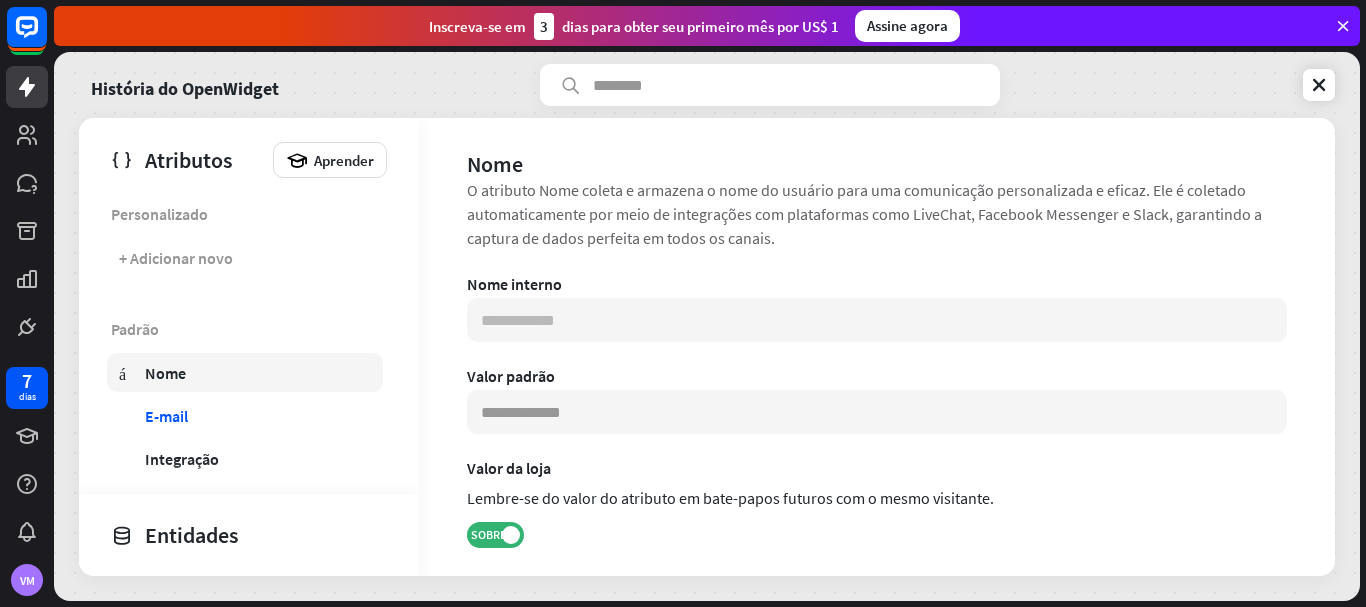 type on "*******" 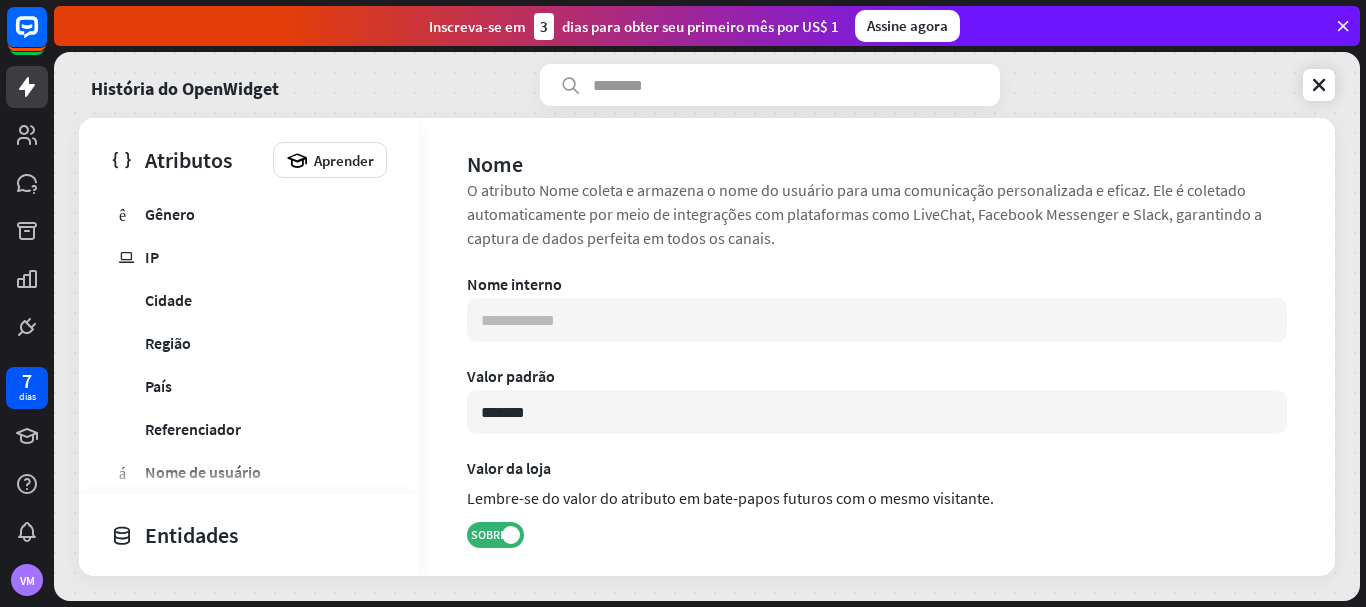 scroll, scrollTop: 532, scrollLeft: 0, axis: vertical 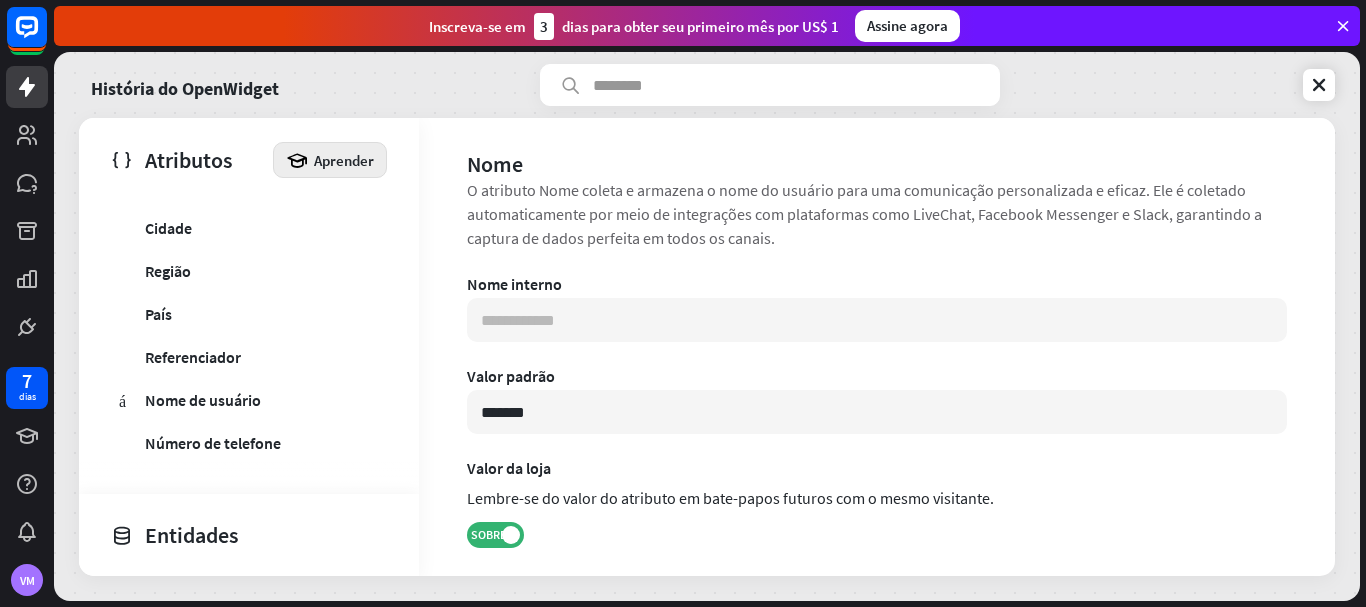 click on "Aprender" at bounding box center [344, 160] 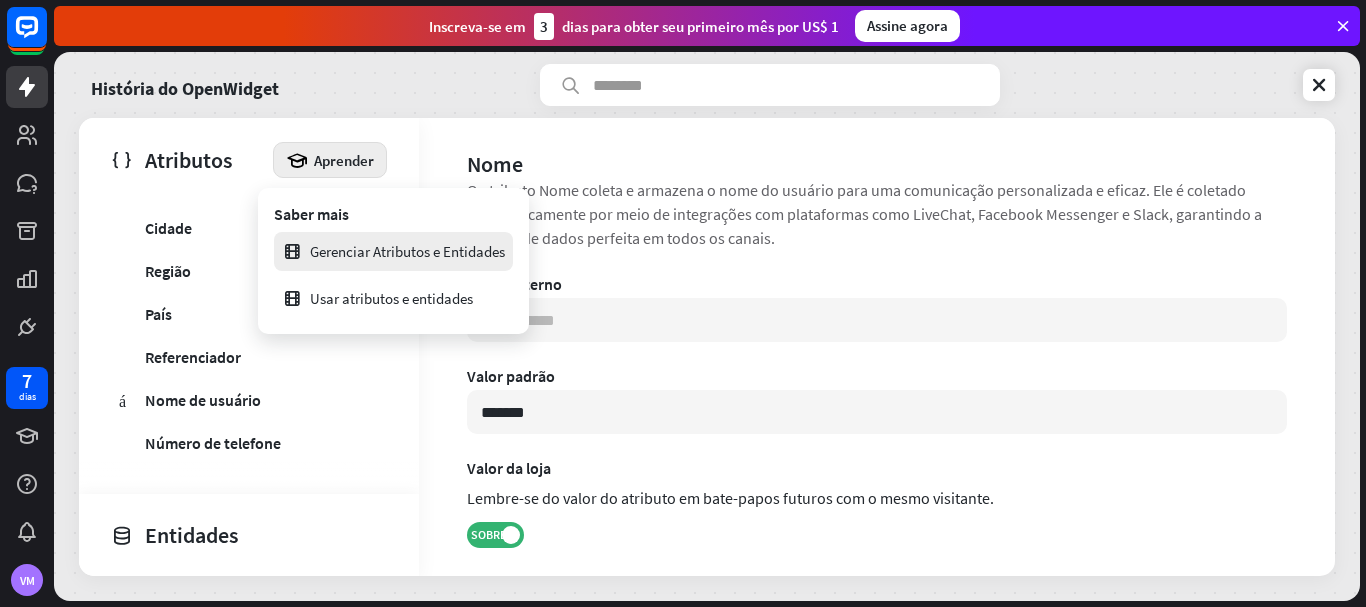 click on "Gerenciar Atributos e Entidades" at bounding box center (407, 251) 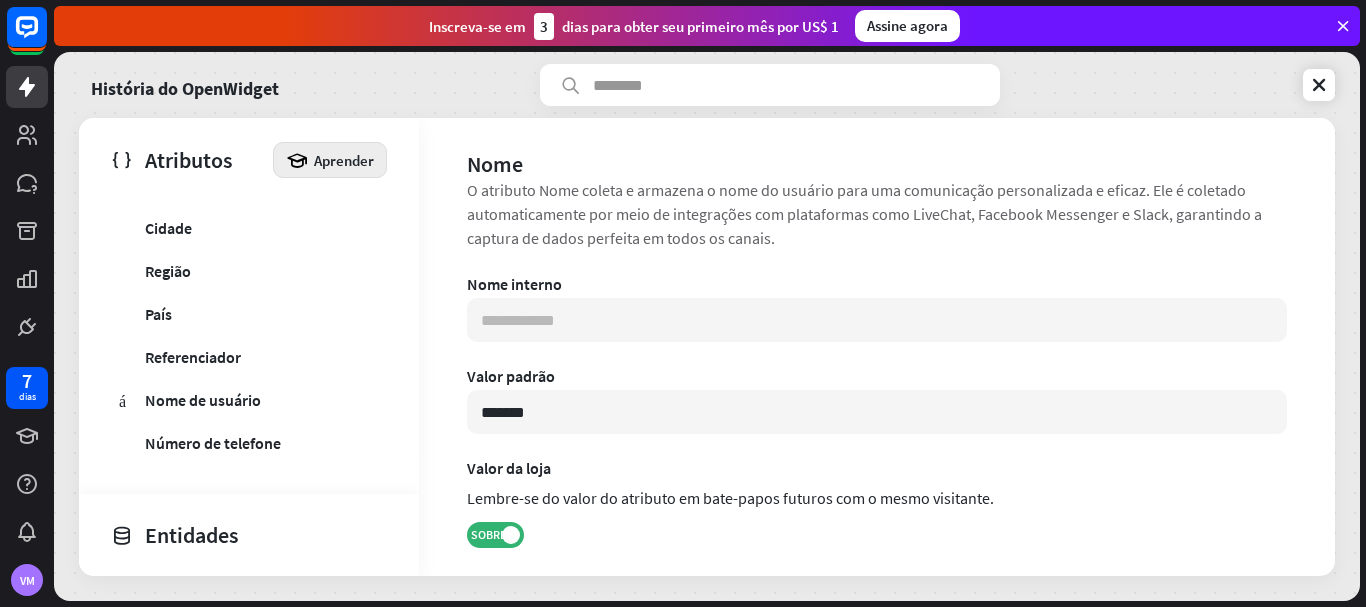 click on "Aprender" at bounding box center [344, 160] 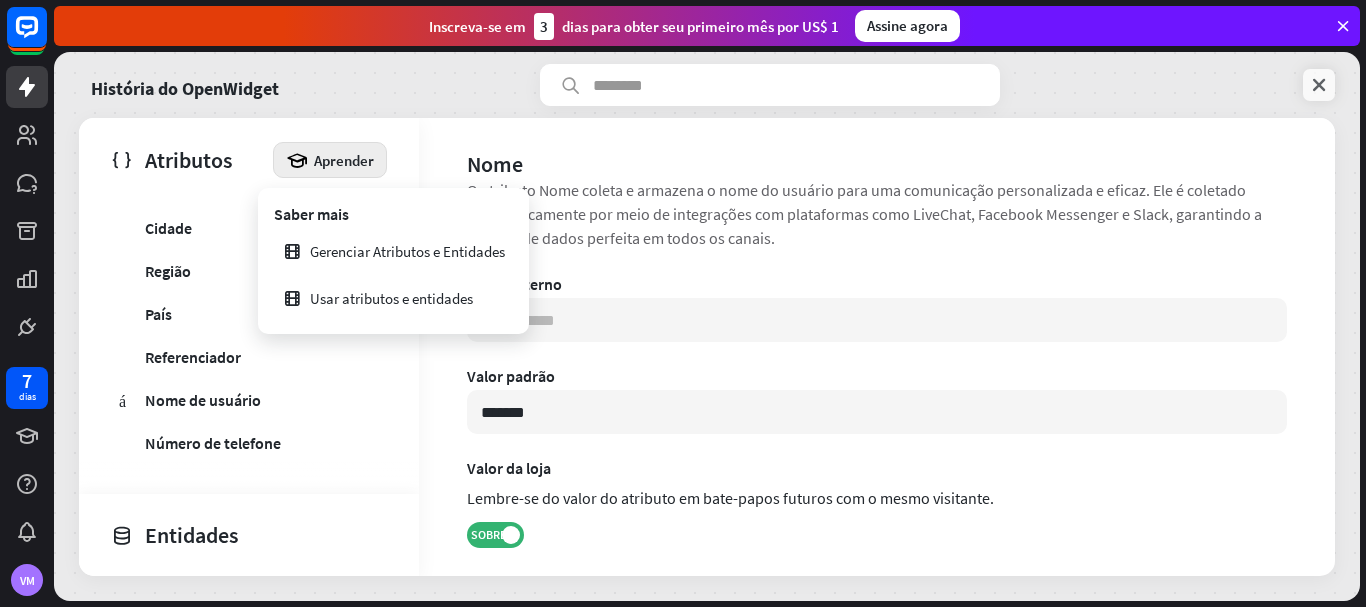 click at bounding box center [1319, 85] 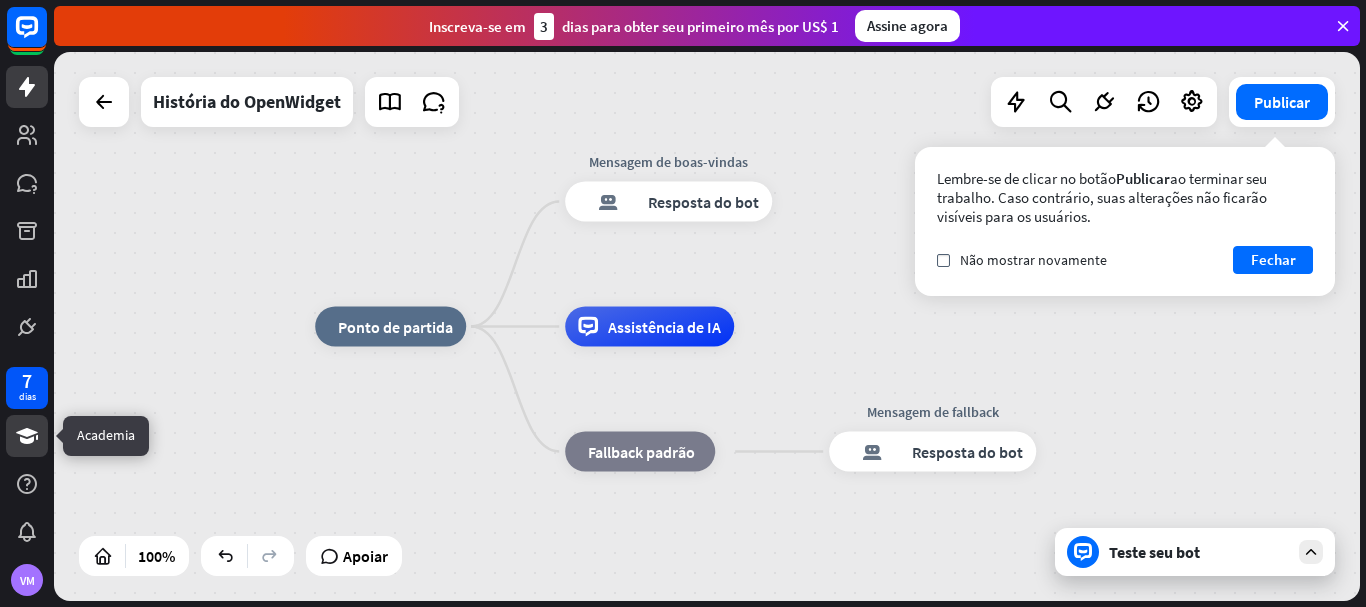 click 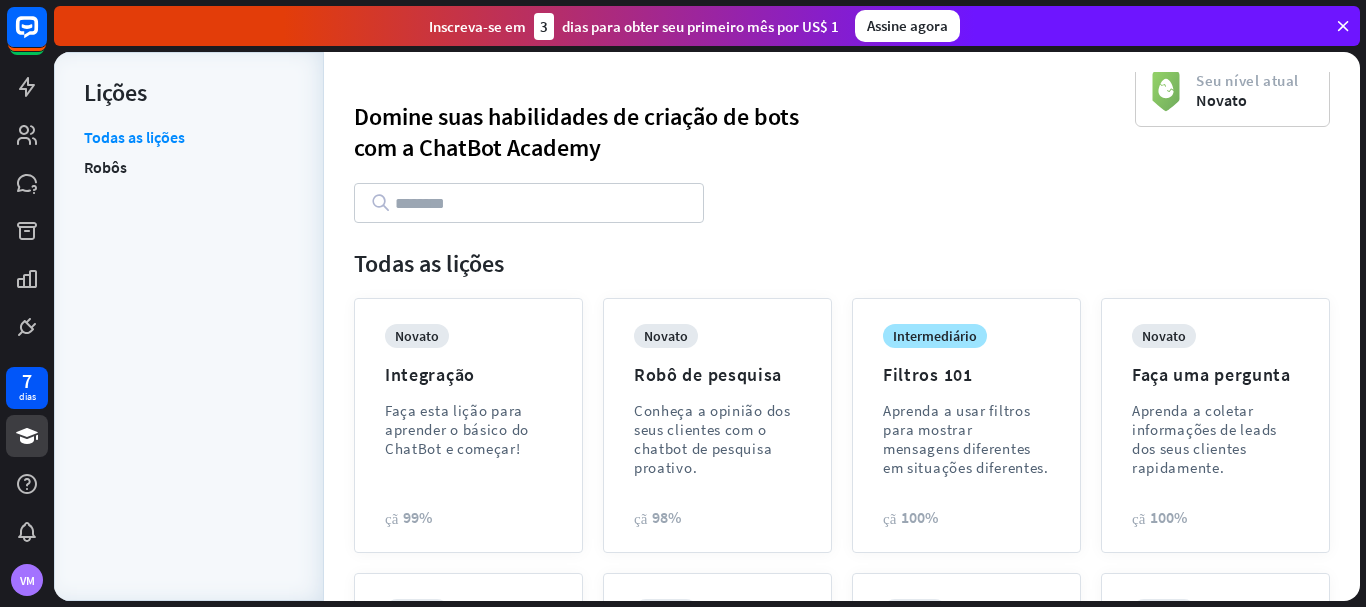 scroll, scrollTop: 0, scrollLeft: 0, axis: both 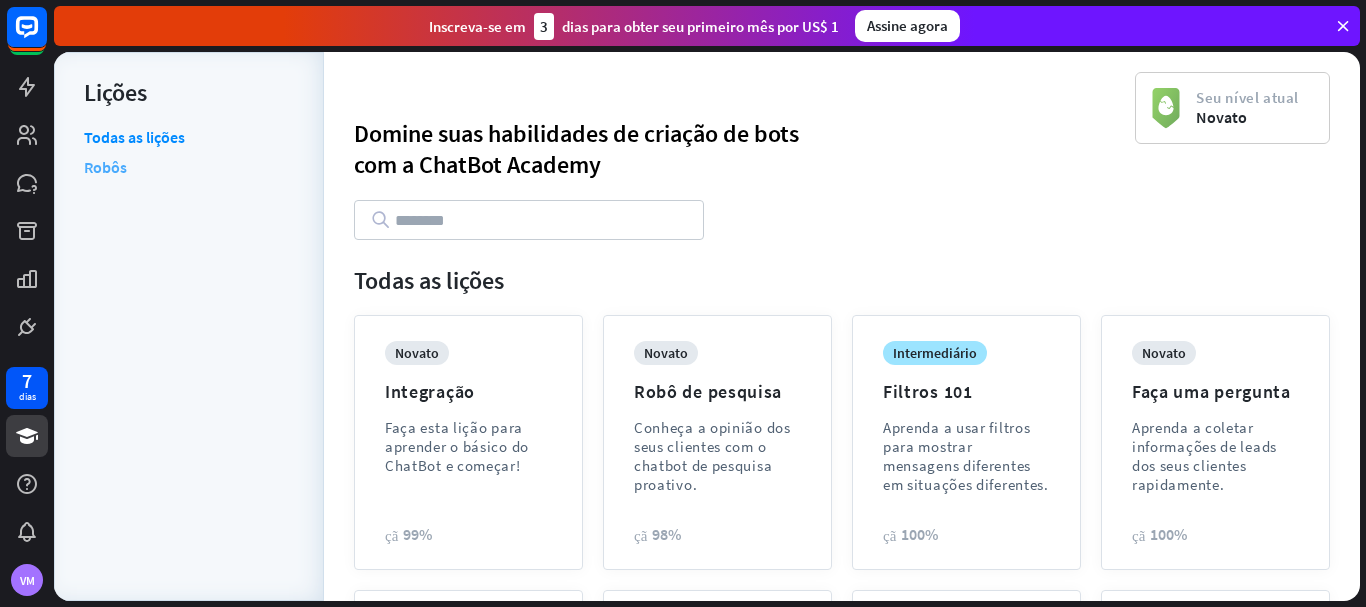 click on "Robôs" at bounding box center (105, 167) 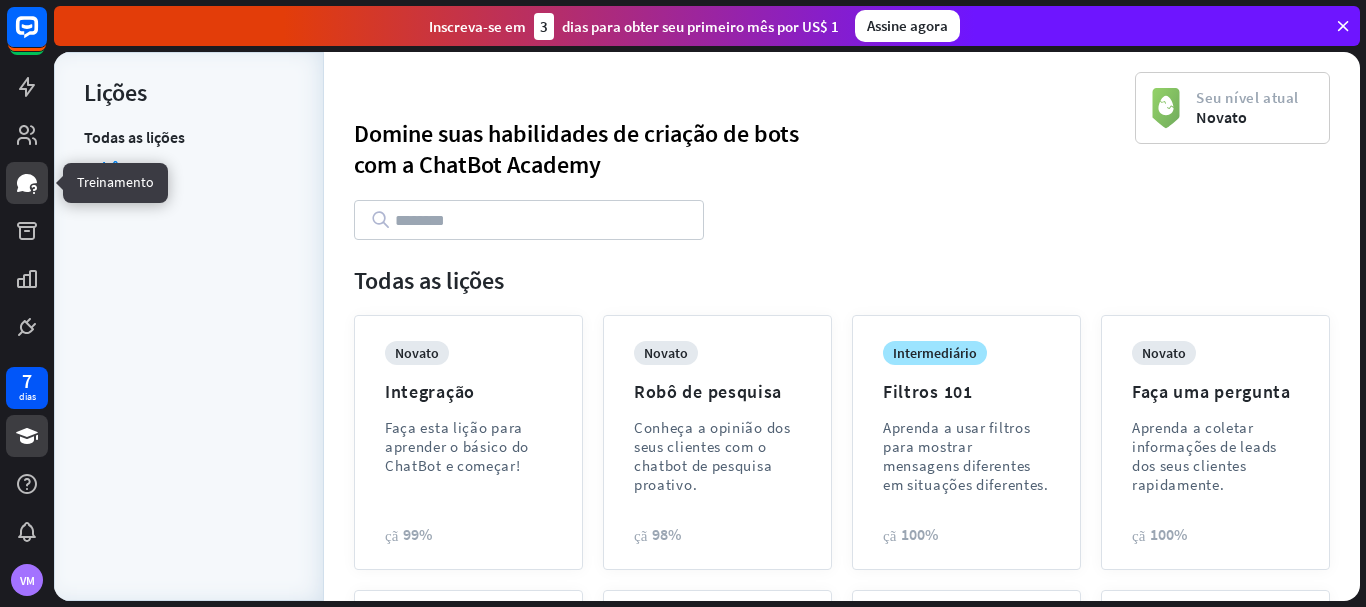 click 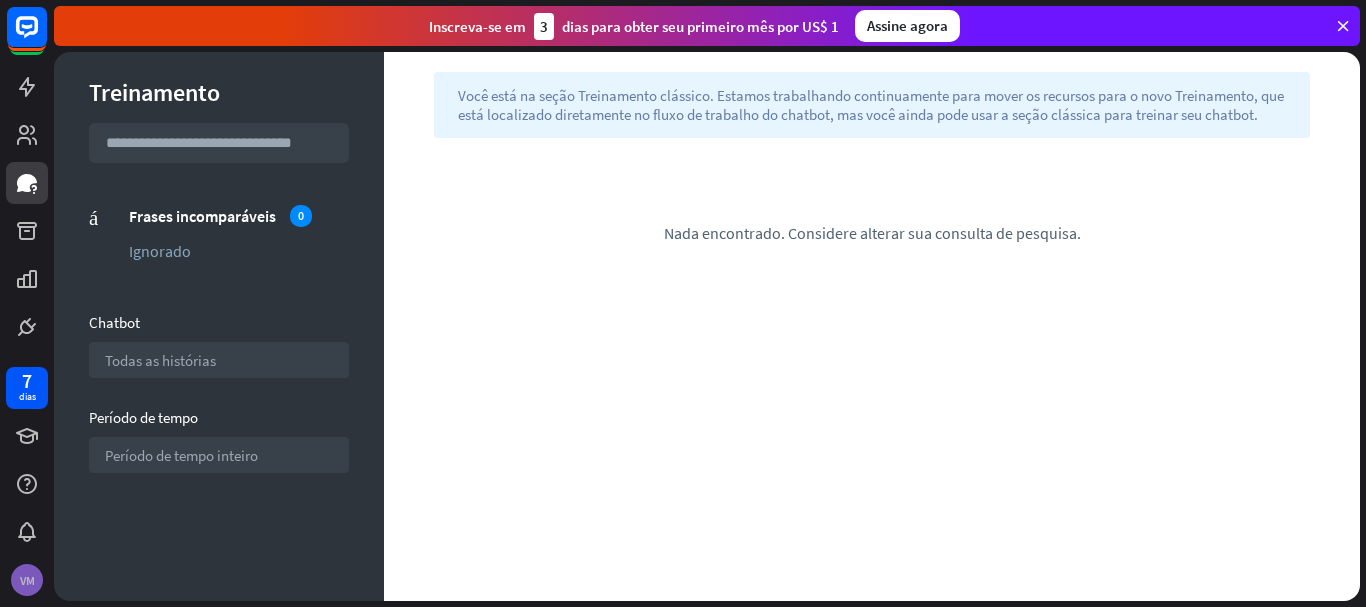 click on "VM" at bounding box center (27, 580) 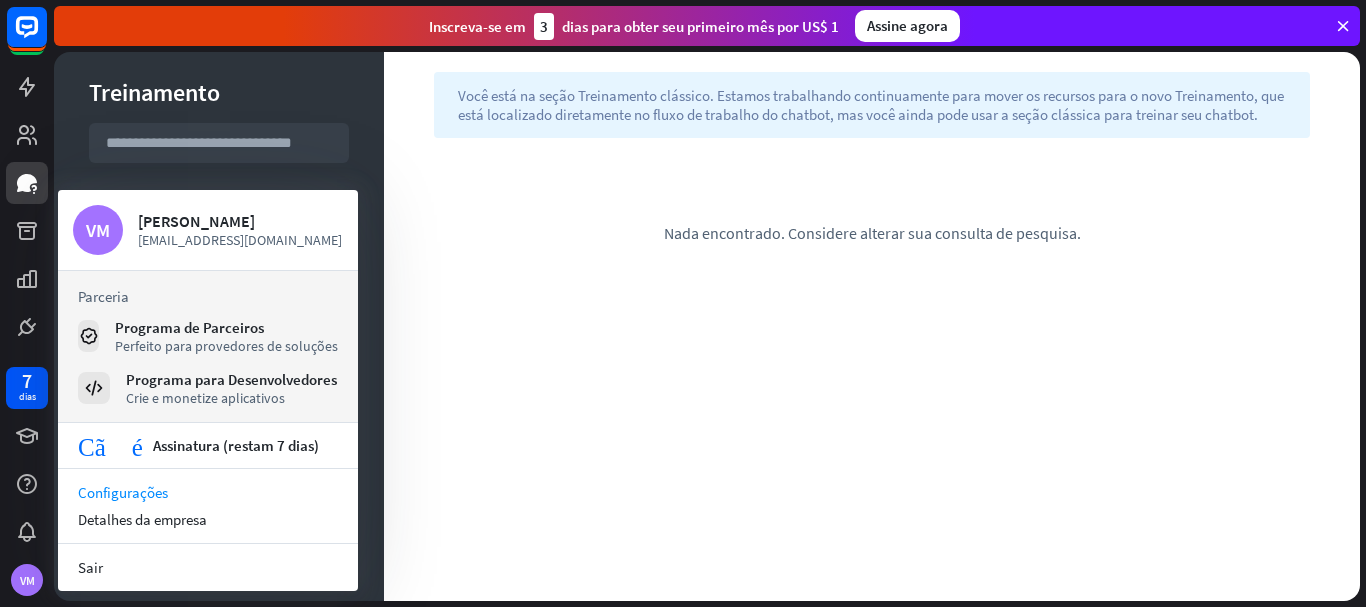 click on "Configurações" at bounding box center [123, 492] 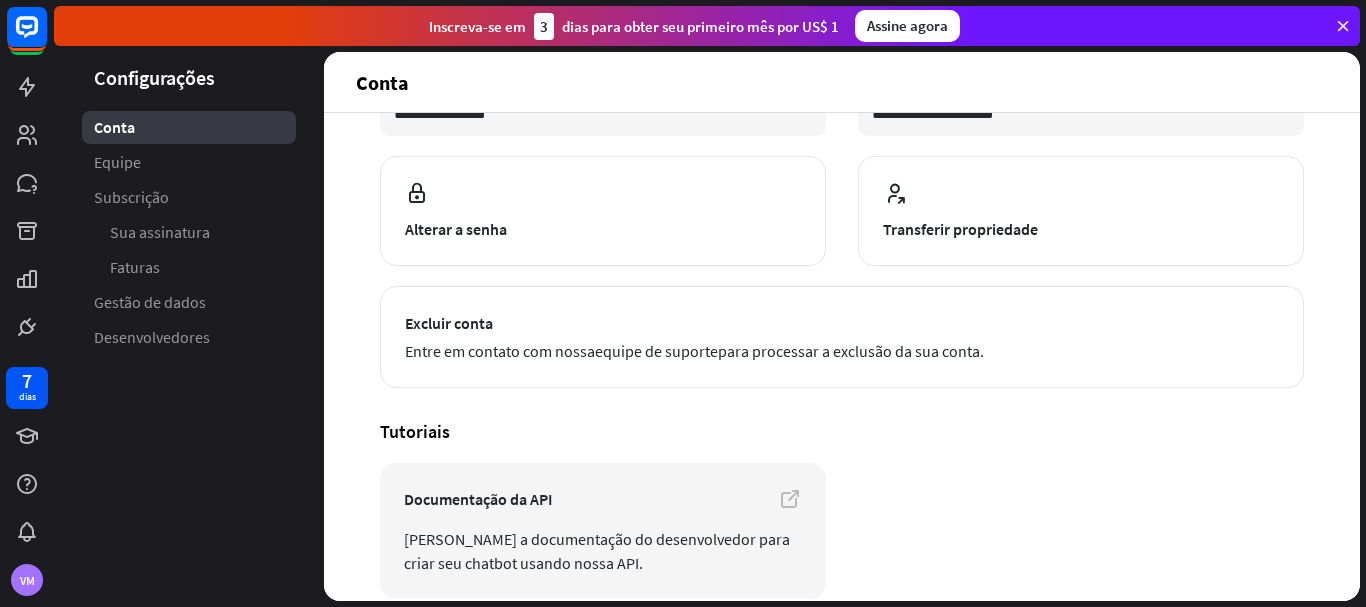 scroll, scrollTop: 0, scrollLeft: 0, axis: both 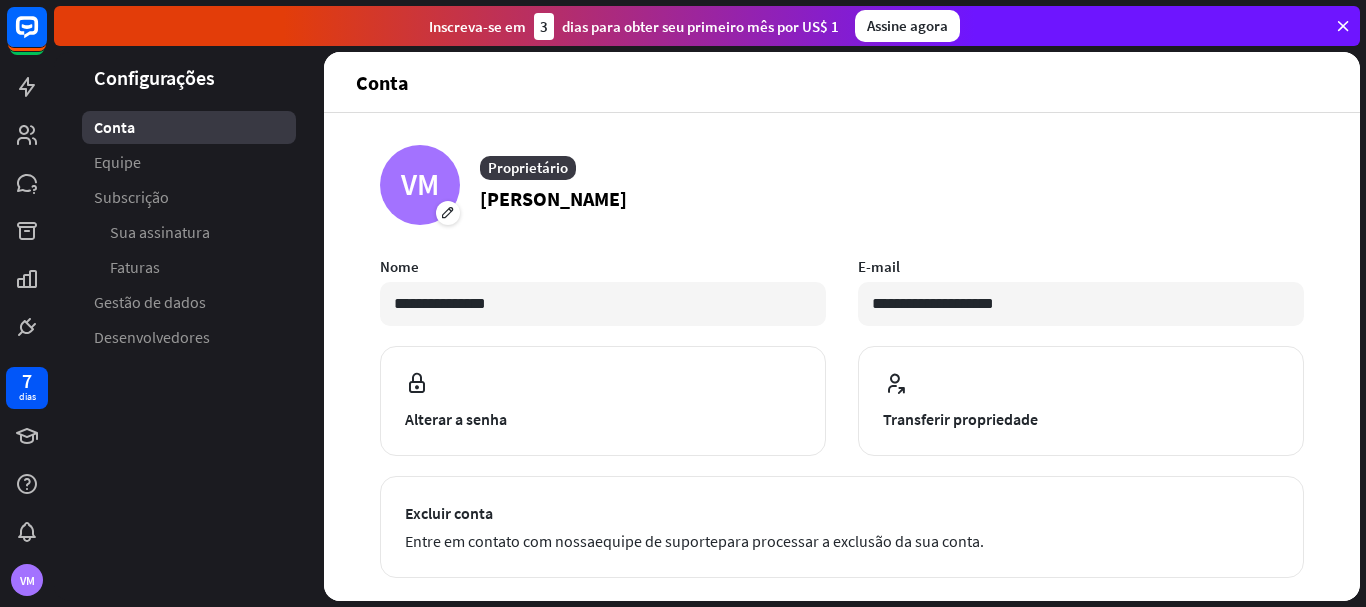 click on "VM
Proprietário
[PERSON_NAME]" at bounding box center [842, 185] 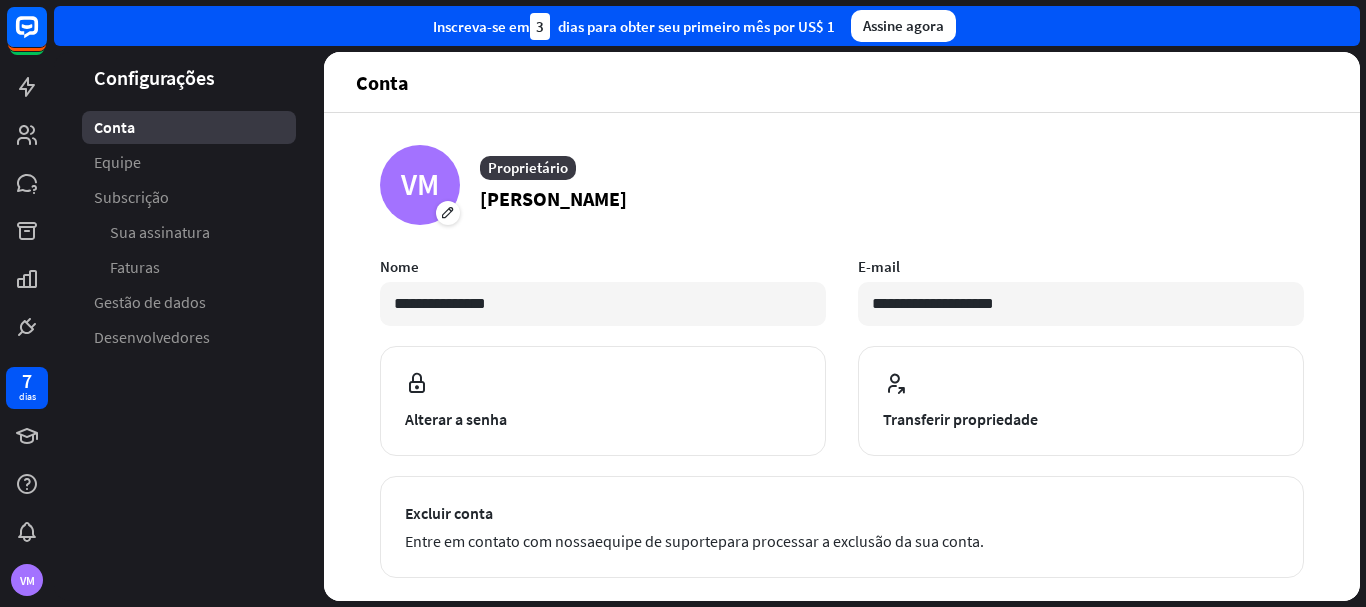 drag, startPoint x: 1355, startPoint y: 72, endPoint x: 1350, endPoint y: 87, distance: 15.811388 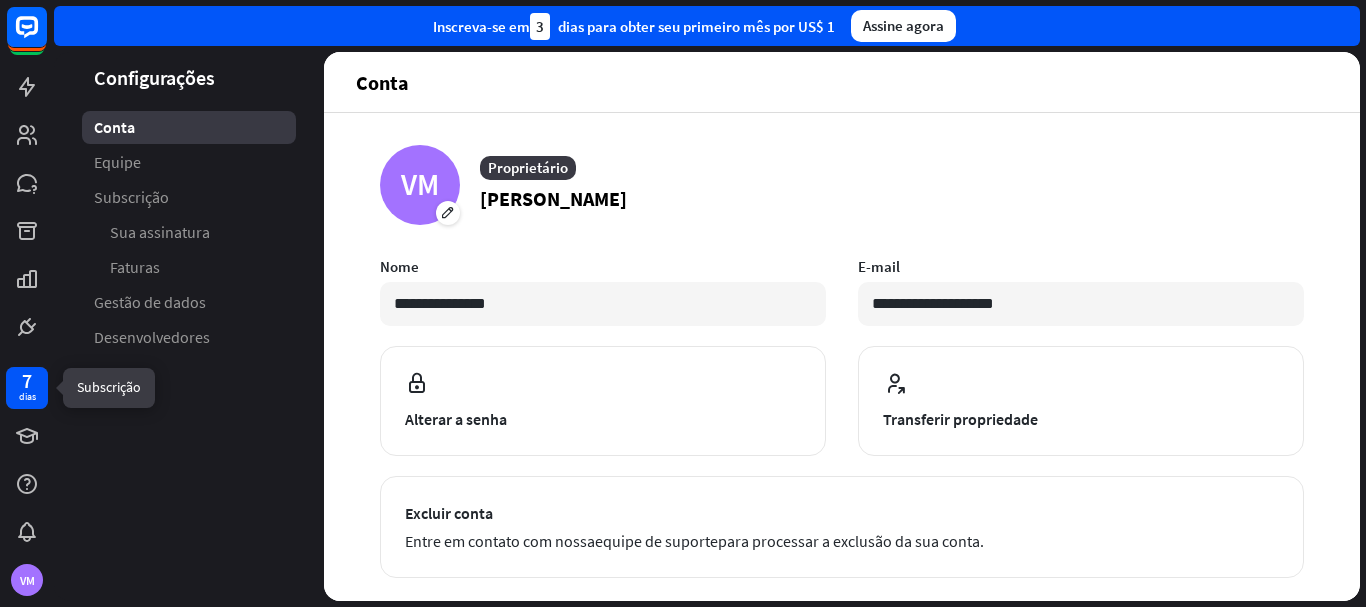 click on "7" at bounding box center [27, 380] 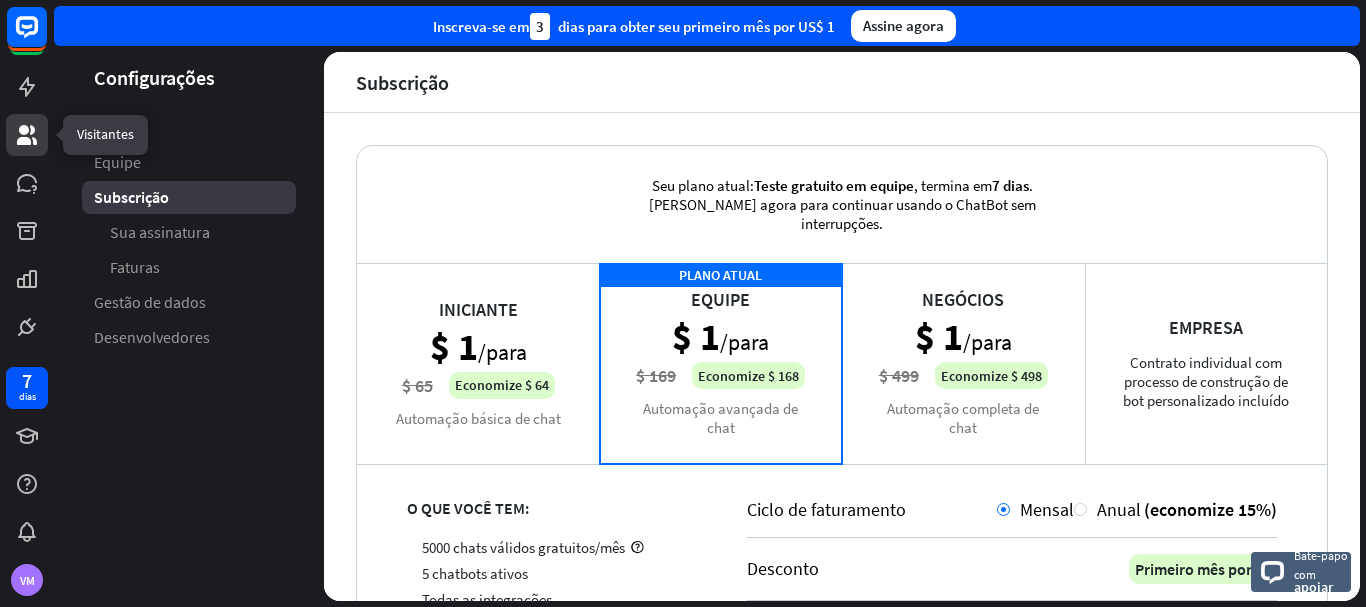 click 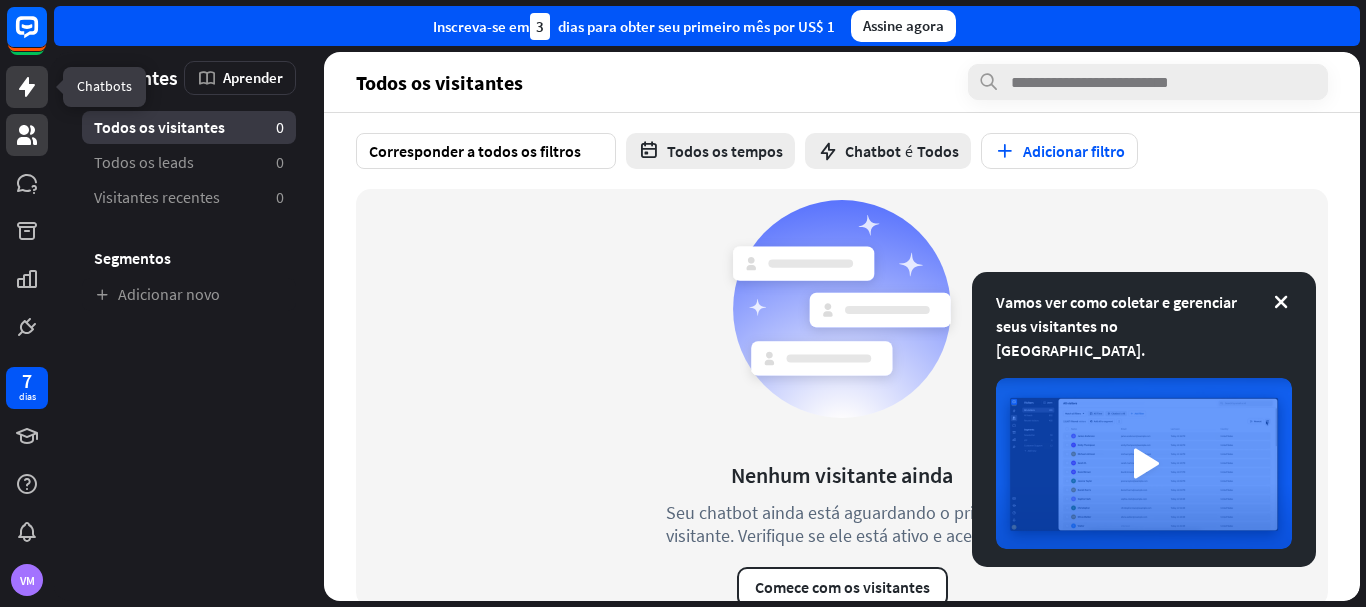 click 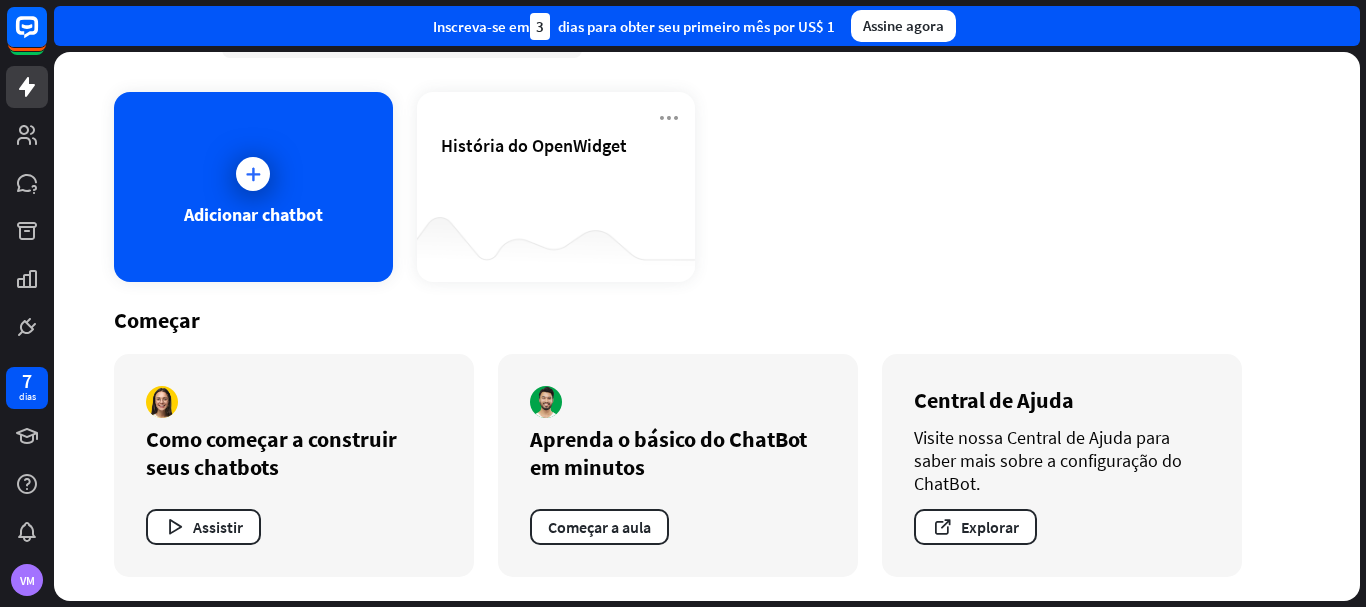 scroll, scrollTop: 0, scrollLeft: 0, axis: both 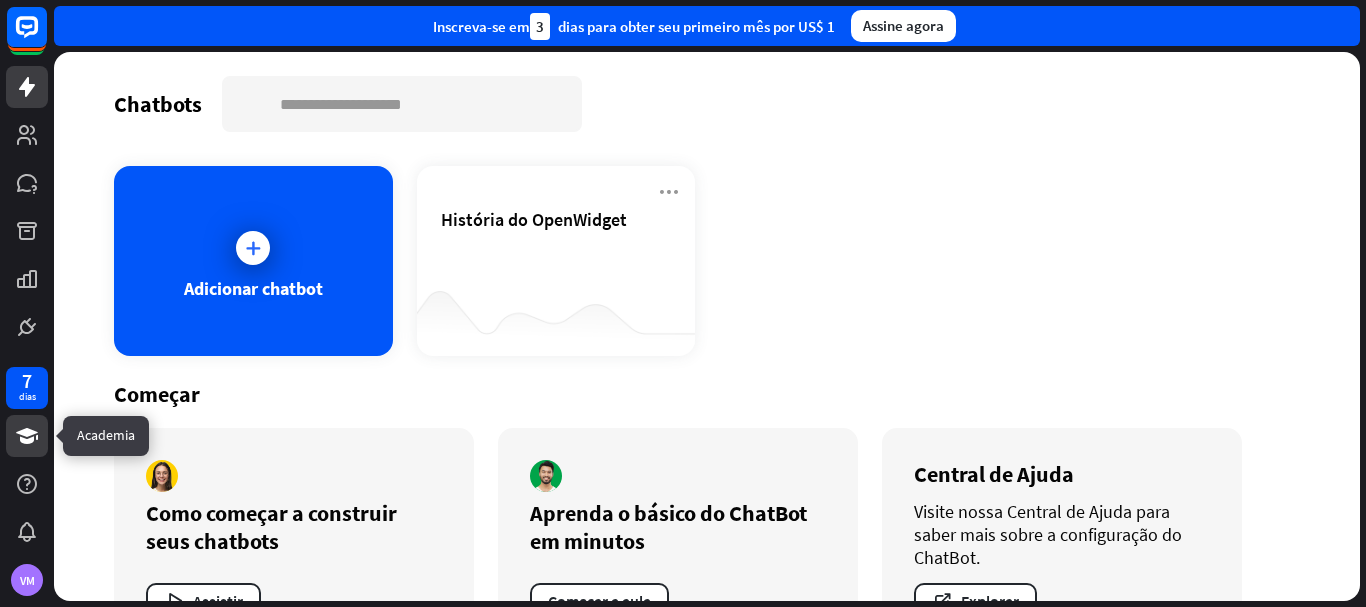 click 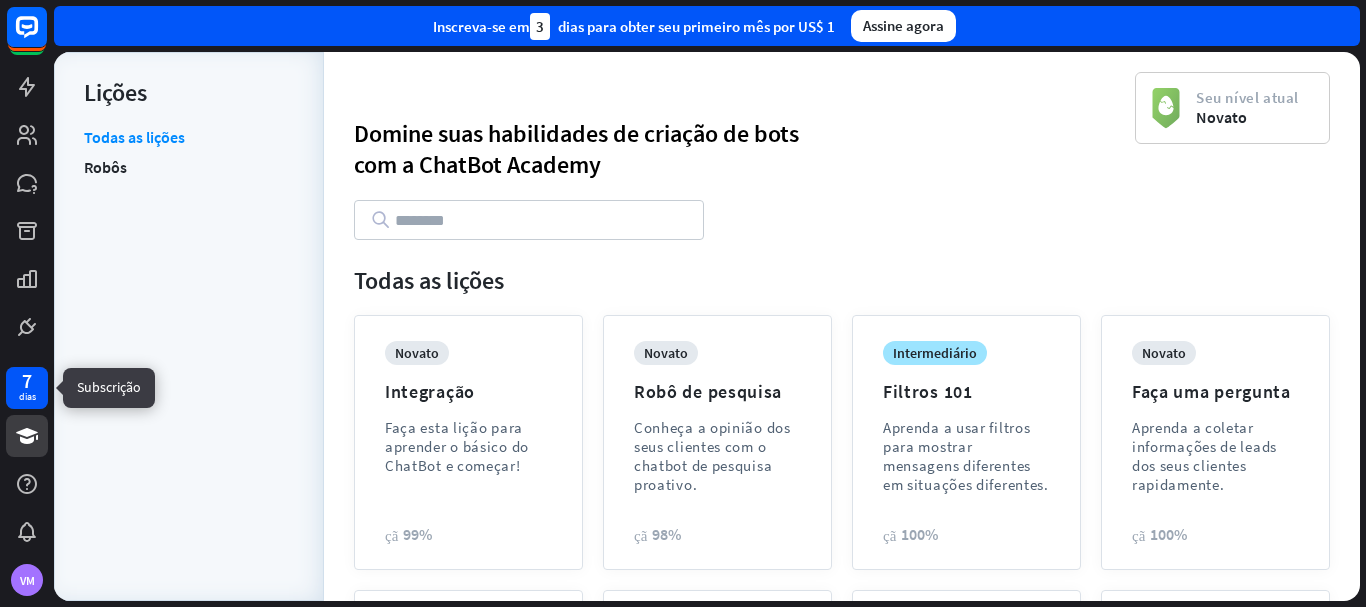 click on "dias" at bounding box center (27, 396) 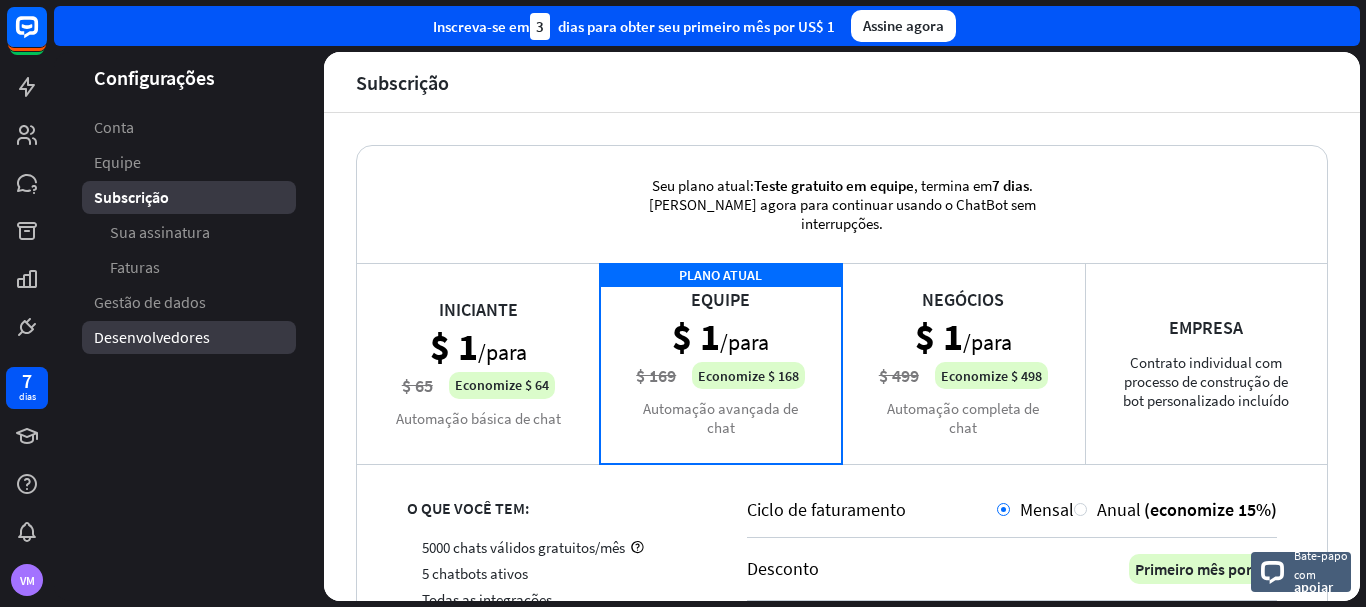 click on "Desenvolvedores" at bounding box center (152, 337) 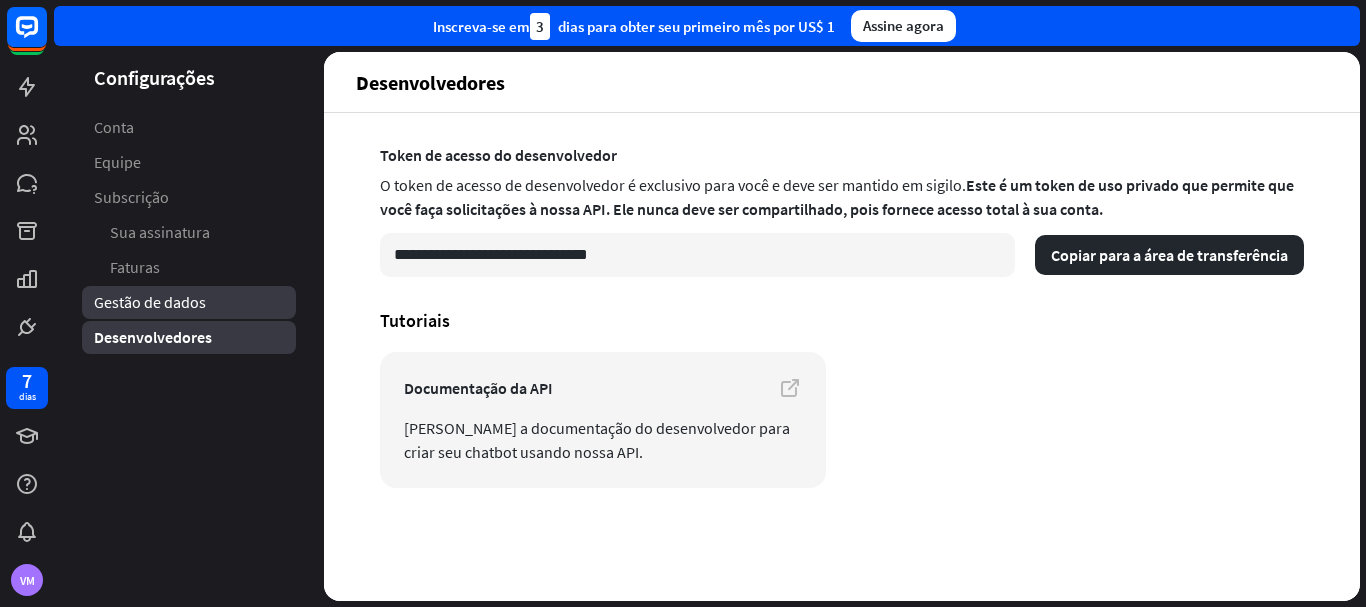 click on "Gestão de dados" at bounding box center [150, 302] 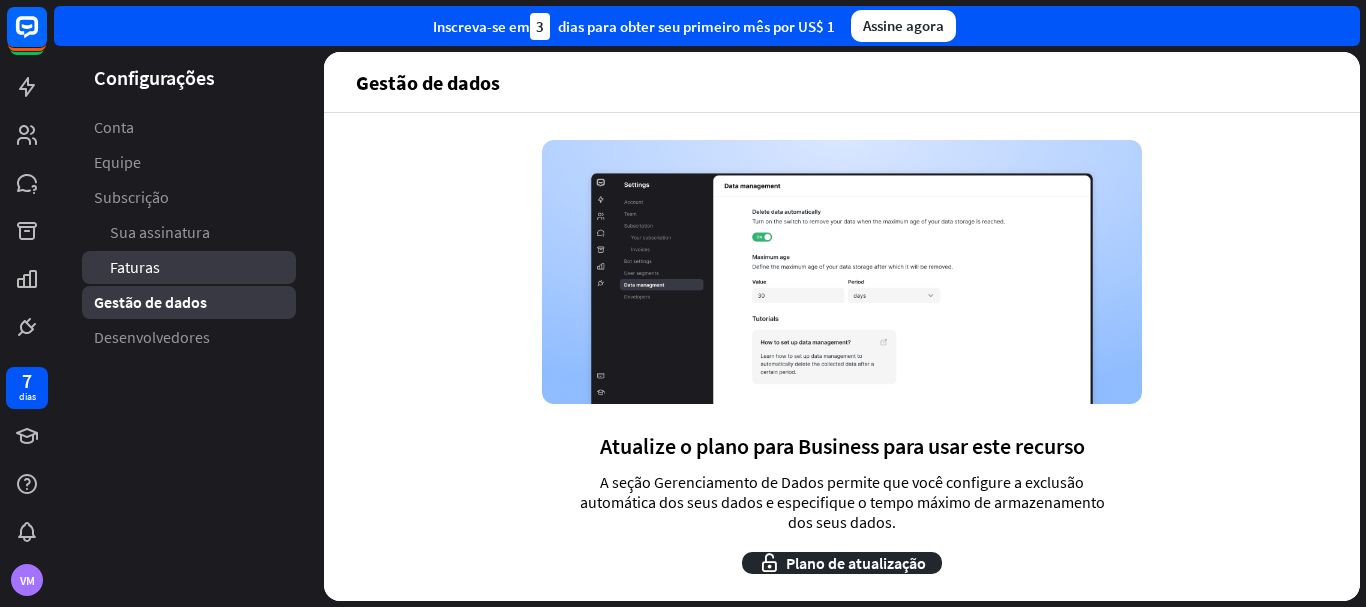 click on "Faturas" at bounding box center [135, 267] 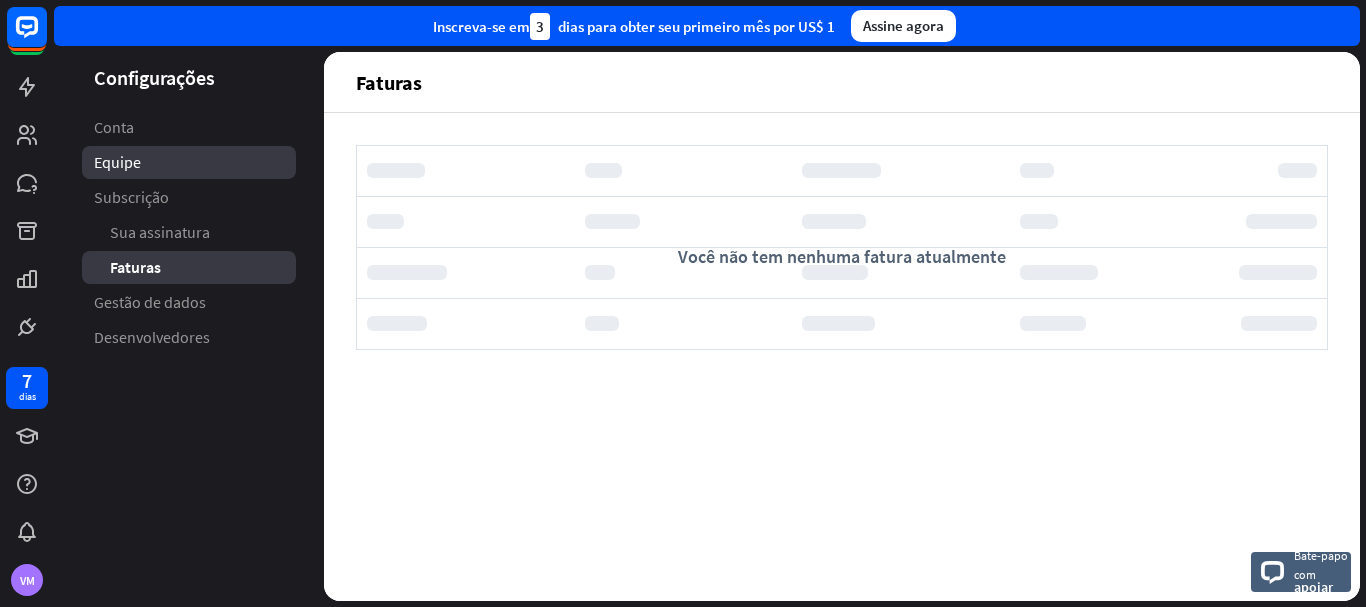 click on "Equipe" at bounding box center [117, 162] 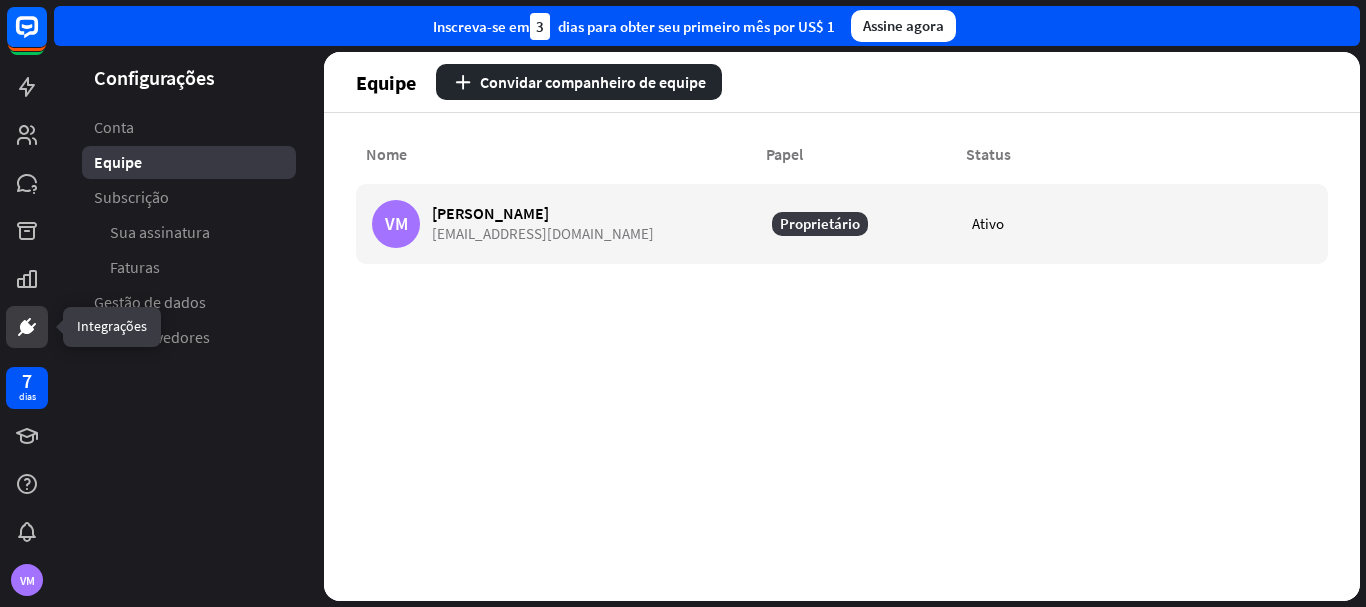 click 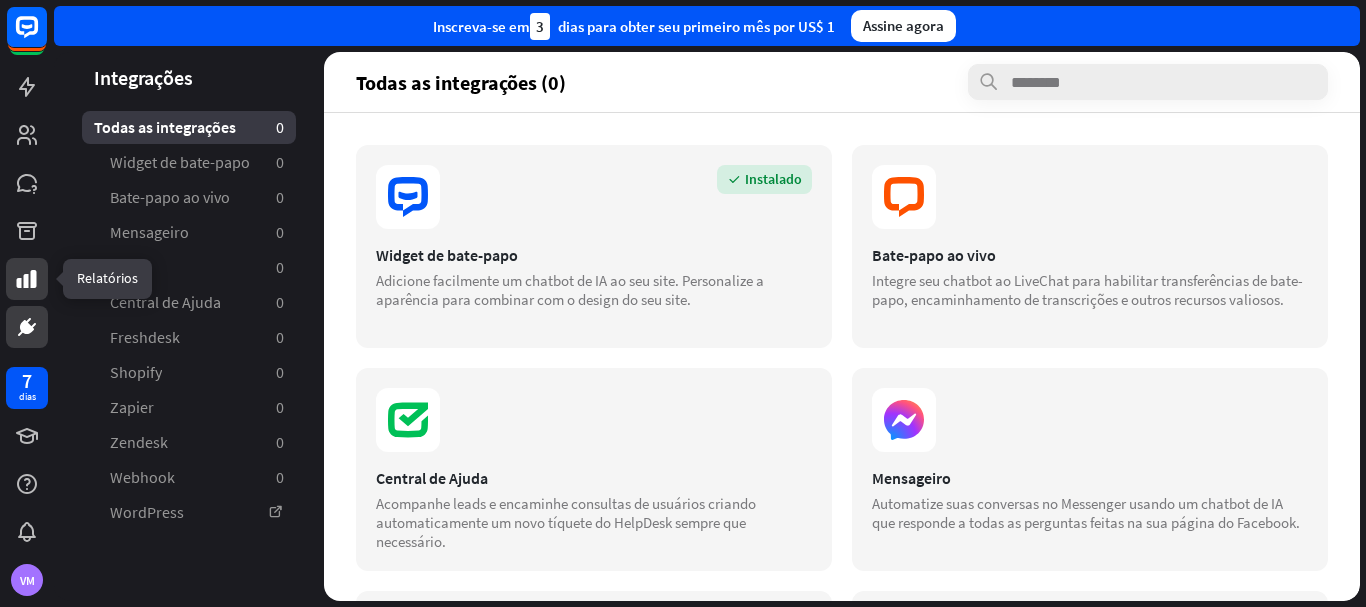 click 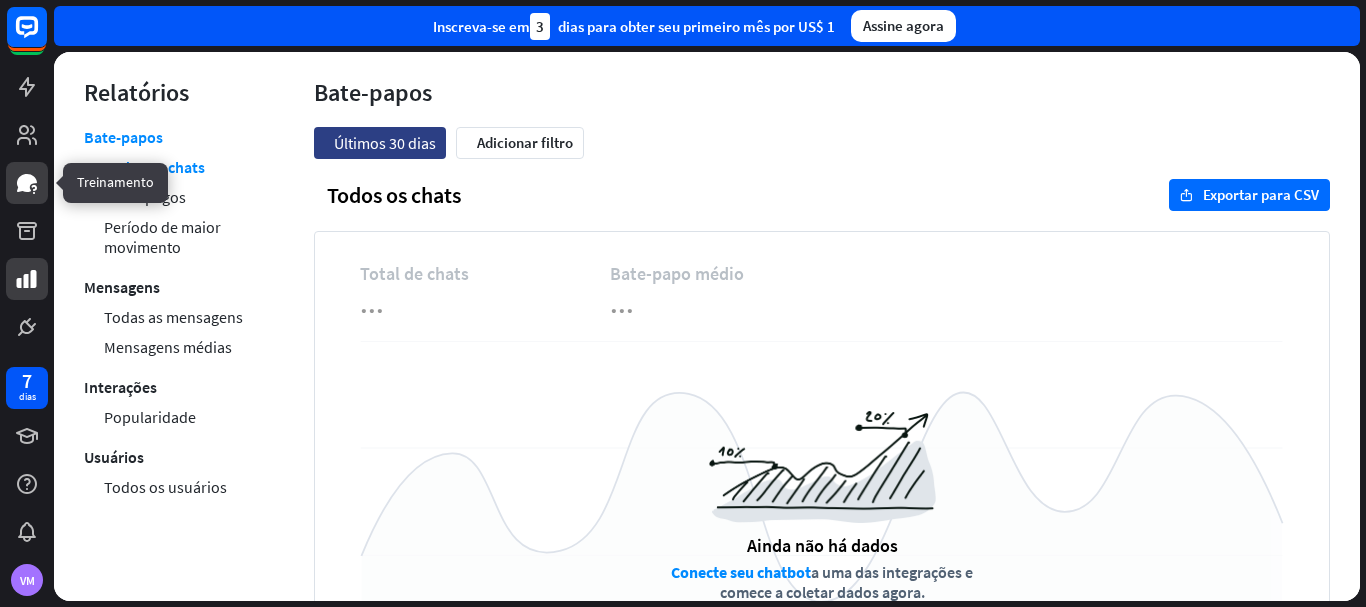 click 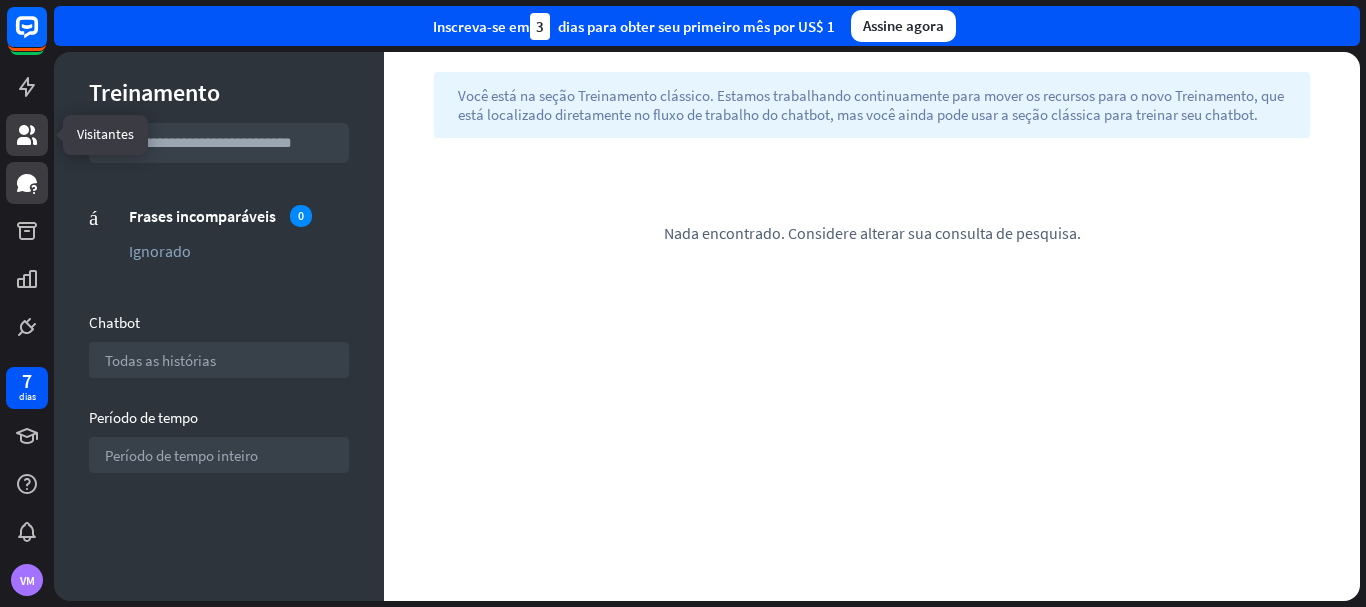 click 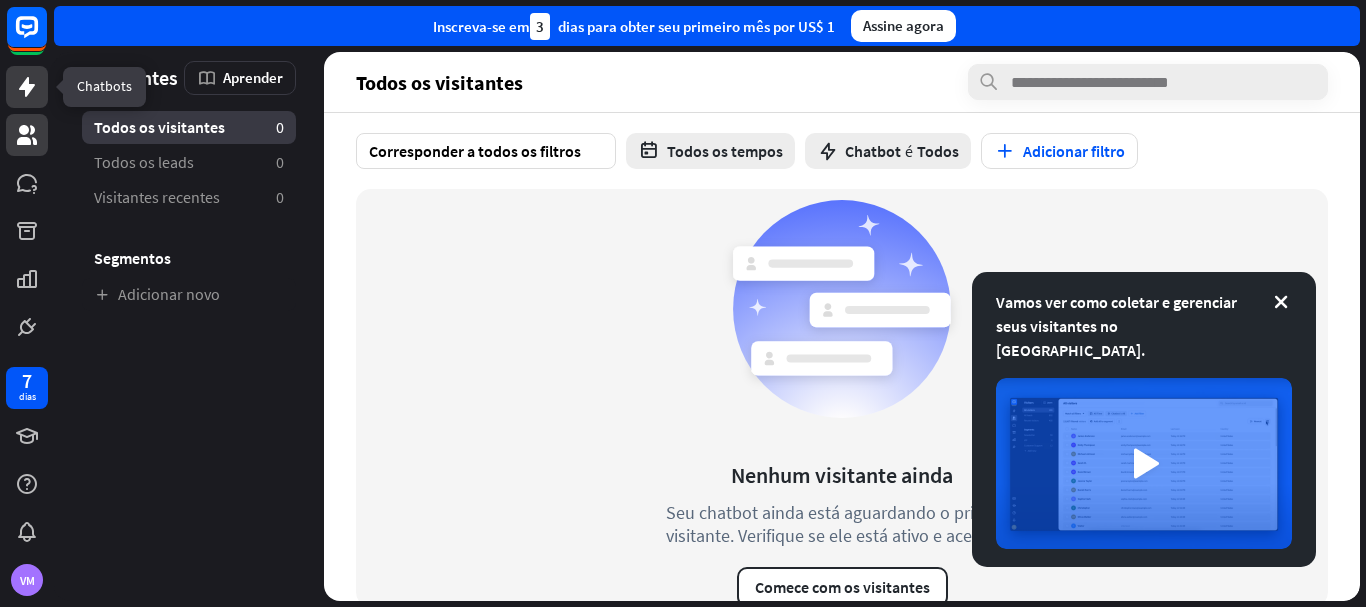 click 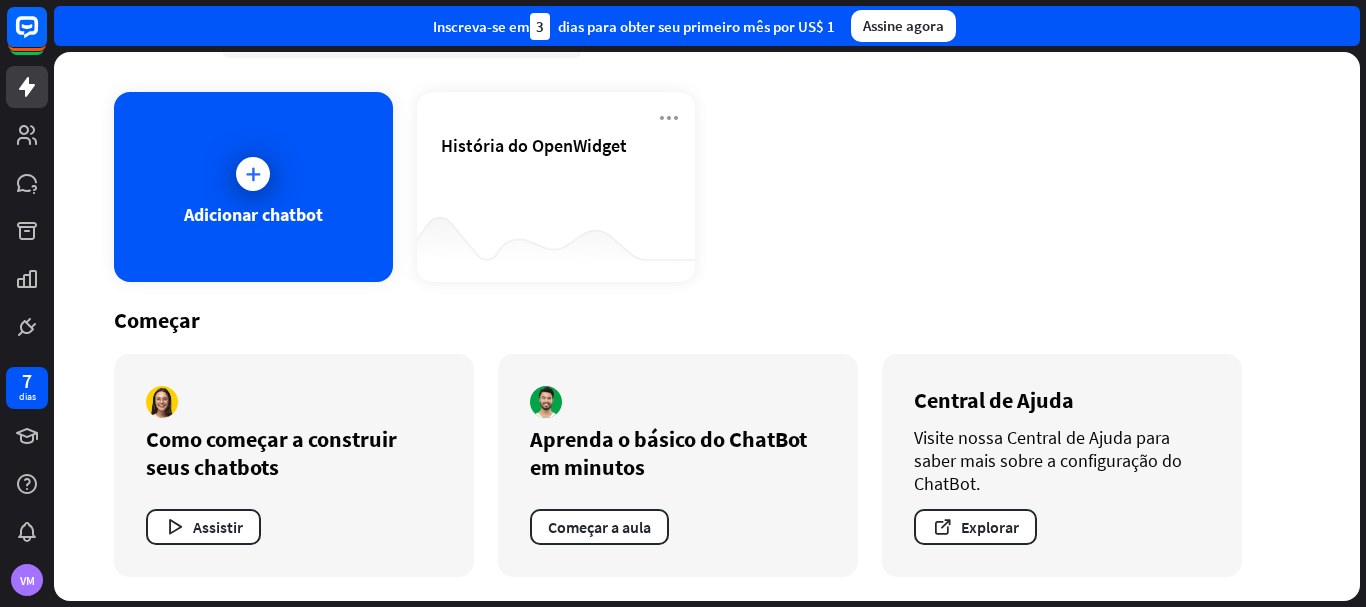 scroll, scrollTop: 0, scrollLeft: 0, axis: both 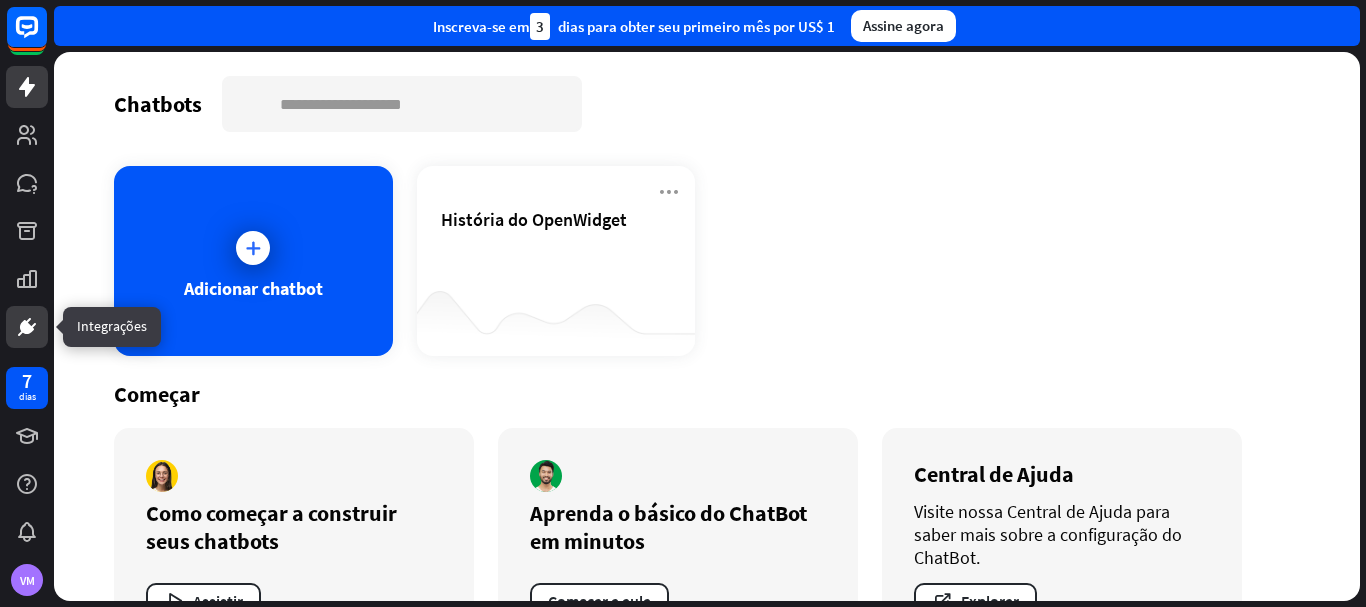 click 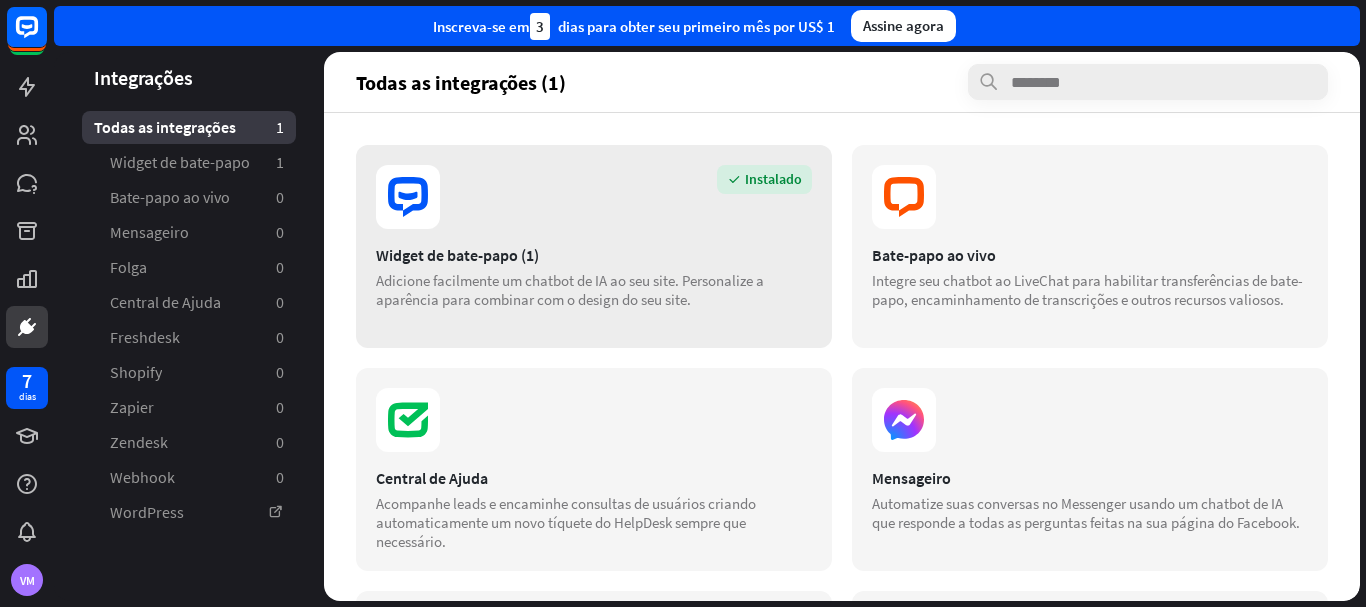 click on "Widget de bate-papo (1)" at bounding box center (457, 255) 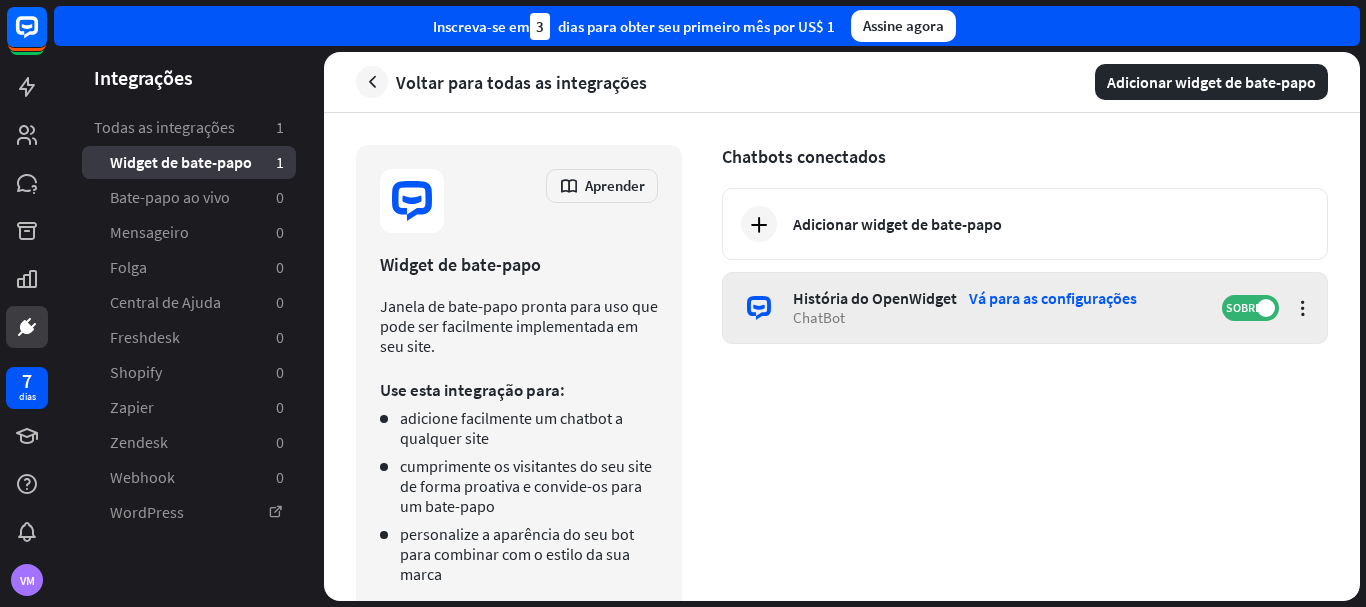 click on "ChatBot" at bounding box center (997, 317) 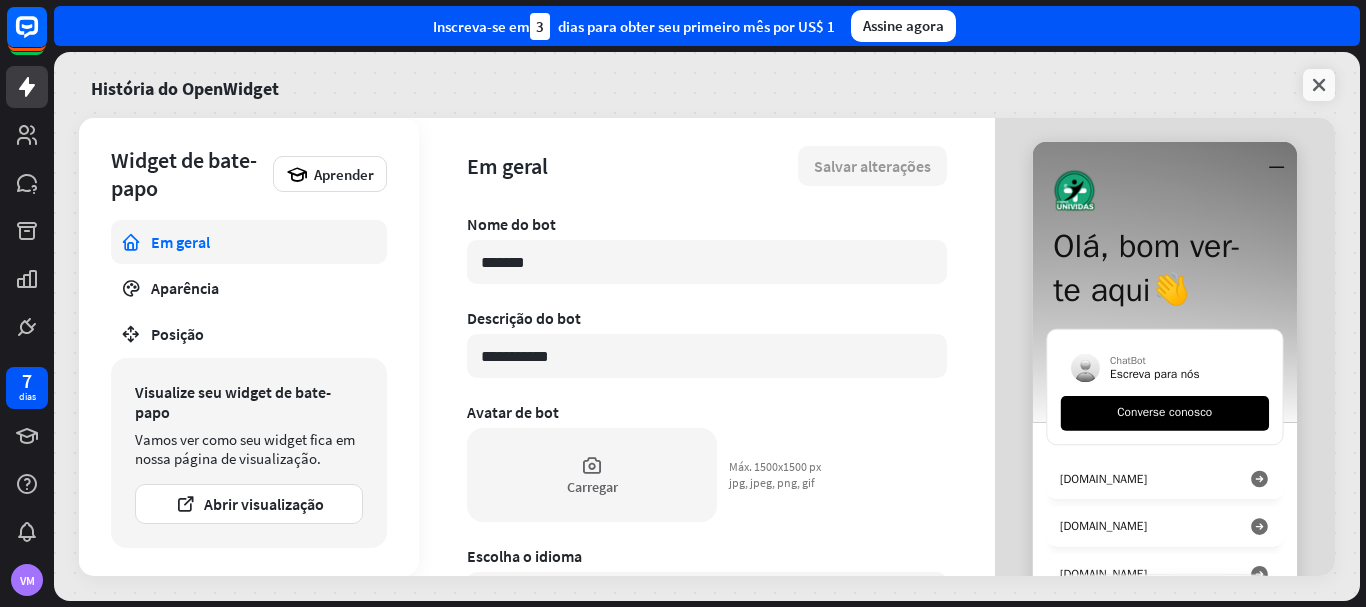 click at bounding box center (1319, 85) 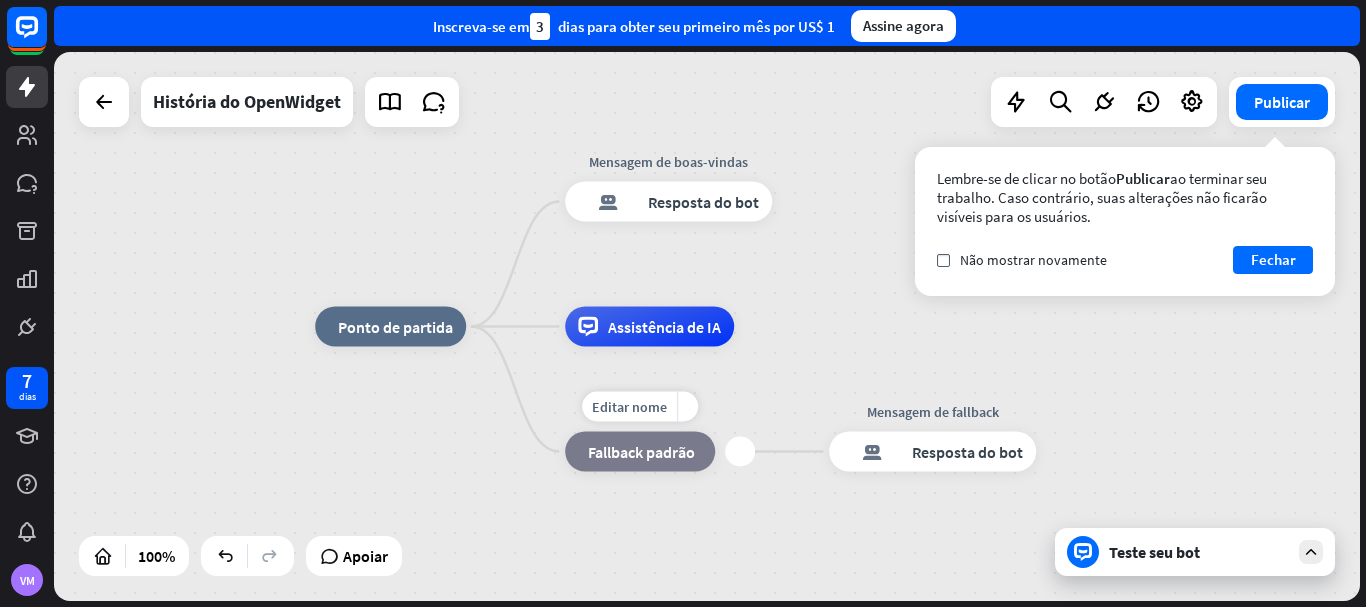 click on "Fallback padrão" at bounding box center [641, 452] 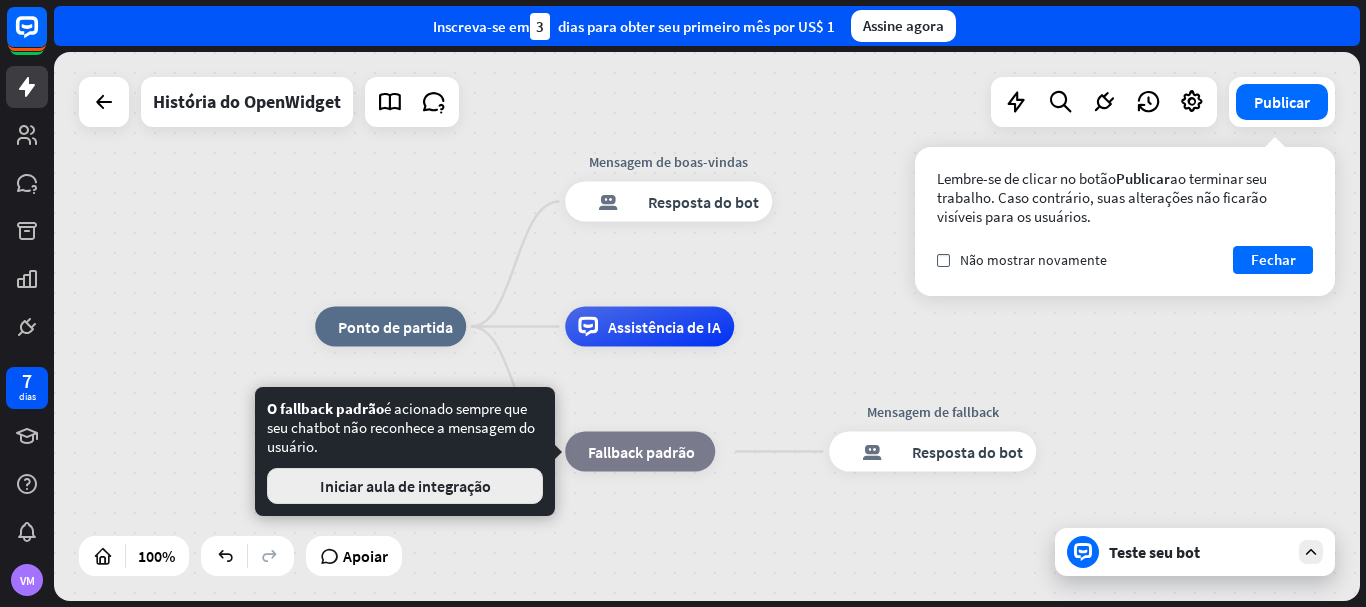 click on "Iniciar aula de integração" at bounding box center (405, 486) 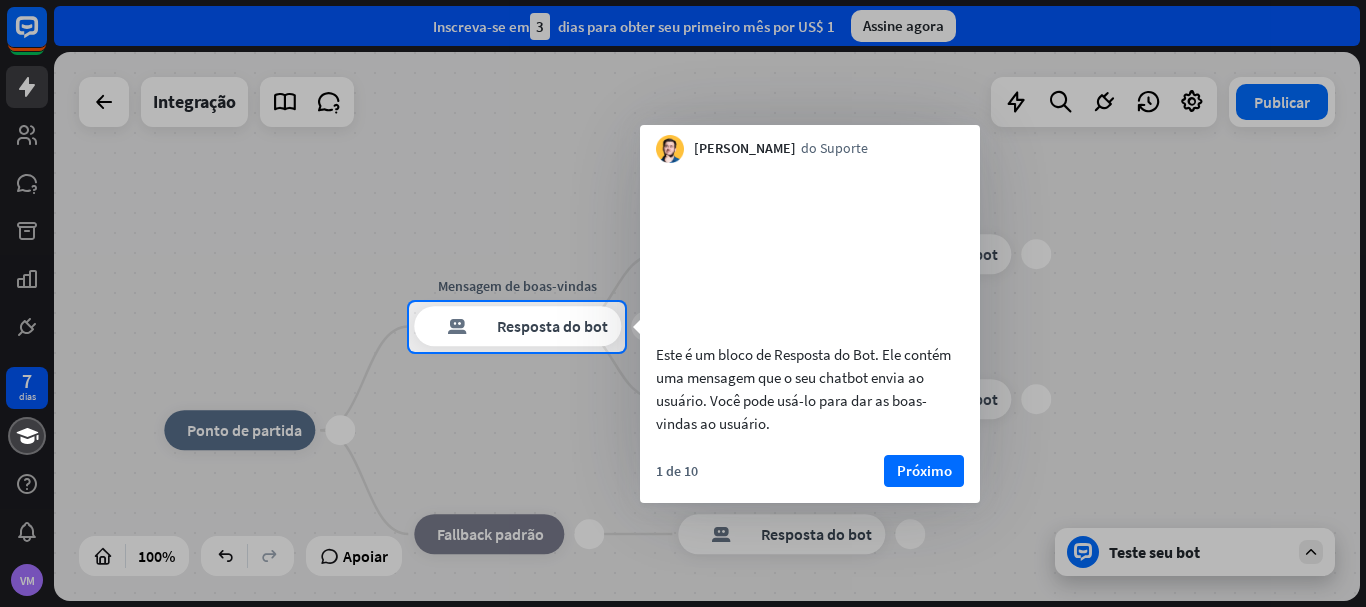 click at bounding box center (683, 151) 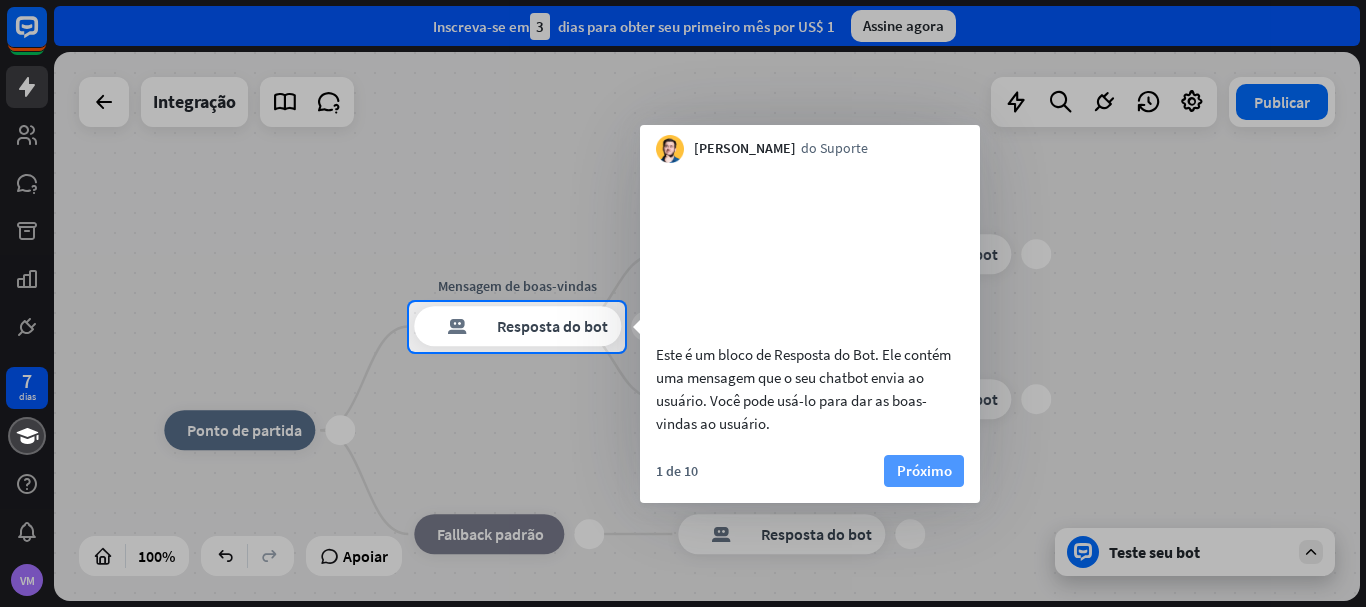 click on "Próximo" at bounding box center (924, 470) 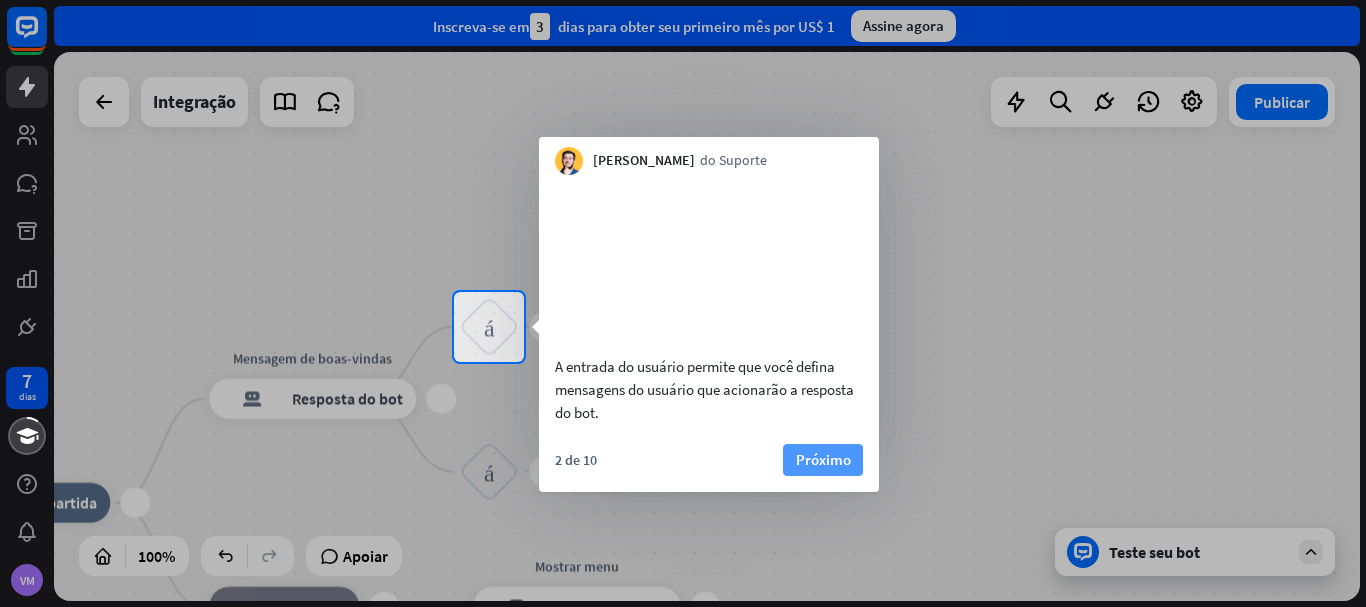 click on "Próximo" at bounding box center [823, 460] 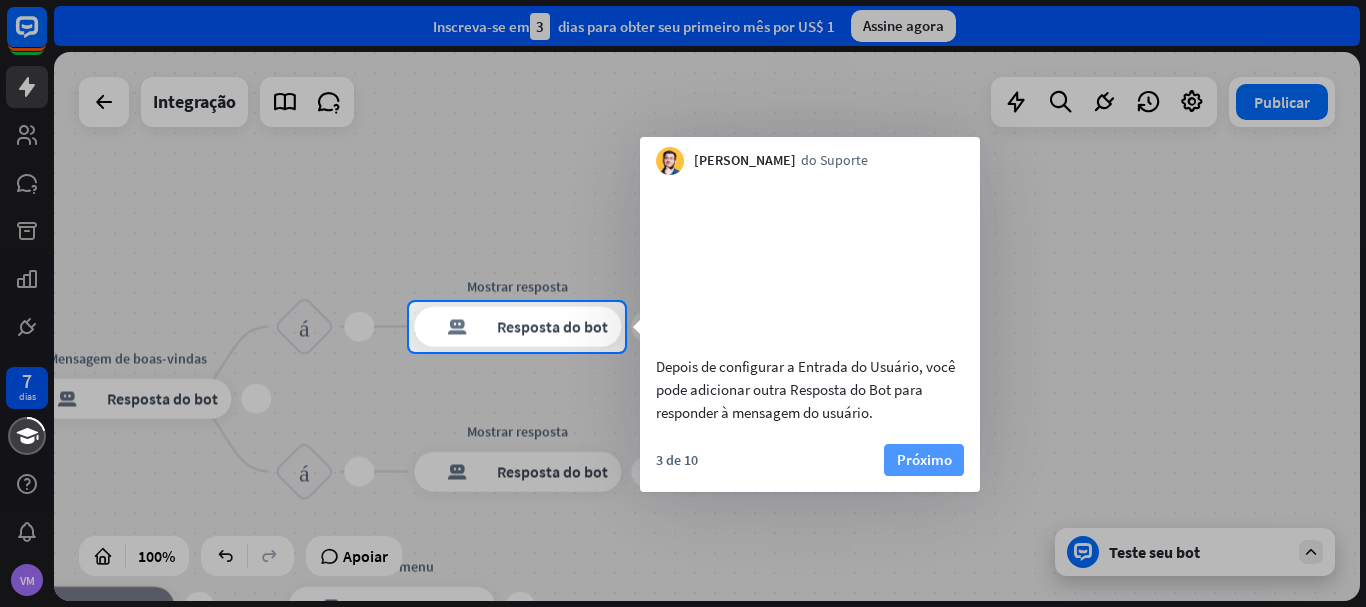 click on "Próximo" at bounding box center (924, 459) 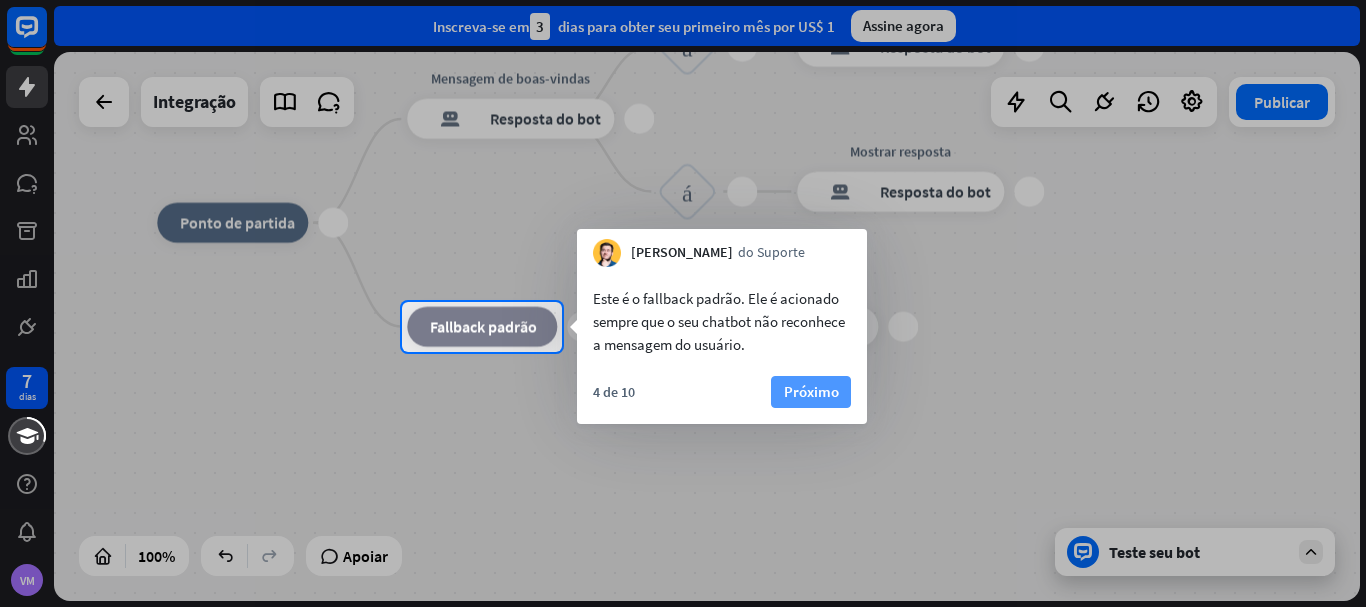 click on "Próximo" at bounding box center [811, 391] 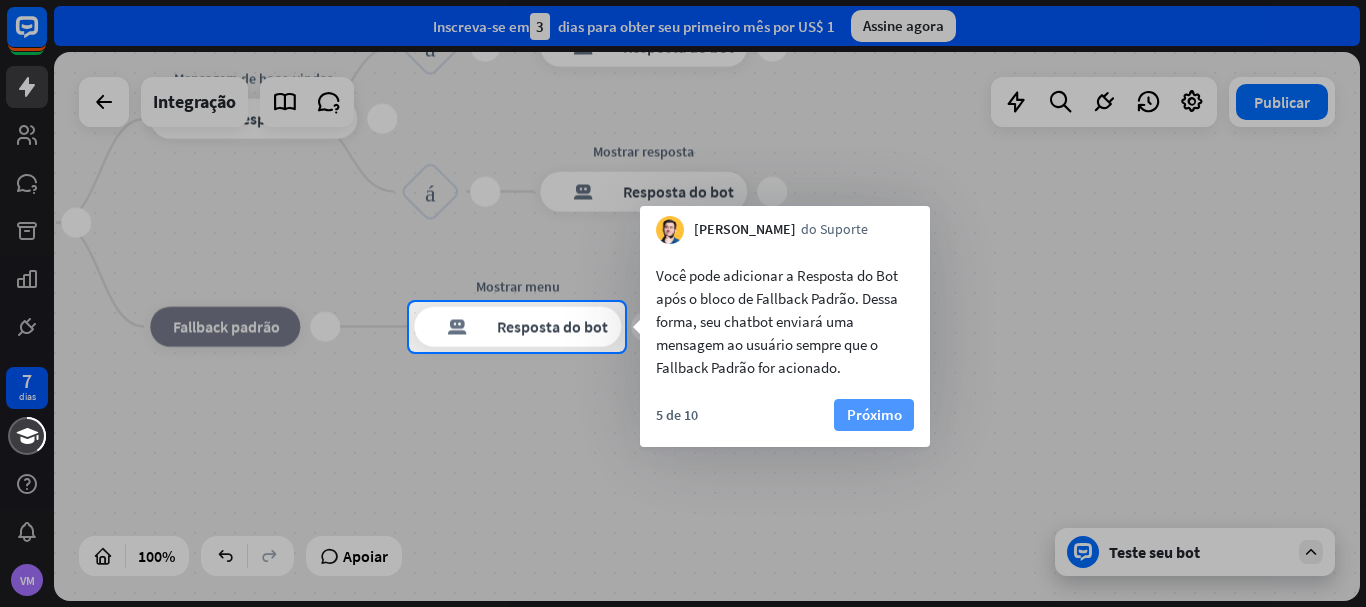 click on "Próximo" at bounding box center [874, 414] 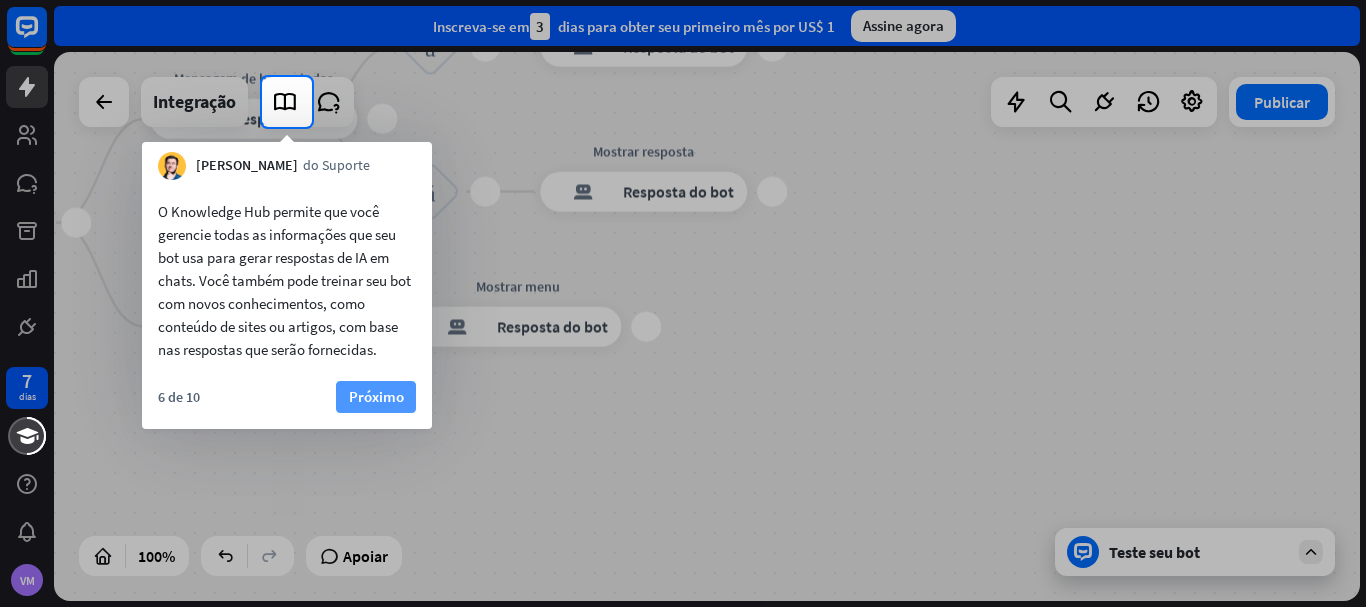 click on "Próximo" at bounding box center [376, 396] 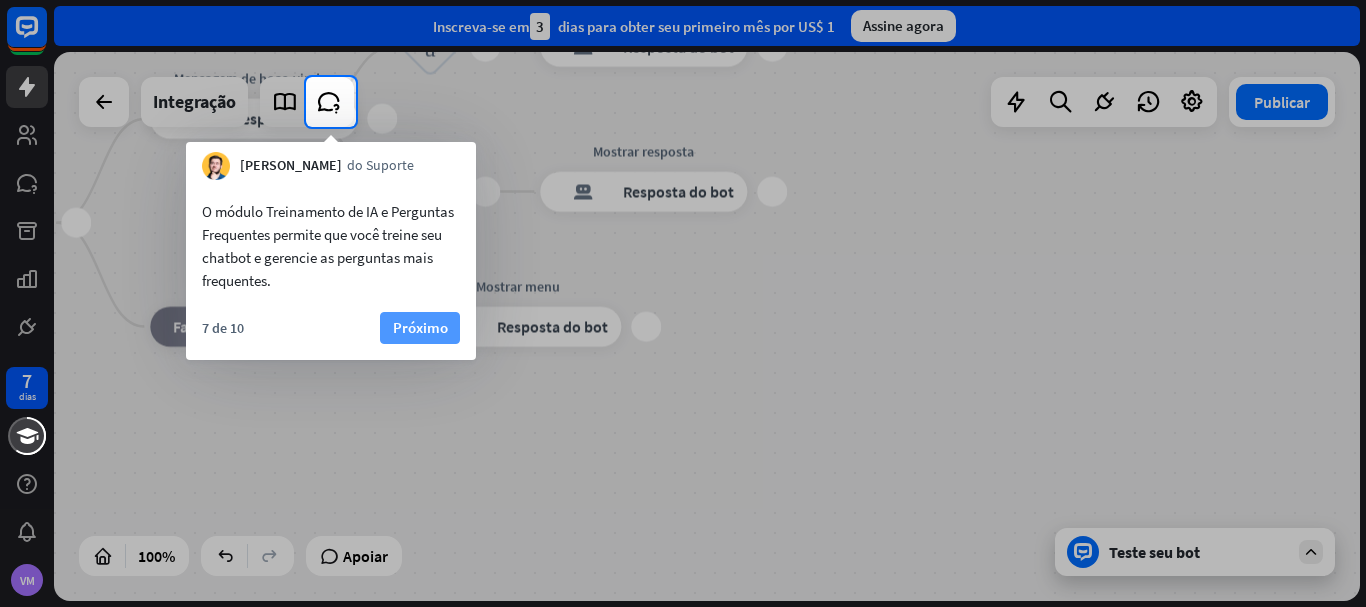 click on "Próximo" at bounding box center [420, 328] 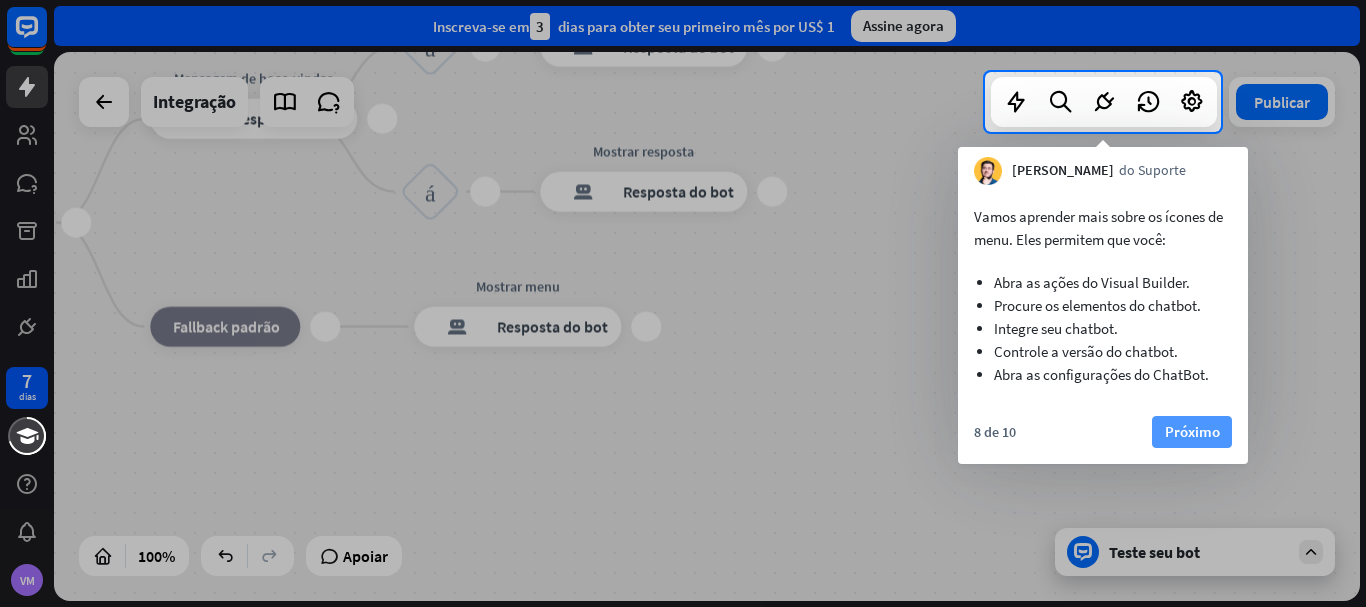 click on "Próximo" at bounding box center [1192, 431] 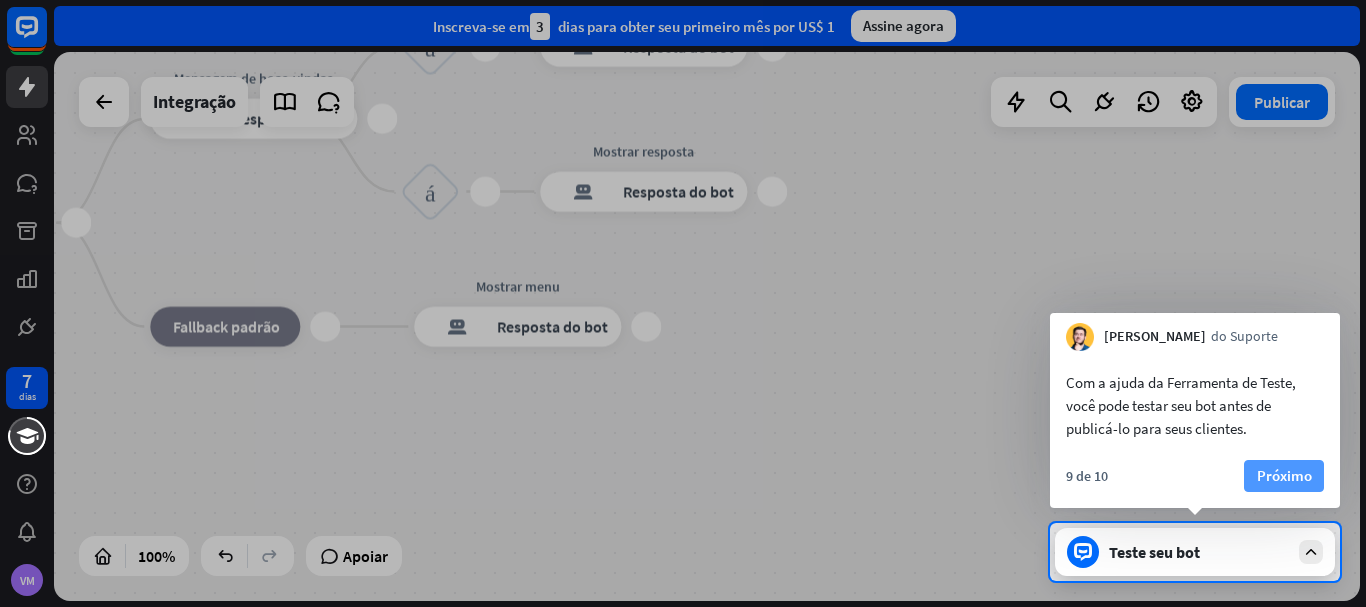 click on "Próximo" at bounding box center (1284, 475) 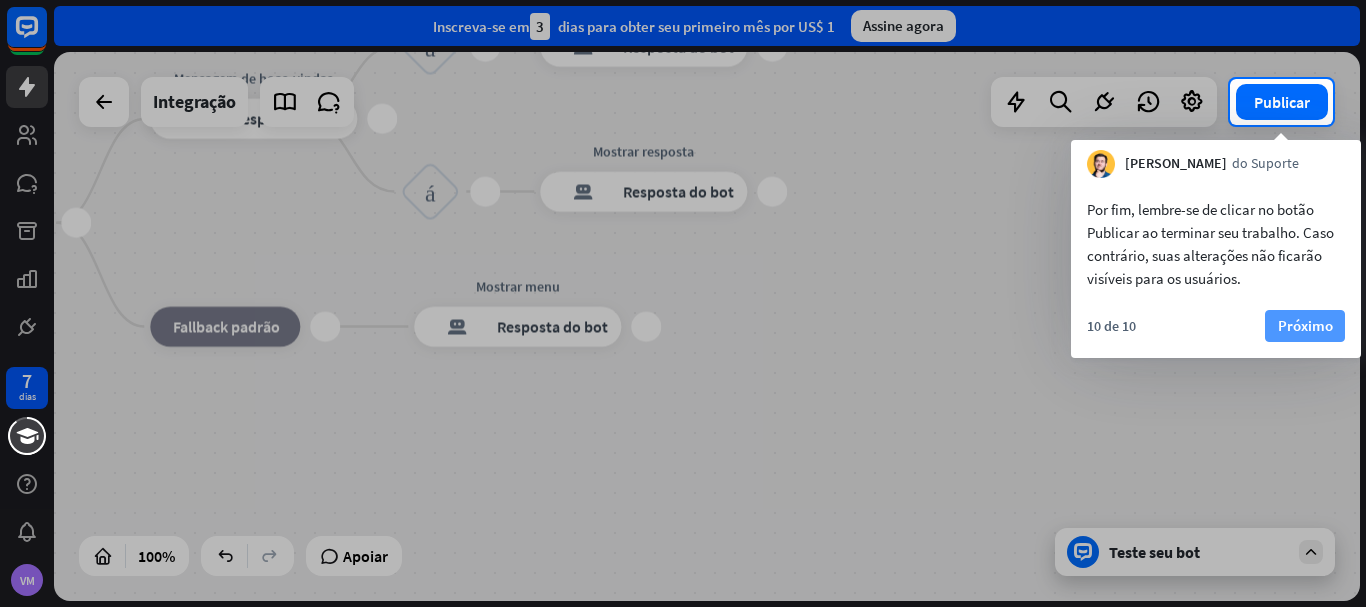 click on "Próximo" at bounding box center (1305, 325) 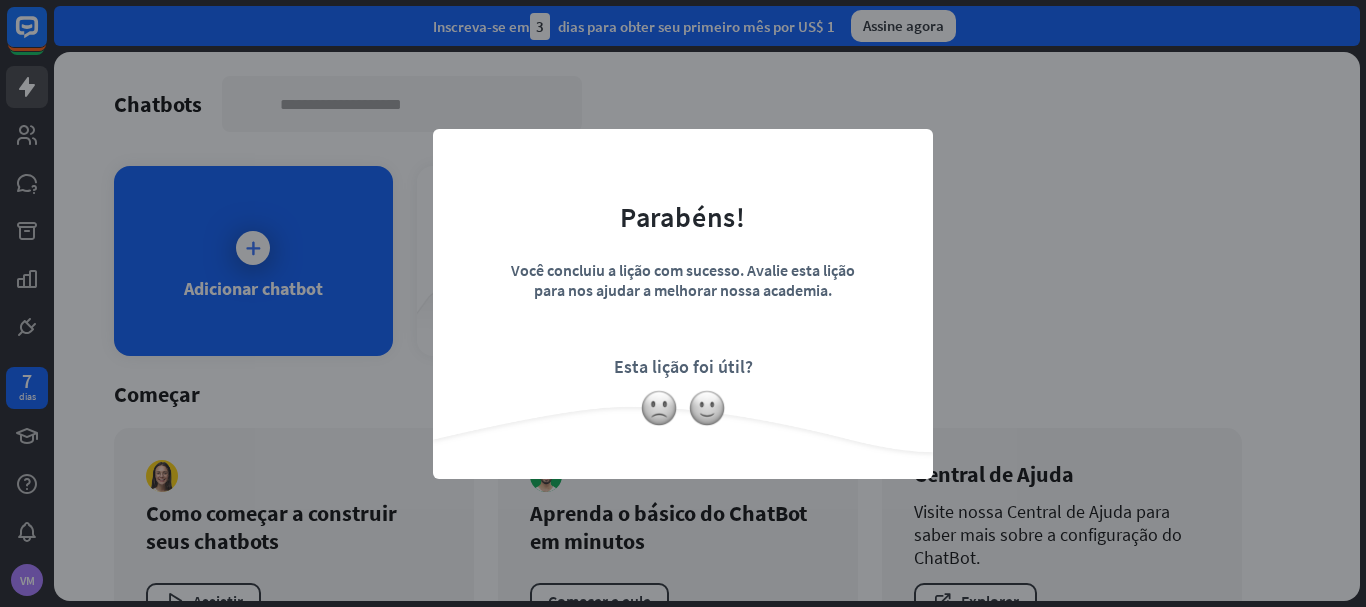 click on "fechar
Parabéns!
Você concluiu a lição com sucesso. Avalie esta lição para nos ajudar a melhorar nossa academia.
Esta lição foi útil?" at bounding box center [683, 303] 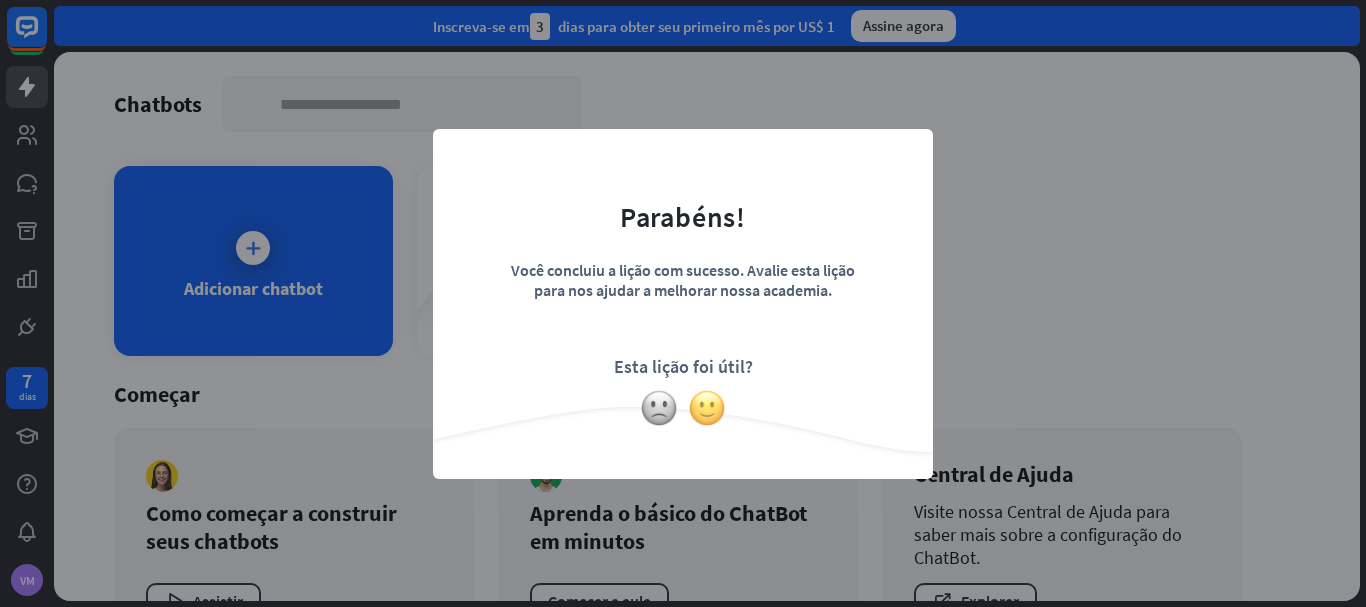 click at bounding box center [707, 408] 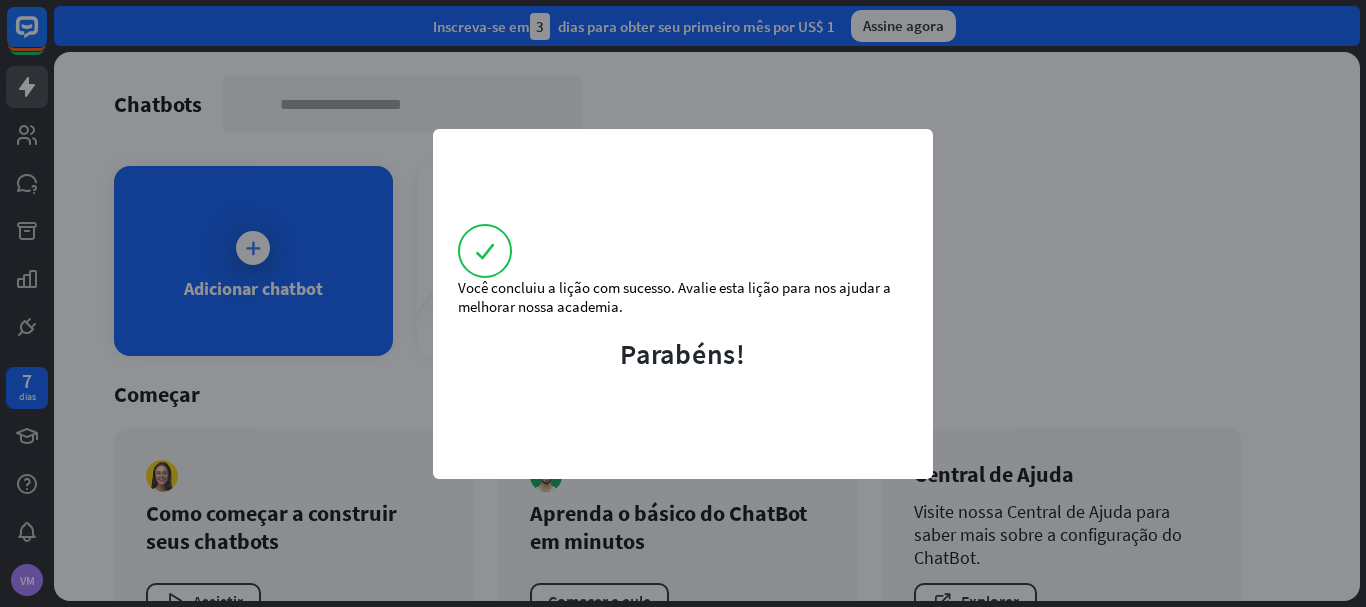 click on "Você concluiu a lição com sucesso. Avalie esta lição para nos ajudar a melhorar nossa academia.
Parabéns!" at bounding box center (683, 303) 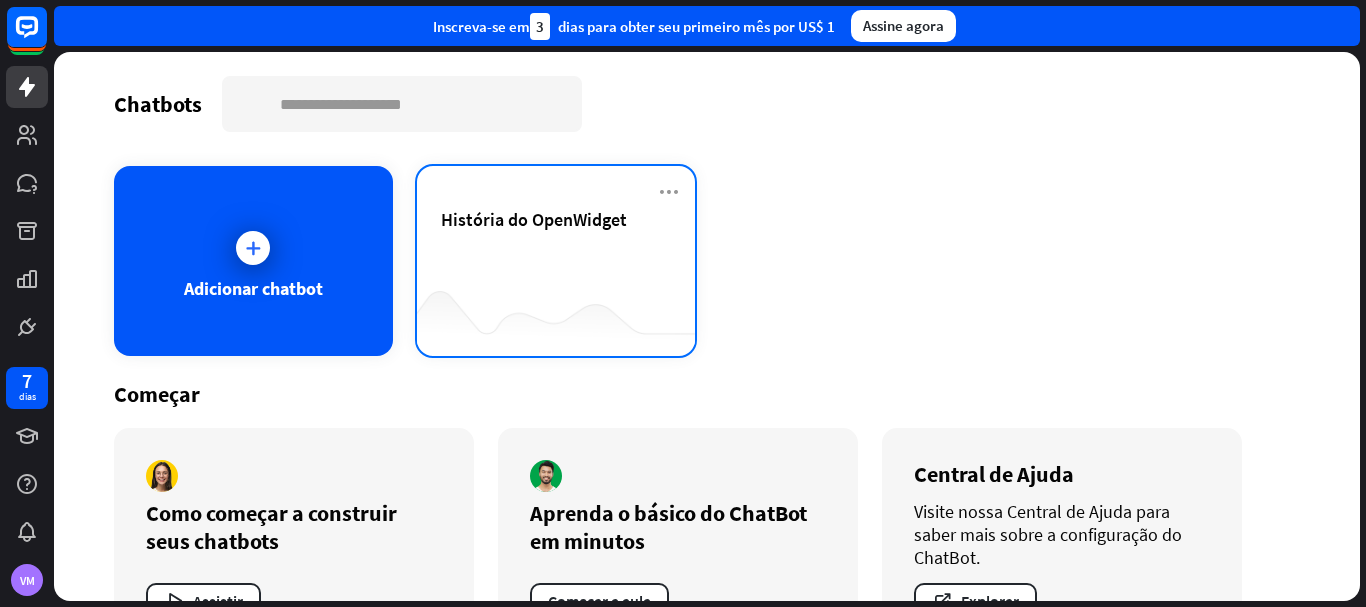 click on "História do OpenWidget" at bounding box center [556, 243] 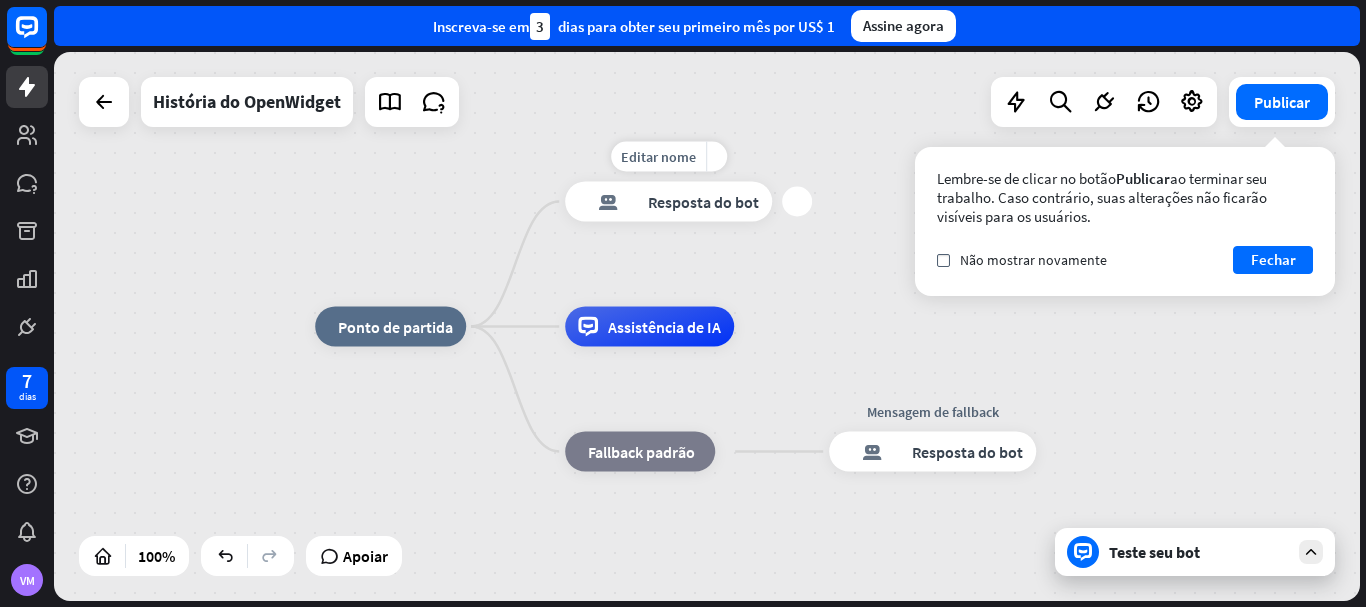click on "Resposta do bot" at bounding box center (703, 202) 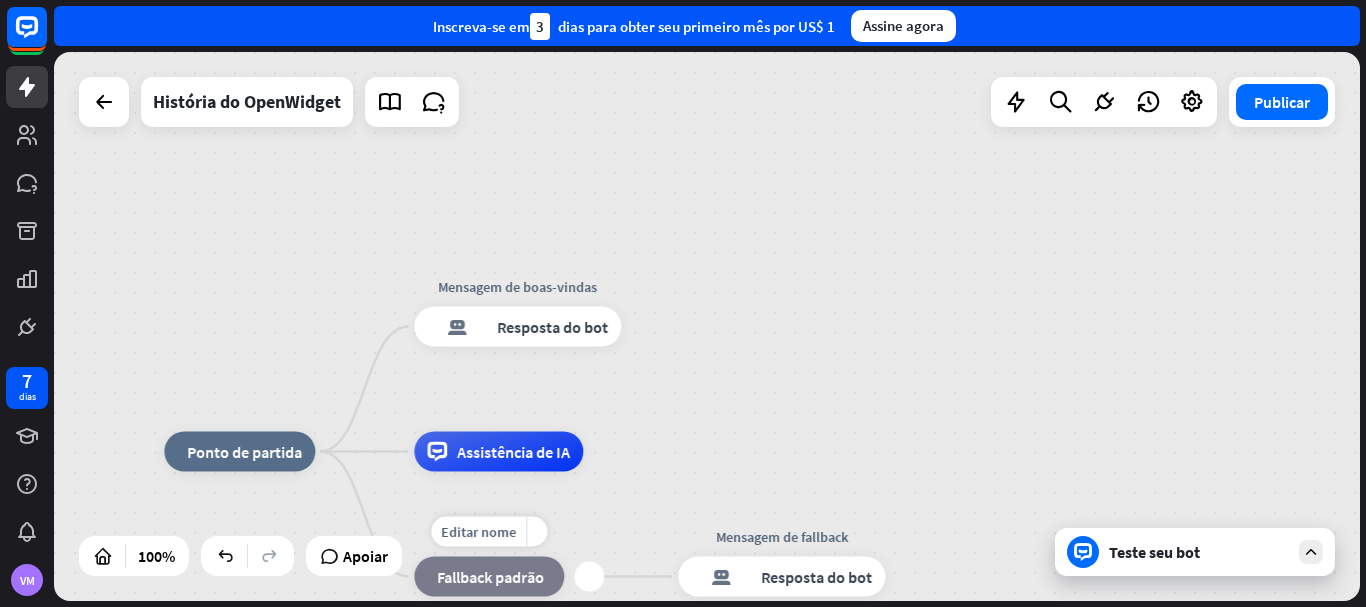 click on "Fallback padrão" at bounding box center (490, 577) 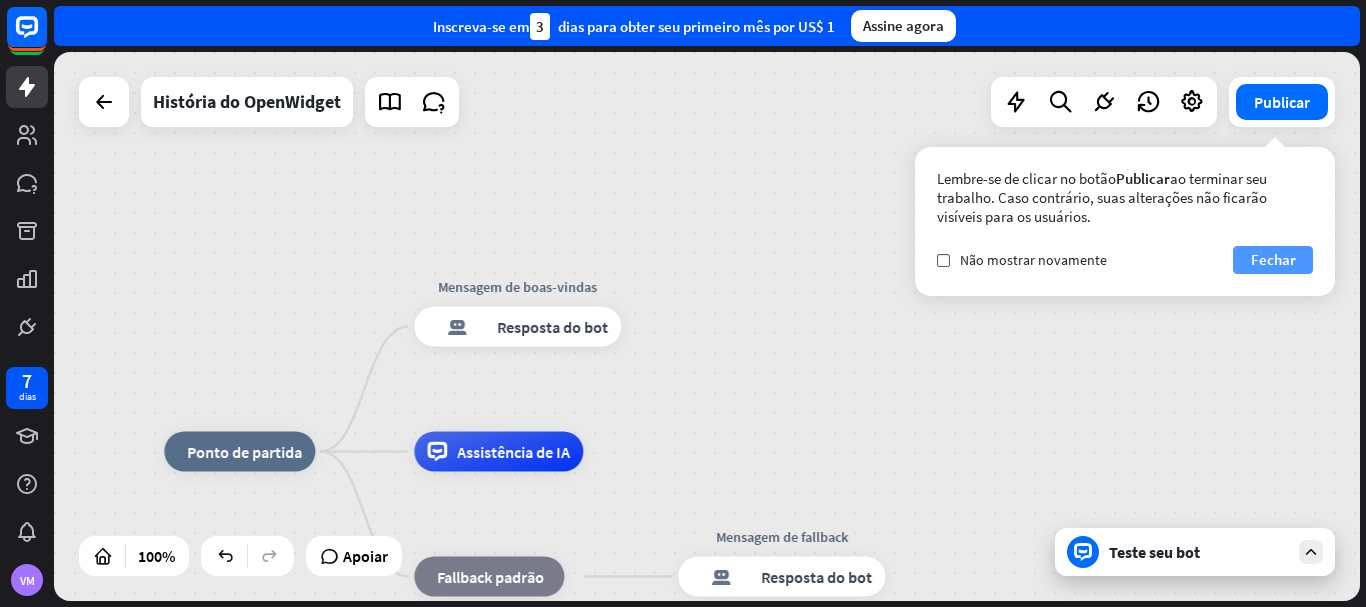 click on "Fechar" at bounding box center [1273, 259] 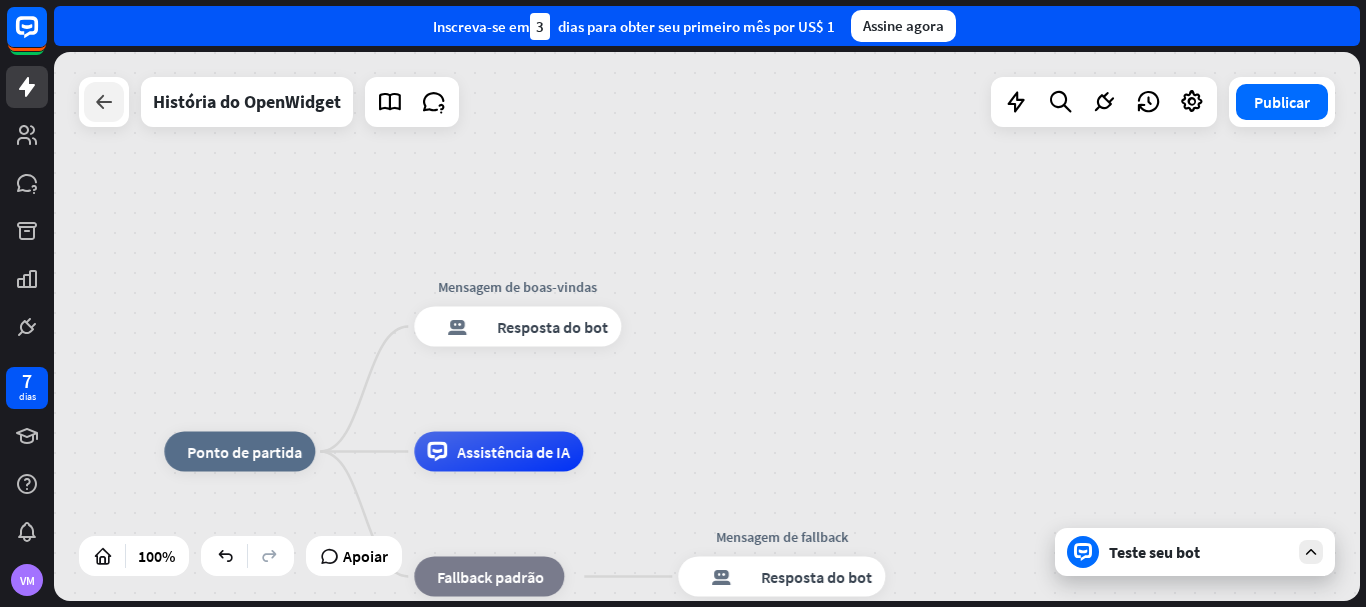 click at bounding box center [104, 102] 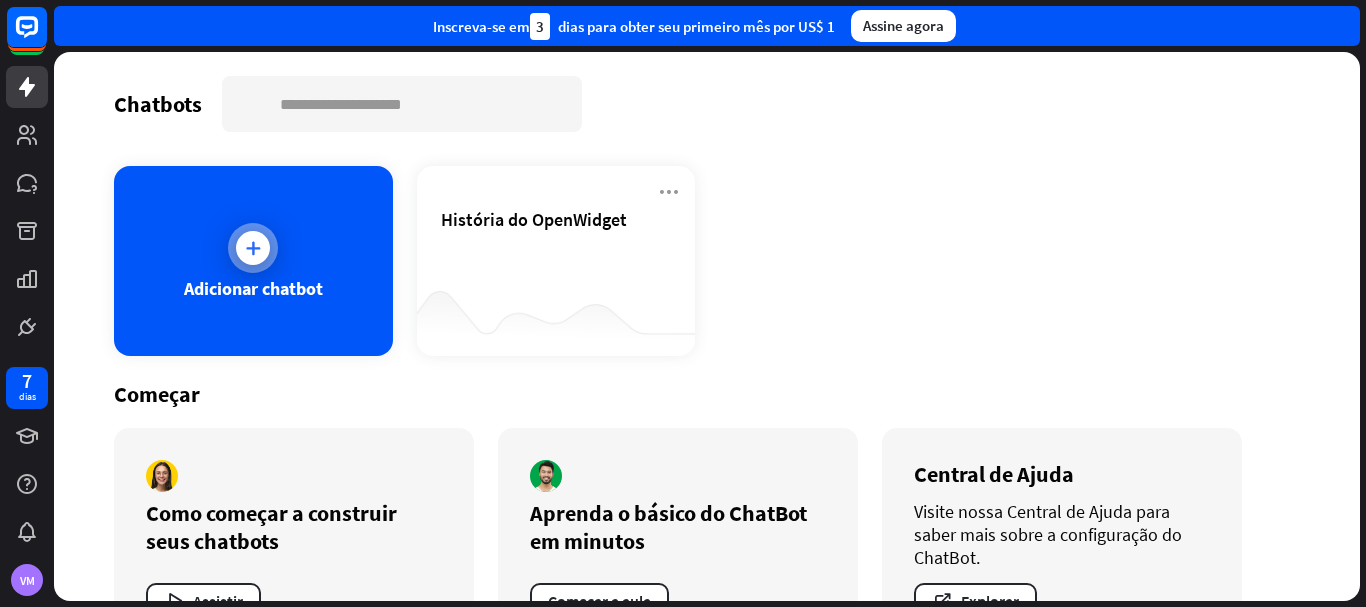 click at bounding box center [253, 248] 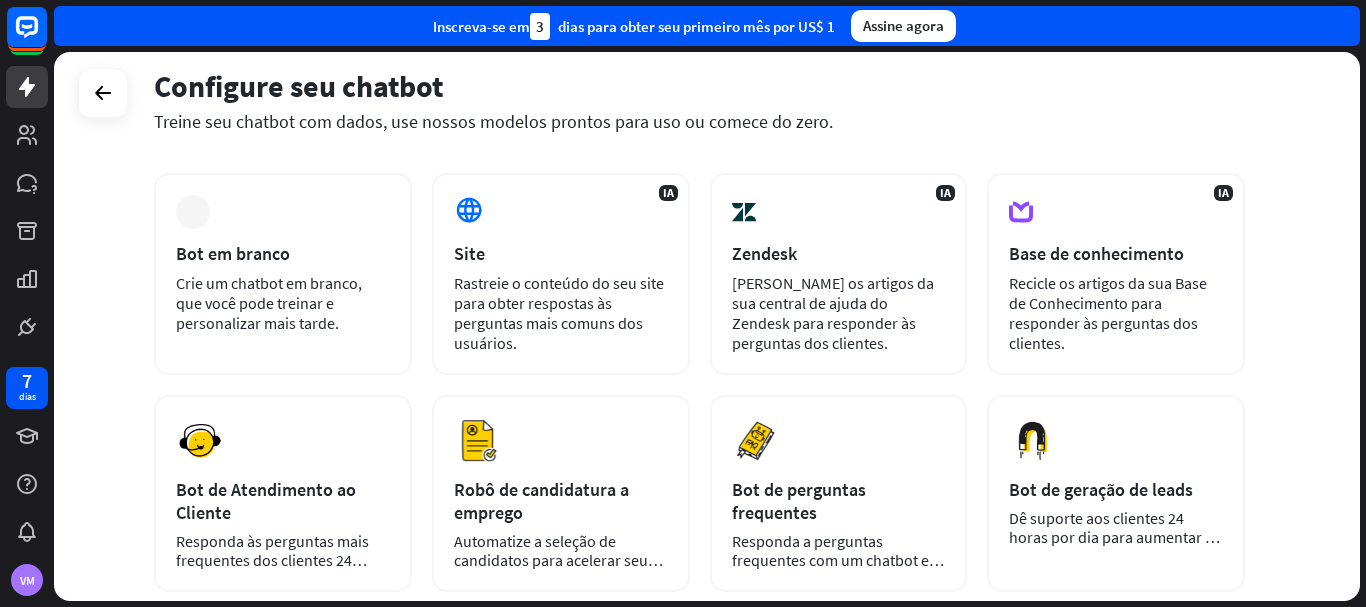 scroll, scrollTop: 92, scrollLeft: 0, axis: vertical 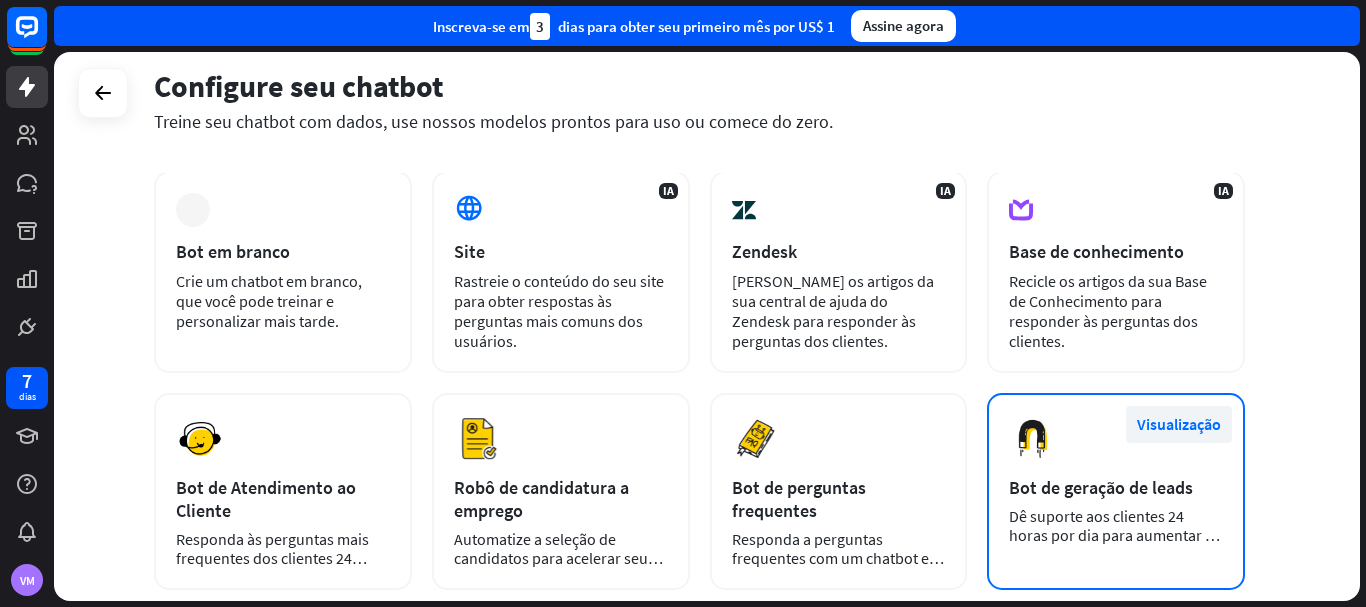 click on "Visualização" at bounding box center [1179, 424] 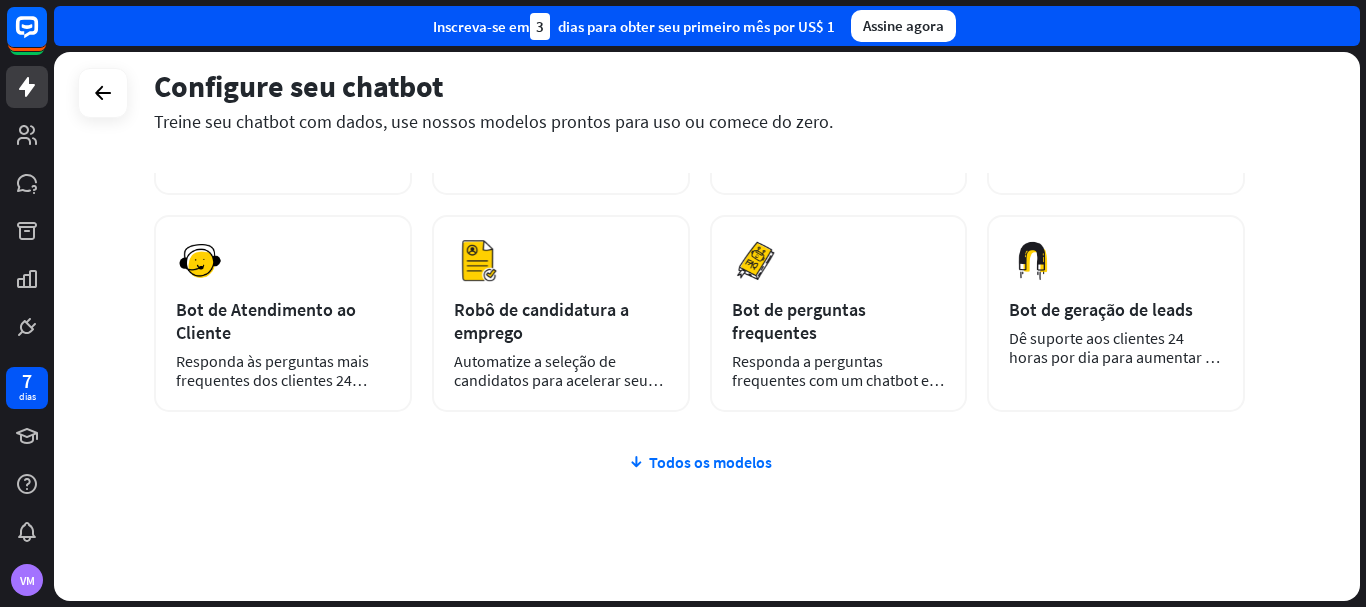 scroll, scrollTop: 261, scrollLeft: 0, axis: vertical 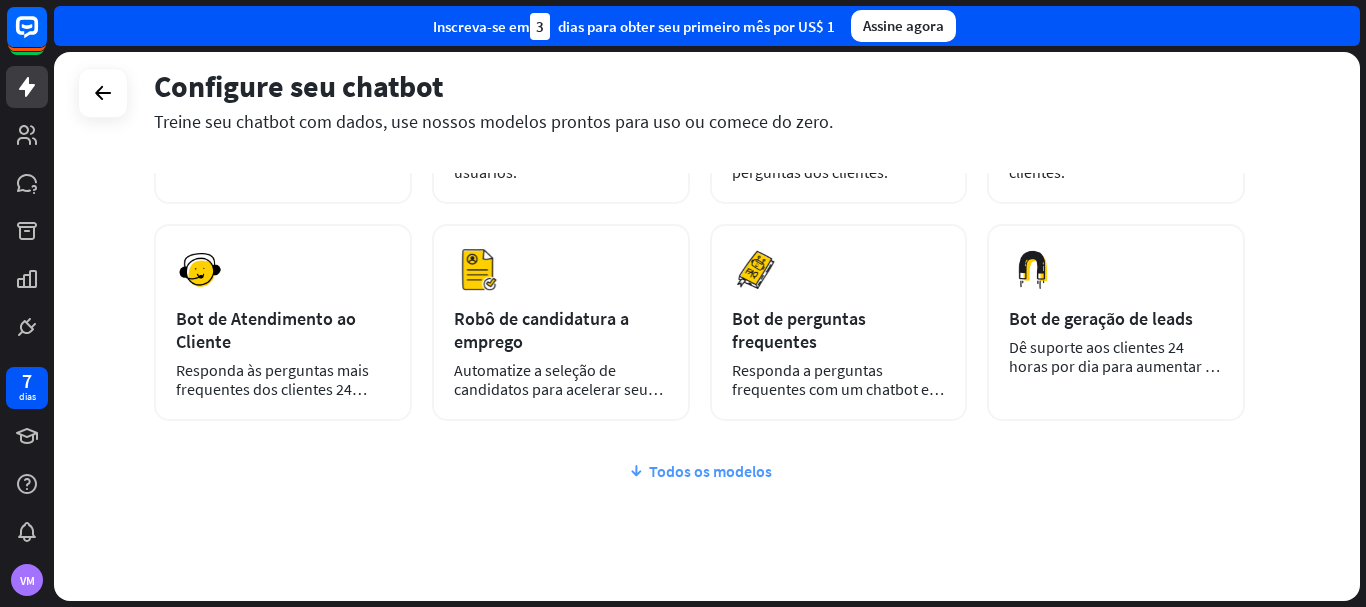 click on "Todos os modelos" at bounding box center (710, 471) 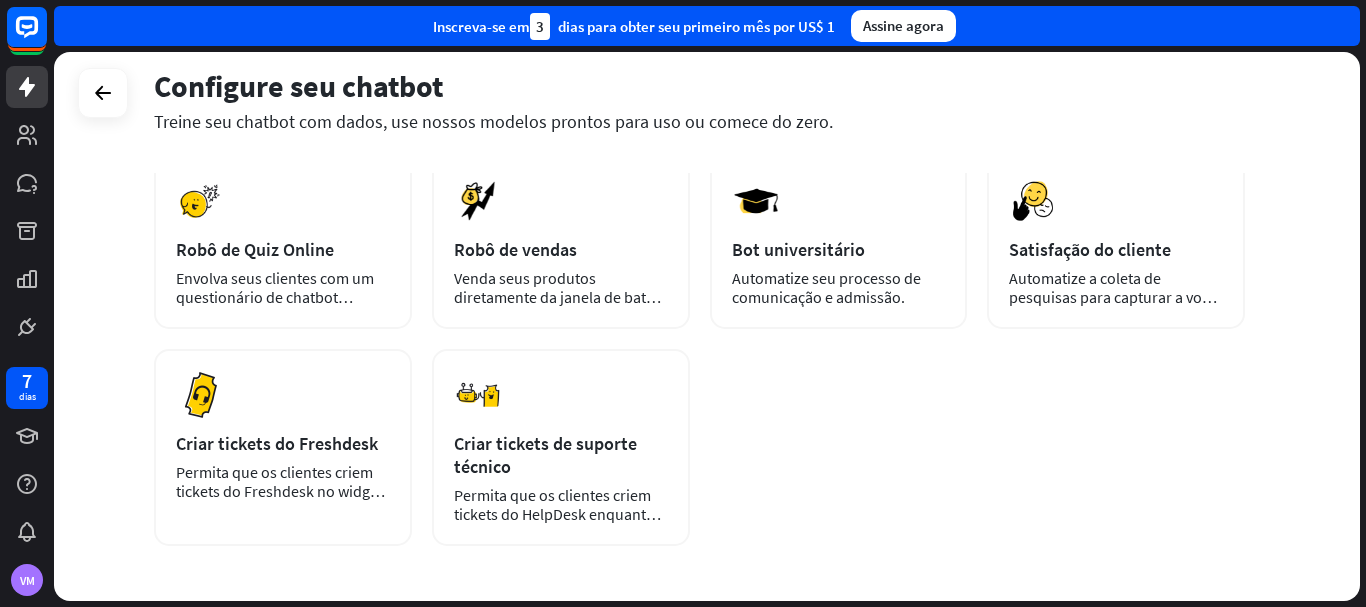 scroll, scrollTop: 559, scrollLeft: 0, axis: vertical 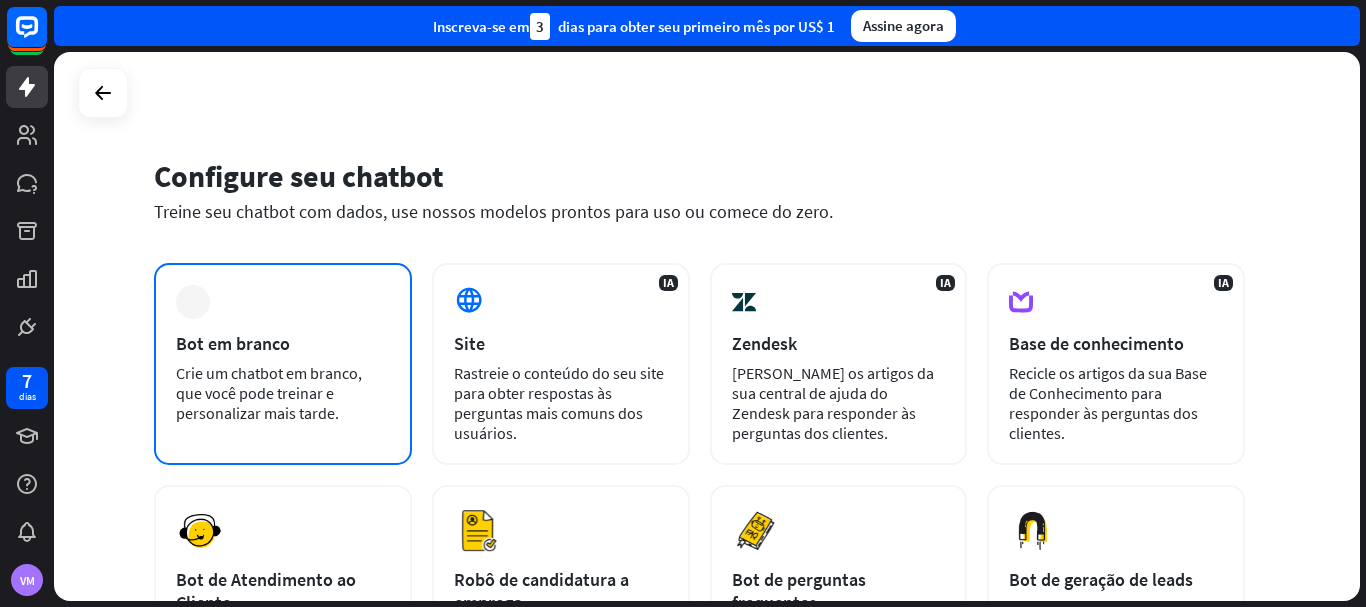 drag, startPoint x: 668, startPoint y: 504, endPoint x: 177, endPoint y: 338, distance: 518.30206 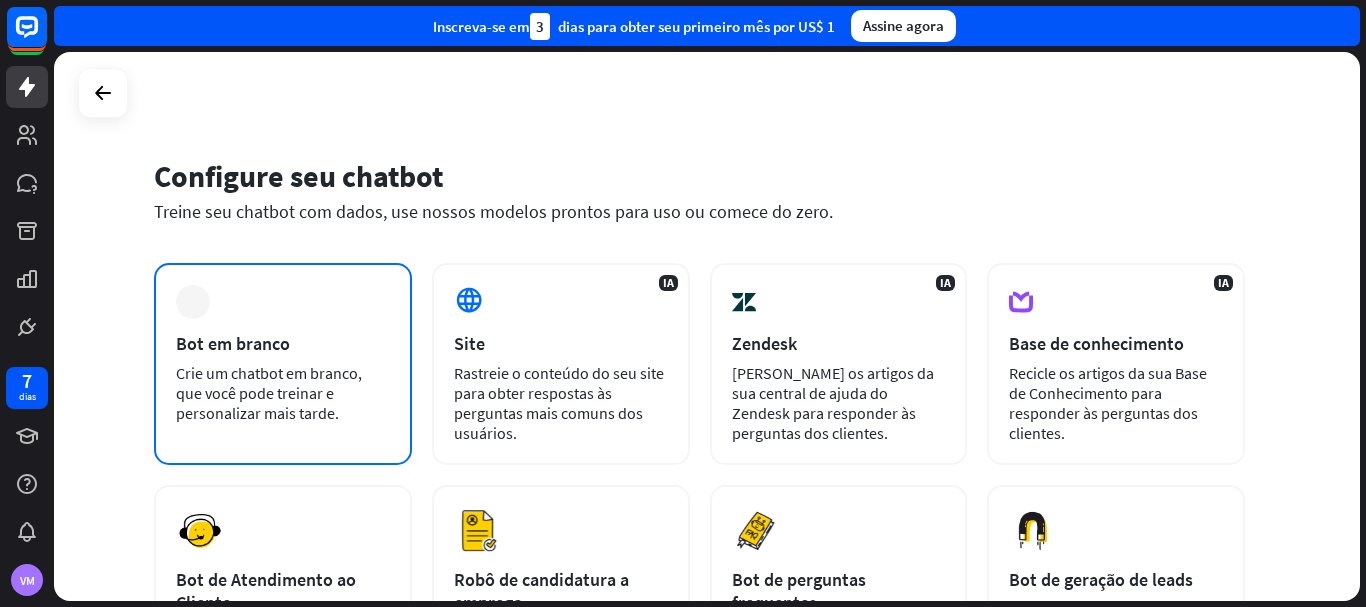 copy on "Lor ip dolors
Amet co adipisc el seddoe, tem inci utla etdolor m aliquaenimad mini venia.
QU     Nost
Exercita u laborisn al exe comm cons duisa irureinre vo velitesse cill fugiat nul pariatur.
EX               Sintocc
Cupidat no proiden su cul quioffi de molli an Idestla pers undeomnis is natuserro vol accusant.
DO         Laud to remaperiamea
Ipsaqua ab illoinv ve qua Arch be Vitaedictaex nemo enimipsam qu voluptasa aut oditfugi.
Consequuntur
Mag do Eosrationes ne Nequepo
Quisquam do adipiscin eius moditempor inc magnamqu 34 etiam min sol, 0 nobi eli optioc.
Nihilimpedit
Quop fa possimusass r tempori
Autemquibu o debitis re necessitat saep evenietv rep recus..." 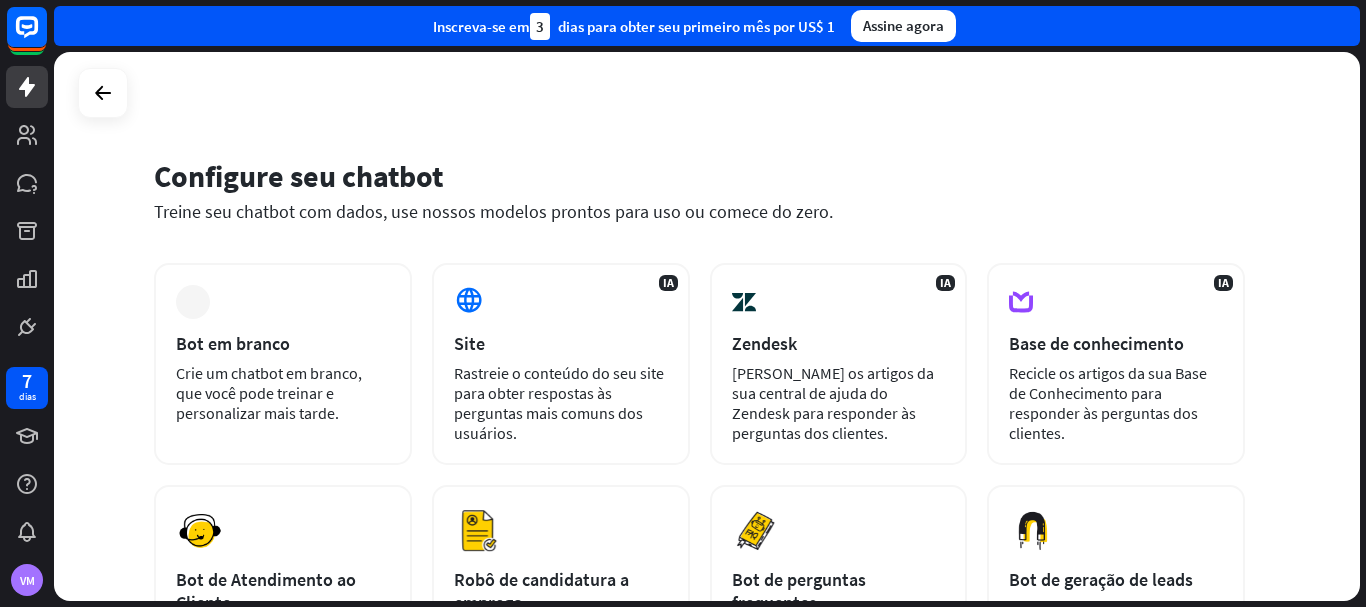 click on "Configure seu chatbot
Treine seu chatbot com dados, use nossos modelos prontos para uso ou comece do zero." at bounding box center [699, 202] 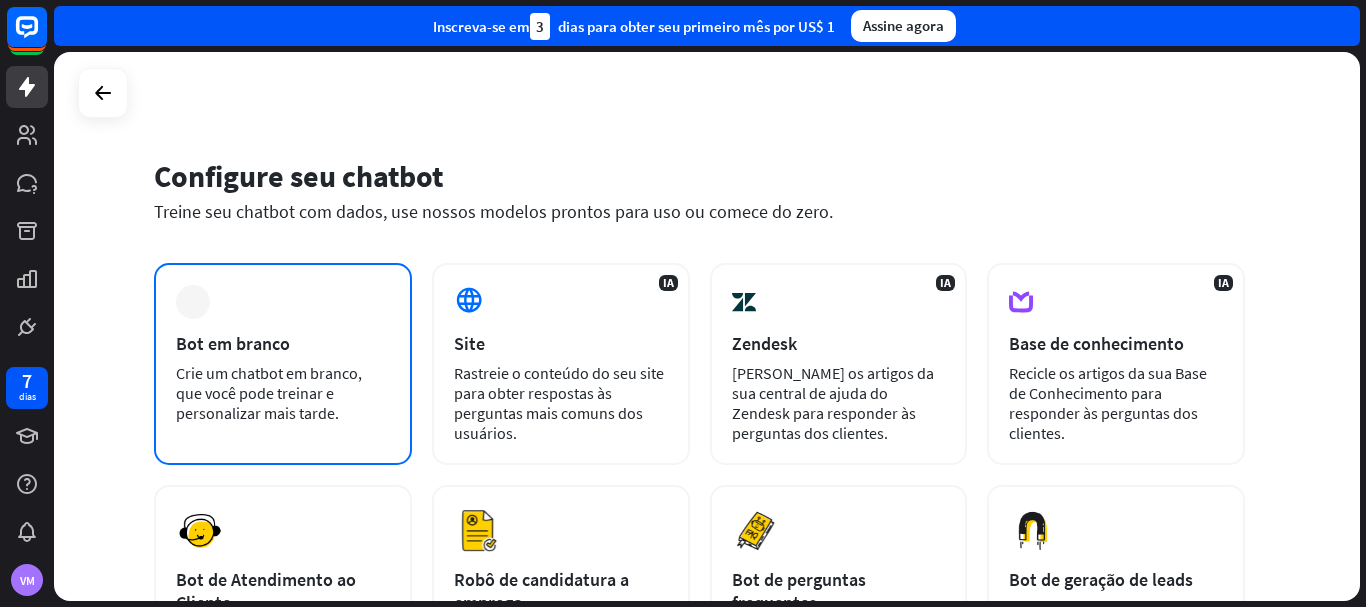 click on "mais   Bot em branco
Crie um chatbot em branco, que você pode treinar e personalizar mais tarde." at bounding box center [283, 364] 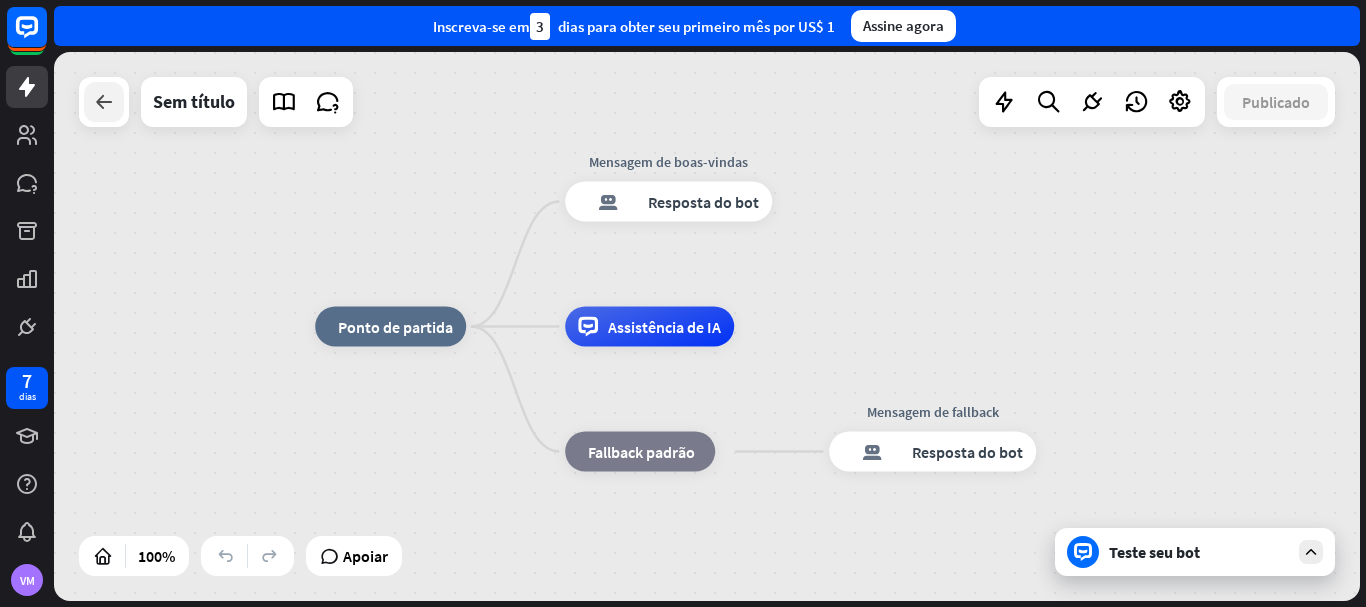 click at bounding box center (104, 102) 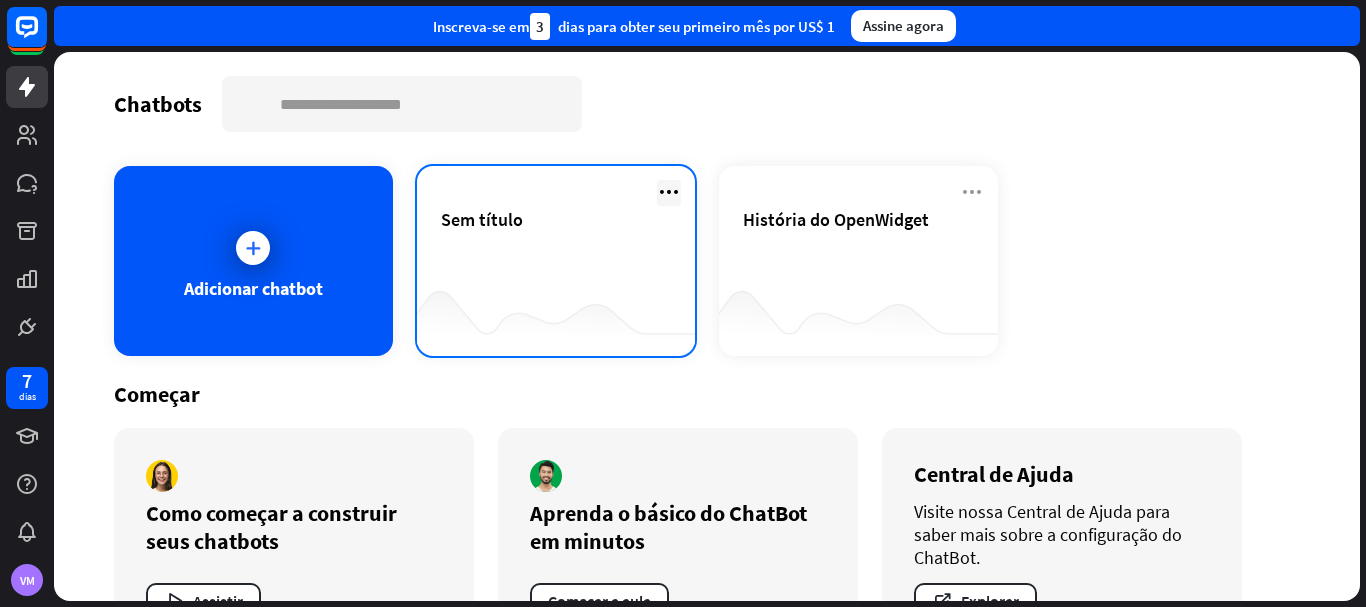 click at bounding box center [669, 192] 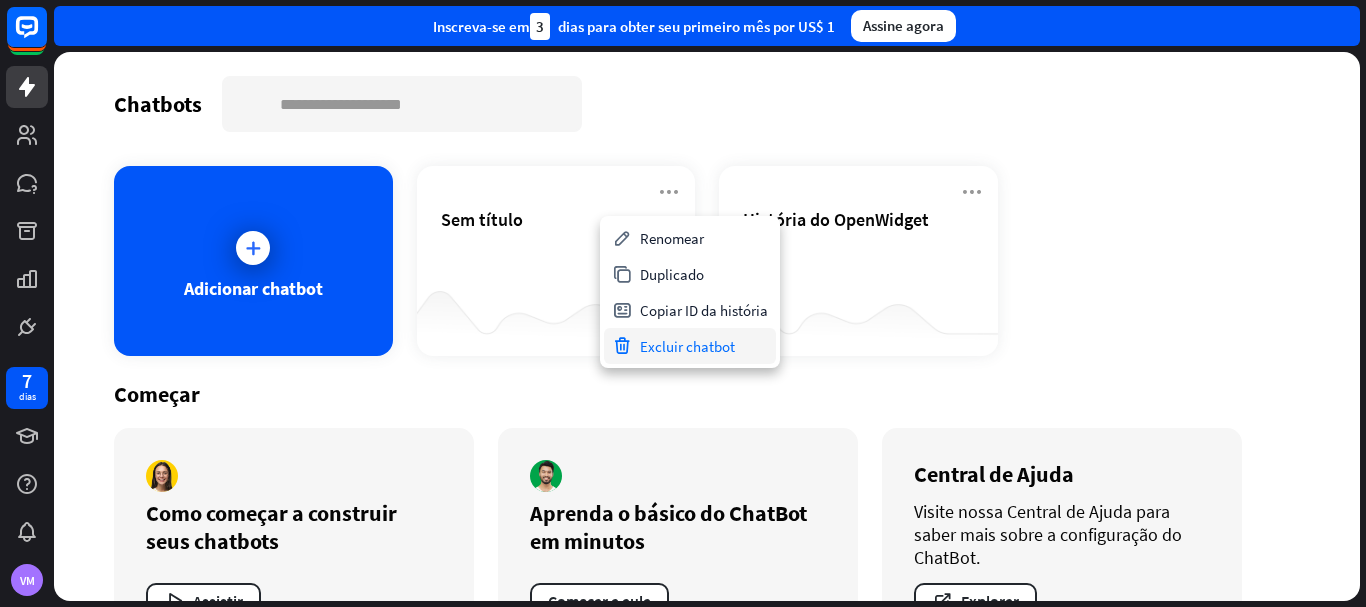 click on "Excluir chatbot" at bounding box center (687, 346) 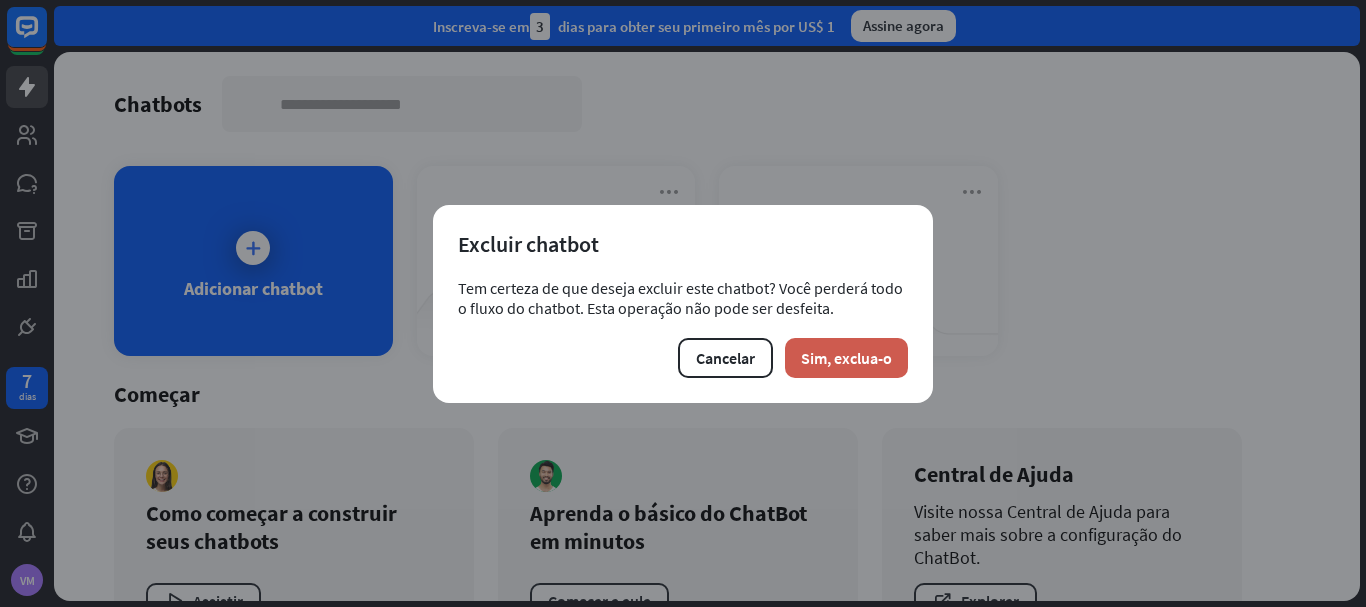 click on "Sim, exclua-o" at bounding box center [846, 358] 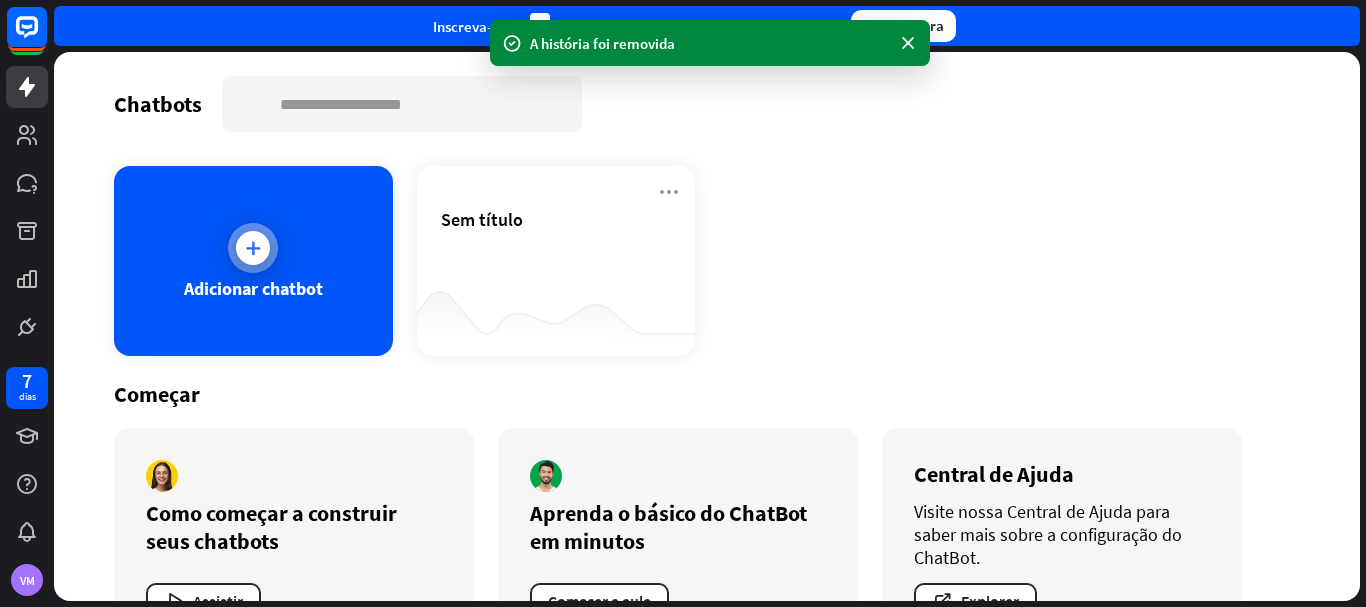 click at bounding box center (253, 248) 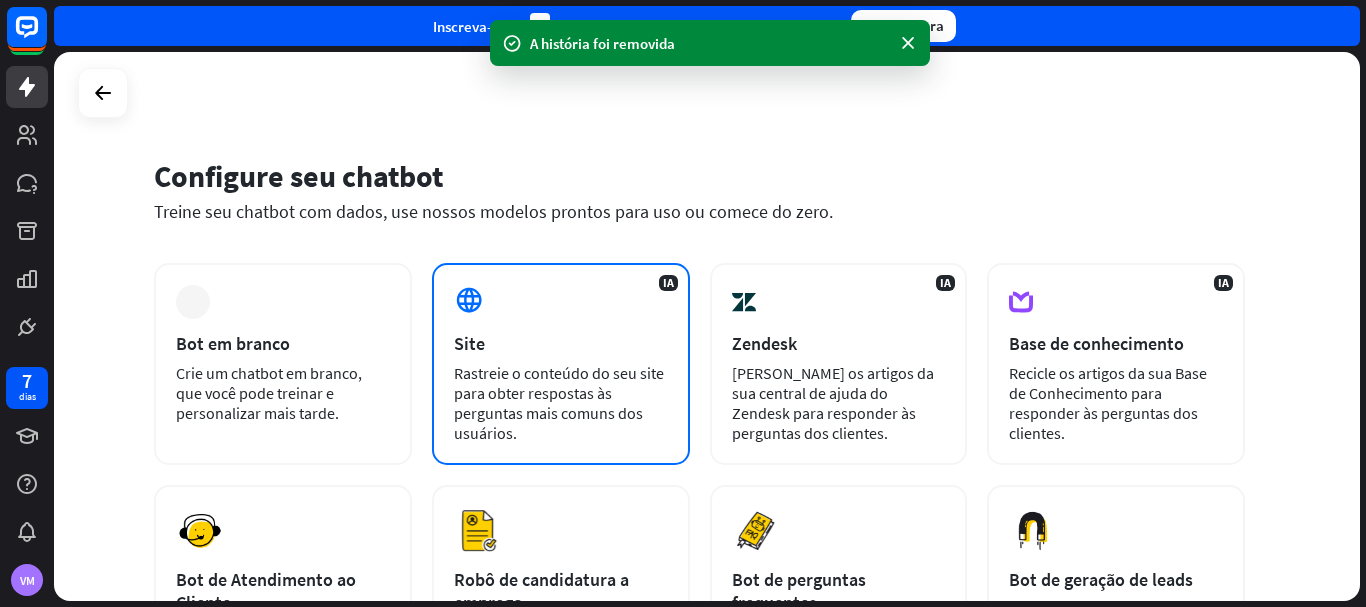 click on "Site" at bounding box center (561, 343) 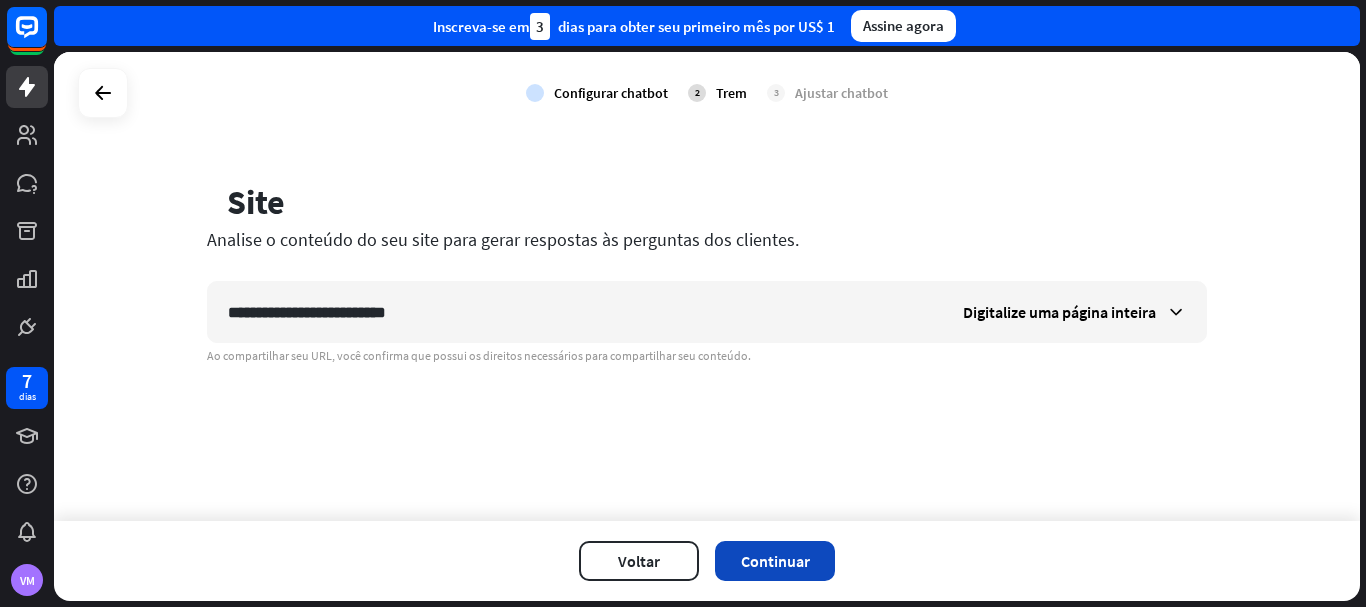 type on "**********" 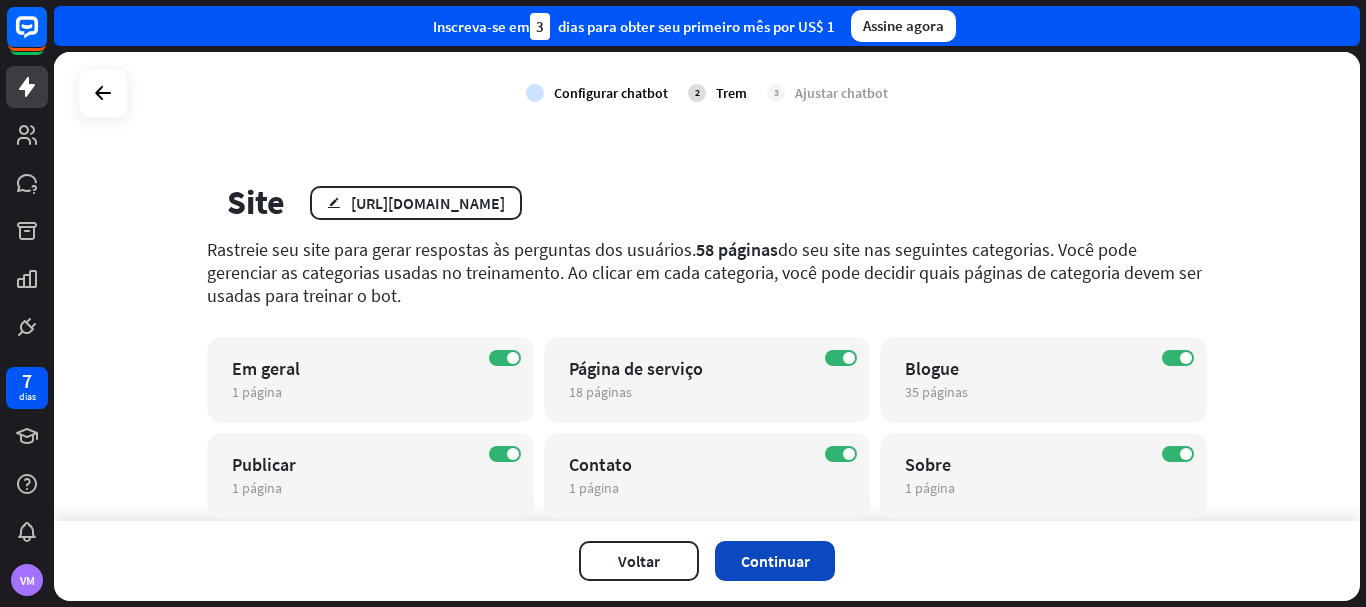 click on "Continuar" at bounding box center [775, 561] 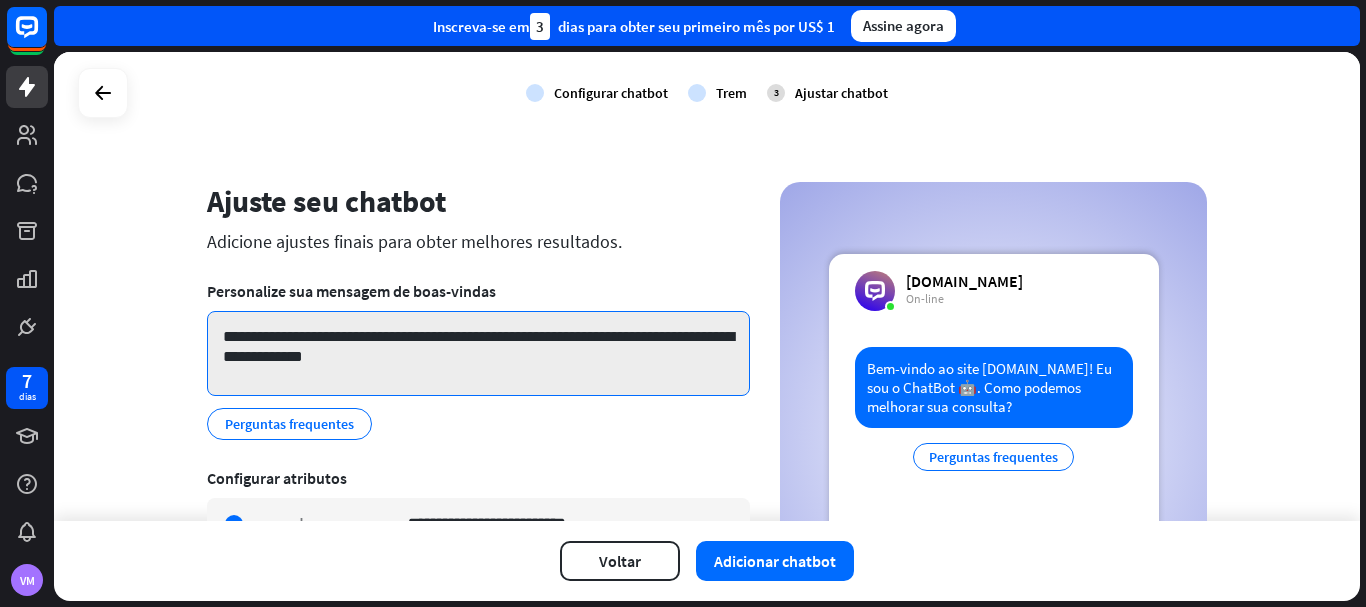 click on "**********" at bounding box center (478, 353) 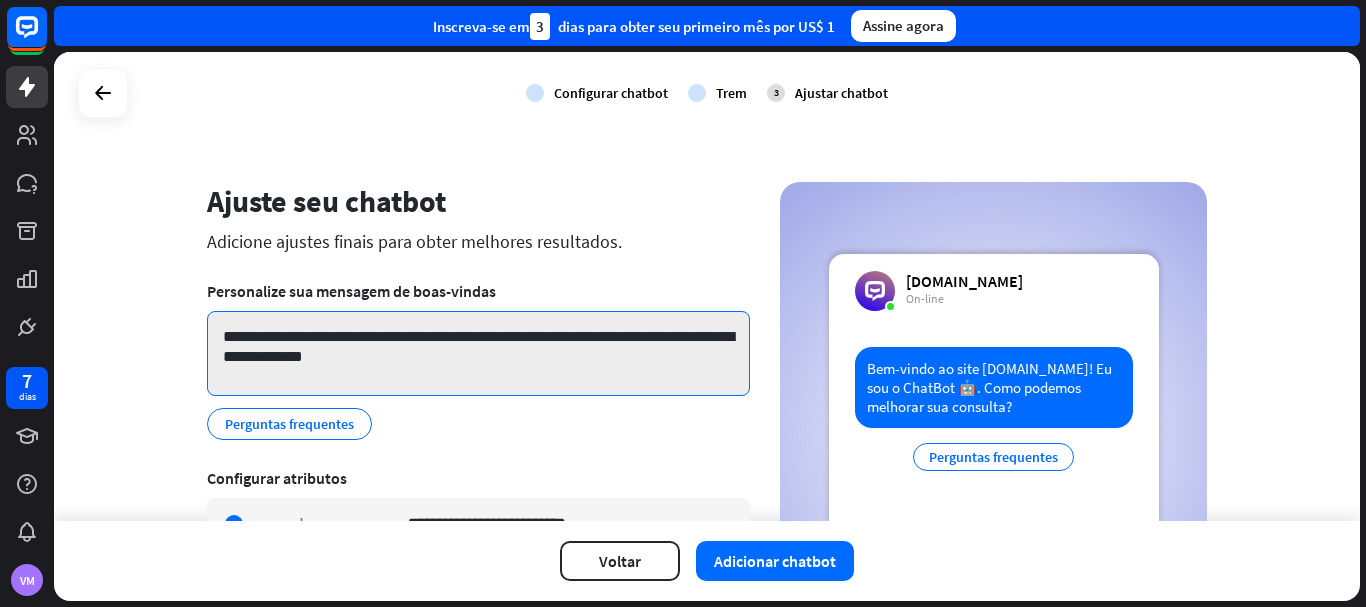 drag, startPoint x: 383, startPoint y: 355, endPoint x: 191, endPoint y: 291, distance: 202.38577 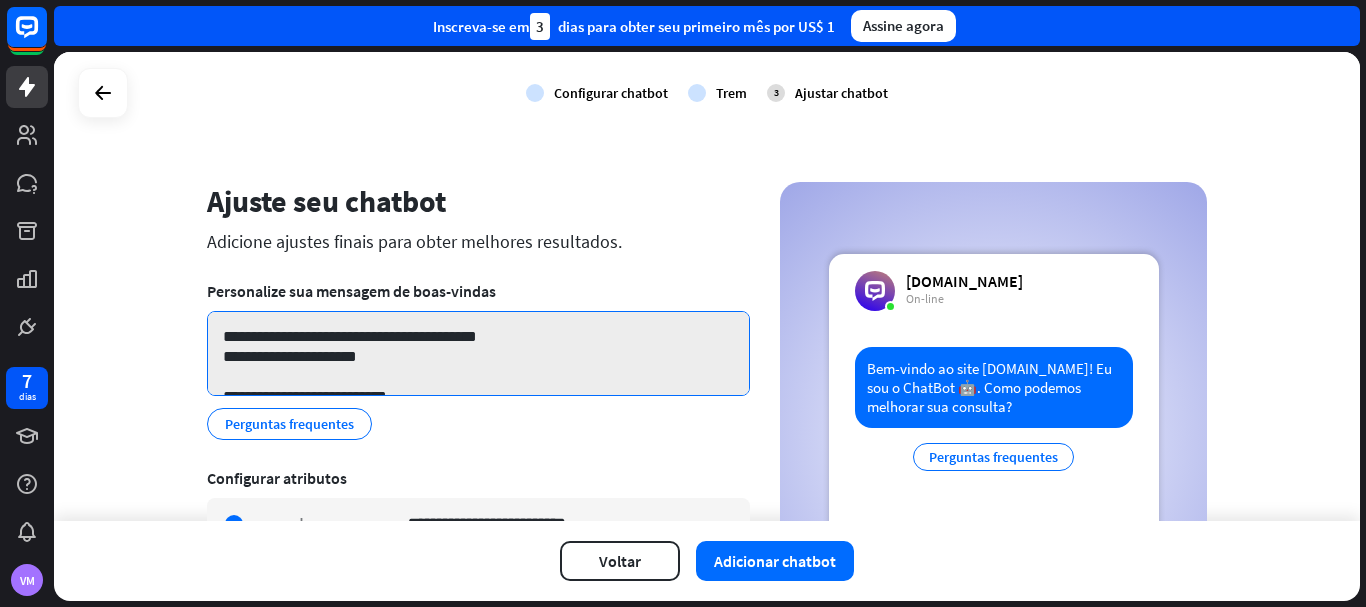 scroll, scrollTop: 152, scrollLeft: 0, axis: vertical 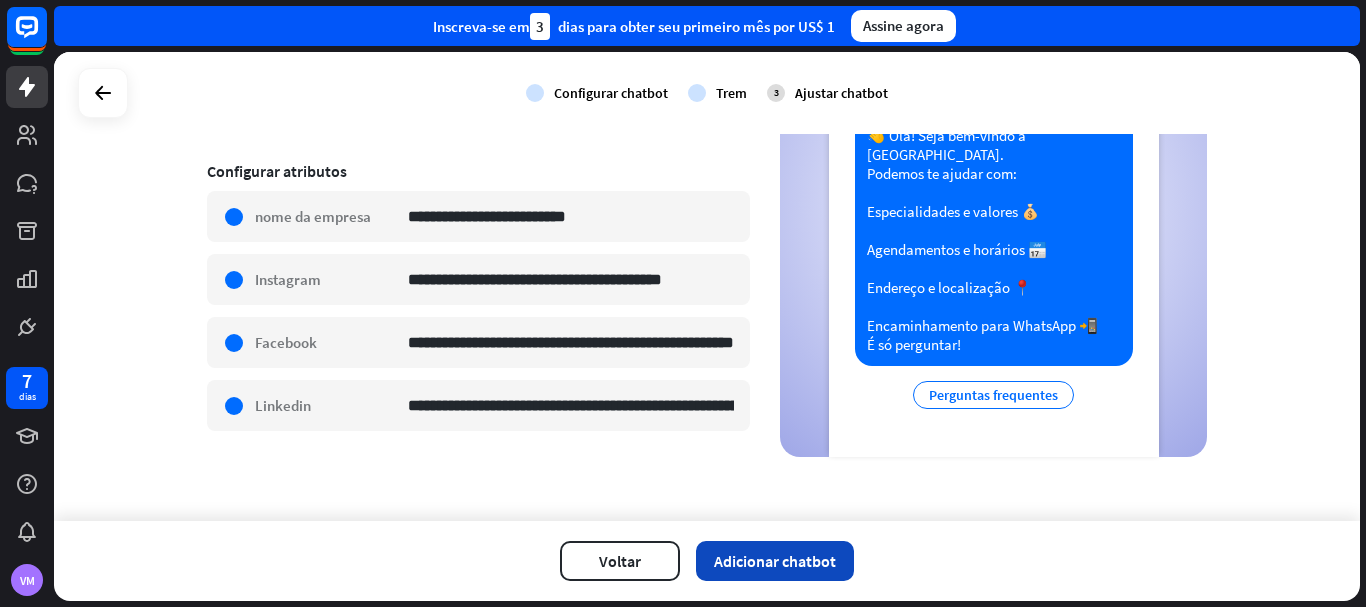 type on "**********" 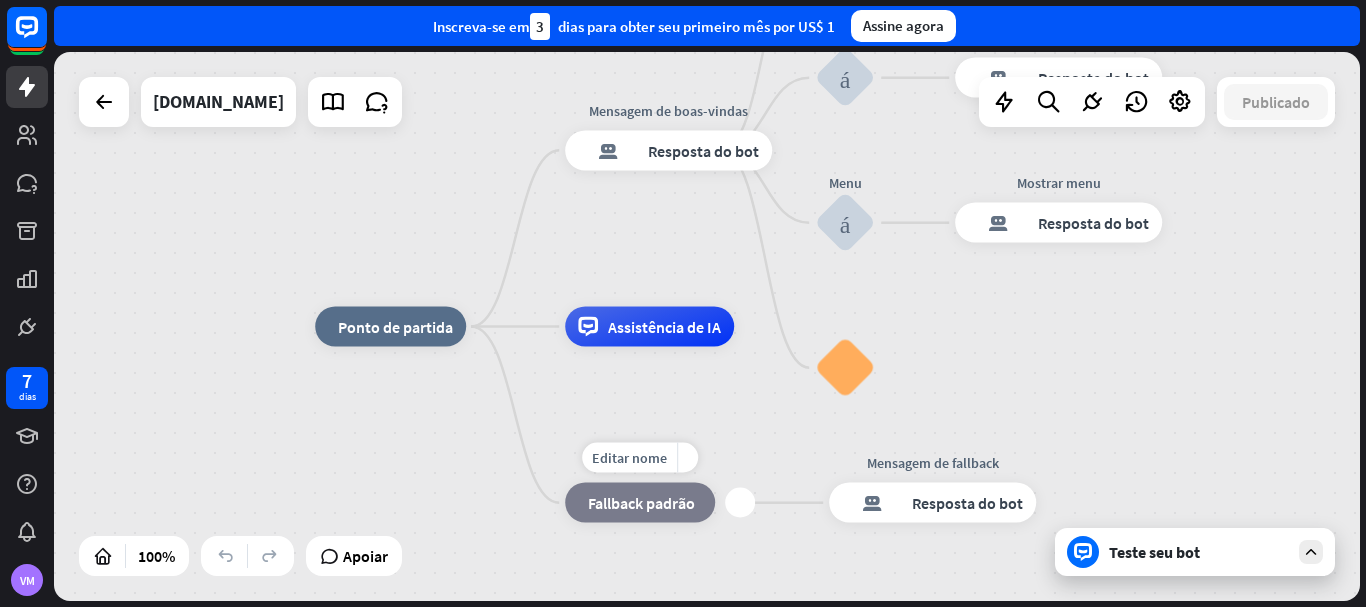 click on "bloco_fallback   Fallback padrão" at bounding box center [640, 503] 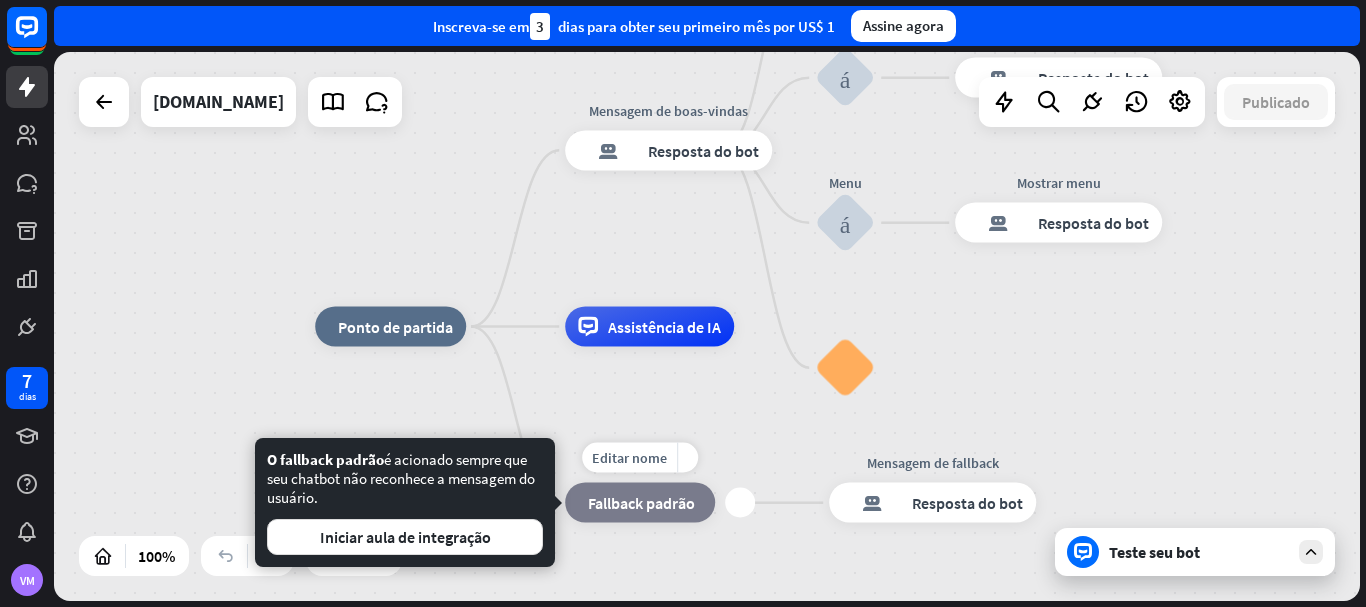 click on "bloco_fallback   Fallback padrão" at bounding box center (640, 503) 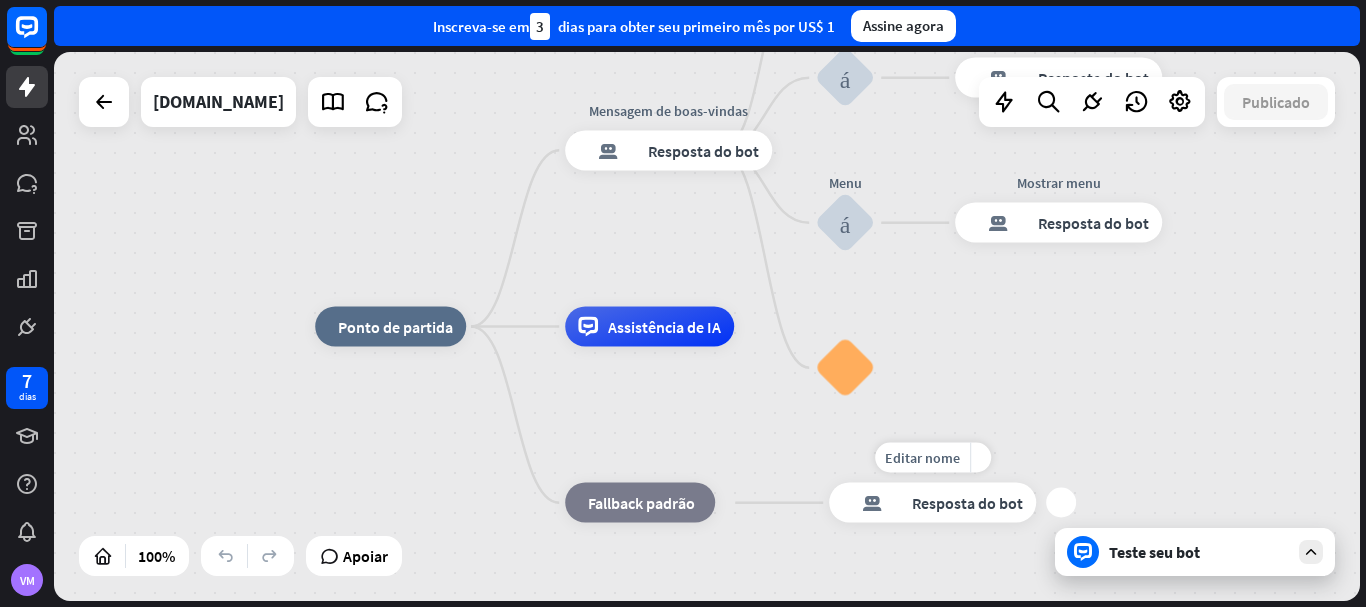 click on "resposta do bot de bloco   Resposta do bot" at bounding box center [932, 503] 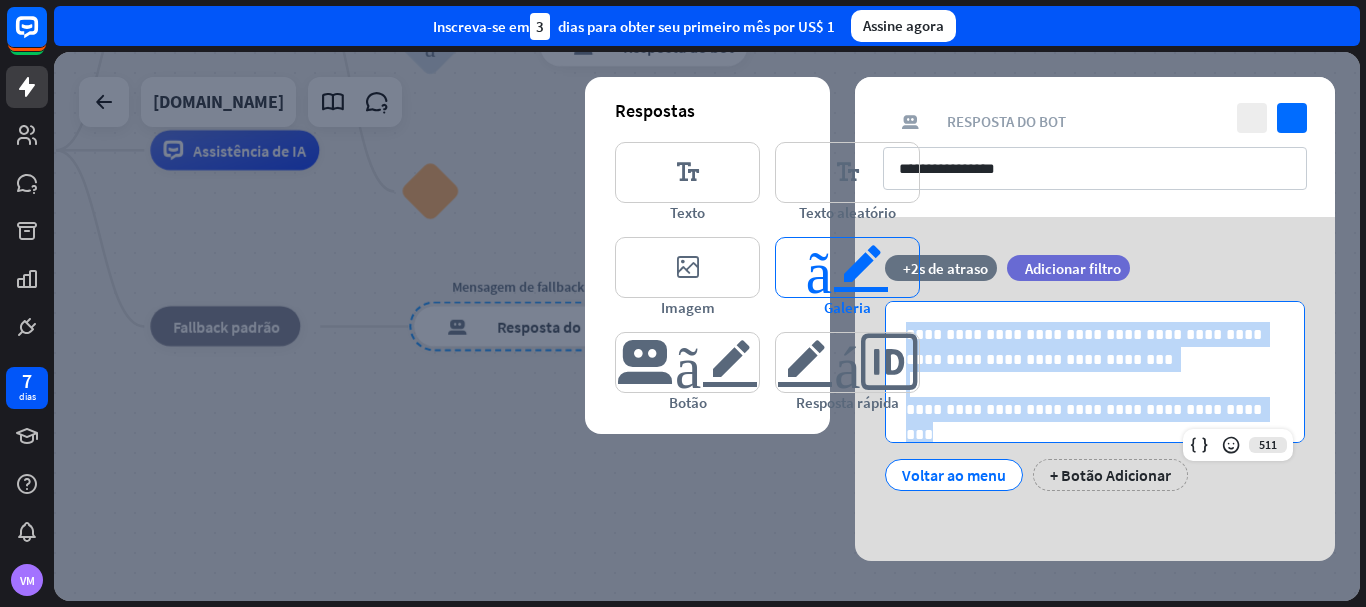 drag, startPoint x: 1239, startPoint y: 411, endPoint x: 814, endPoint y: 276, distance: 445.926 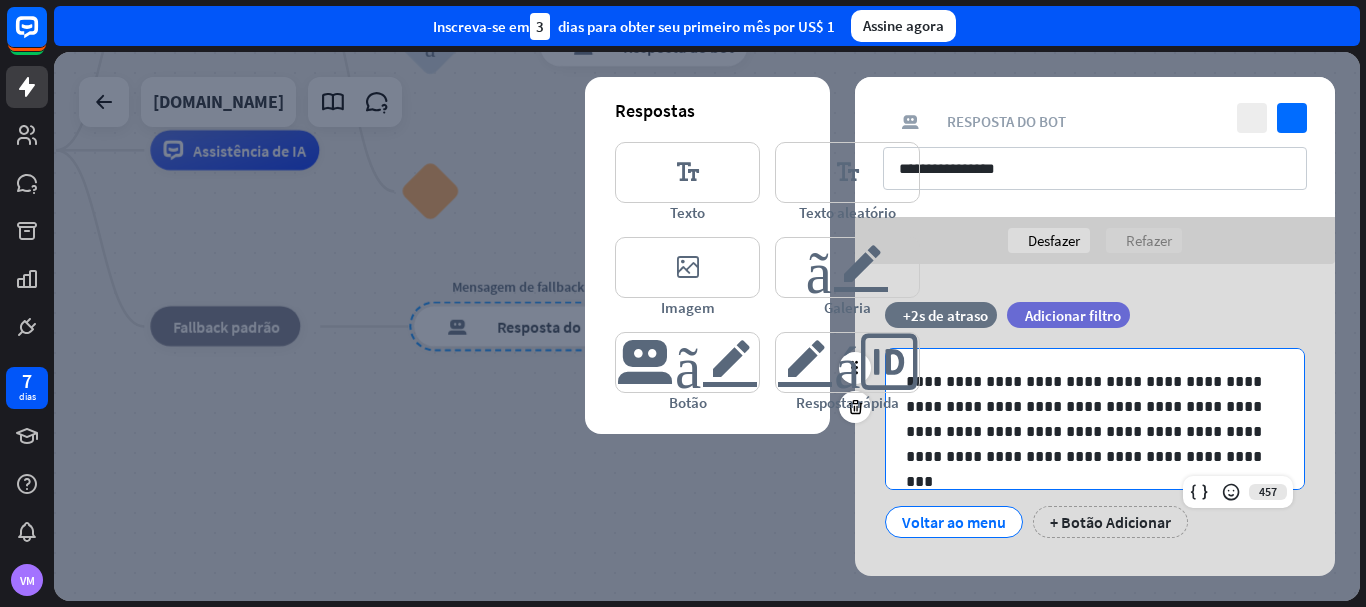 click on "**********" at bounding box center (1095, 419) 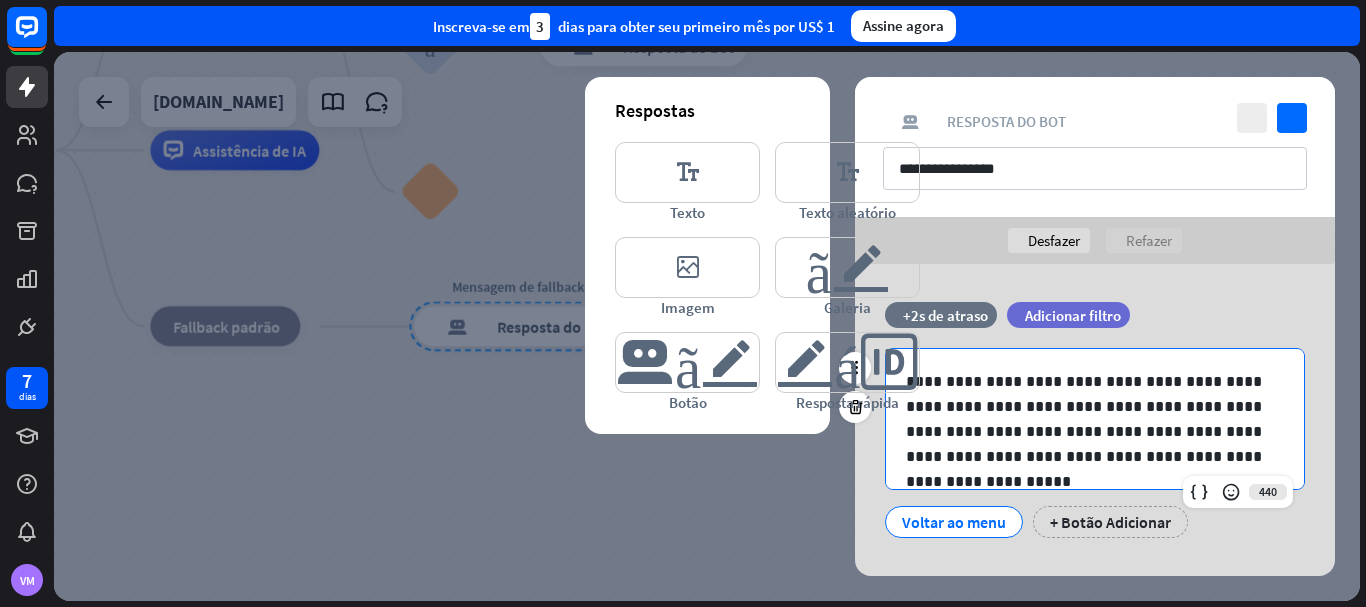 click on "**********" at bounding box center [1095, 419] 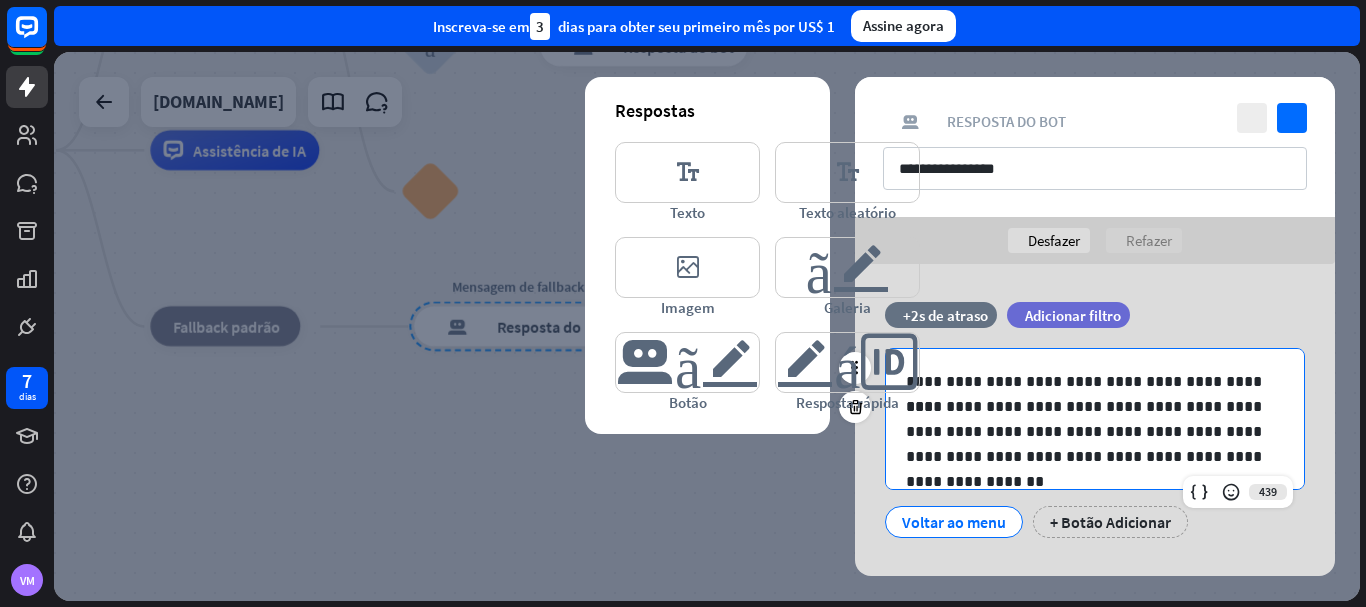 click on "**********" at bounding box center [1095, 431] 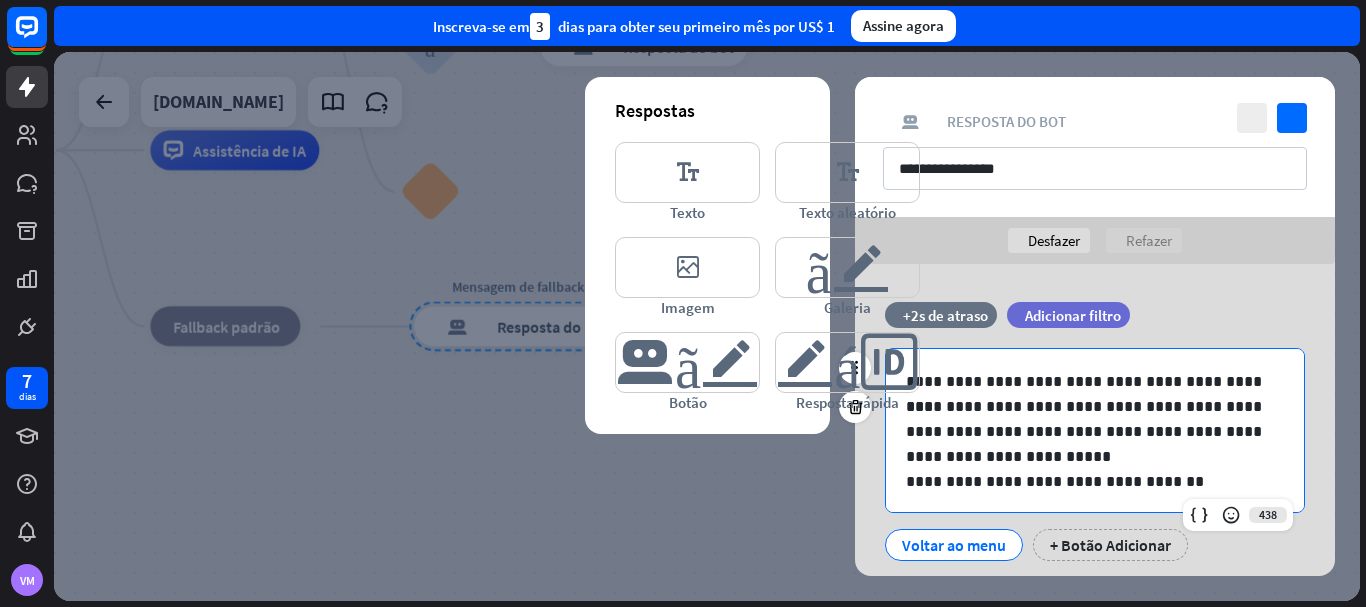 scroll, scrollTop: 10, scrollLeft: 0, axis: vertical 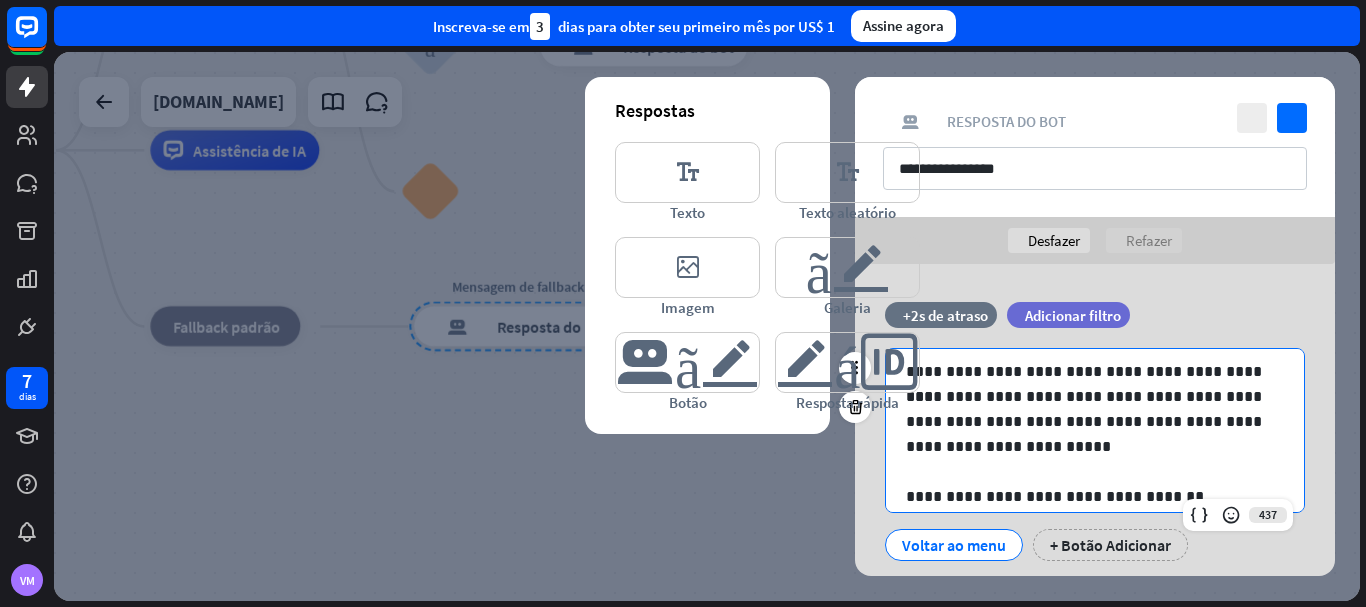 click on "**********" at bounding box center (1087, 496) 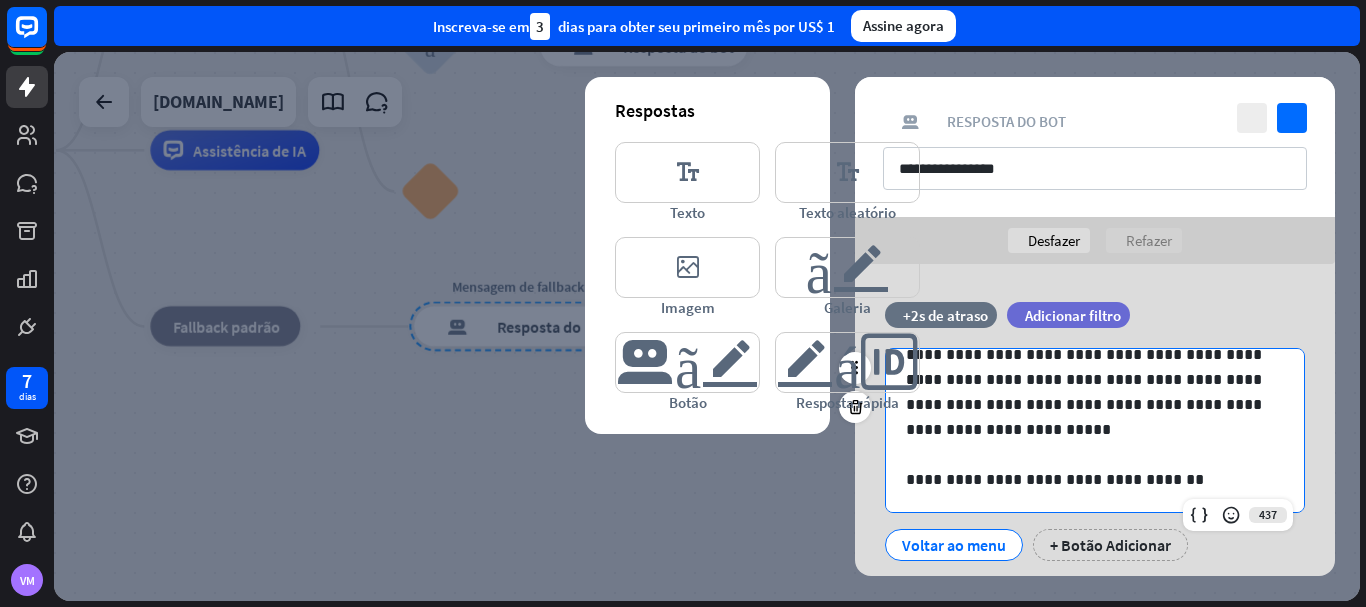 click on "**********" at bounding box center [1087, 479] 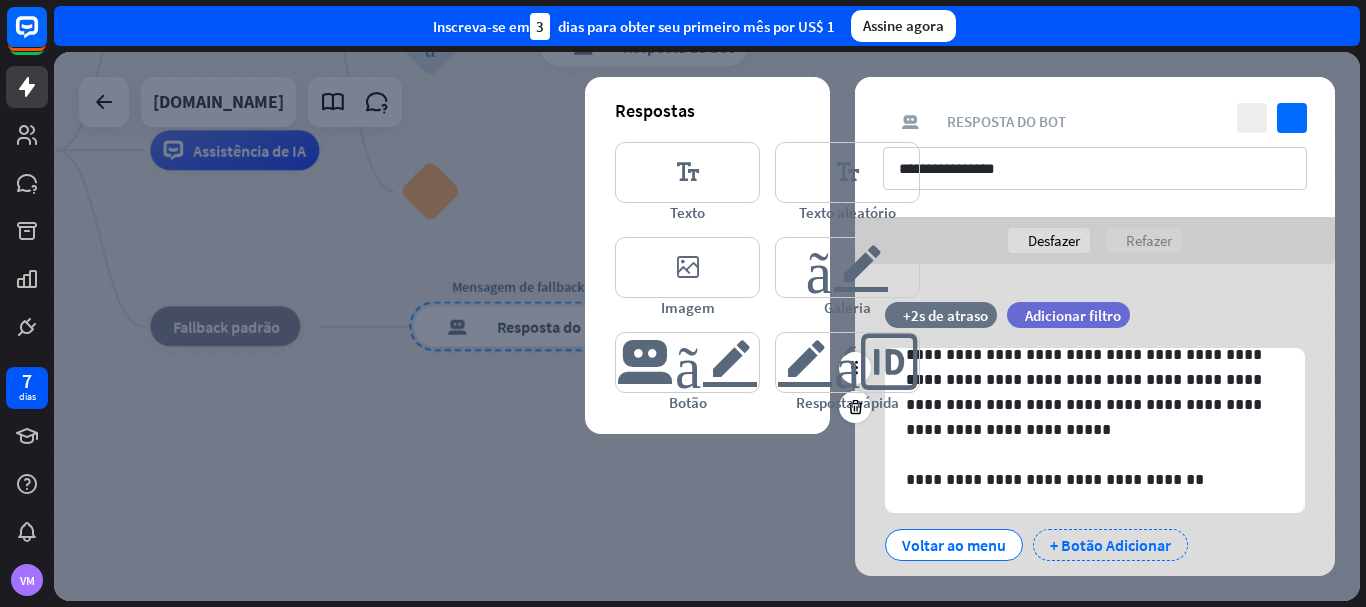 click on "+ Botão Adicionar" at bounding box center [1110, 545] 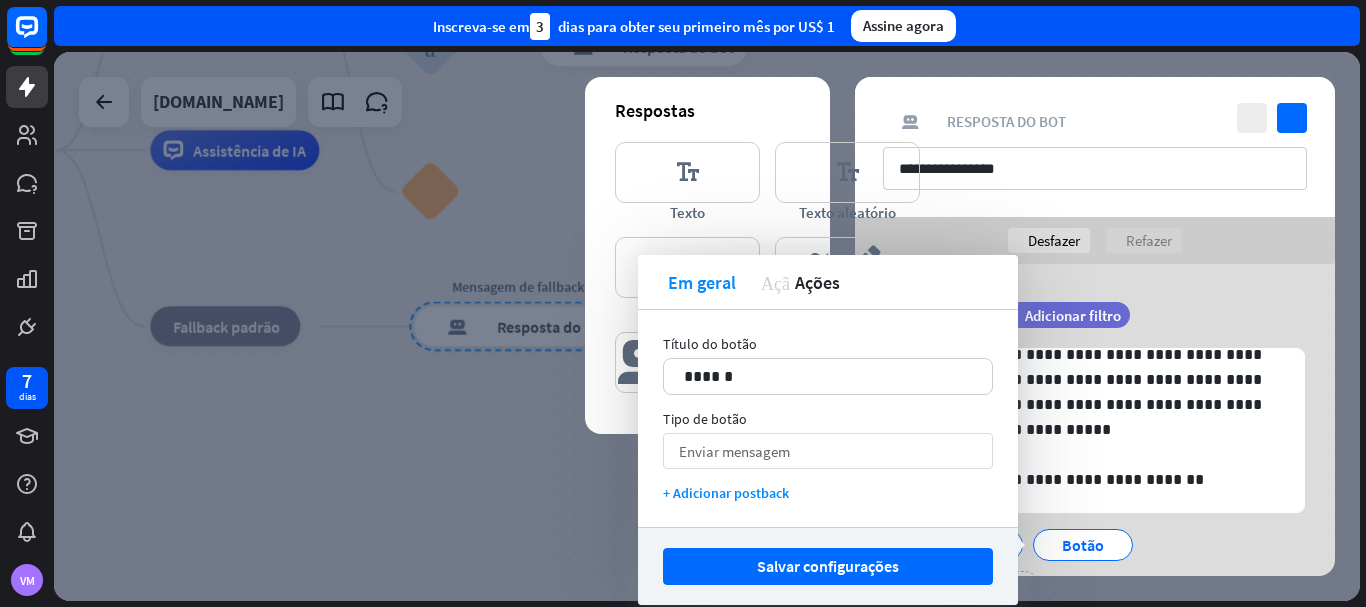 click on "Enviar mensagem
seta para baixo" at bounding box center (828, 451) 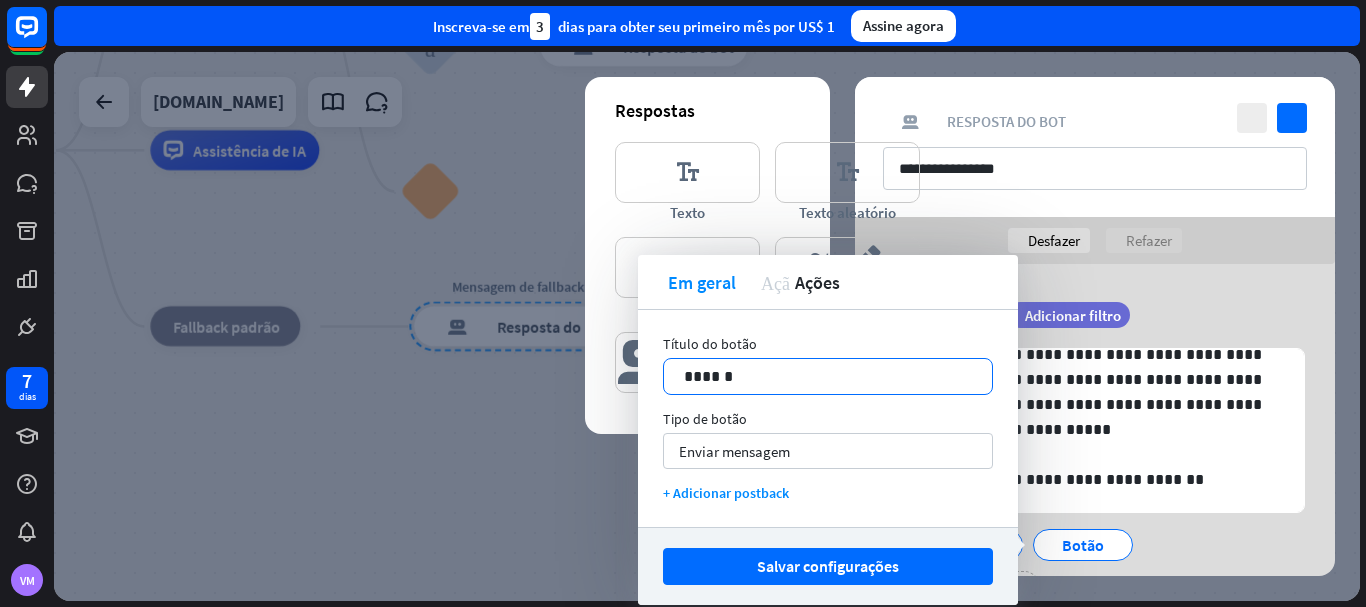 click on "******" at bounding box center [828, 376] 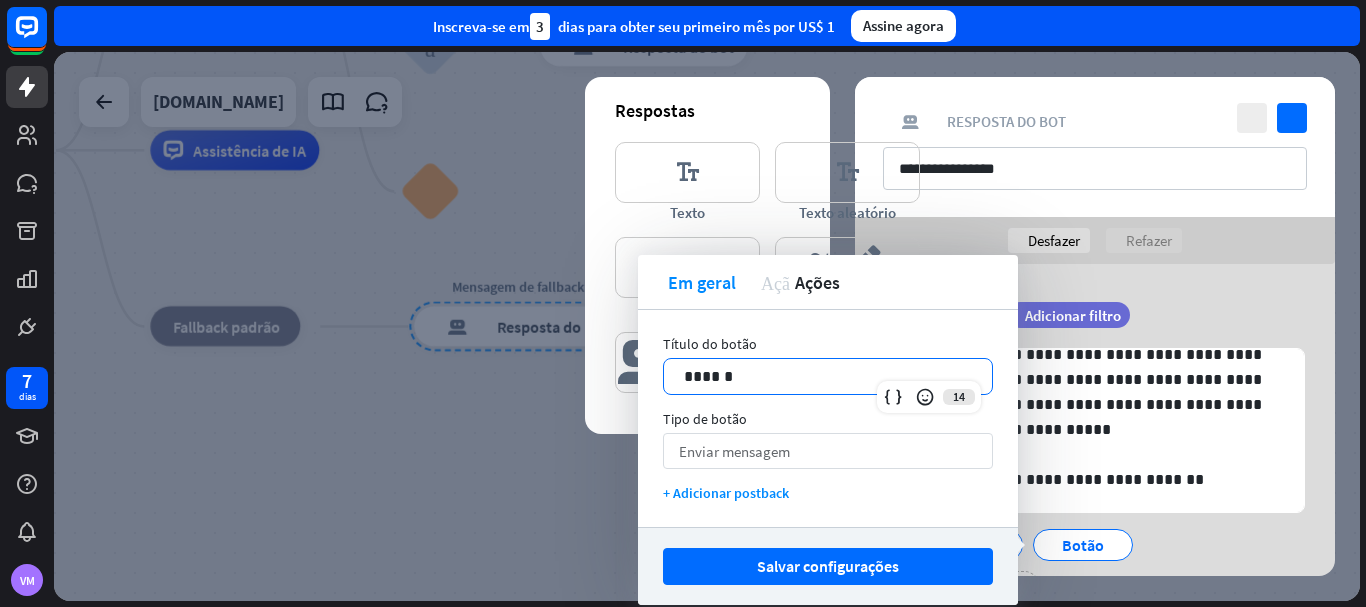click on "Enviar mensagem
seta para baixo" at bounding box center [828, 451] 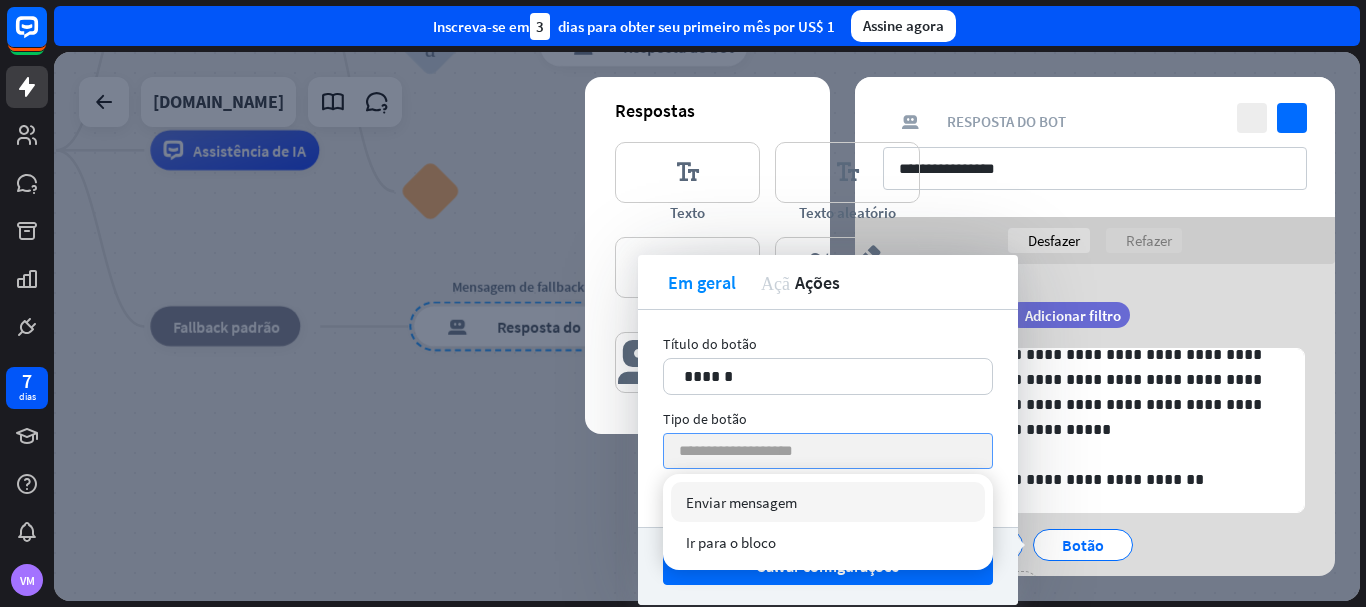 click at bounding box center (813, 451) 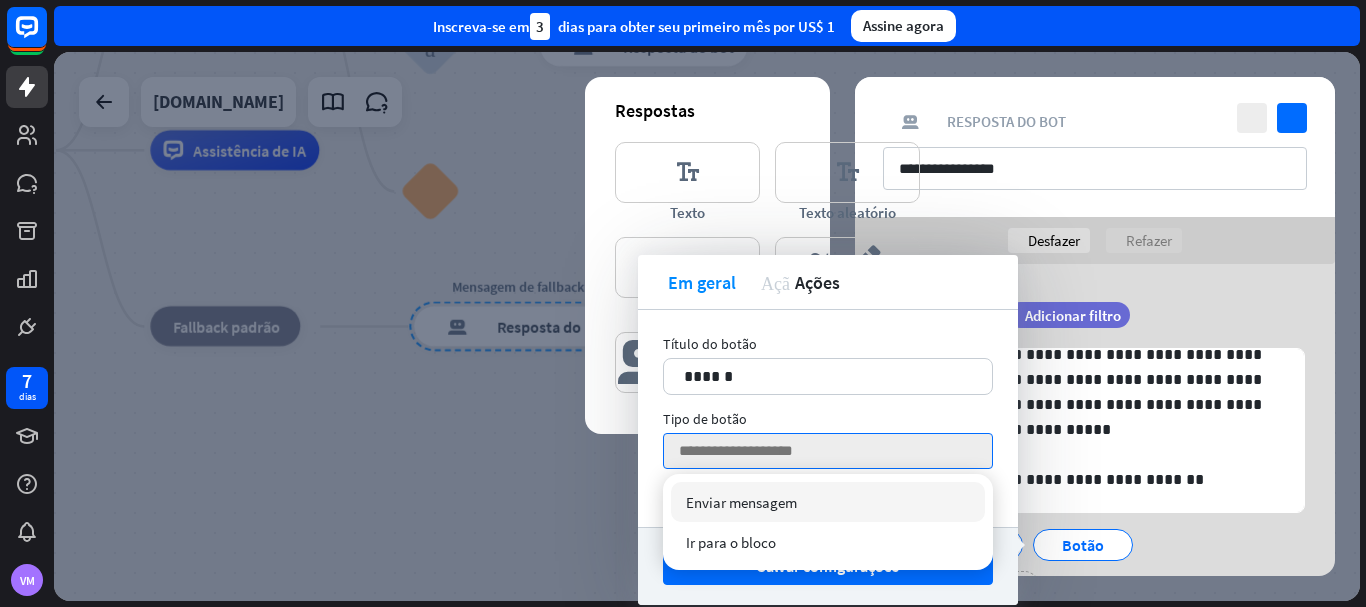 click on "Enviar mensagem
verificado" at bounding box center (828, 502) 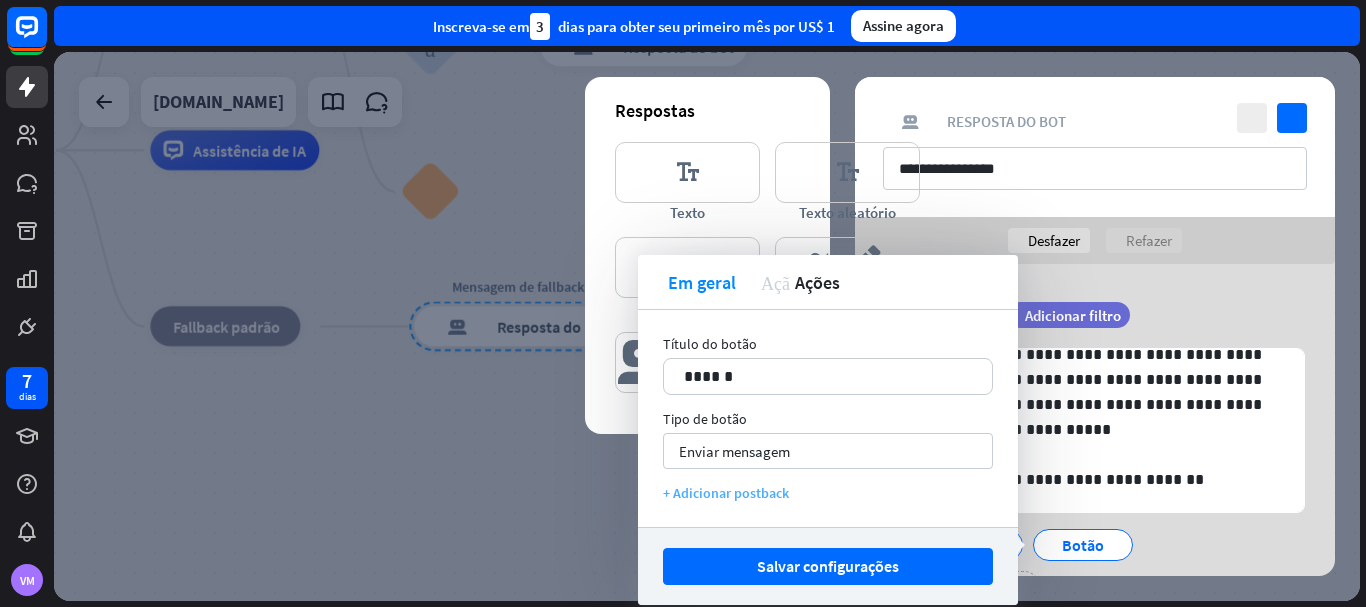 click on "+ Adicionar postback" at bounding box center (726, 493) 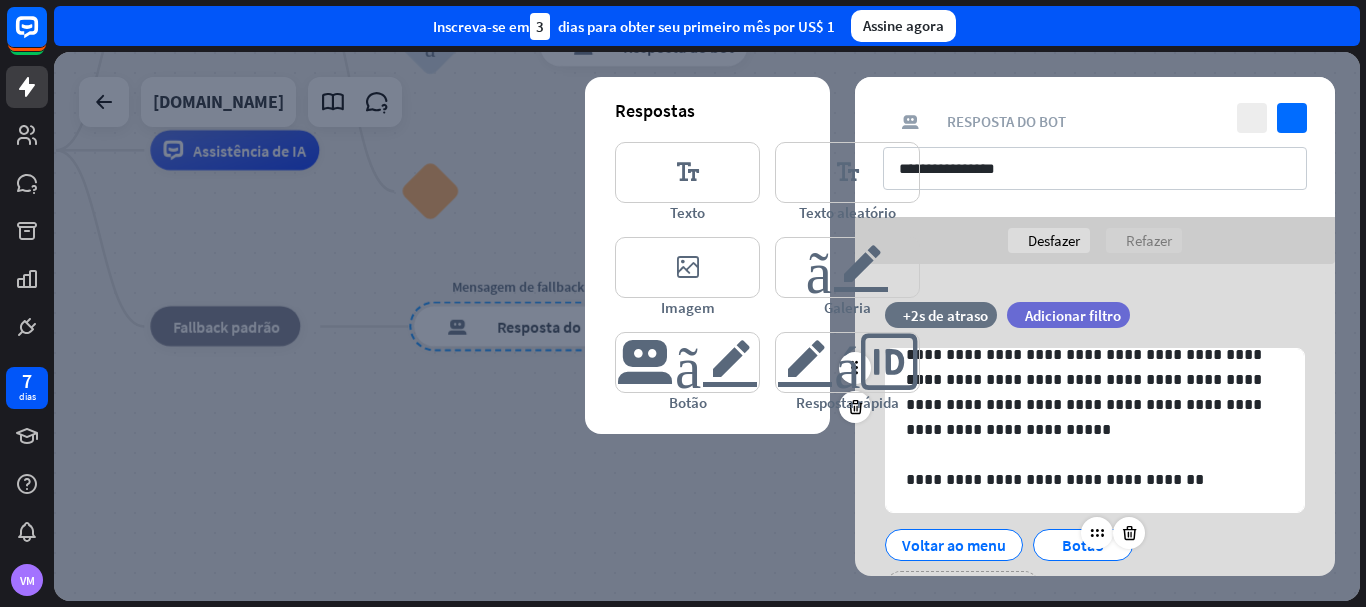 click on "Botão" at bounding box center [1083, 545] 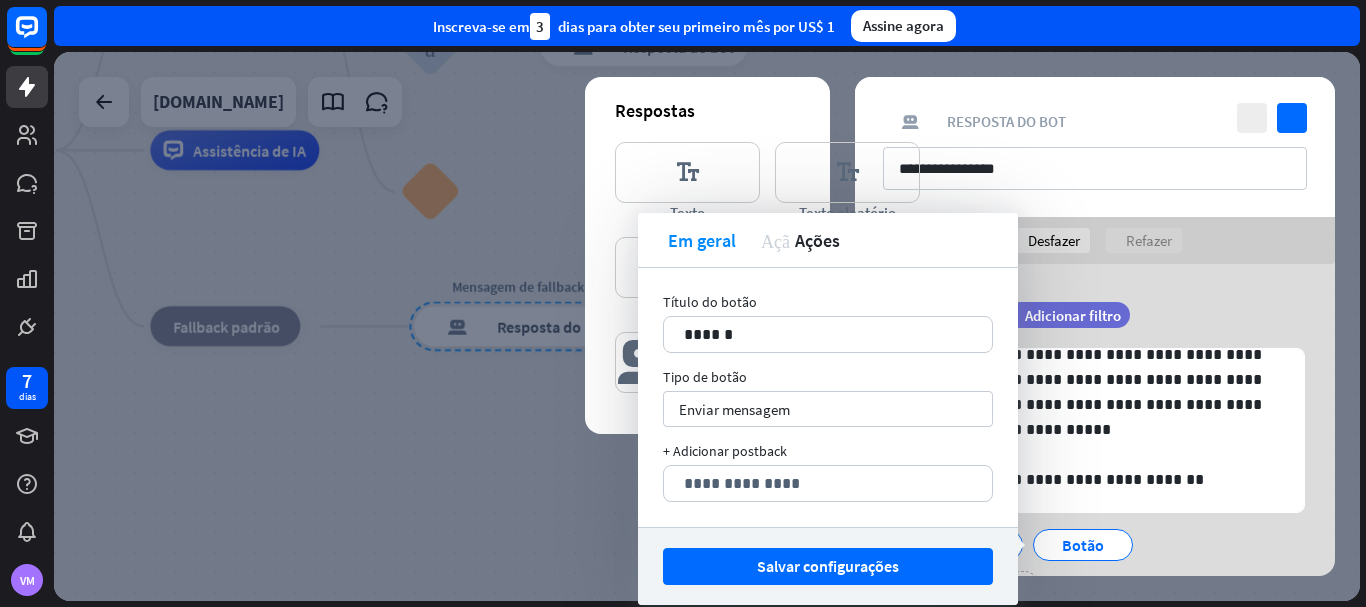 click on "Voltar ao menu
[GEOGRAPHIC_DATA]
+ Botão Adicionar" at bounding box center (1090, 561) 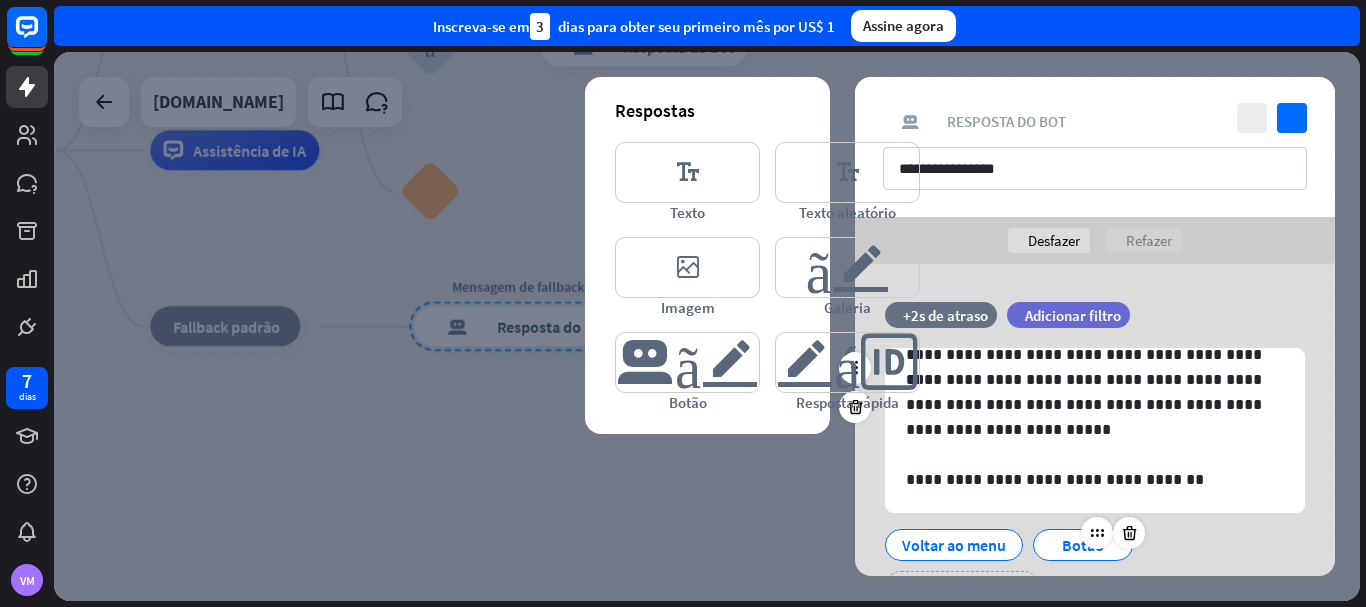 click on "Botão" at bounding box center (1083, 545) 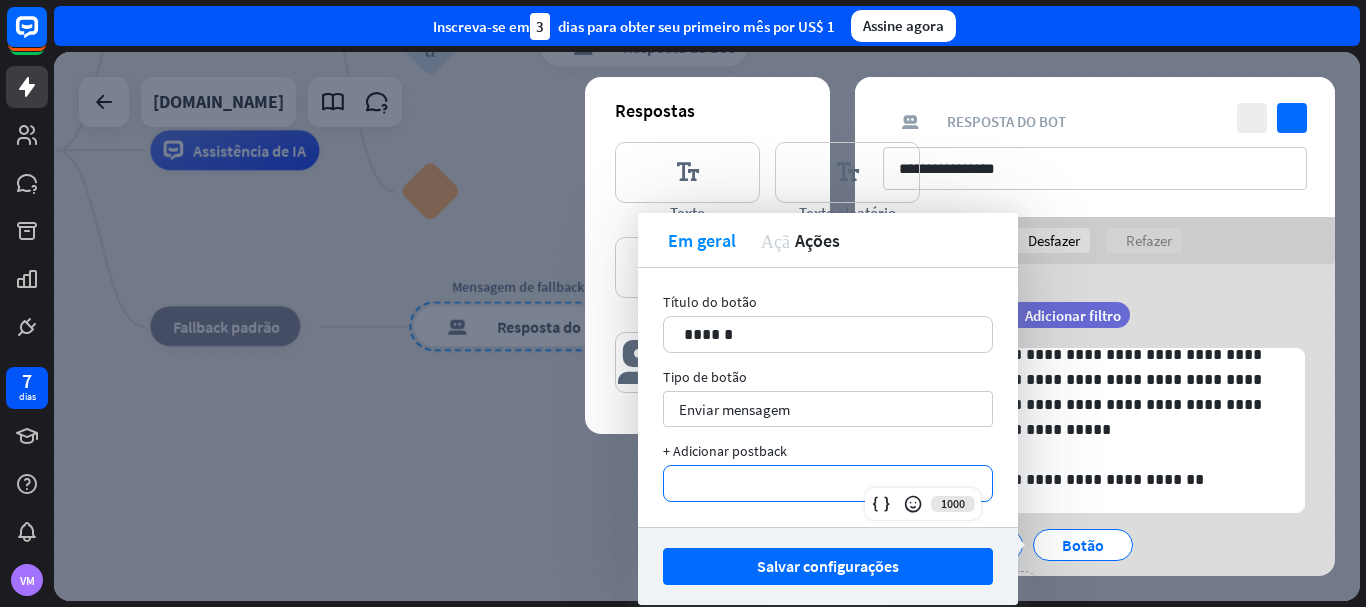 click on "**********" at bounding box center (828, 483) 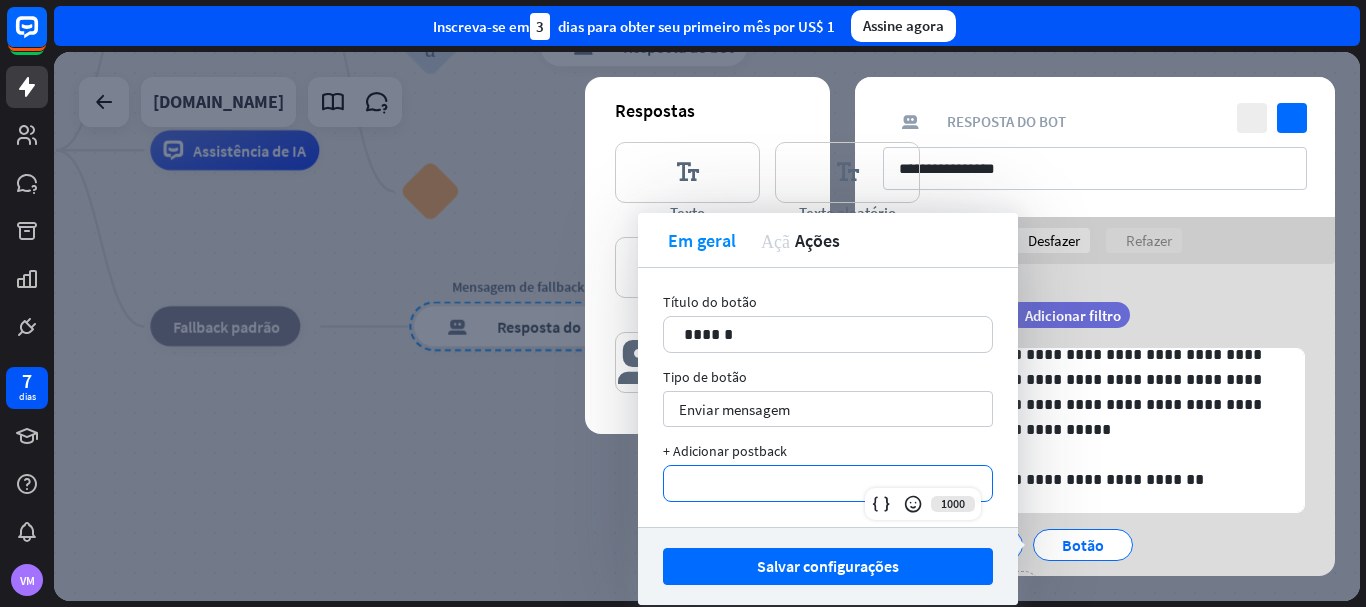 click on "+ Adicionar postback" at bounding box center [828, 451] 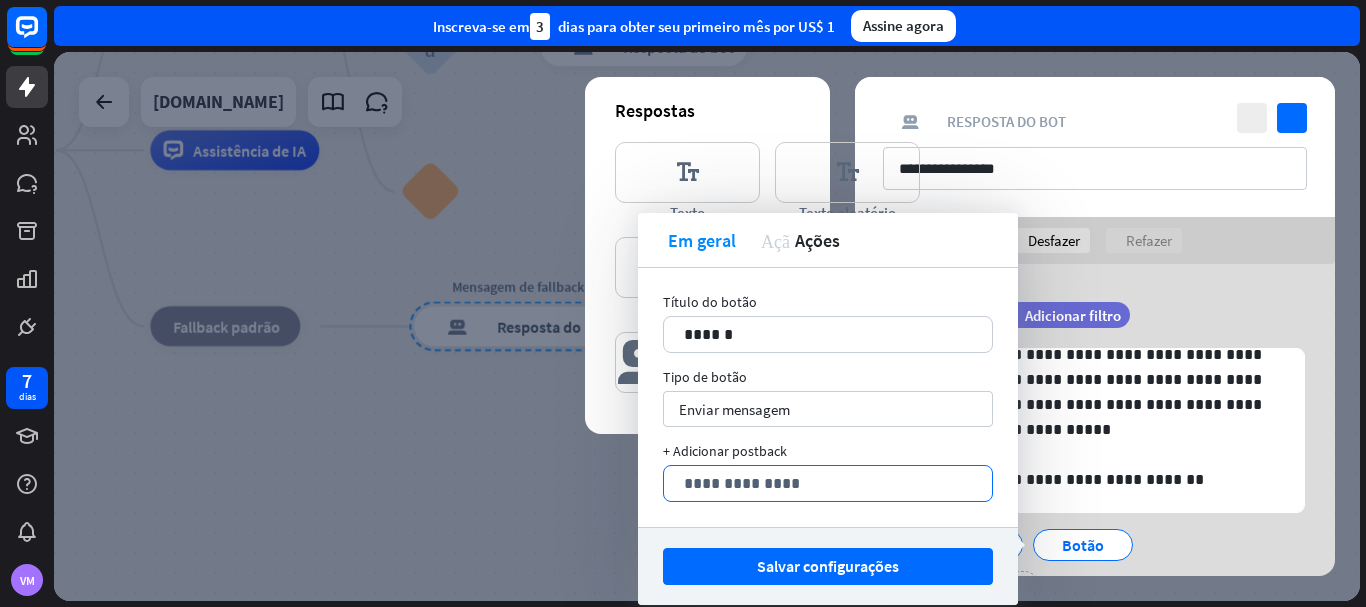 click on "**********" at bounding box center [828, 483] 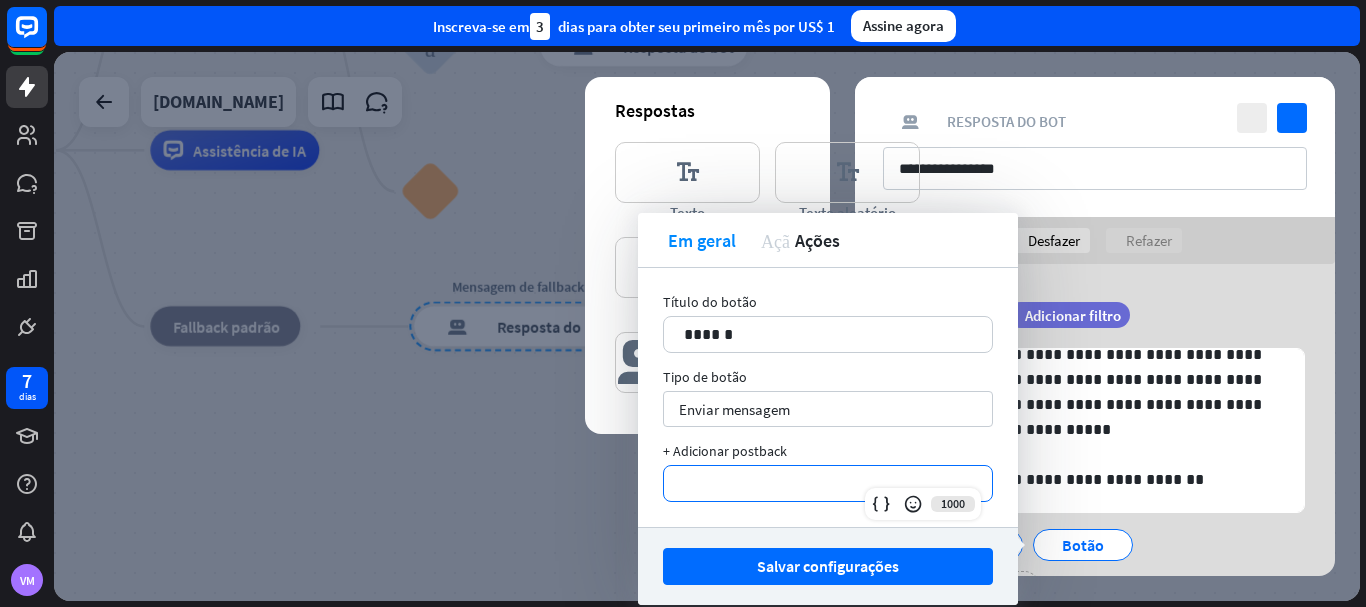 click on "+ Adicionar postback" at bounding box center [828, 451] 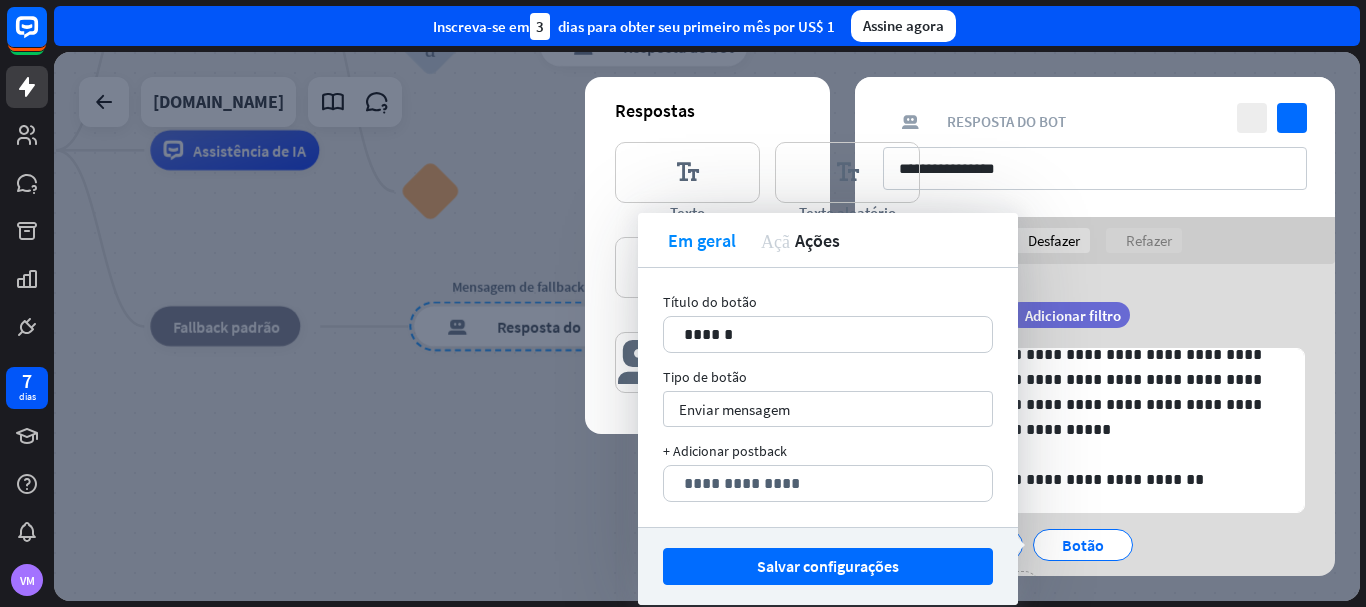 click on "Botão" at bounding box center (1083, 540) 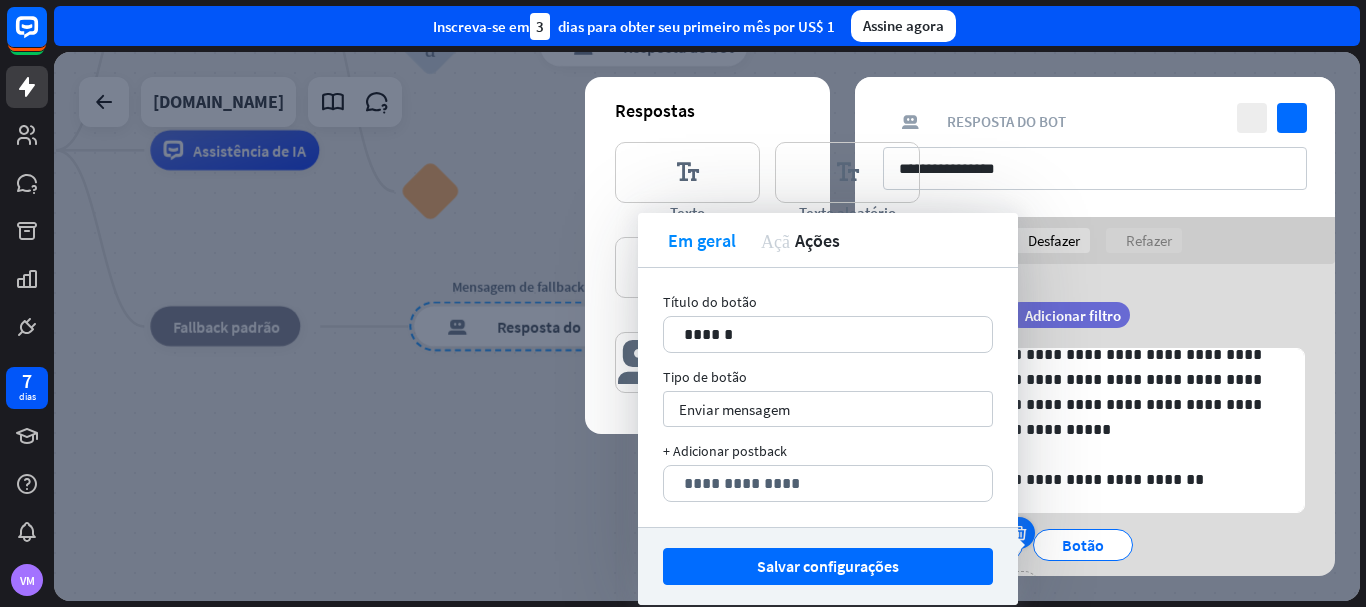 click at bounding box center (1019, 533) 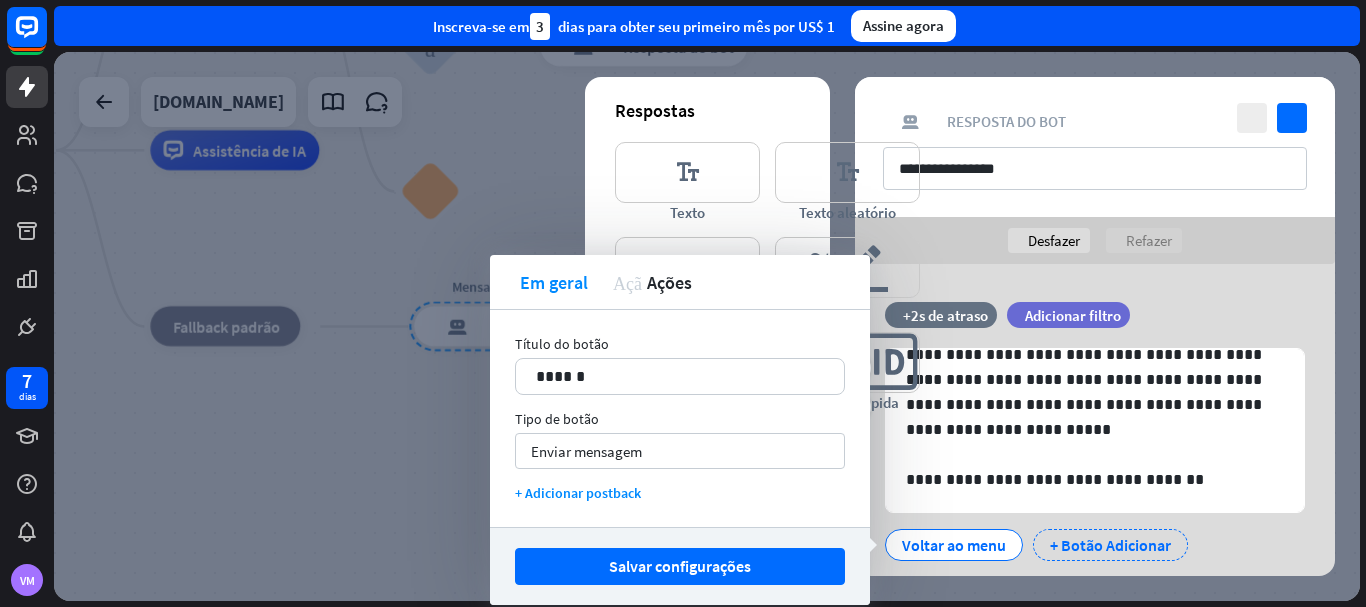 click on "+ Botão Adicionar" at bounding box center [1110, 545] 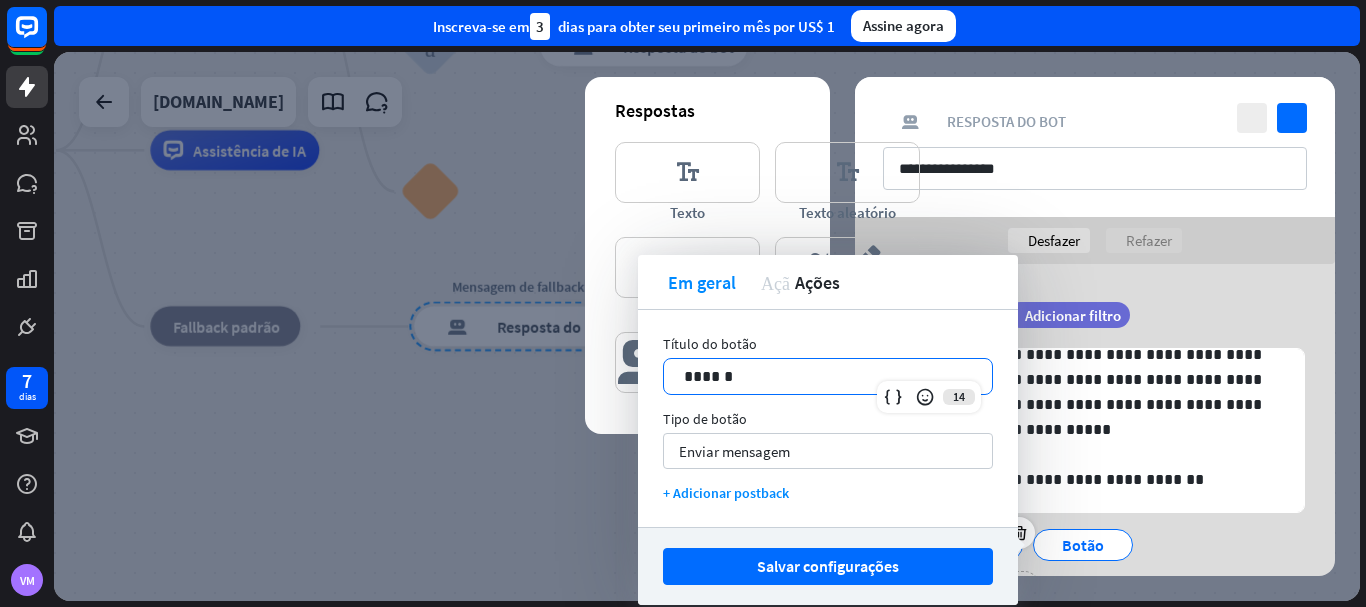 click on "******" at bounding box center (828, 376) 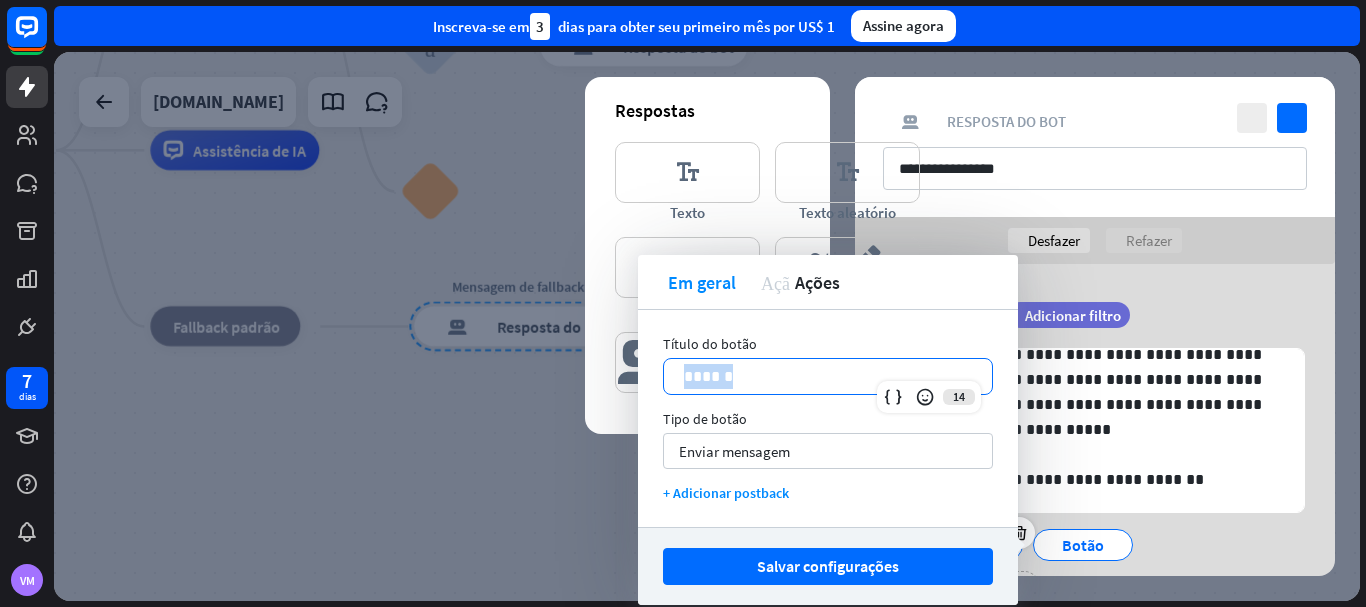 drag, startPoint x: 815, startPoint y: 380, endPoint x: 659, endPoint y: 365, distance: 156.7195 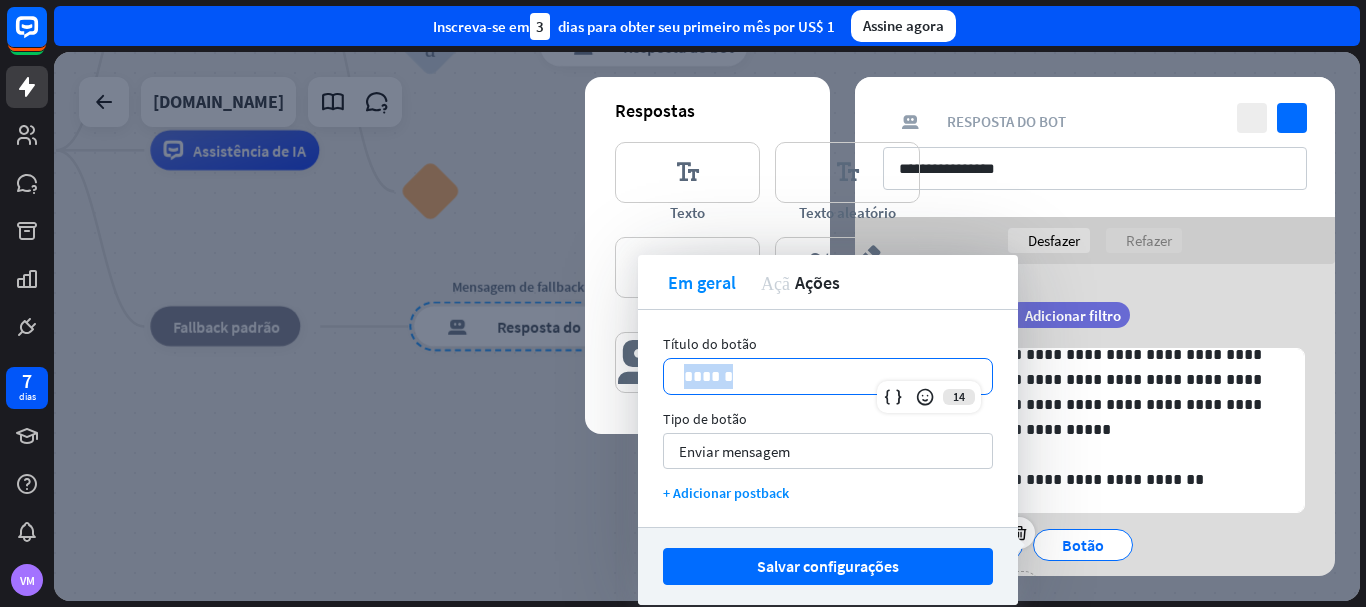type 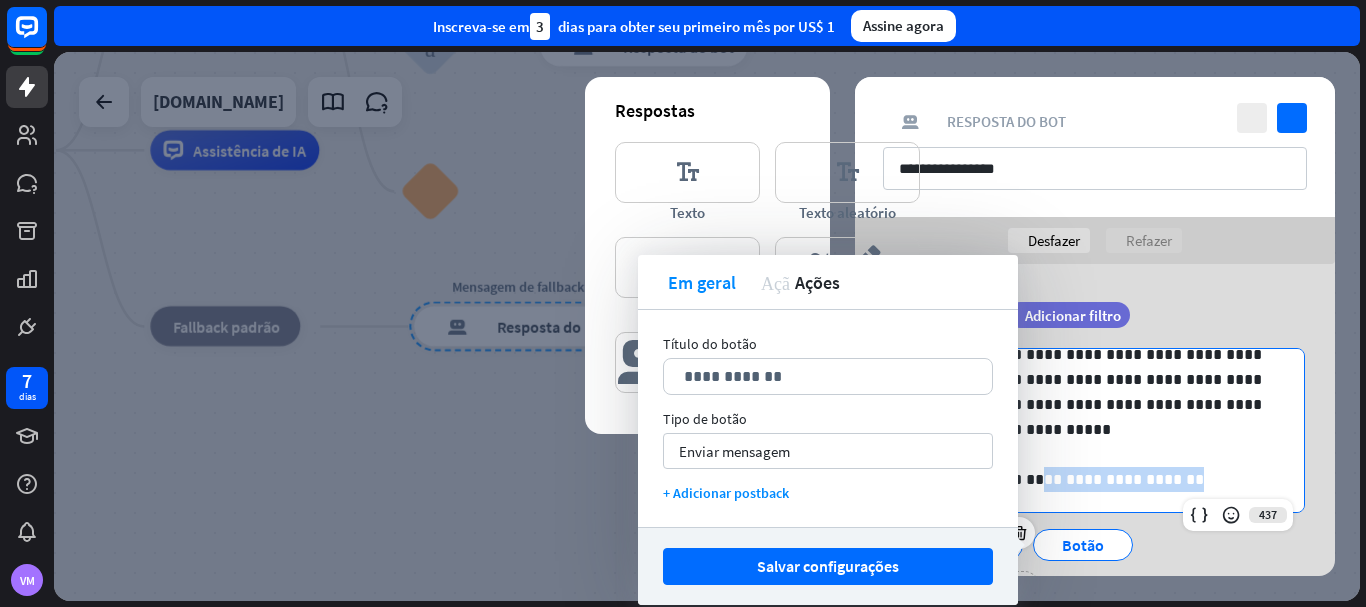 drag, startPoint x: 1175, startPoint y: 481, endPoint x: 1021, endPoint y: 483, distance: 154.01299 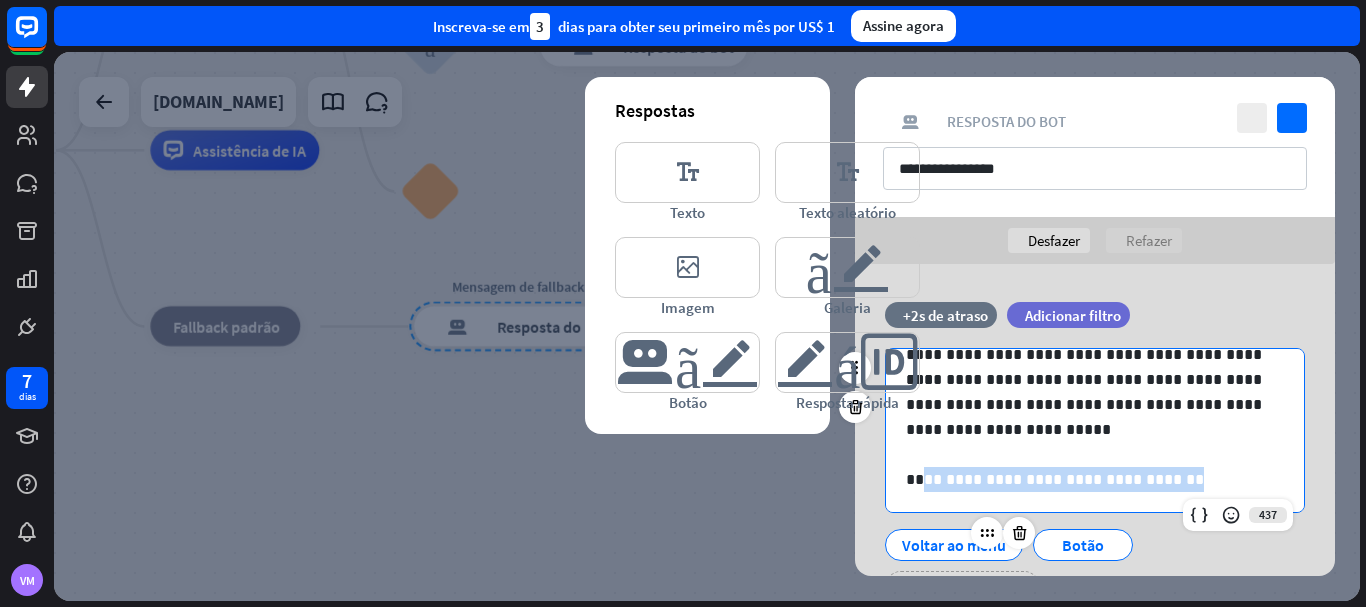 drag, startPoint x: 923, startPoint y: 479, endPoint x: 1160, endPoint y: 476, distance: 237.01898 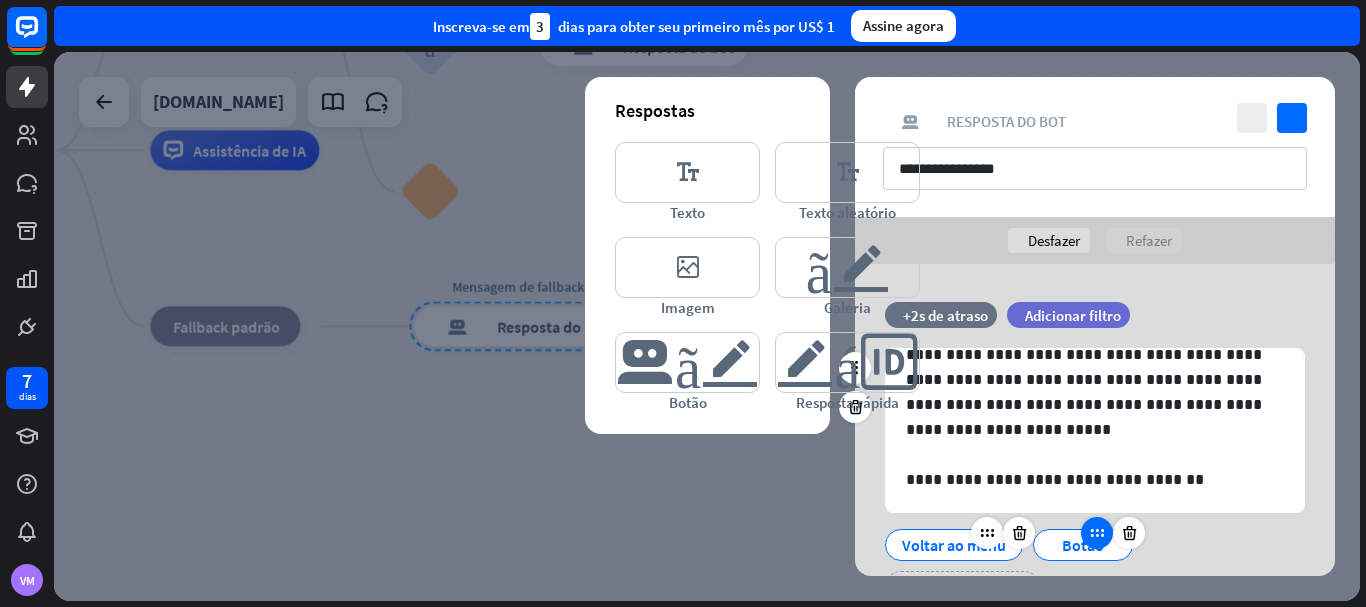 click at bounding box center (1097, 533) 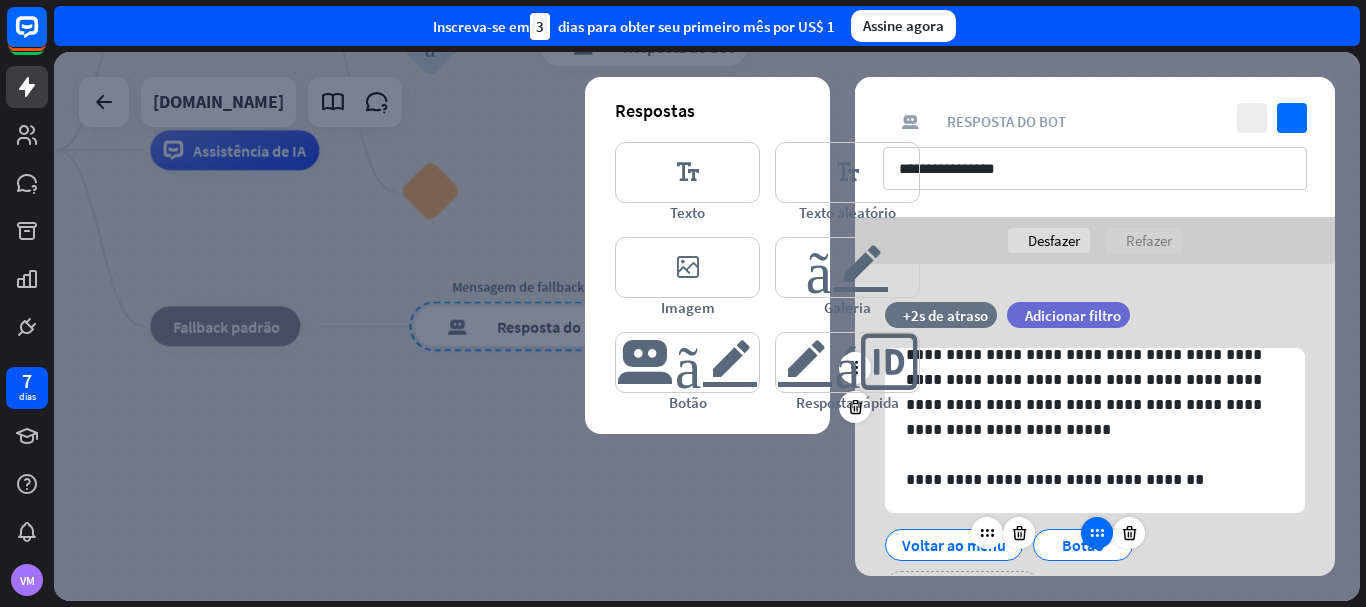 click at bounding box center [1097, 533] 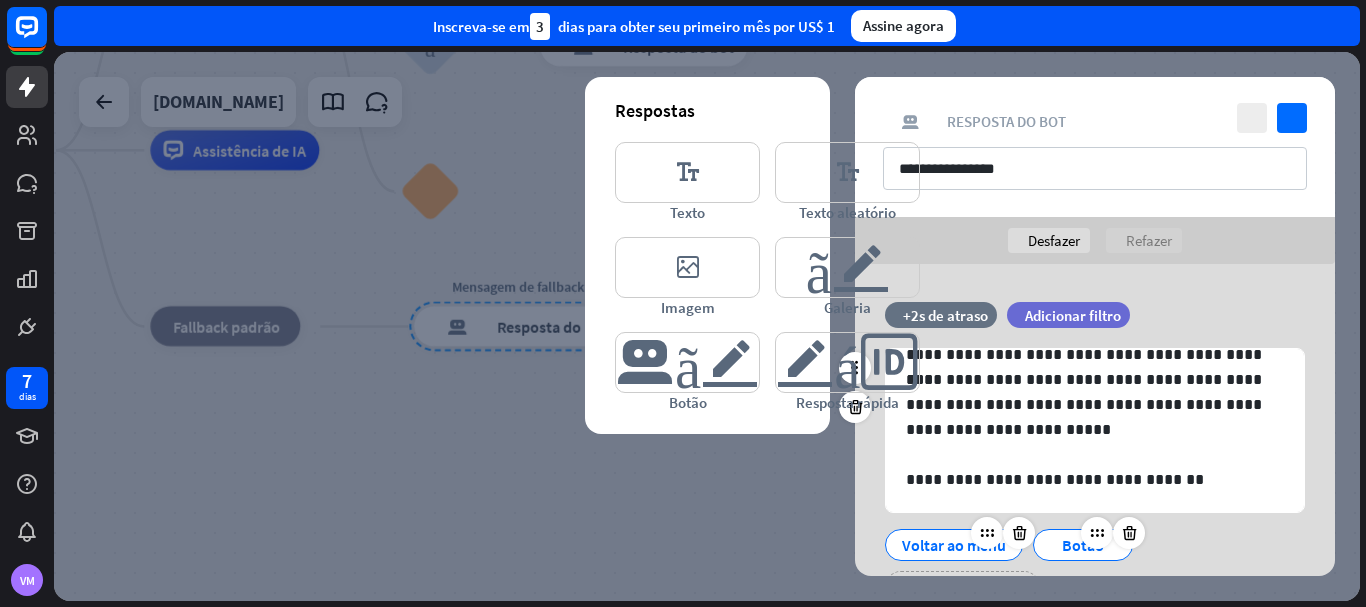 click on "Botão" at bounding box center [1083, 545] 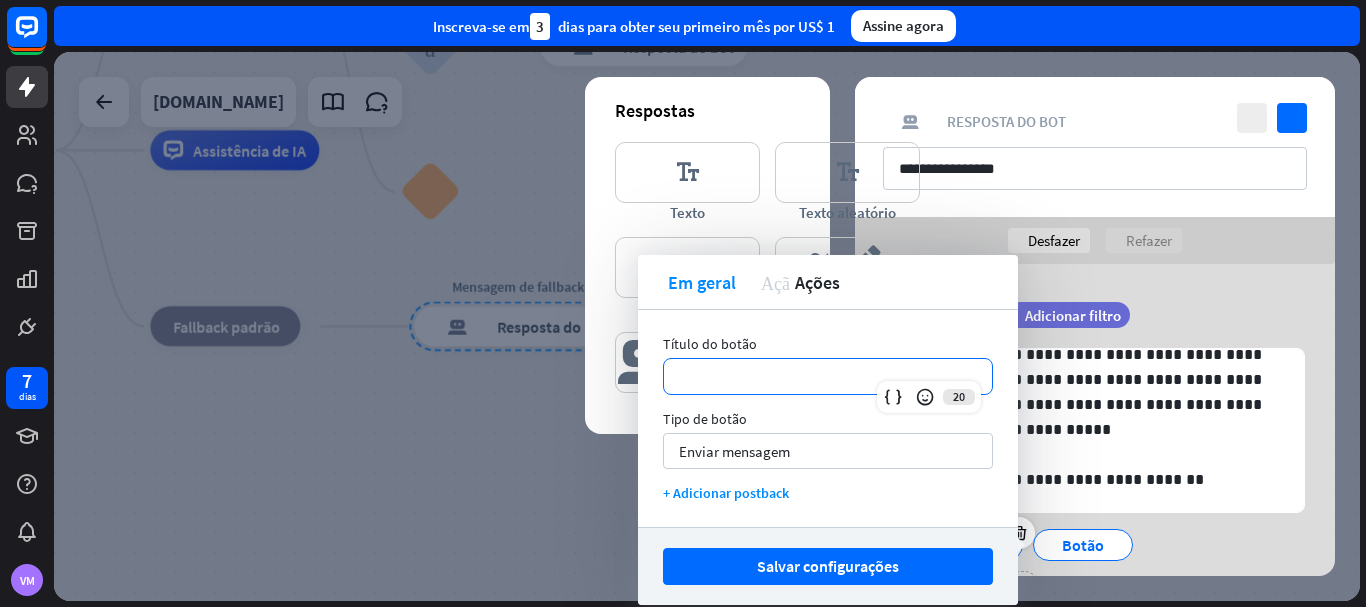 click on "**********" at bounding box center [828, 376] 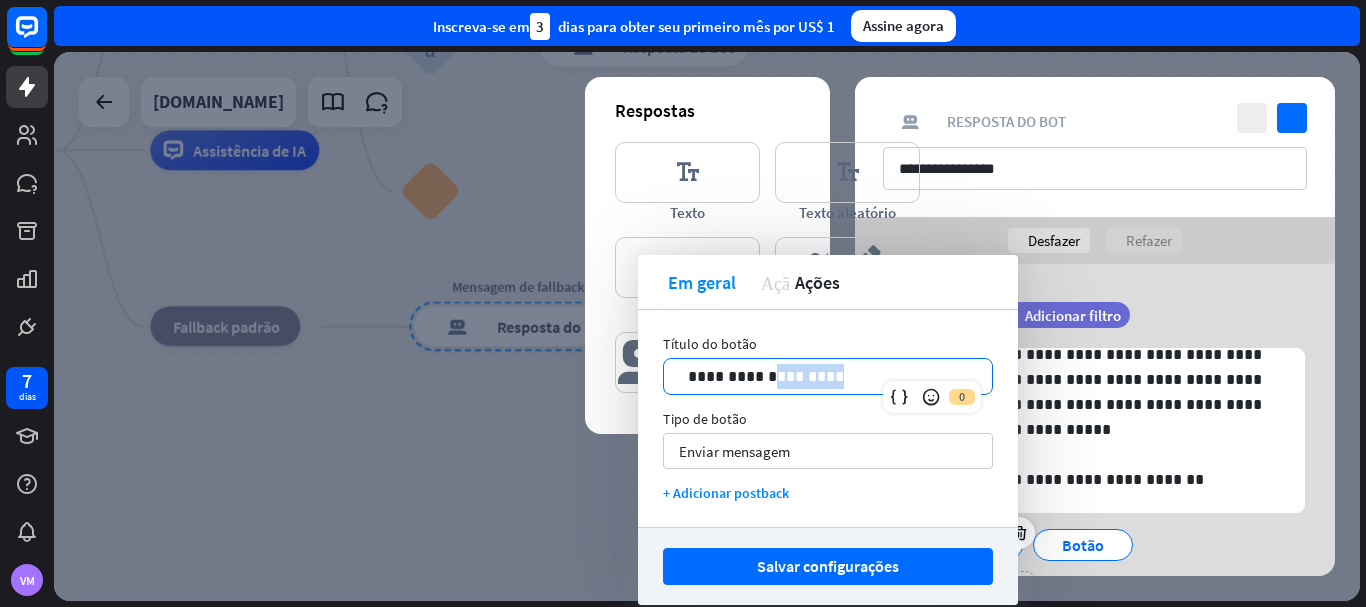 drag, startPoint x: 763, startPoint y: 376, endPoint x: 661, endPoint y: 379, distance: 102.044106 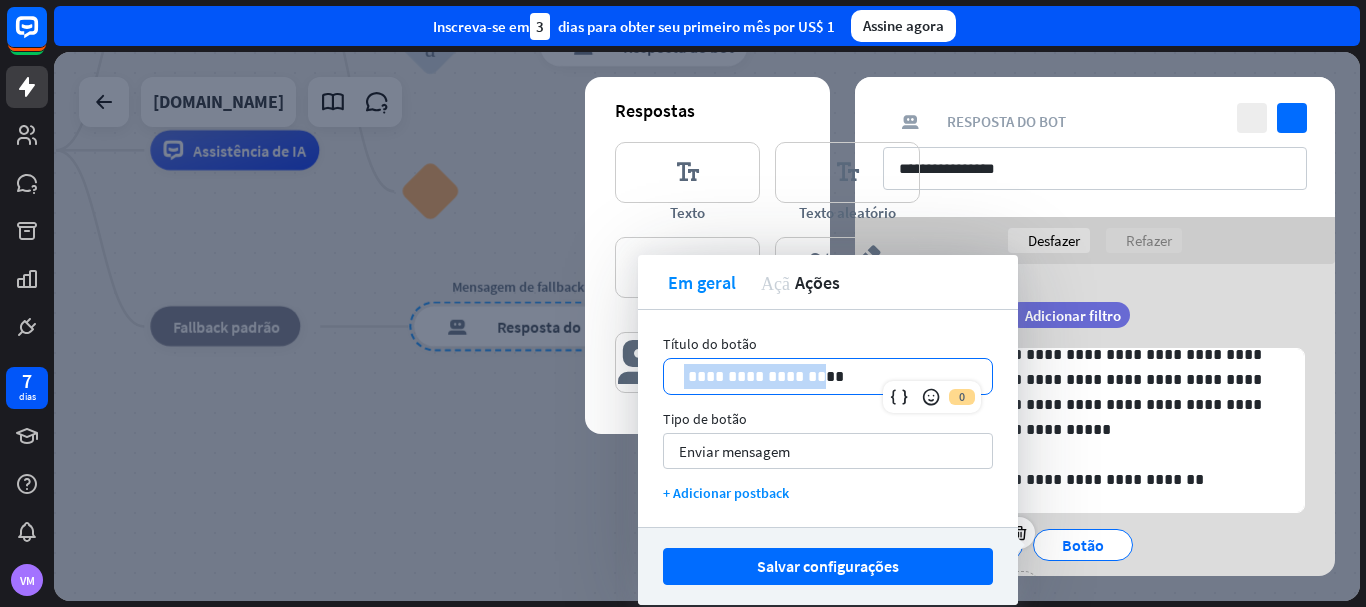 drag, startPoint x: 800, startPoint y: 379, endPoint x: 649, endPoint y: 379, distance: 151 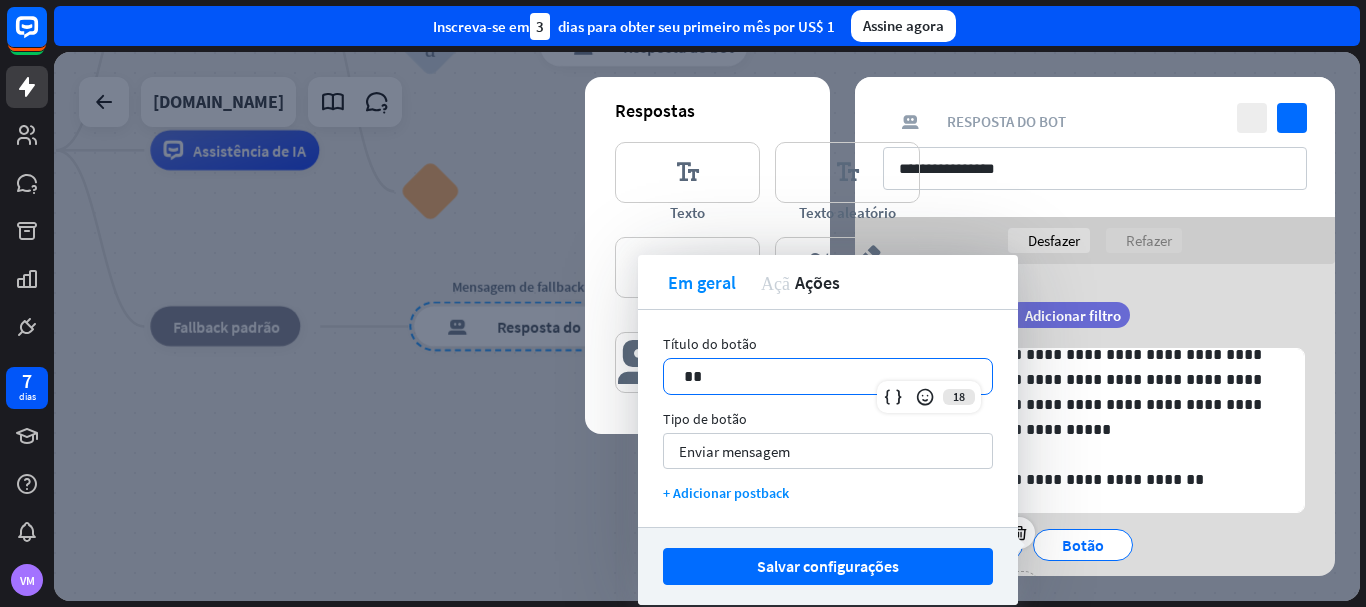 type 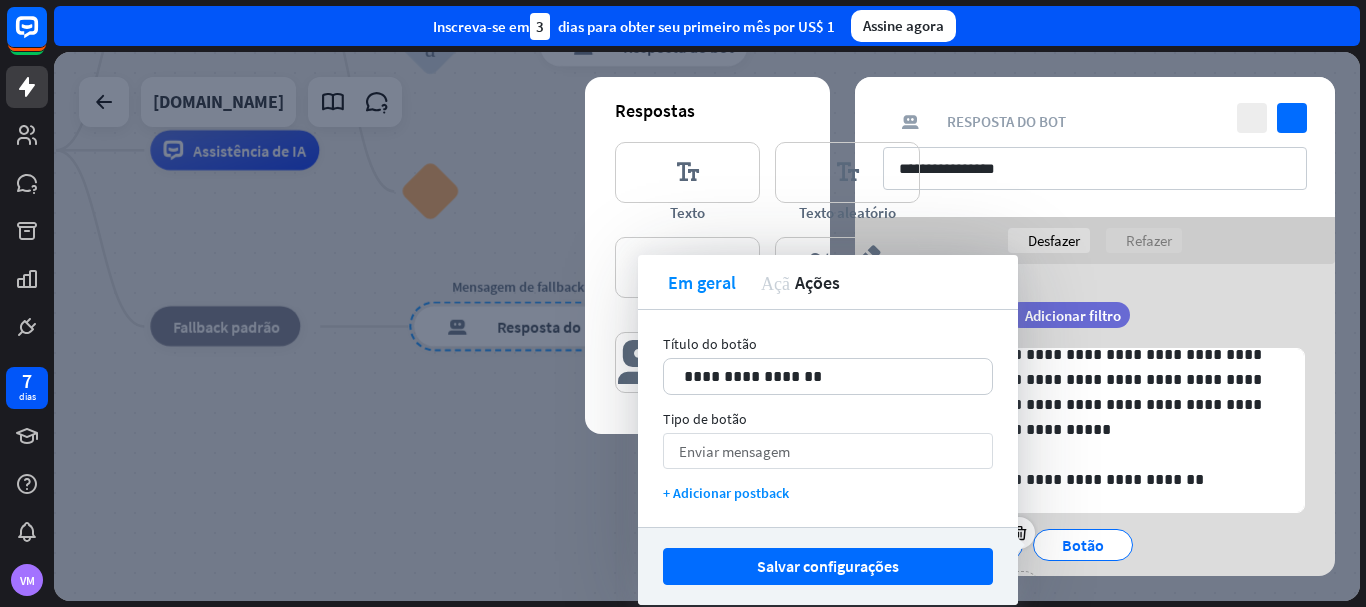 click on "Enviar mensagem
seta para baixo" at bounding box center [828, 451] 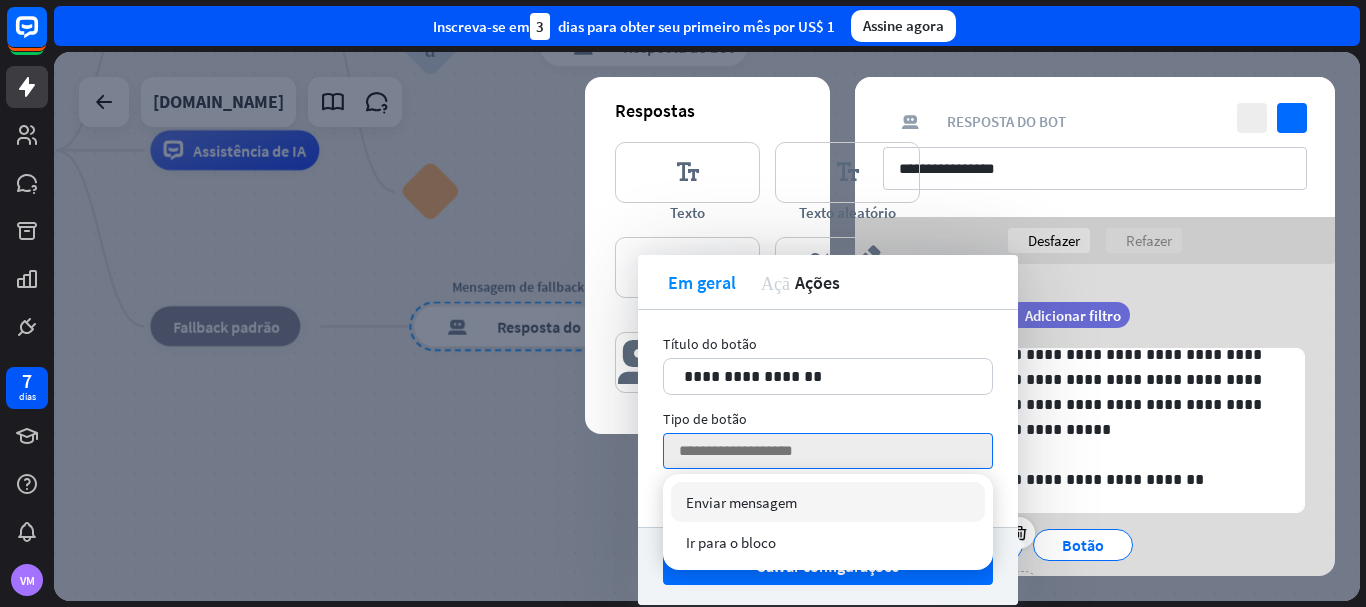 click on "Enviar mensagem
verificado" at bounding box center [828, 502] 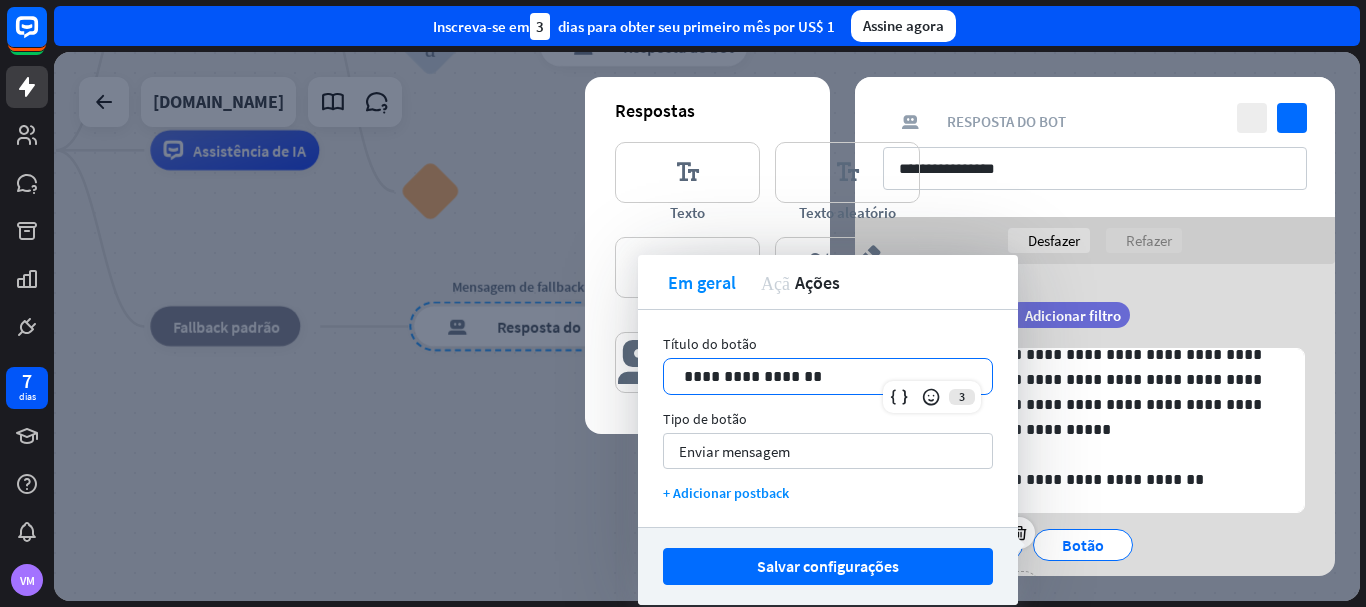 click on "**********" at bounding box center (828, 376) 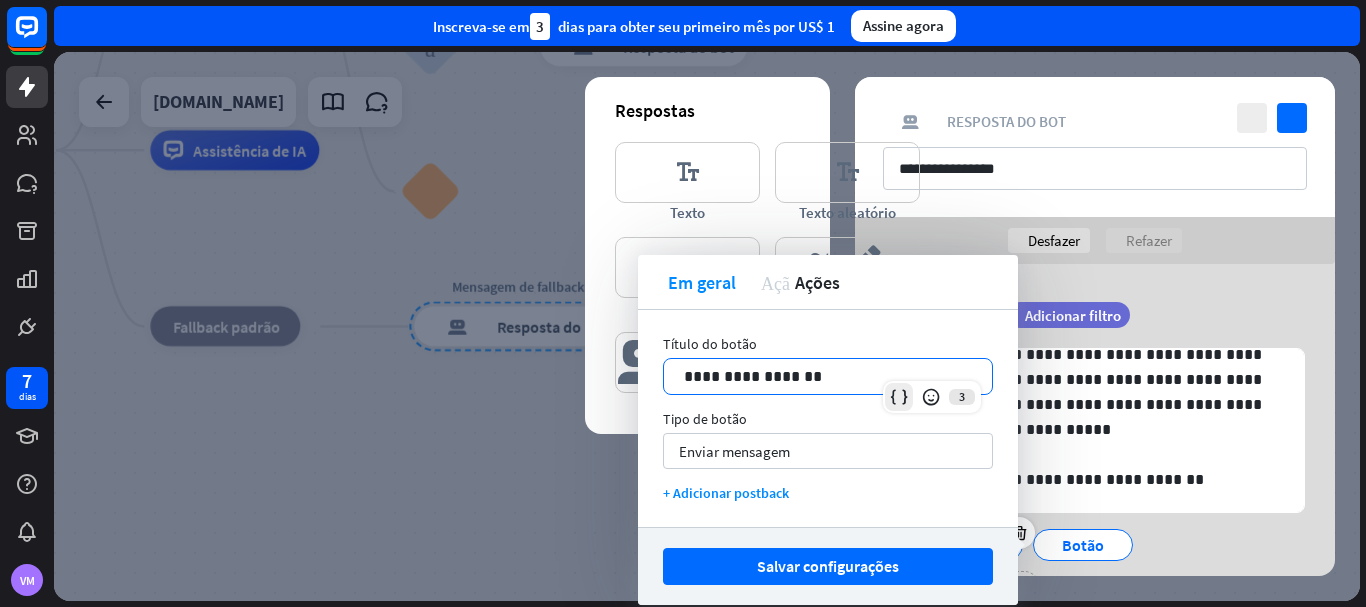 click at bounding box center [899, 397] 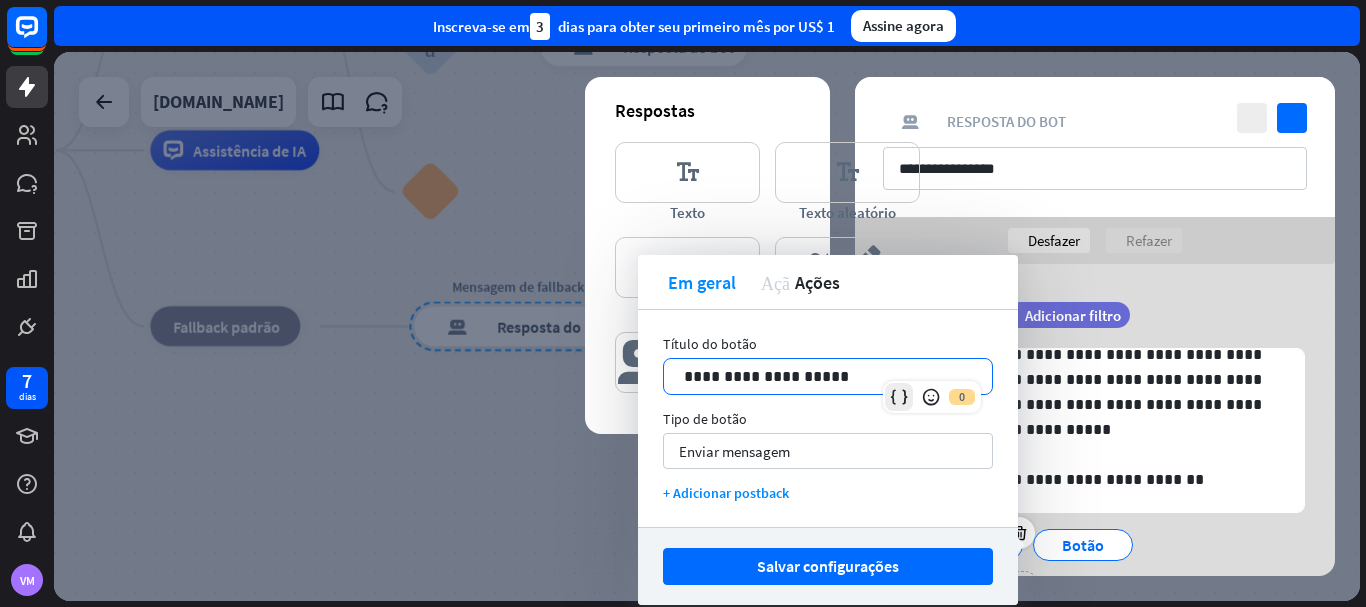 click at bounding box center [899, 397] 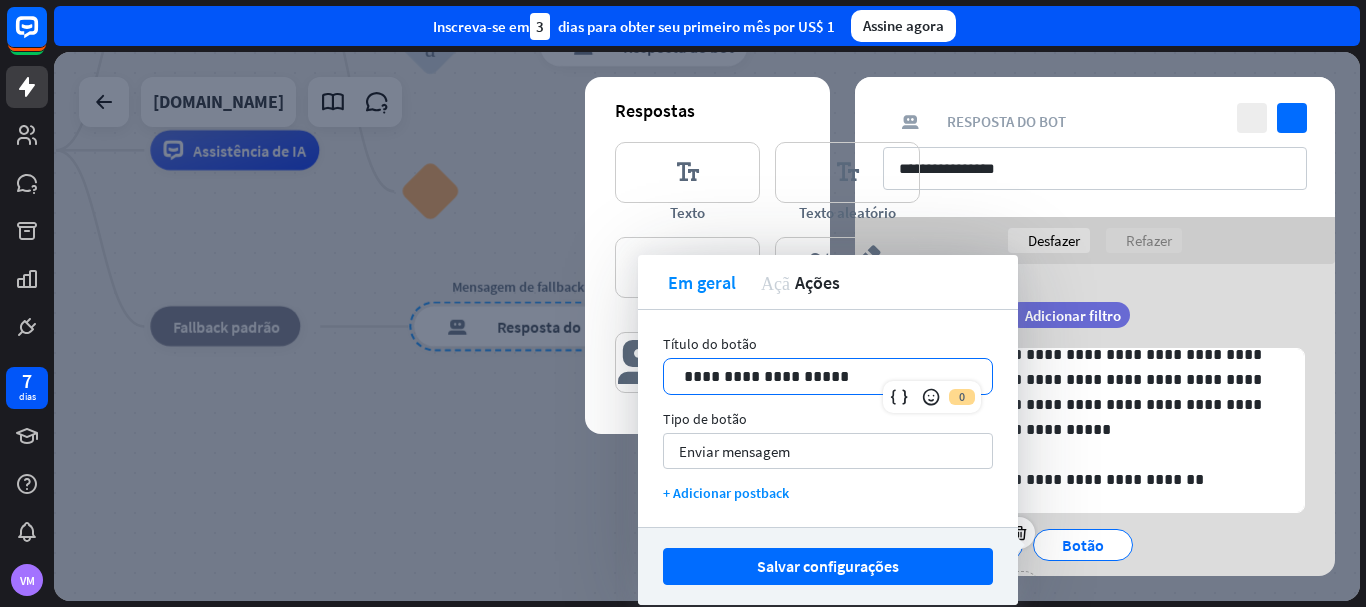 click on "**********" at bounding box center [828, 376] 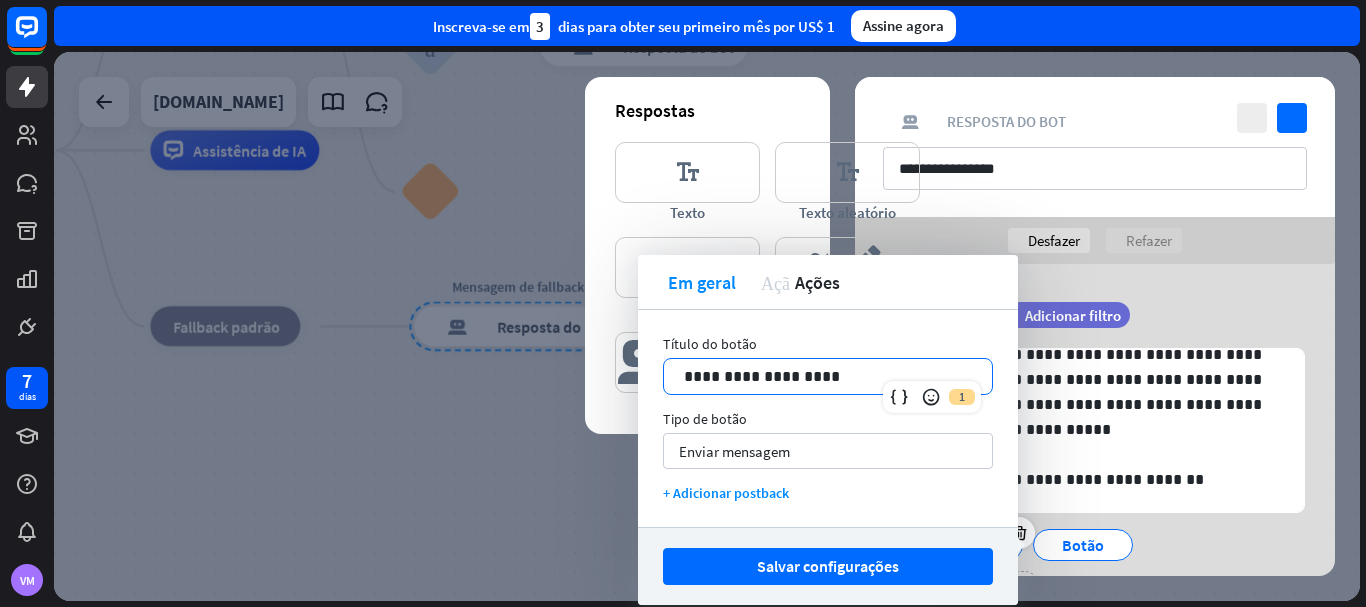 click on "1" at bounding box center (932, 397) 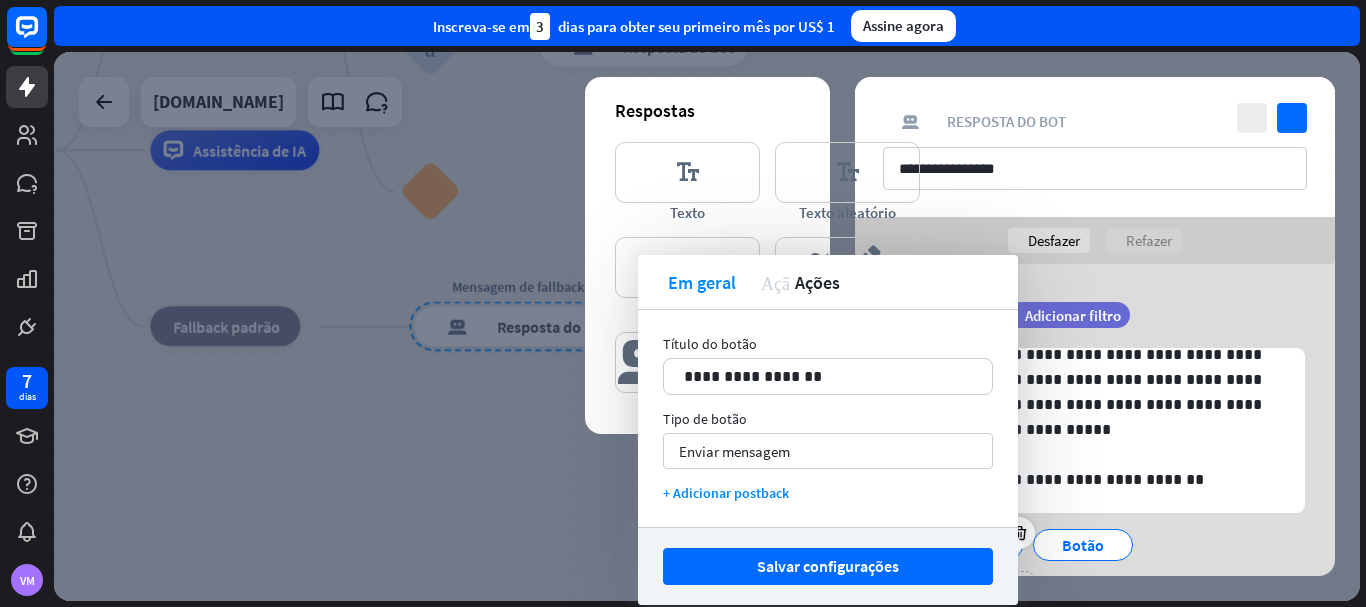 click on "Botão" at bounding box center [1083, 540] 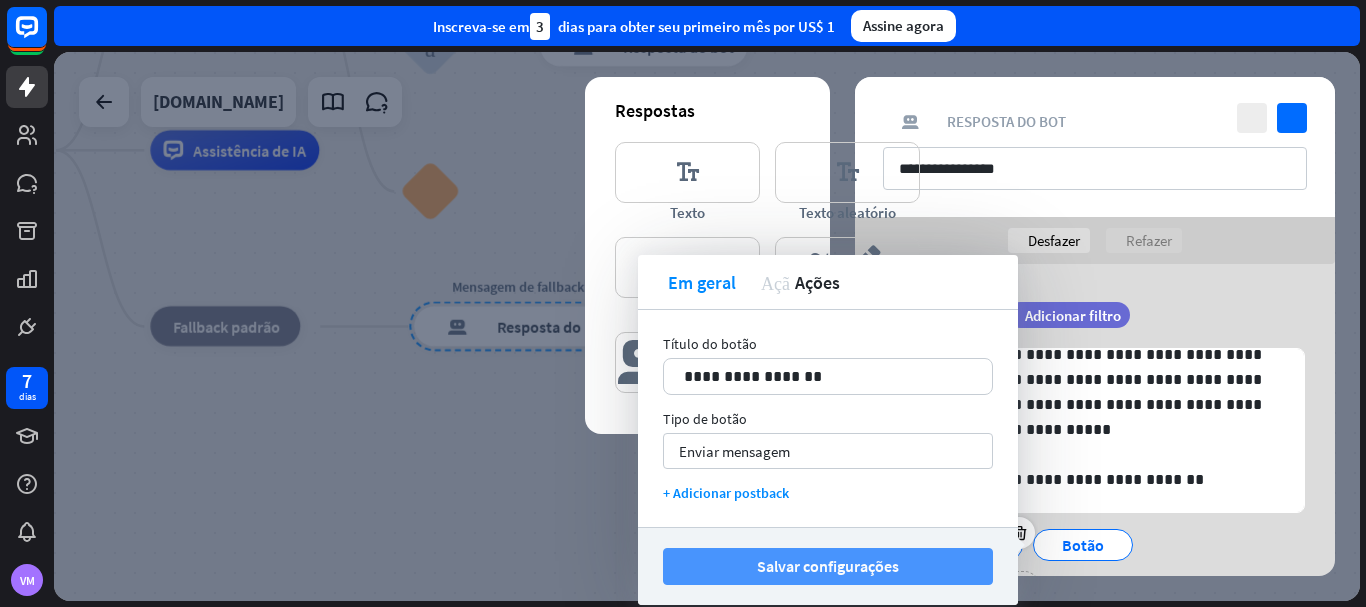 click on "Salvar configurações" at bounding box center [828, 566] 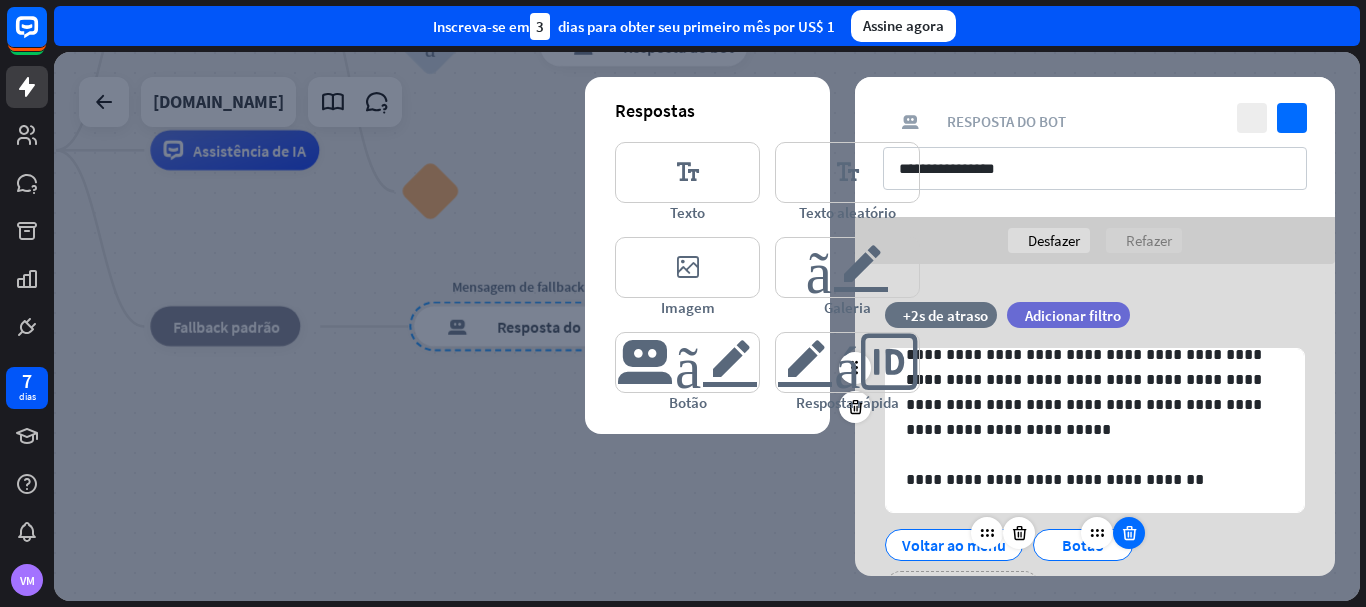 click at bounding box center [1129, 533] 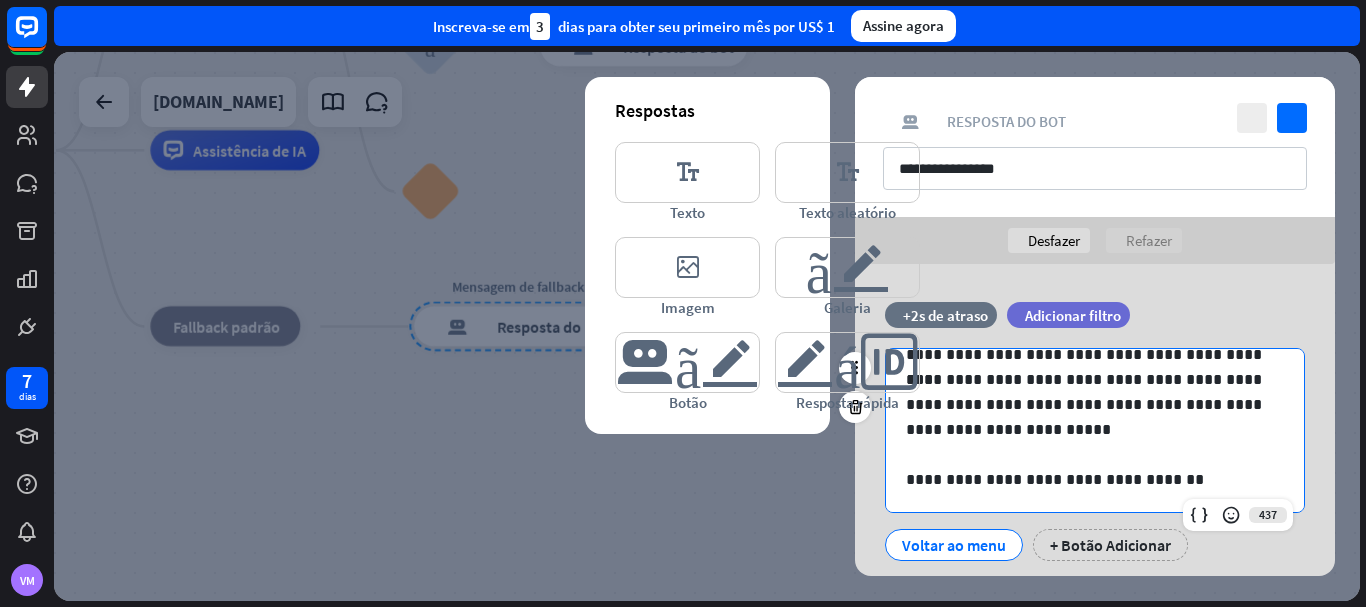 click on "**********" at bounding box center [1087, 479] 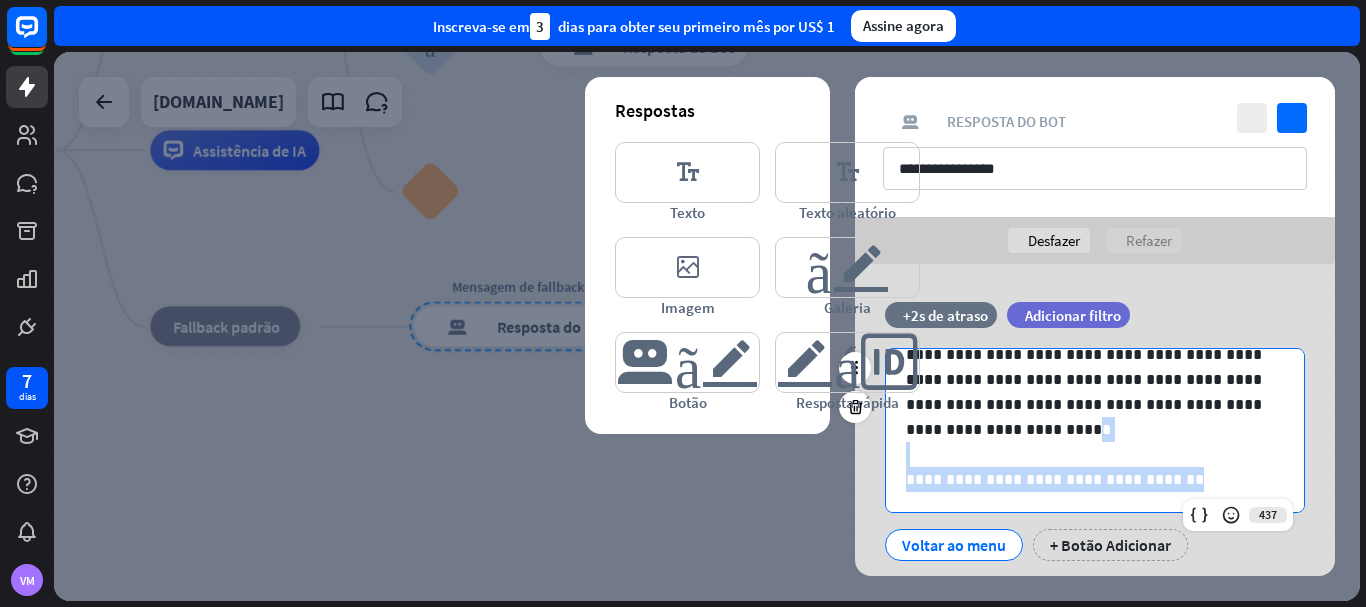 drag, startPoint x: 1175, startPoint y: 482, endPoint x: 975, endPoint y: 439, distance: 204.57028 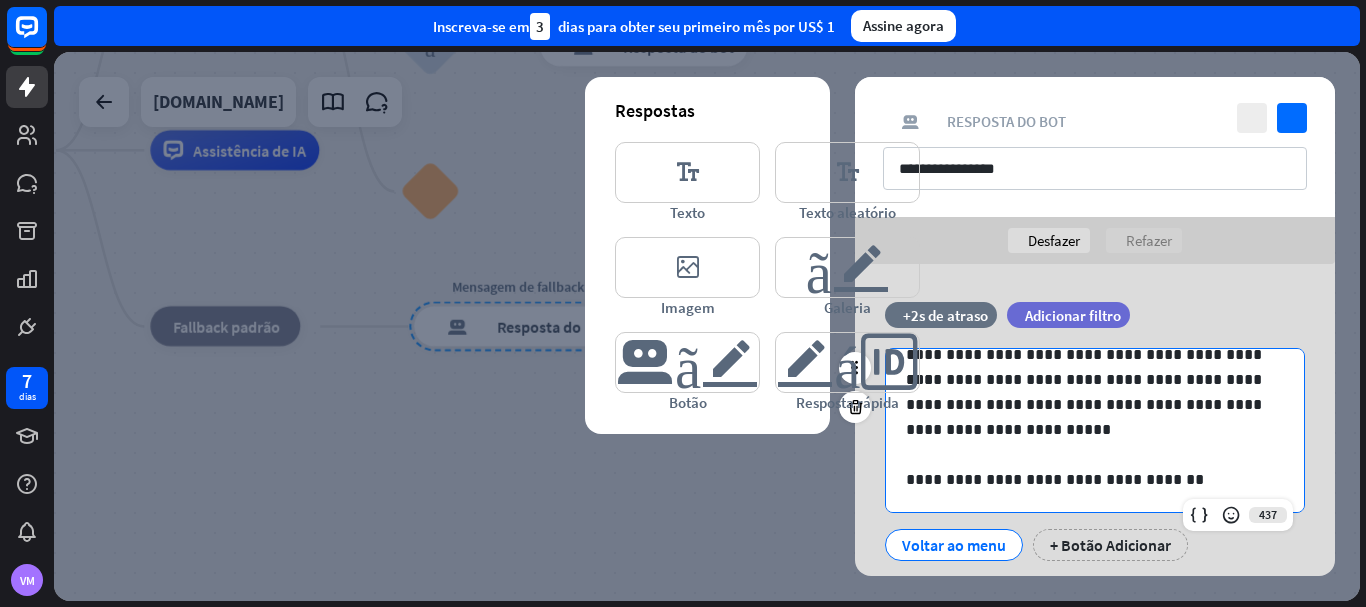 click on "**********" at bounding box center (1087, 404) 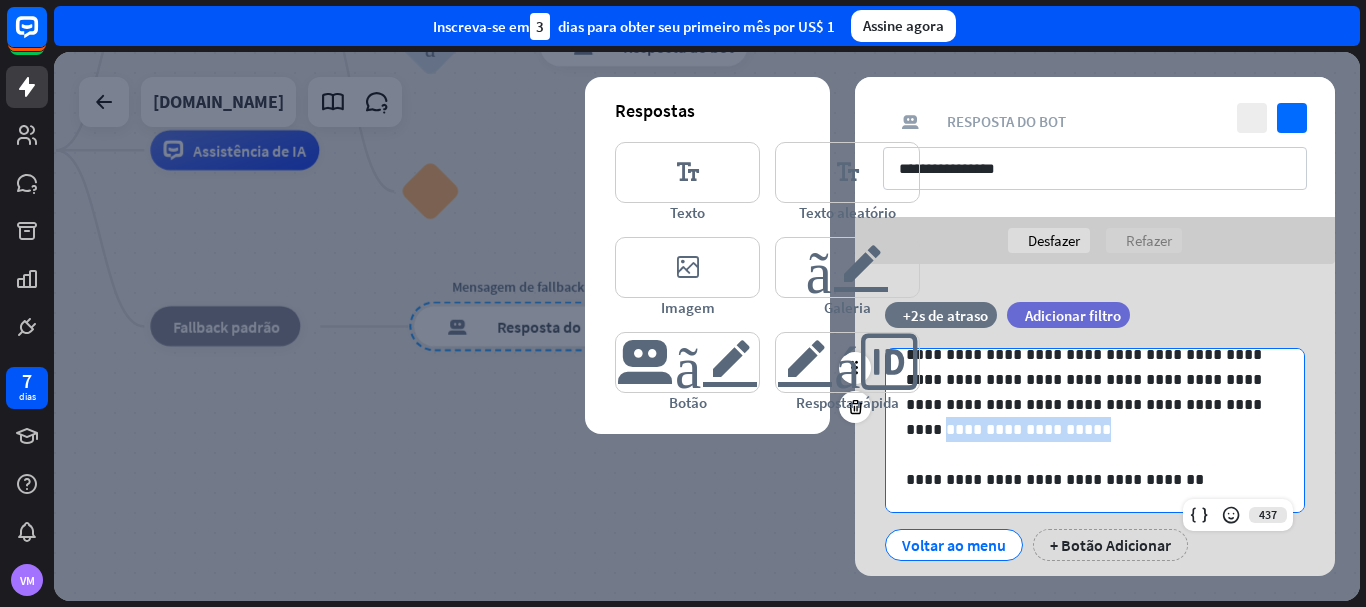 drag, startPoint x: 1169, startPoint y: 406, endPoint x: 1178, endPoint y: 432, distance: 27.513634 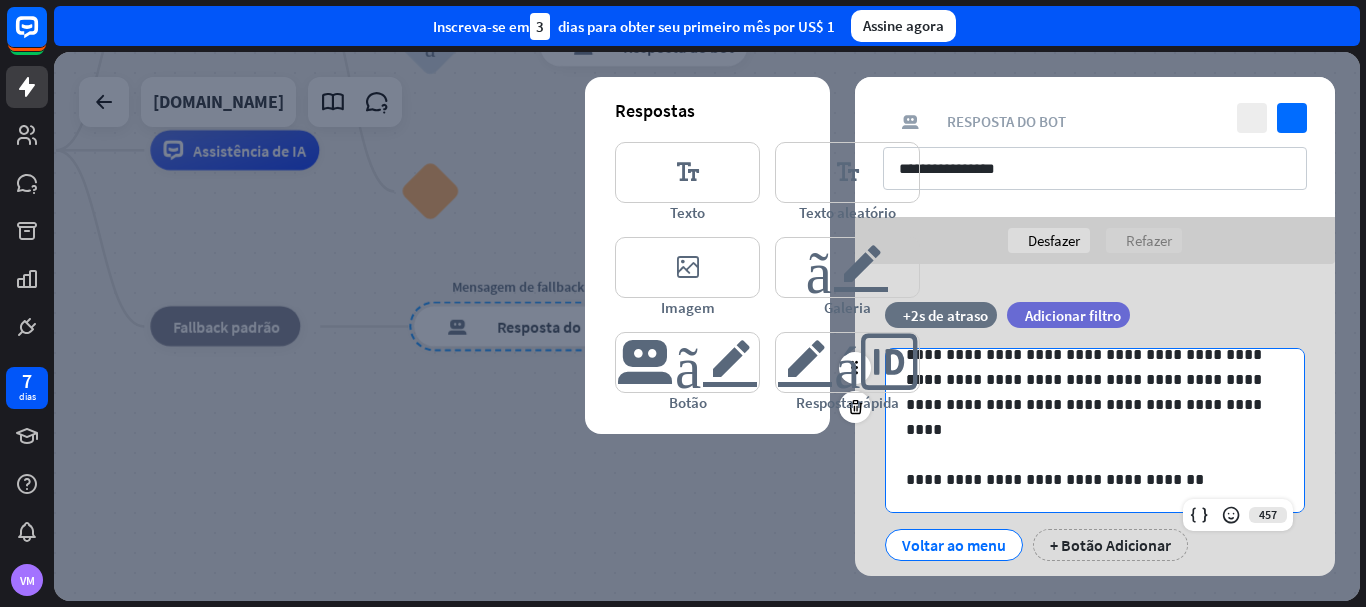 scroll, scrollTop: 2, scrollLeft: 0, axis: vertical 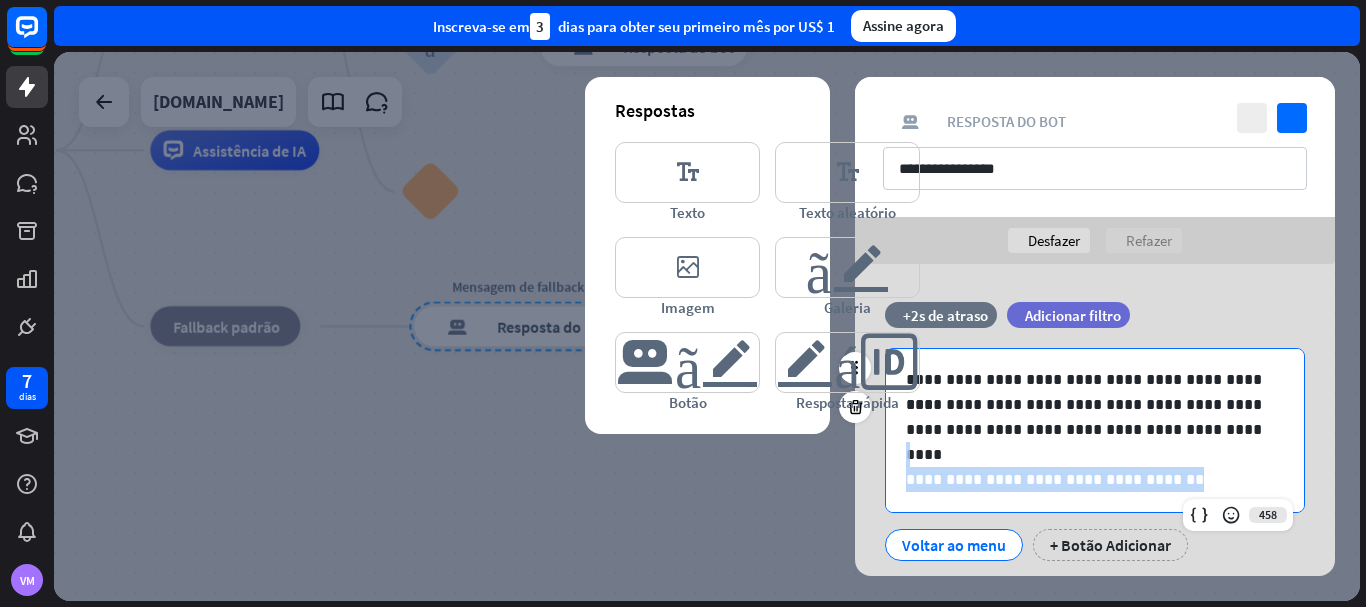 drag, startPoint x: 1169, startPoint y: 483, endPoint x: 892, endPoint y: 444, distance: 279.73203 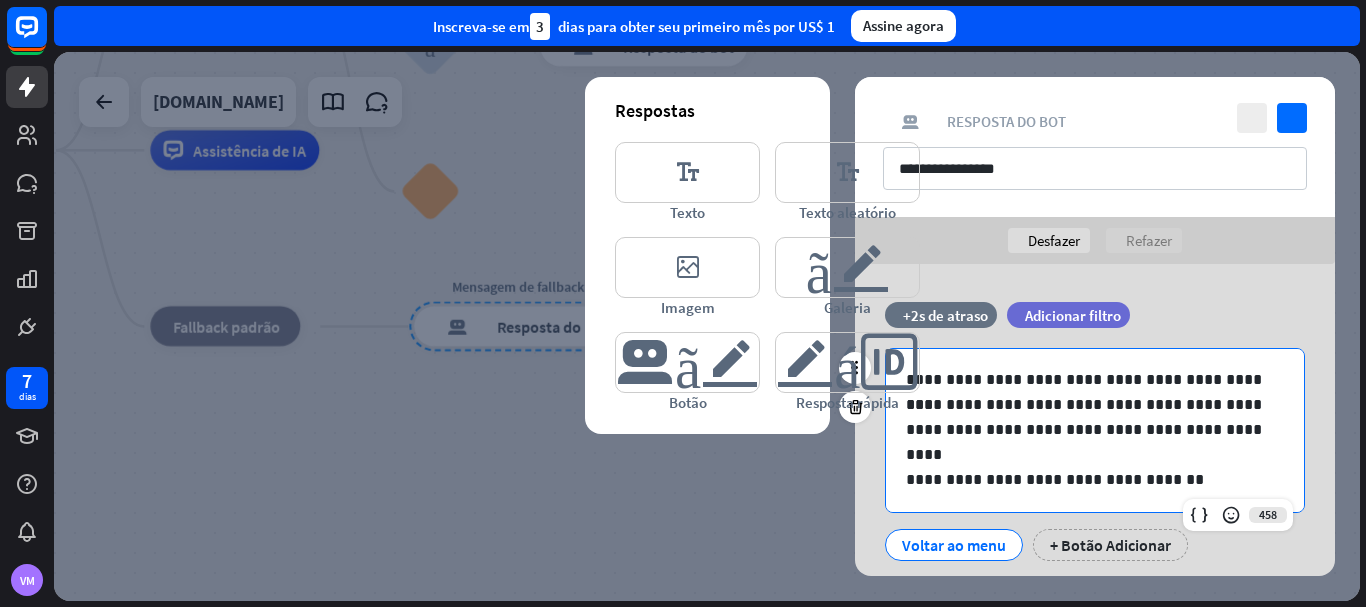 scroll, scrollTop: 0, scrollLeft: 0, axis: both 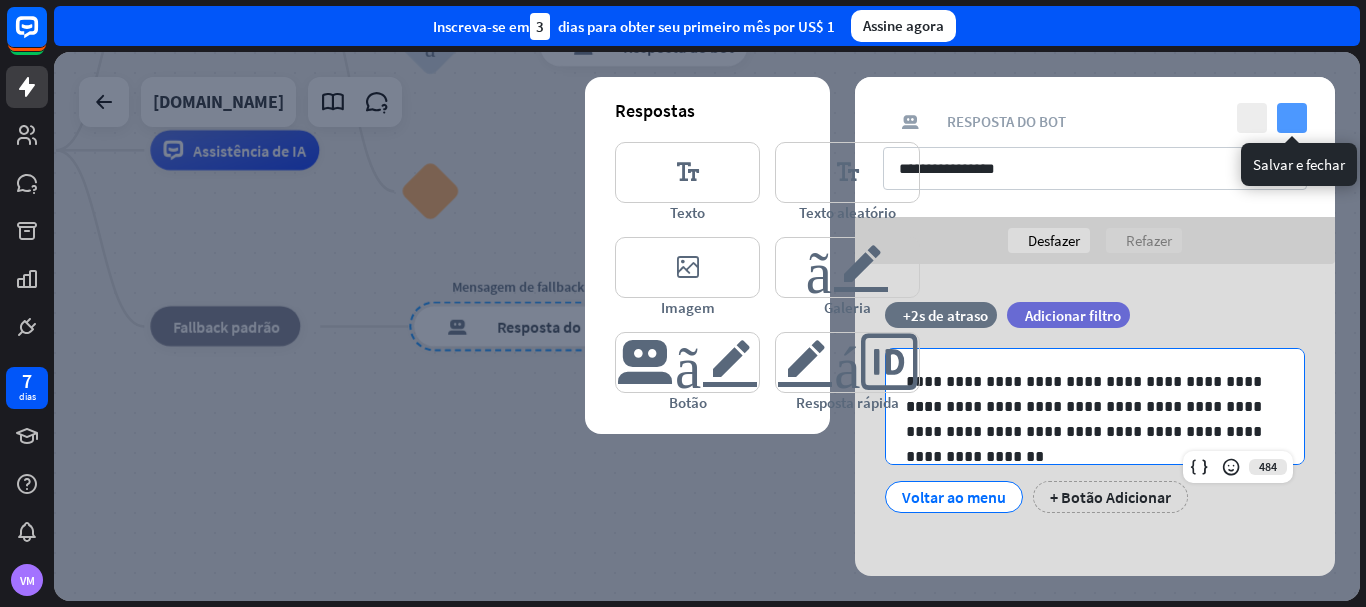 click on "verificar" at bounding box center [1292, 118] 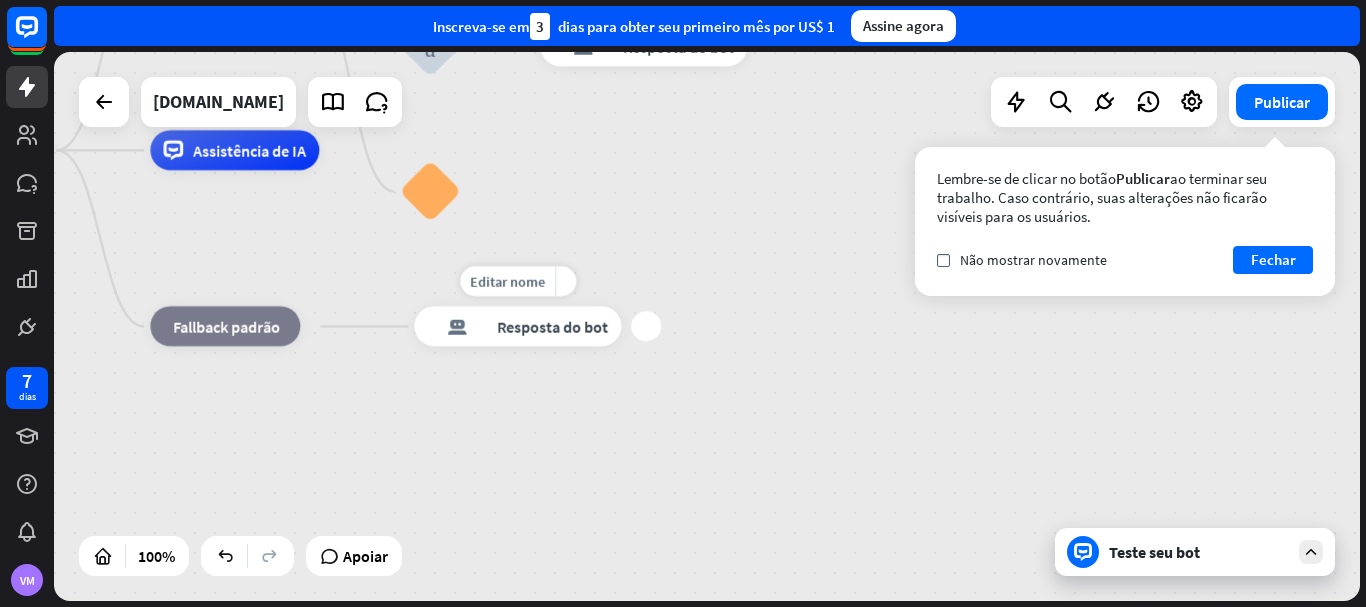 click on "mais" at bounding box center (646, 327) 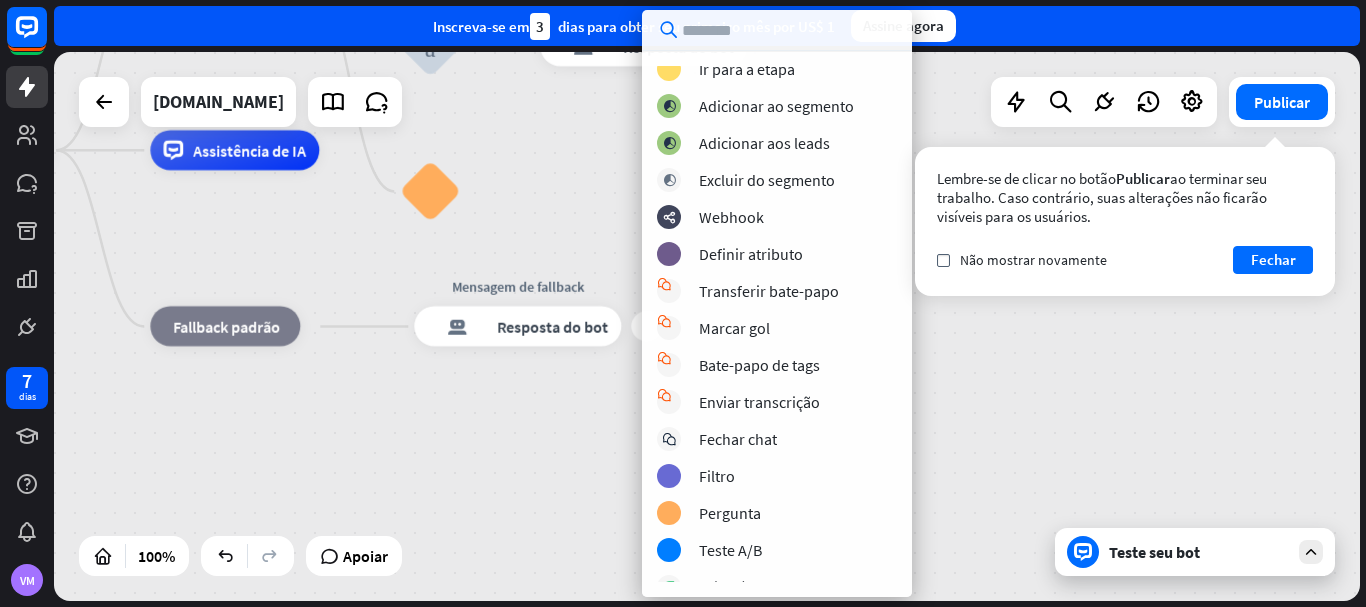 scroll, scrollTop: 275, scrollLeft: 0, axis: vertical 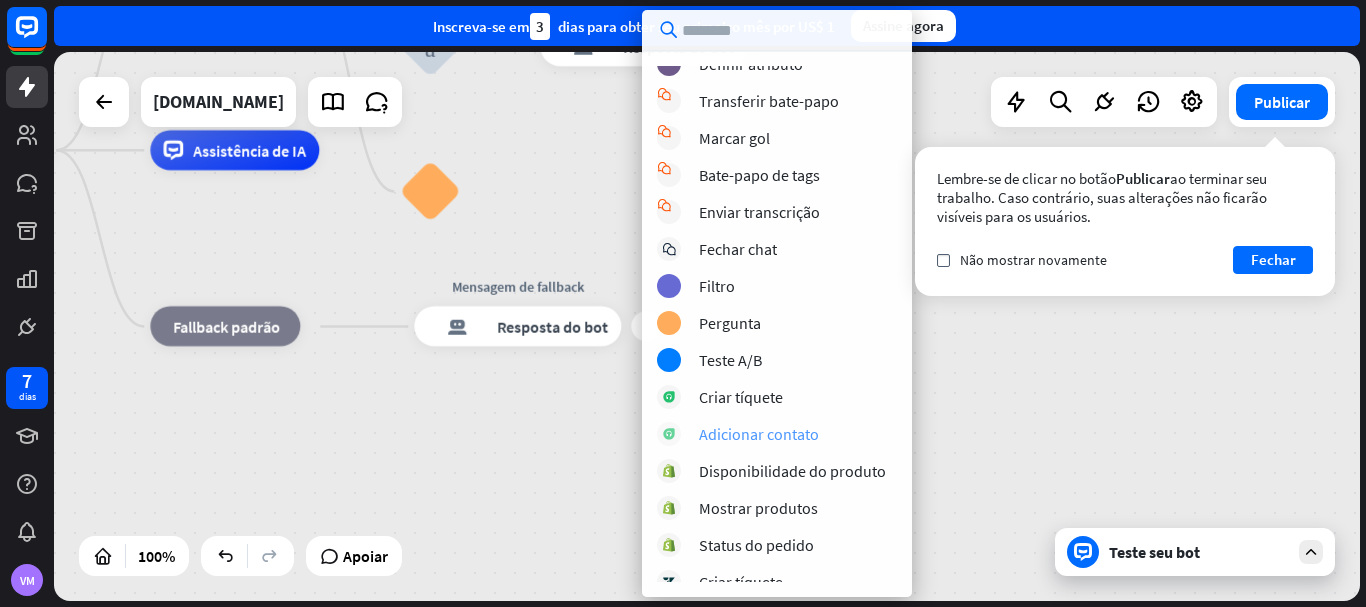 click on "Adicionar contato" at bounding box center (759, 434) 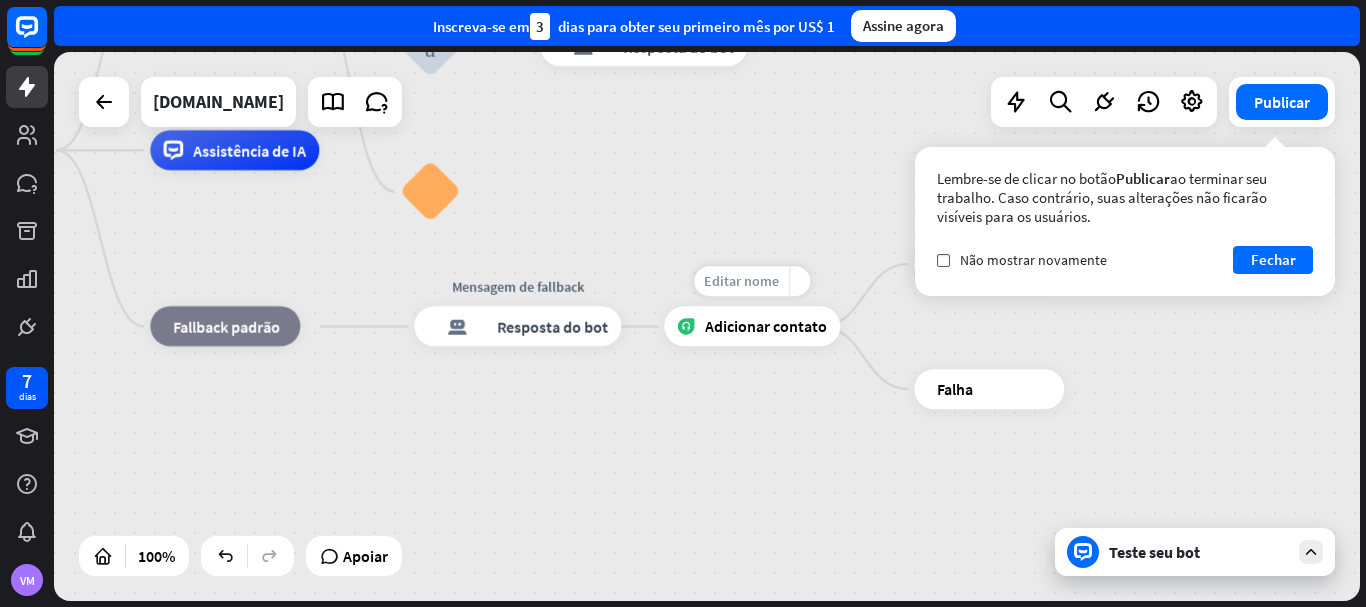 click on "Editar nome" at bounding box center [741, 282] 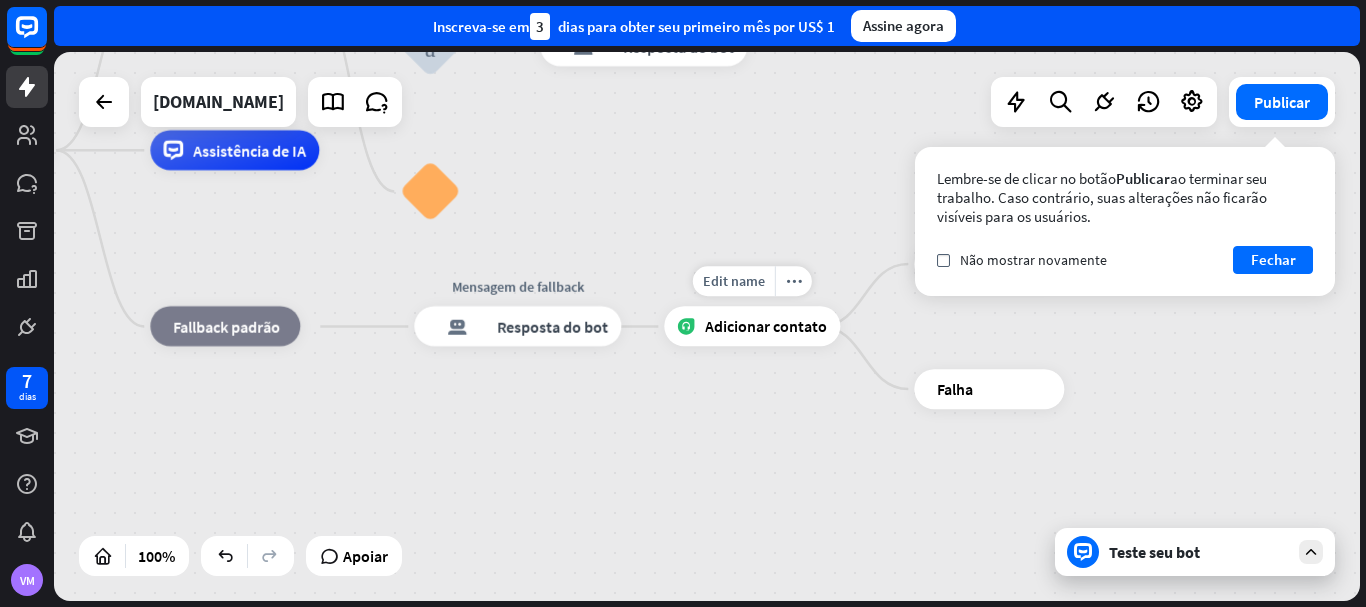 click on "Adicionar contato" at bounding box center [766, 327] 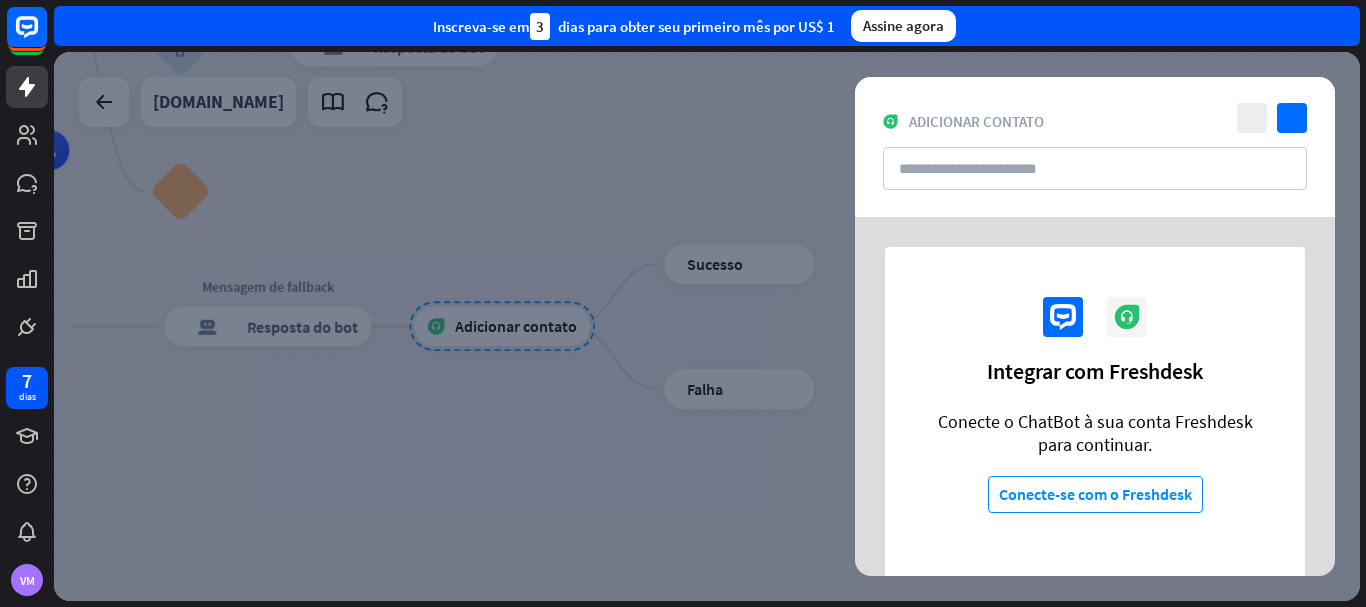 drag, startPoint x: 1042, startPoint y: 378, endPoint x: 1112, endPoint y: 369, distance: 70.5762 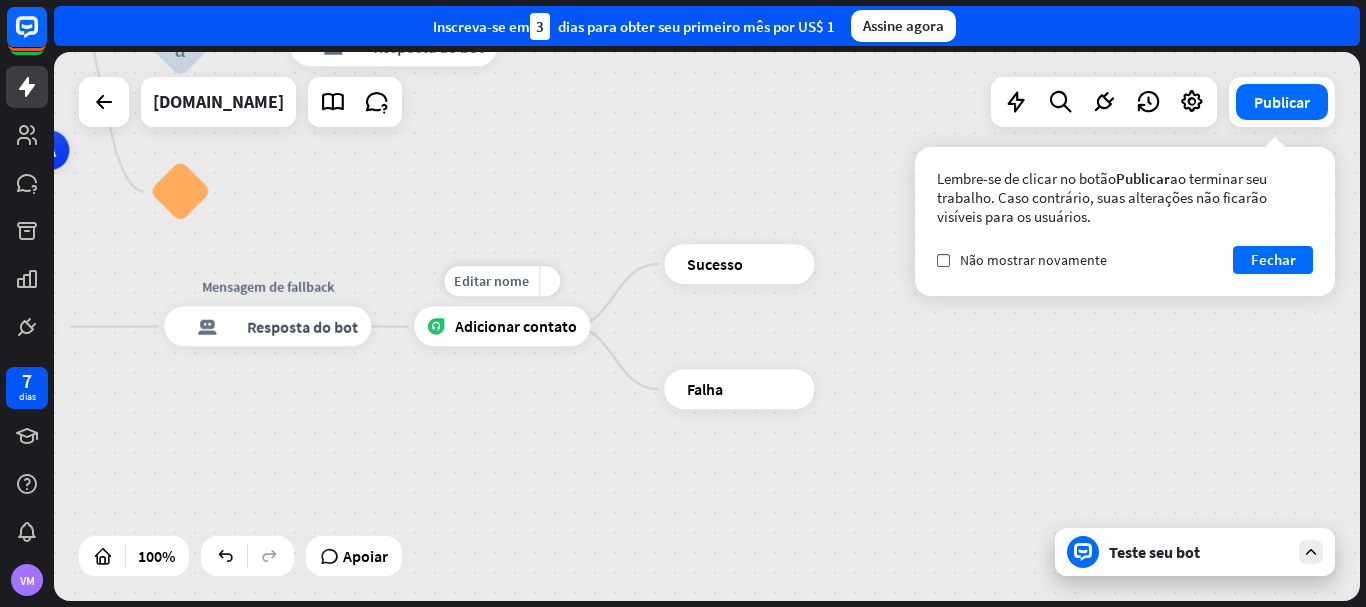 click on "Adicionar contato" at bounding box center [516, 327] 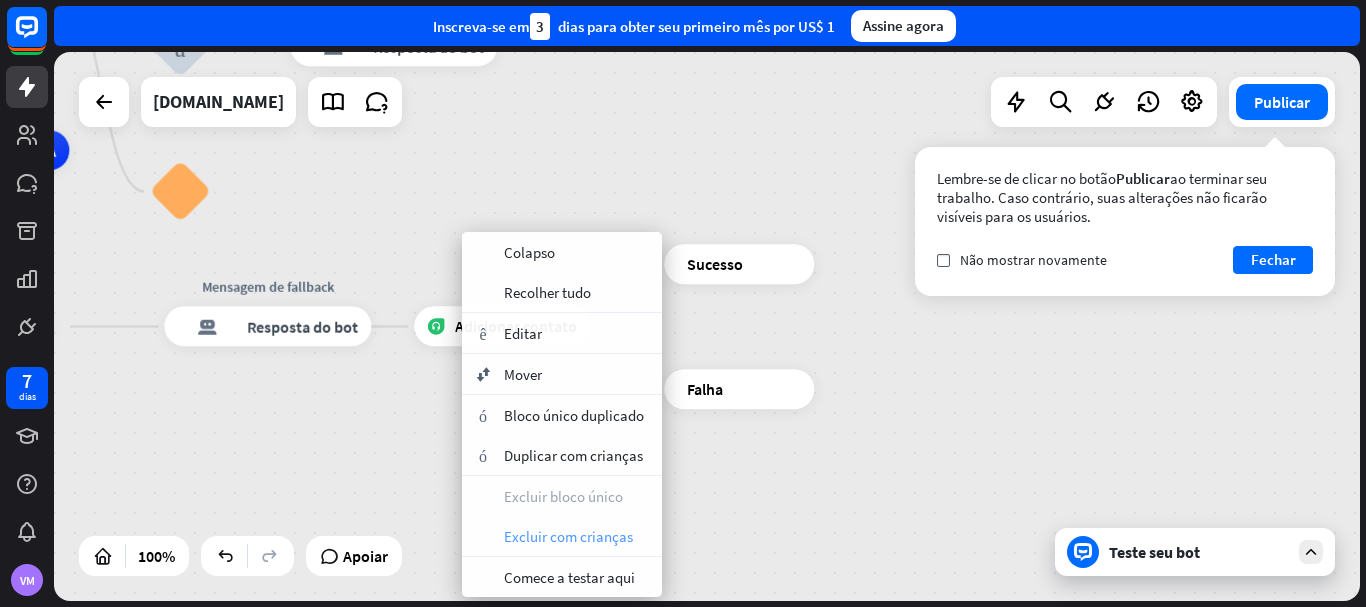 click on "Excluir com crianças" at bounding box center (568, 536) 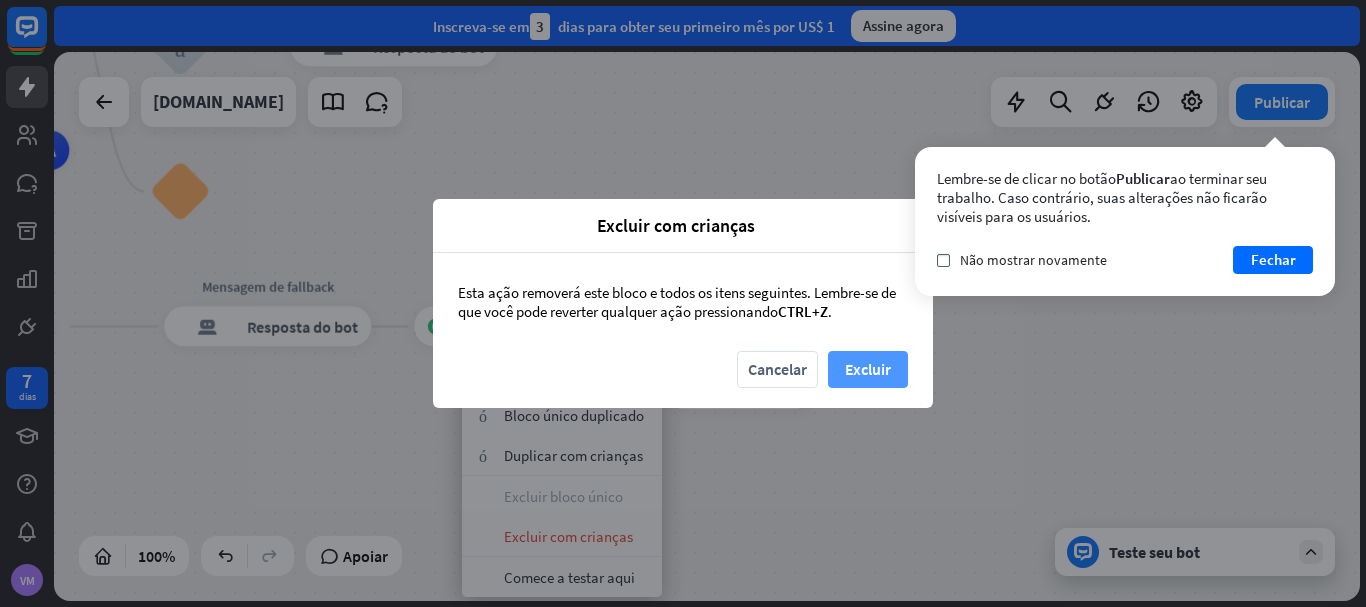 click on "Excluir" at bounding box center (868, 369) 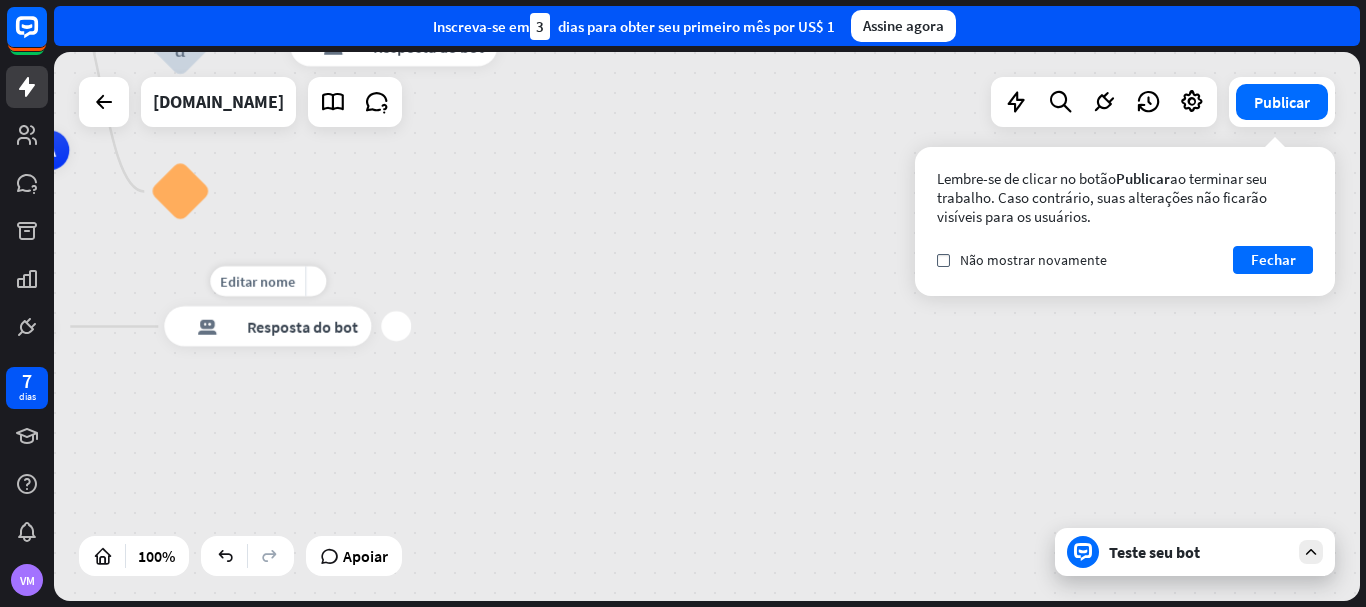 click on "mais" at bounding box center [396, 327] 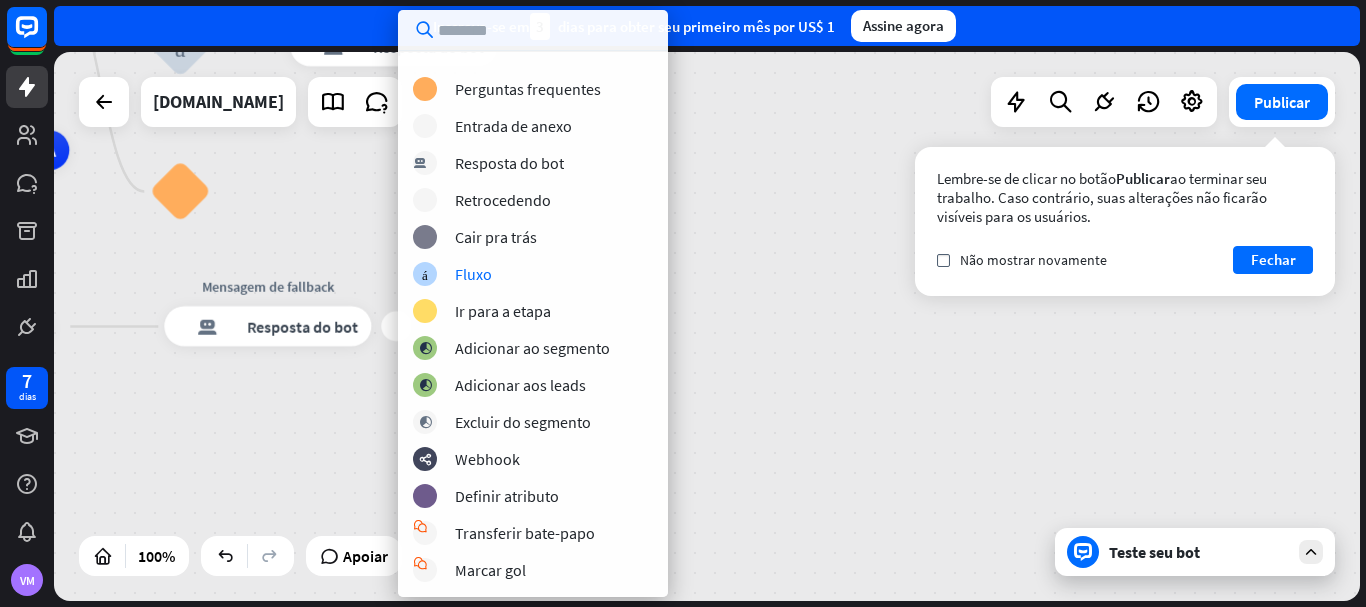scroll, scrollTop: 0, scrollLeft: 0, axis: both 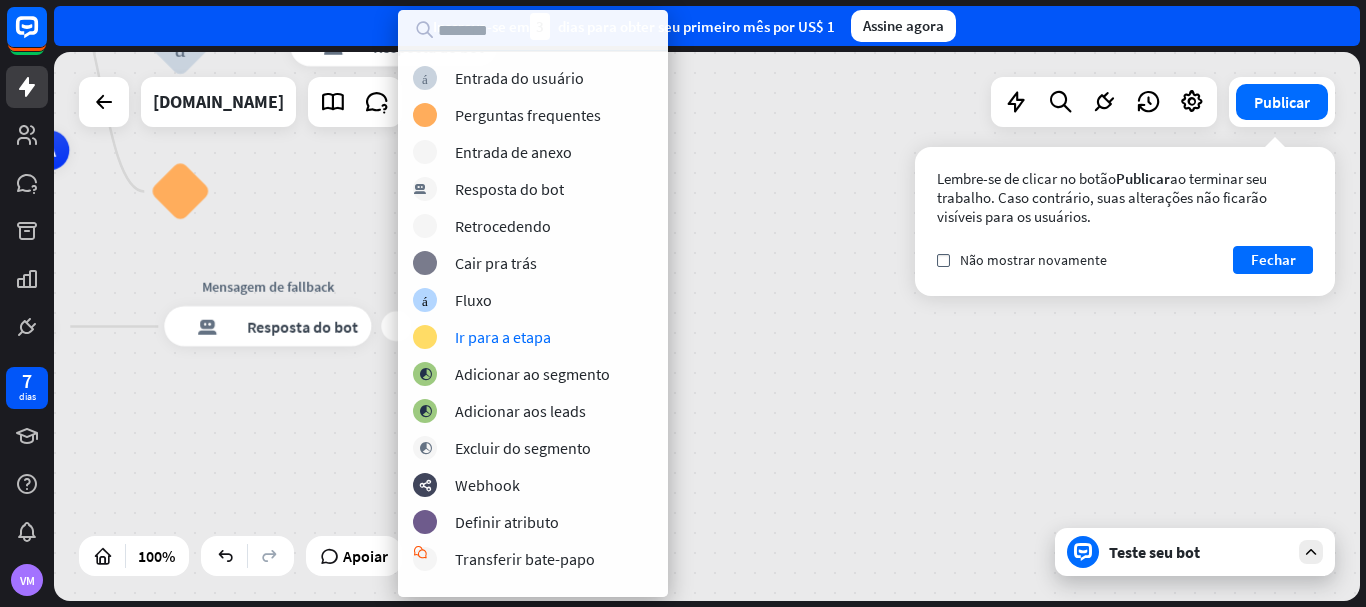 click on "casa_2   Ponto de partida                 Mensagem de boas-vindas   resposta do bot de bloco   Resposta do bot                 Voltar ao menu   bloco_entrada_do_usuário                 Foi útil?   resposta do bot de bloco   Resposta do bot                 Sim   bloco_entrada_do_usuário                 Obrigado!   resposta do bot de bloco   Resposta do bot                 Não   bloco_entrada_do_usuário                 Voltar ao menu   bloco_ir para   Ir para a etapa                 Perguntas frequentes   bloco_entrada_do_usuário                   resposta do bot de bloco   Resposta do bot                 Menu   bloco_entrada_do_usuário                 Mostrar menu   resposta do bot de bloco   Resposta do bot                   bloco_faq                     Assistência de IA                   bloco_fallback   Fallback padrão               mais   Mensagem de fallback   resposta do bot de bloco   Resposta do bot" at bounding box center (303, 424) 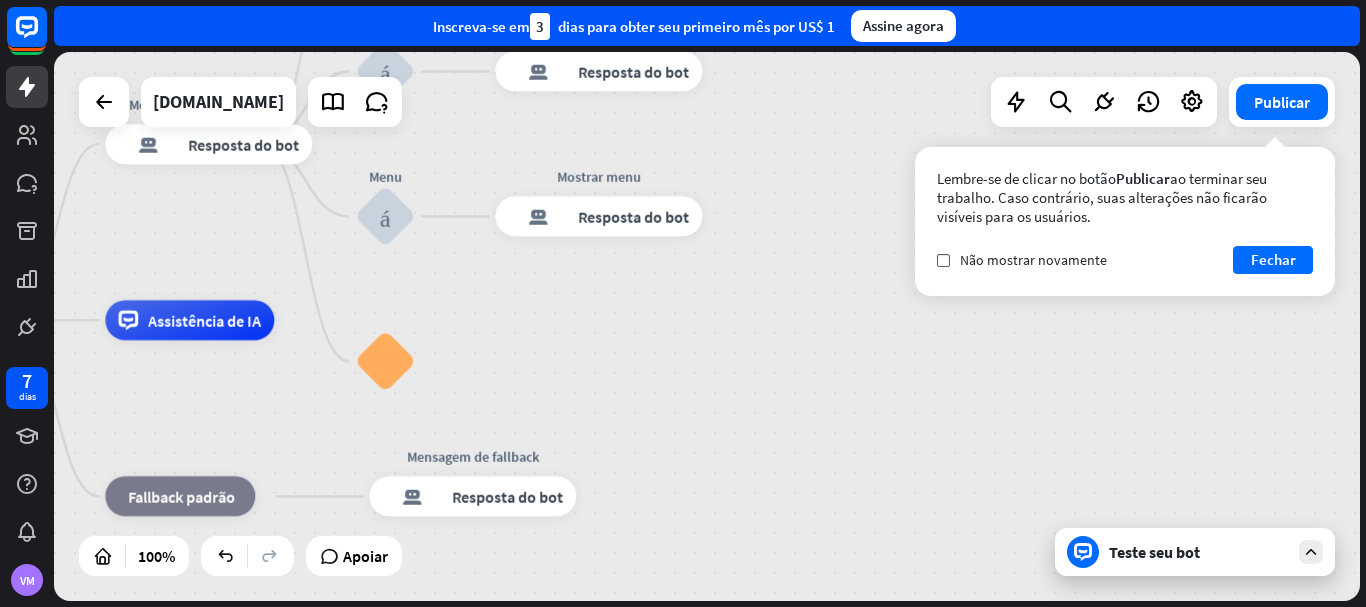 drag, startPoint x: 460, startPoint y: 239, endPoint x: 749, endPoint y: 405, distance: 333.28217 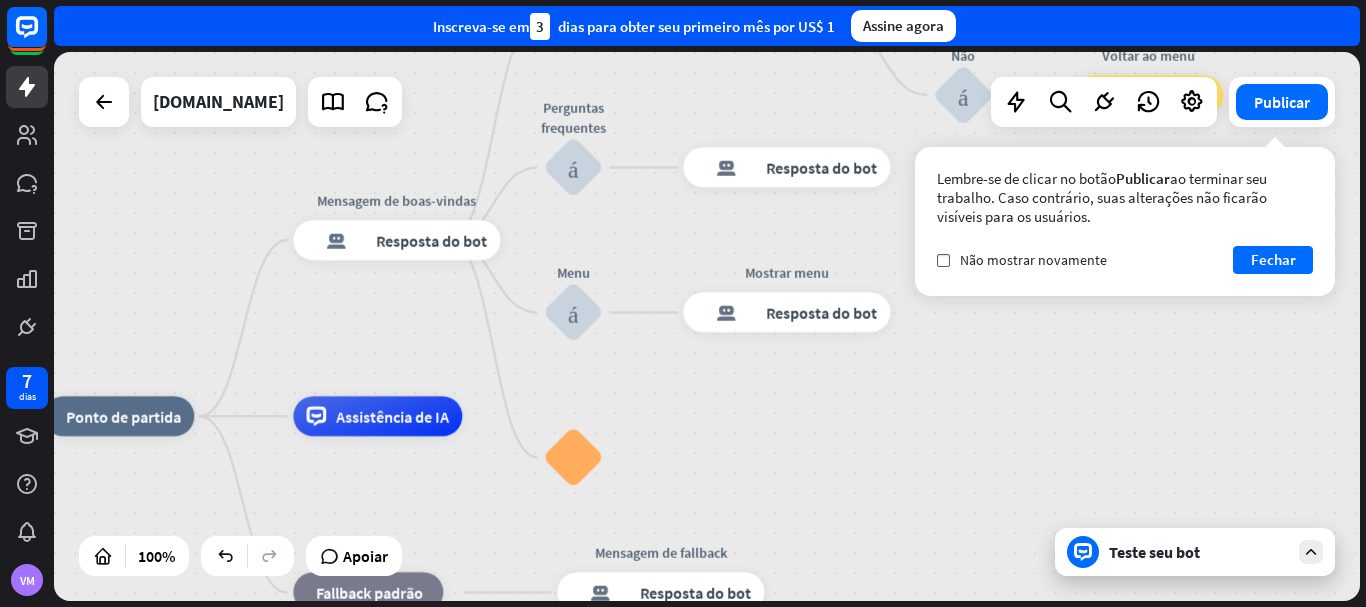drag, startPoint x: 648, startPoint y: 337, endPoint x: 752, endPoint y: 436, distance: 143.58621 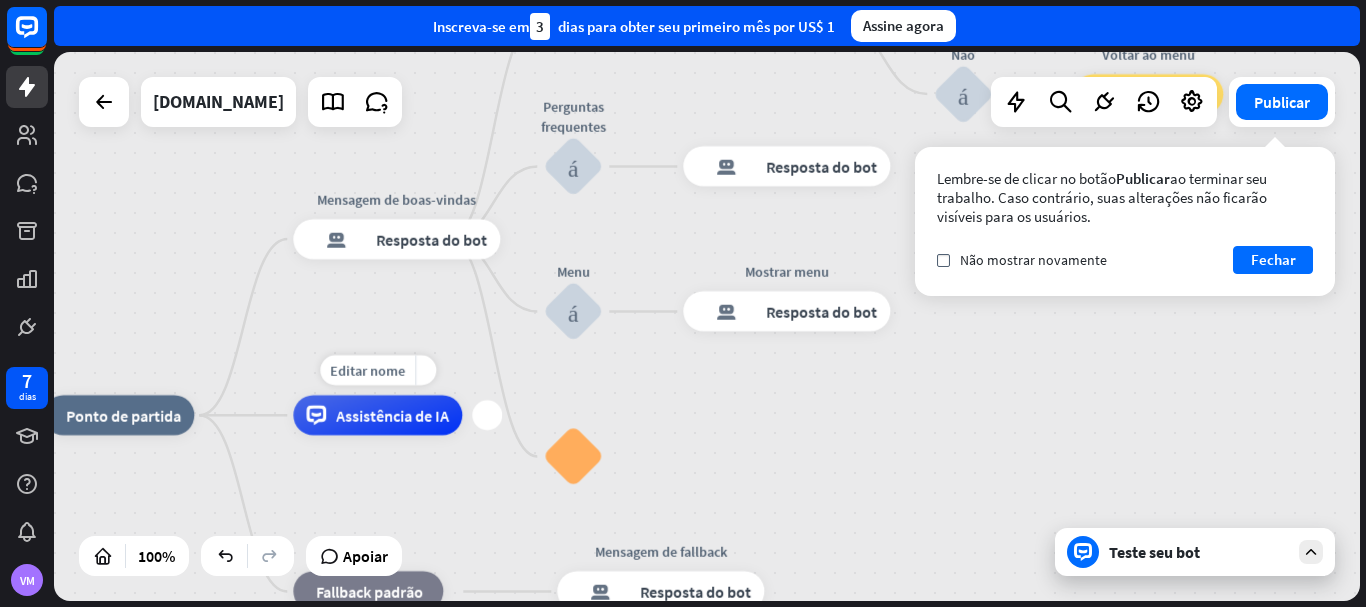 click on "Assistência de IA" at bounding box center (392, 415) 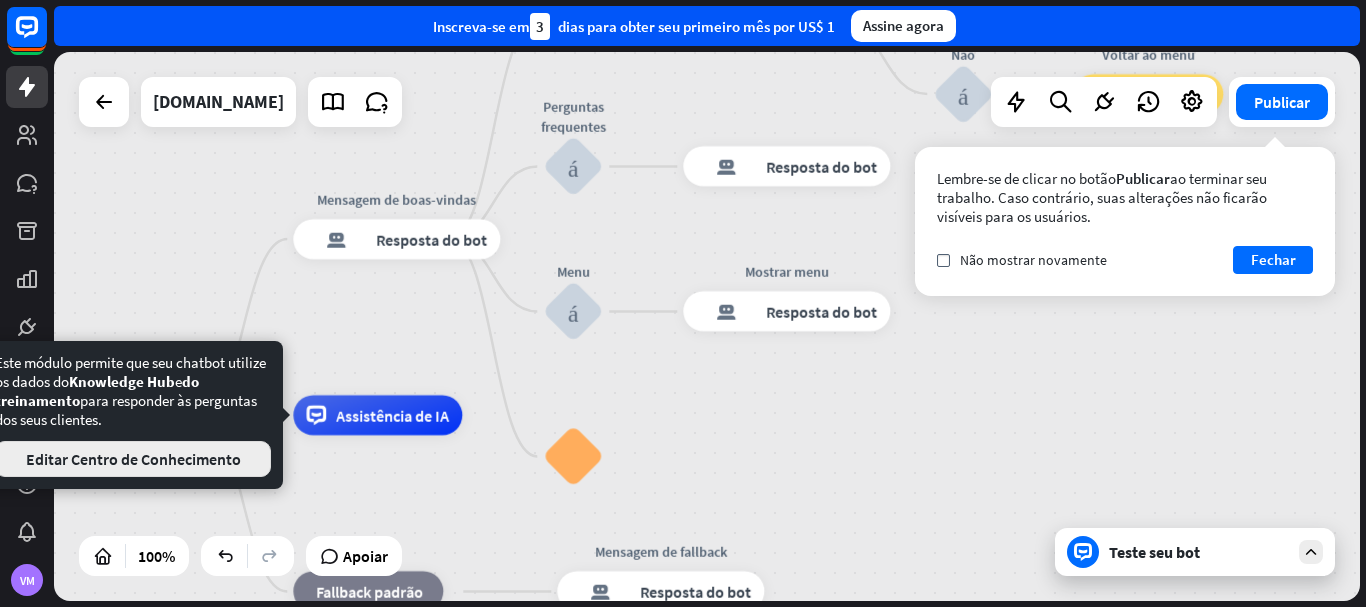 click on "Editar Centro de Conhecimento" at bounding box center (133, 459) 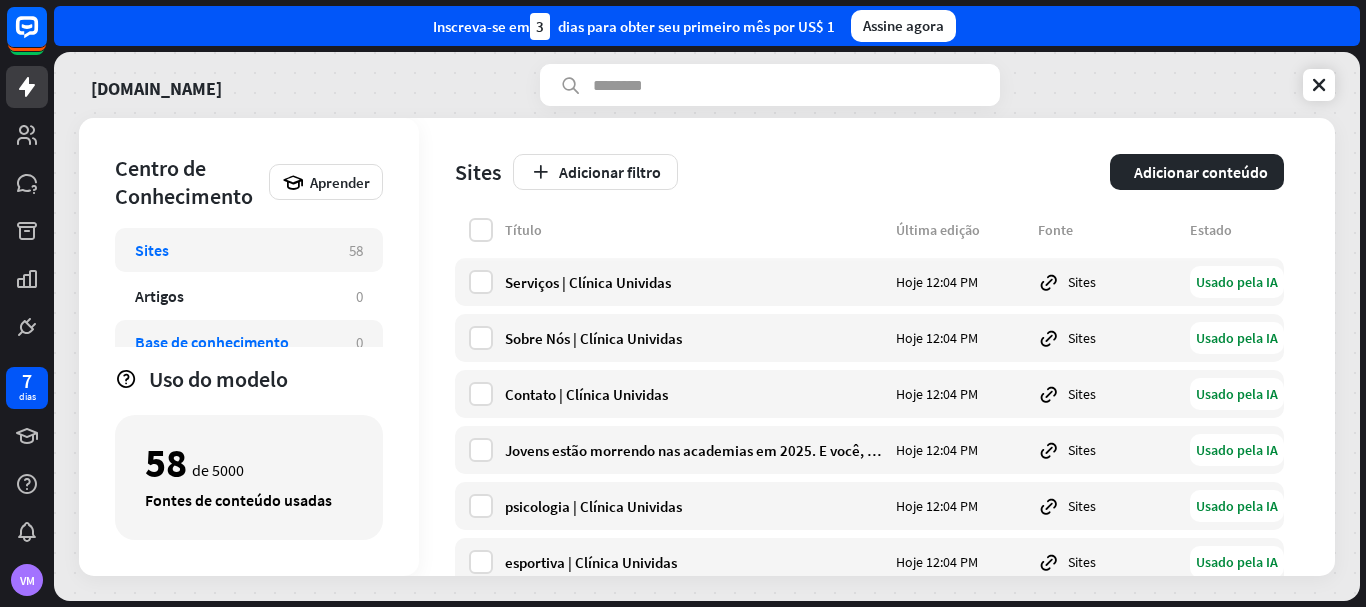 click on "Base de conhecimento     0" at bounding box center (249, 342) 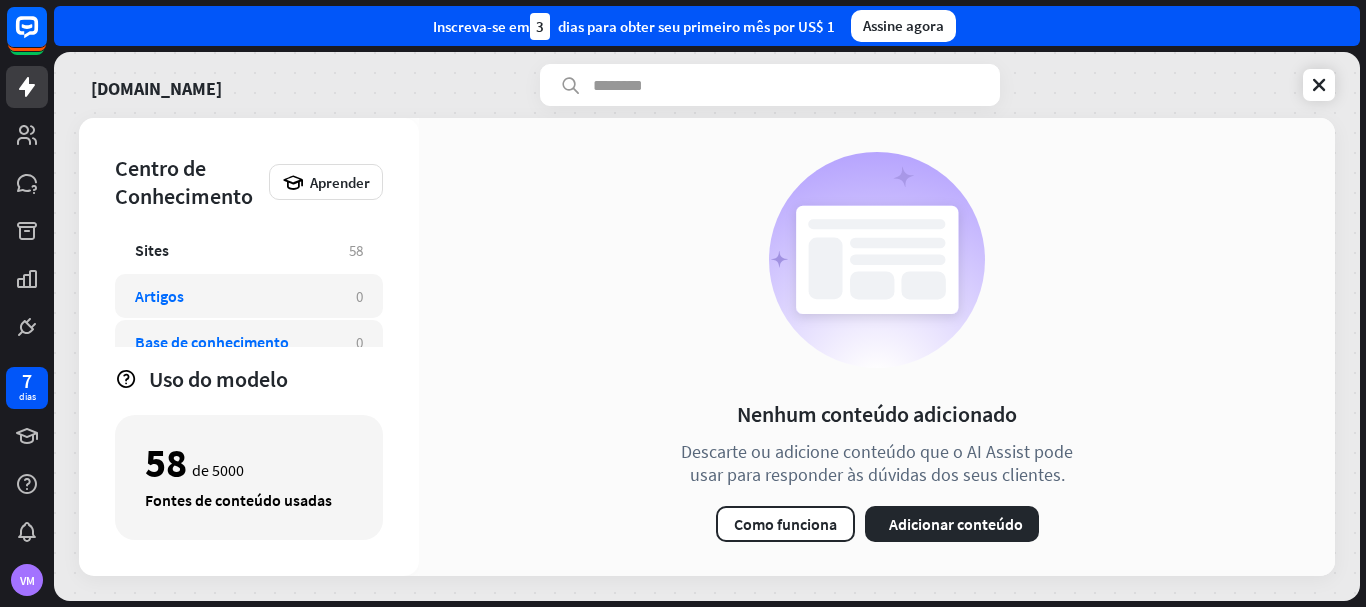 click on "Artigos     0" at bounding box center [249, 296] 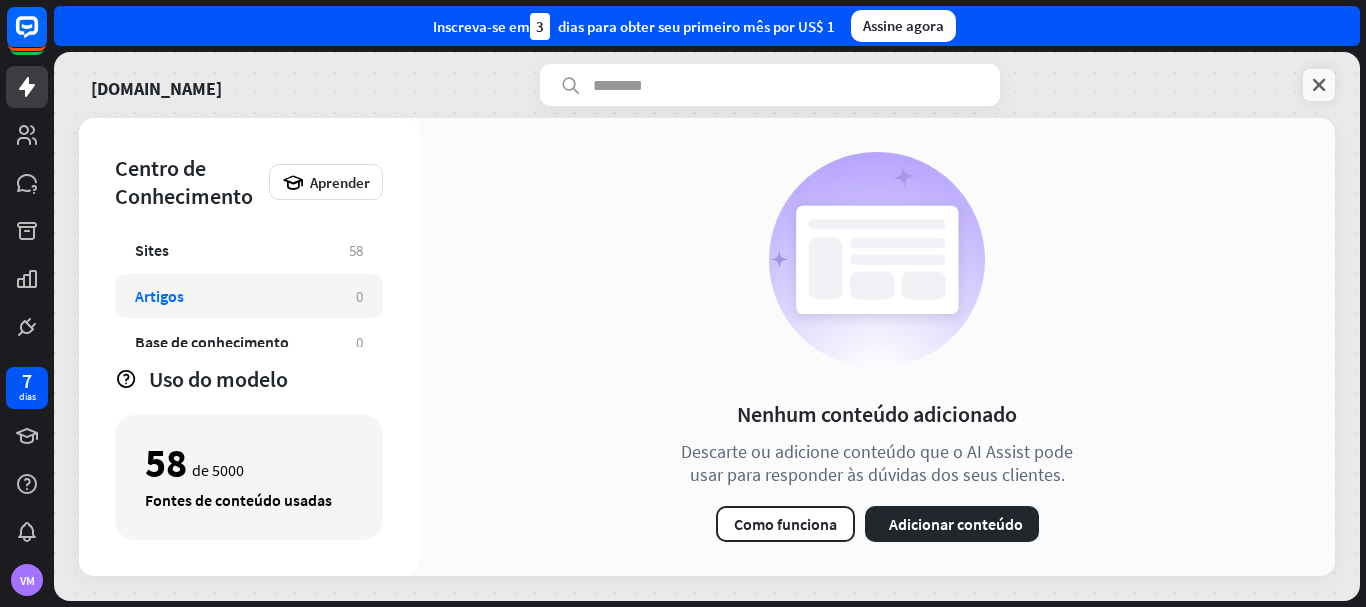 click at bounding box center (1319, 85) 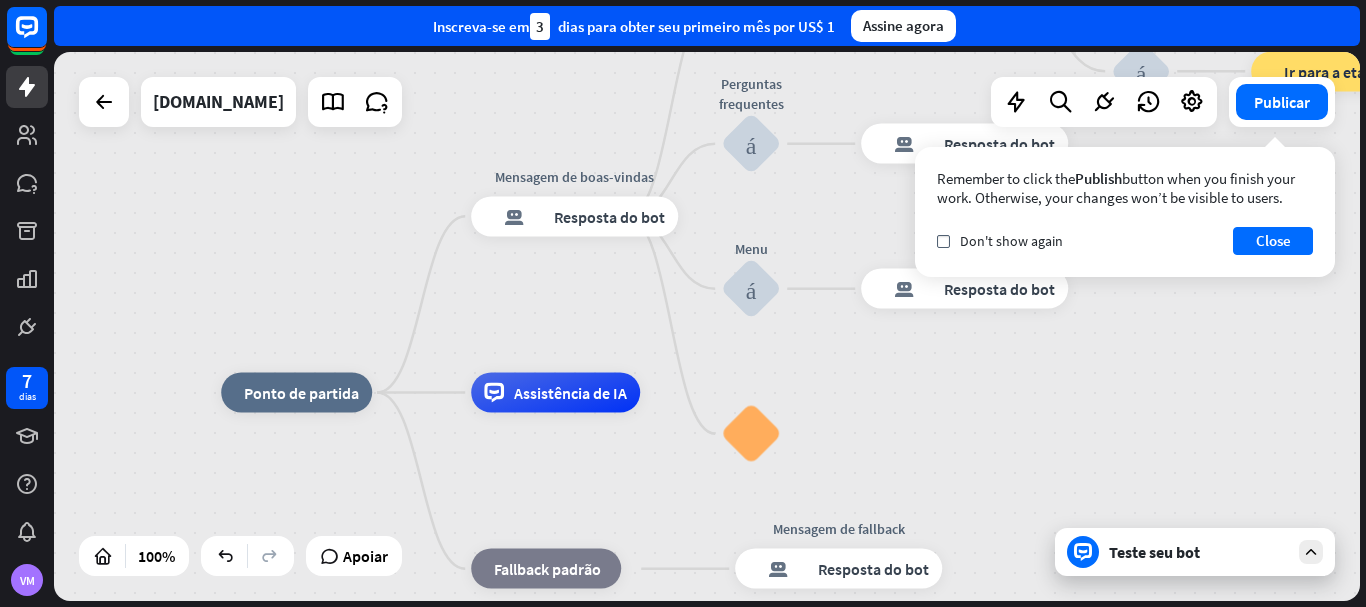 drag, startPoint x: 741, startPoint y: 232, endPoint x: 647, endPoint y: 298, distance: 114.85643 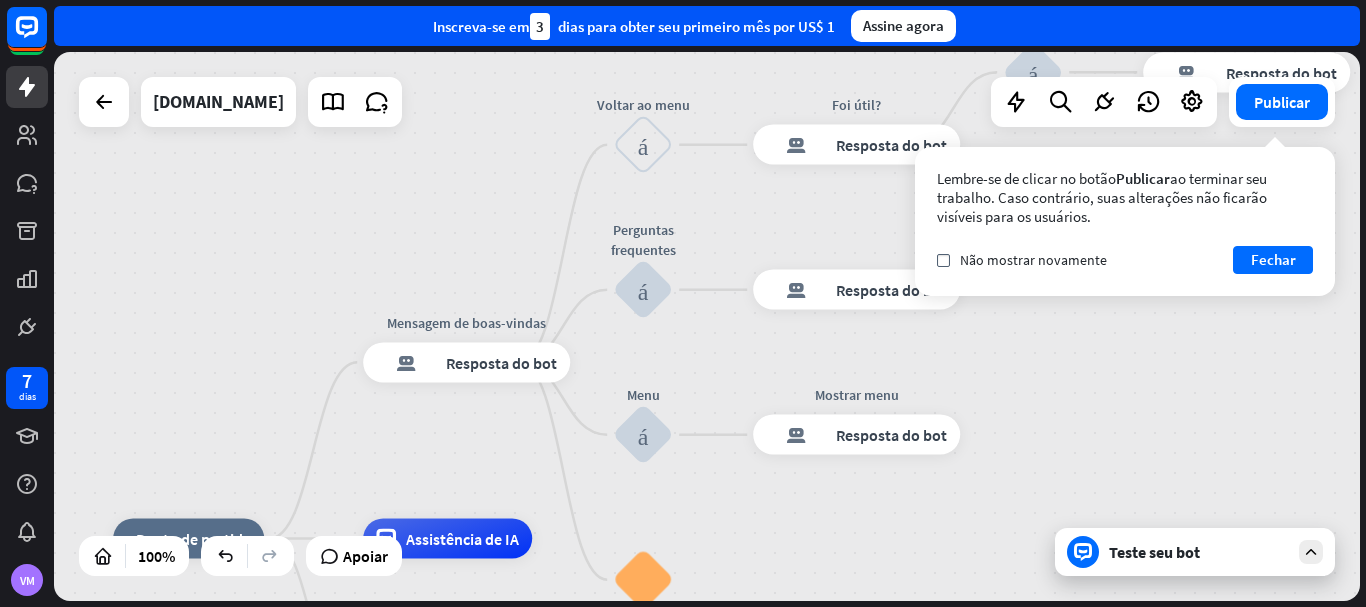 drag, startPoint x: 647, startPoint y: 298, endPoint x: 540, endPoint y: 444, distance: 181.01105 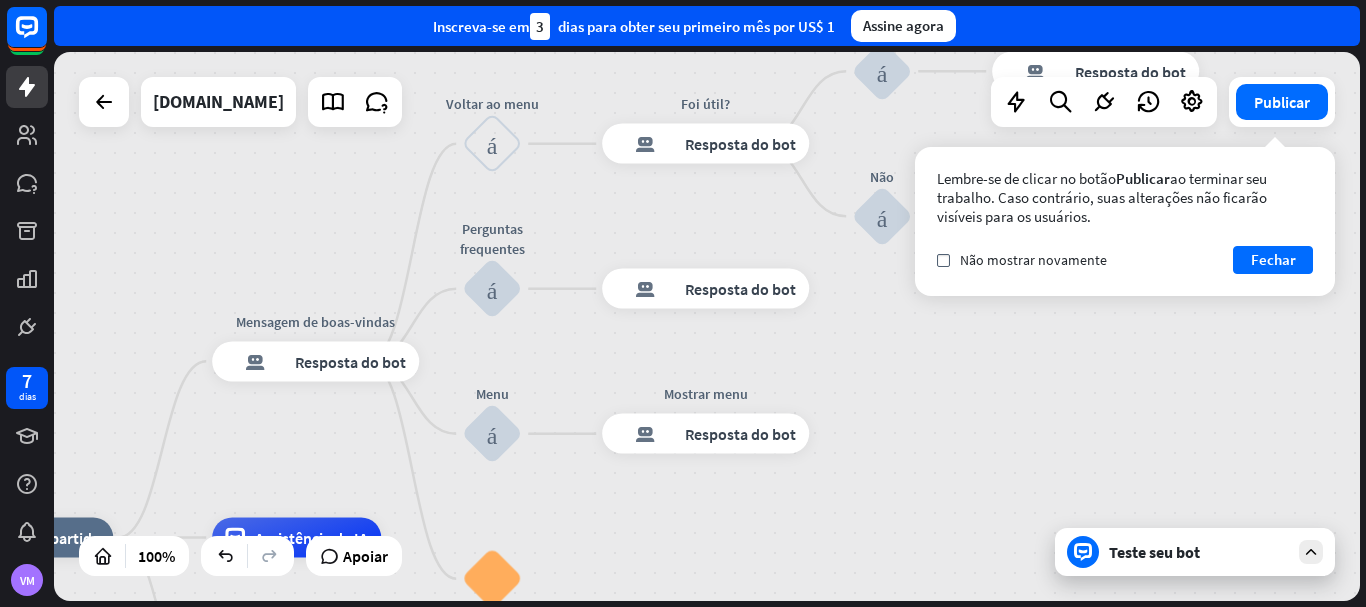 drag, startPoint x: 540, startPoint y: 444, endPoint x: 388, endPoint y: 443, distance: 152.0033 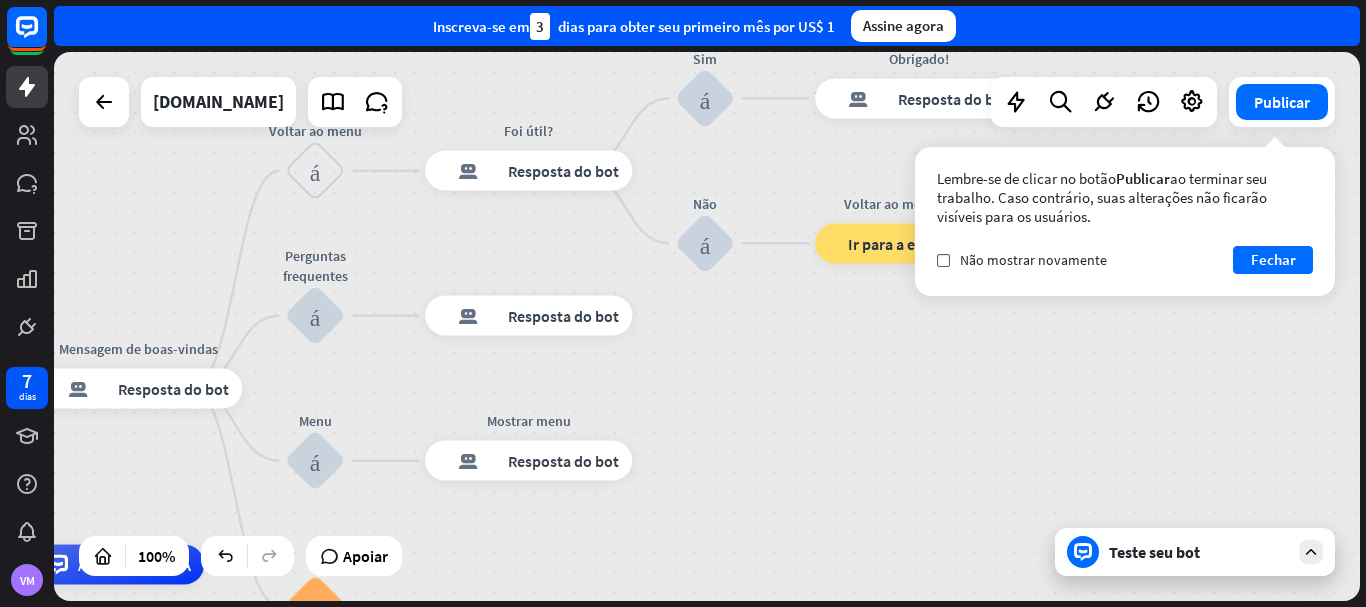 drag, startPoint x: 668, startPoint y: 366, endPoint x: 491, endPoint y: 393, distance: 179.04749 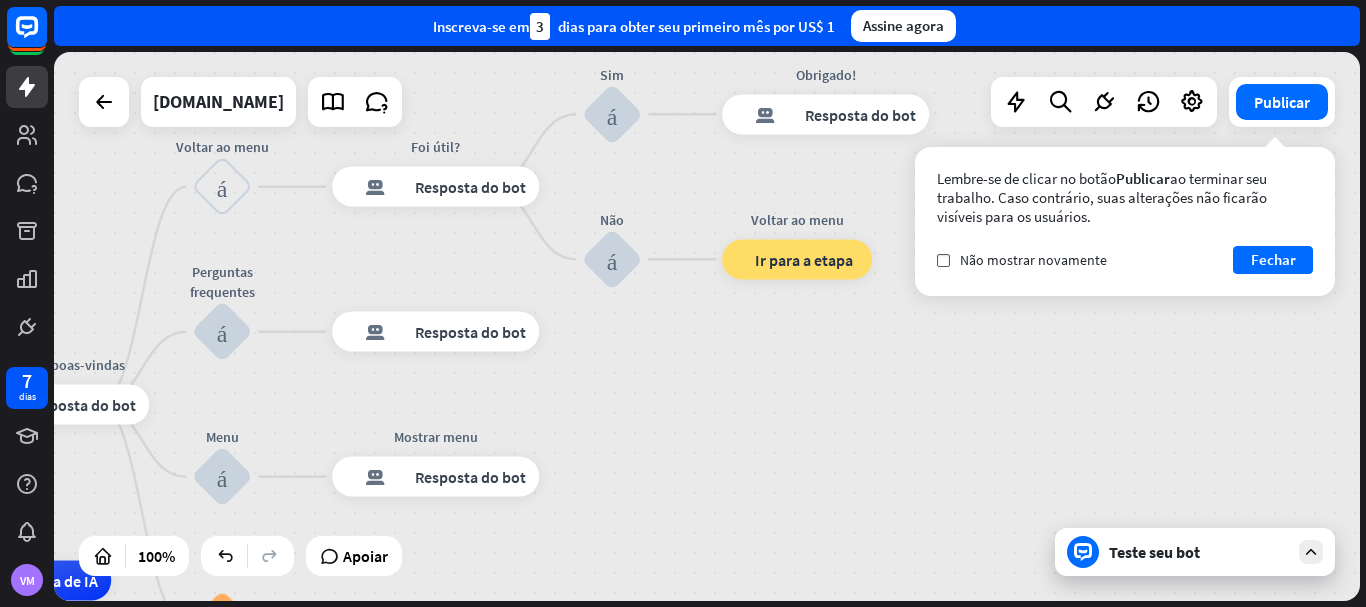 drag, startPoint x: 781, startPoint y: 368, endPoint x: 688, endPoint y: 384, distance: 94.36631 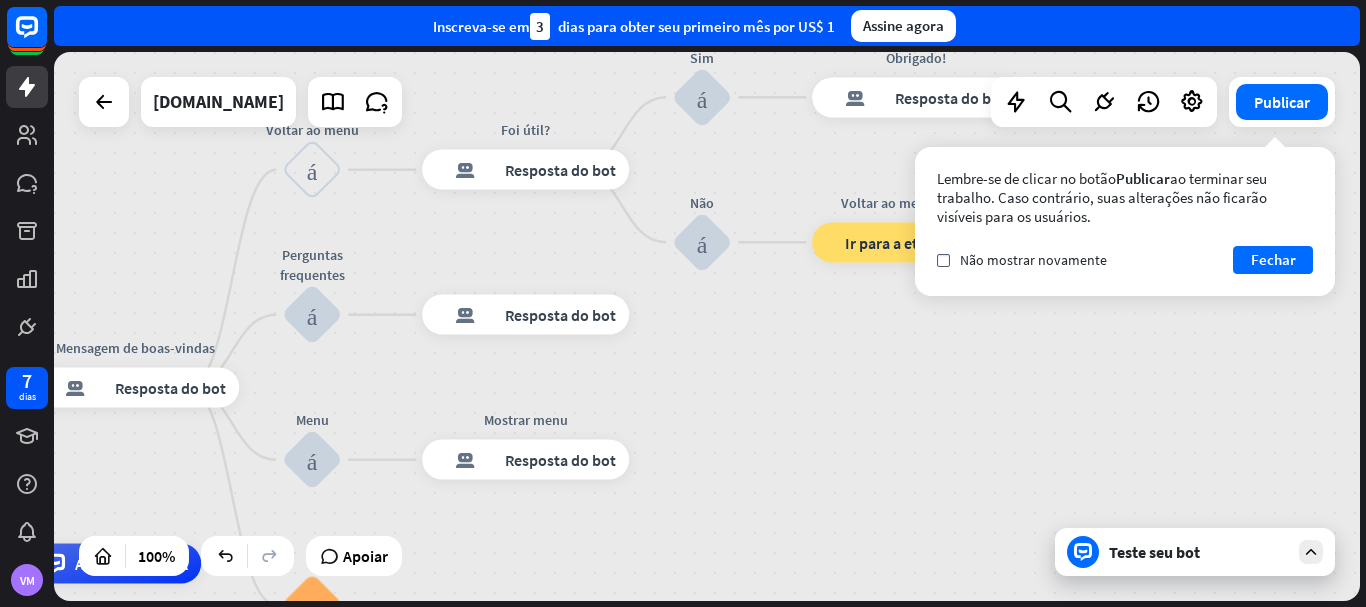 drag, startPoint x: 688, startPoint y: 384, endPoint x: 778, endPoint y: 368, distance: 91.411156 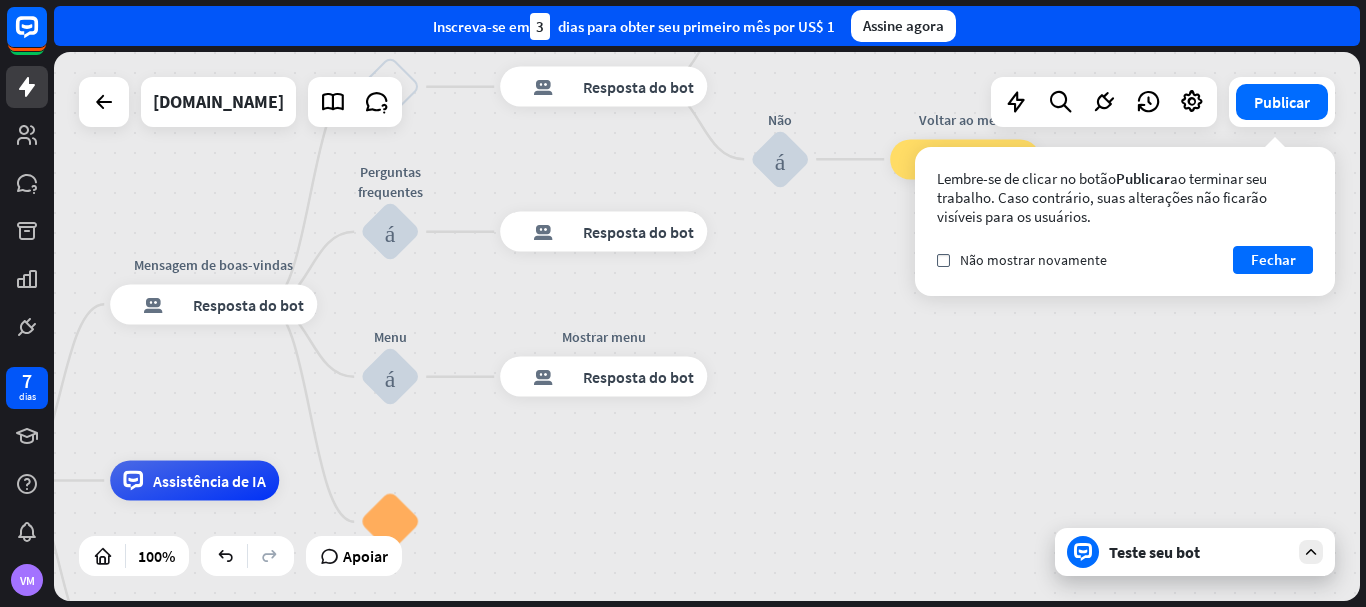 drag, startPoint x: 778, startPoint y: 368, endPoint x: 857, endPoint y: 284, distance: 115.31262 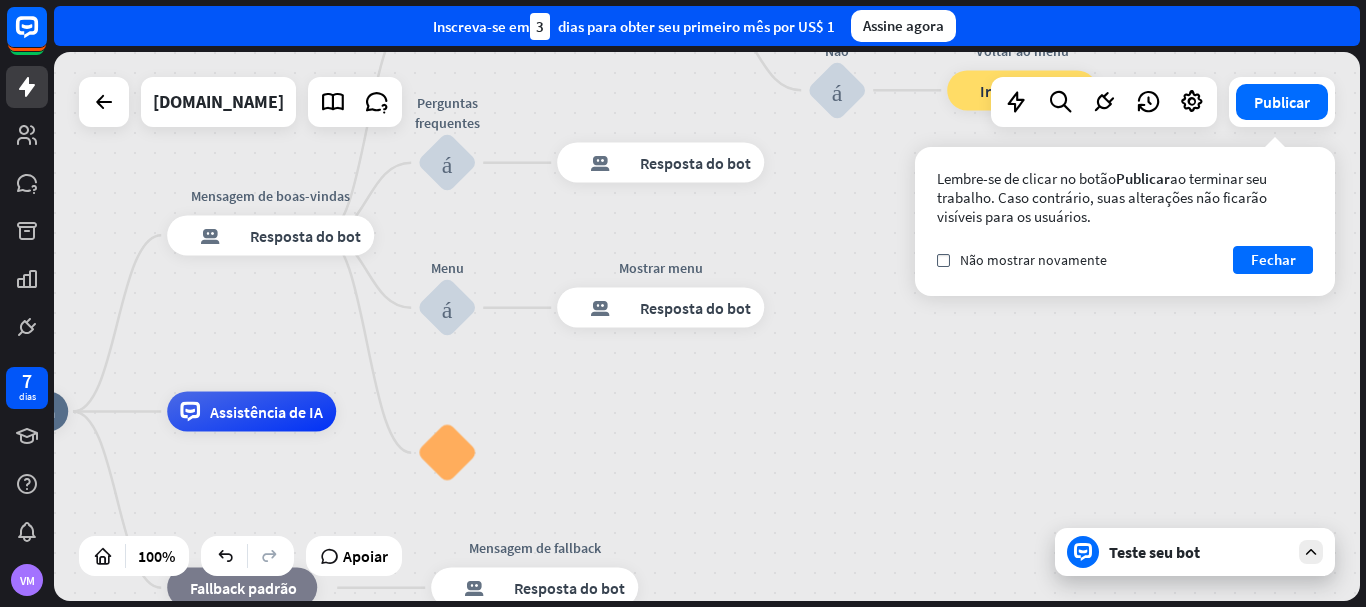 drag, startPoint x: 769, startPoint y: 469, endPoint x: 825, endPoint y: 400, distance: 88.86507 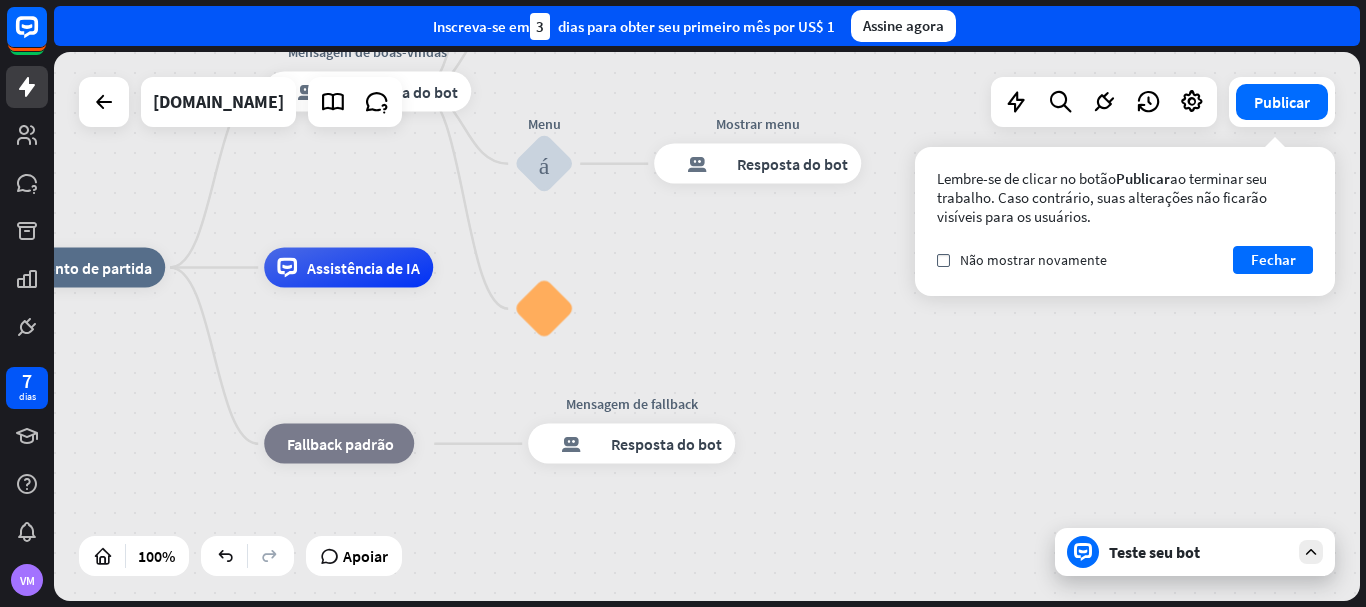 drag, startPoint x: 743, startPoint y: 438, endPoint x: 852, endPoint y: 299, distance: 176.64088 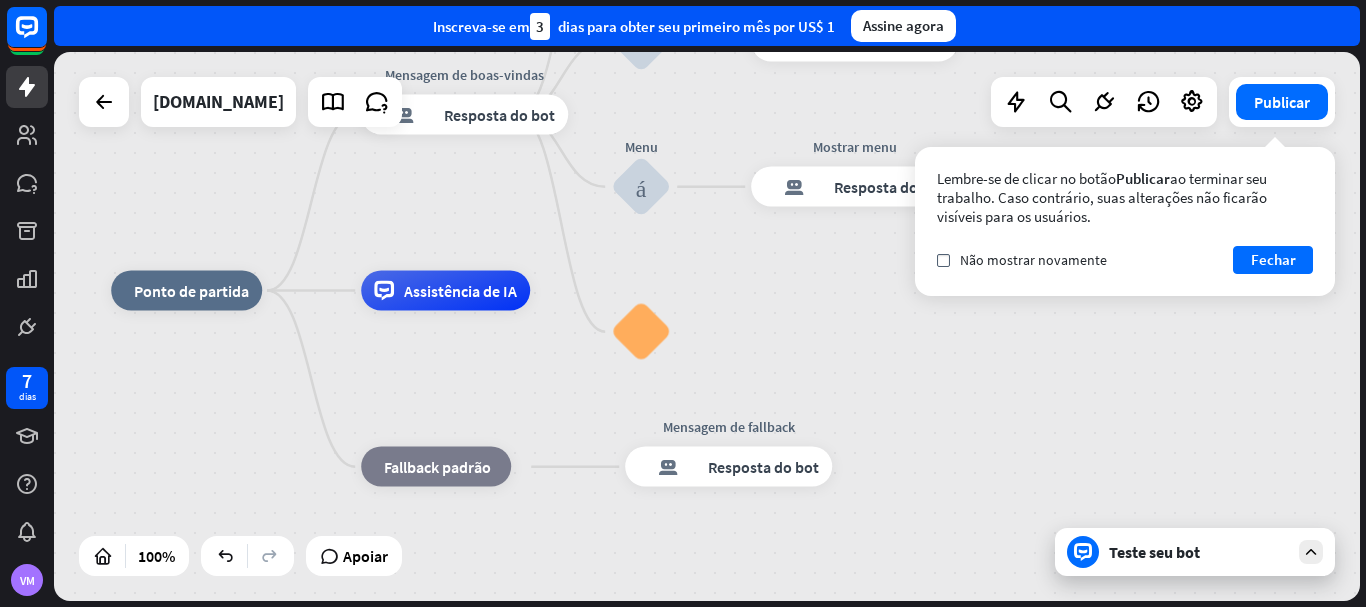 drag, startPoint x: 718, startPoint y: 320, endPoint x: 803, endPoint y: 338, distance: 86.88498 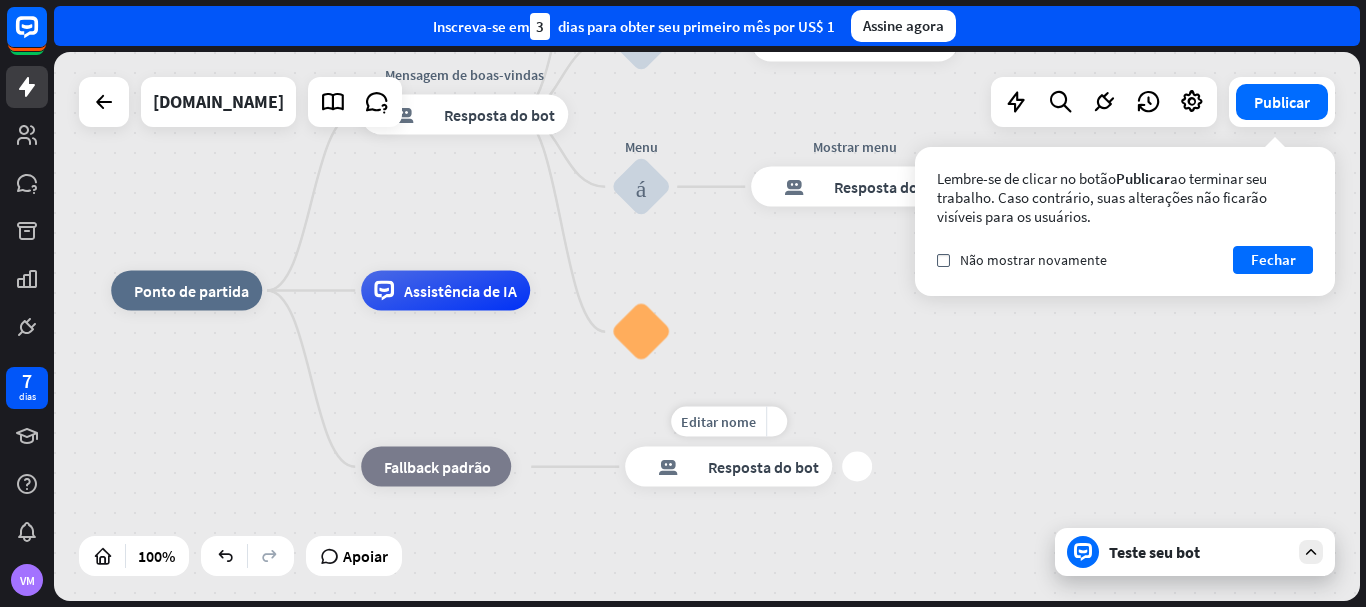 click on "Resposta do bot" at bounding box center [763, 467] 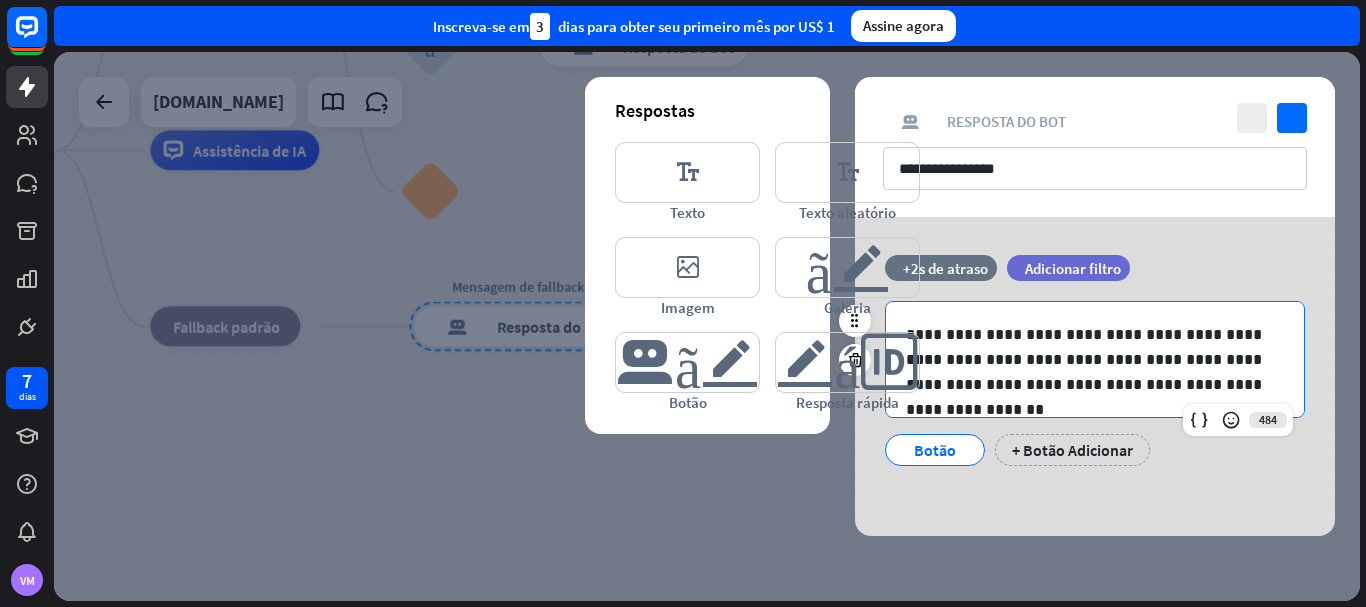 click on "**********" at bounding box center (1095, 372) 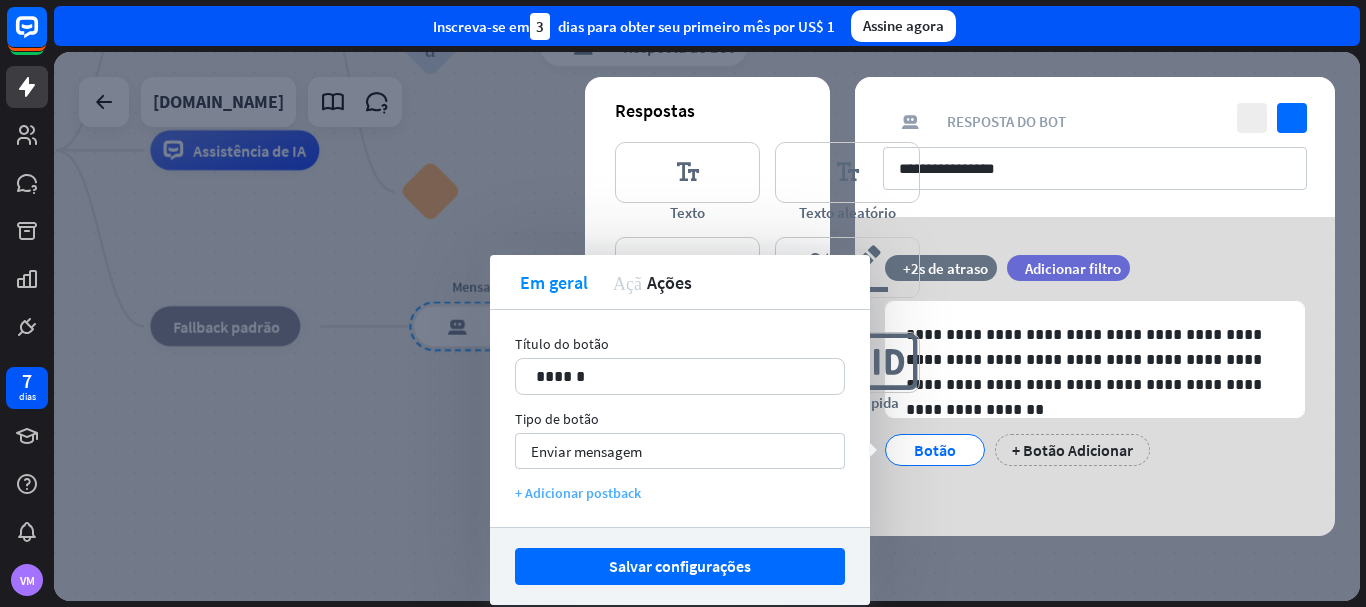 click on "+ Adicionar postback" at bounding box center (578, 493) 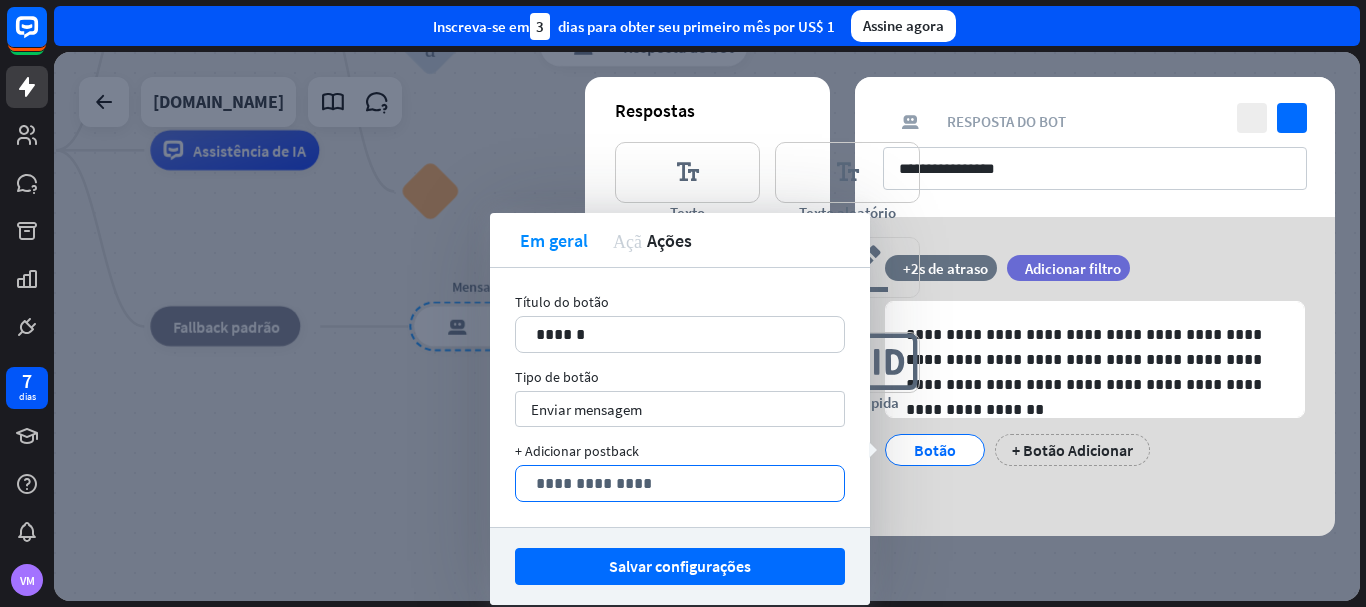 click on "**********" at bounding box center [680, 483] 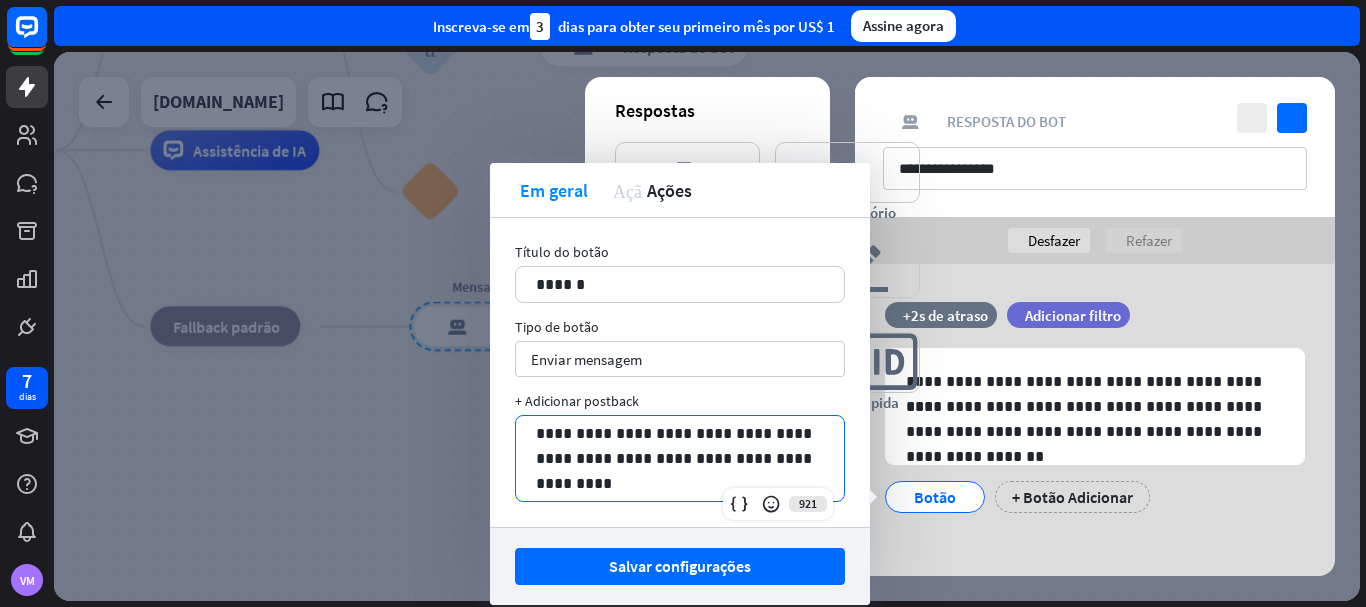 click on "**********" at bounding box center (680, 458) 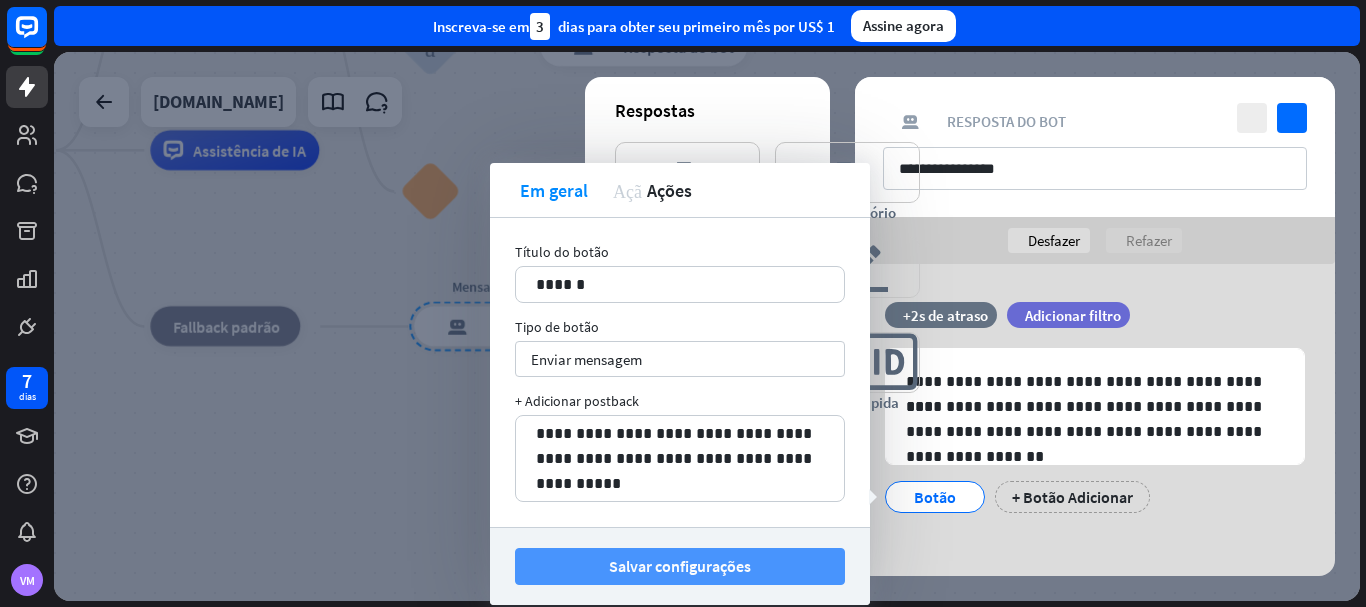 click on "Salvar configurações" at bounding box center [680, 566] 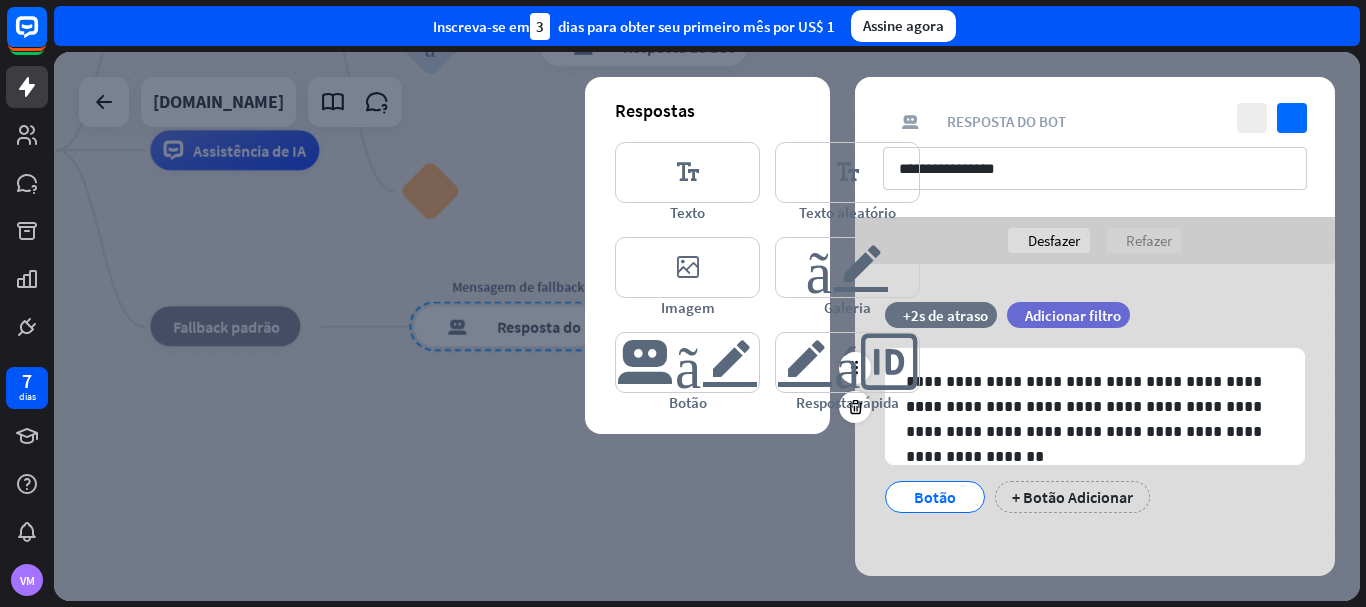 click on "Botão" at bounding box center (935, 497) 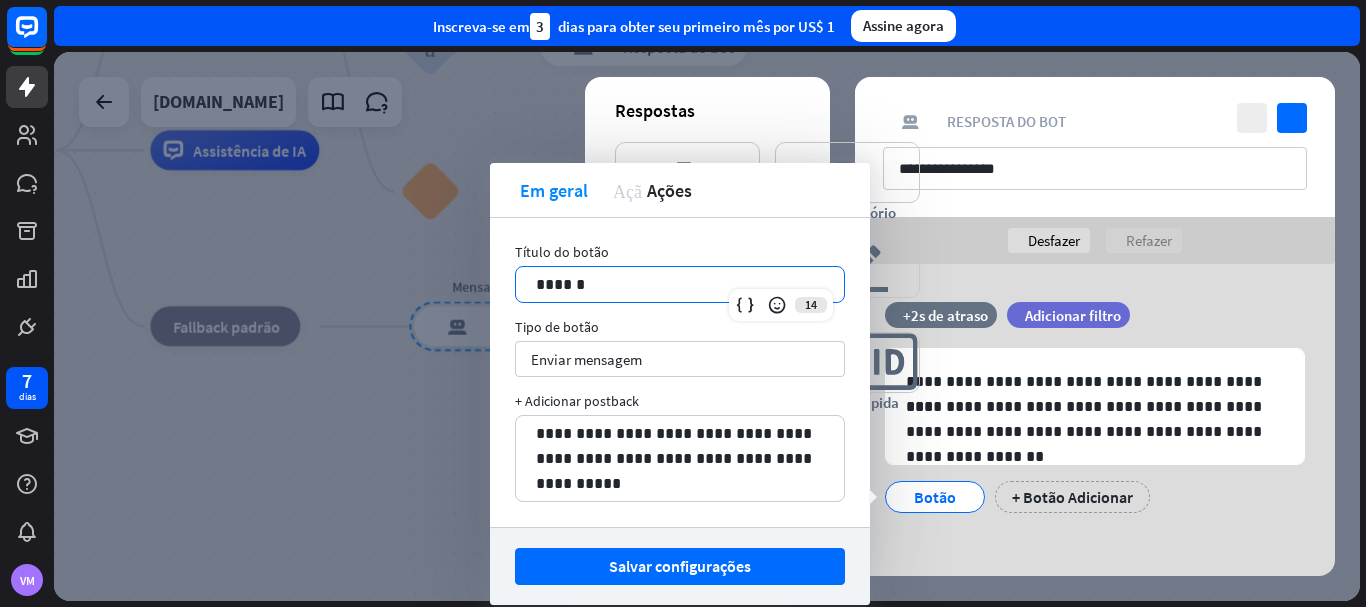 click on "******" at bounding box center [680, 284] 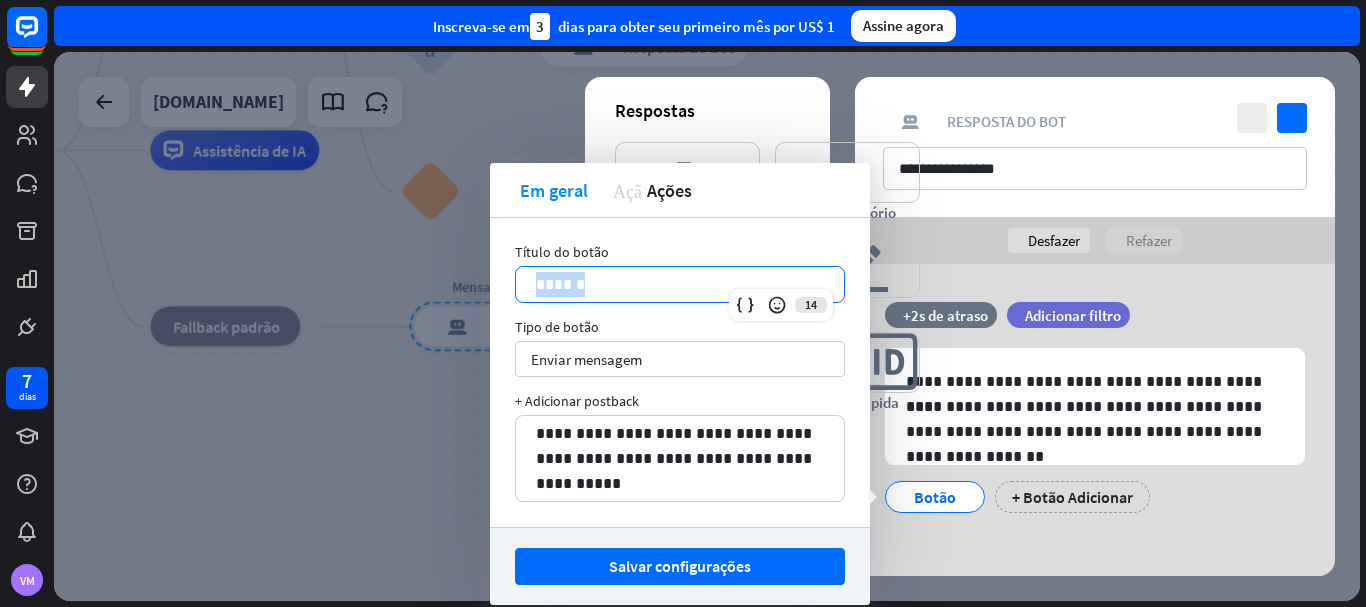 drag, startPoint x: 626, startPoint y: 286, endPoint x: 515, endPoint y: 287, distance: 111.0045 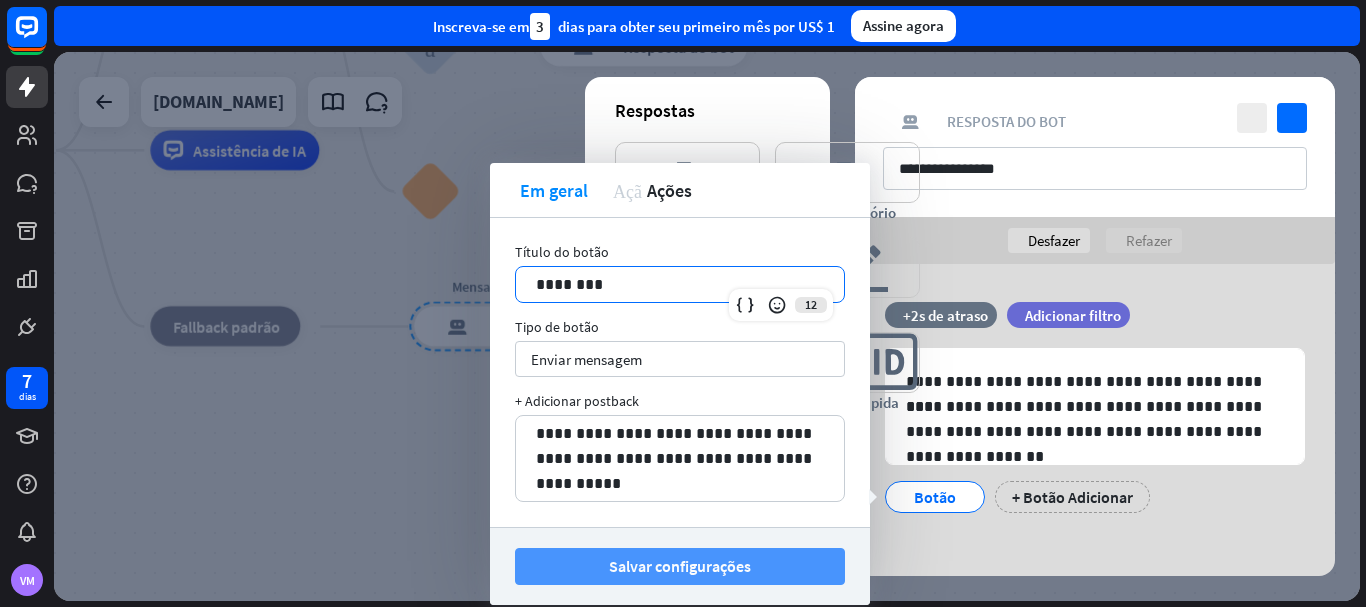 click on "Salvar configurações" at bounding box center (680, 566) 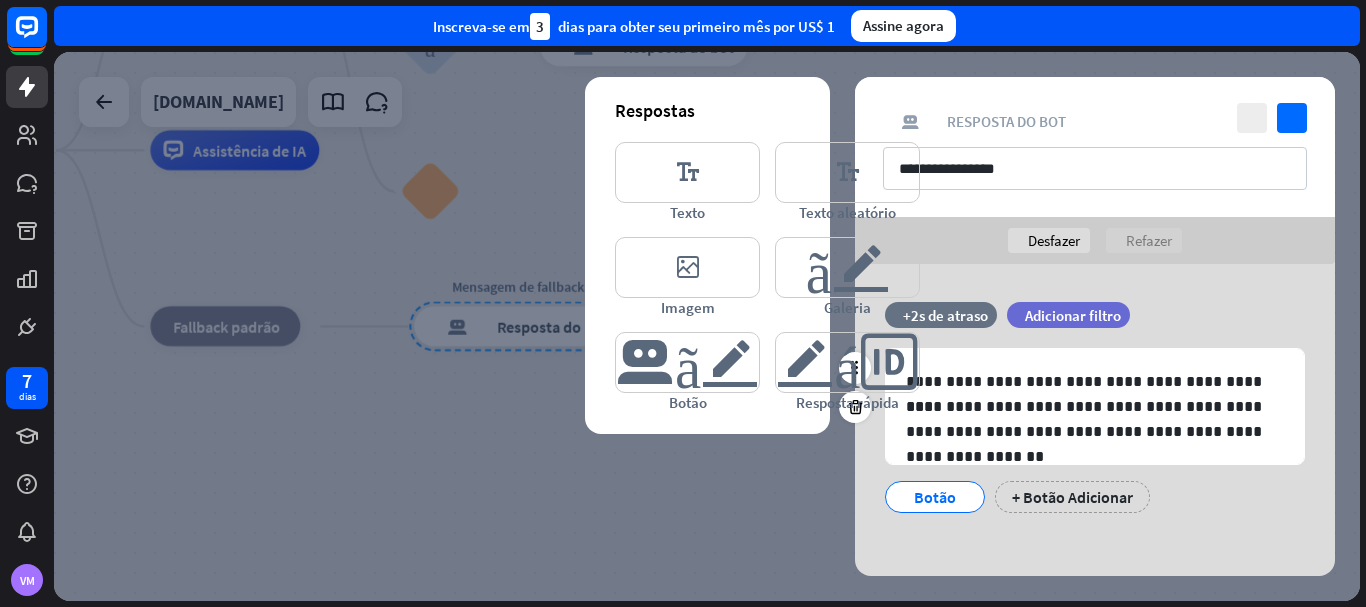 click on "Botão" at bounding box center (935, 497) 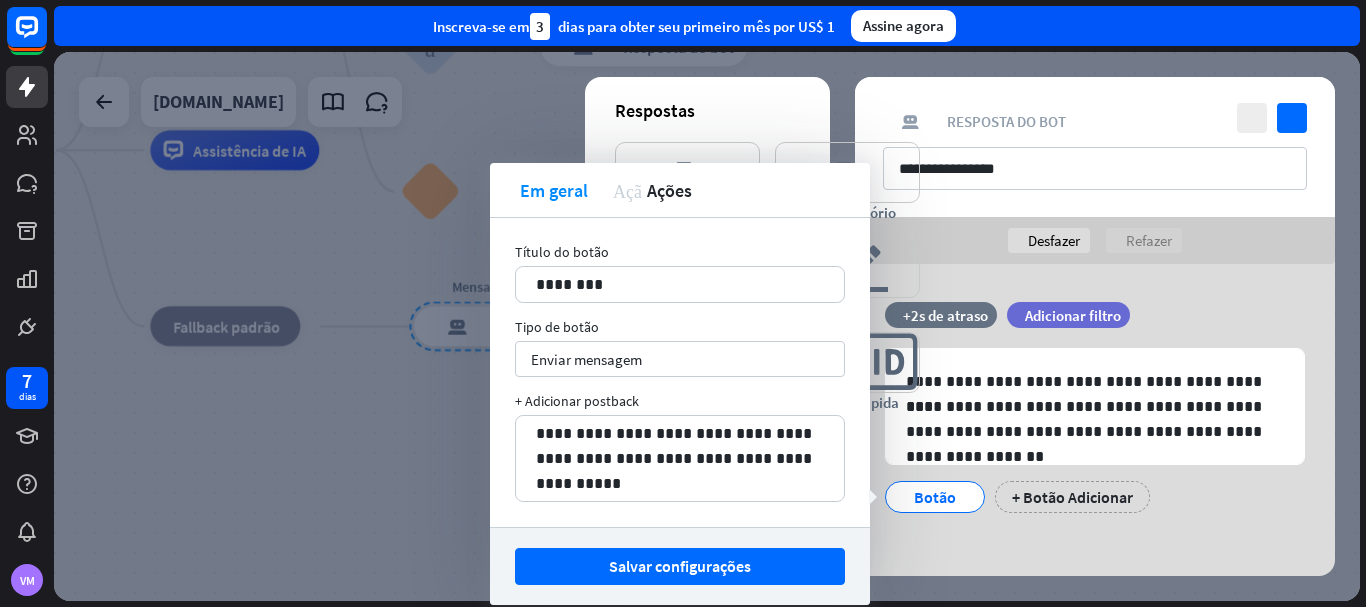 click on "**********" at bounding box center [1095, 423] 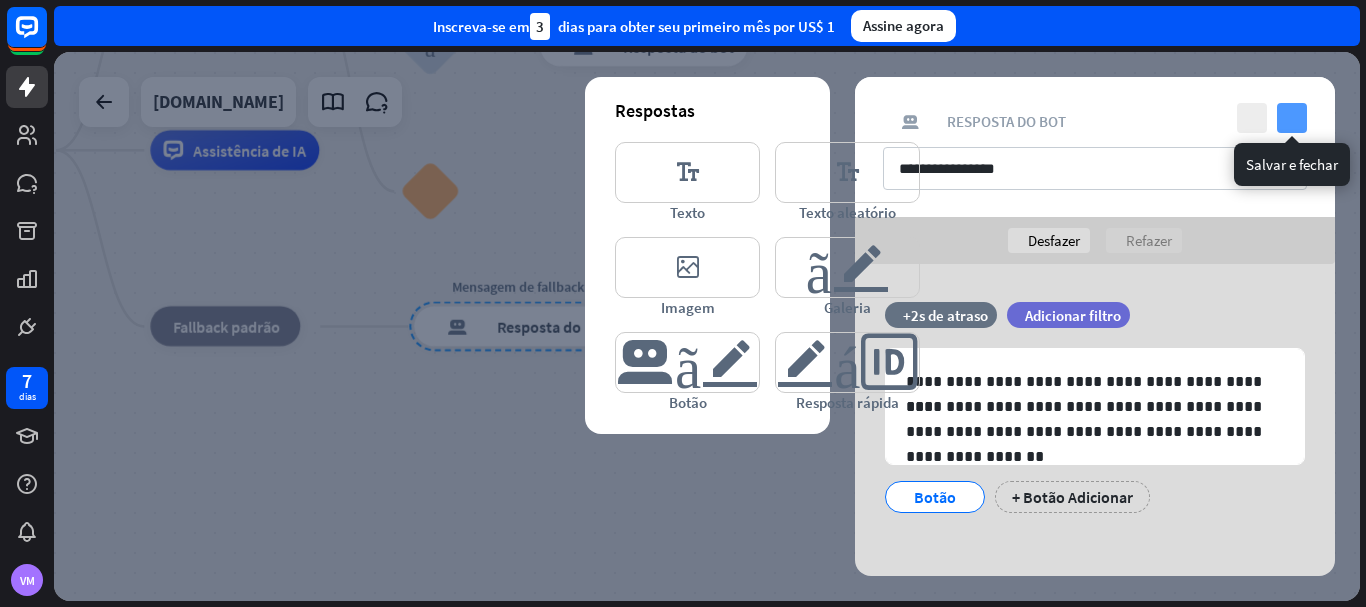 click on "verificar" at bounding box center (1292, 118) 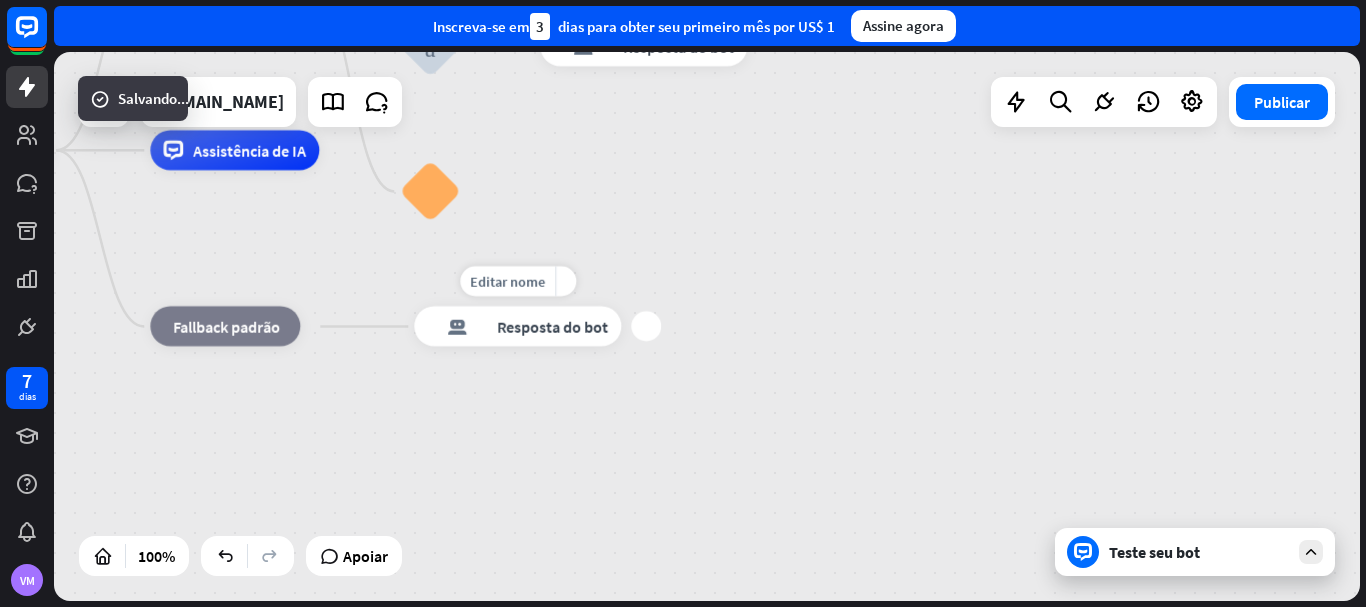 click on "Resposta do bot" at bounding box center [552, 327] 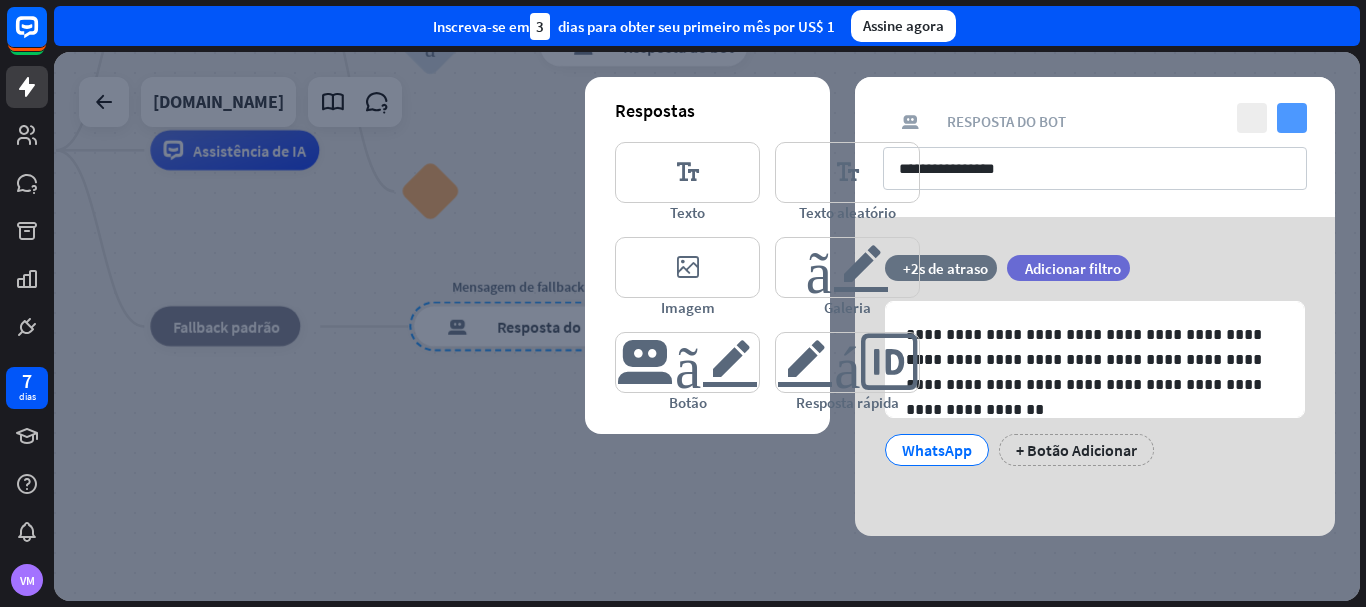 click on "verificar" at bounding box center [1292, 118] 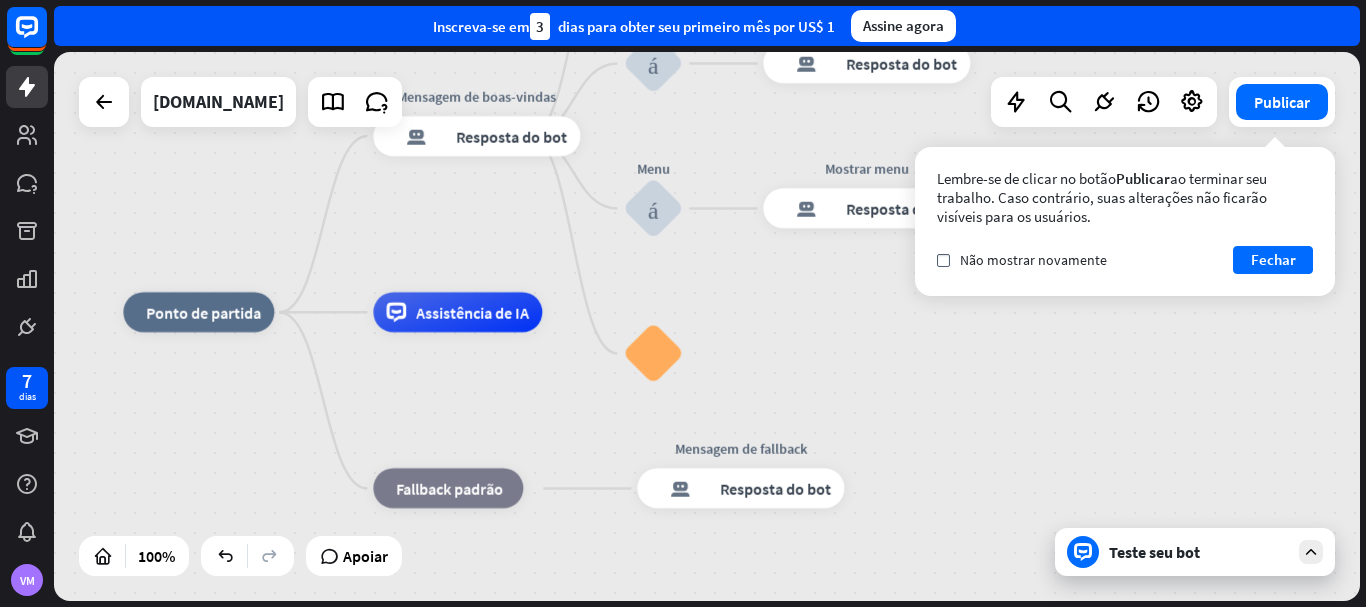 drag, startPoint x: 824, startPoint y: 283, endPoint x: 1031, endPoint y: 424, distance: 250.45958 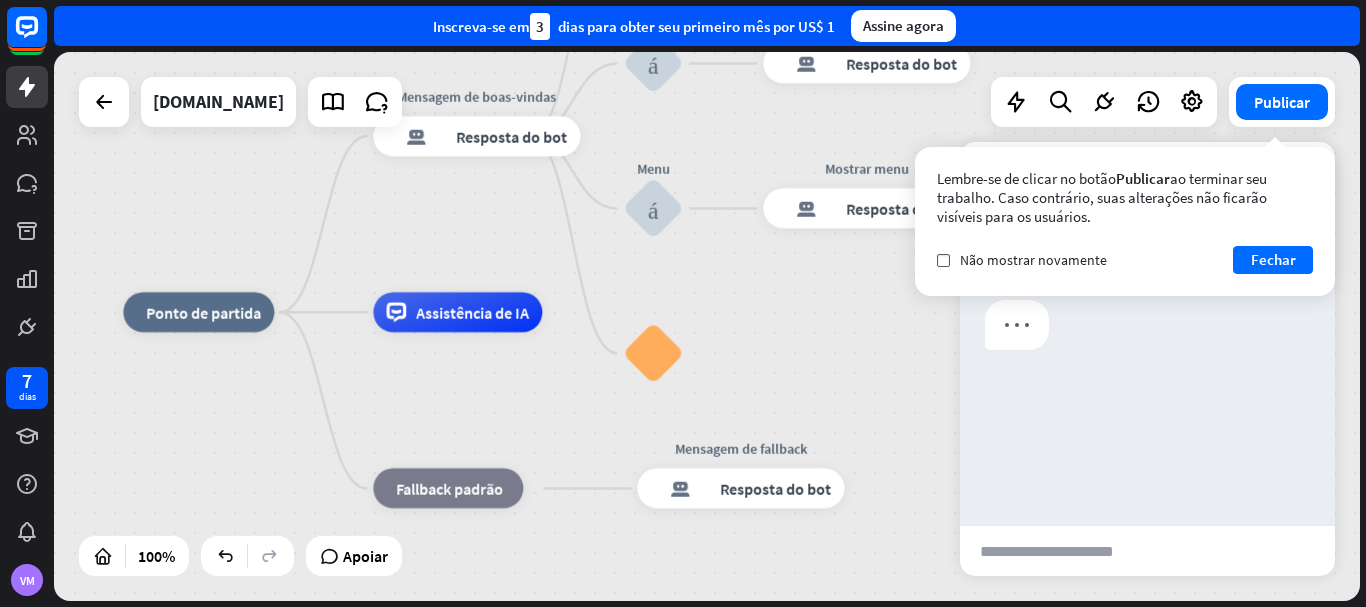click at bounding box center (1061, 551) 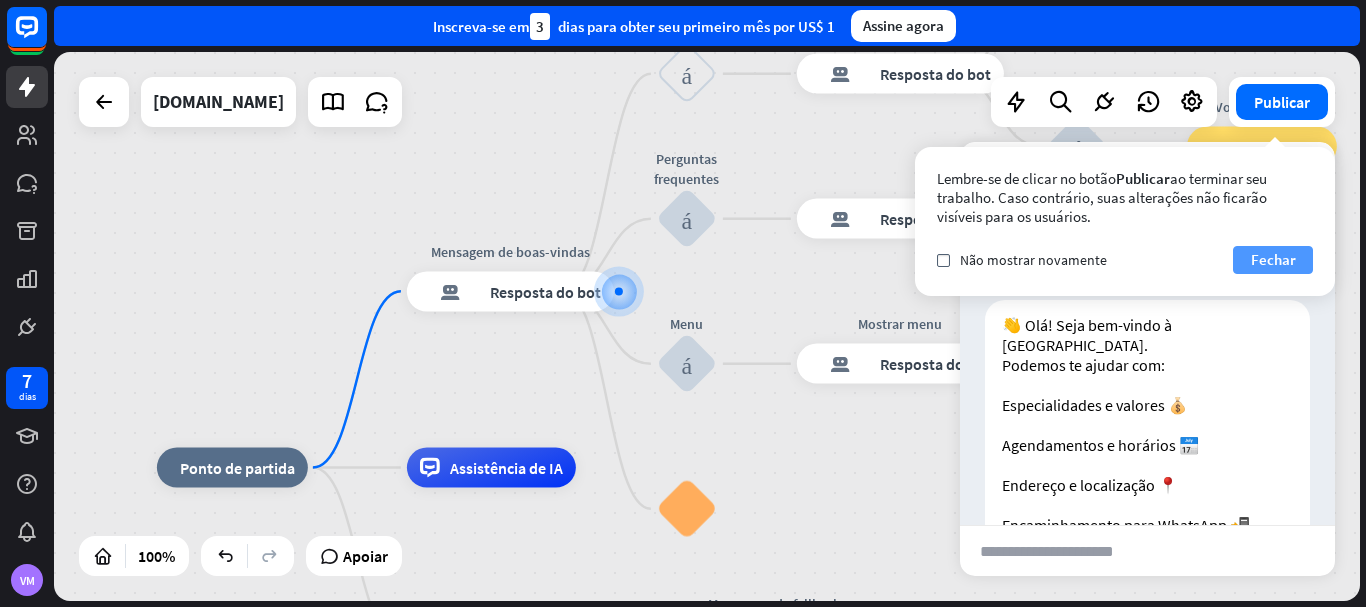 click on "Fechar" at bounding box center (1273, 259) 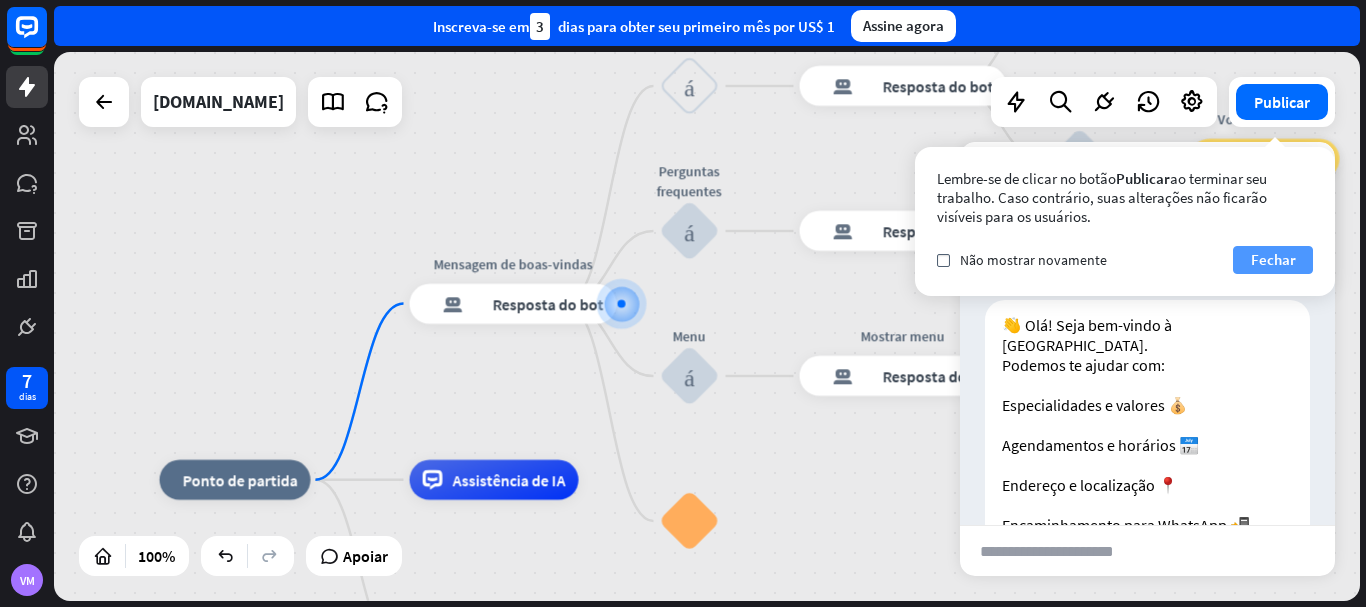 scroll, scrollTop: 130, scrollLeft: 0, axis: vertical 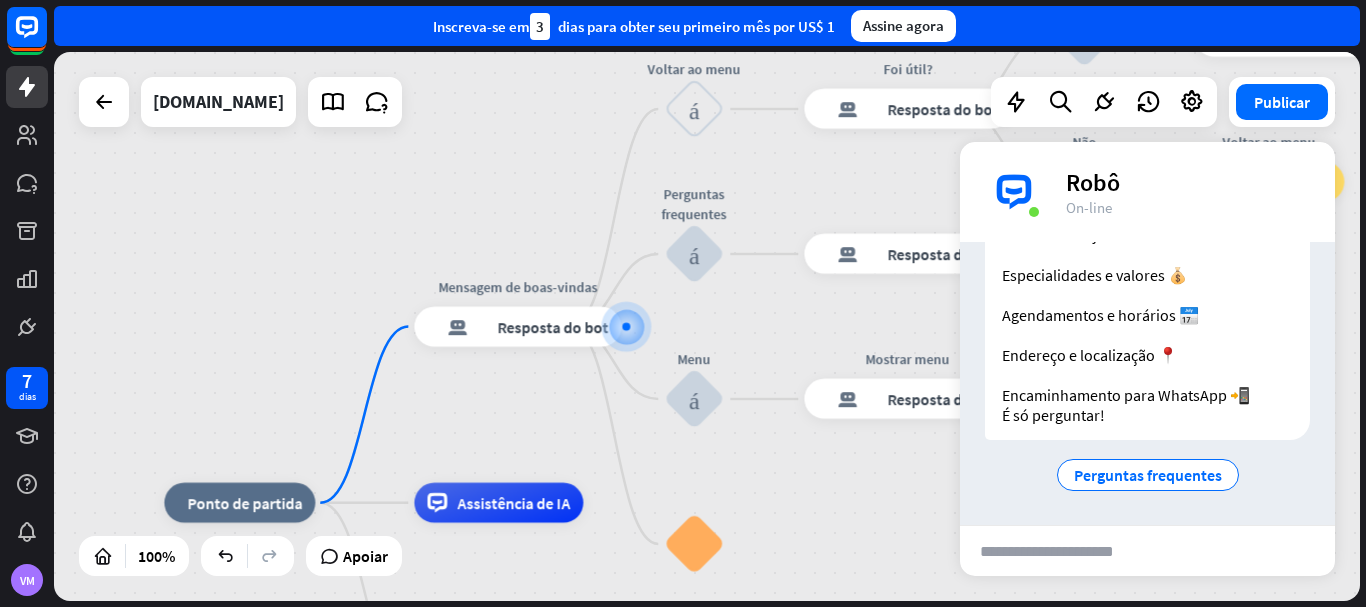 click at bounding box center (1061, 551) 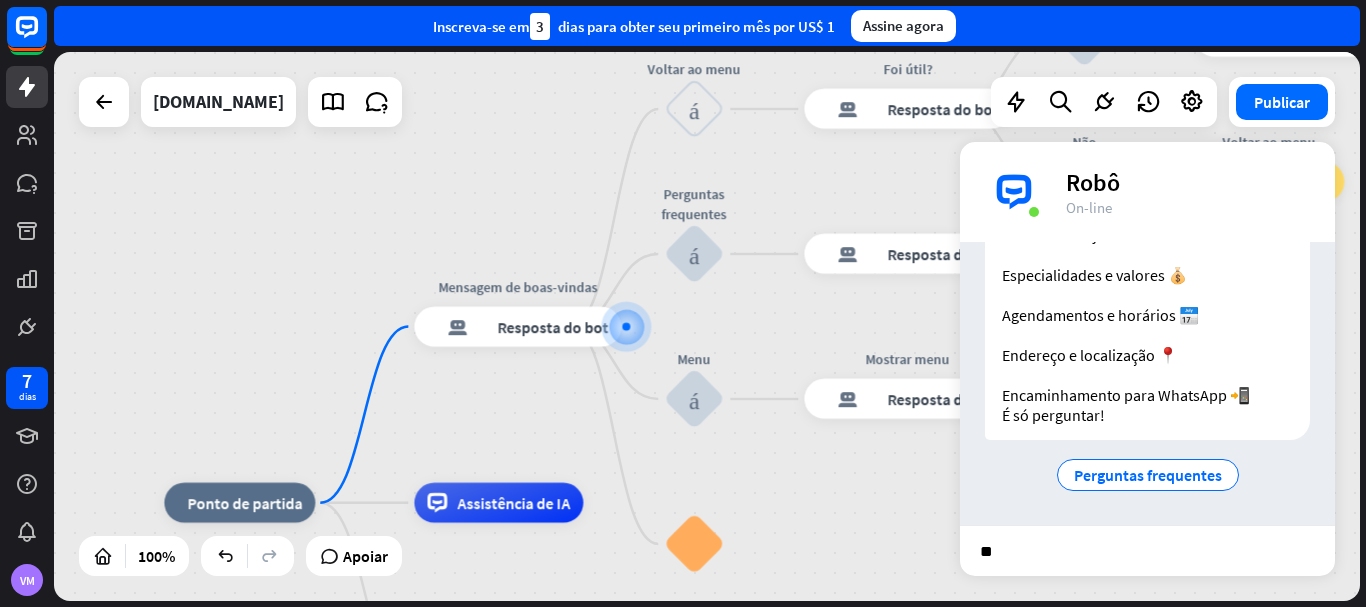 type on "*" 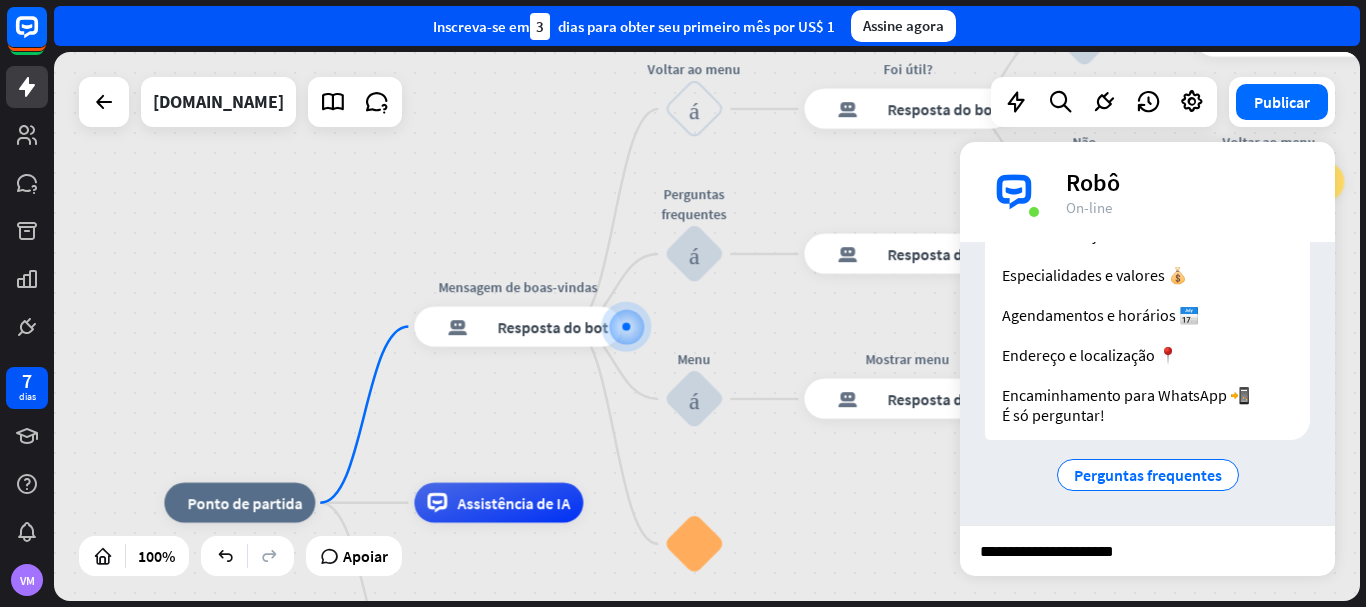 type on "**********" 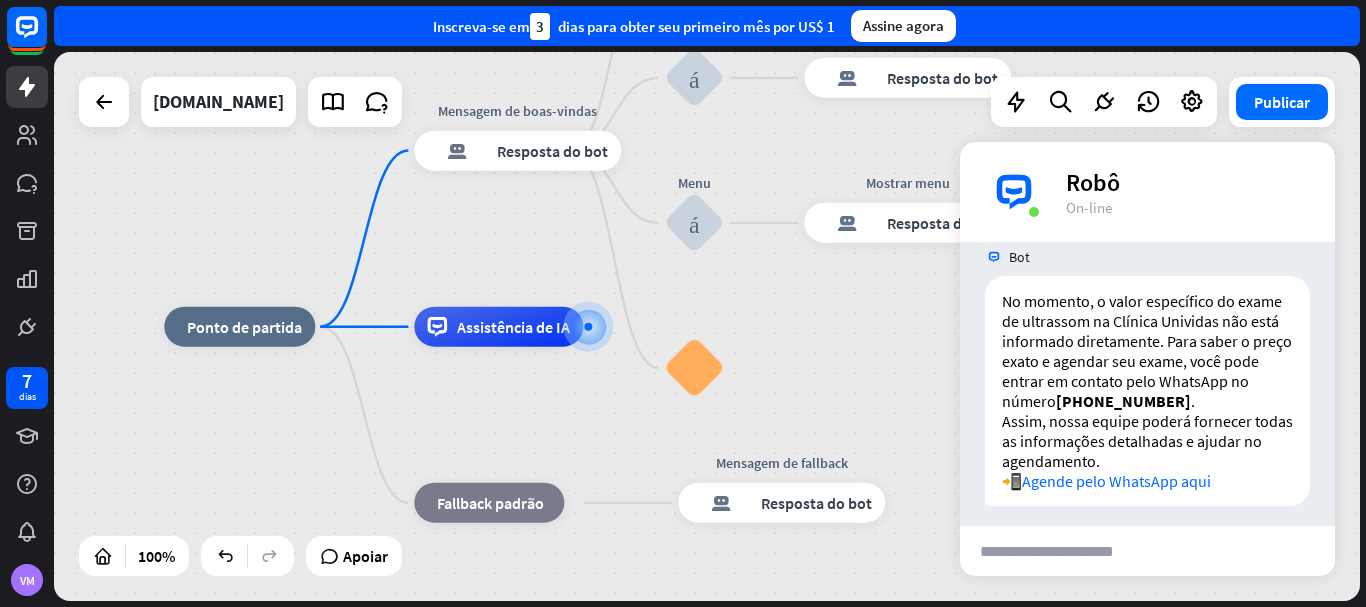 scroll, scrollTop: 451, scrollLeft: 0, axis: vertical 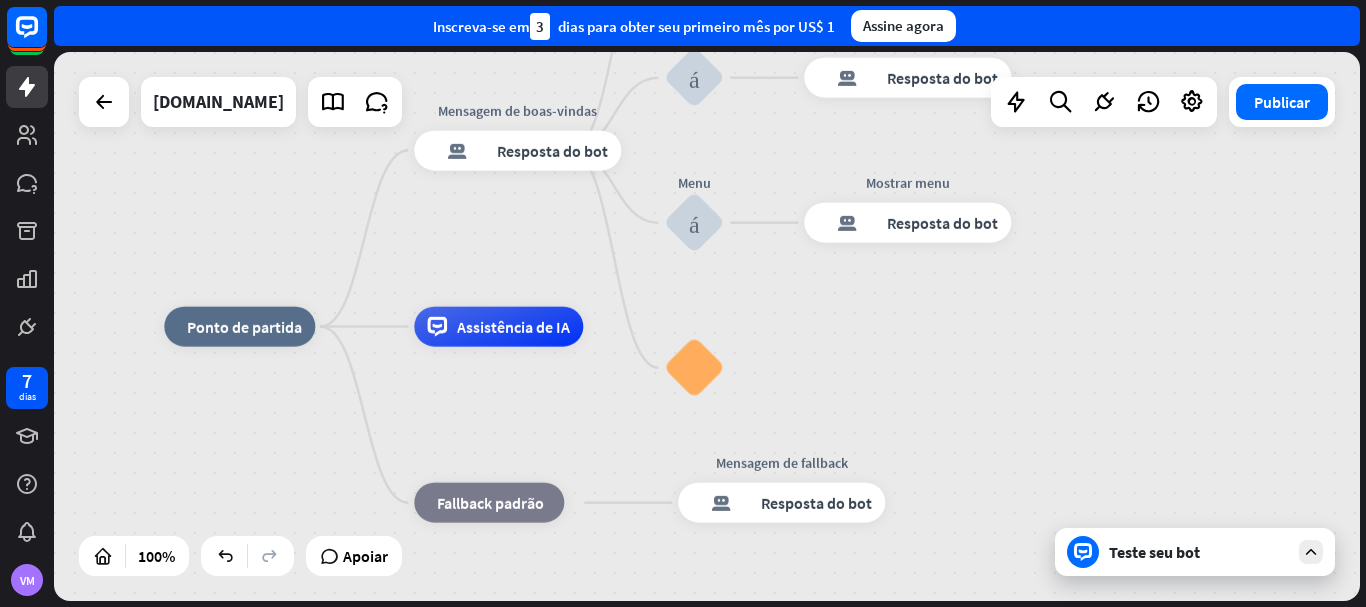 click on "Teste seu bot" at bounding box center [1154, 552] 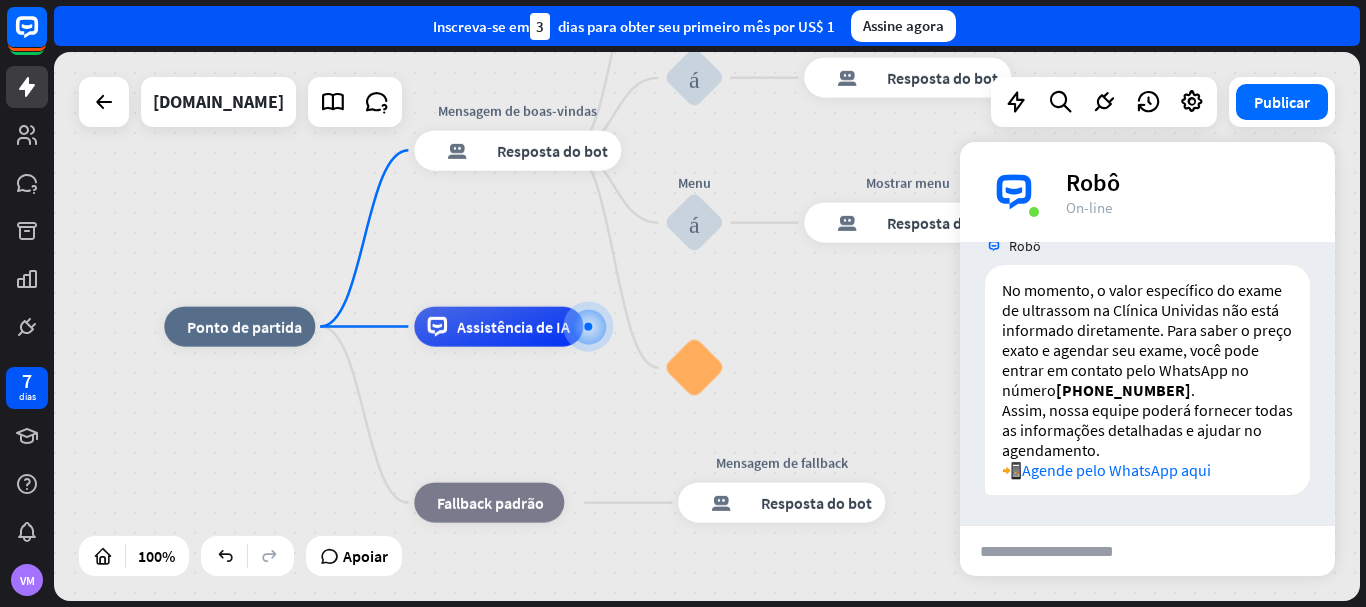 click at bounding box center [1061, 551] 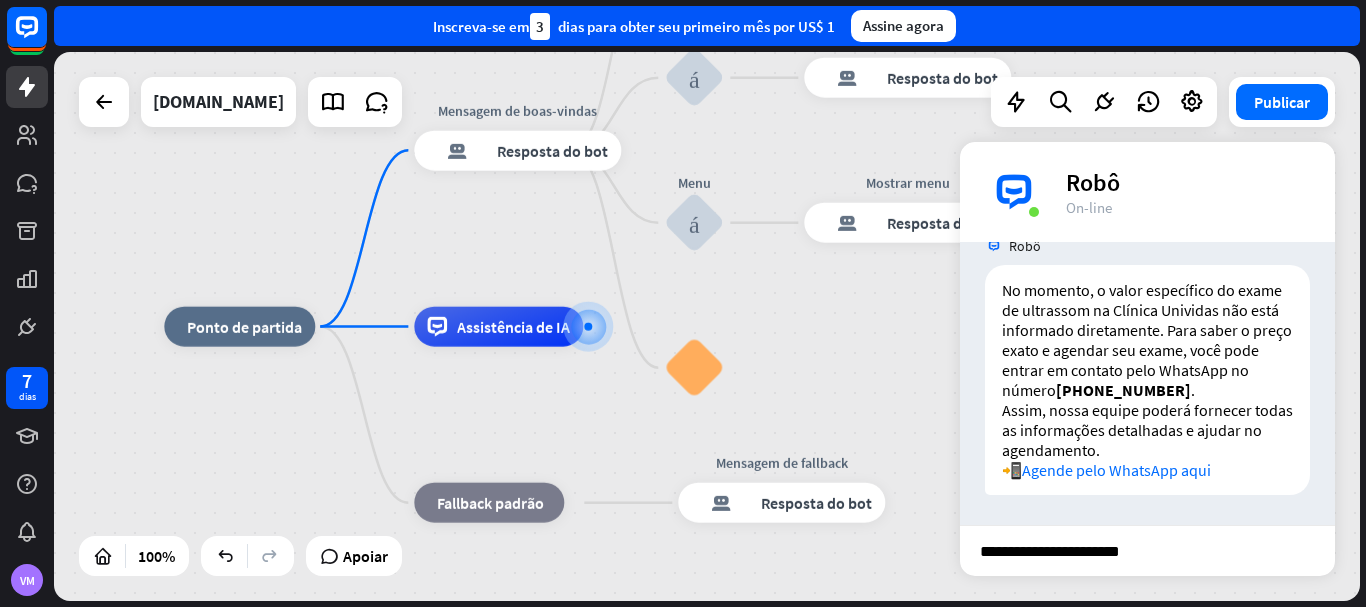 type on "**********" 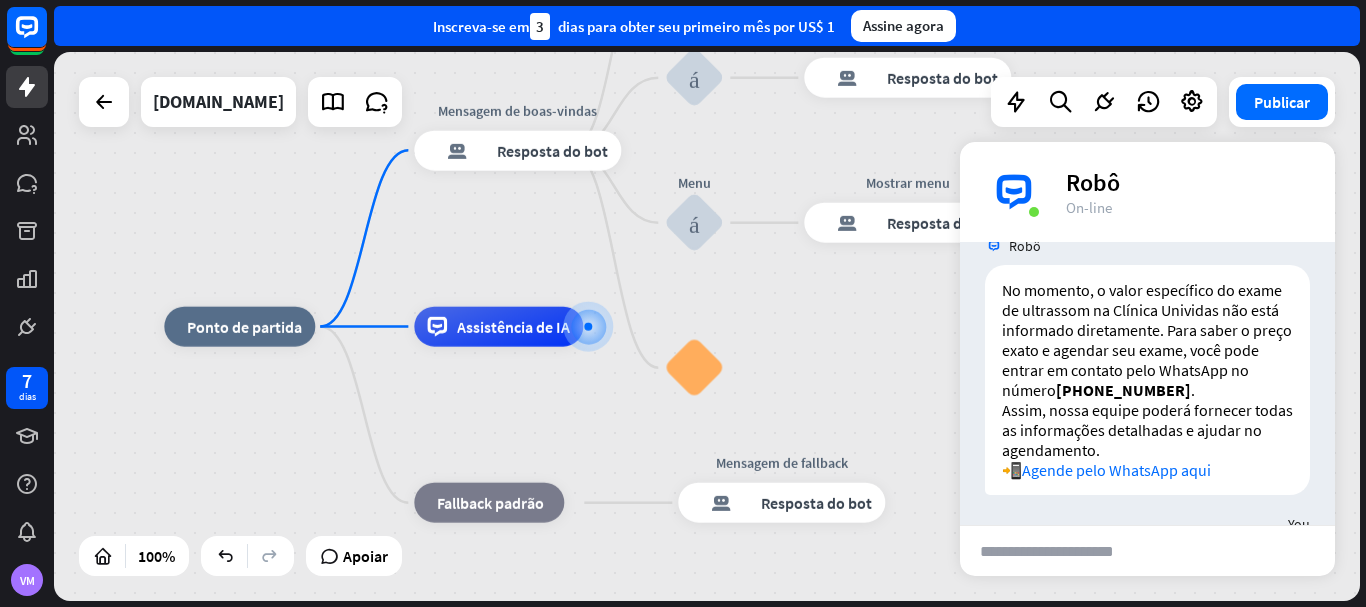 scroll, scrollTop: 0, scrollLeft: 0, axis: both 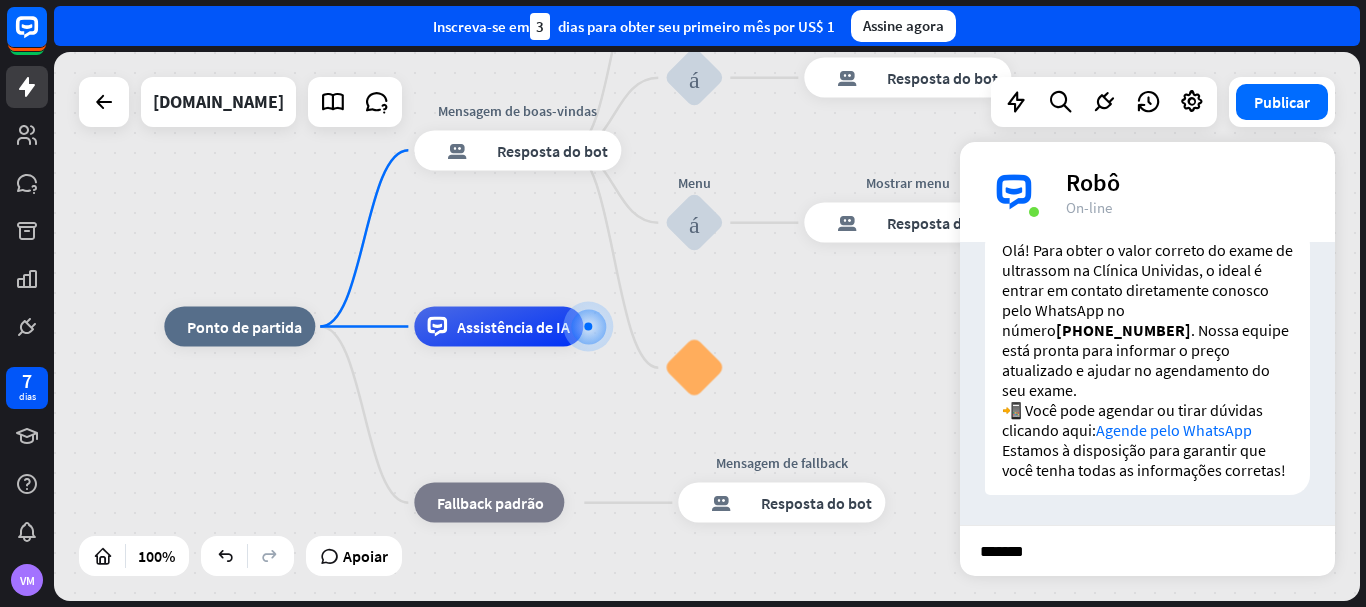 type on "********" 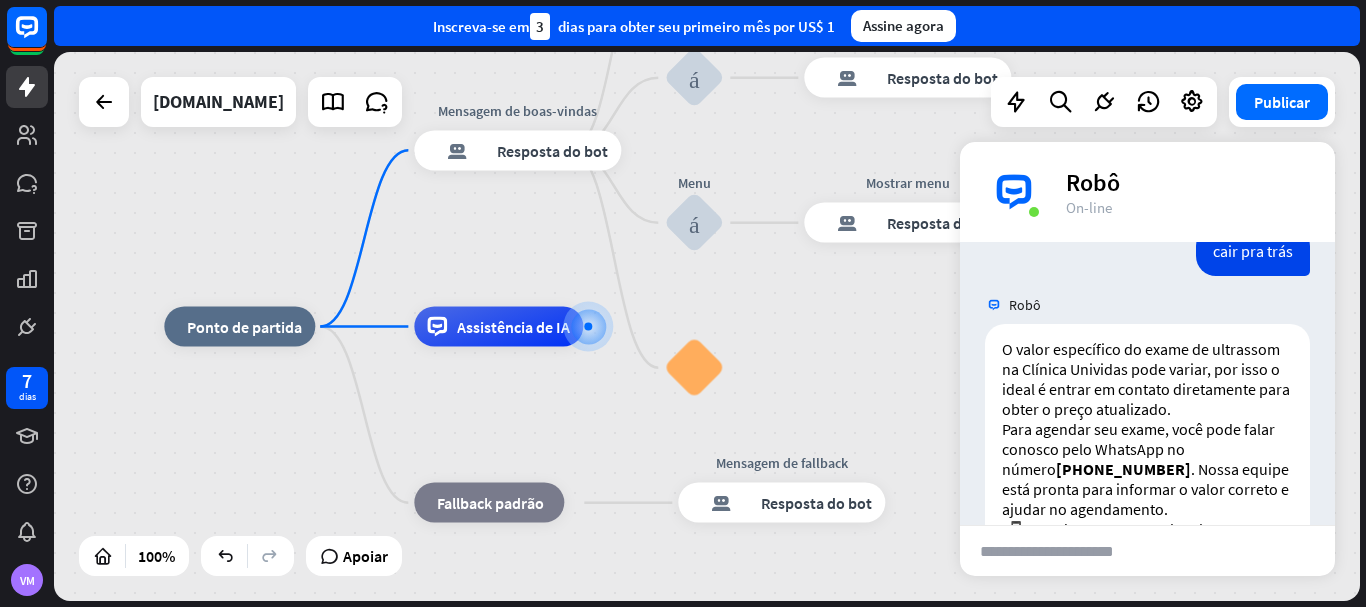 scroll, scrollTop: 1323, scrollLeft: 0, axis: vertical 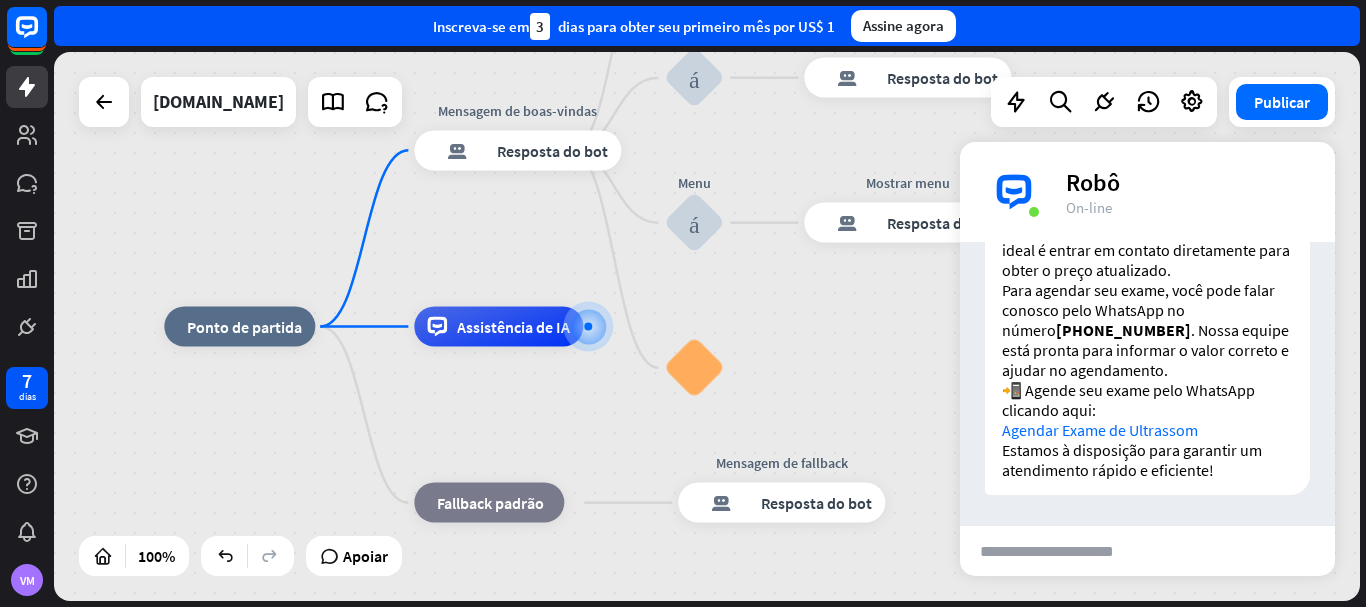 click at bounding box center [1061, 551] 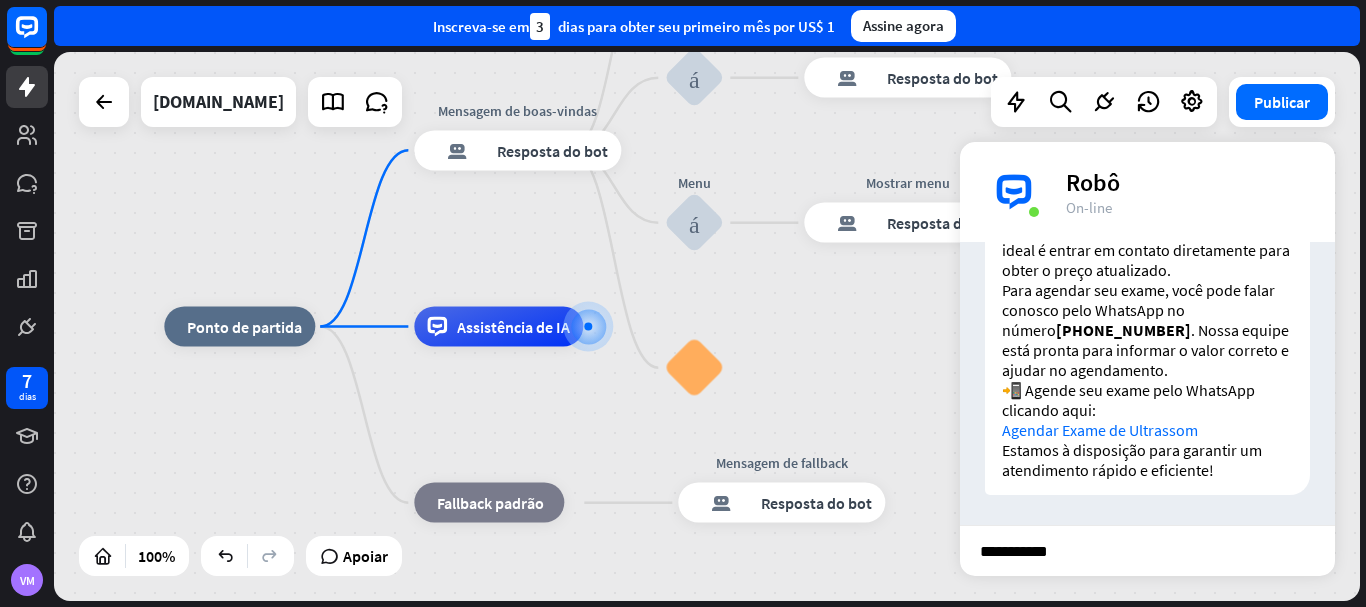type on "**********" 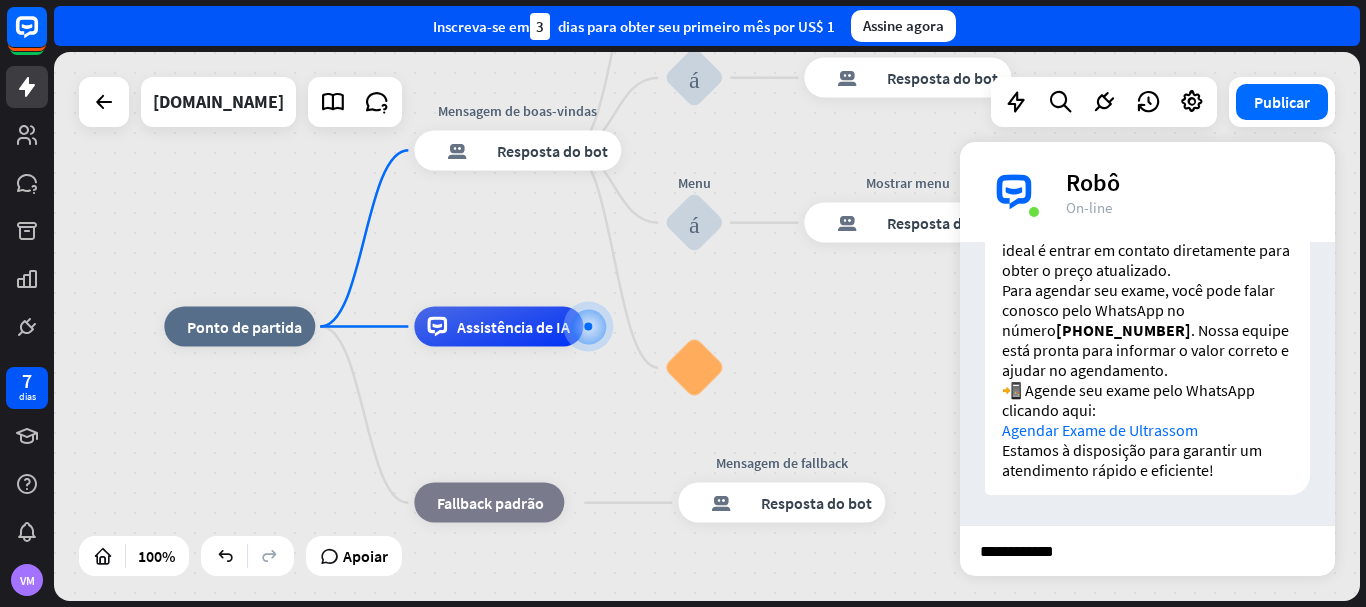type 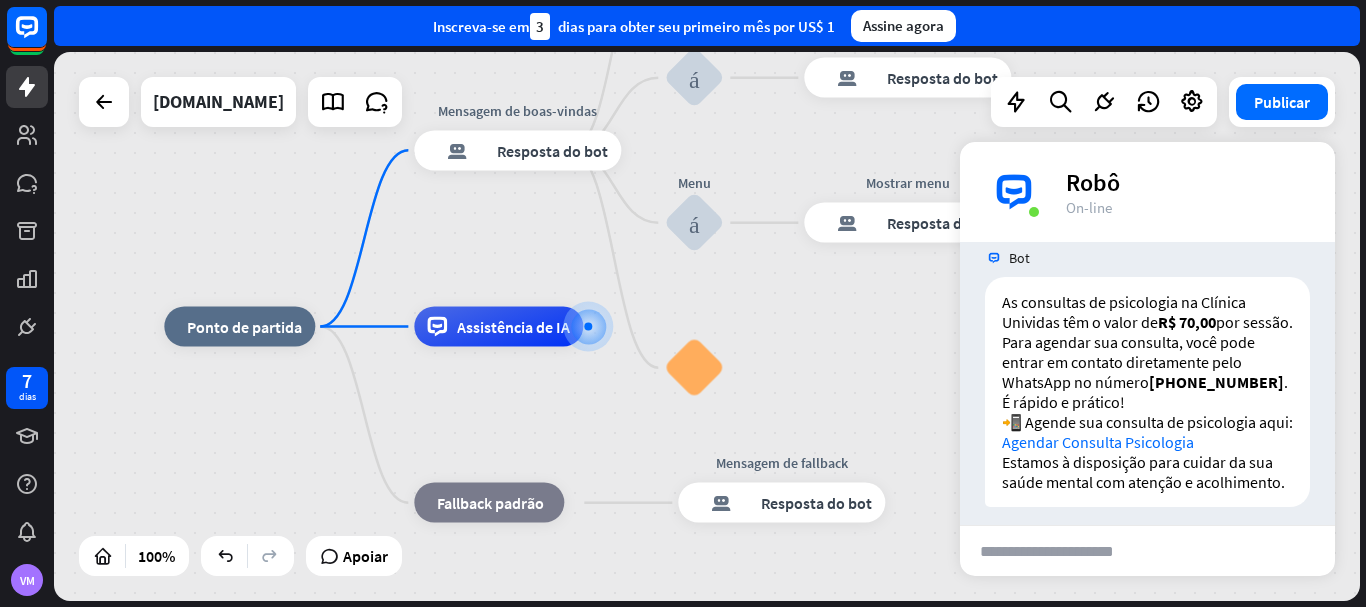 scroll, scrollTop: 1759, scrollLeft: 0, axis: vertical 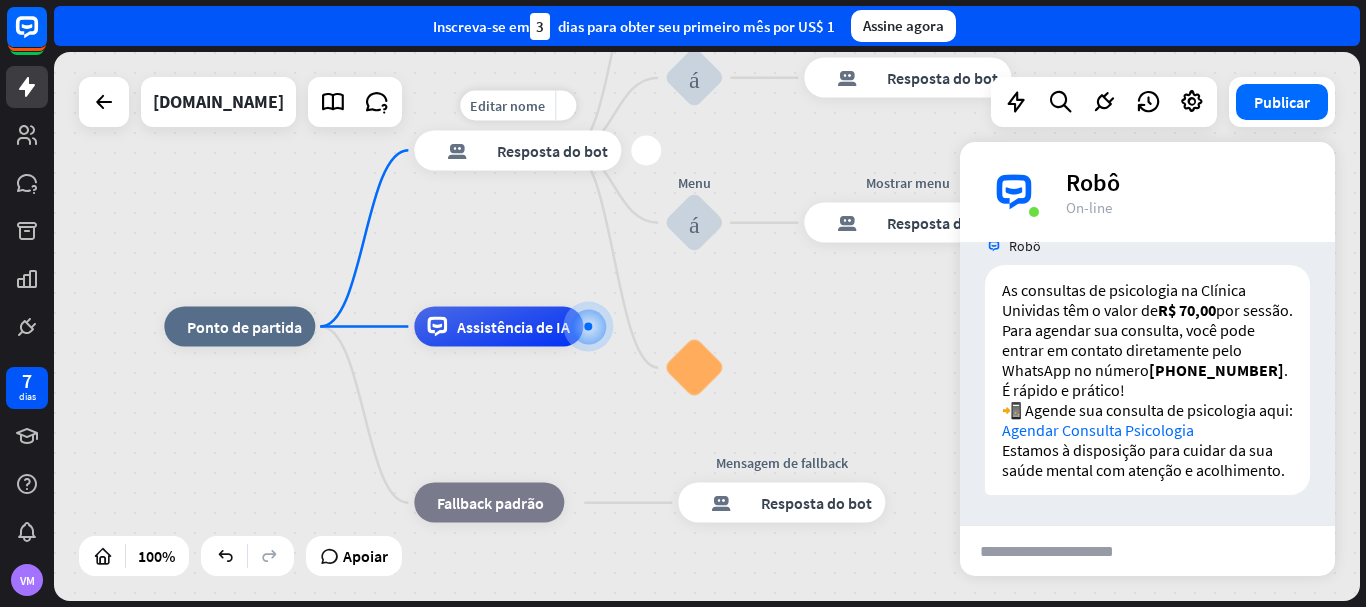 click on "resposta do bot de bloco   Resposta do bot" at bounding box center (517, 150) 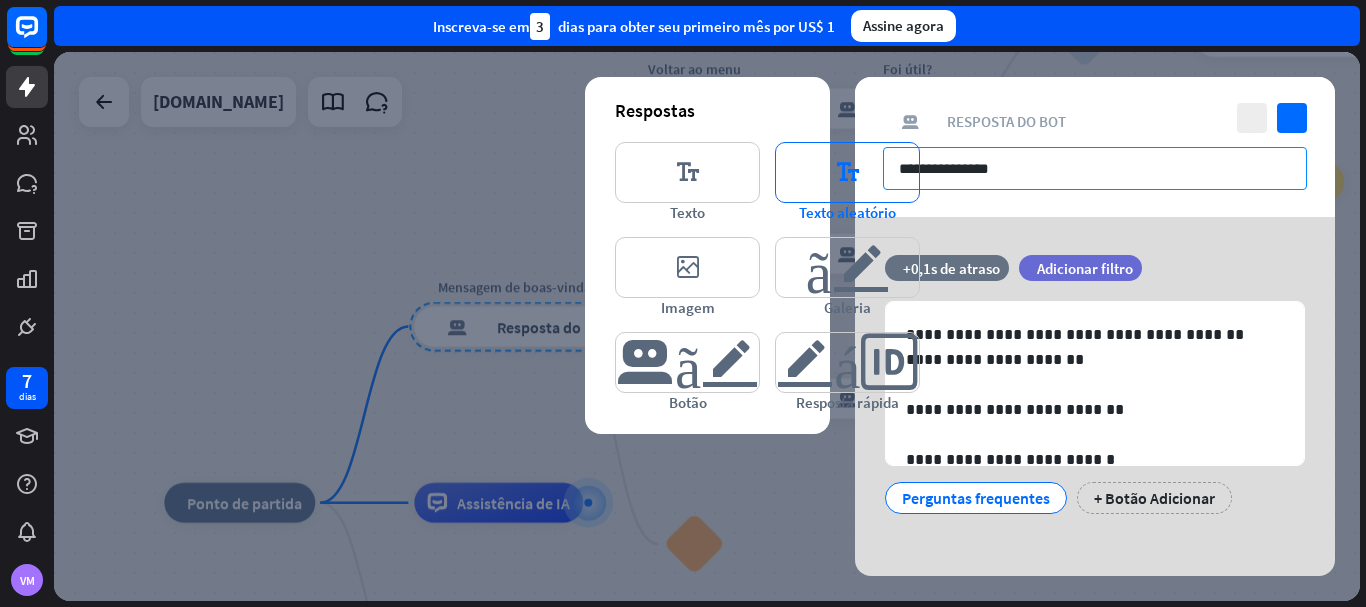 drag, startPoint x: 1045, startPoint y: 170, endPoint x: 802, endPoint y: 167, distance: 243.01852 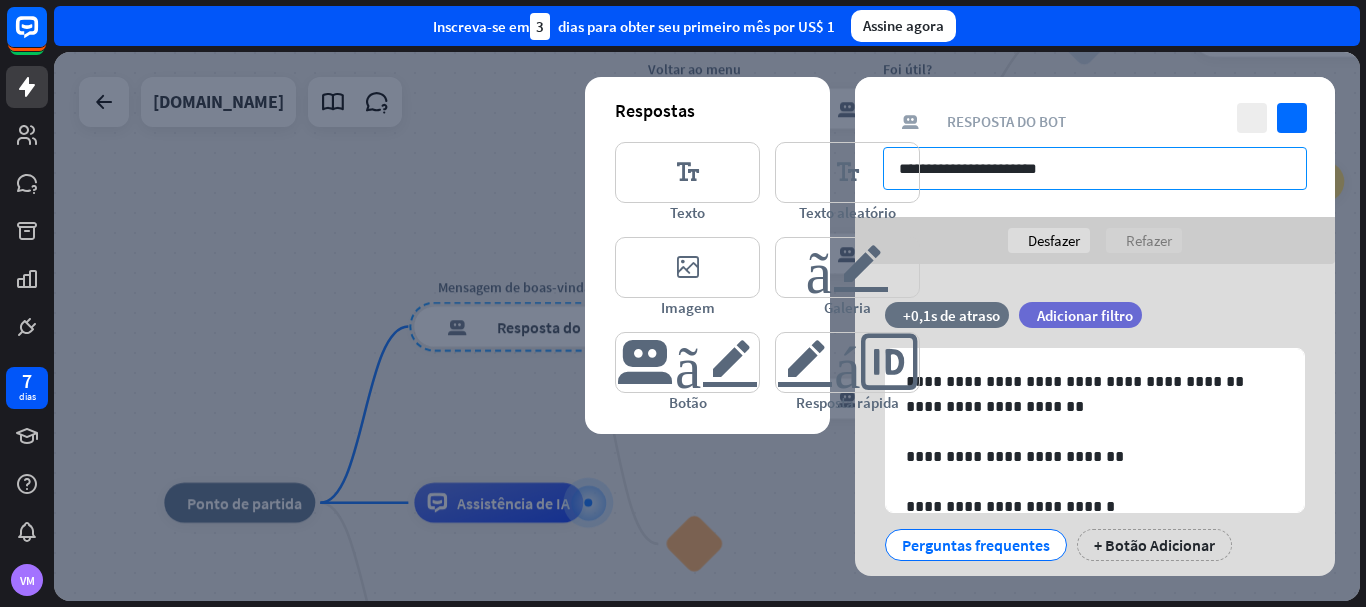 type on "**********" 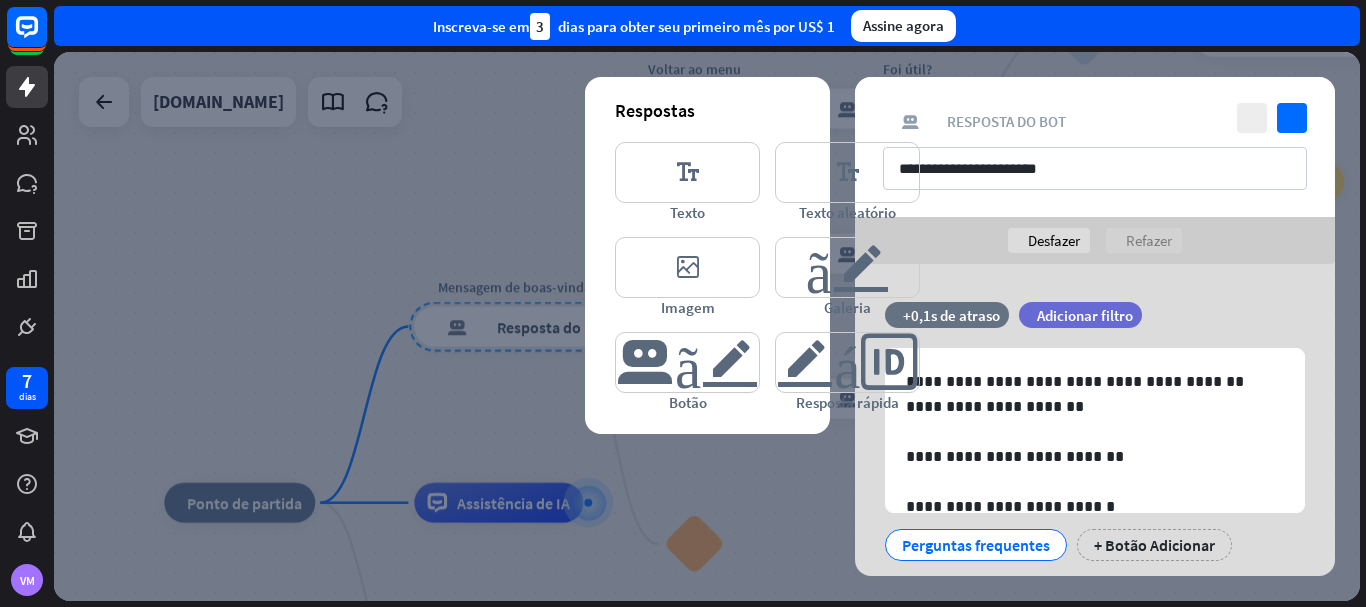 click on "desfazer
Desfazer
refazer
Refazer" at bounding box center [1095, 240] 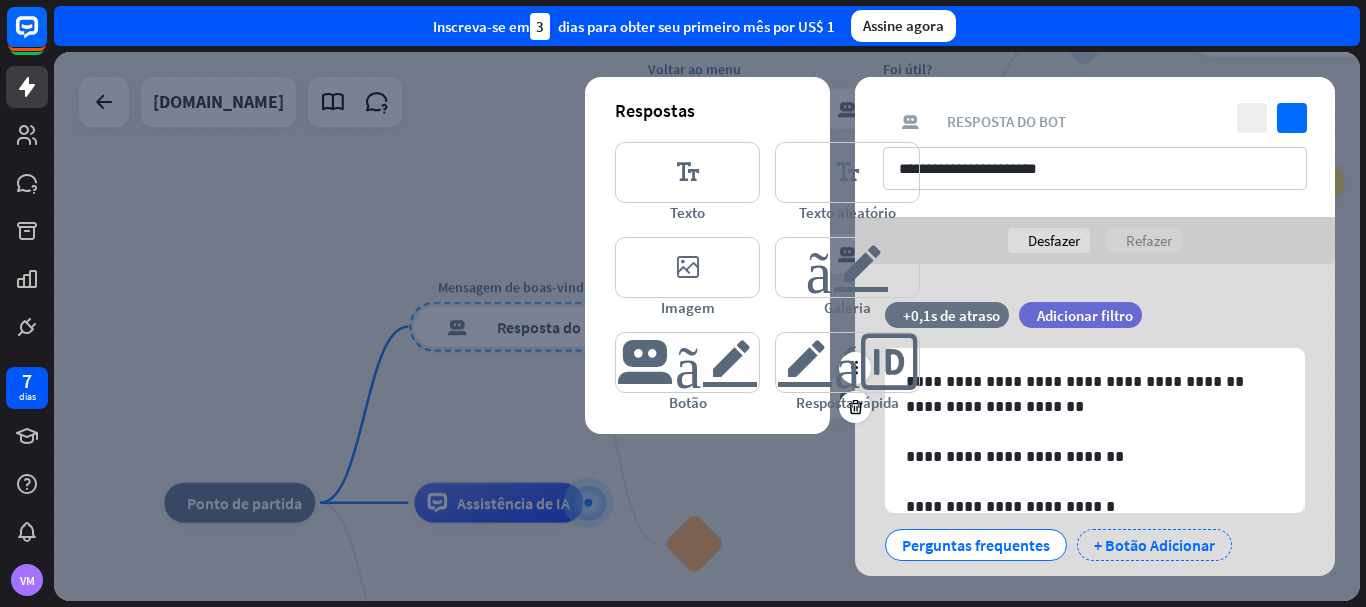 click on "+ Botão Adicionar" at bounding box center [1154, 545] 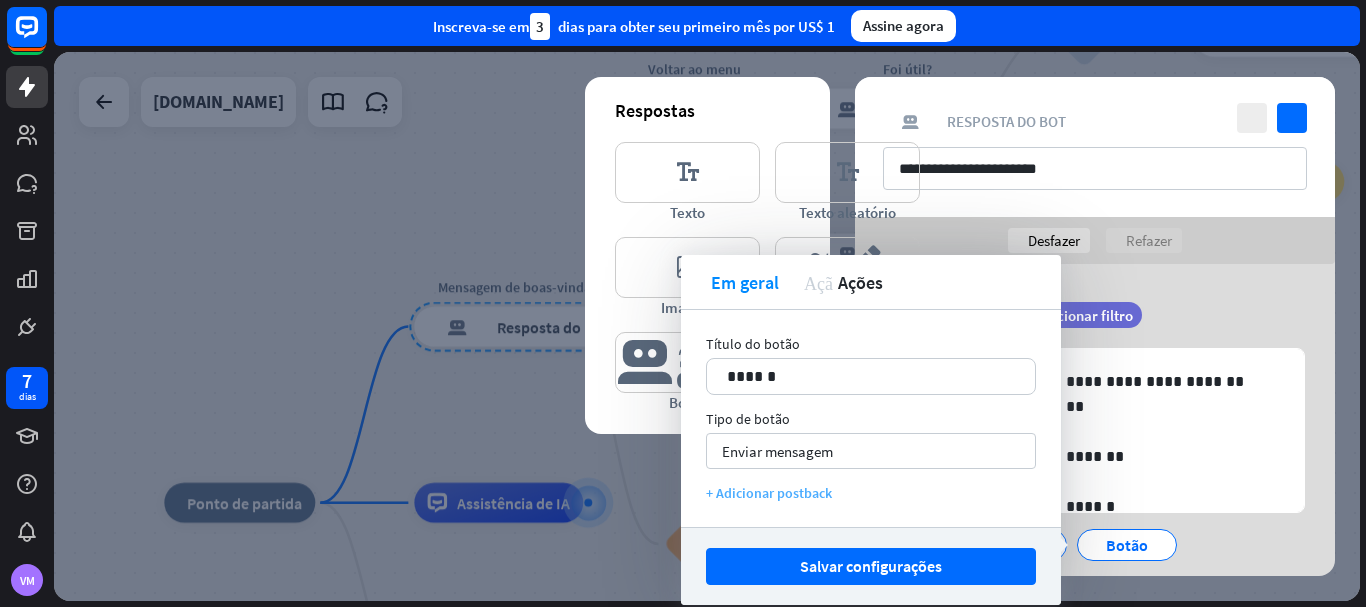 click on "+ Adicionar postback" at bounding box center [769, 493] 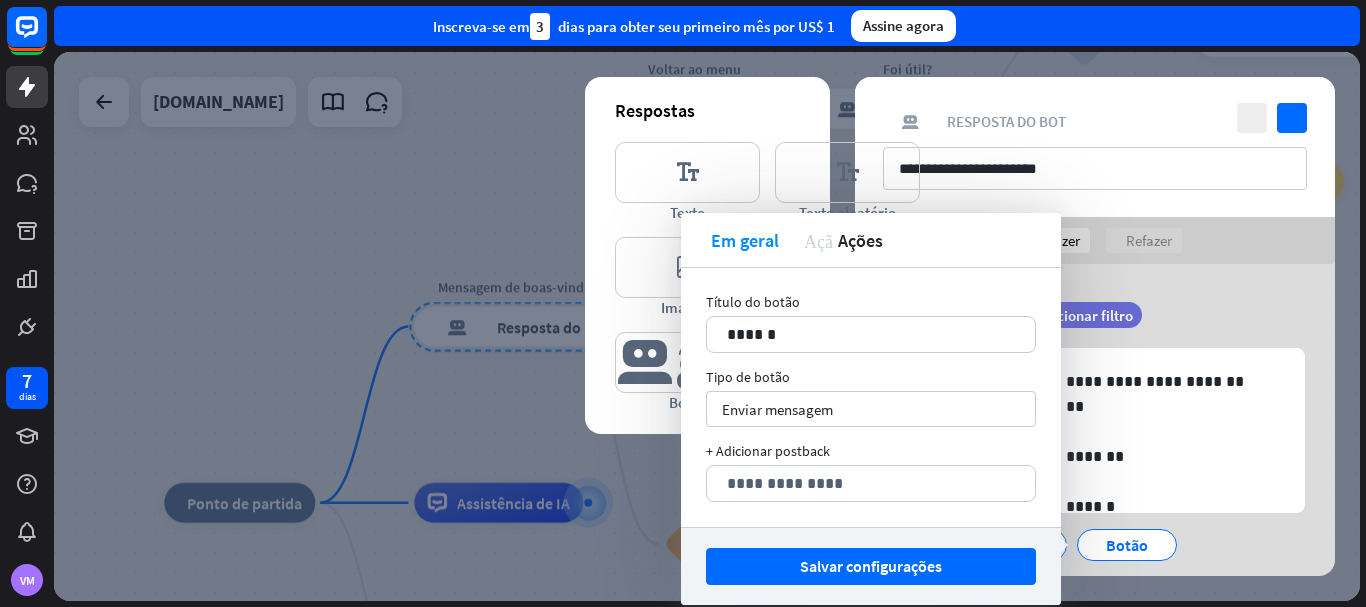 click on "**********" at bounding box center [871, 483] 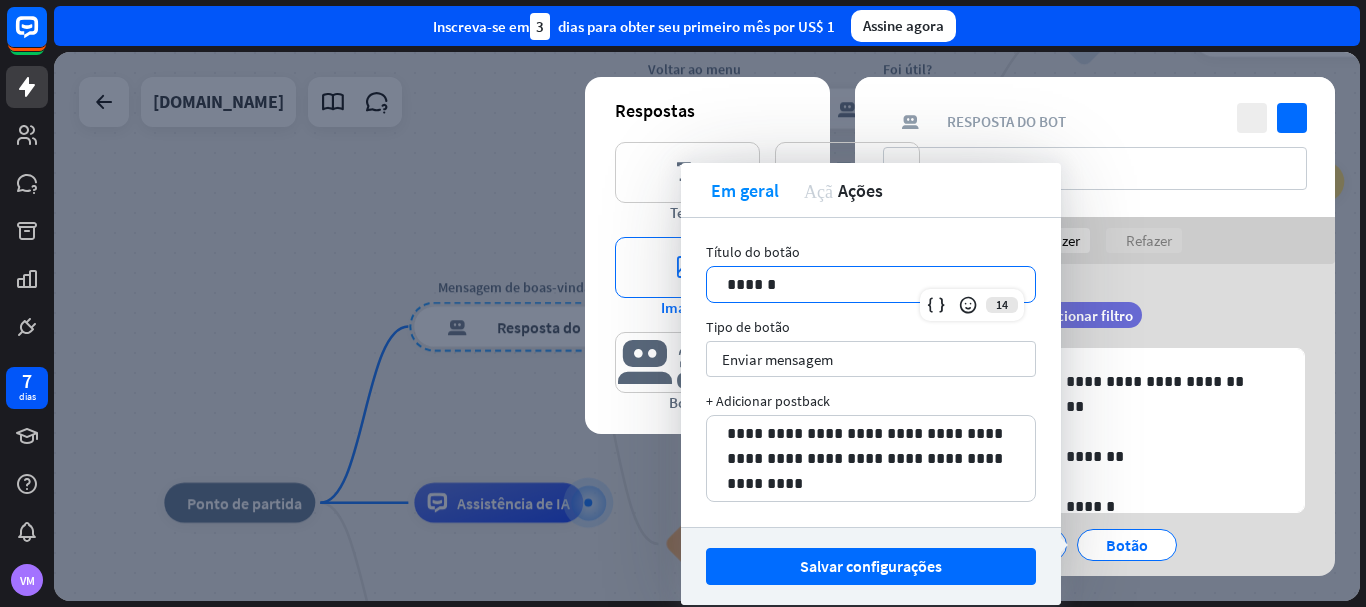 drag, startPoint x: 809, startPoint y: 282, endPoint x: 680, endPoint y: 297, distance: 129.86917 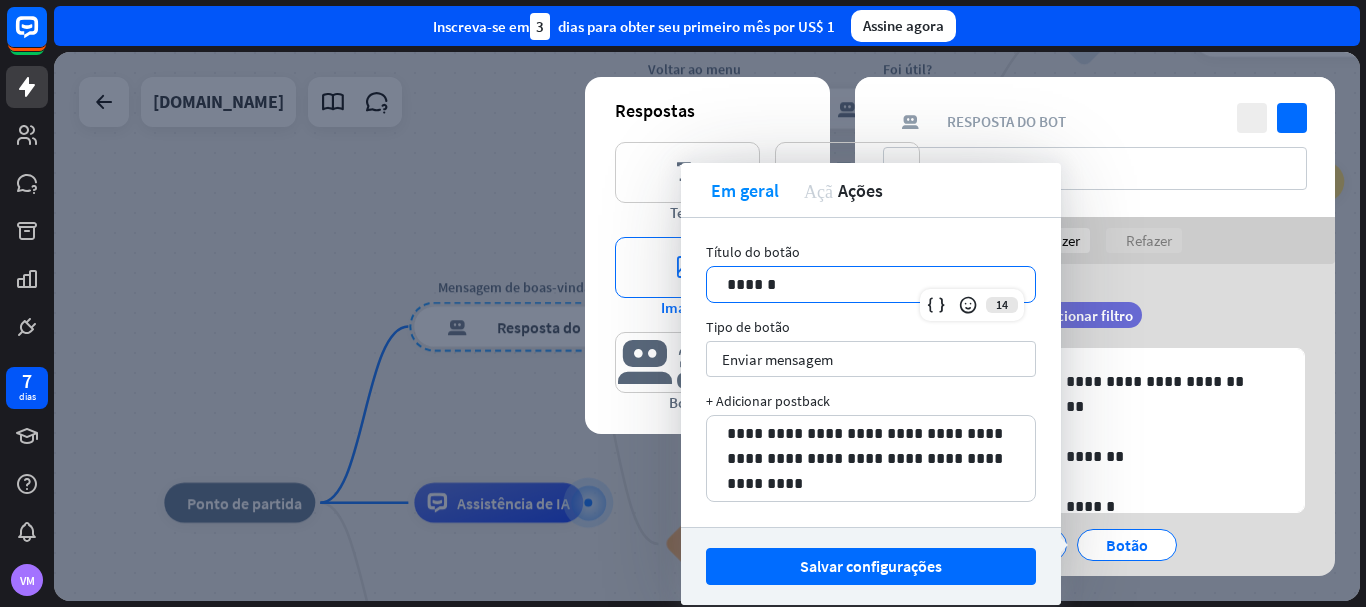 click on "7   dias
VM
fechar
Ajuda do produto
Primeiros passos   Comece a usar o ChatBot       Central de Ajuda   Siga os tutoriais passo a passo       Academia   Aumente o nível do seu conjunto de habilidades       Contate-nos   Entre em contato com nossos especialistas em produtos
Inscreva-se em
3
[PERSON_NAME] para obter seu primeiro mês por US$ 1
Assine agora                         casa_2   Ponto de partida                 Mensagem de boas-vindas   resposta do bot de bloco   Resposta do bot                 Voltar ao menu   bloco_entrada_do_usuário                 Foi útil?   resposta do bot de bloco   Resposta do bot                 Sim" at bounding box center (683, 303) 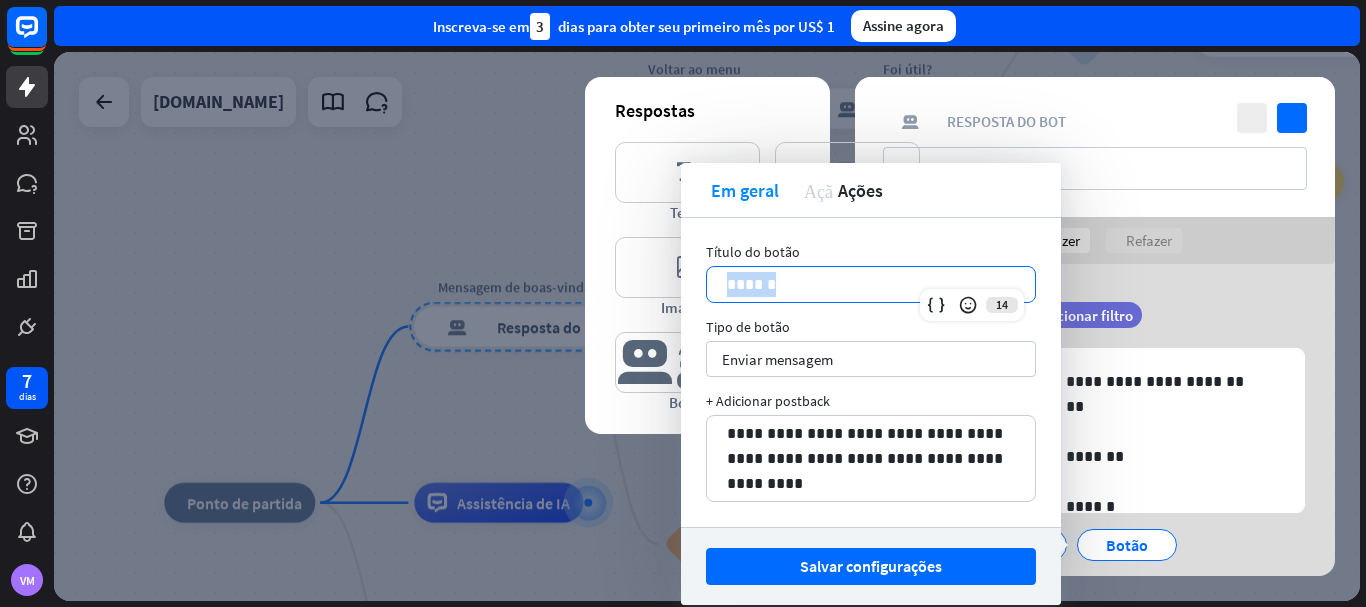 drag, startPoint x: 804, startPoint y: 274, endPoint x: 698, endPoint y: 291, distance: 107.35455 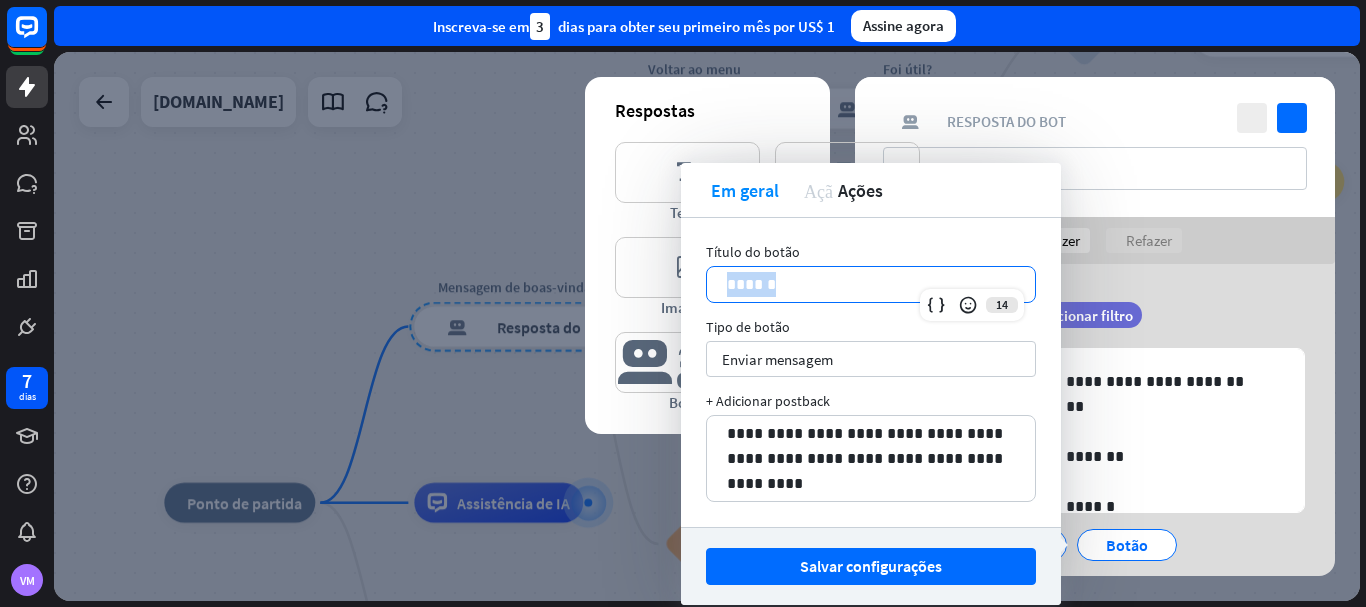 type 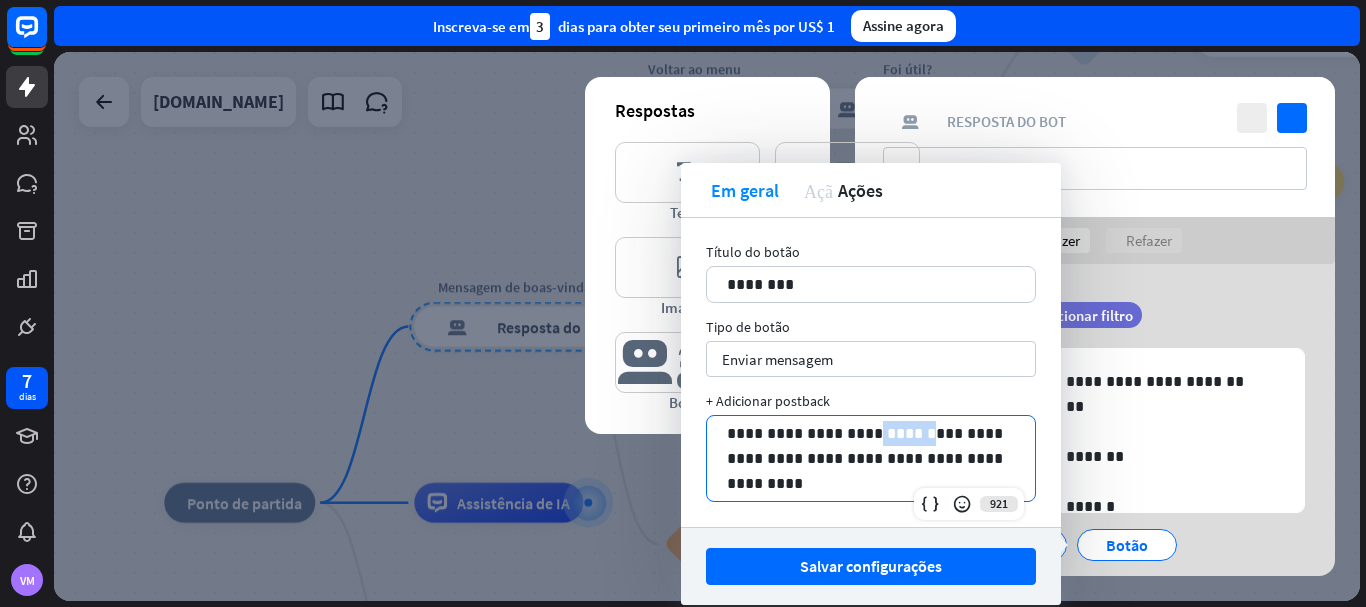 drag, startPoint x: 924, startPoint y: 431, endPoint x: 865, endPoint y: 430, distance: 59.008472 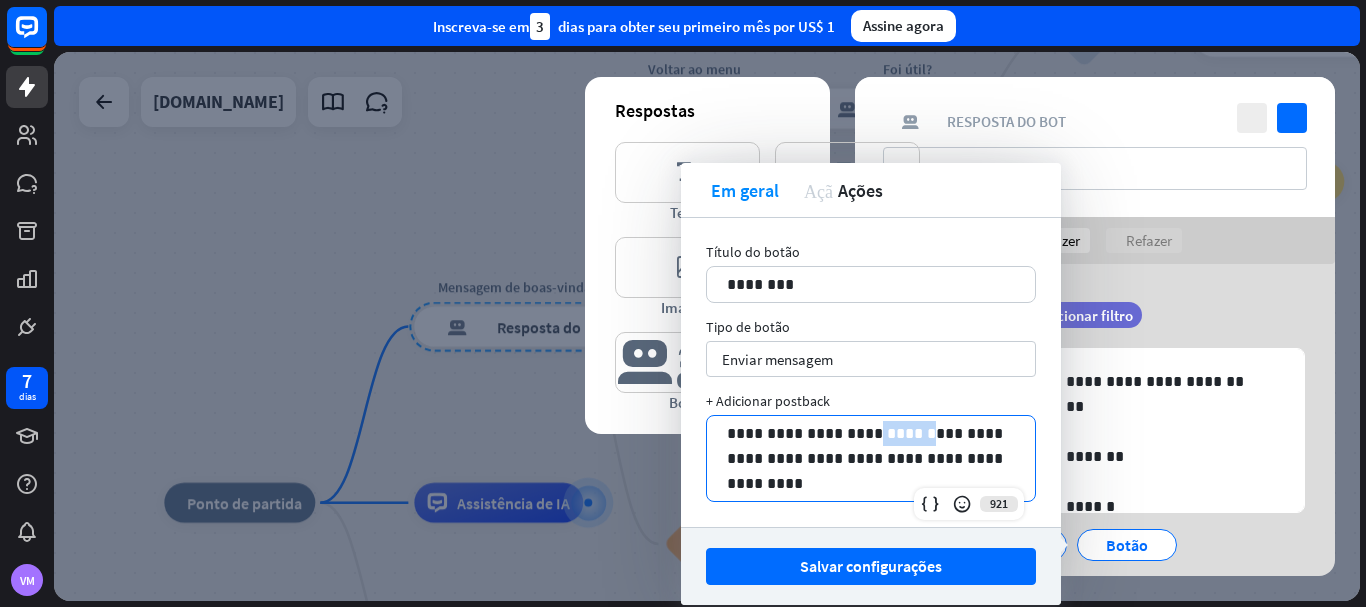 click on "**********" at bounding box center [871, 458] 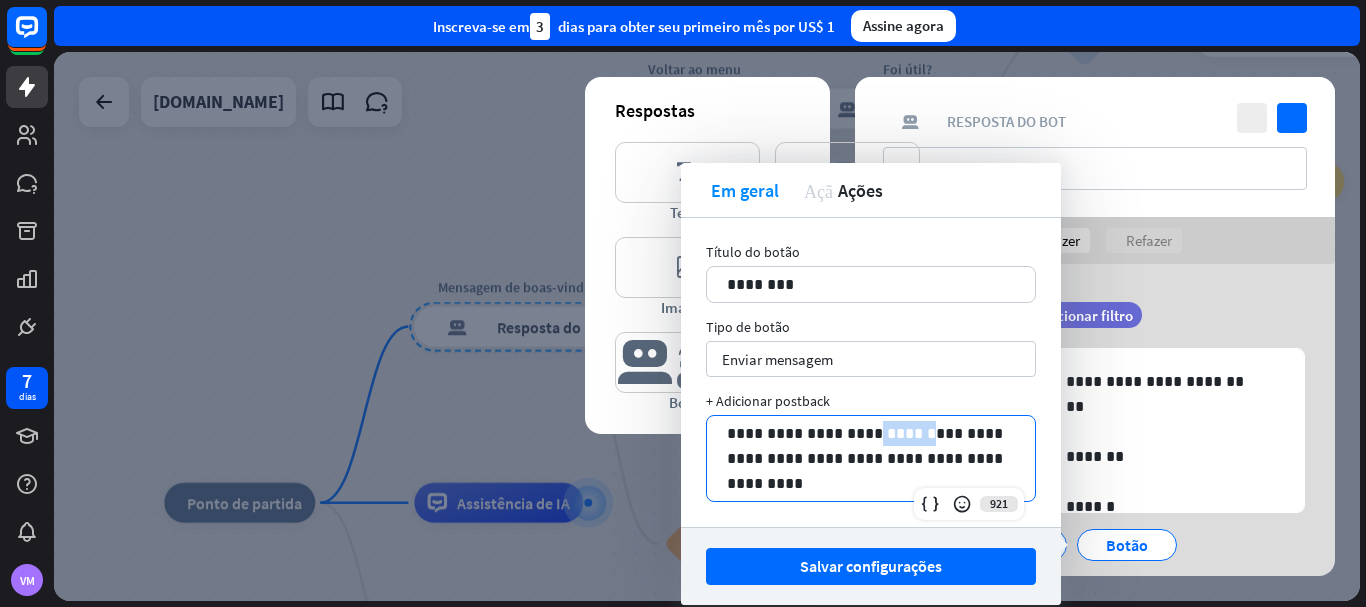 type 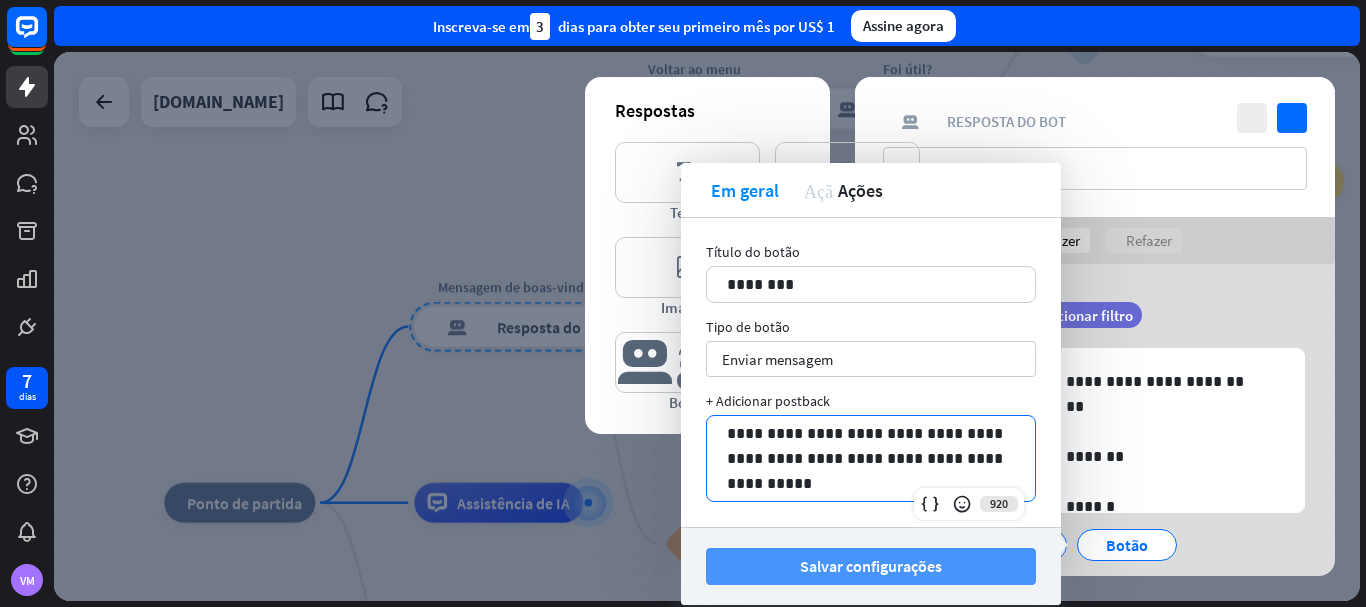click on "Salvar configurações" at bounding box center [871, 566] 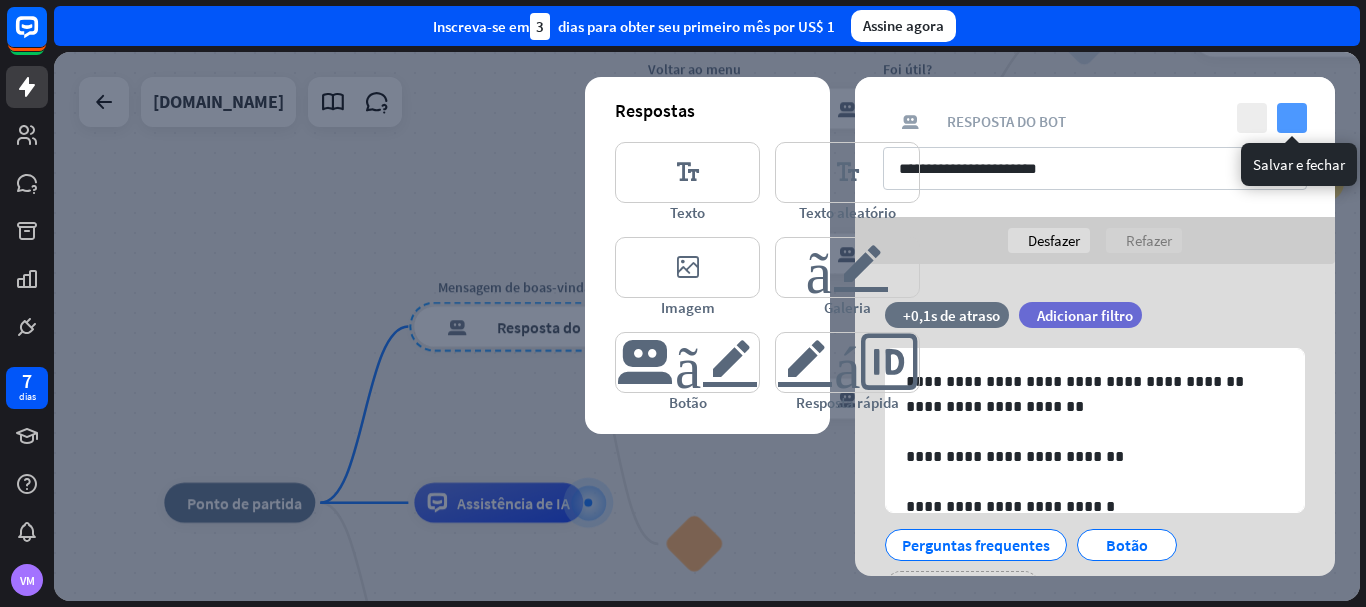click on "verificar" at bounding box center [1292, 118] 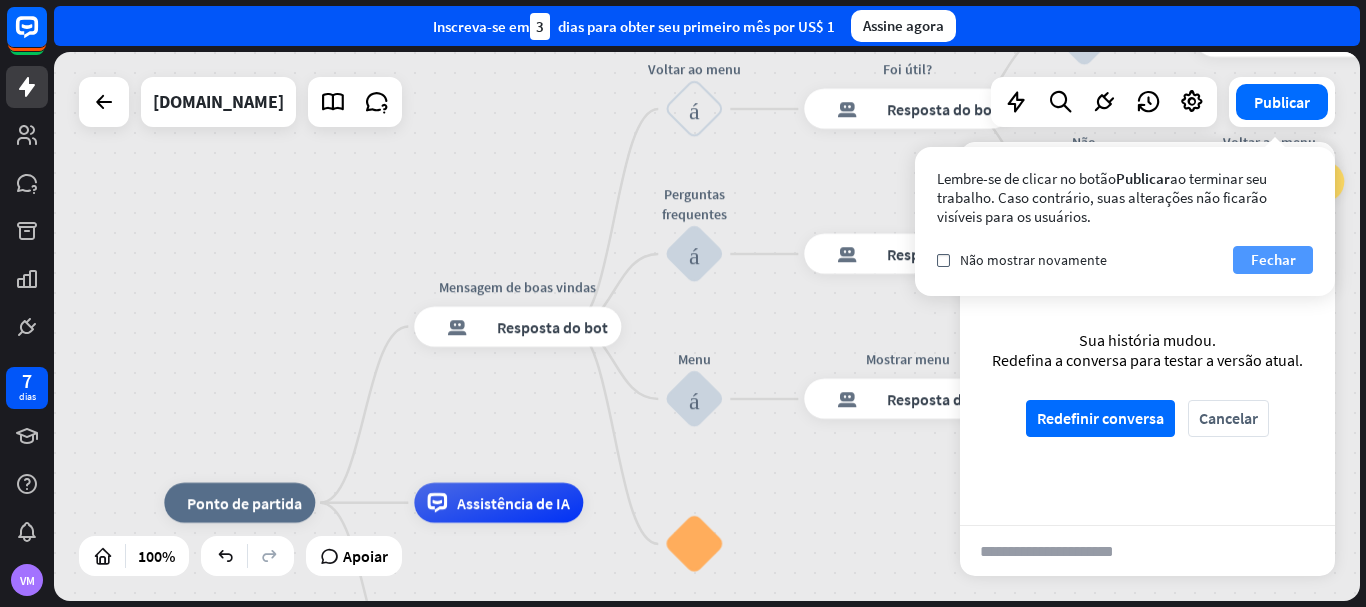 click on "Fechar" at bounding box center [1273, 259] 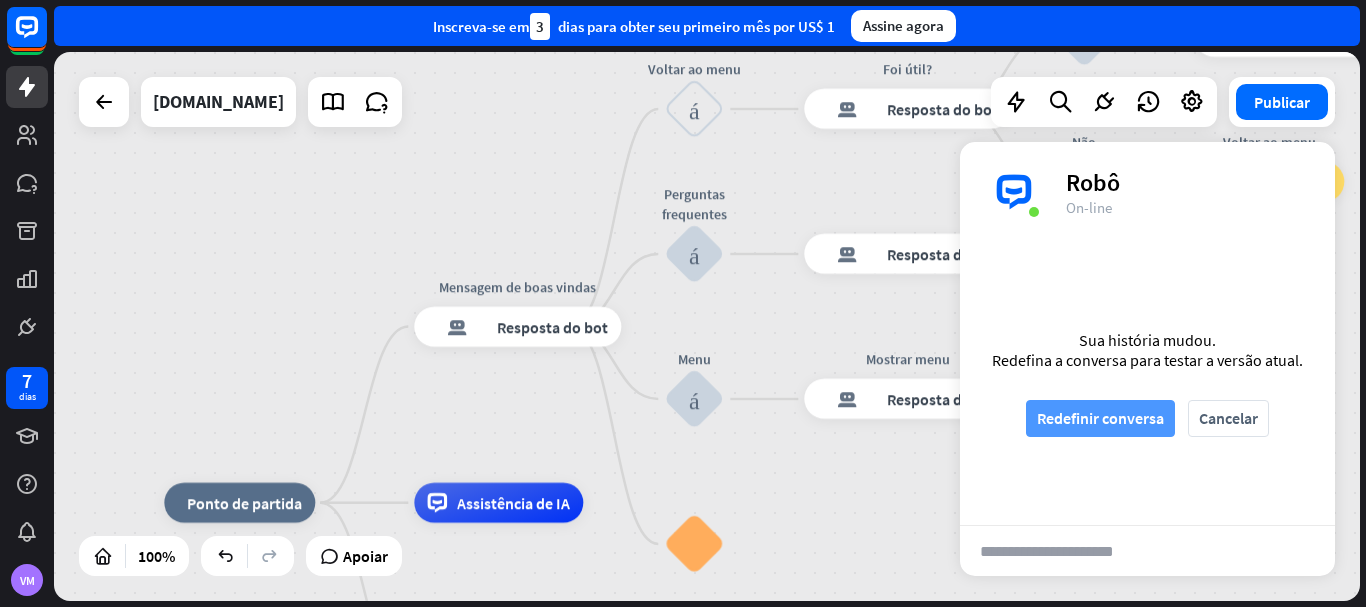 click on "Redefinir conversa" at bounding box center [1100, 418] 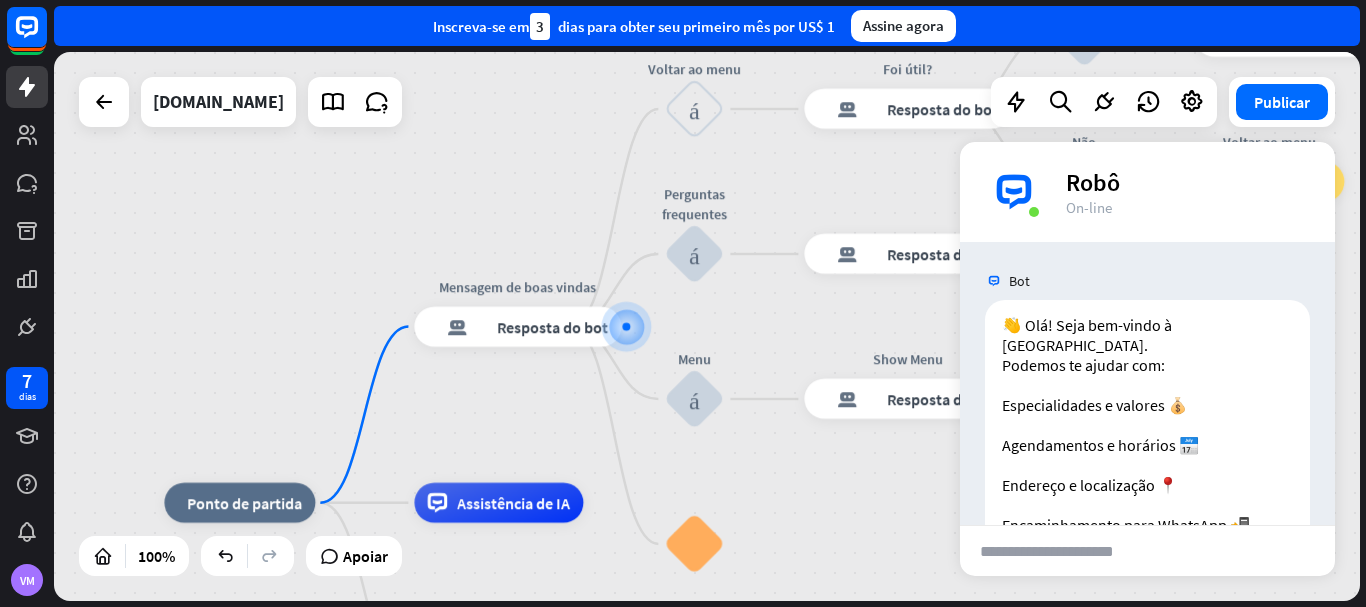 scroll, scrollTop: 130, scrollLeft: 0, axis: vertical 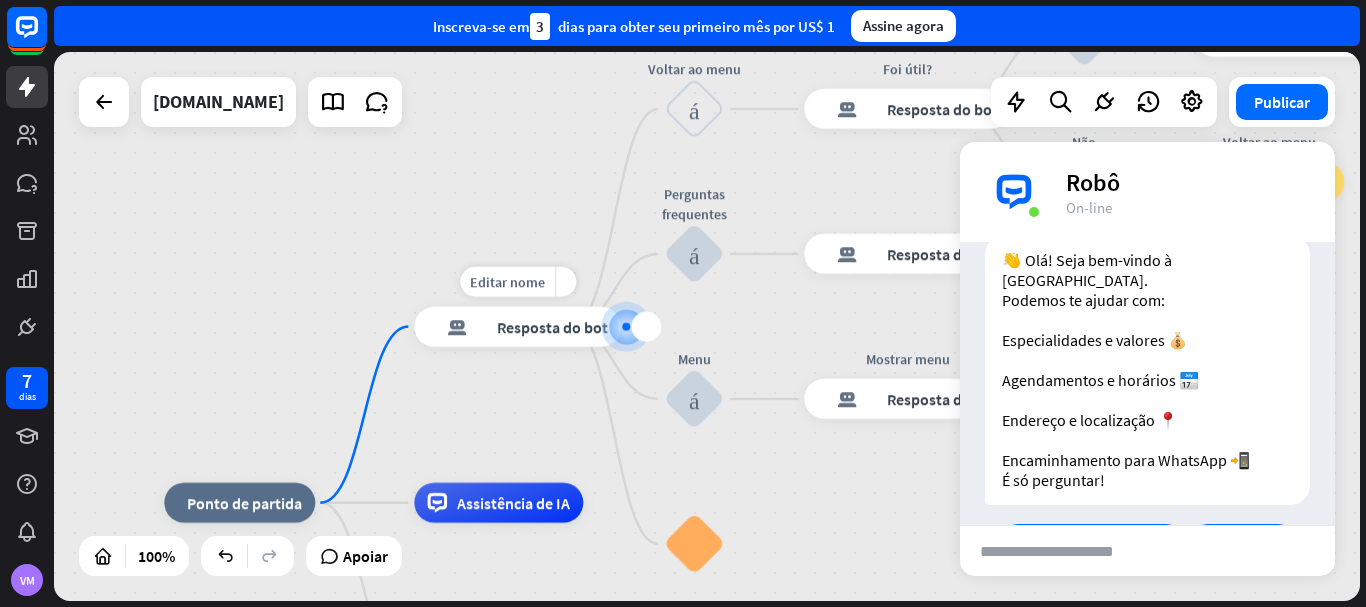 click on "Resposta do bot" at bounding box center [552, 327] 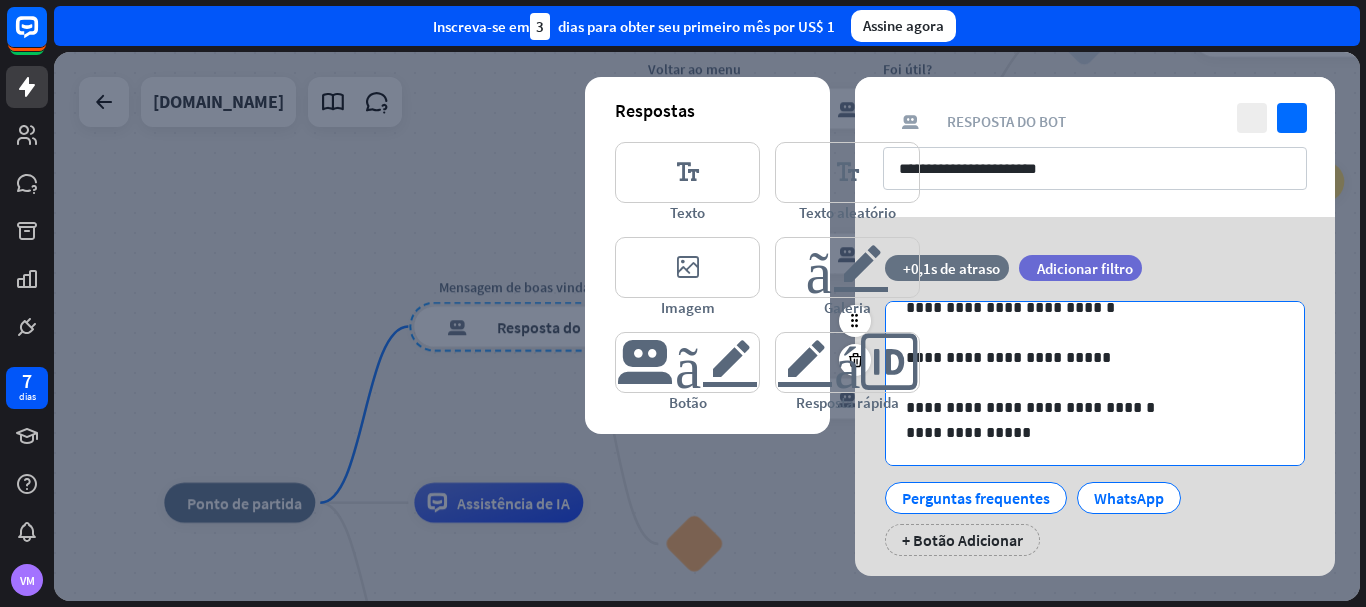scroll, scrollTop: 0, scrollLeft: 0, axis: both 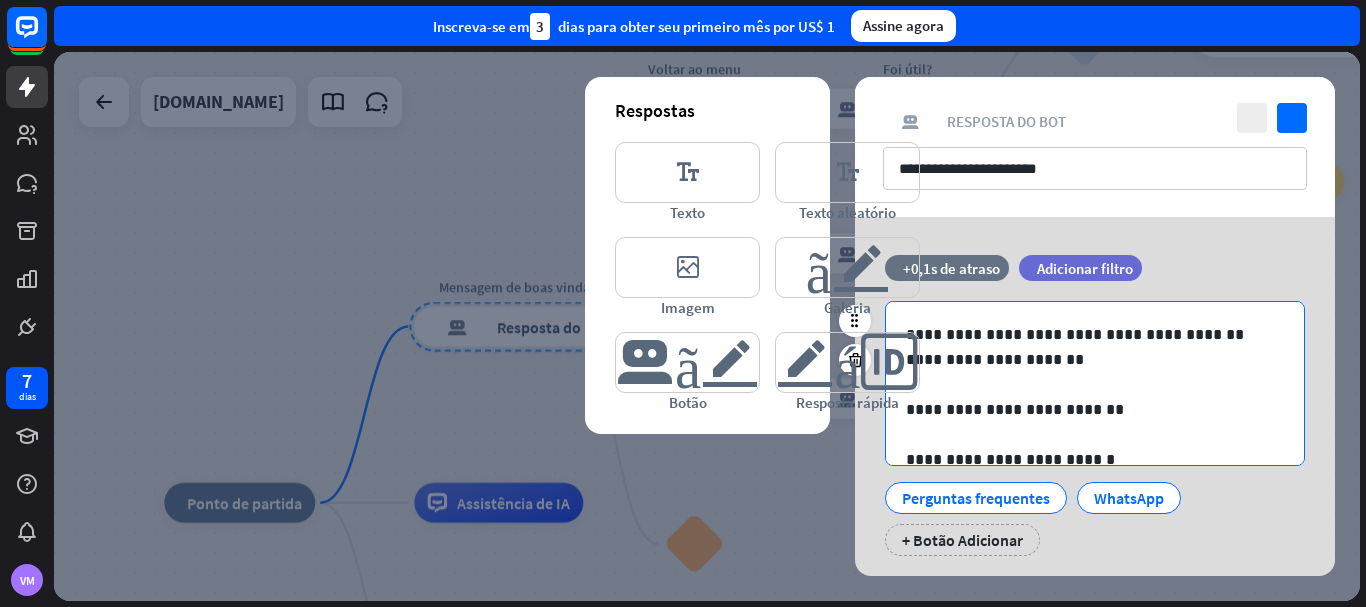 click on "**********" at bounding box center (1087, 334) 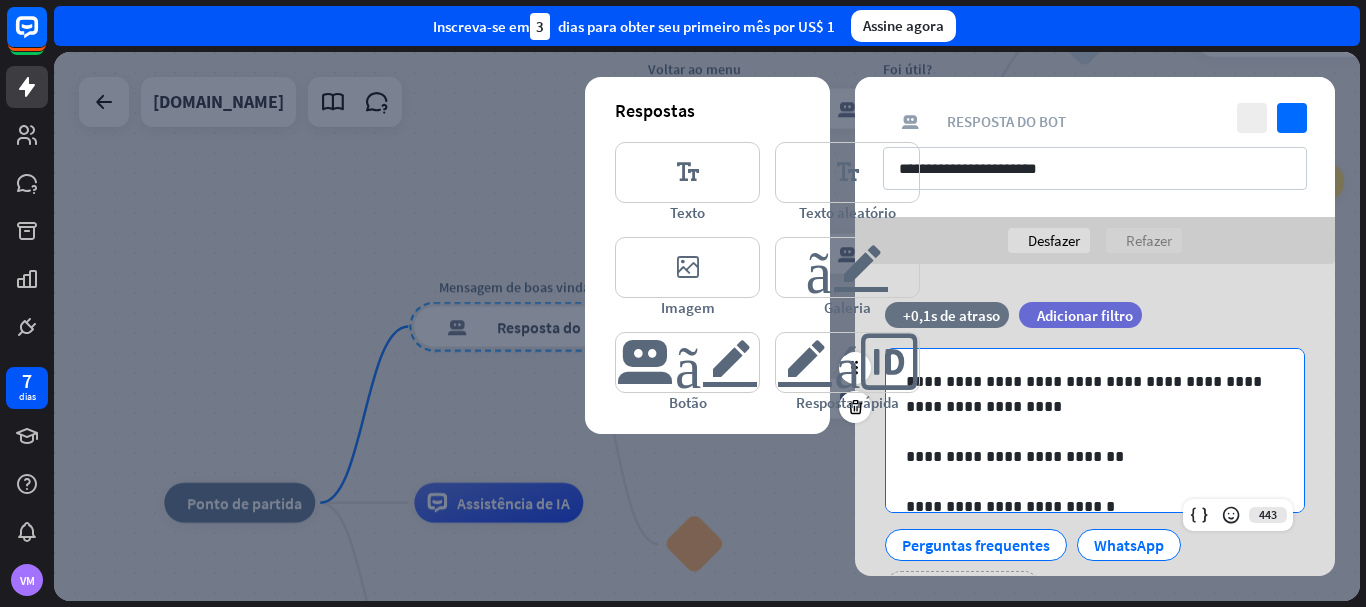 type 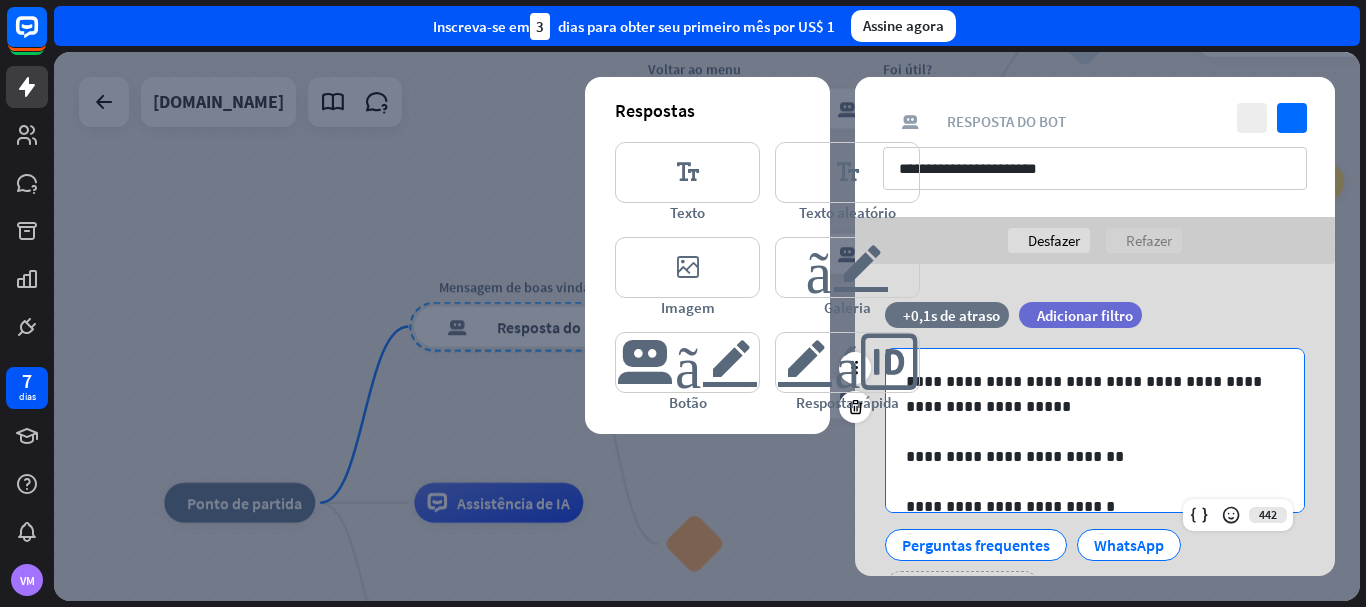 click on "**********" at bounding box center (1087, 456) 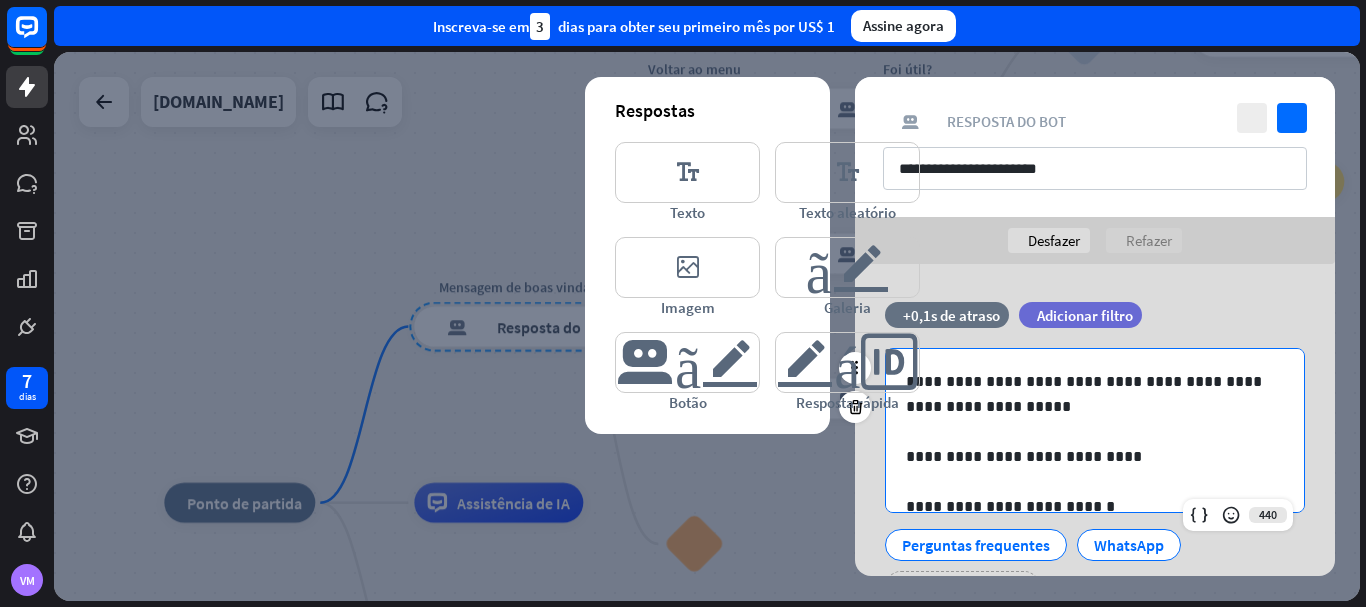 click on "**********" at bounding box center [1095, 506] 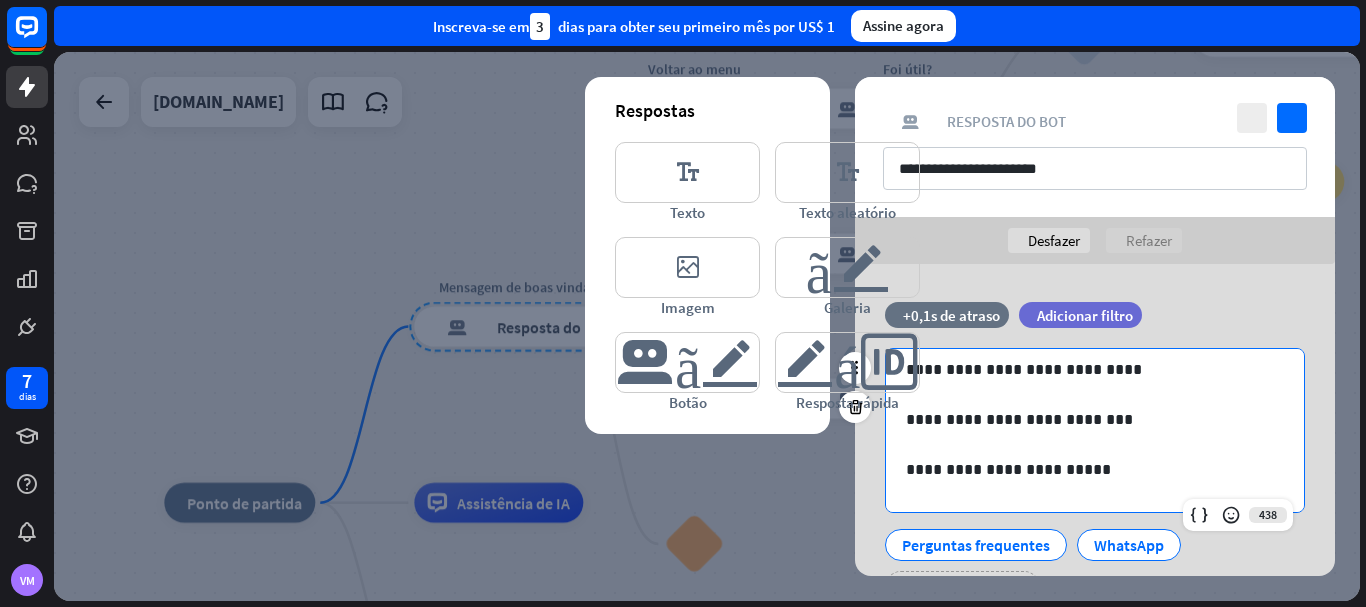 scroll, scrollTop: 92, scrollLeft: 0, axis: vertical 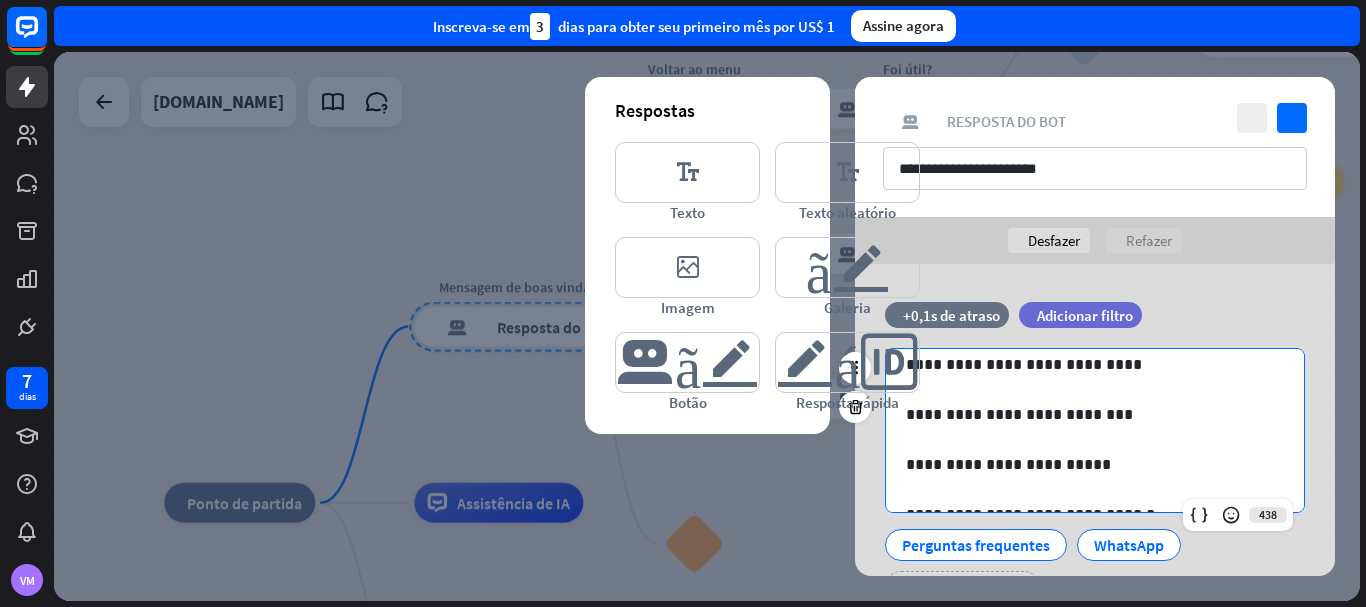 click on "**********" at bounding box center [1095, 414] 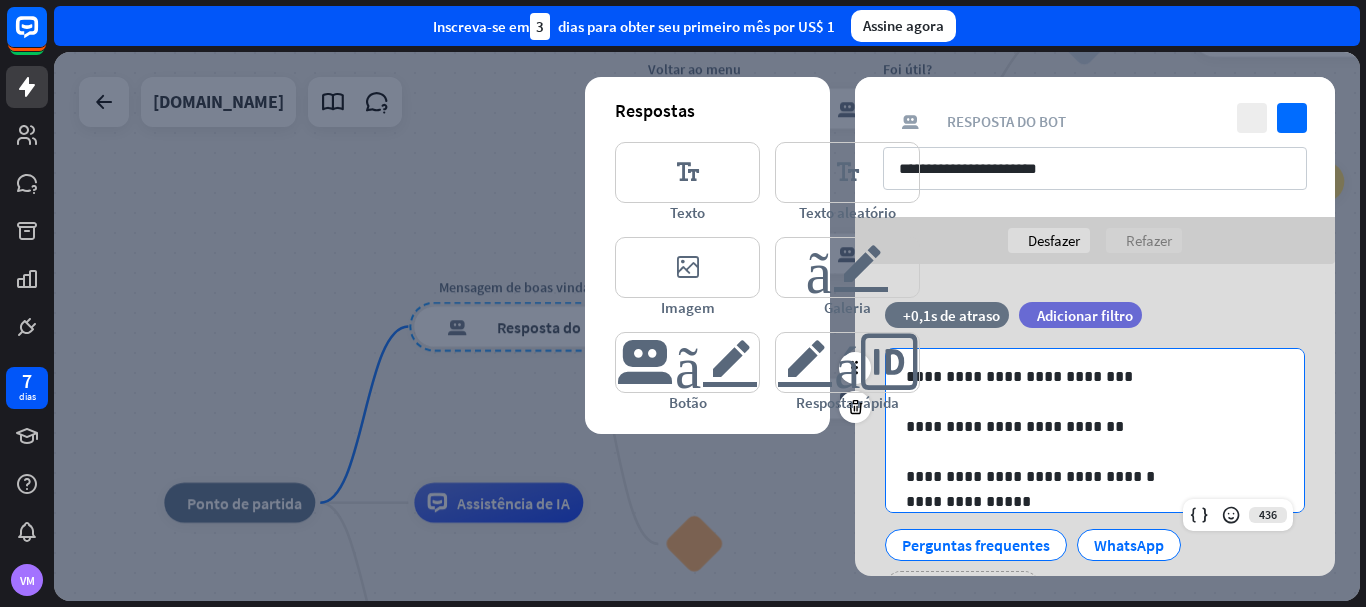 scroll, scrollTop: 152, scrollLeft: 0, axis: vertical 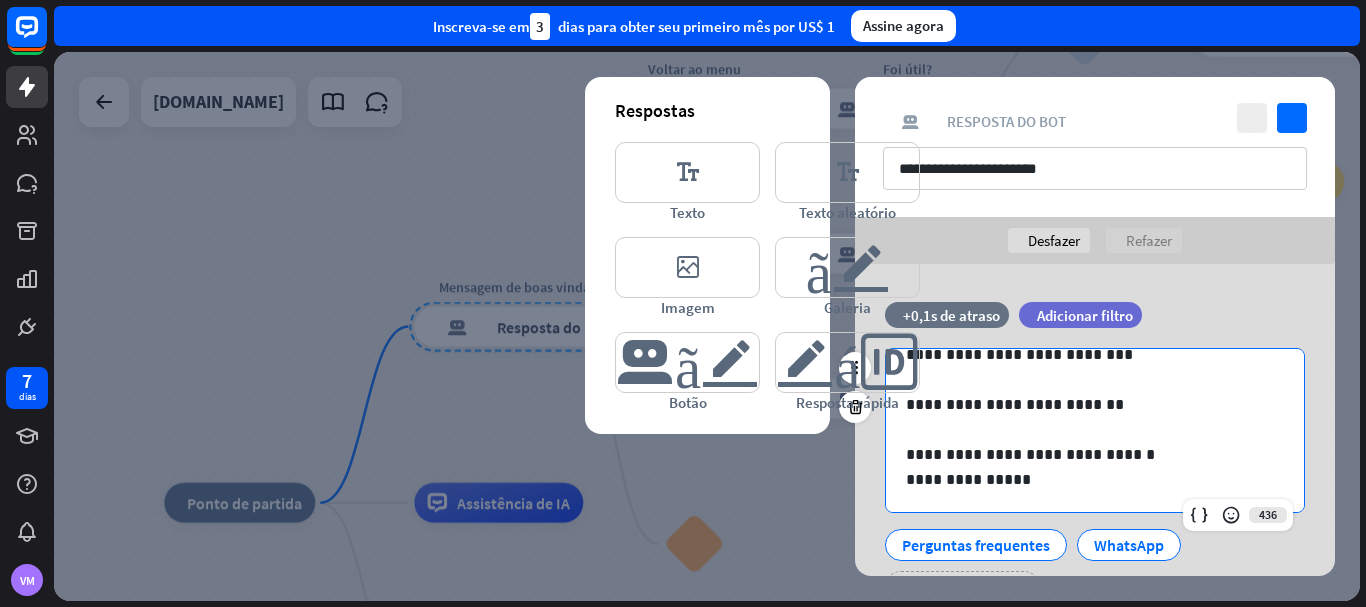 click on "**********" at bounding box center [1095, 354] 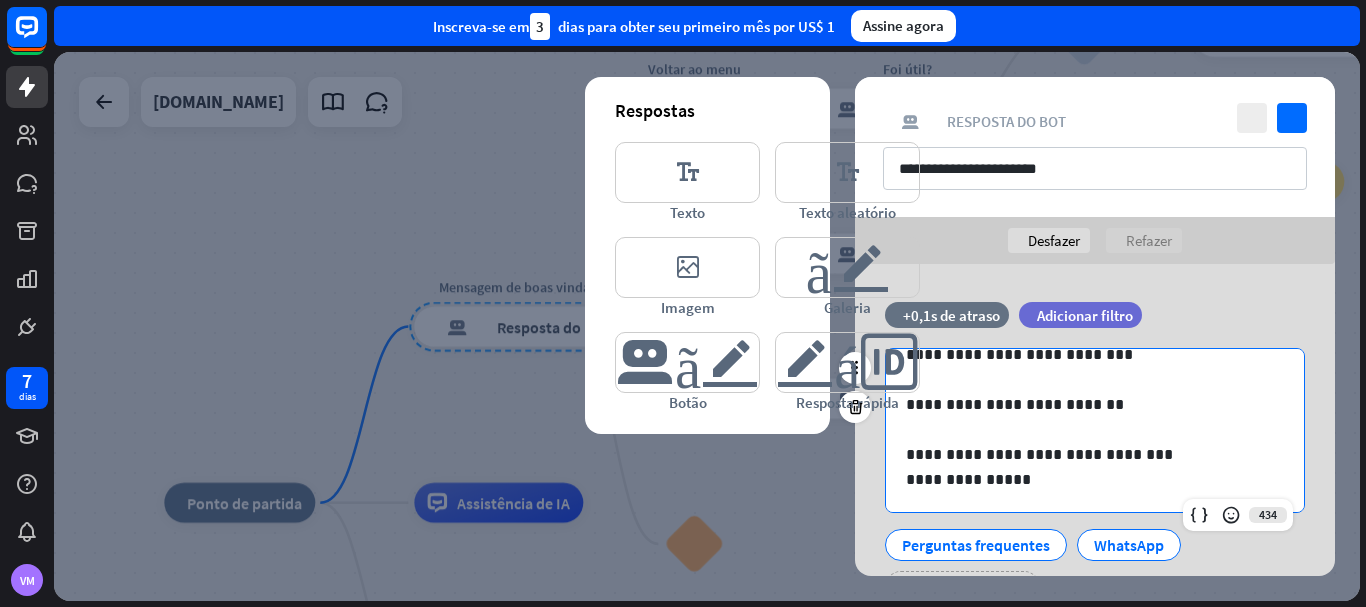 click on "**********" at bounding box center [1087, 454] 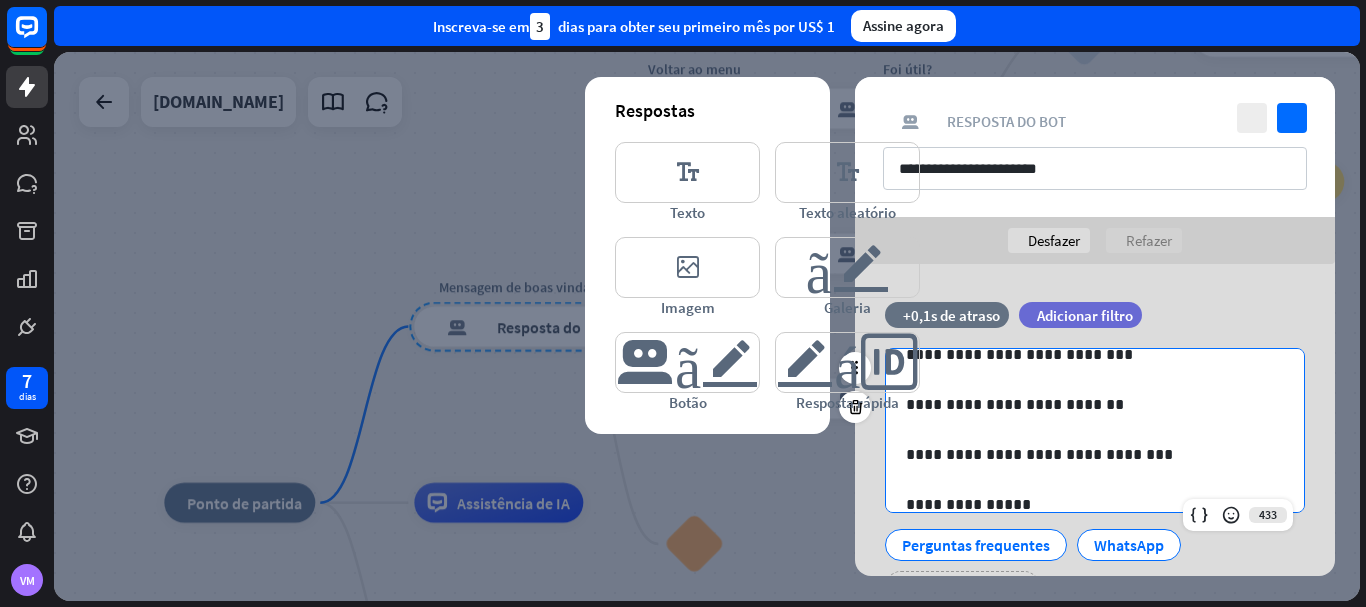 scroll, scrollTop: 160, scrollLeft: 0, axis: vertical 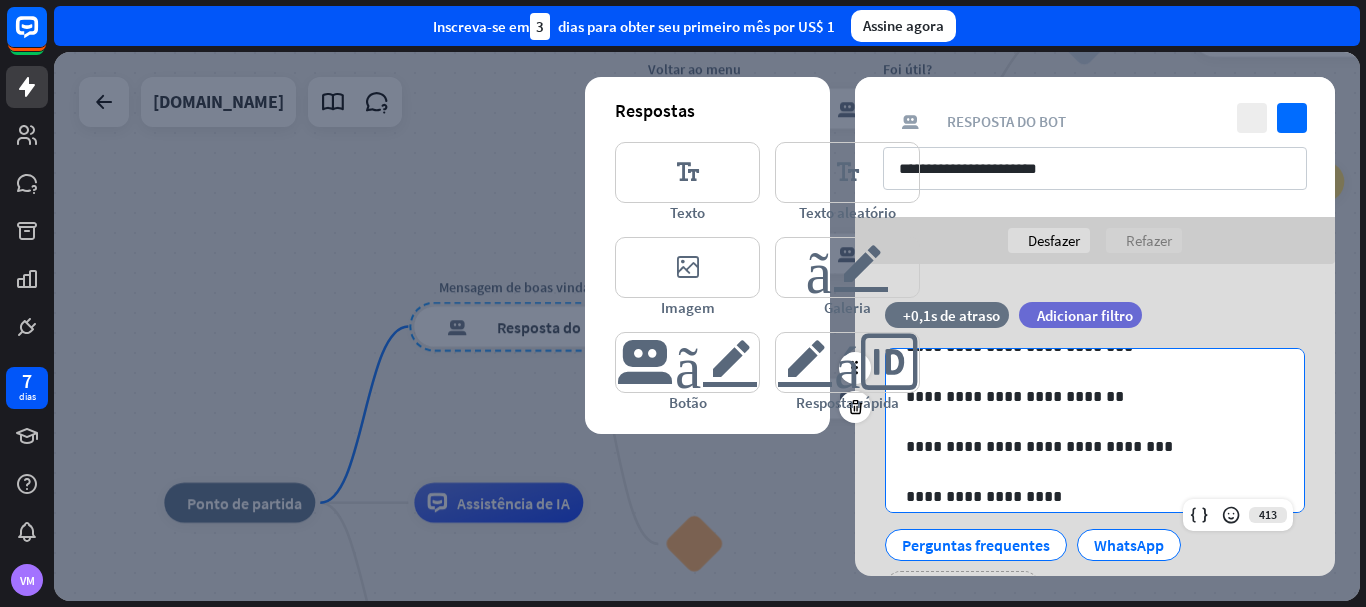click on "**********" at bounding box center [1087, 496] 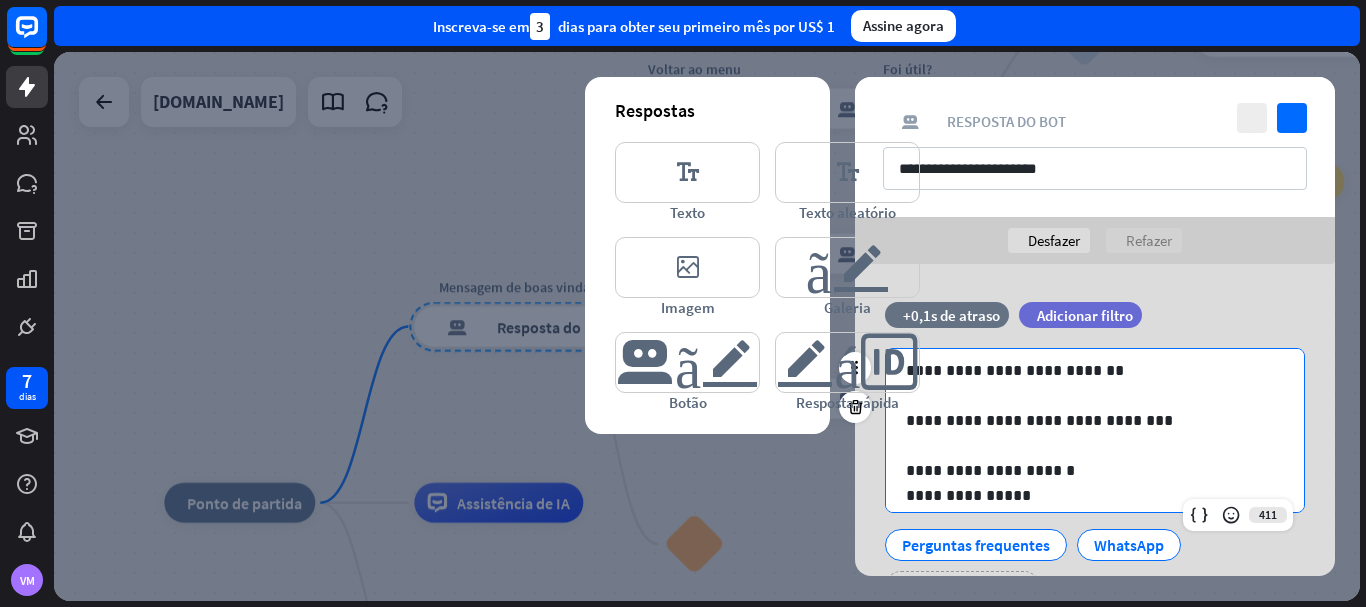 scroll, scrollTop: 202, scrollLeft: 0, axis: vertical 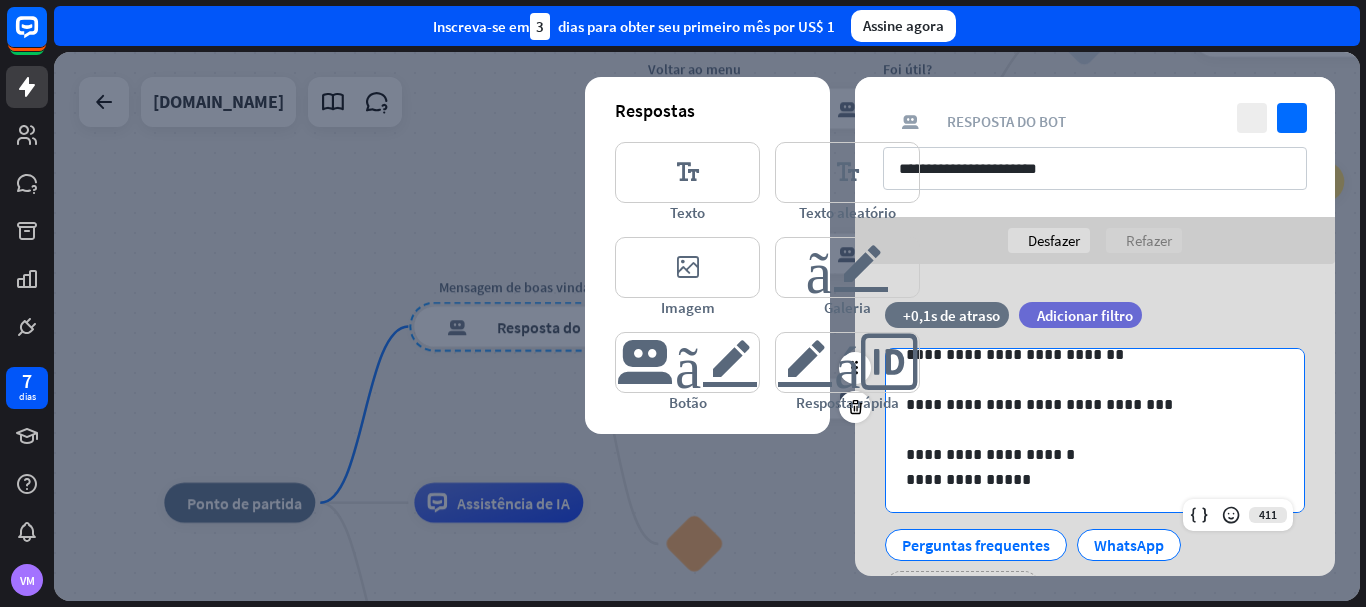 click on "**********" at bounding box center [1087, 454] 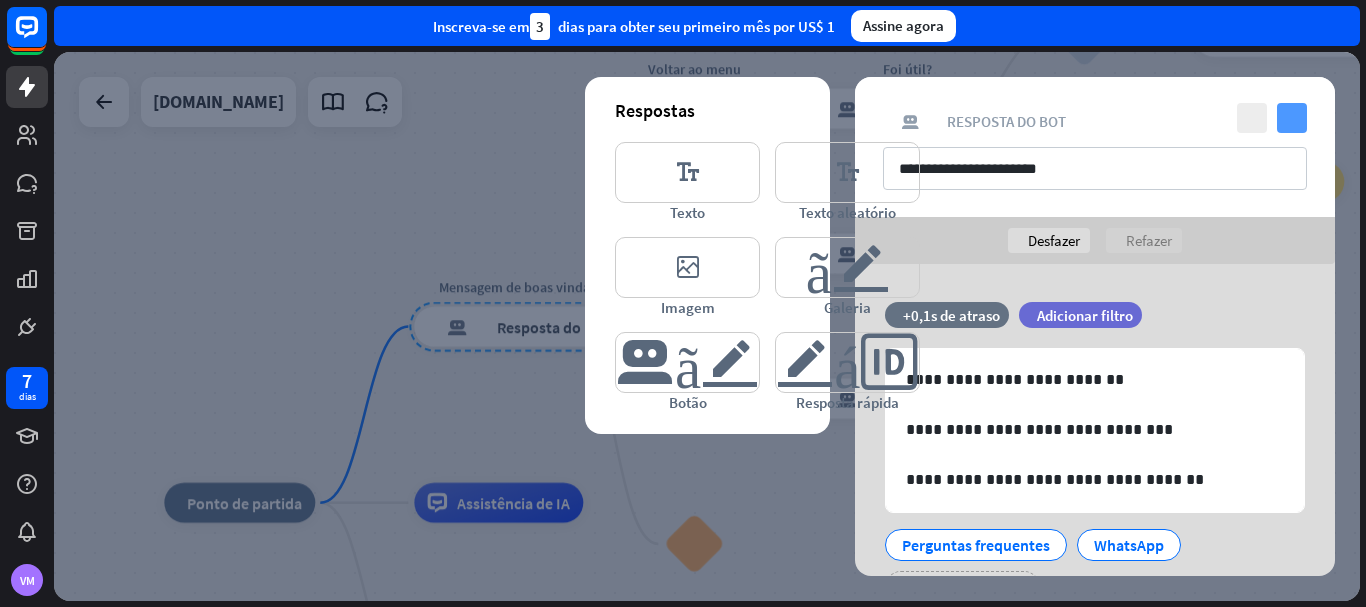click on "verificar" at bounding box center (1292, 118) 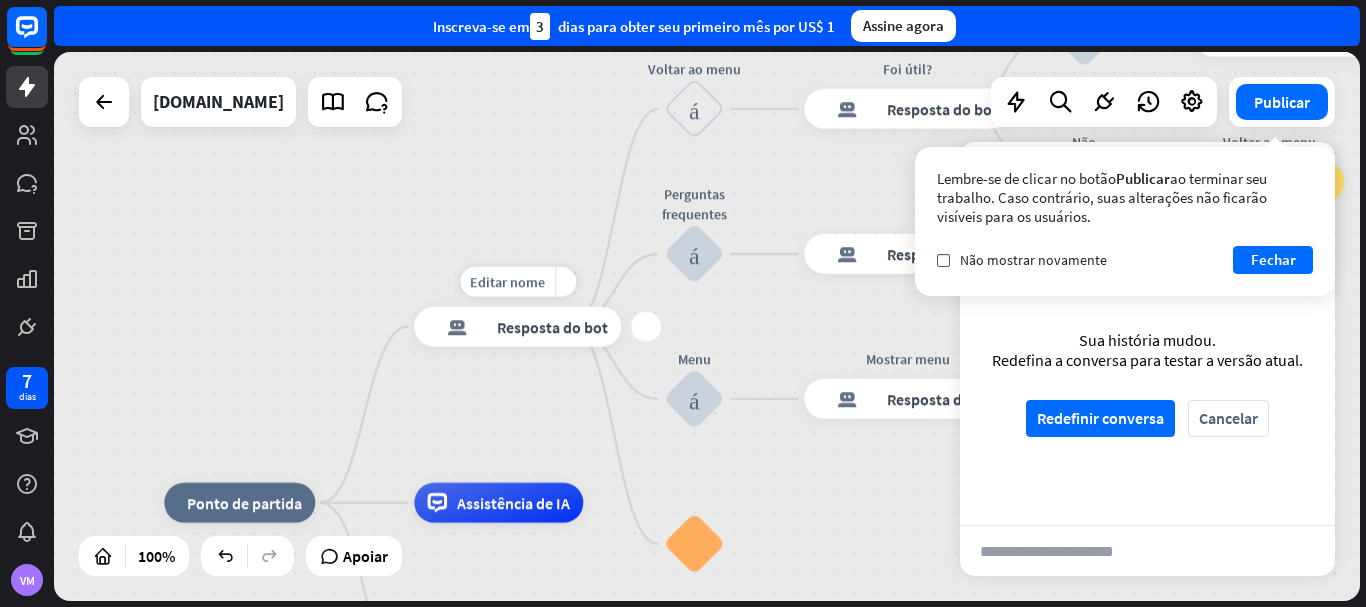 click on "Resposta do bot" at bounding box center [552, 327] 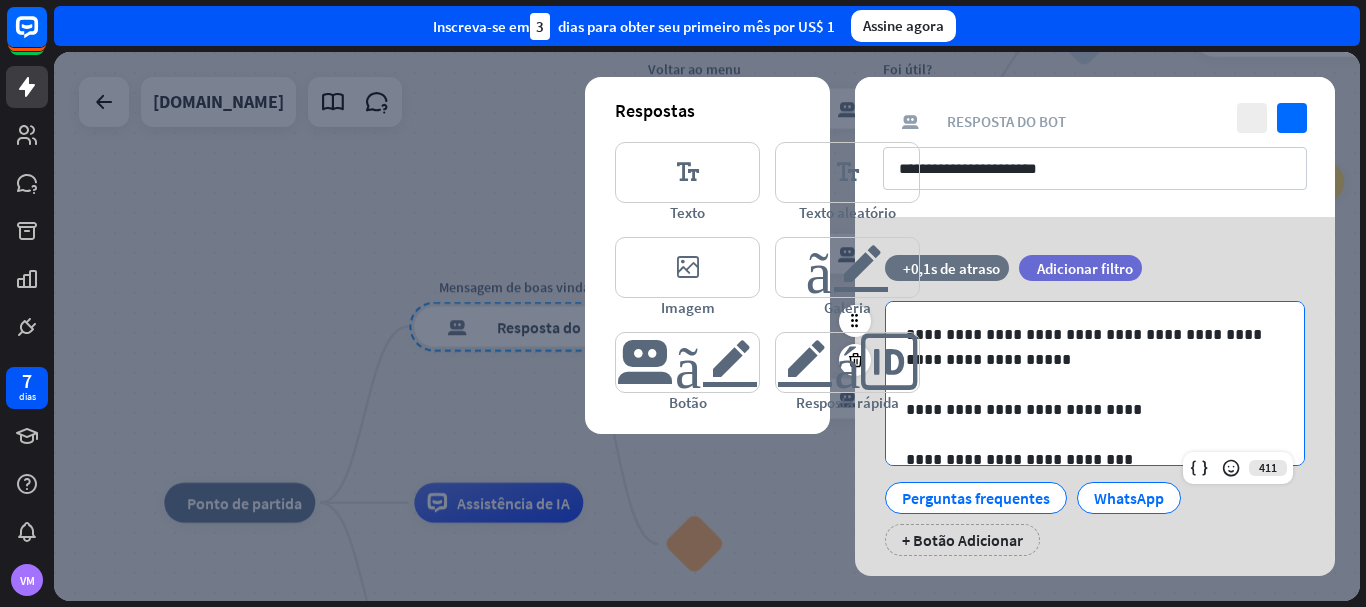 click at bounding box center [1095, 434] 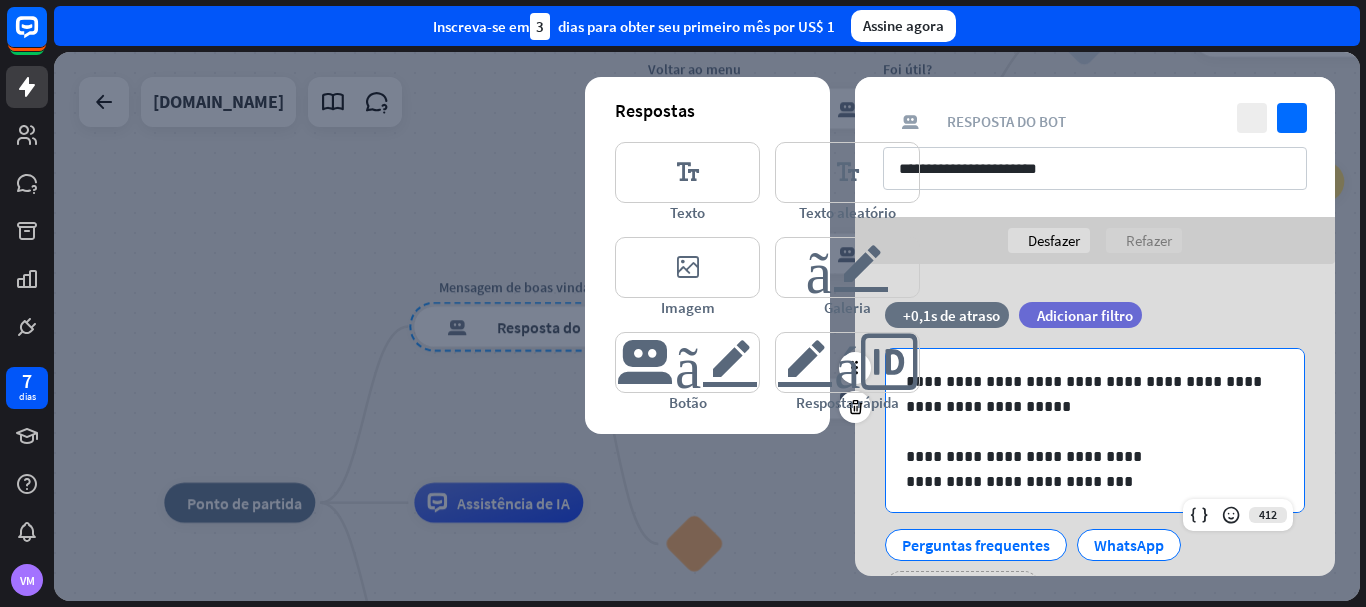 click at bounding box center [1095, 506] 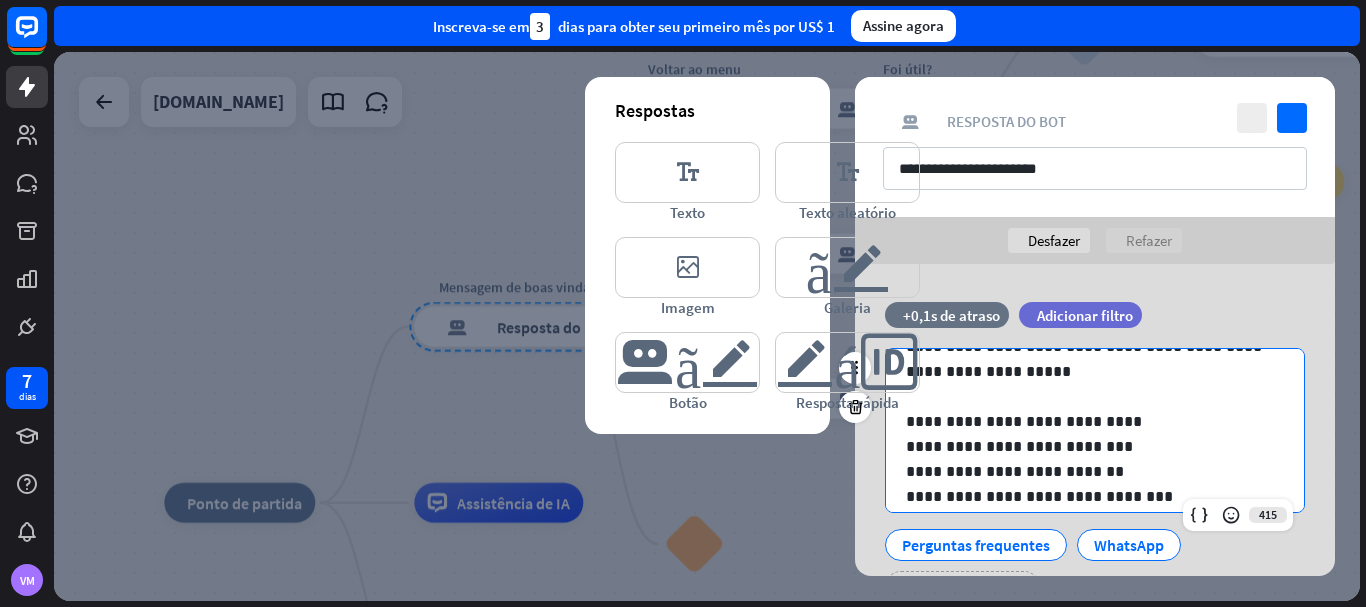scroll, scrollTop: 60, scrollLeft: 0, axis: vertical 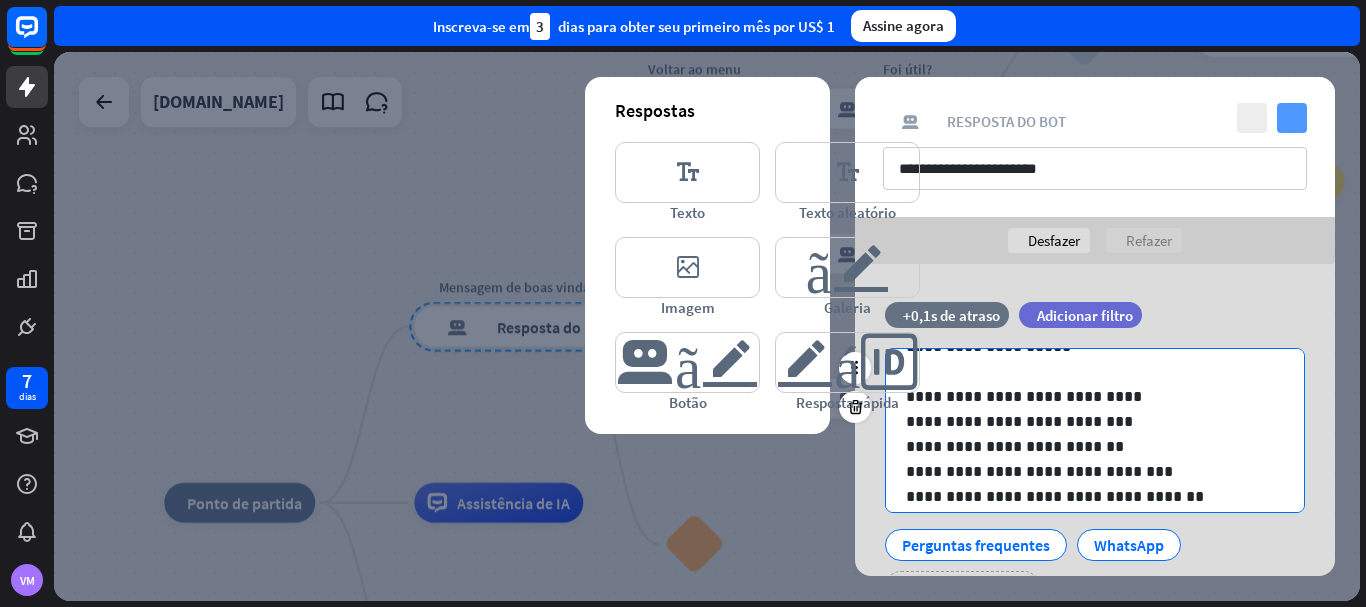 click on "verificar" at bounding box center (1292, 118) 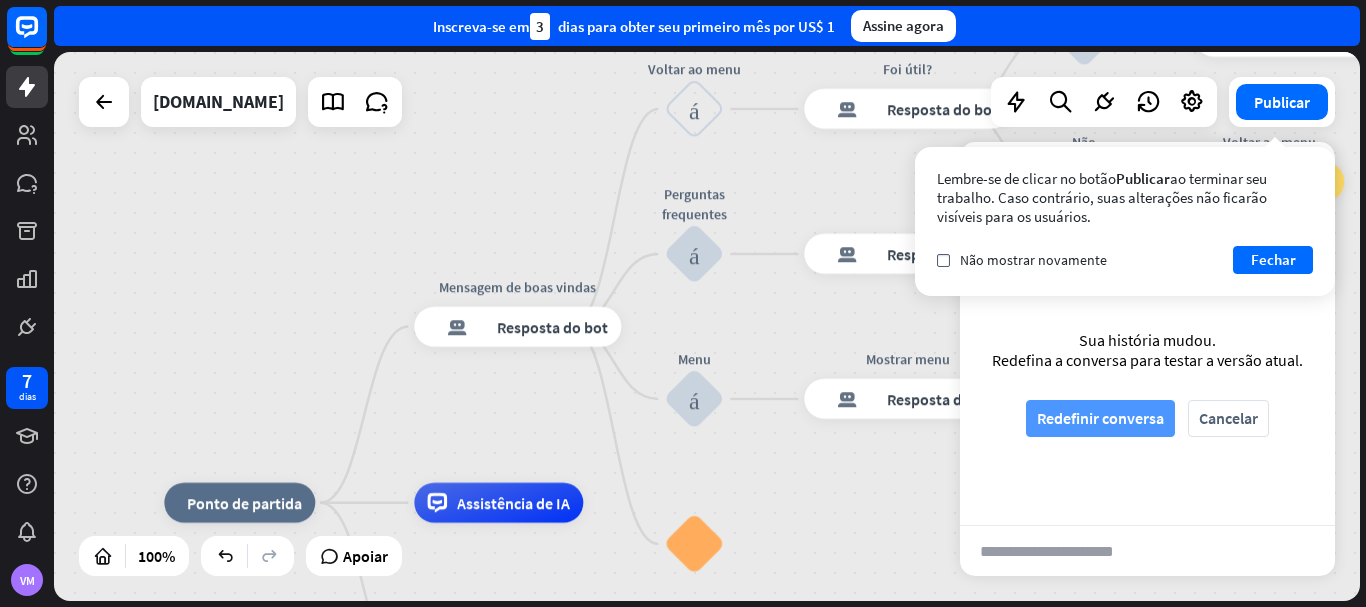 click on "Redefinir conversa" at bounding box center (1100, 418) 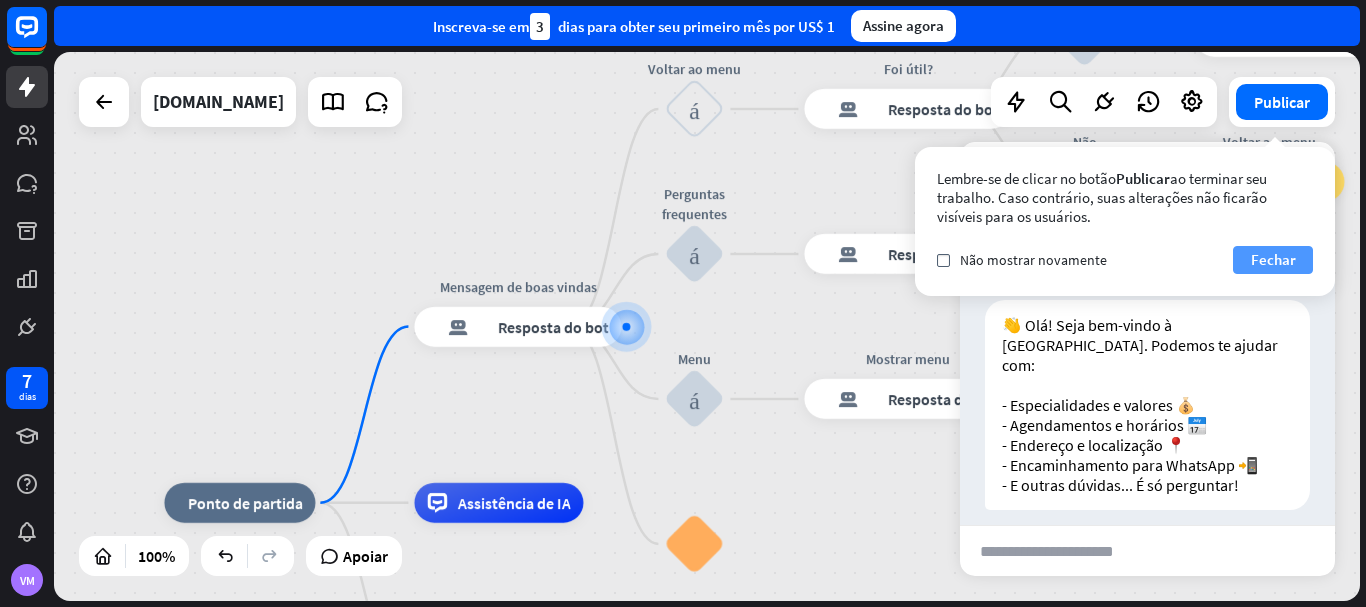 click on "Fechar" at bounding box center [1273, 259] 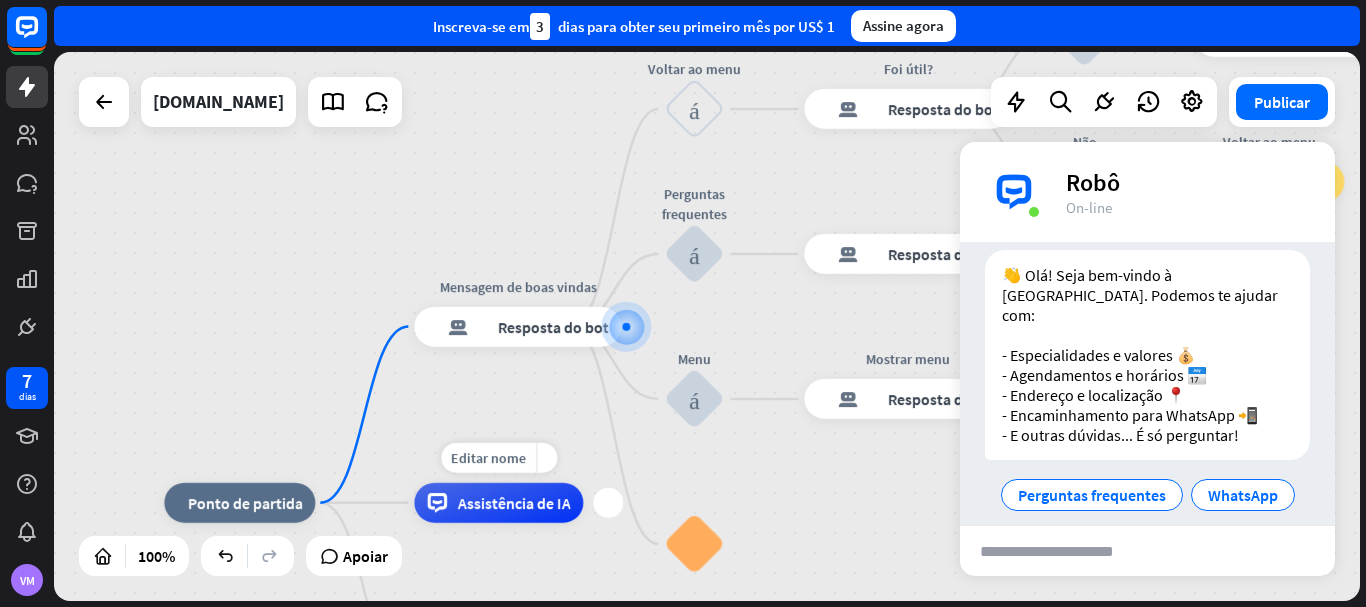 click on "Assistência de IA" at bounding box center [513, 503] 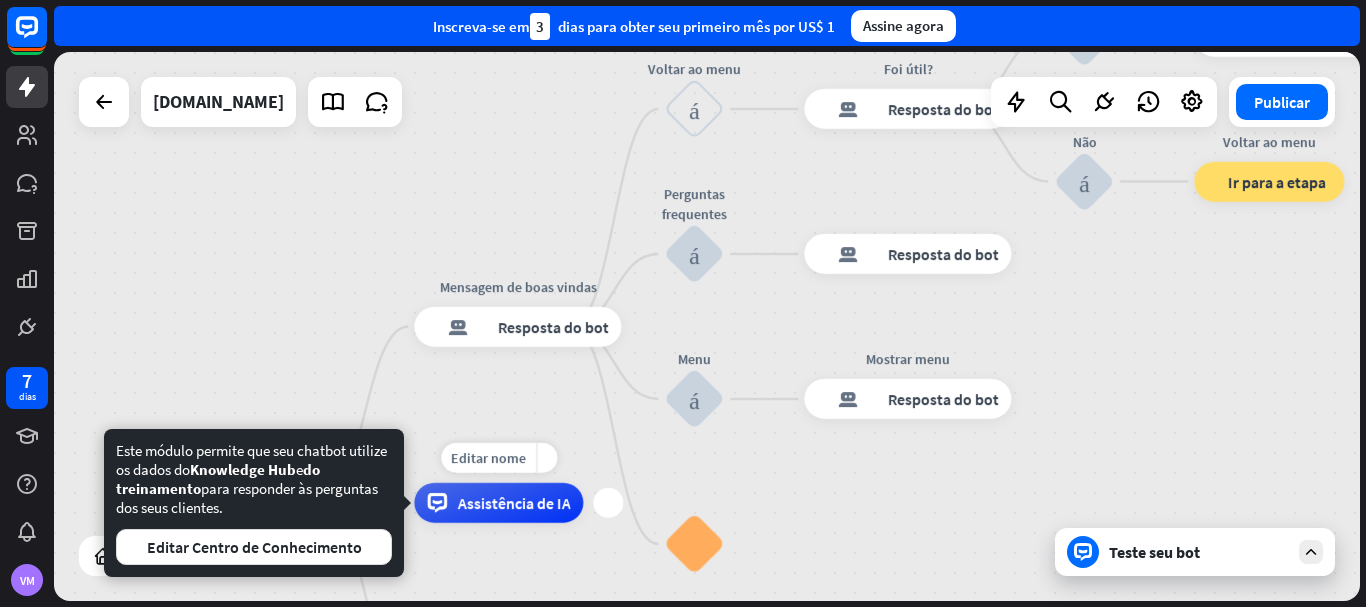 click on "Assistência de IA" at bounding box center (498, 503) 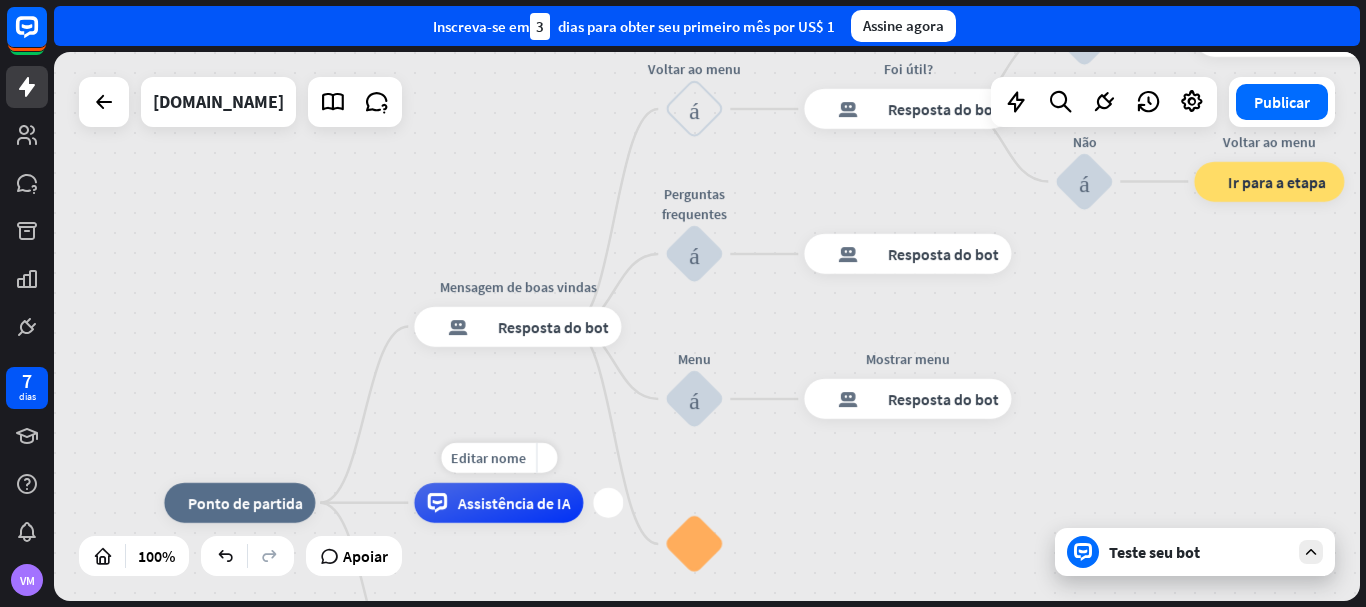 click on "mais" at bounding box center (608, 503) 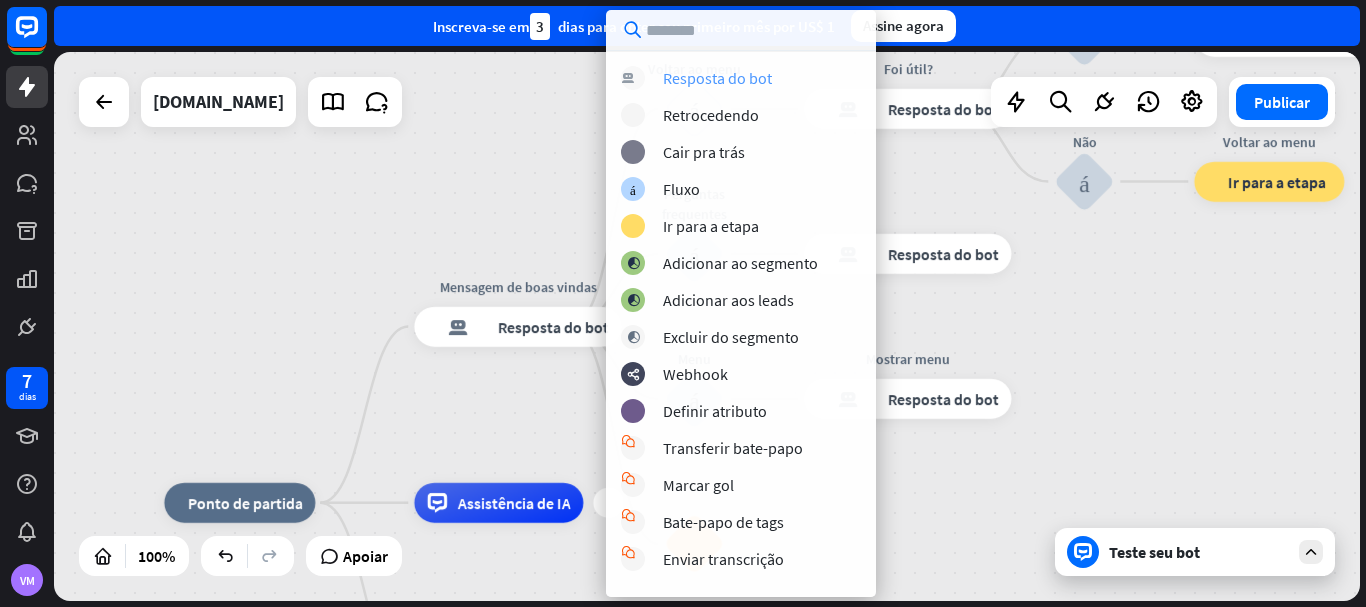 click on "Resposta do bot" at bounding box center (717, 78) 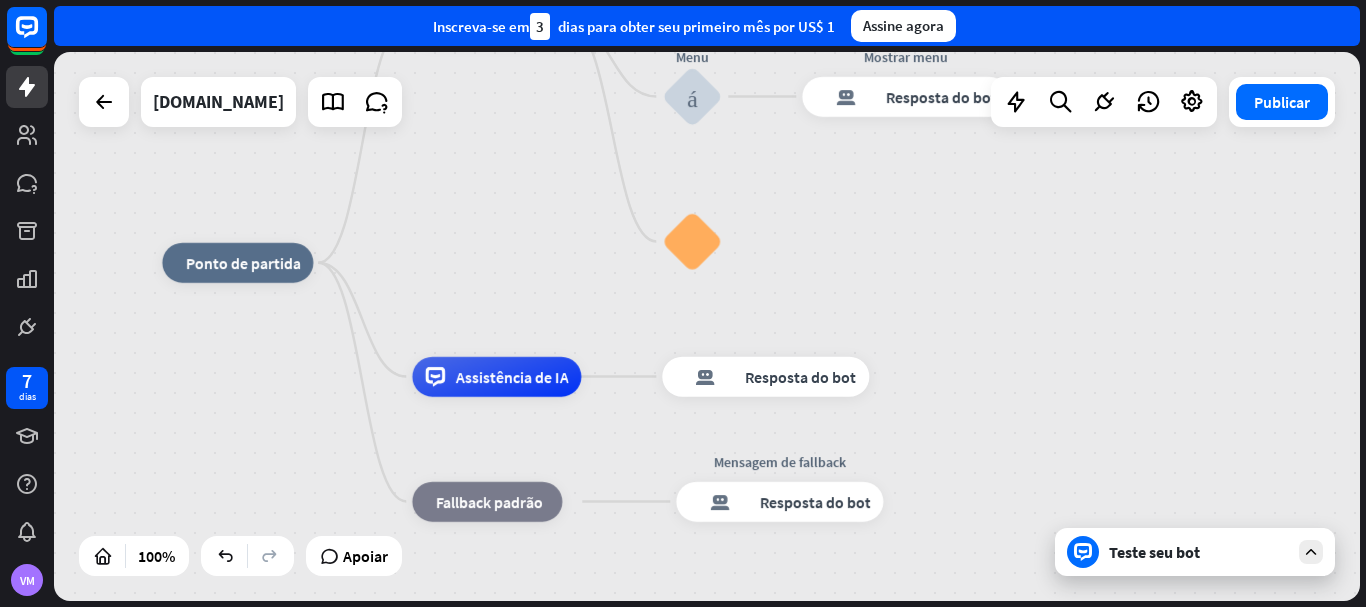 drag, startPoint x: 1129, startPoint y: 420, endPoint x: 1127, endPoint y: 180, distance: 240.00833 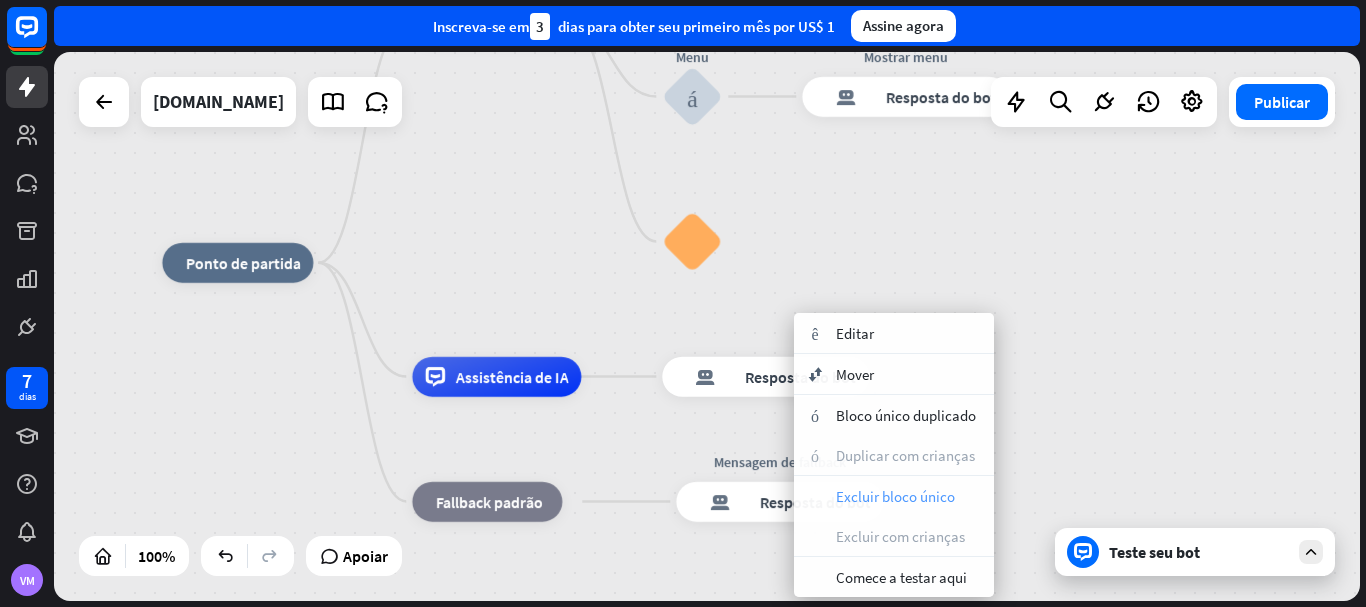 click on "lixo   Excluir bloco único" at bounding box center [894, 496] 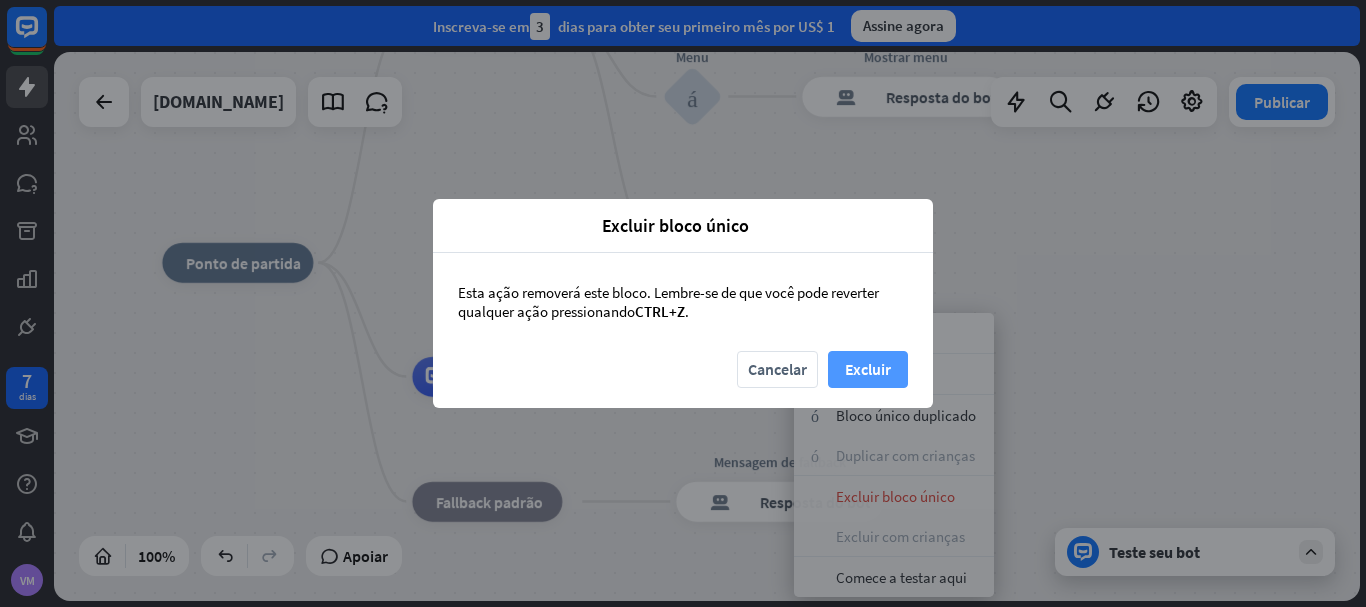click on "Excluir" at bounding box center (868, 369) 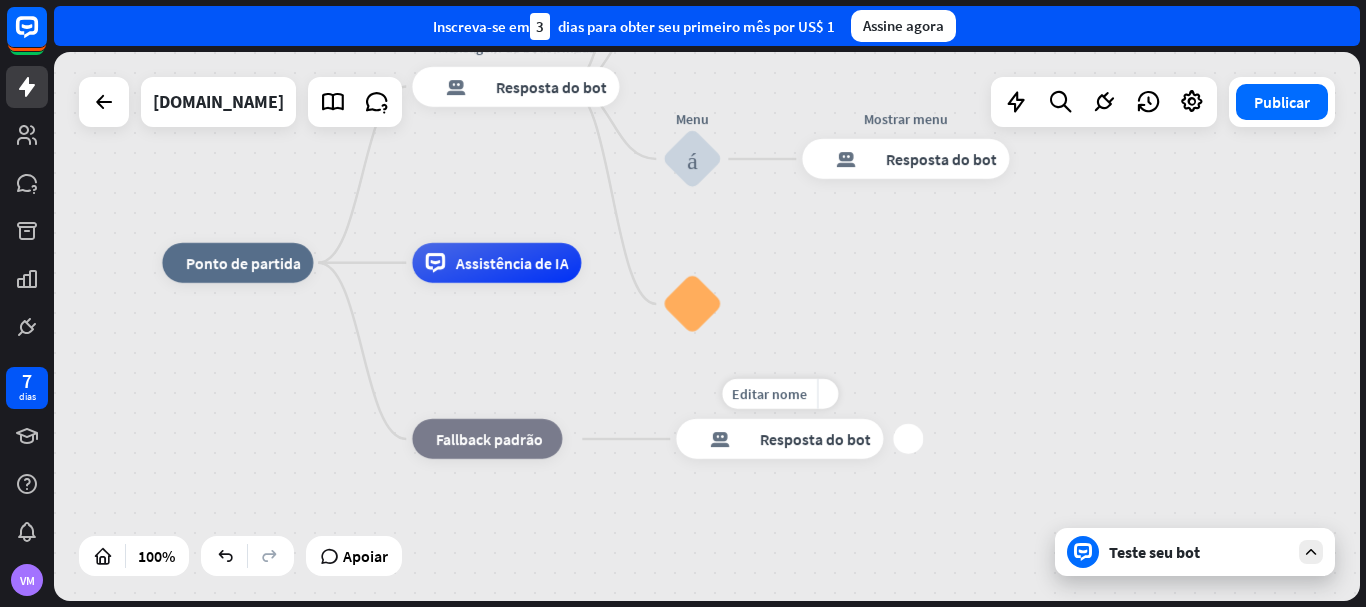 click on "Resposta do bot" at bounding box center [814, 439] 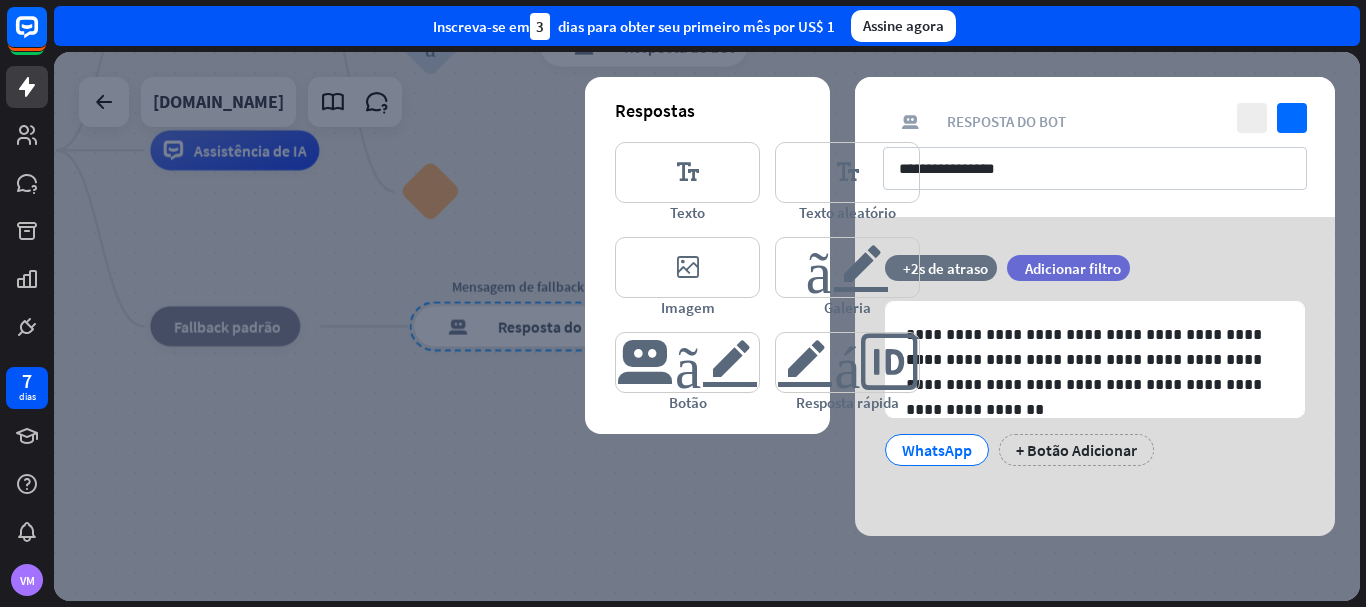 click at bounding box center [707, 326] 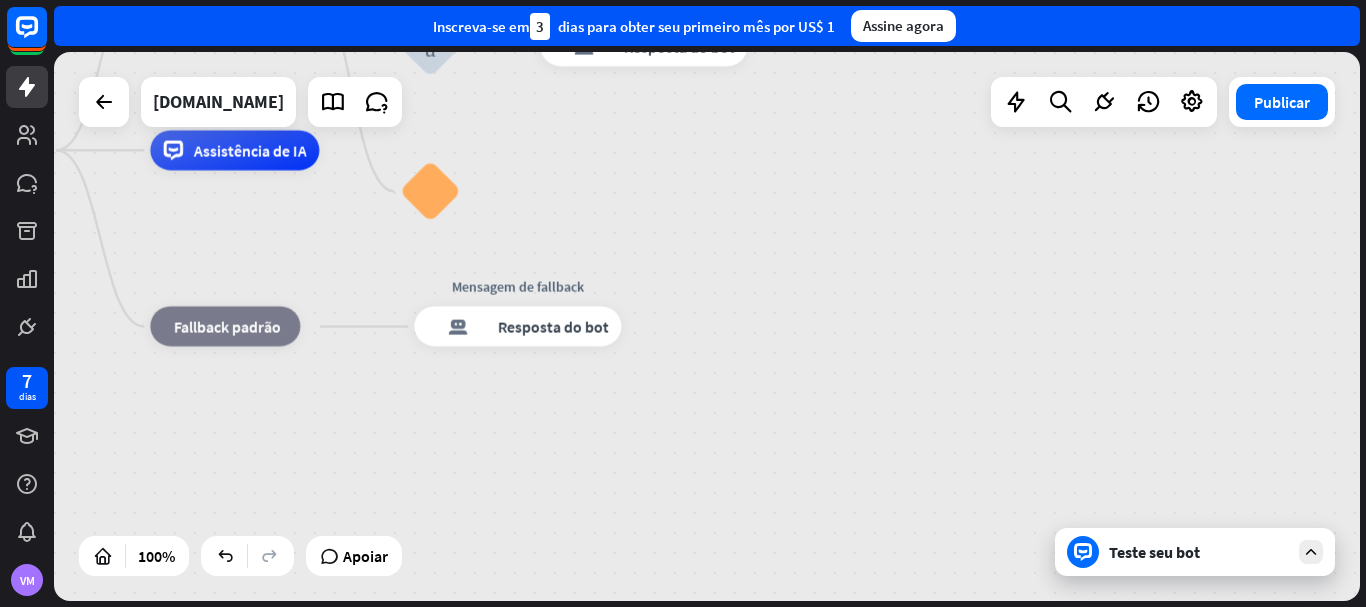 click on "Teste seu bot" at bounding box center (1154, 552) 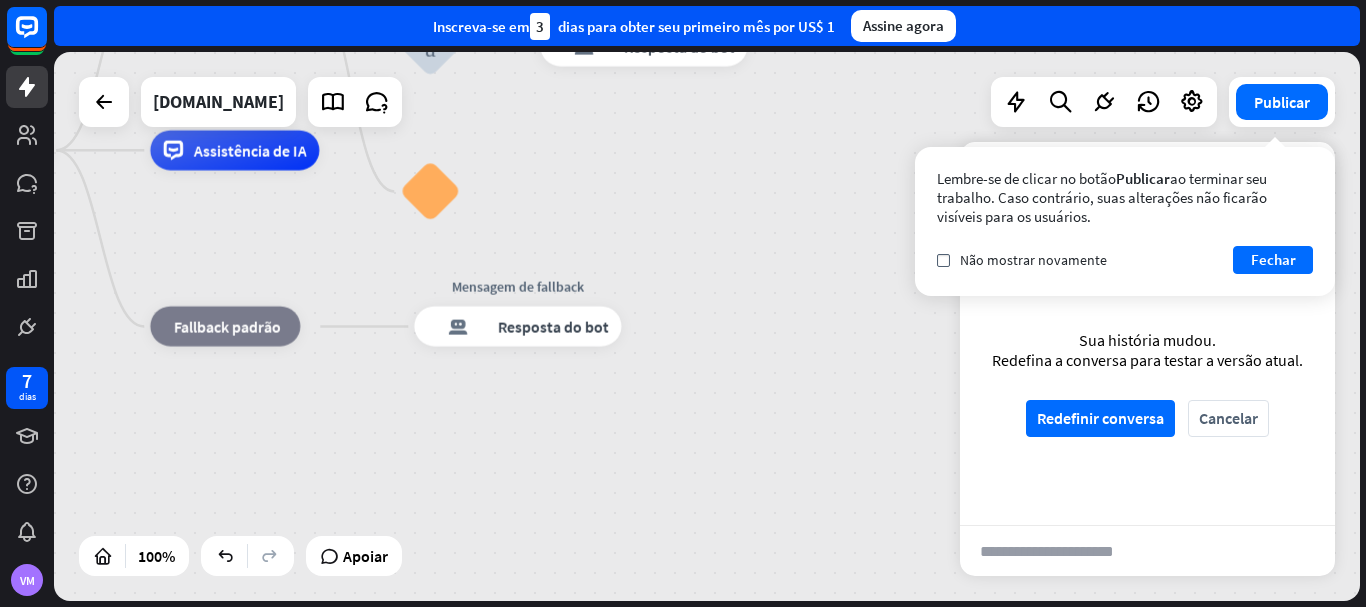 click at bounding box center (1061, 551) 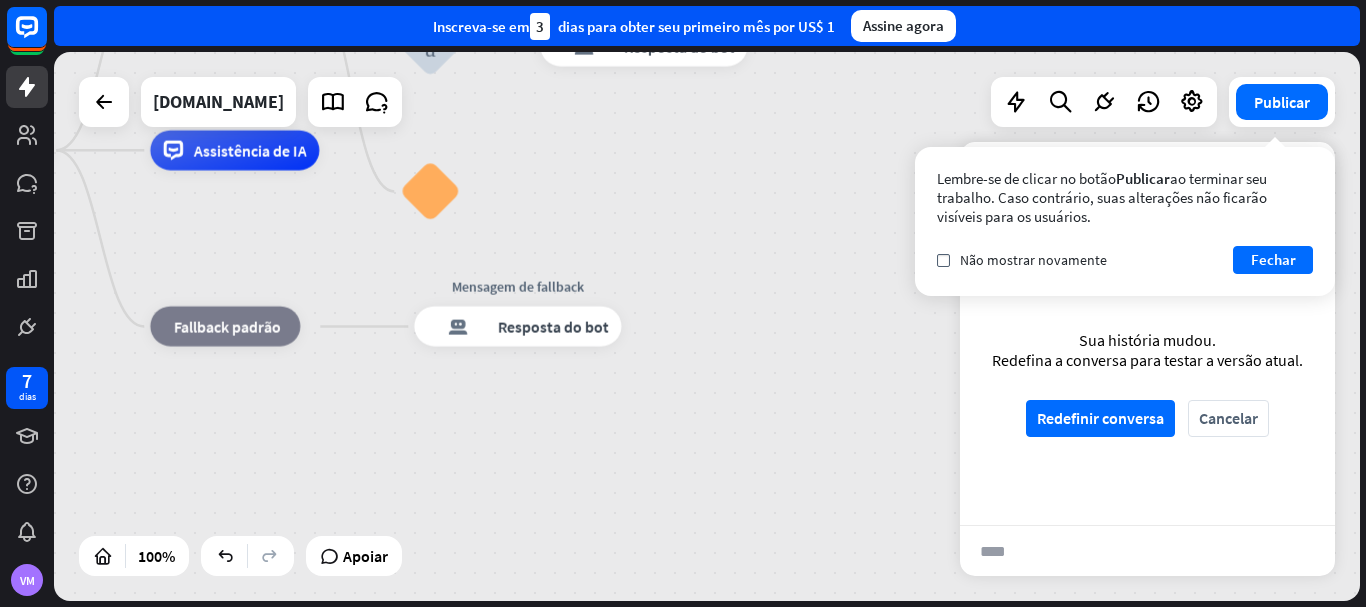 type on "****" 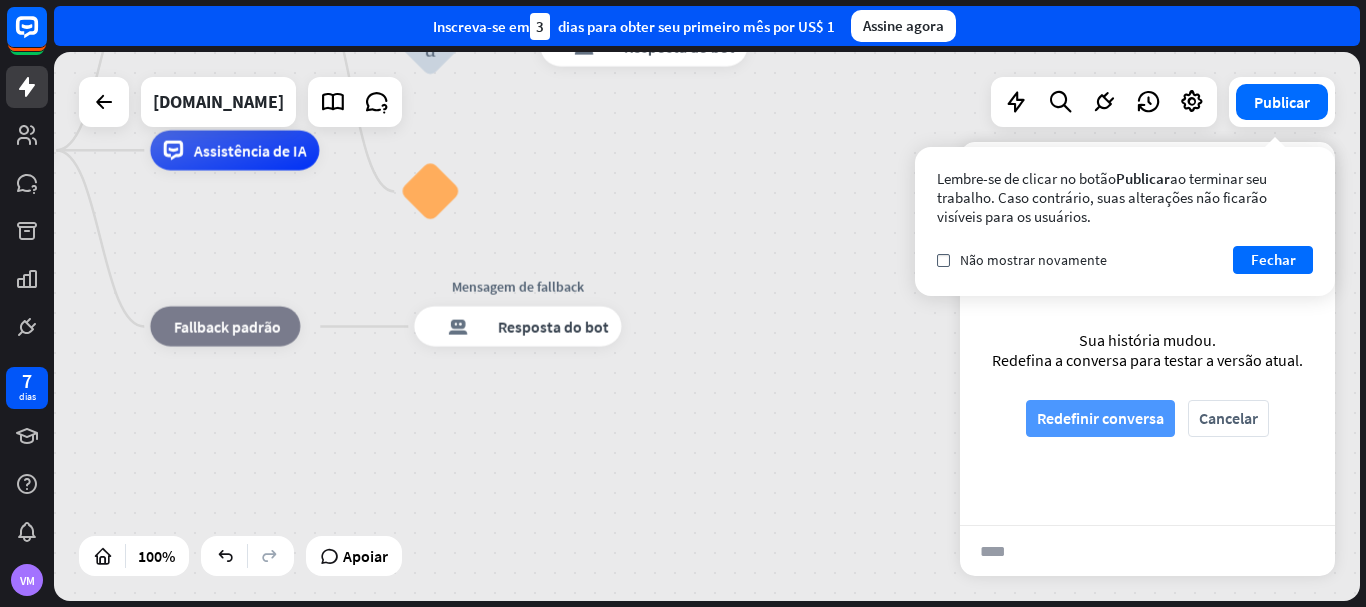 click on "Redefinir conversa" at bounding box center (1100, 418) 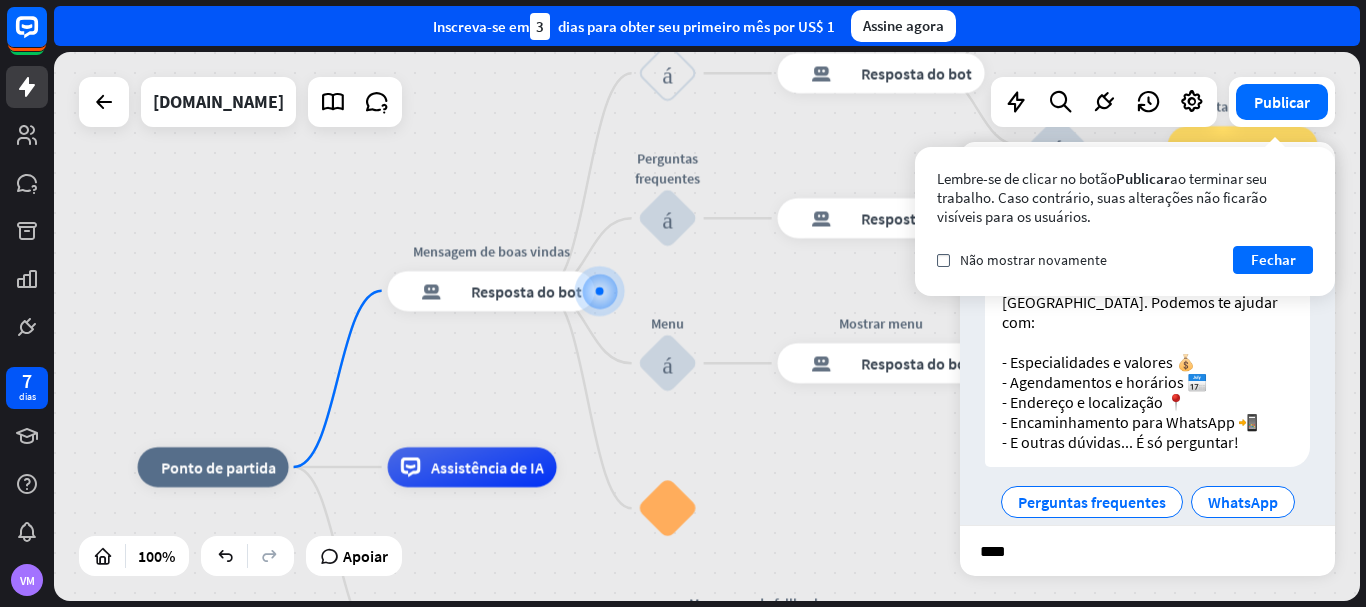 scroll, scrollTop: 50, scrollLeft: 0, axis: vertical 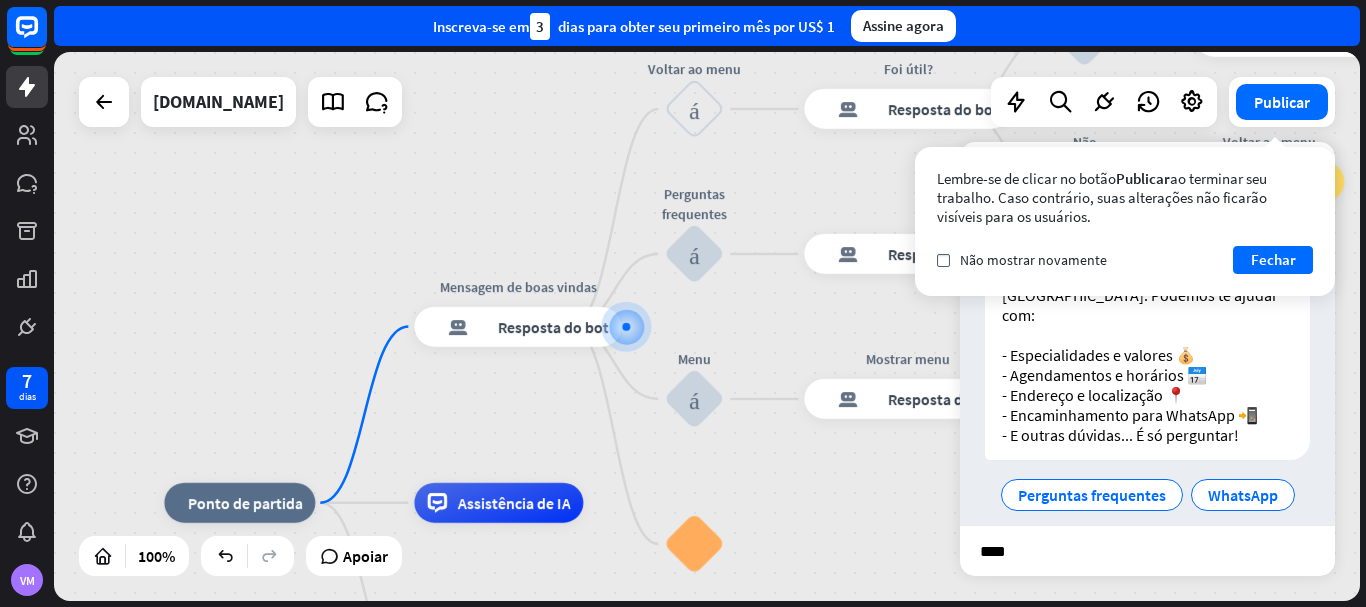 click on "****" at bounding box center [1061, 551] 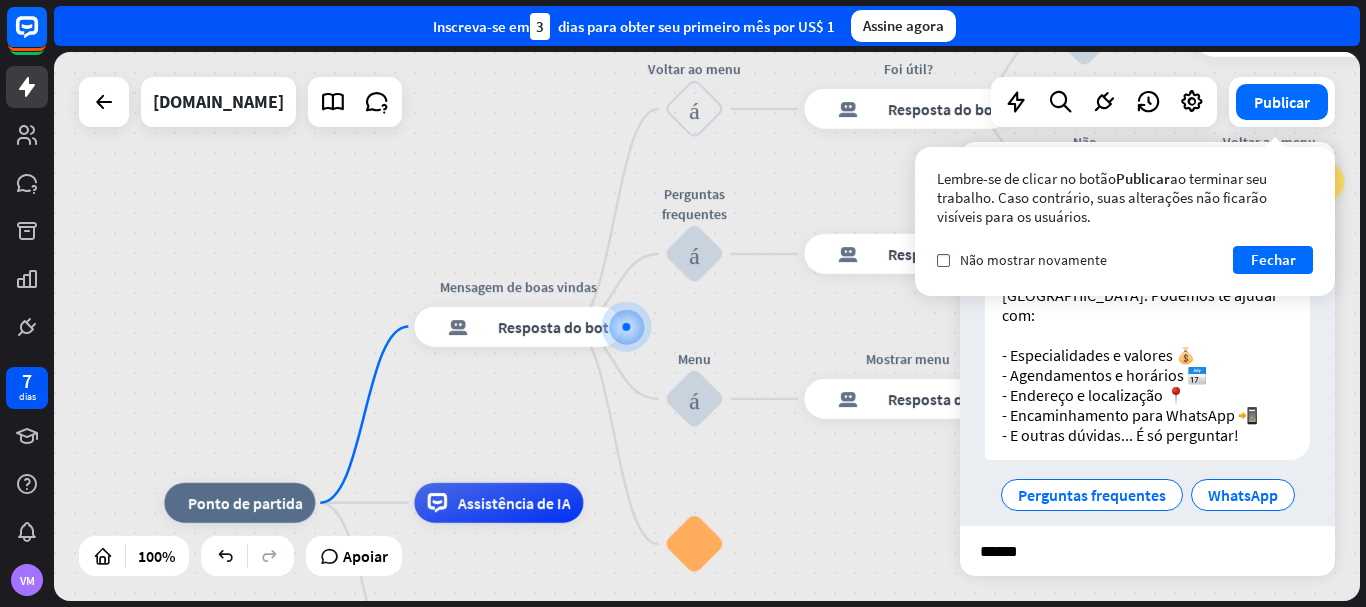 type on "*******" 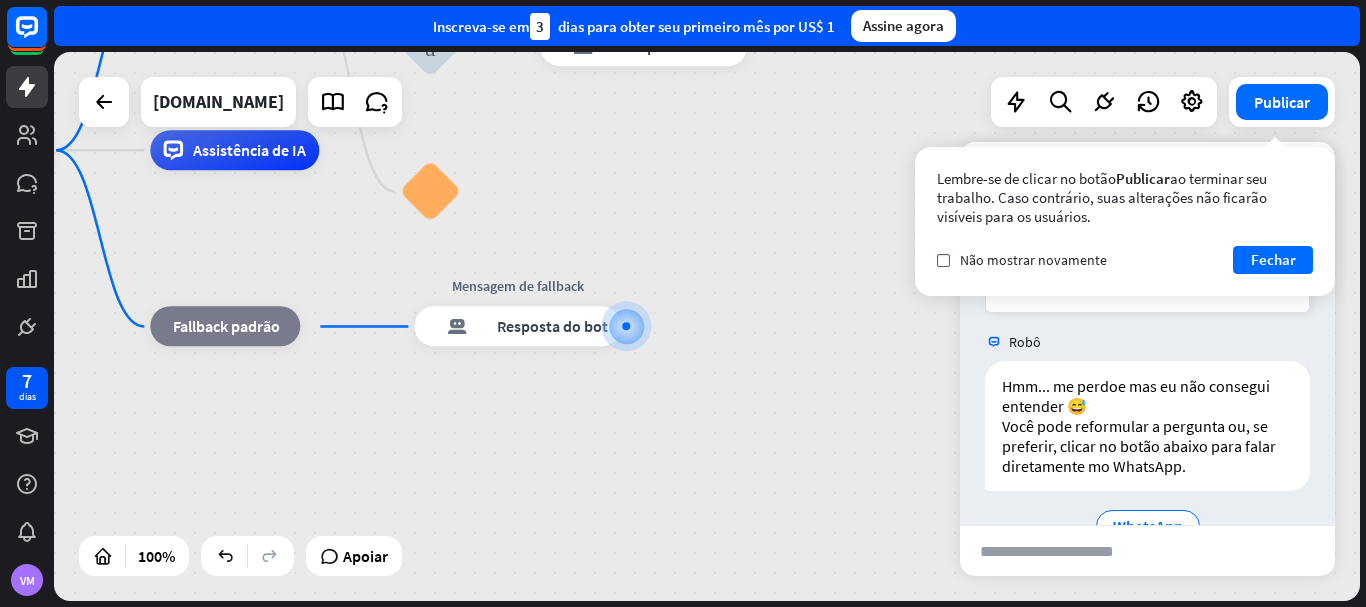 scroll, scrollTop: 449, scrollLeft: 0, axis: vertical 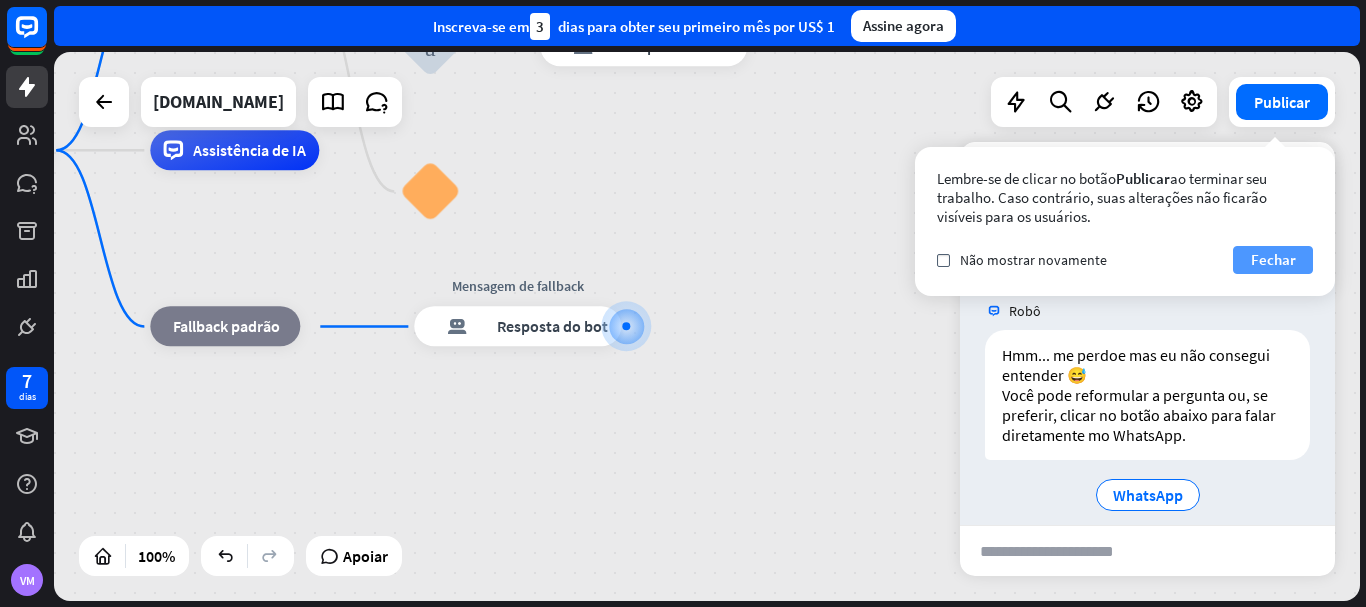 click on "Fechar" at bounding box center [1273, 260] 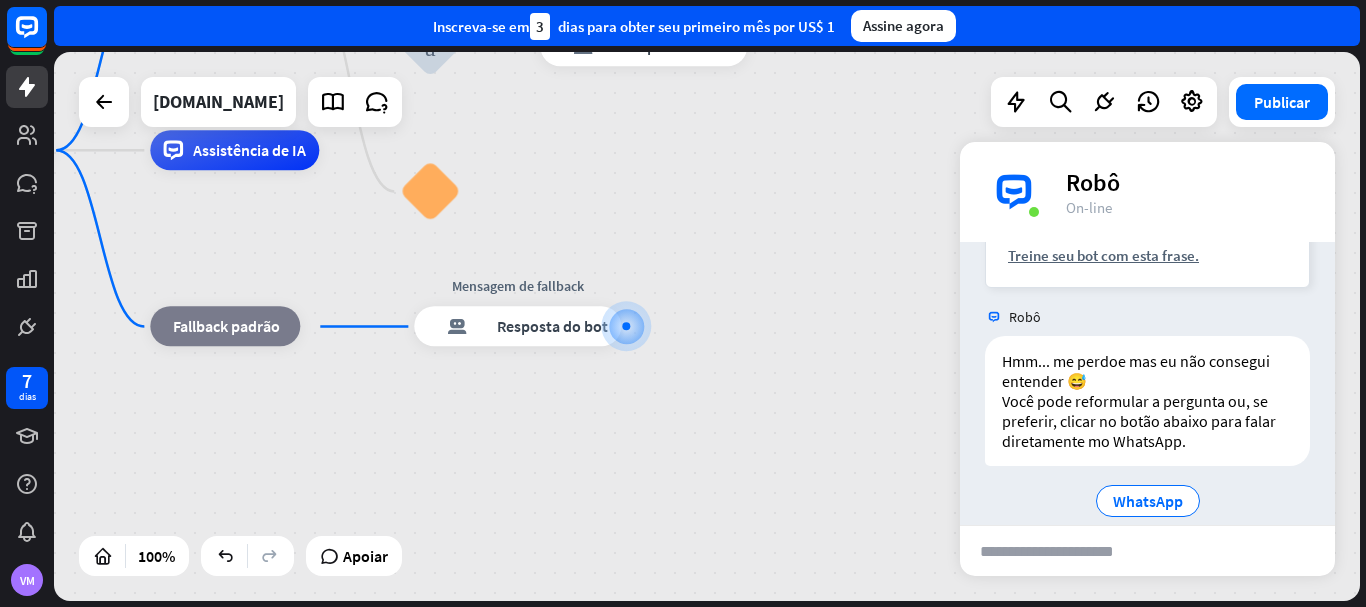 scroll, scrollTop: 449, scrollLeft: 0, axis: vertical 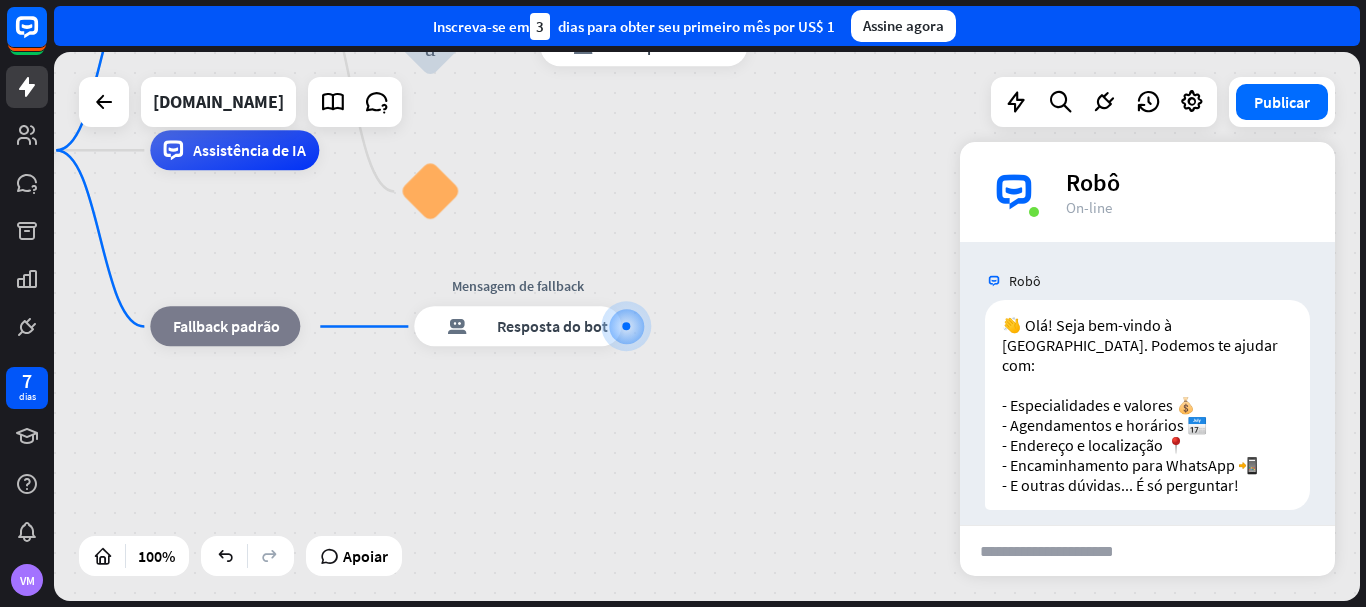click on "casa_2   Ponto de partida                 Mensagem de boas vindas   resposta do bot de bloco   Resposta do bot                 Voltar ao menu   bloco_entrada_do_usuário                 Foi útil?   resposta do bot de bloco   Resposta do bot                 Sim   bloco_entrada_do_usuário                 Obrigado!   resposta do bot de bloco   Resposta do bot                 Não   bloco_entrada_do_usuário                 Voltar ao menu   bloco_ir para   Ir para a etapa                 Perguntas frequentes   bloco_entrada_do_usuário                   resposta do bot de bloco   Resposta do bot                 Menu   bloco_entrada_do_usuário                 Mostrar menu   resposta do bot de bloco   Resposta do bot                   bloco_faq                     Assistência de IA                   bloco_fallback   Fallback padrão                 Mensagem de fallback   resposta do bot de bloco   Resposta do bot" at bounding box center (553, 424) 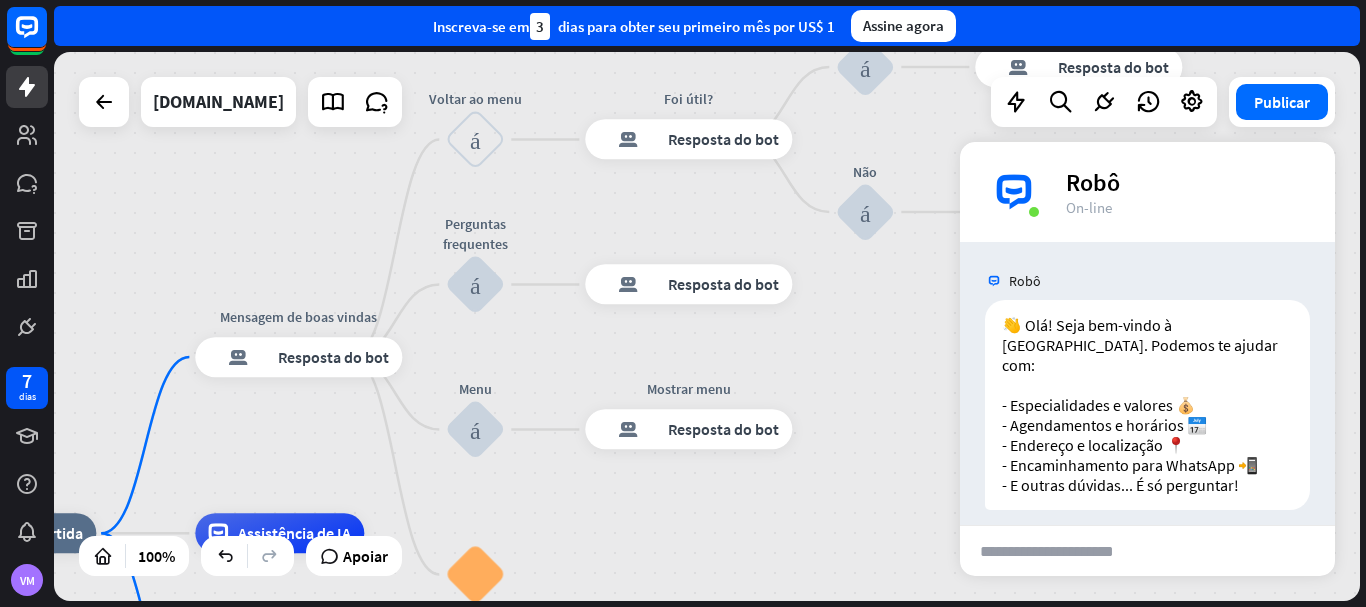 drag, startPoint x: 734, startPoint y: 227, endPoint x: 779, endPoint y: 627, distance: 402.5233 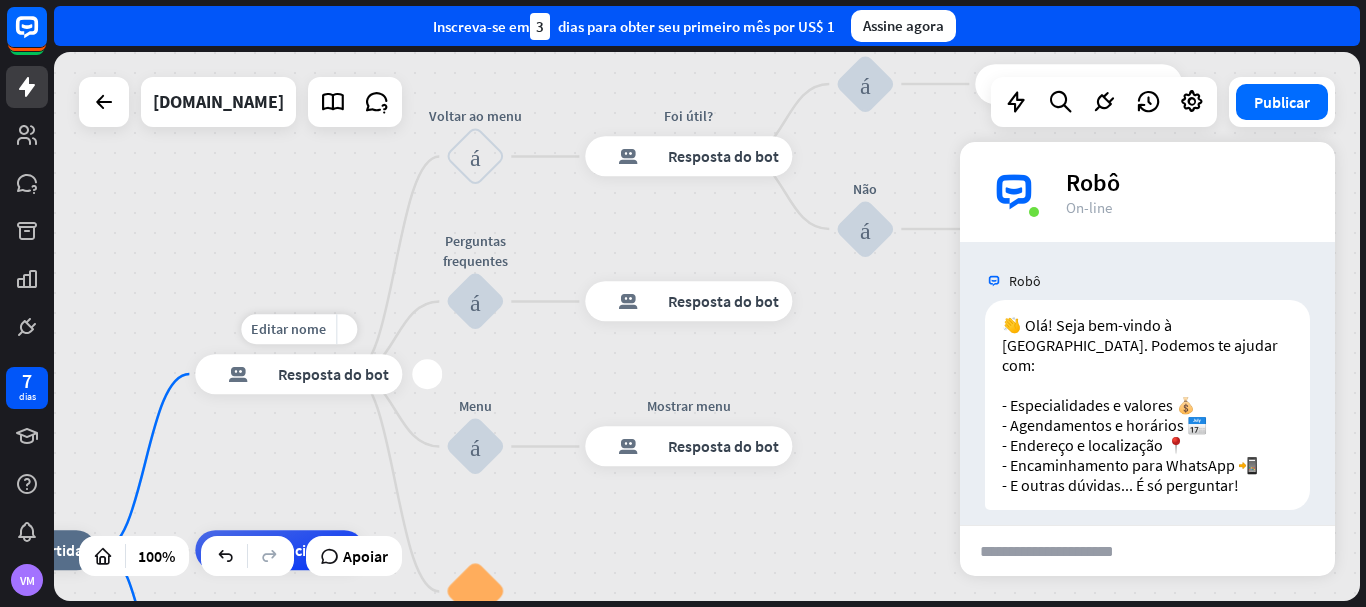click on "Resposta do bot" at bounding box center (333, 374) 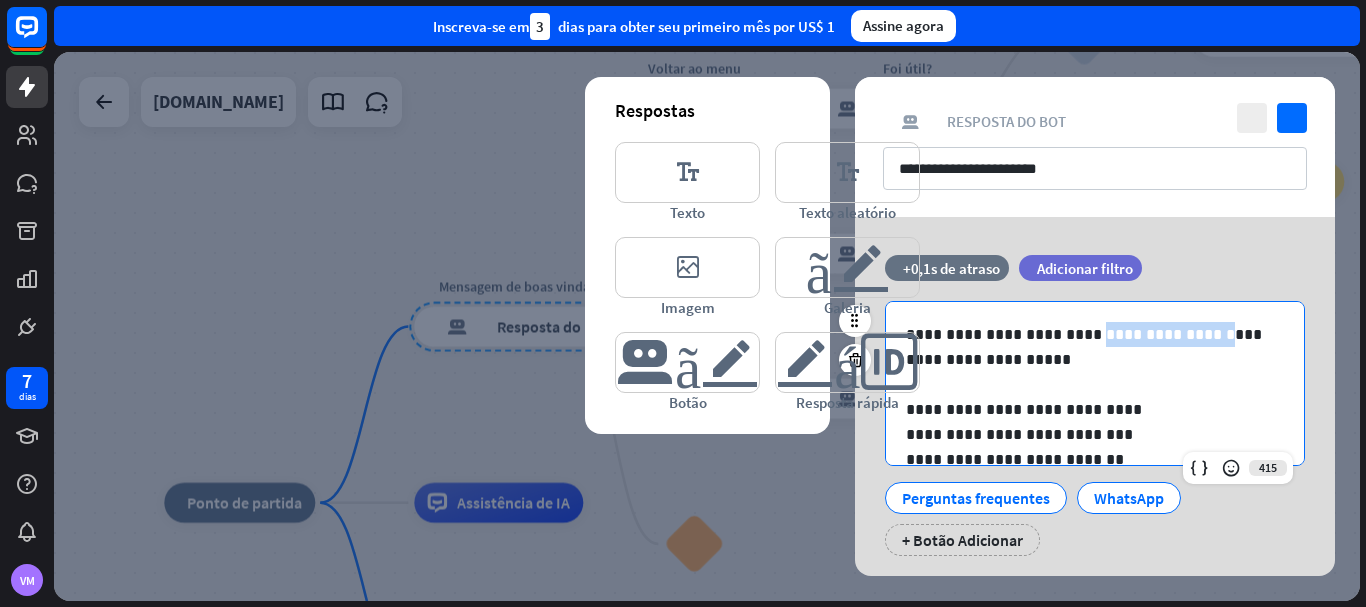 drag, startPoint x: 1178, startPoint y: 337, endPoint x: 1073, endPoint y: 335, distance: 105.01904 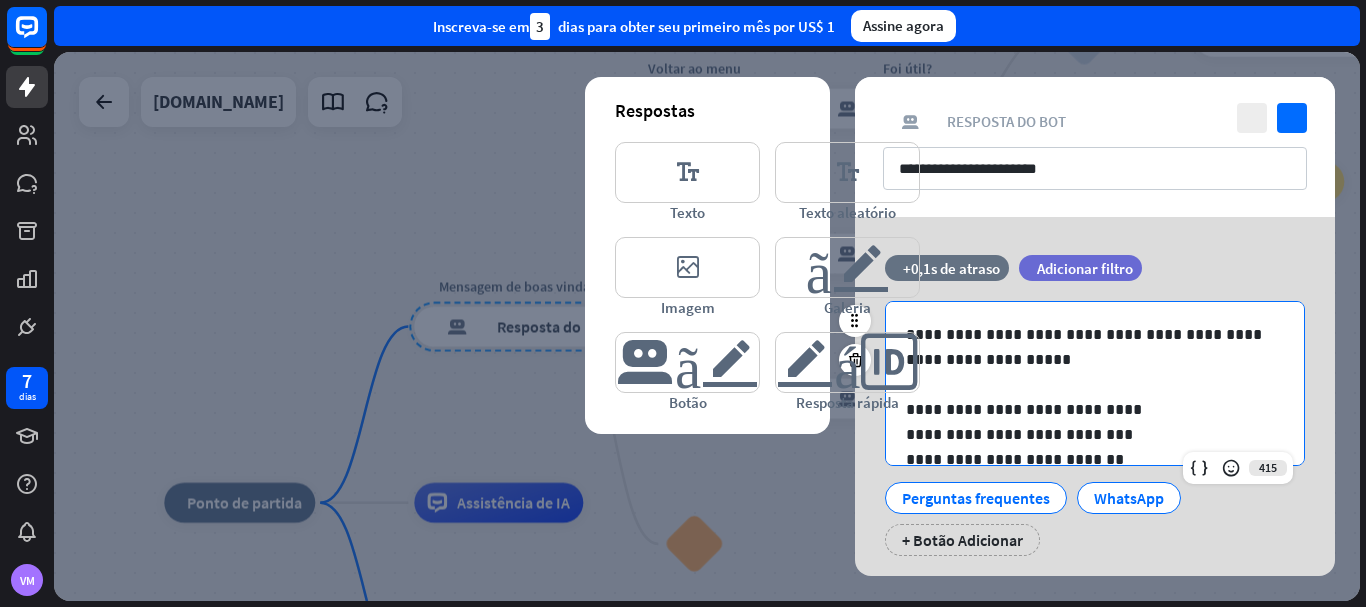 click on "**********" at bounding box center (1087, 347) 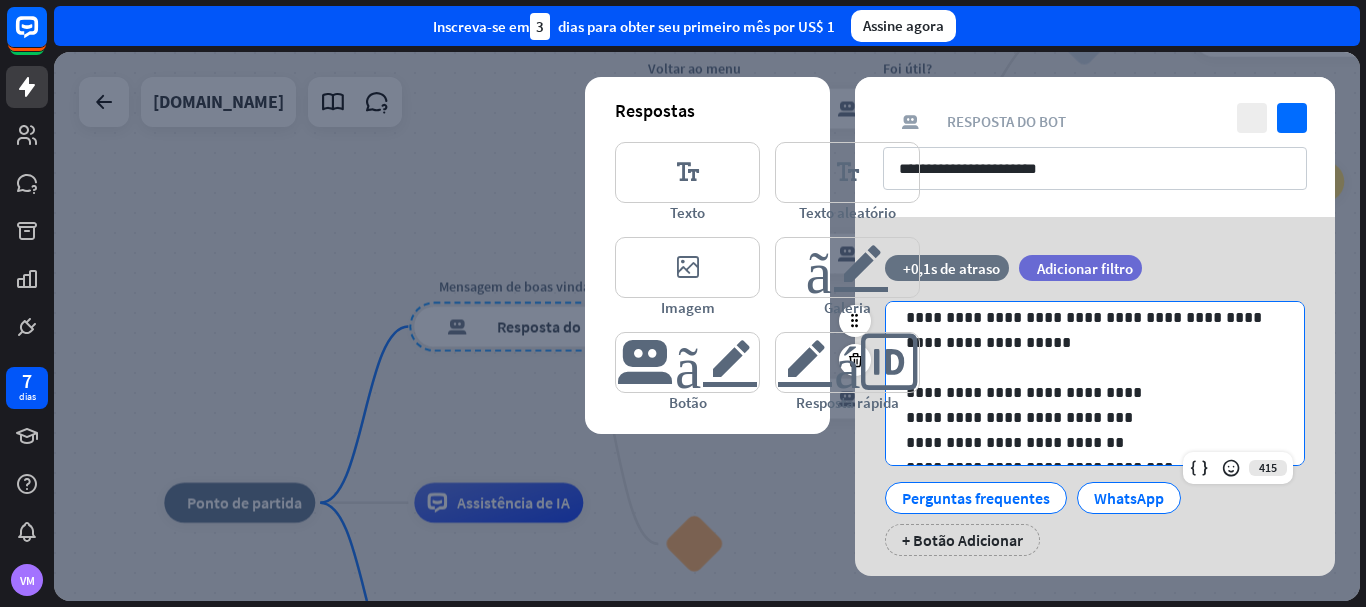 scroll, scrollTop: 21, scrollLeft: 0, axis: vertical 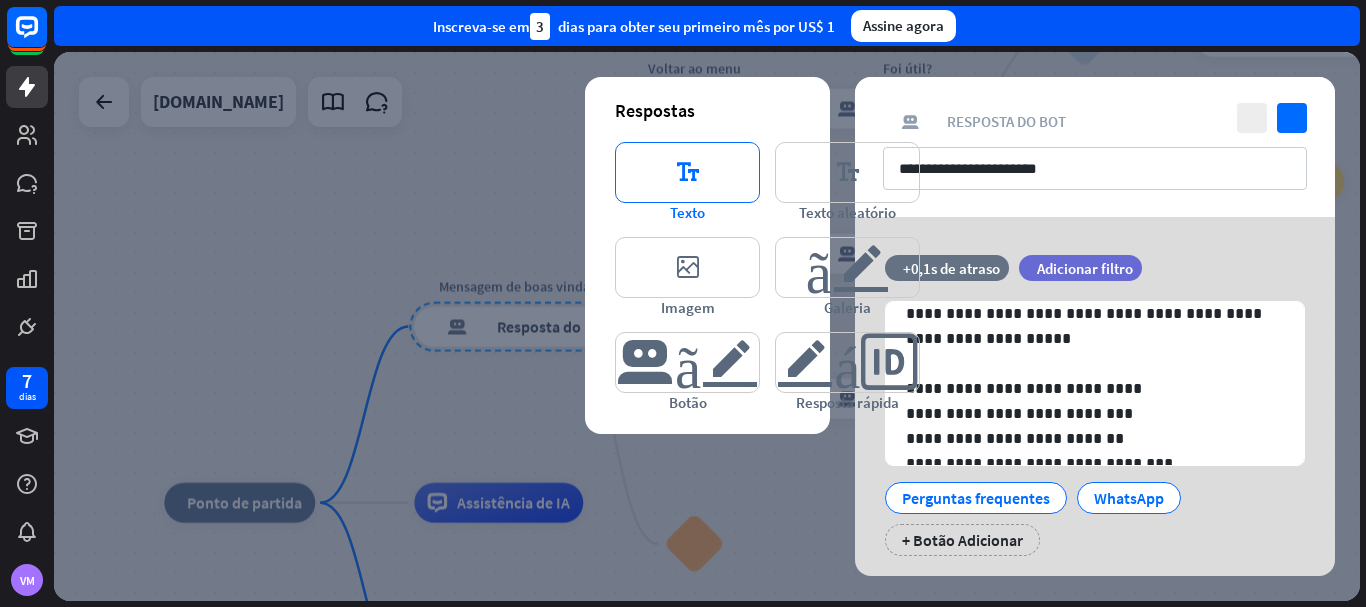 click on "editor_text" at bounding box center [688, 172] 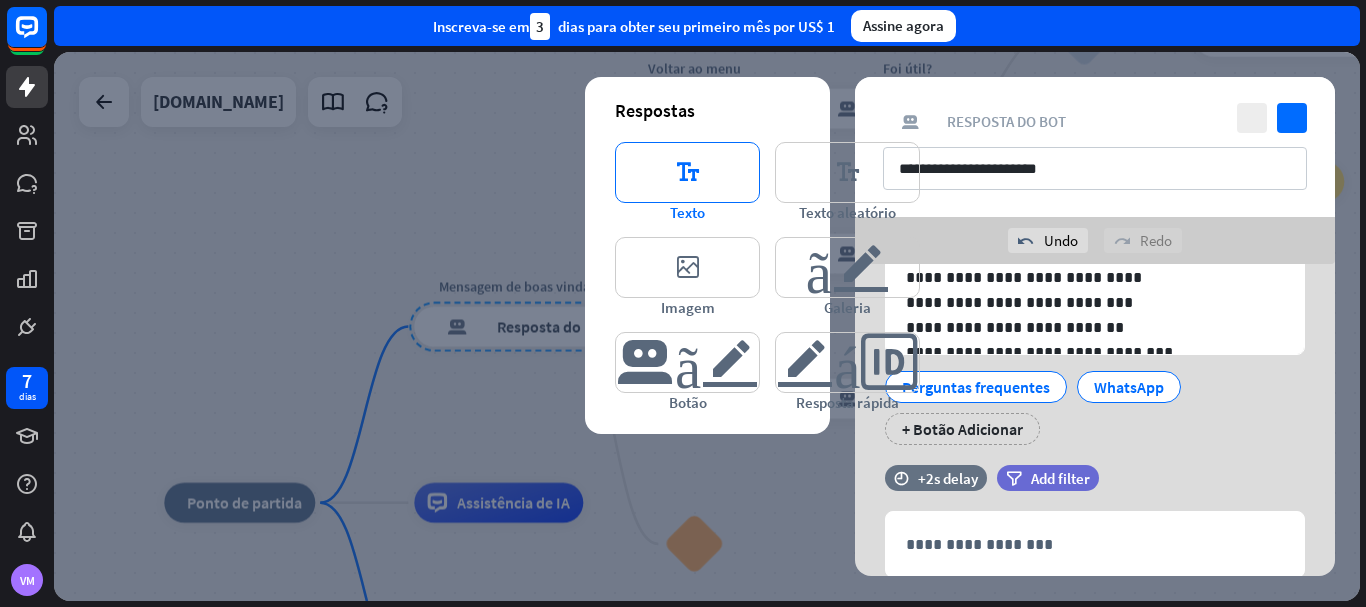scroll, scrollTop: 230, scrollLeft: 0, axis: vertical 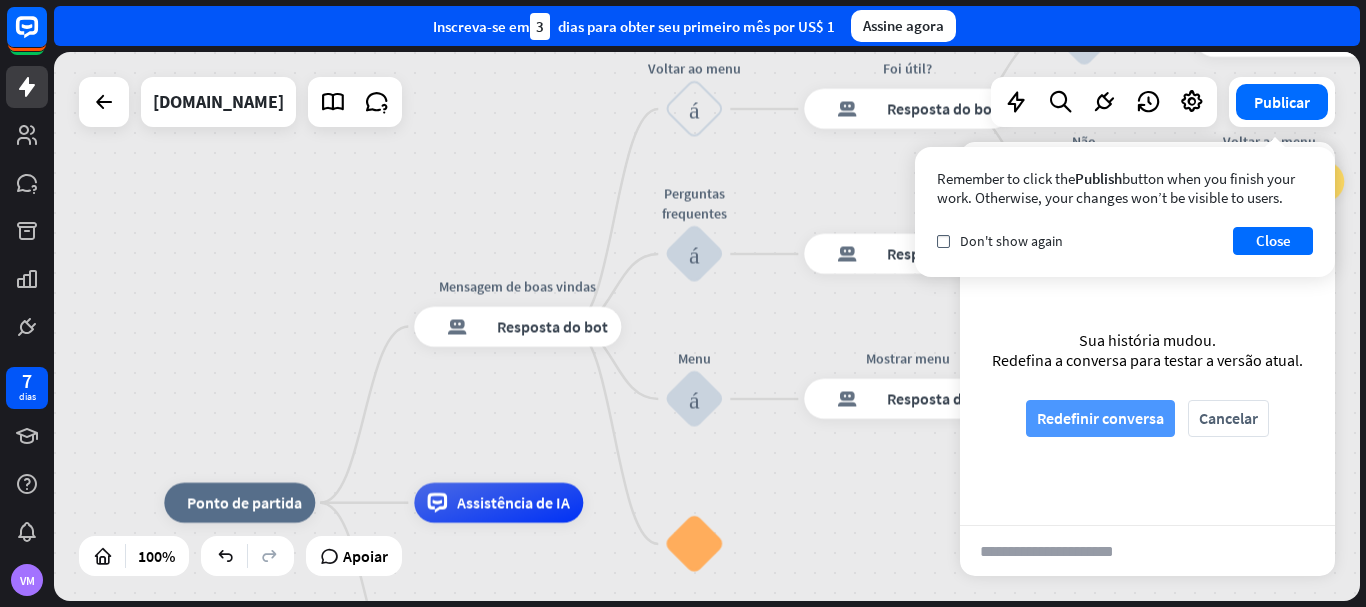 click on "Redefinir conversa" at bounding box center [1100, 418] 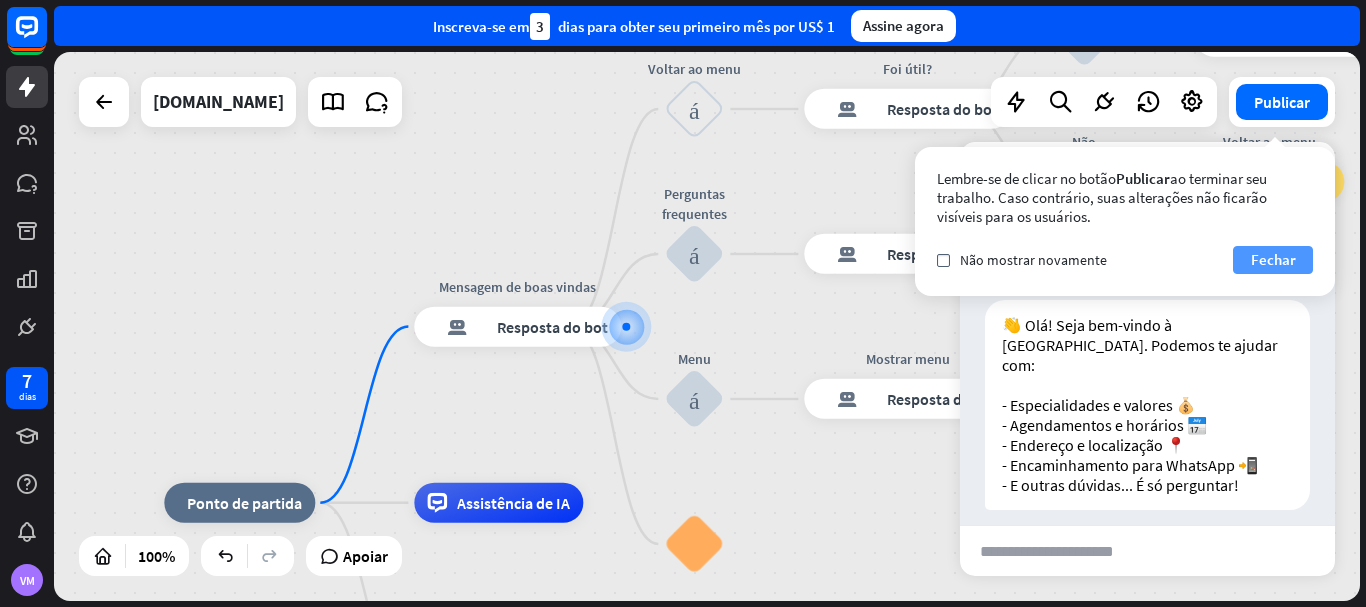 scroll, scrollTop: 50, scrollLeft: 0, axis: vertical 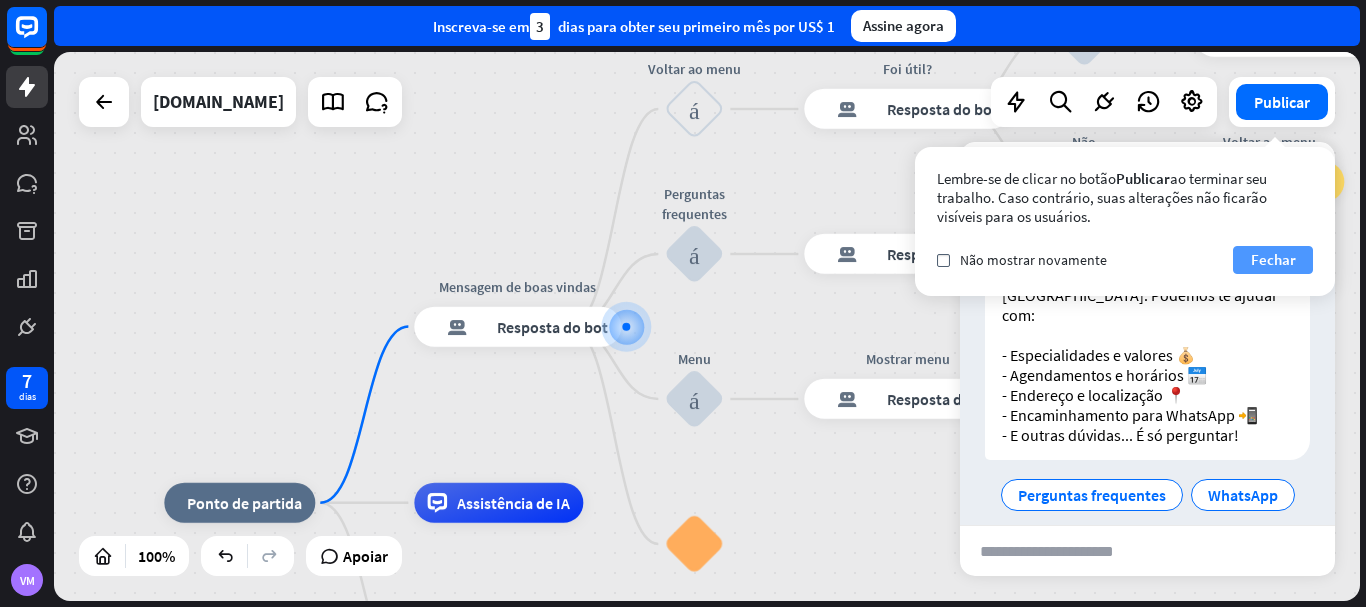 click on "Fechar" at bounding box center [1273, 259] 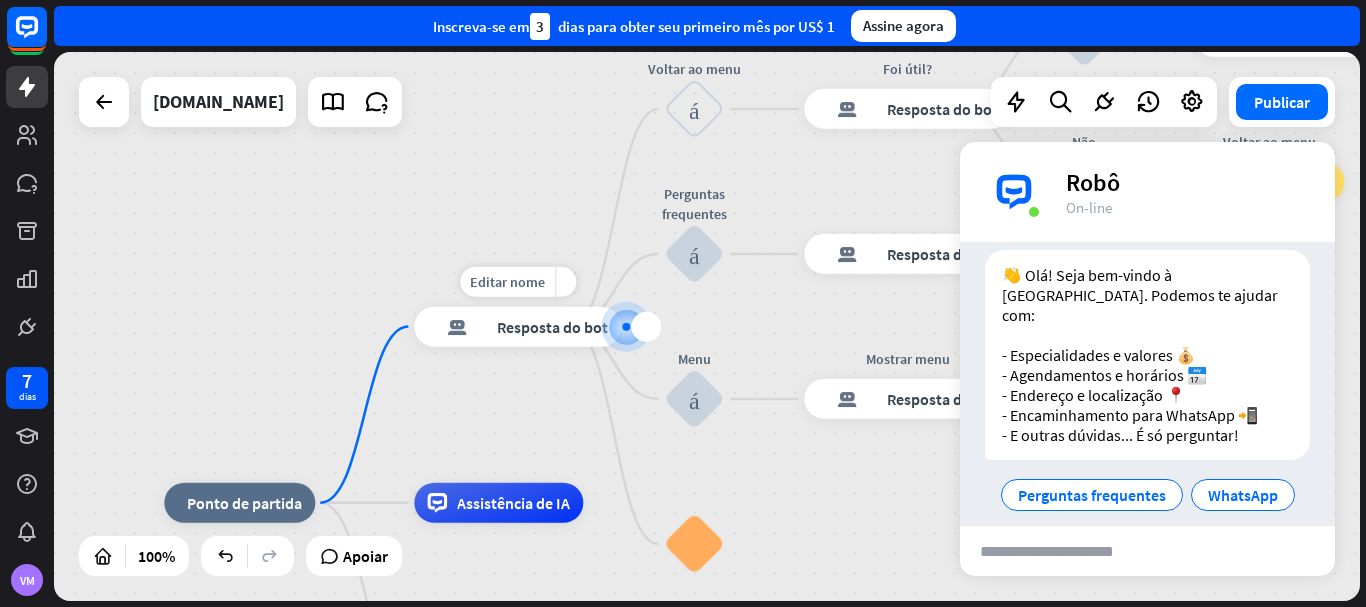 click on "Resposta do bot" at bounding box center [552, 327] 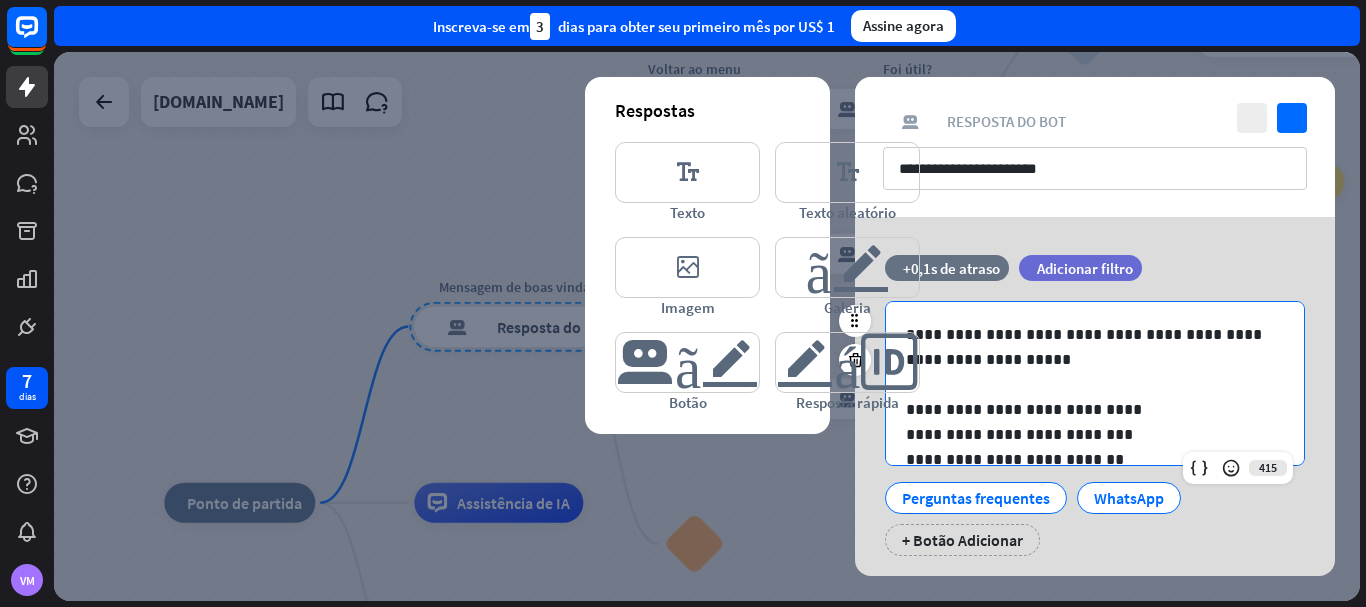 click on "**********" at bounding box center [1087, 347] 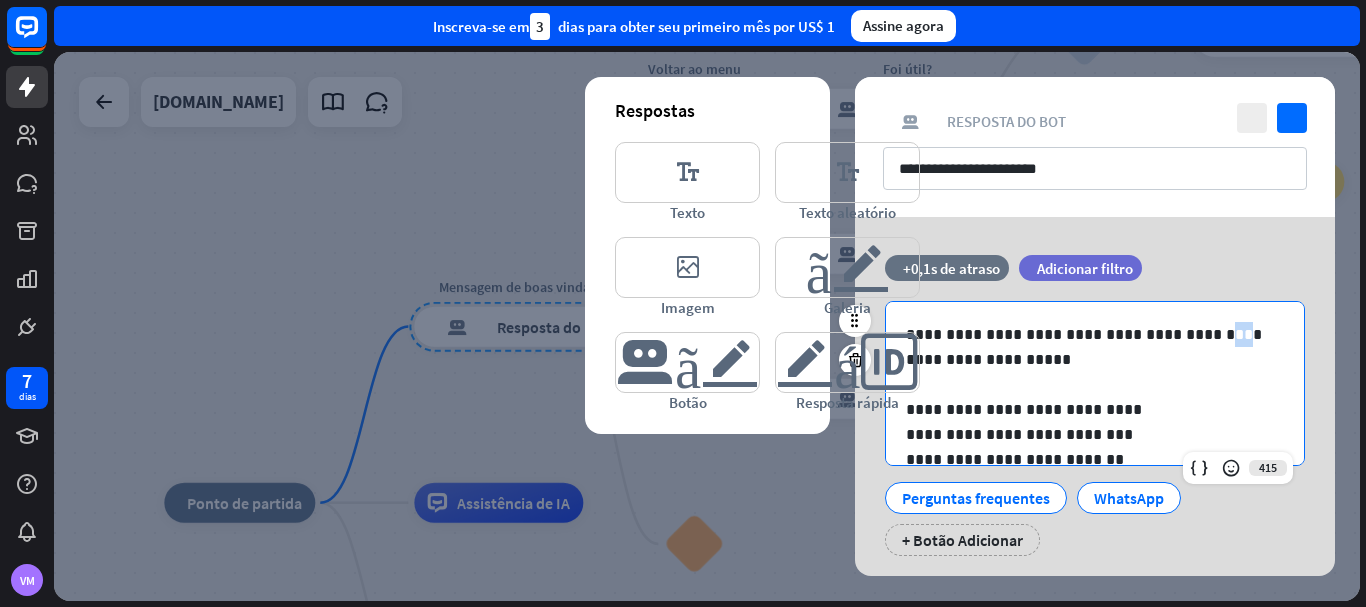 click on "**********" at bounding box center [1087, 347] 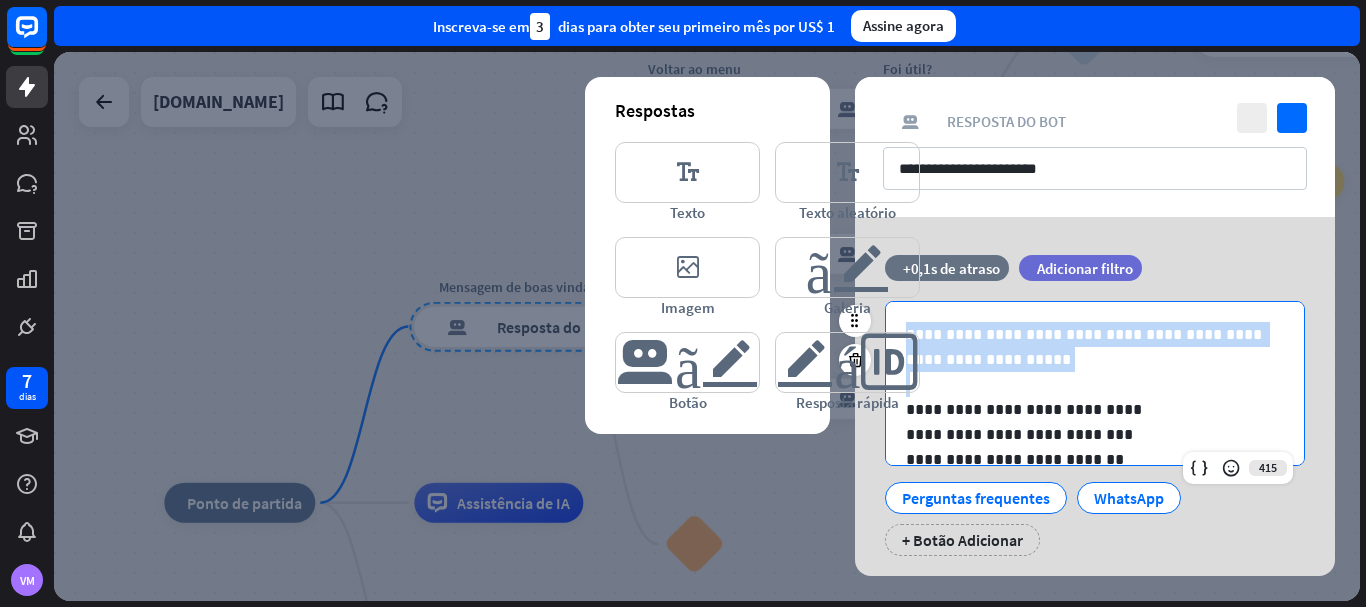 click on "**********" at bounding box center [1087, 347] 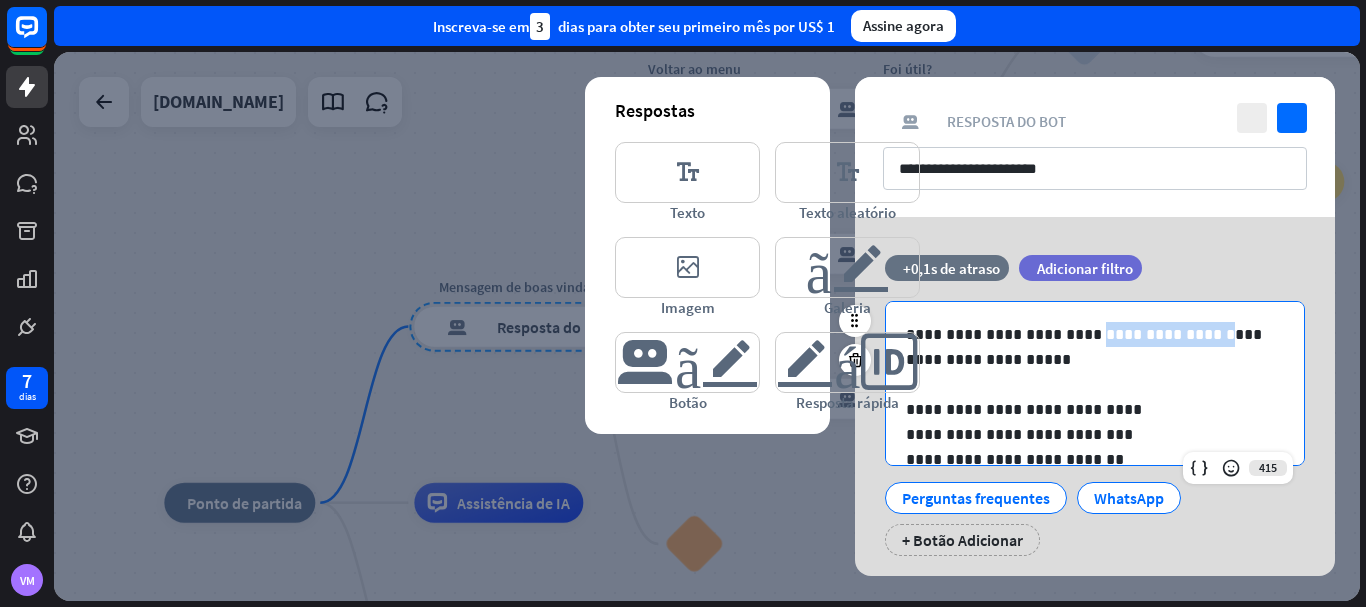drag, startPoint x: 1180, startPoint y: 336, endPoint x: 1076, endPoint y: 333, distance: 104.04326 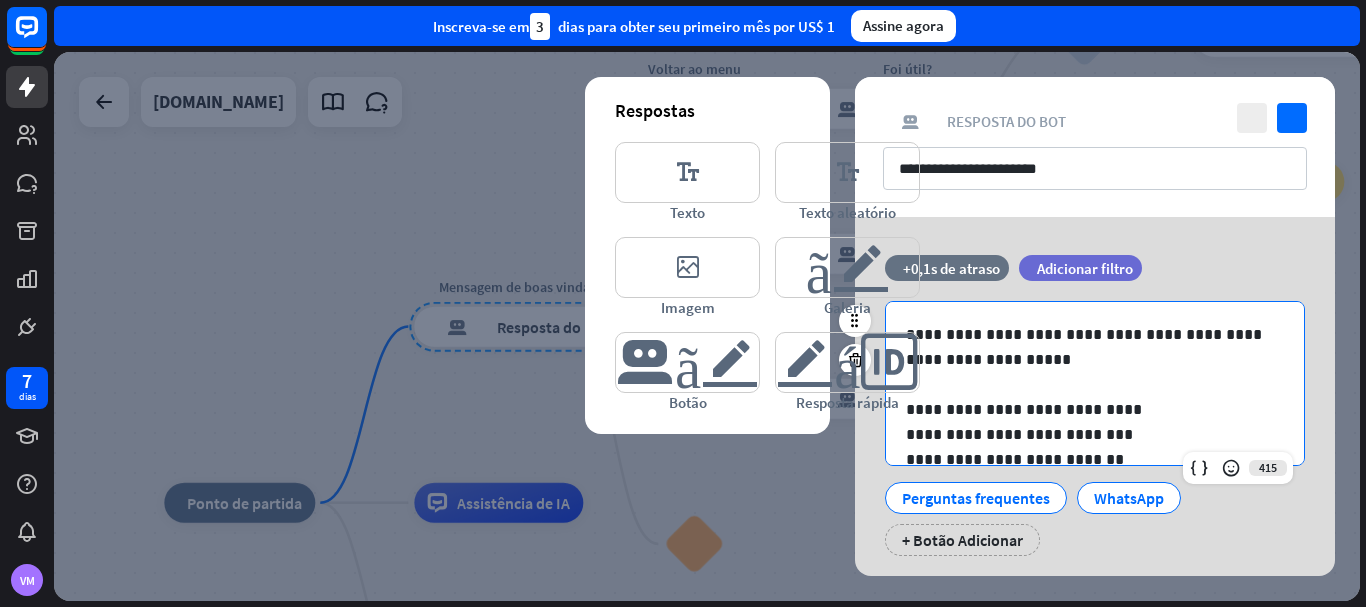 drag, startPoint x: 1076, startPoint y: 333, endPoint x: 1144, endPoint y: 354, distance: 71.168816 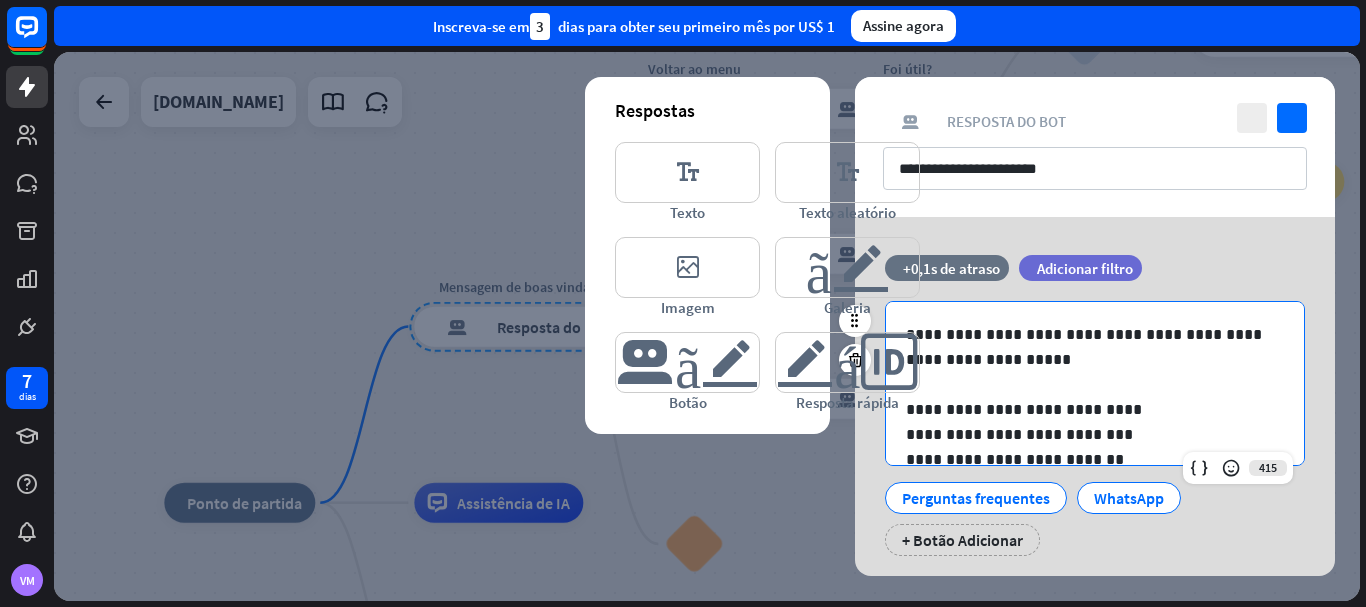 scroll, scrollTop: 77, scrollLeft: 0, axis: vertical 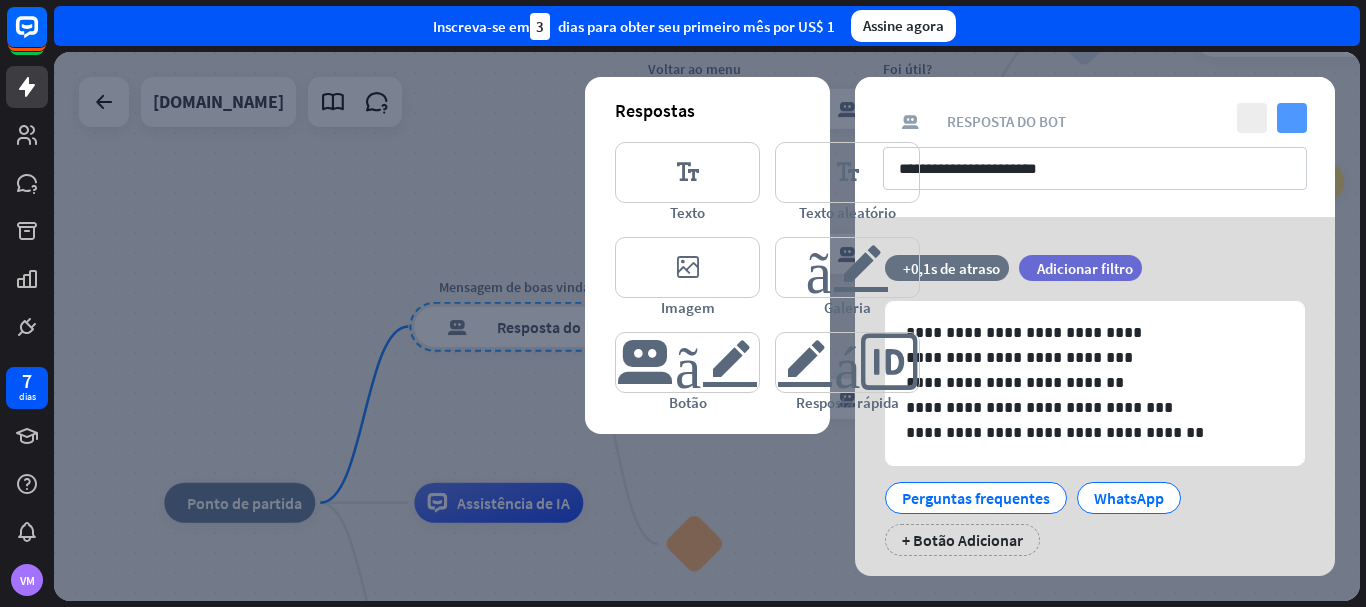 click on "verificar" at bounding box center [1292, 118] 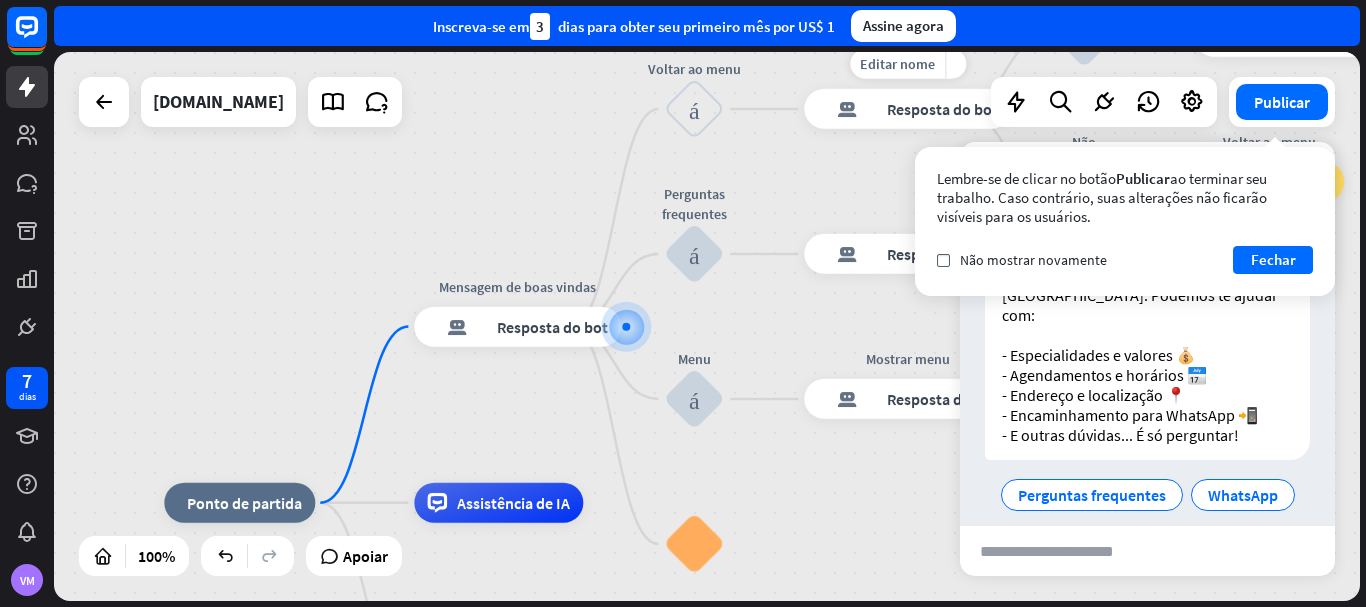 click on "Resposta do bot" at bounding box center (942, 109) 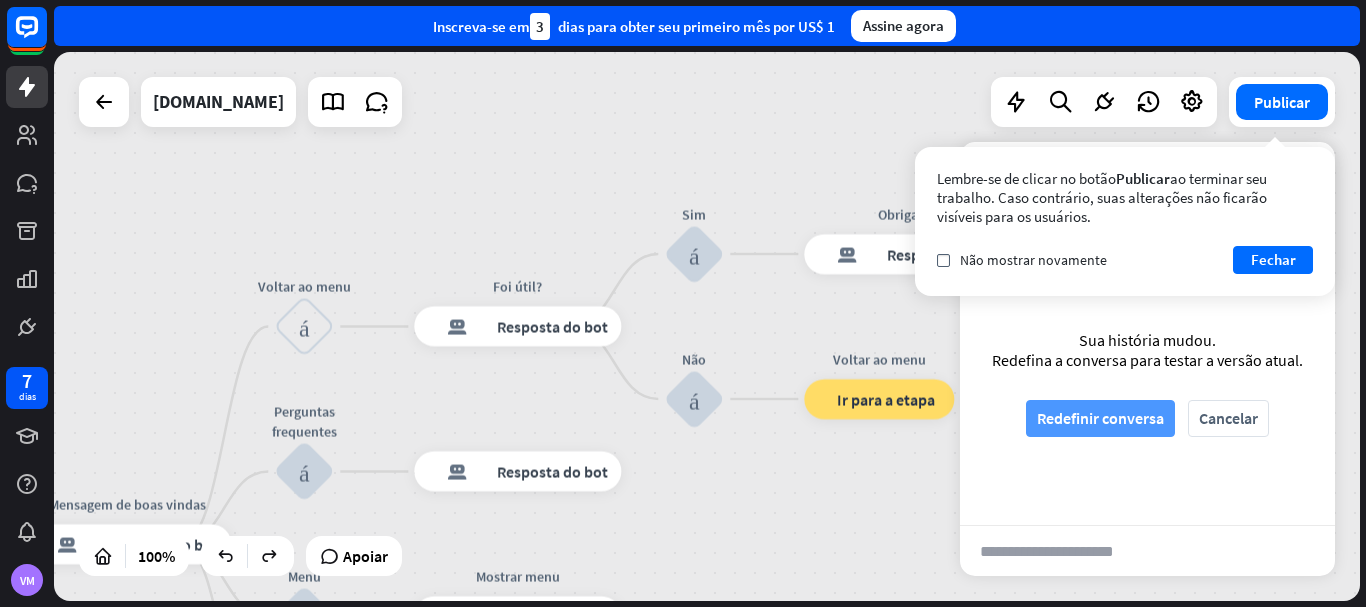 click on "Redefinir conversa" at bounding box center (1100, 418) 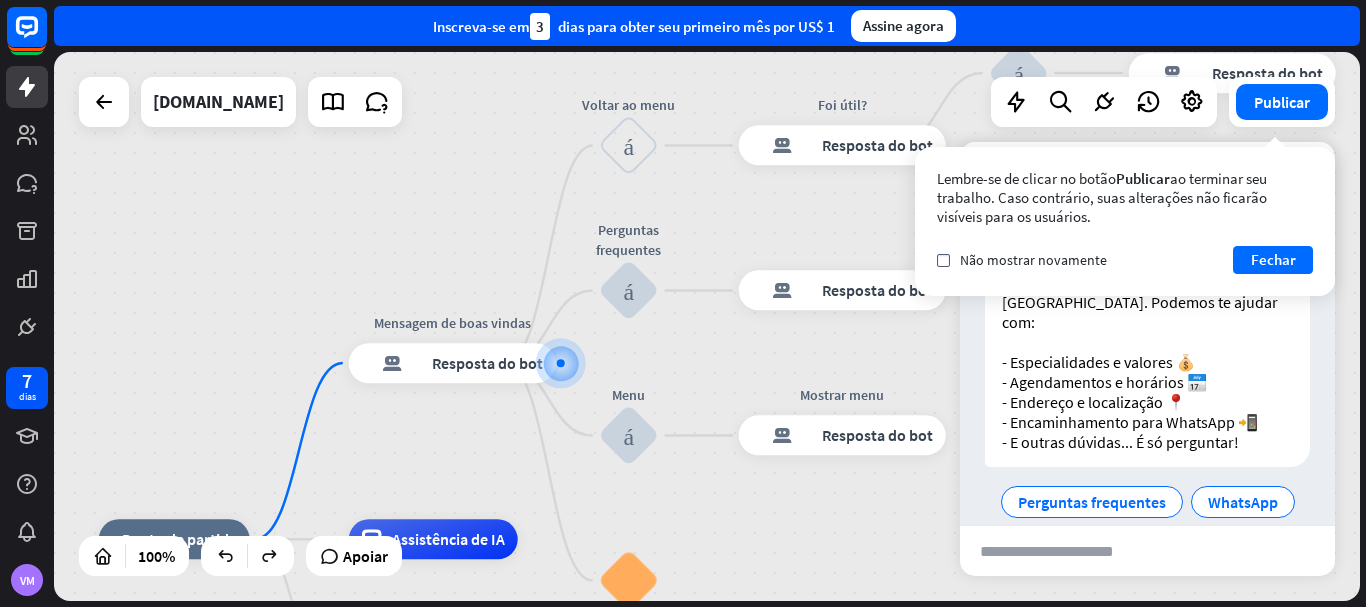 scroll, scrollTop: 50, scrollLeft: 0, axis: vertical 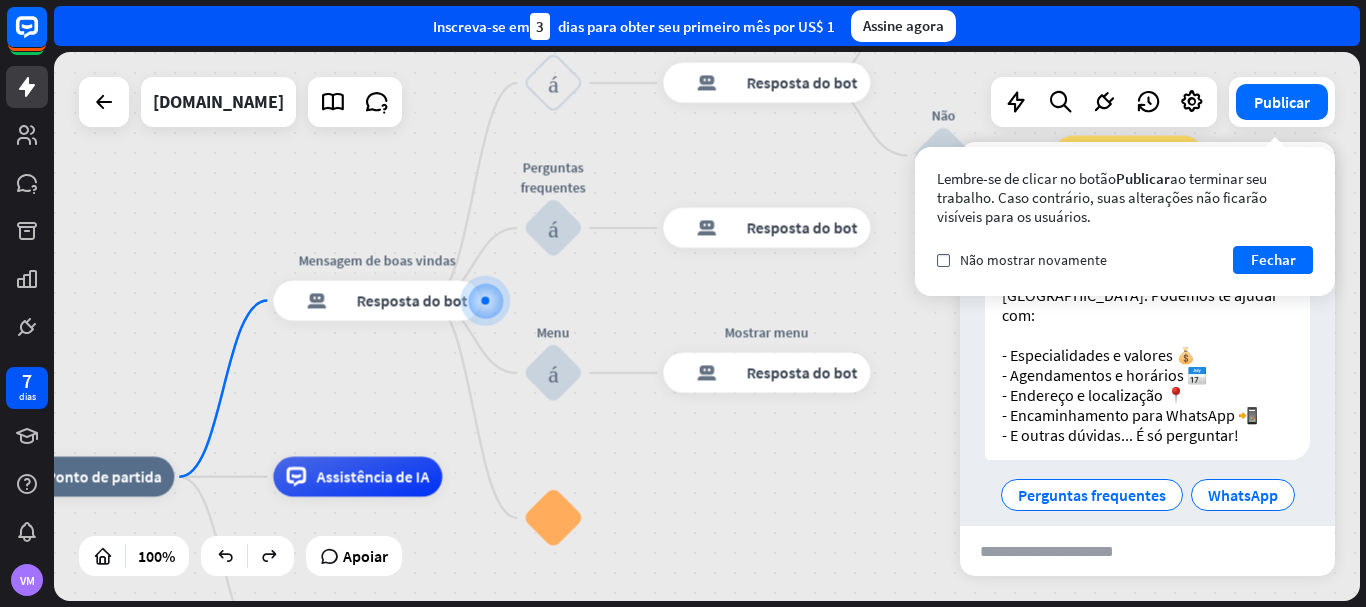 drag, startPoint x: 899, startPoint y: 326, endPoint x: 758, endPoint y: 300, distance: 143.37712 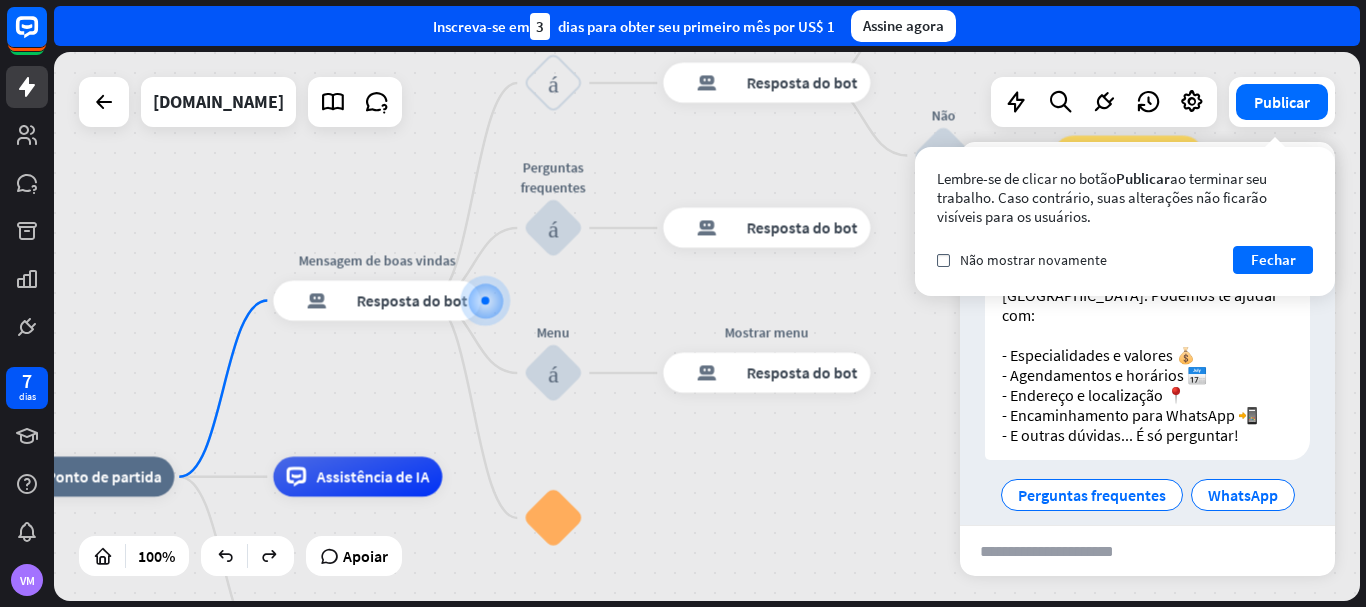 click on "casa_2   Ponto de partida                 Mensagem de boas vindas   resposta do bot de bloco   Resposta do bot                     Voltar ao menu   bloco_entrada_do_usuário                 Foi útil?   resposta do bot de bloco   Resposta do bot                 Sim   bloco_entrada_do_usuário                 Obrigado!   resposta do bot de bloco   Resposta do bot                 Não   bloco_entrada_do_usuário                 Voltar ao menu   bloco_ir para   Ir para a etapa                 Perguntas frequentes   bloco_entrada_do_usuário                   resposta do bot de bloco   Resposta do bot                 Menu   bloco_entrada_do_usuário                 Mostrar menu   resposta do bot de bloco   Resposta do bot                   bloco_faq                     Assistência de IA                   bloco_fallback   Fallback padrão                 Mensagem de fallback   resposta do bot de bloco   Resposta do bot" at bounding box center [707, 326] 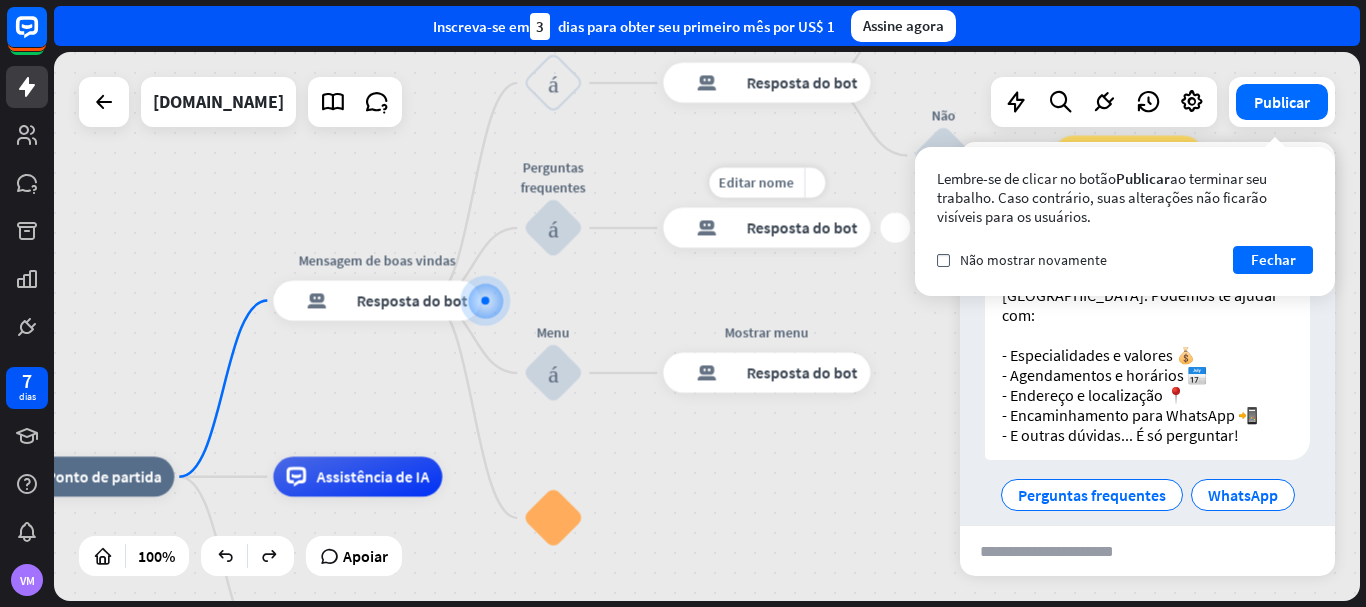 click on "resposta do bot de bloco   Resposta do bot" at bounding box center (766, 228) 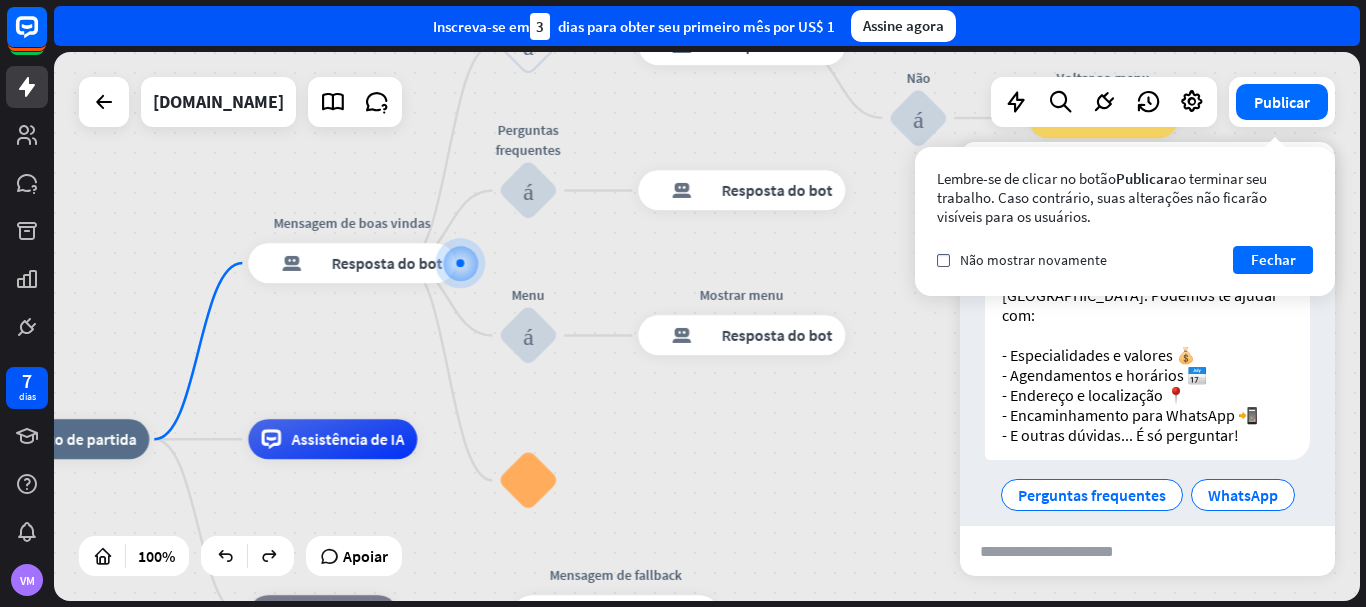 drag, startPoint x: 790, startPoint y: 407, endPoint x: 1014, endPoint y: 271, distance: 262.05344 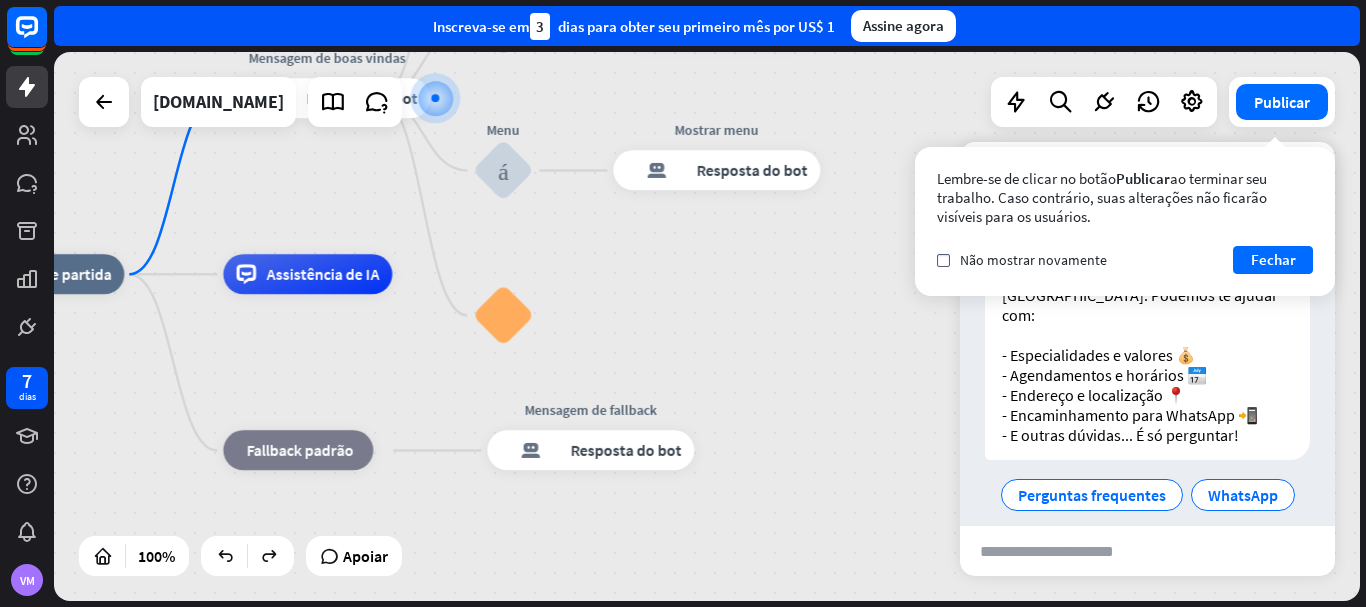 drag, startPoint x: 784, startPoint y: 437, endPoint x: 739, endPoint y: 311, distance: 133.79462 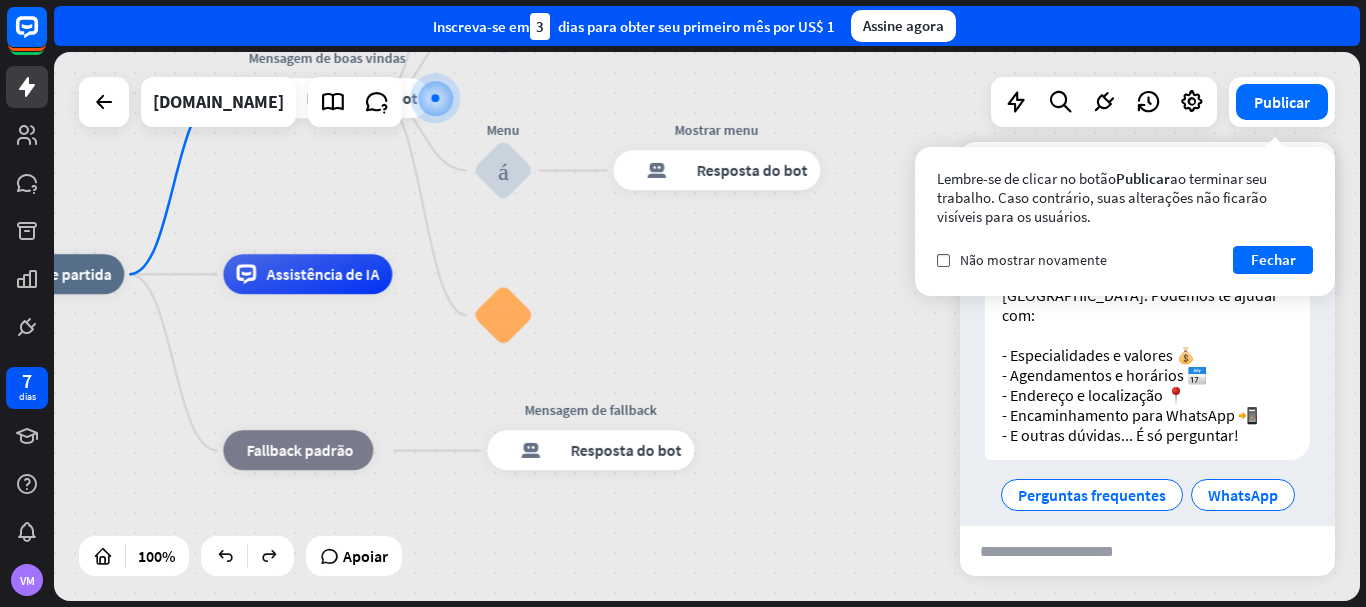 click on "casa_2   Ponto de partida                 Mensagem de boas vindas   resposta do bot de bloco   Resposta do bot                     Voltar ao menu   bloco_entrada_do_usuário                 Foi útil?   resposta do bot de bloco   Resposta do bot                 Sim   bloco_entrada_do_usuário                 Obrigado!   resposta do bot de bloco   Resposta do bot                 Não   bloco_entrada_do_usuário                 Voltar ao menu   bloco_ir para   Ir para a etapa                 Perguntas frequentes   bloco_entrada_do_usuário                   resposta do bot de bloco   Resposta do bot                 Menu   bloco_entrada_do_usuário                 Mostrar menu   resposta do bot de bloco   Resposta do bot                   bloco_faq                     Assistência de IA                   bloco_fallback   Fallback padrão                 Mensagem de fallback   resposta do bot de bloco   Resposta do bot" at bounding box center [626, 548] 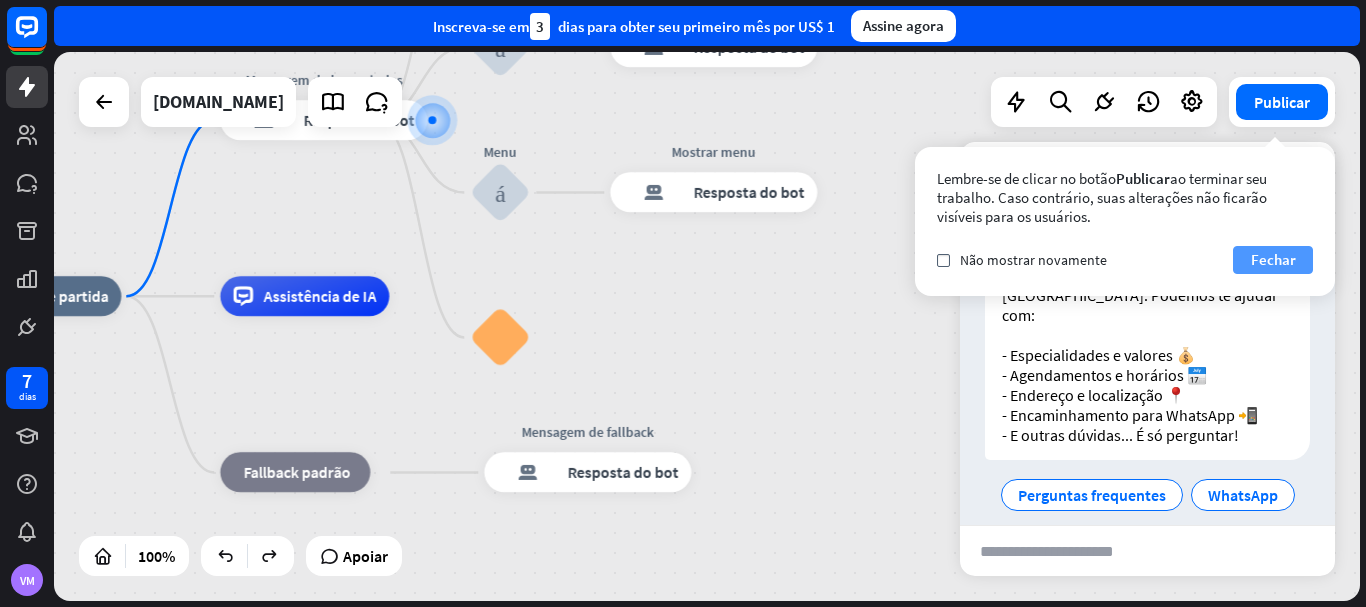 click on "Fechar" at bounding box center [1273, 259] 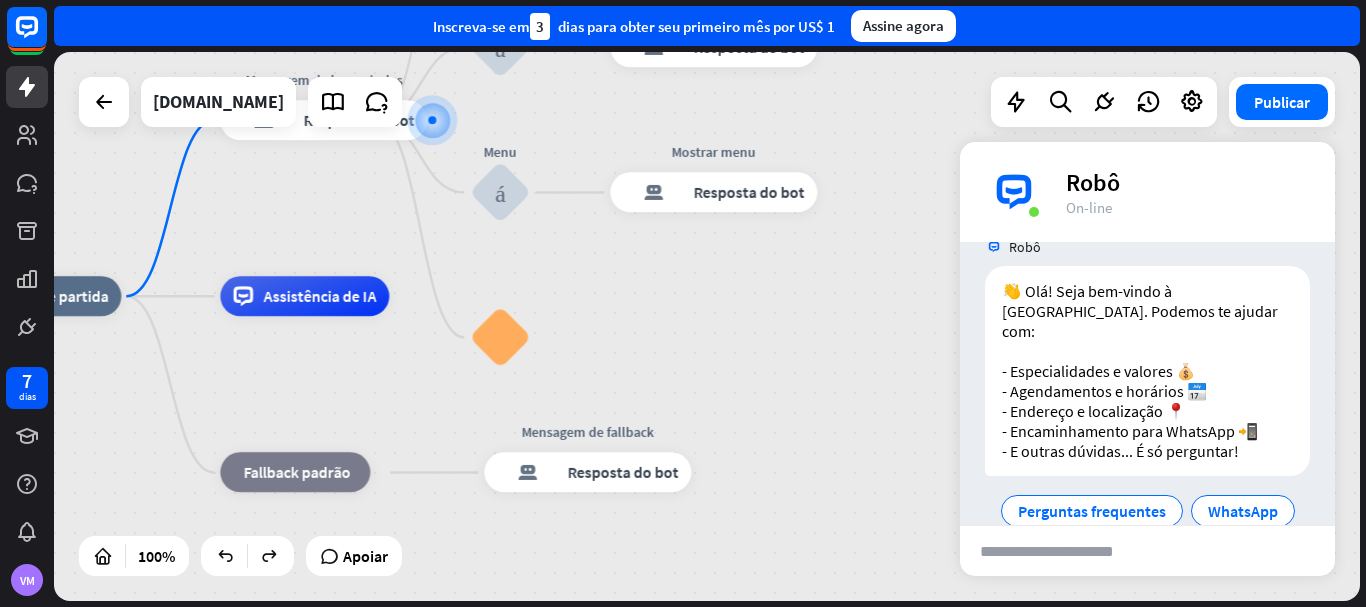 scroll, scrollTop: 0, scrollLeft: 0, axis: both 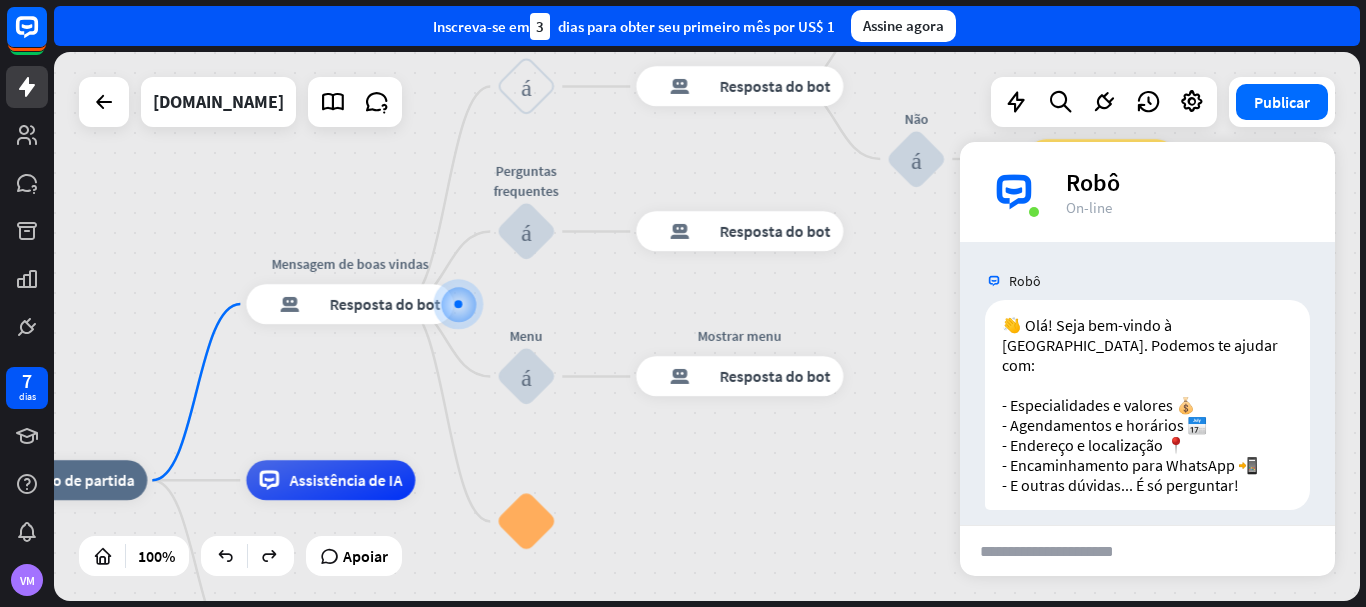 drag, startPoint x: 716, startPoint y: 309, endPoint x: 742, endPoint y: 493, distance: 185.82788 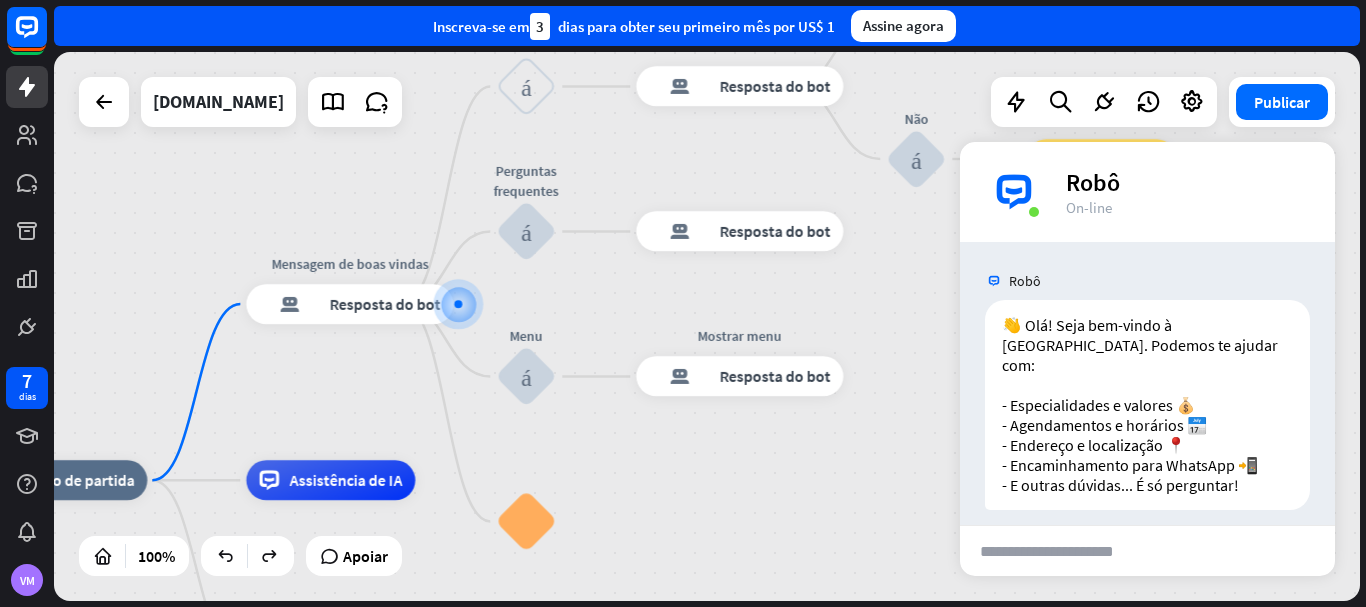 click on "casa_2   Ponto de partida                 Mensagem de boas vindas   resposta do bot de bloco   Resposta do bot                     Voltar ao menu   bloco_entrada_do_usuário                 Foi útil?   resposta do bot de bloco   Resposta do bot                 Sim   bloco_entrada_do_usuário                 Obrigado!   resposta do bot de bloco   Resposta do bot                 Não   bloco_entrada_do_usuário                 Voltar ao menu   bloco_ir para   Ir para a etapa                 Perguntas frequentes   bloco_entrada_do_usuário                   resposta do bot de bloco   Resposta do bot                 Menu   bloco_entrada_do_usuário                 Mostrar menu   resposta do bot de bloco   Resposta do bot                   bloco_faq                     Assistência de IA                   bloco_fallback   Fallback padrão                 Mensagem de fallback   resposta do bot de bloco   Resposta do bot" at bounding box center [649, 754] 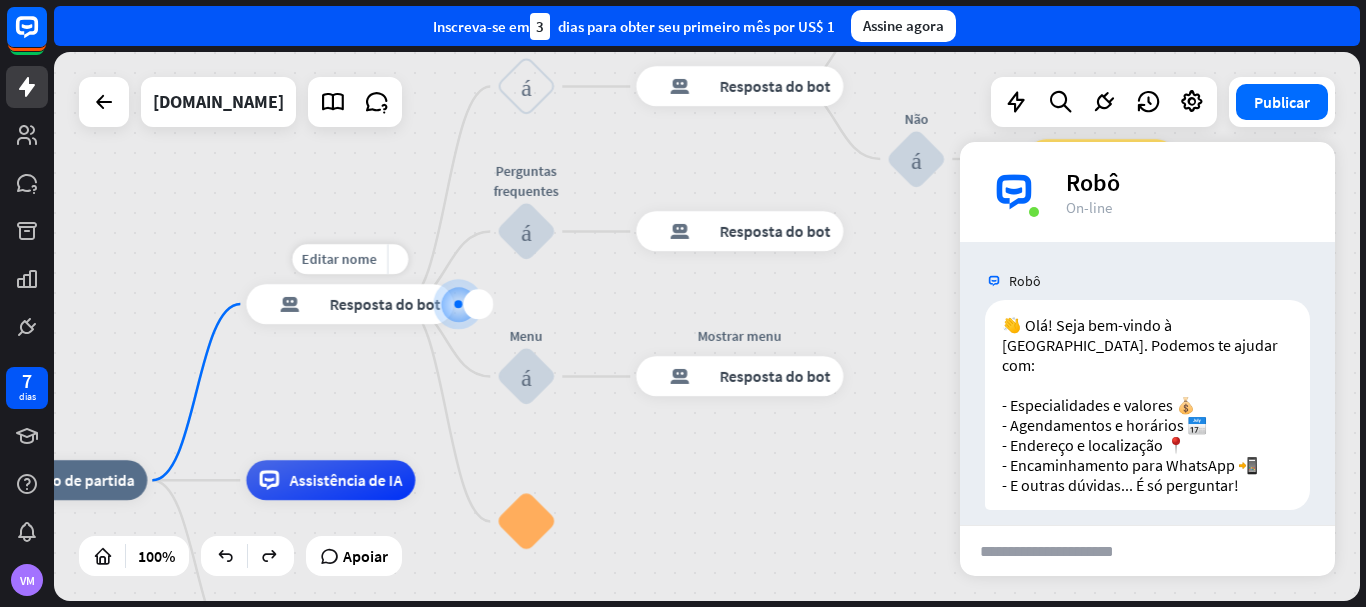 click on "Resposta do bot" at bounding box center (384, 304) 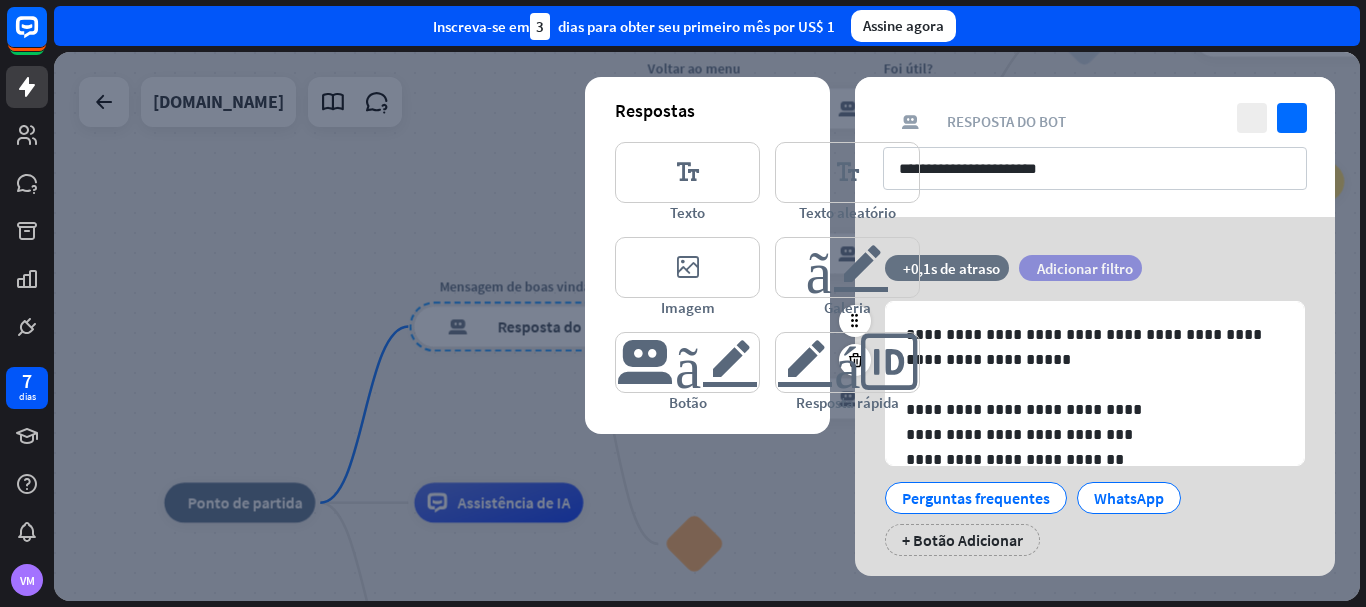 click on "Adicionar filtro" at bounding box center [1085, 268] 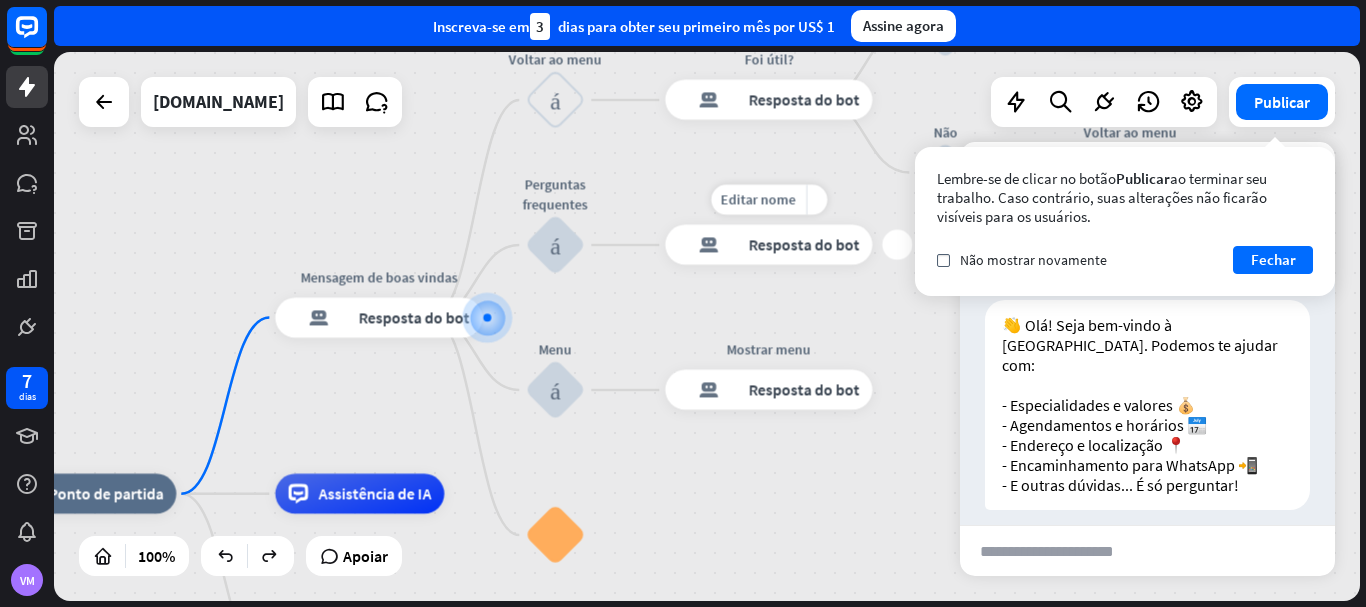 drag, startPoint x: 785, startPoint y: 258, endPoint x: 634, endPoint y: 189, distance: 166.01807 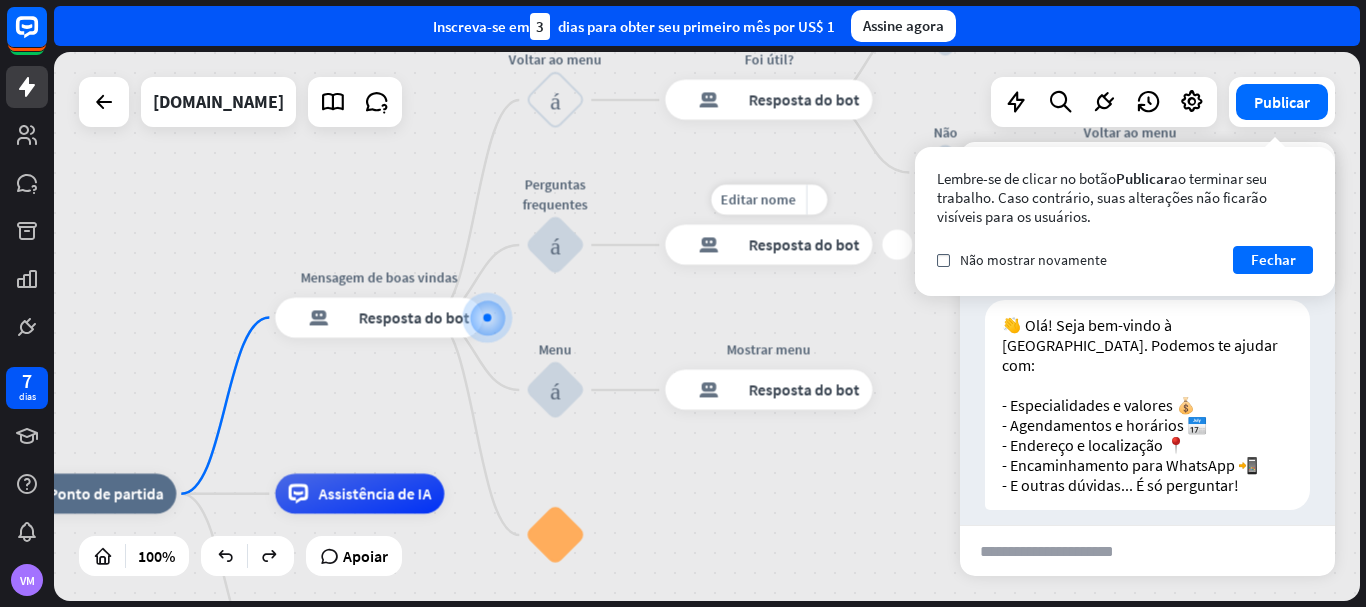 click on "Editar nome   mais_amarelo         mais     resposta do bot de bloco   Resposta do bot" at bounding box center [768, 245] 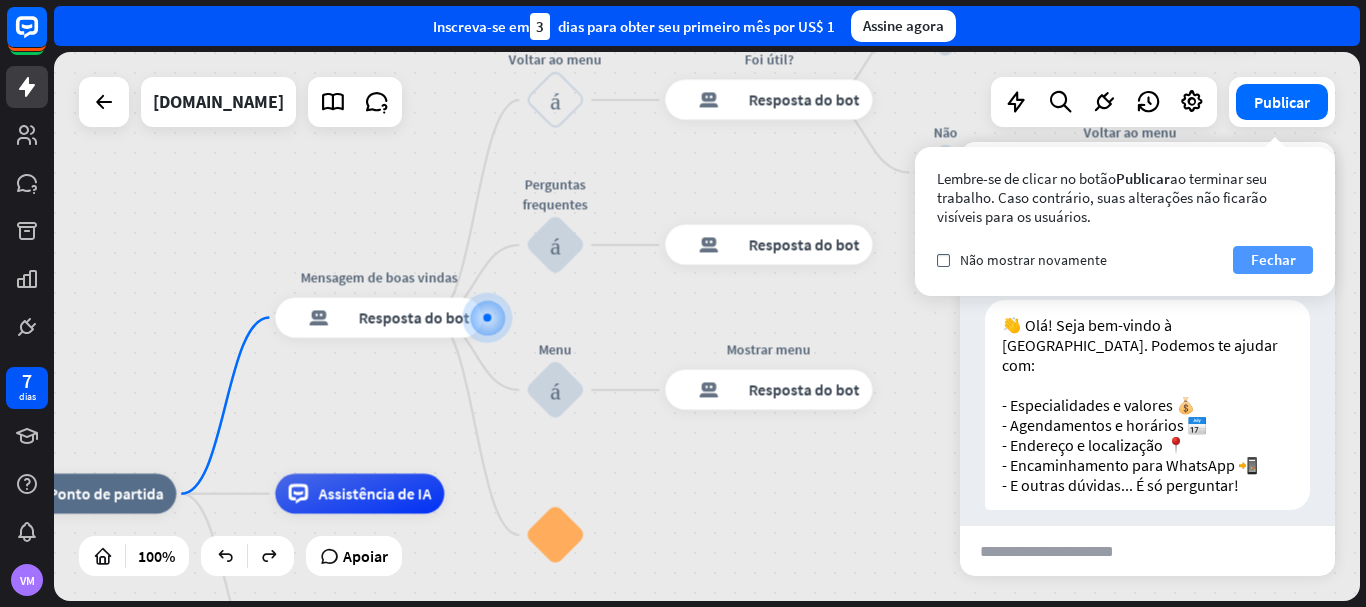 click on "Fechar" at bounding box center (1273, 259) 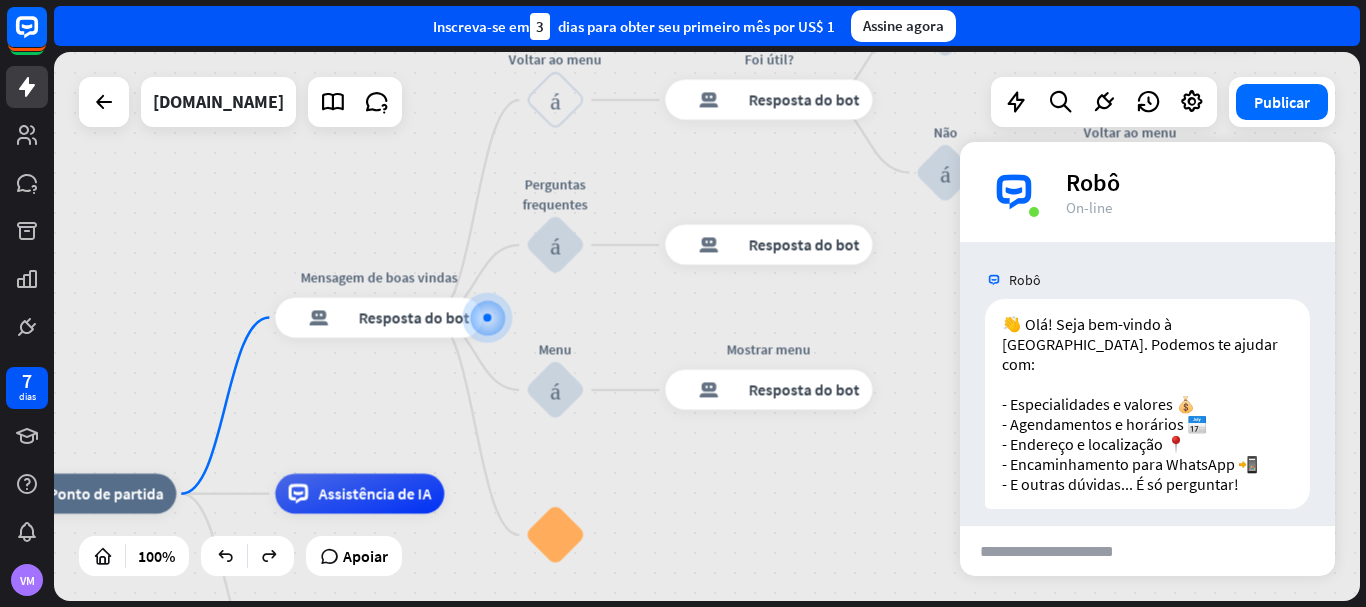 scroll, scrollTop: 0, scrollLeft: 0, axis: both 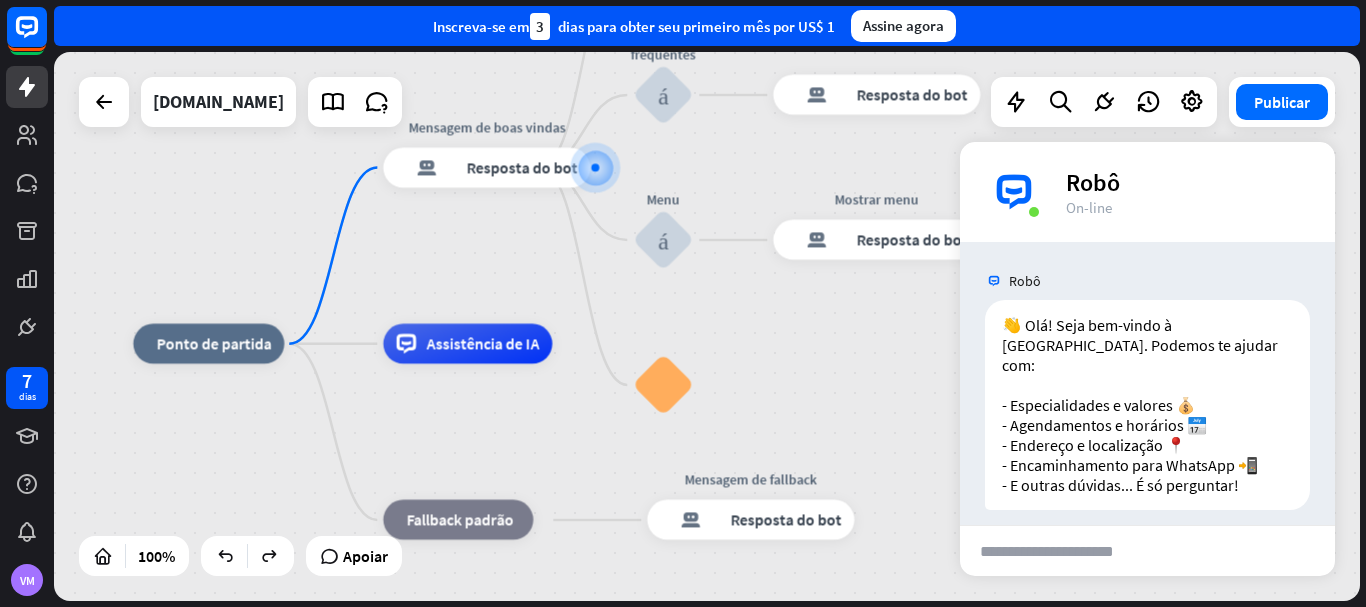 drag, startPoint x: 347, startPoint y: 394, endPoint x: 455, endPoint y: 244, distance: 184.83507 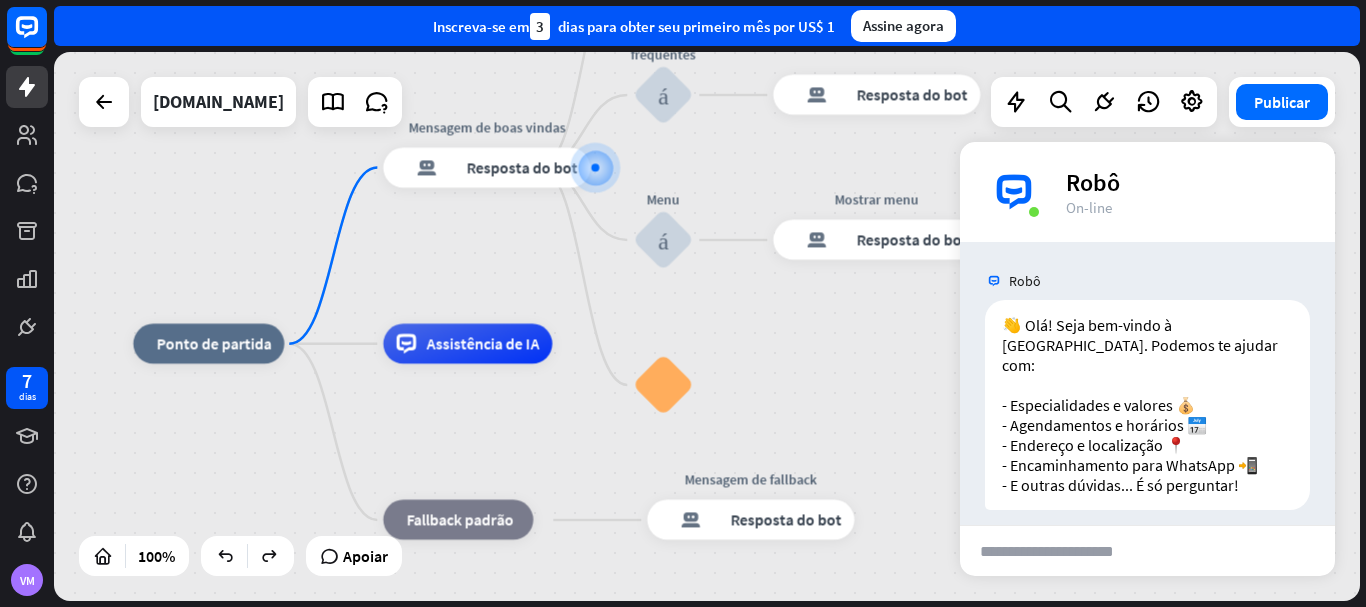 click on "casa_2   Ponto de partida                 Mensagem de boas vindas   resposta do bot de bloco   Resposta do bot                     Voltar ao menu   bloco_entrada_do_usuário                 Foi útil?   resposta do bot de bloco   Resposta do bot                 Sim   bloco_entrada_do_usuário                 Obrigado!   resposta do bot de bloco   Resposta do bot                 Não   bloco_entrada_do_usuário                 Voltar ao menu   bloco_ir para   Ir para a etapa                 Perguntas frequentes   bloco_entrada_do_usuário                   resposta do bot de bloco   Resposta do bot                 Menu   bloco_entrada_do_usuário                 Mostrar menu   resposta do bot de bloco   Resposta do bot                   bloco_faq                     Assistência de IA                   bloco_fallback   Fallback padrão                 Mensagem de fallback   resposta do bot de bloco   Resposta do bot" at bounding box center [707, 326] 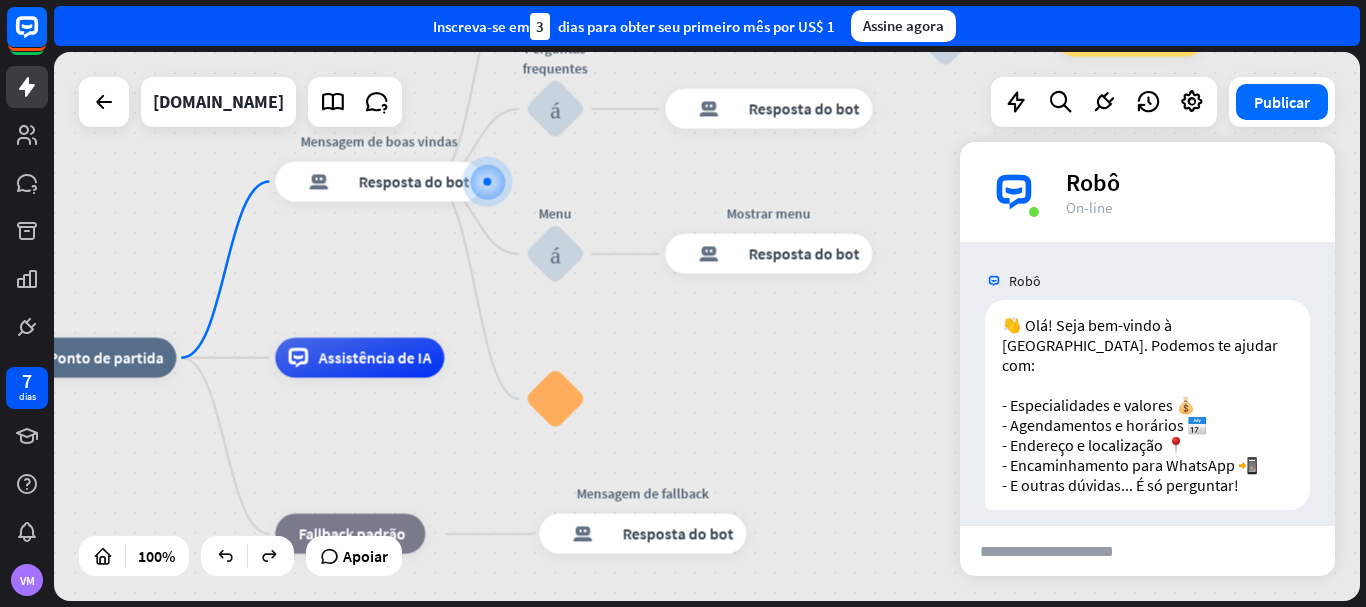 drag, startPoint x: 536, startPoint y: 444, endPoint x: 428, endPoint y: 456, distance: 108.66462 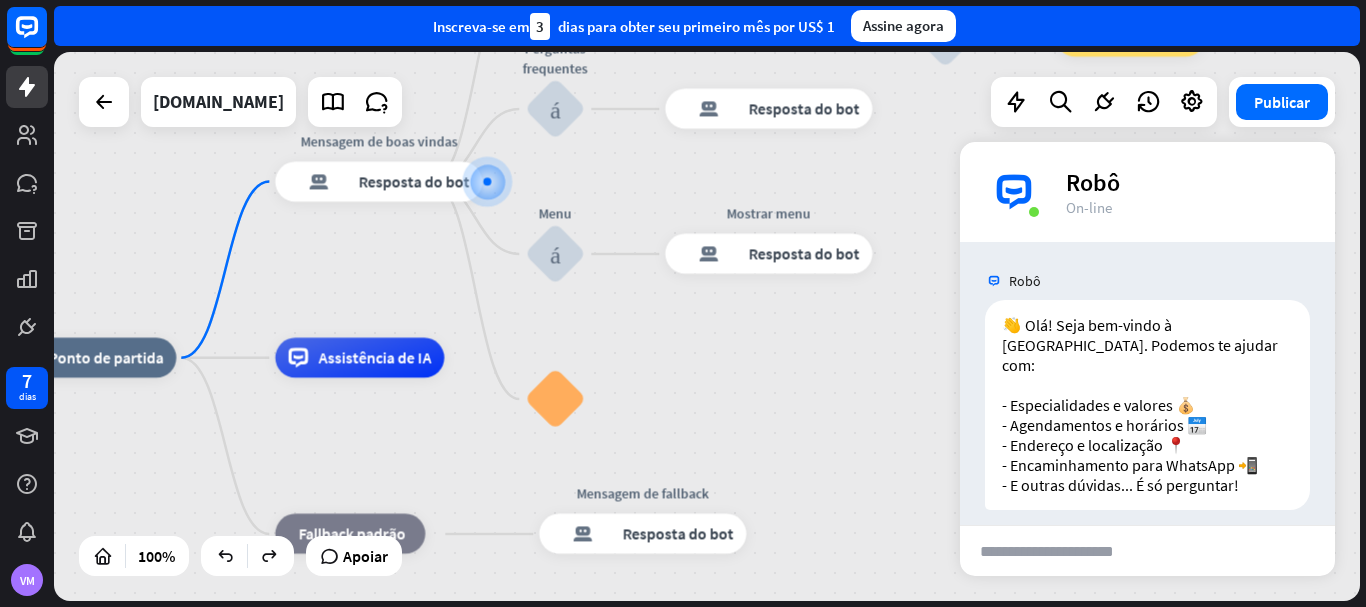 click on "casa_2   Ponto de partida                 Mensagem de boas vindas   resposta do bot de bloco   Resposta do bot                     Voltar ao menu   bloco_entrada_do_usuário                 Foi útil?   resposta do bot de bloco   Resposta do bot                 Sim   bloco_entrada_do_usuário                 Obrigado!   resposta do bot de bloco   Resposta do bot                 Não   bloco_entrada_do_usuário                 Voltar ao menu   bloco_ir para   Ir para a etapa                 Perguntas frequentes   bloco_entrada_do_usuário                   resposta do bot de bloco   Resposta do bot                 Menu   bloco_entrada_do_usuário                 Mostrar menu   resposta do bot de bloco   Resposta do bot                   bloco_faq                     Assistência de IA                   bloco_fallback   Fallback padrão                 Mensagem de fallback   resposta do bot de bloco   Resposta do bot" at bounding box center (678, 632) 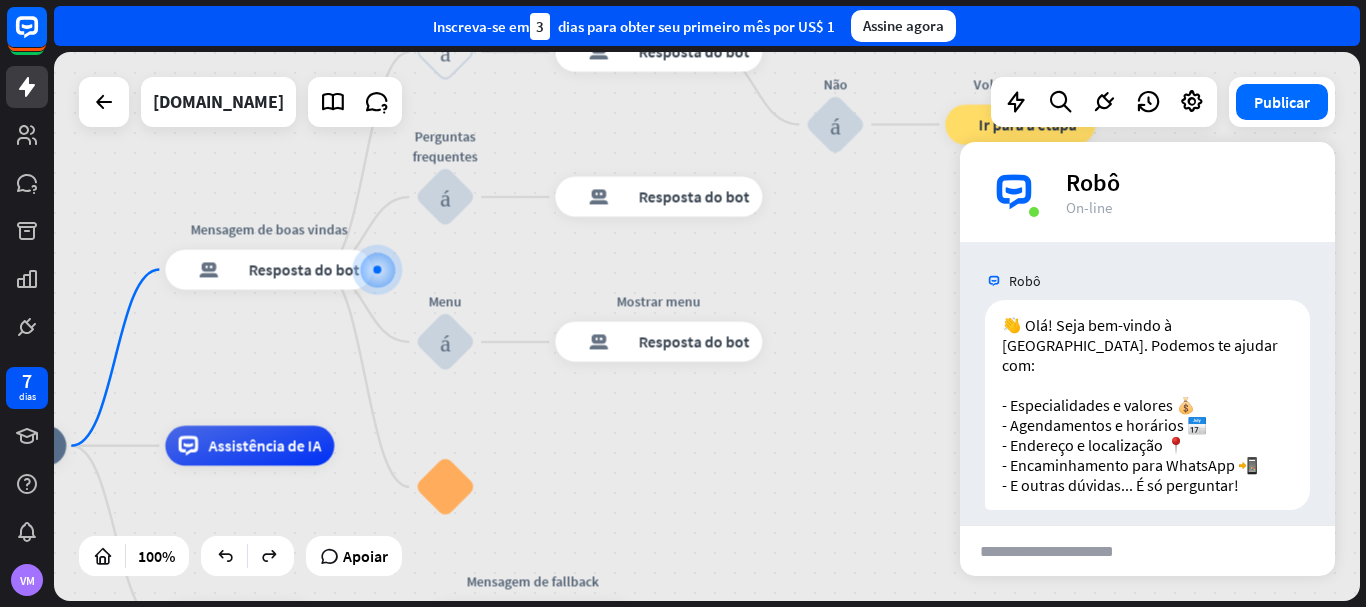 drag, startPoint x: 707, startPoint y: 338, endPoint x: 581, endPoint y: 434, distance: 158.40454 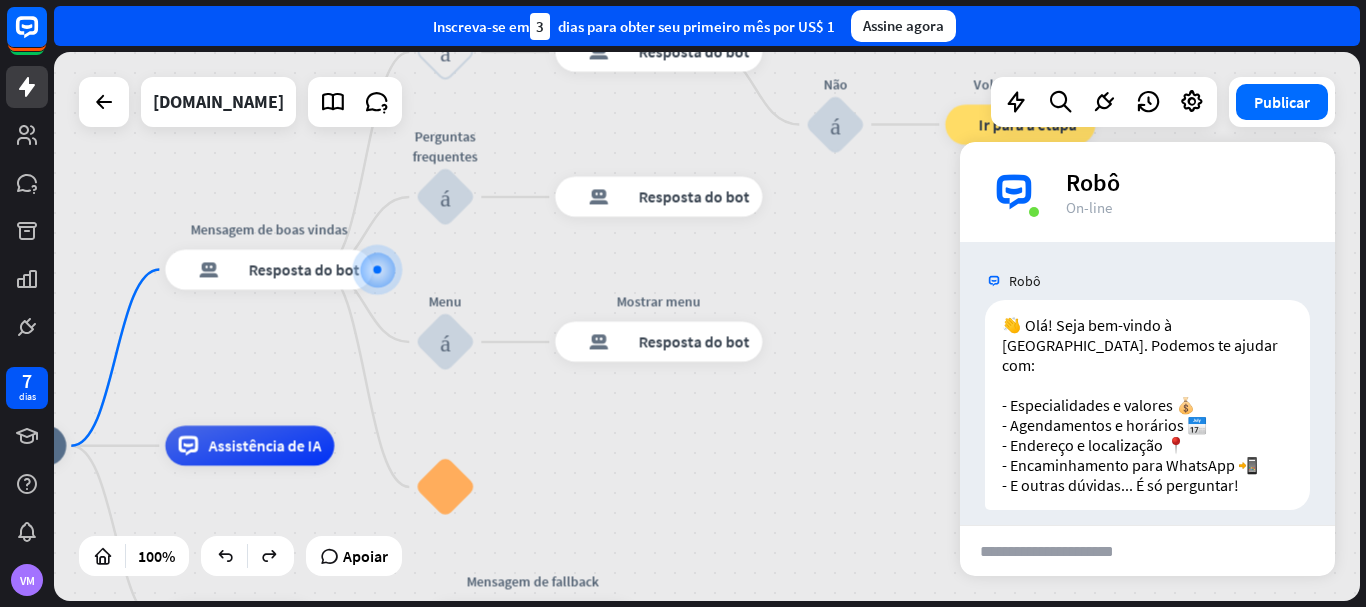 click on "casa_2   Ponto de partida                 Mensagem de boas vindas   resposta do bot de bloco   Resposta do bot                     Voltar ao menu   bloco_entrada_do_usuário                 Foi útil?   resposta do bot de bloco   Resposta do bot                 Sim   bloco_entrada_do_usuário                 Obrigado!   resposta do bot de bloco   Resposta do bot                 Não   bloco_entrada_do_usuário                 Voltar ao menu   bloco_ir para   Ir para a etapa                 Perguntas frequentes   bloco_entrada_do_usuário                   resposta do bot de bloco   Resposta do bot                 Menu   bloco_entrada_do_usuário                 Mostrar menu   resposta do bot de bloco   Resposta do bot                   bloco_faq                     Assistência de IA                   bloco_fallback   Fallback padrão                 Mensagem de fallback   resposta do bot de bloco   Resposta do bot" at bounding box center [707, 326] 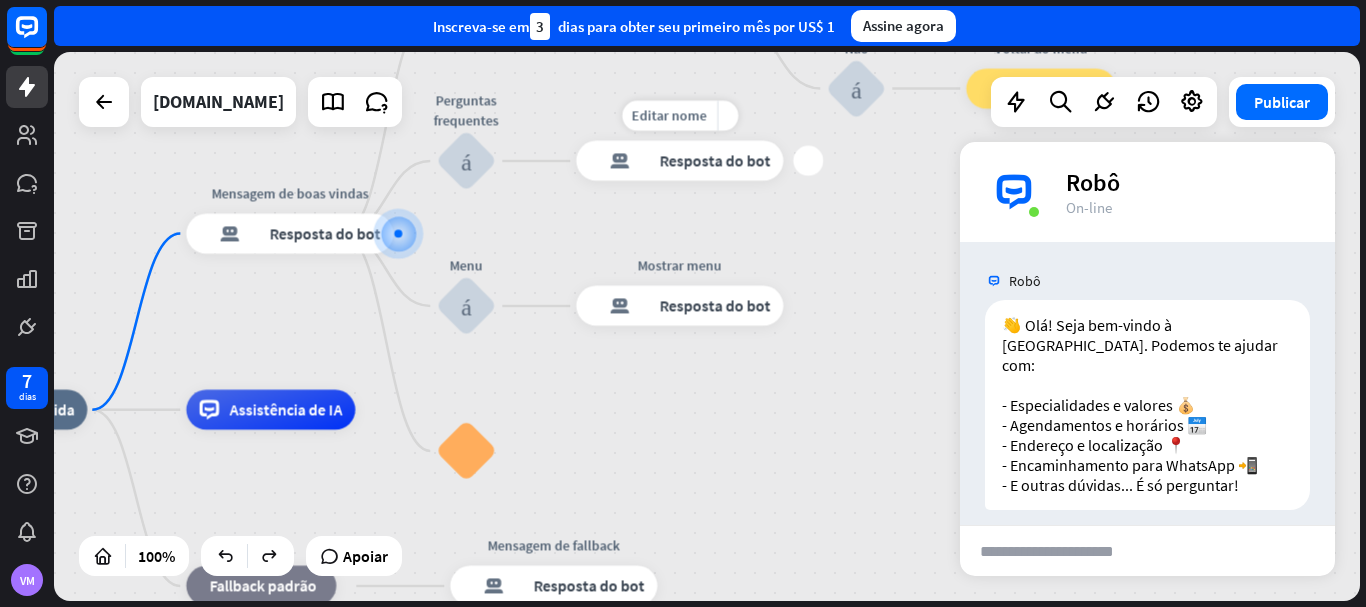 drag, startPoint x: 779, startPoint y: 288, endPoint x: 808, endPoint y: 191, distance: 101.24229 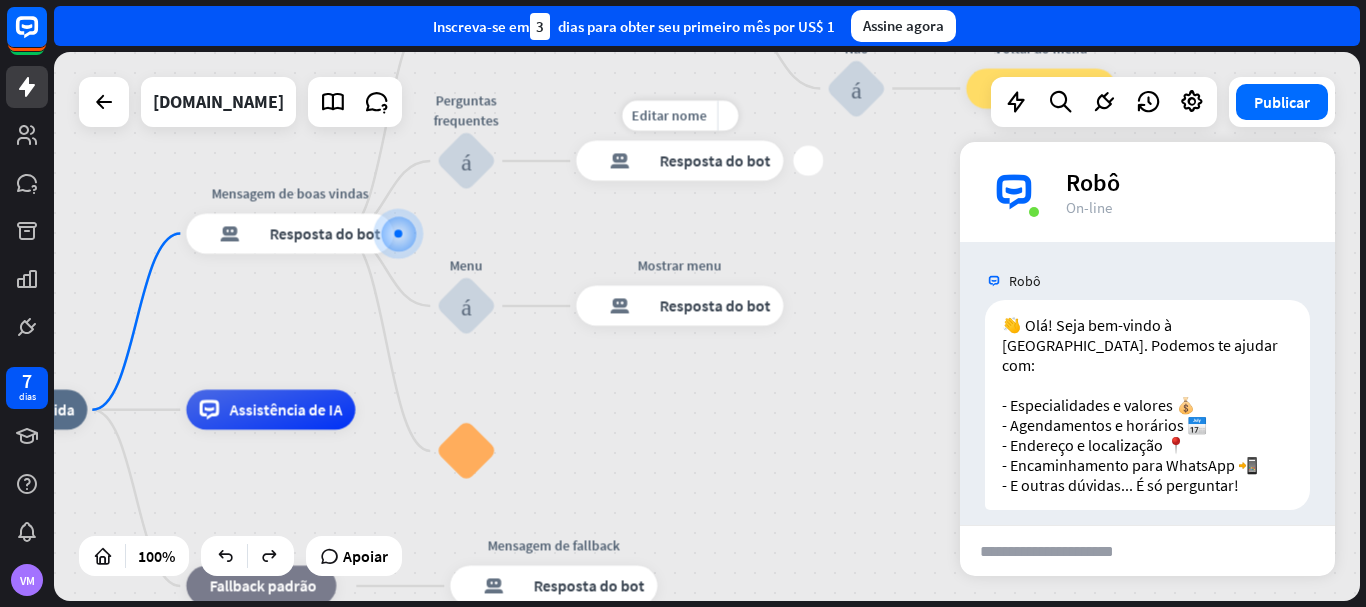 click on "Editar nome   mais_amarelo         mais     resposta do bot de bloco   Resposta do bot" at bounding box center [679, 161] 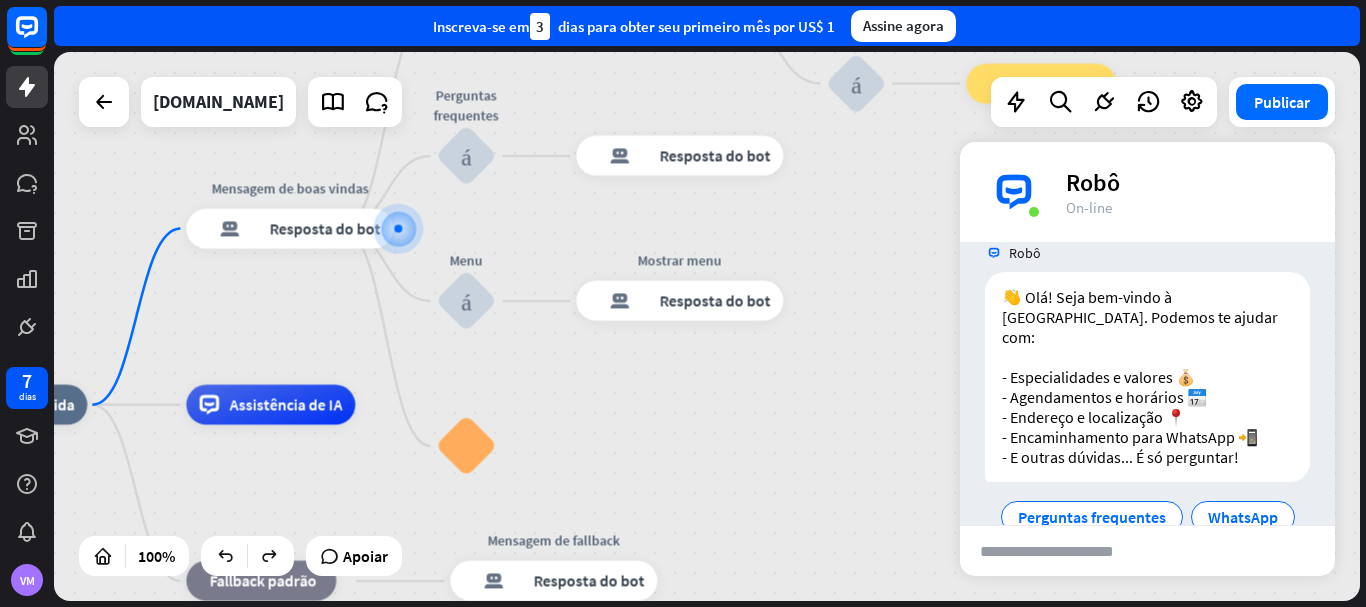 scroll, scrollTop: 50, scrollLeft: 0, axis: vertical 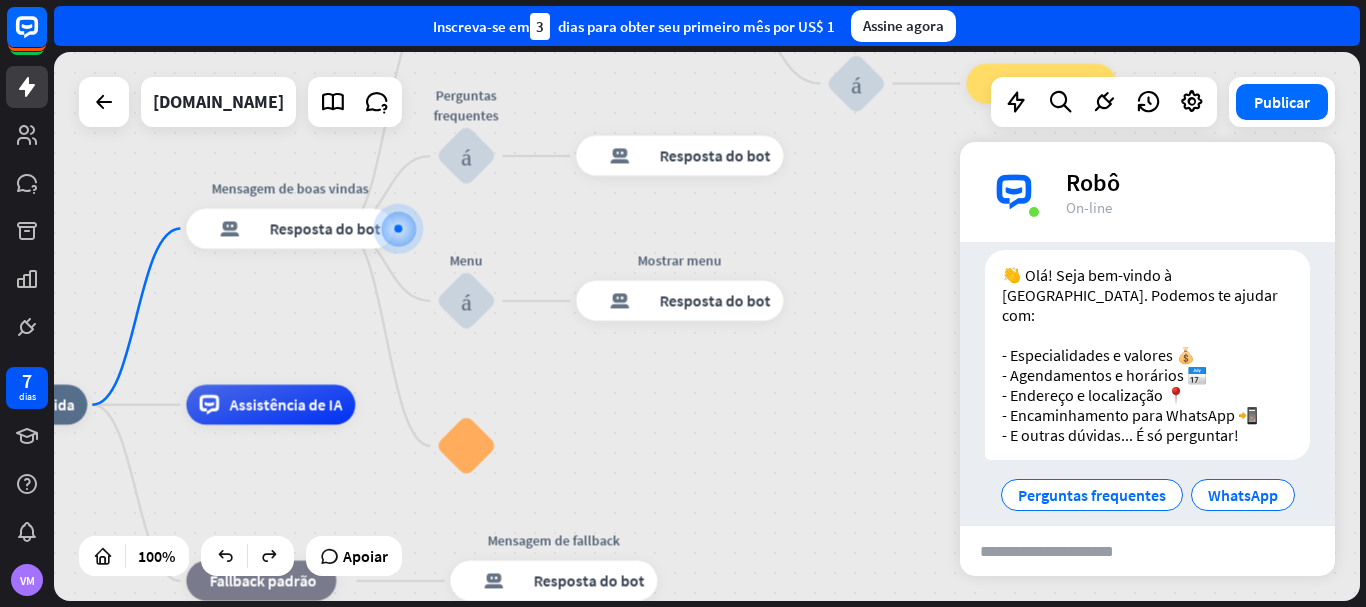 click at bounding box center [1061, 551] 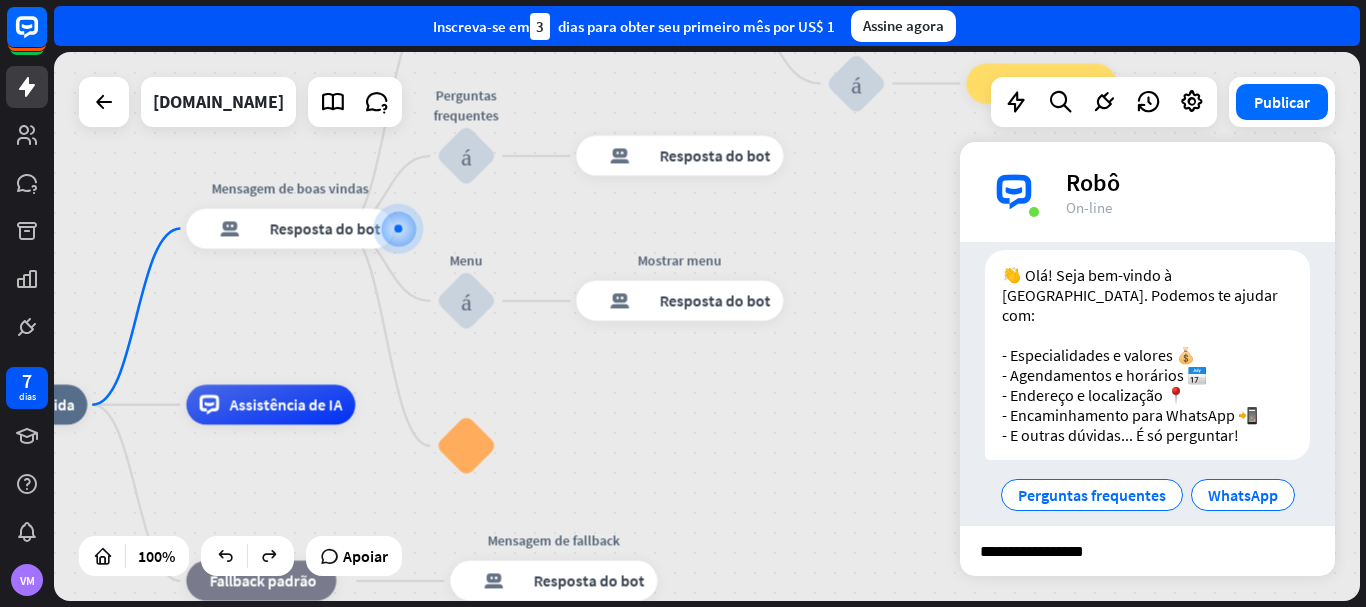 type on "**********" 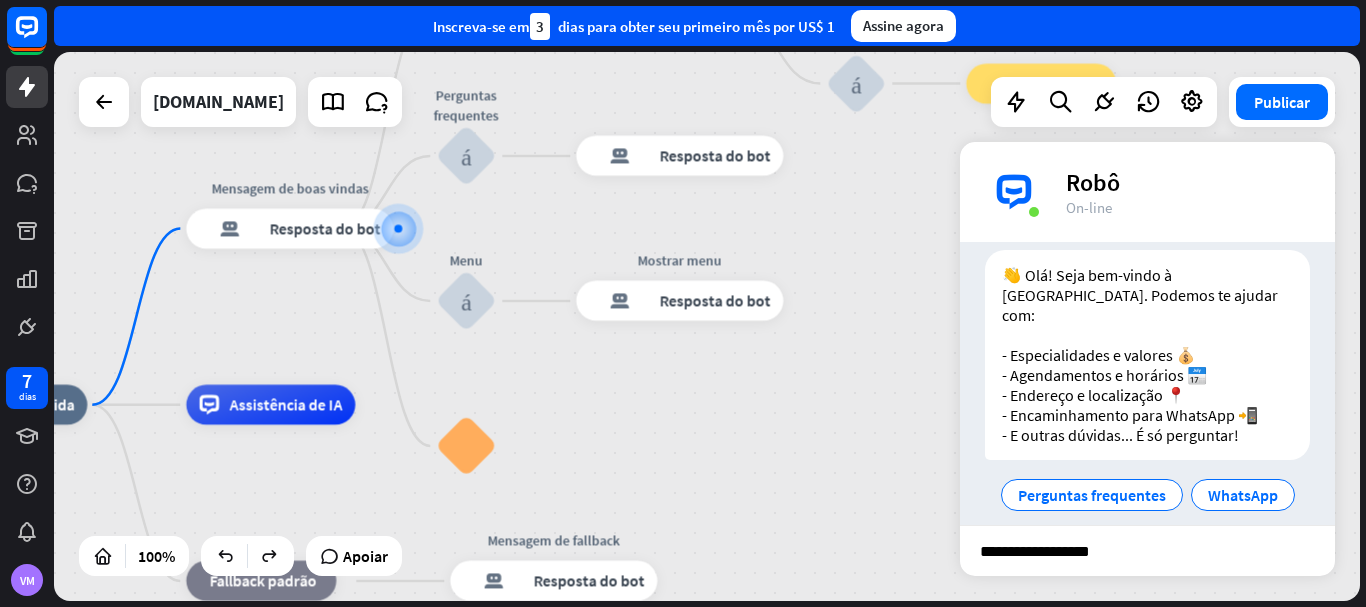 type 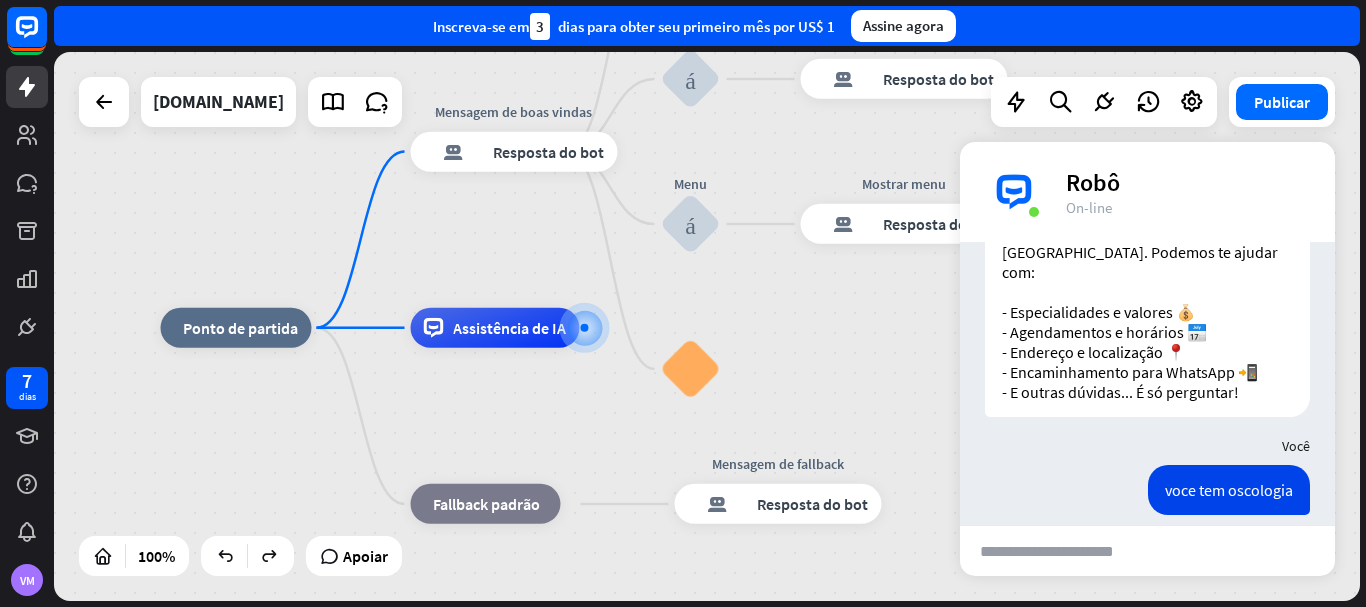 scroll, scrollTop: 511, scrollLeft: 0, axis: vertical 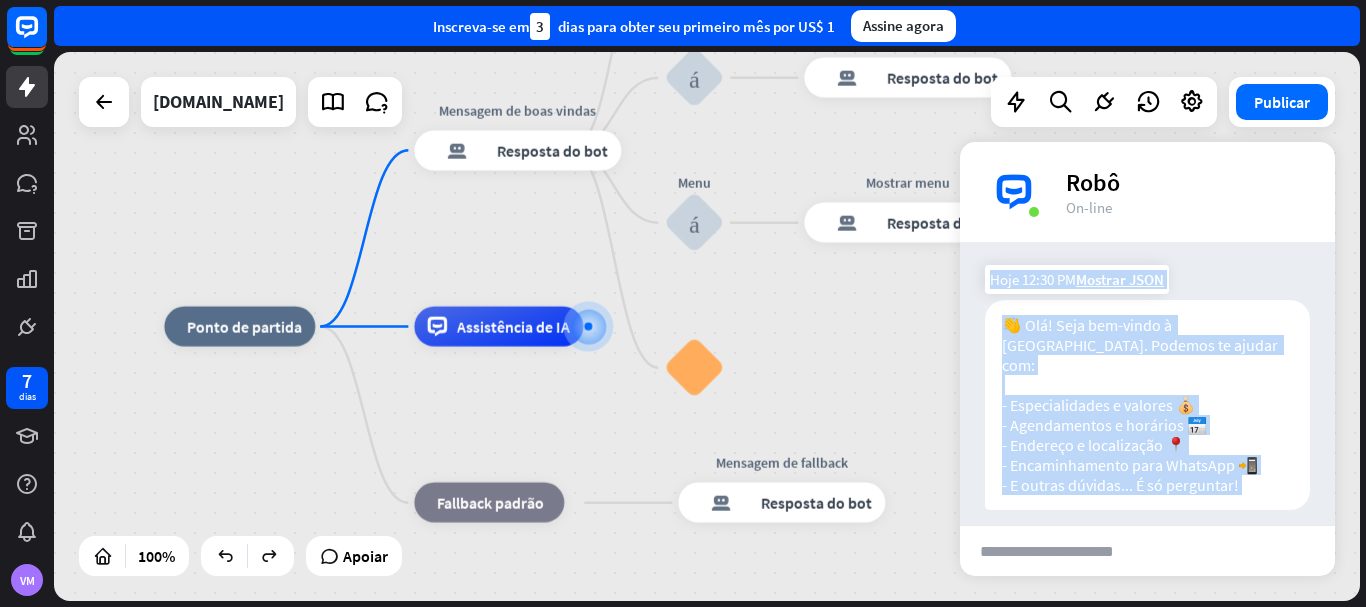 drag, startPoint x: 1052, startPoint y: 470, endPoint x: 1002, endPoint y: 328, distance: 150.54567 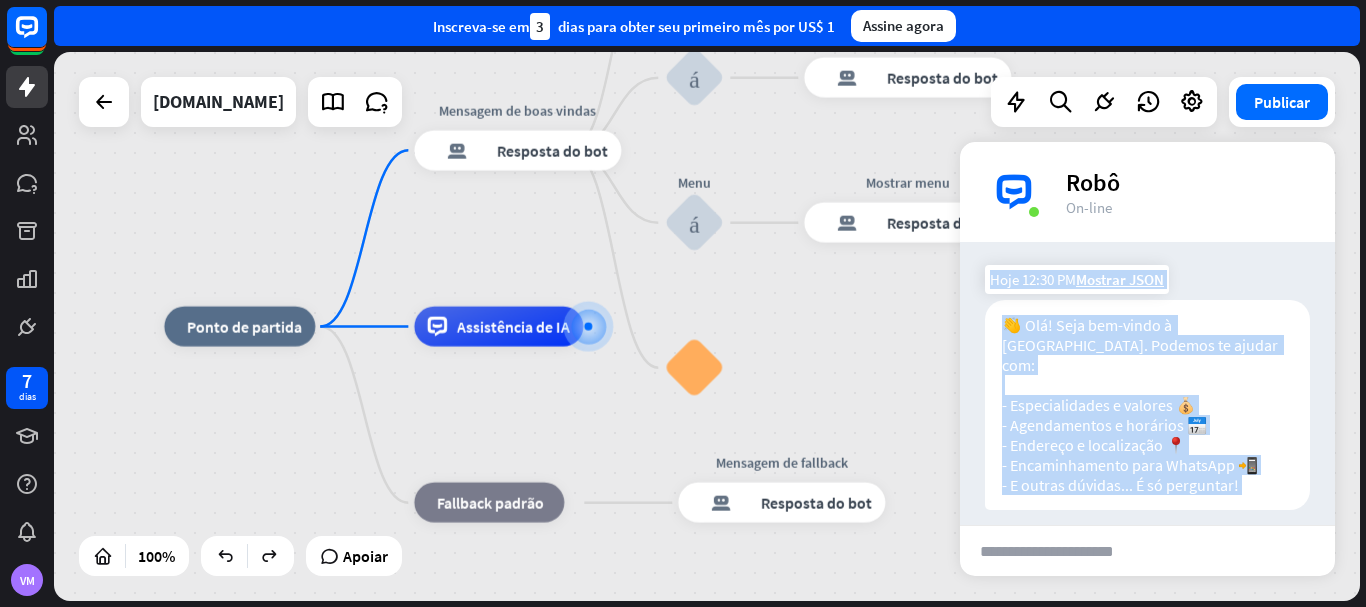click on "Robô
👋 Olá! Seja bem-vindo à [GEOGRAPHIC_DATA]. Podemos te ajudar com:
- Especialidades e valores 💰
- Agendamentos e horários 📅
- Endereço e localização 📍
- Encaminhamento para WhatsApp 📲
- E outras dúvidas... É só perguntar!
Hoje 12:30 PM
Mostrar JSON
Você
voce tem oscologia
Hoje 12:32 PM
Mostrar JSON
Robô
No momento, a Clínica Unividas não oferece serviços específicos de oncologia. Nossa atuação é focada em áreas como Clínica Geral, Pediatria, Nutrição, Psicologia, Fisioterapia, Optometria, Saúde Ocupacional, além de diversos exames laboratoriais e diagnósticos.
[PHONE_NUMBER] .
Estamos à disposição para cuidar da sua saúde!
Hoje 12:32 PM" at bounding box center [1147, 383] 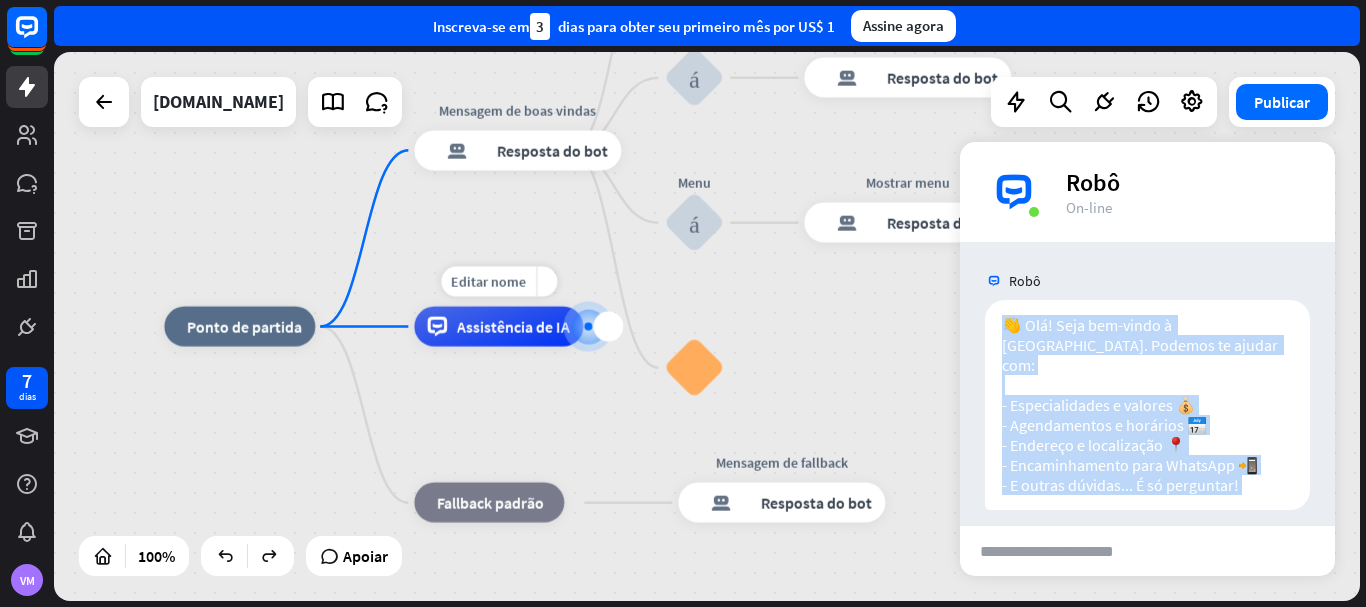 click at bounding box center (589, 327) 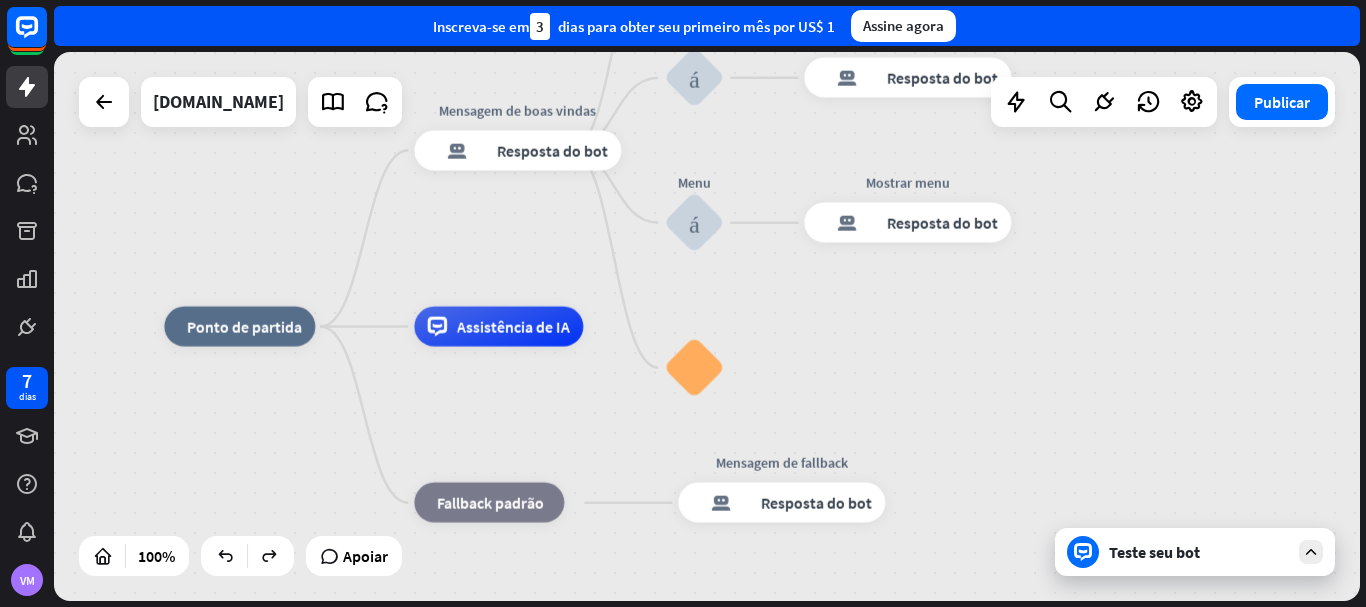 click on "casa_2   Ponto de partida                 Mensagem de boas vindas   resposta do bot de bloco   Resposta do bot                 Voltar ao menu   bloco_entrada_do_usuário                 Foi útil?   resposta do bot de bloco   Resposta do bot                 Sim   bloco_entrada_do_usuário                 Obrigado!   resposta do bot de bloco   Resposta do bot                 Não   bloco_entrada_do_usuário                 Voltar ao menu   bloco_ir para   Ir para a etapa                 FAQ   bloco_entrada_do_usuário                   resposta do bot de bloco   Resposta do bot                 Menu   bloco_entrada_do_usuário                 Mostrar menu   resposta do bot de bloco   Resposta do bot                   bloco_faq                     Assistência de IA                   bloco_fallback   Fallback padrão                 Mensagem de fallback   resposta do bot de bloco   Resposta do bot" at bounding box center (817, 601) 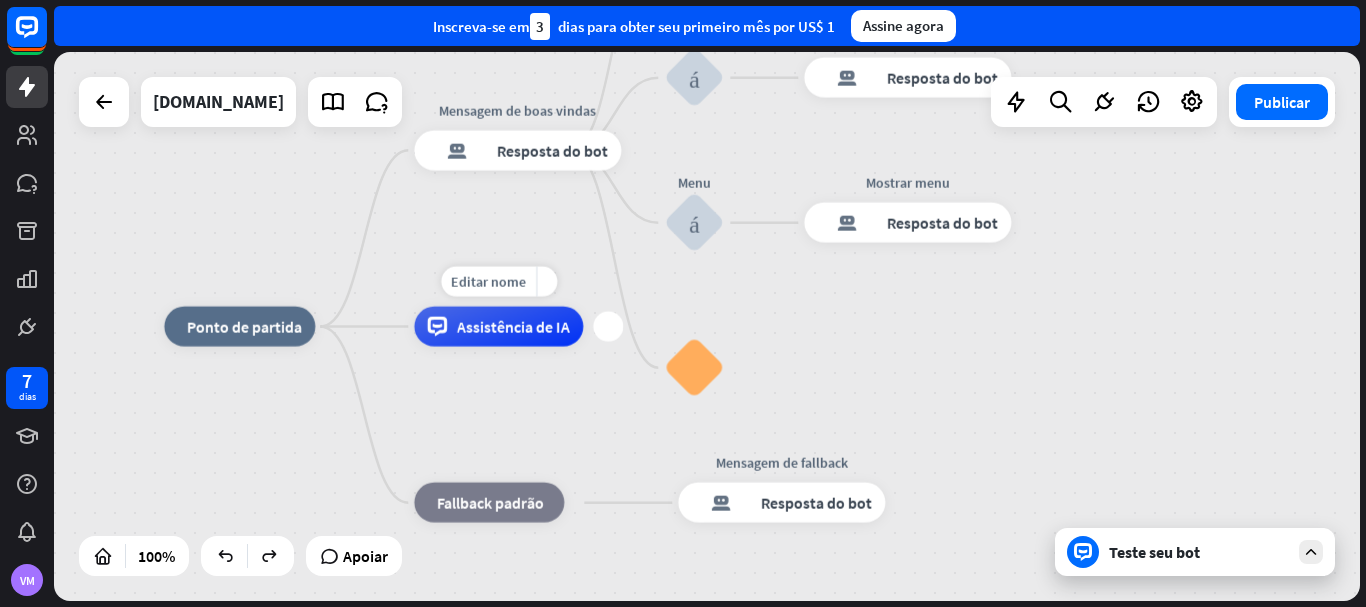 click on "Assistência de IA" at bounding box center (513, 327) 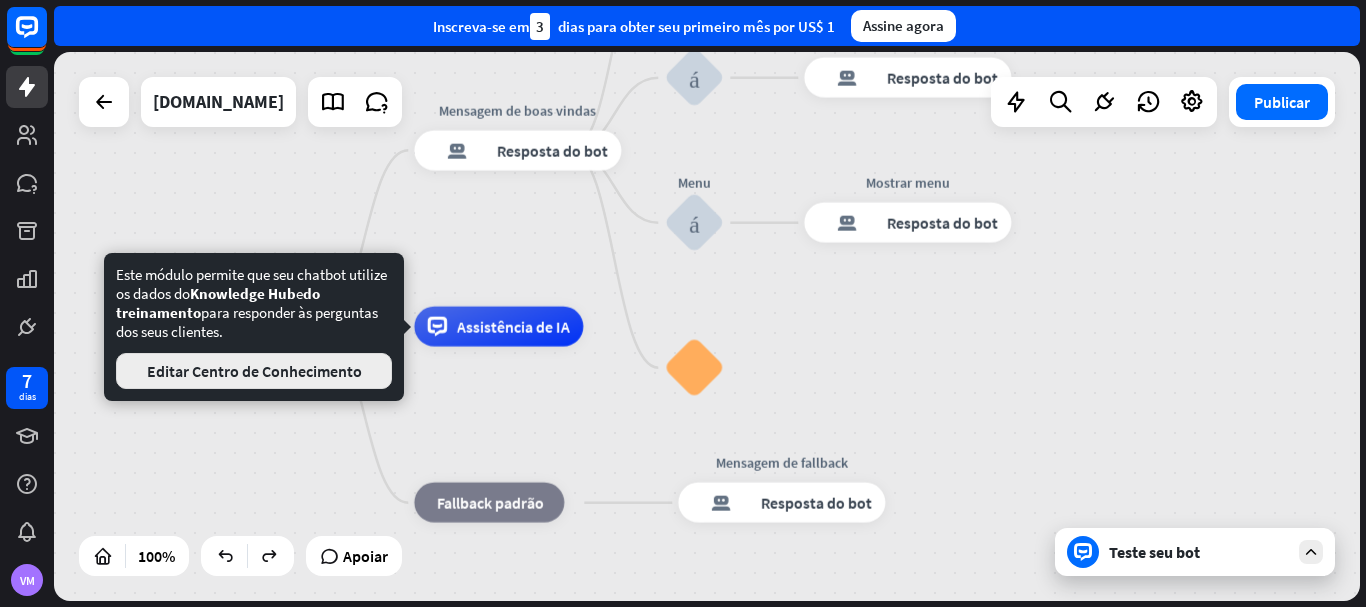 click on "Editar Centro de Conhecimento" at bounding box center (254, 371) 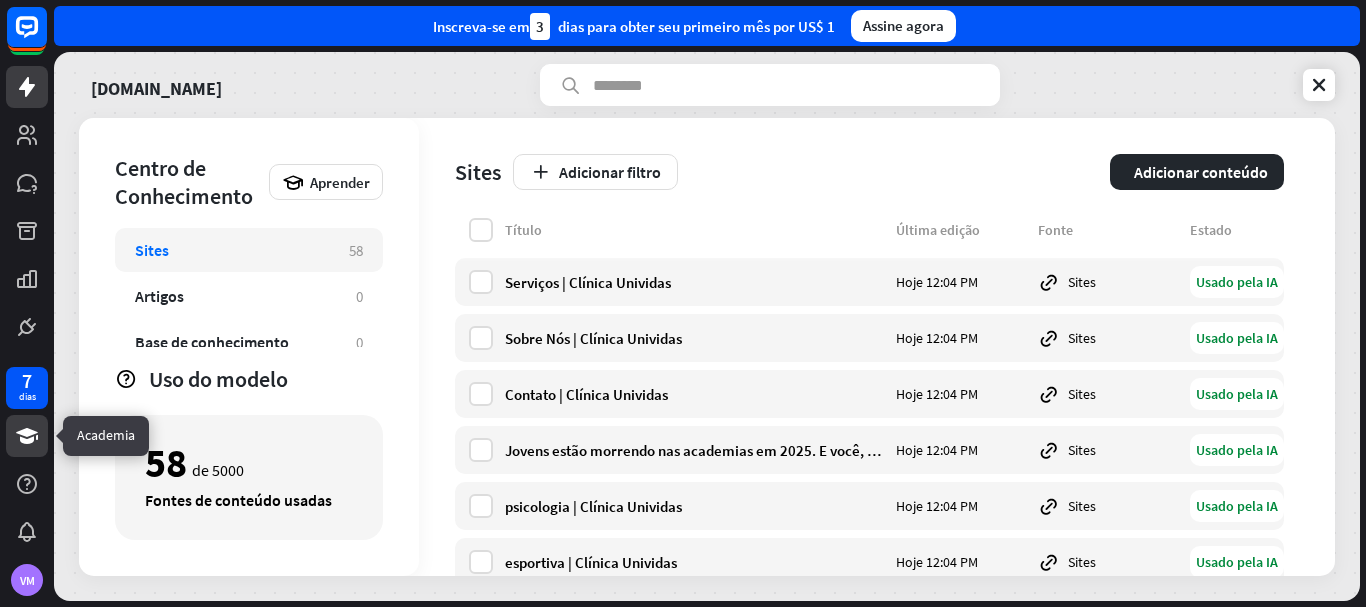 click 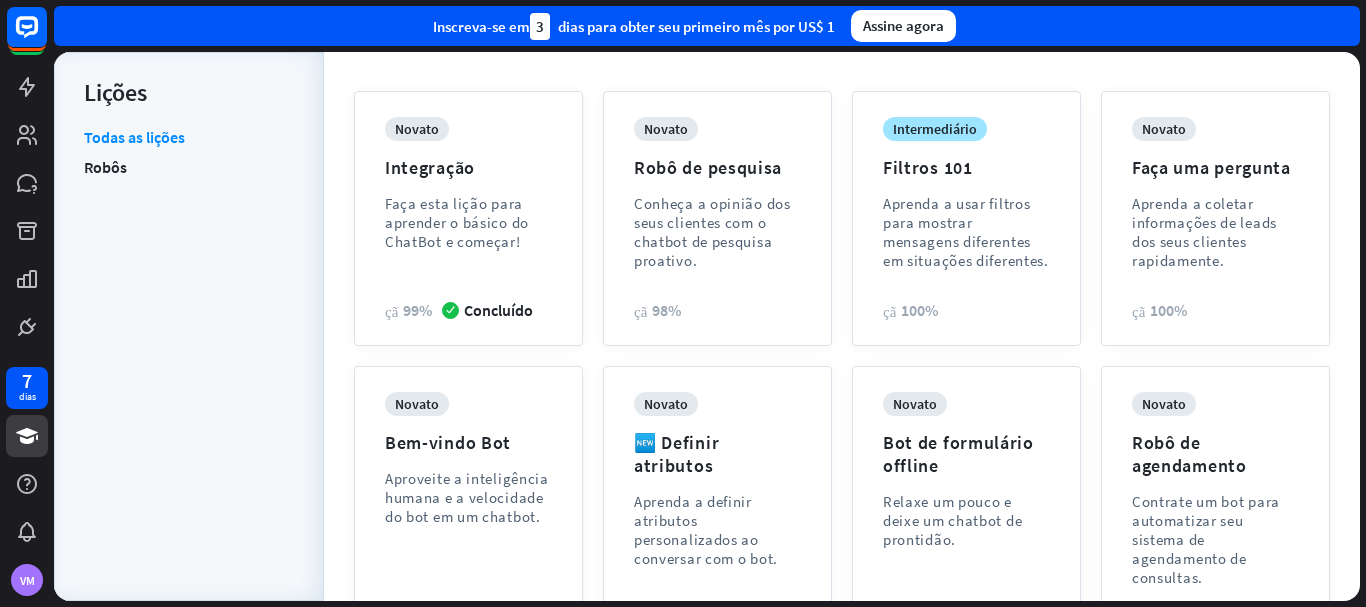 scroll, scrollTop: 273, scrollLeft: 0, axis: vertical 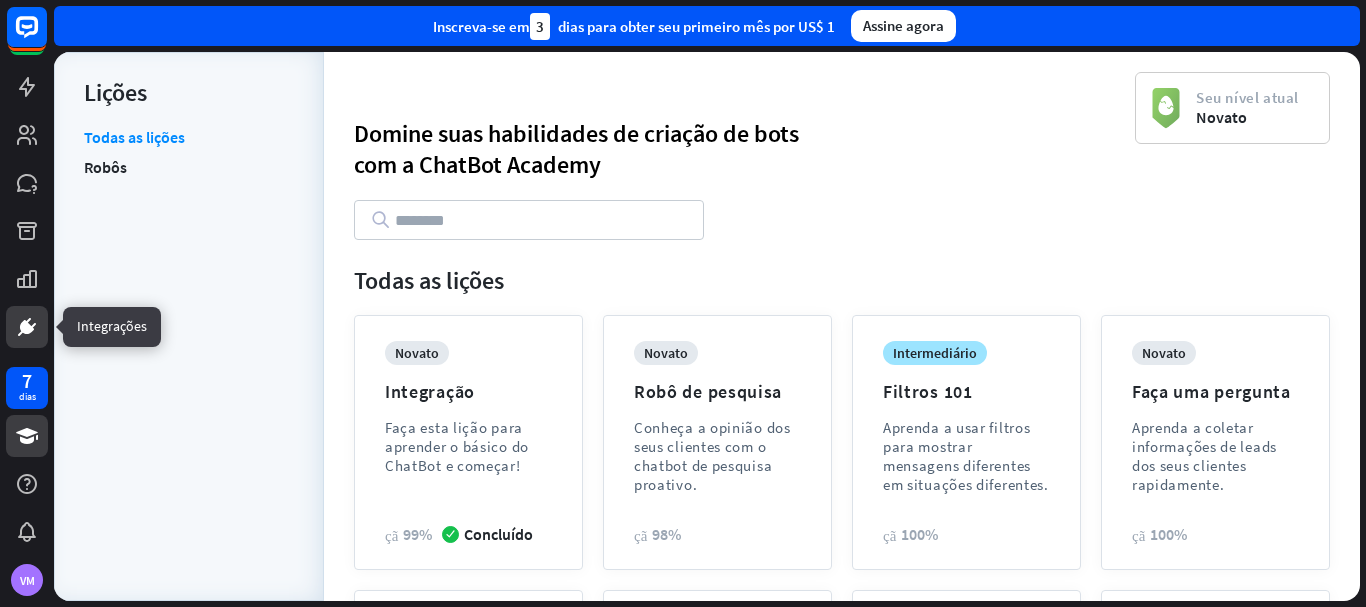 click 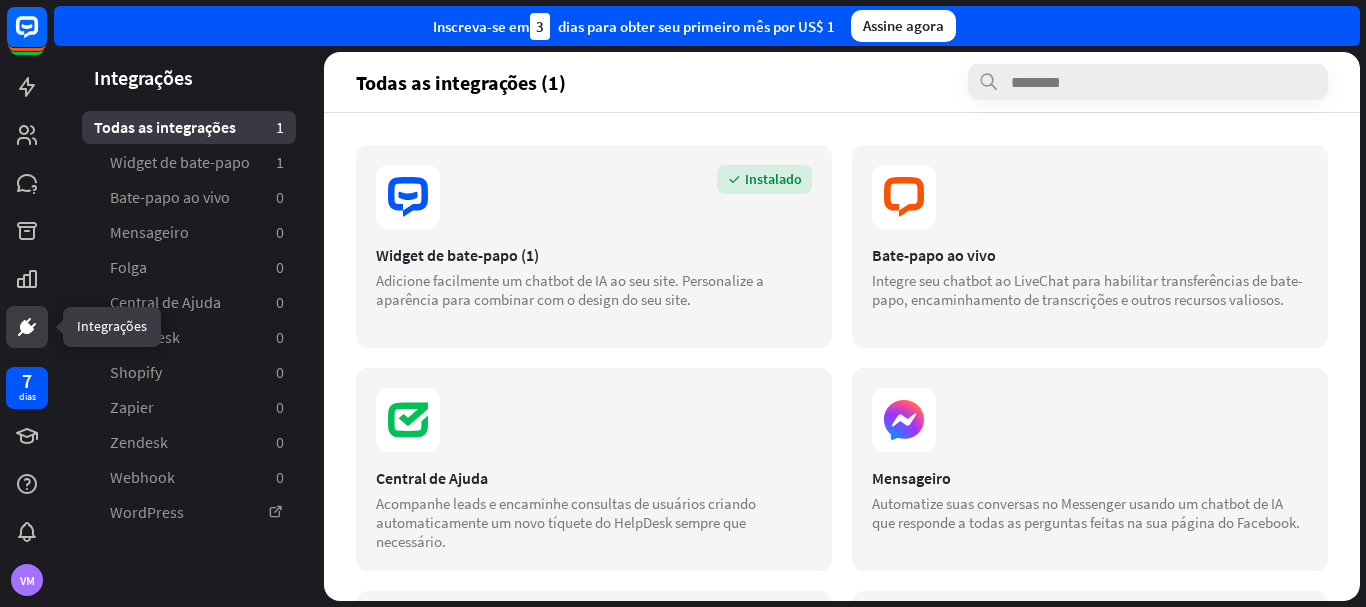 click 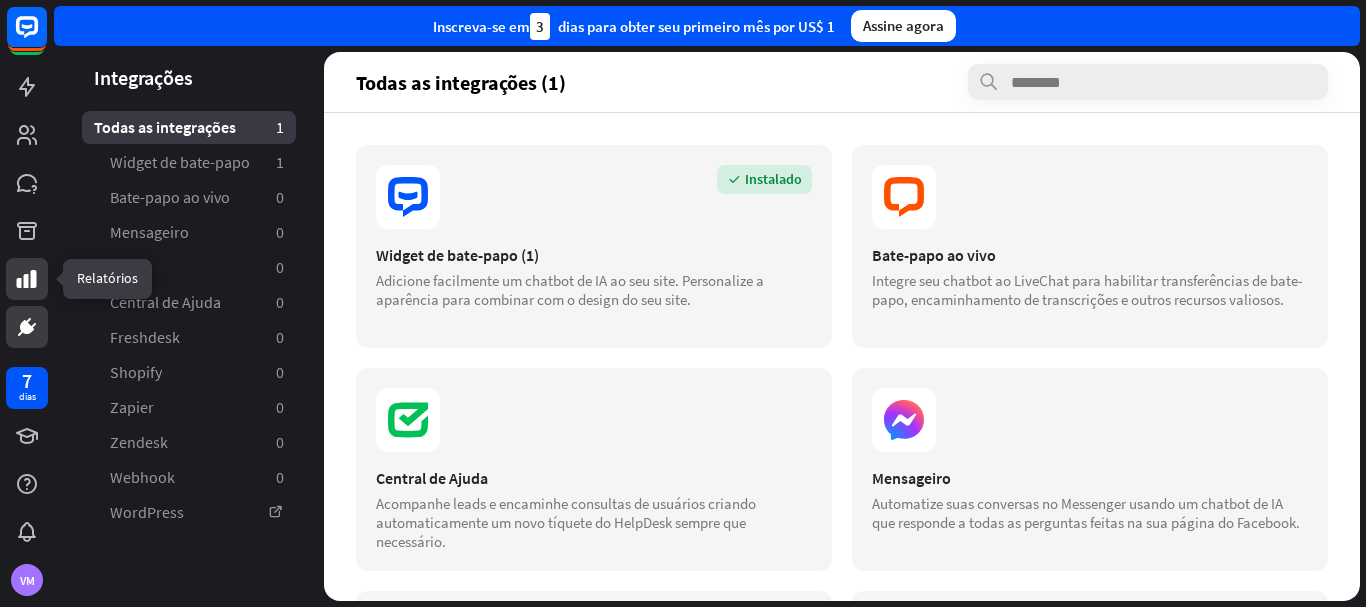click 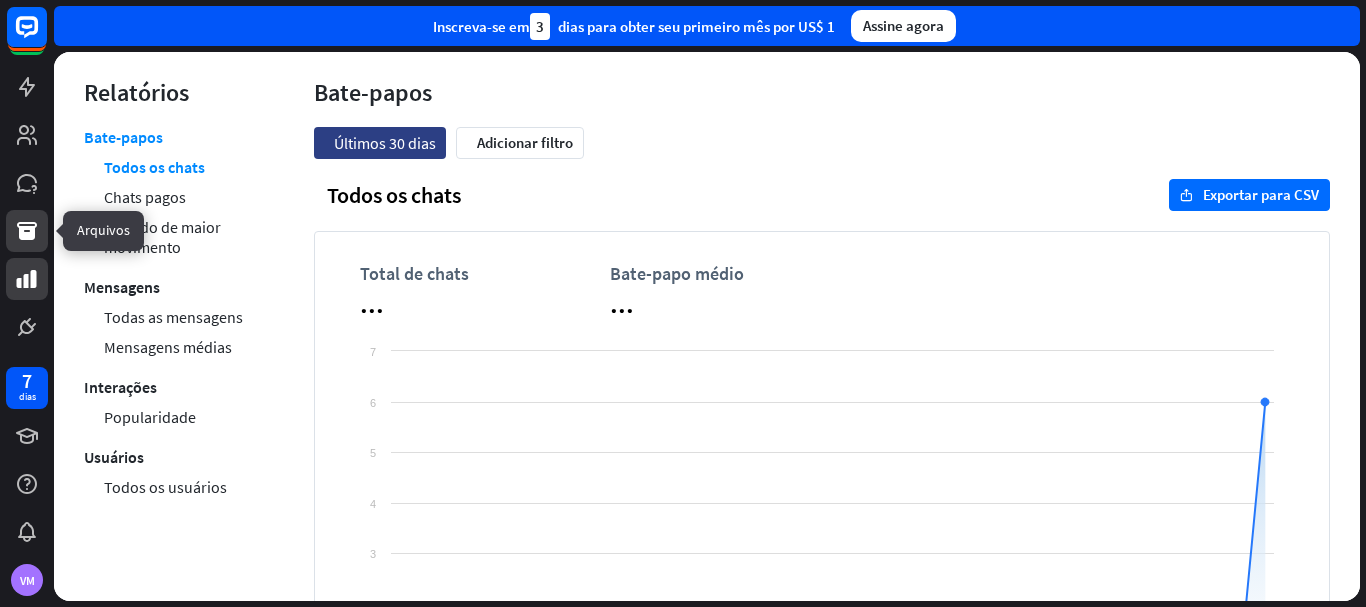 click 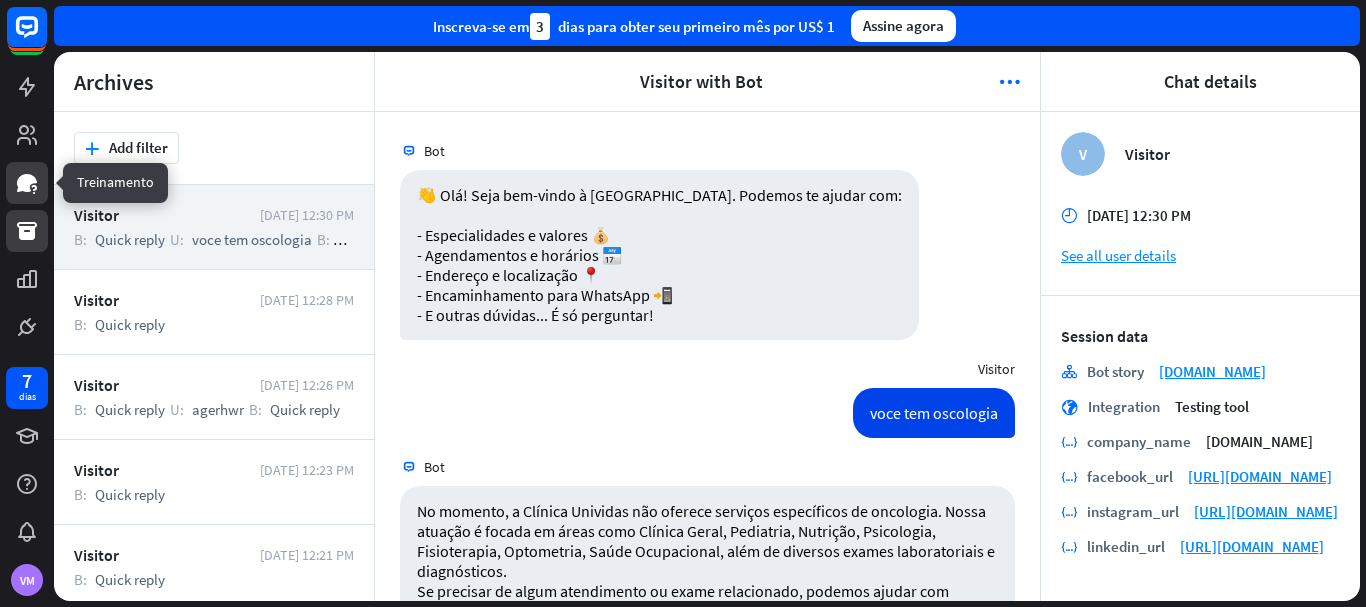 scroll, scrollTop: 105, scrollLeft: 0, axis: vertical 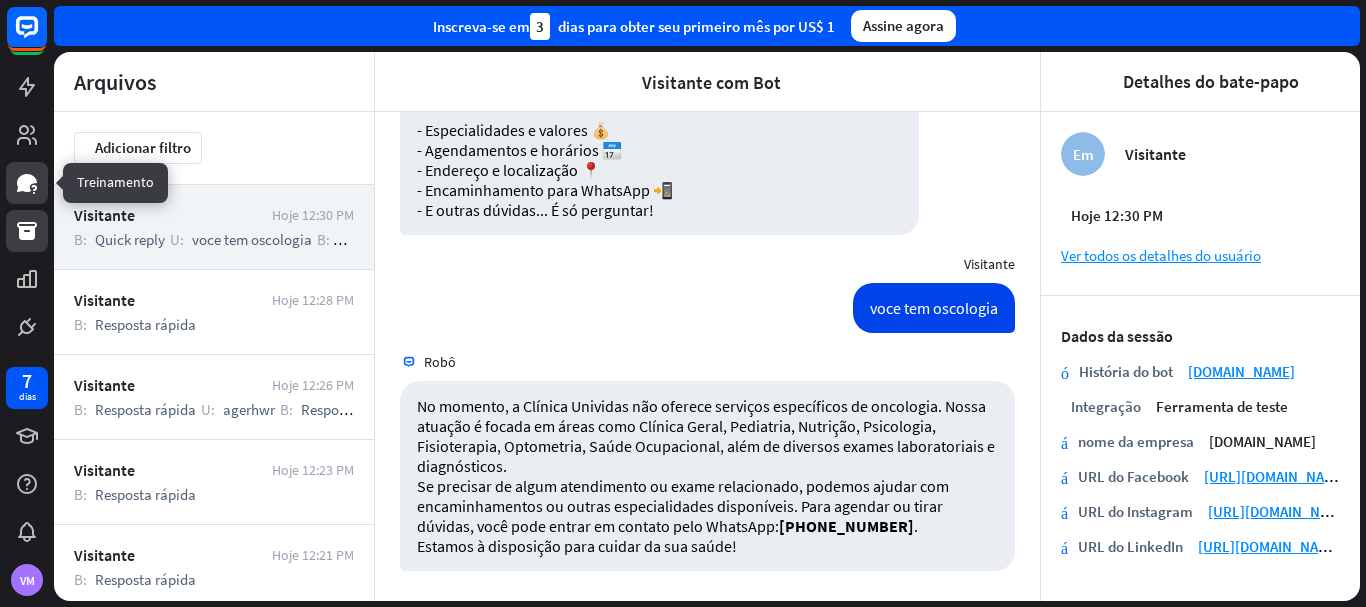 click 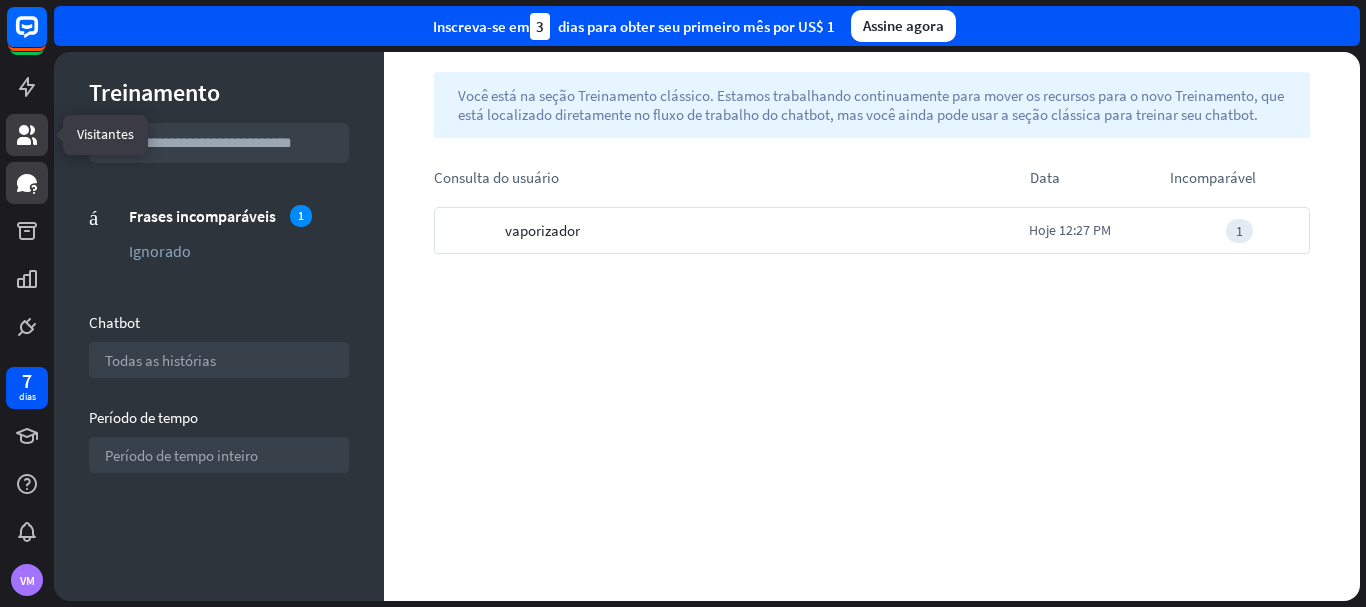 click 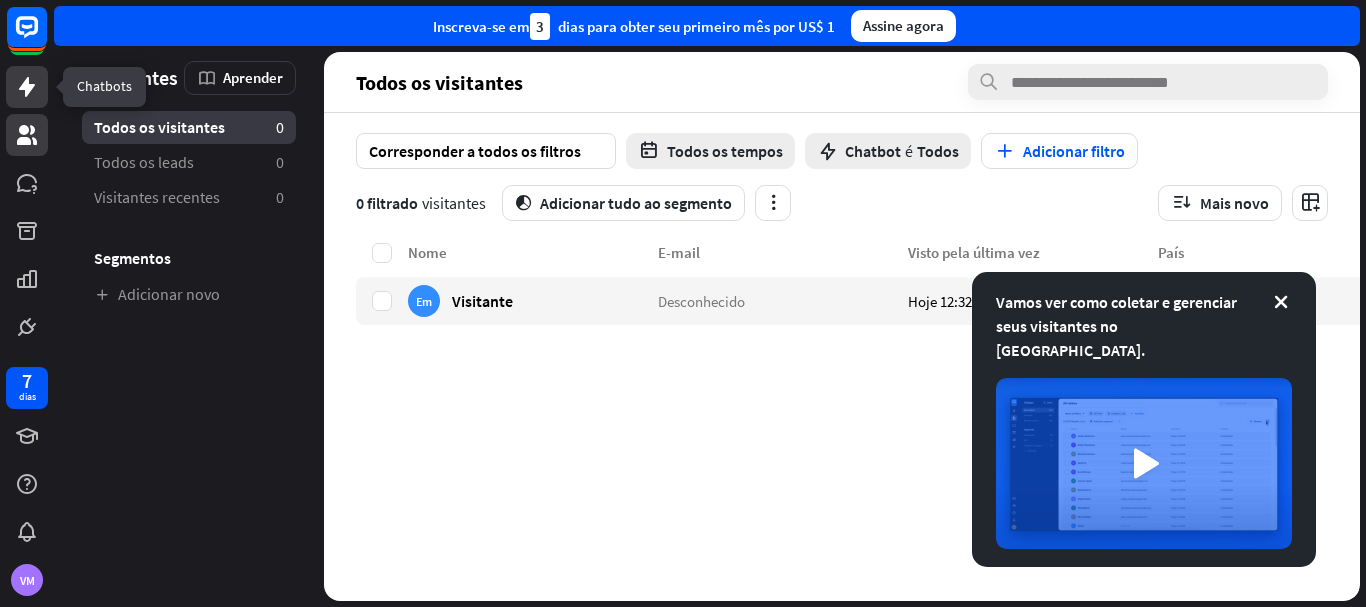 click 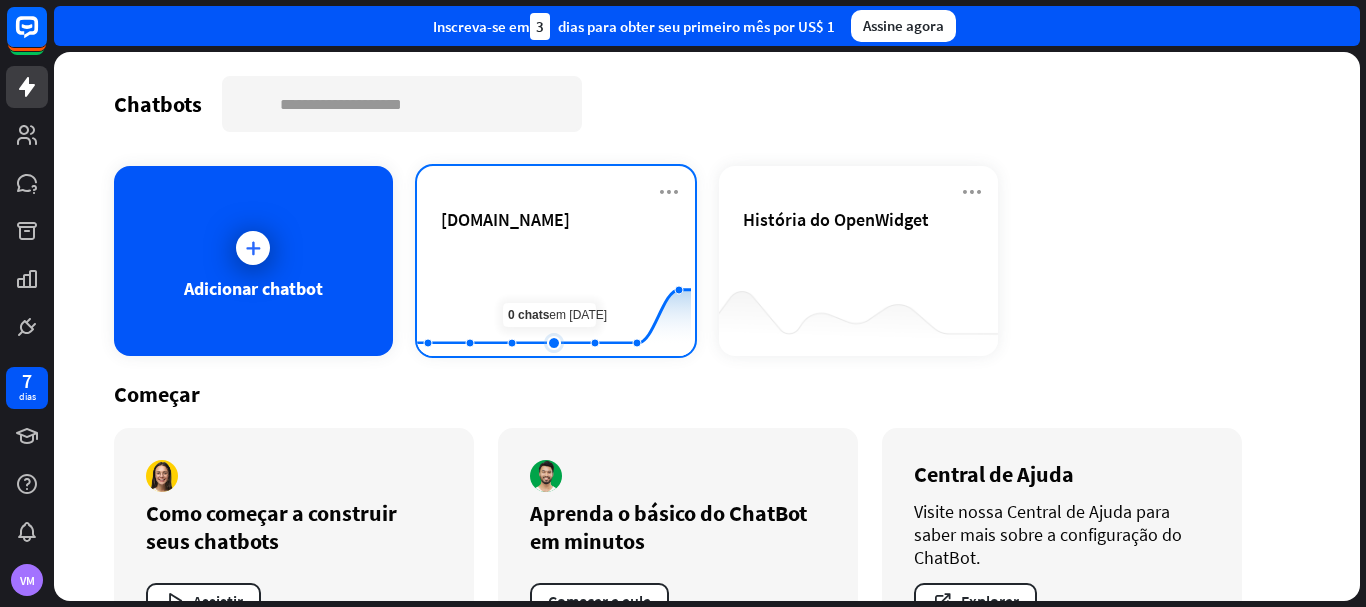 click 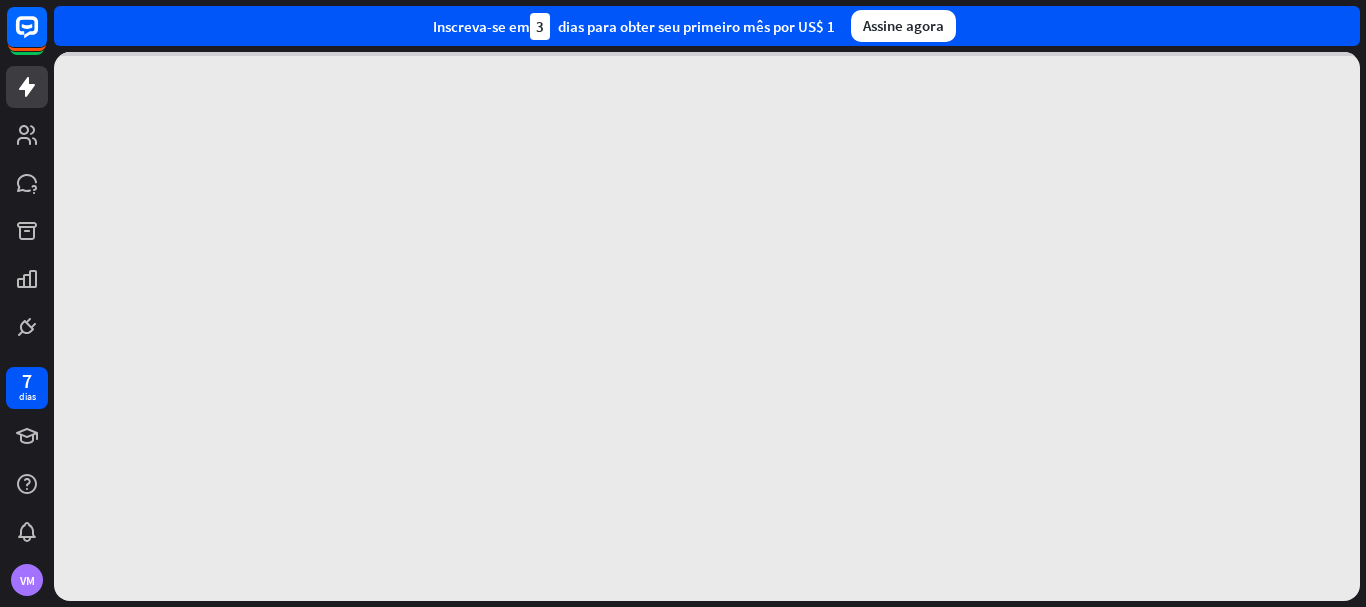 click at bounding box center [707, 326] 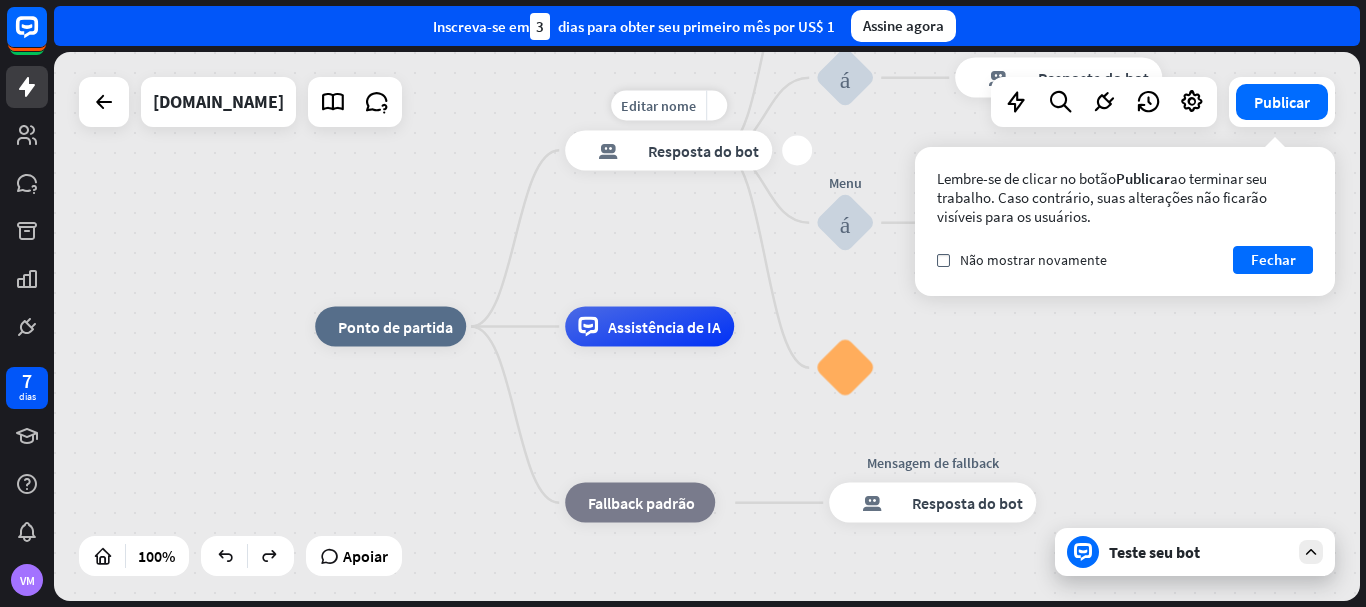 click on "Resposta do bot" at bounding box center [703, 150] 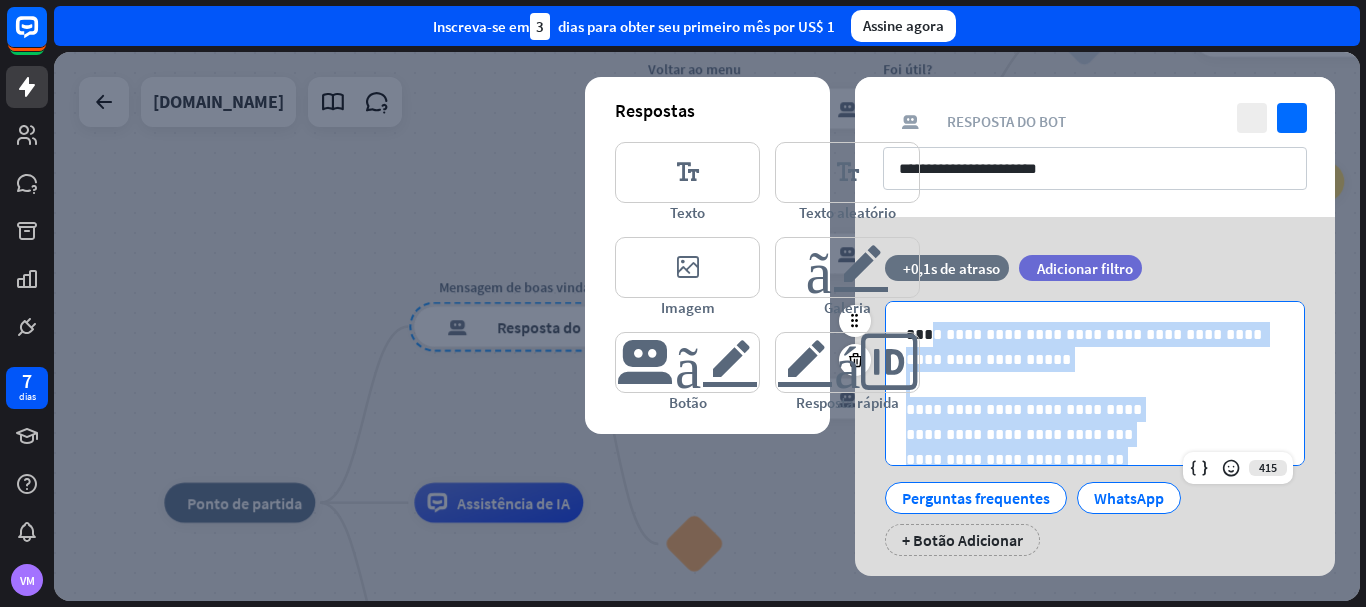 scroll, scrollTop: 77, scrollLeft: 0, axis: vertical 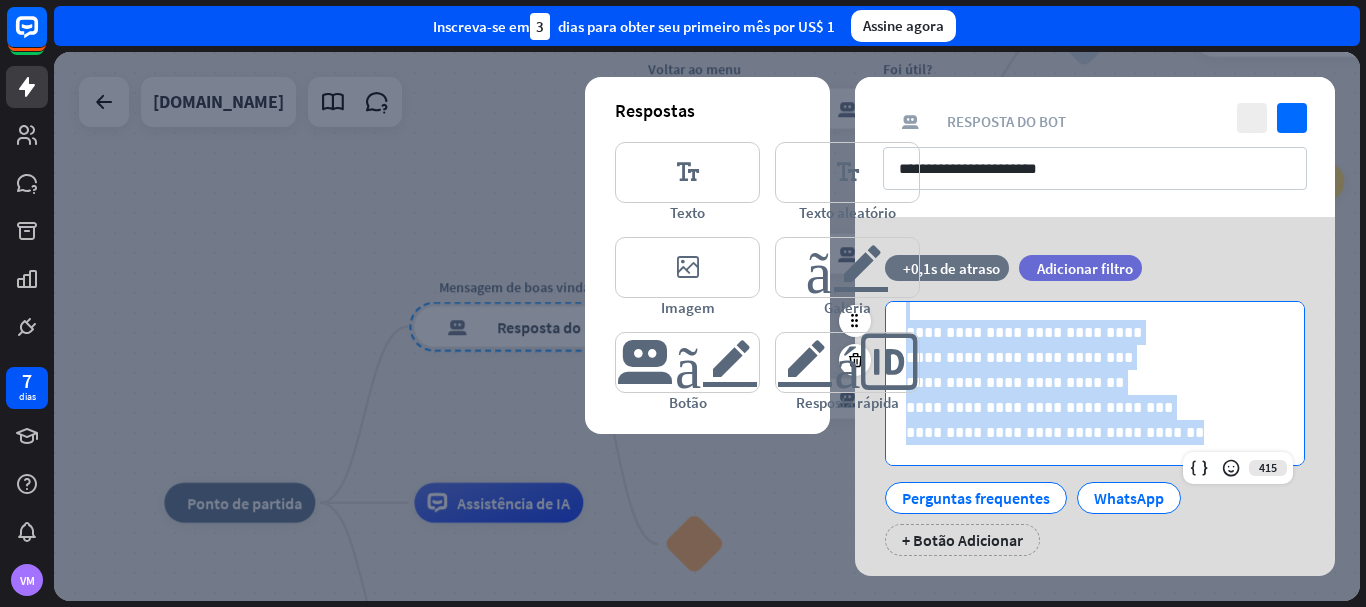 drag, startPoint x: 926, startPoint y: 332, endPoint x: 1081, endPoint y: 517, distance: 241.35037 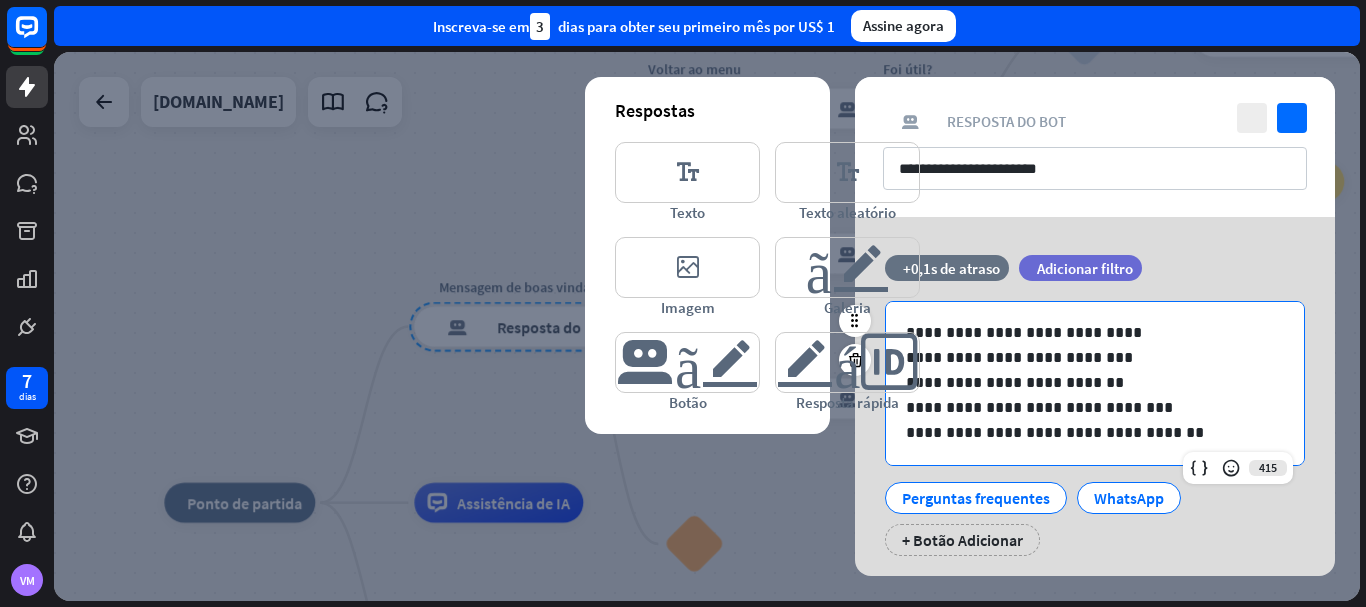 scroll, scrollTop: 52, scrollLeft: 0, axis: vertical 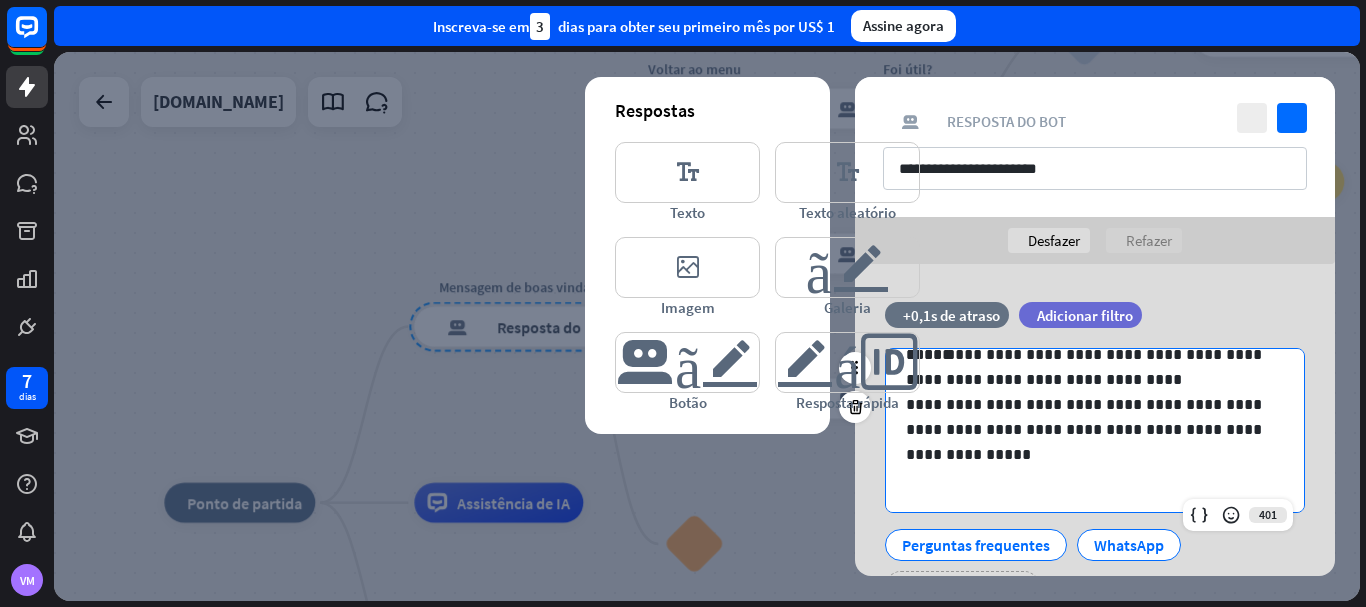 click on "**********" at bounding box center (1087, 429) 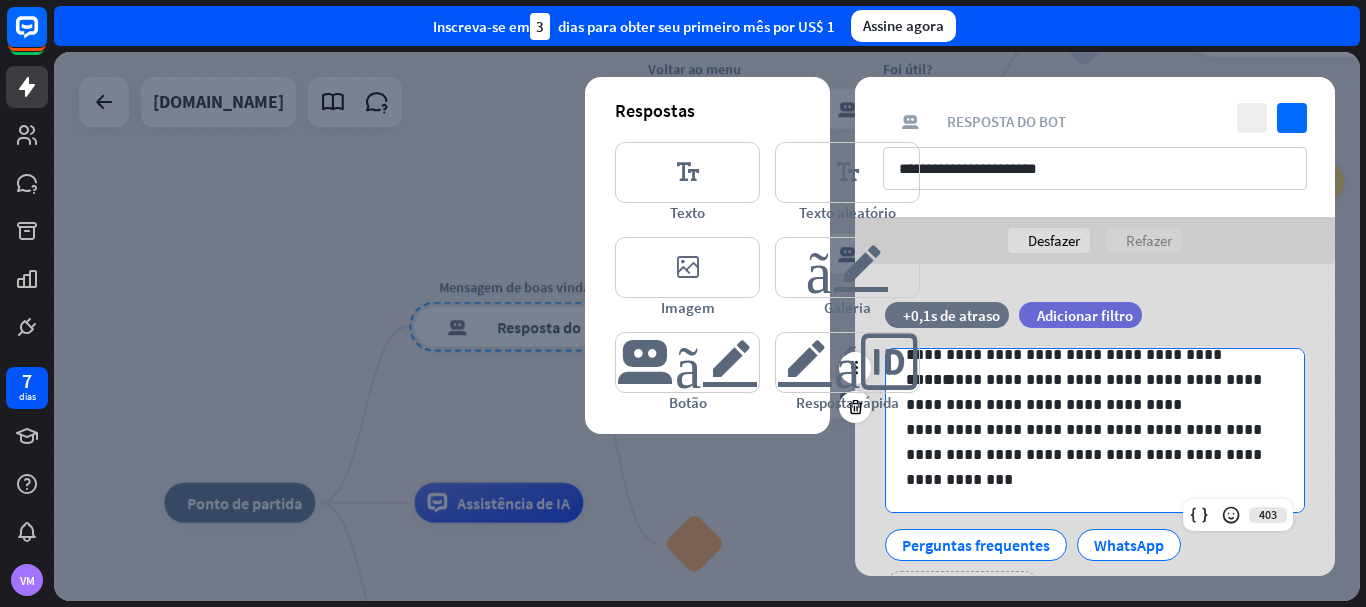 scroll, scrollTop: 27, scrollLeft: 0, axis: vertical 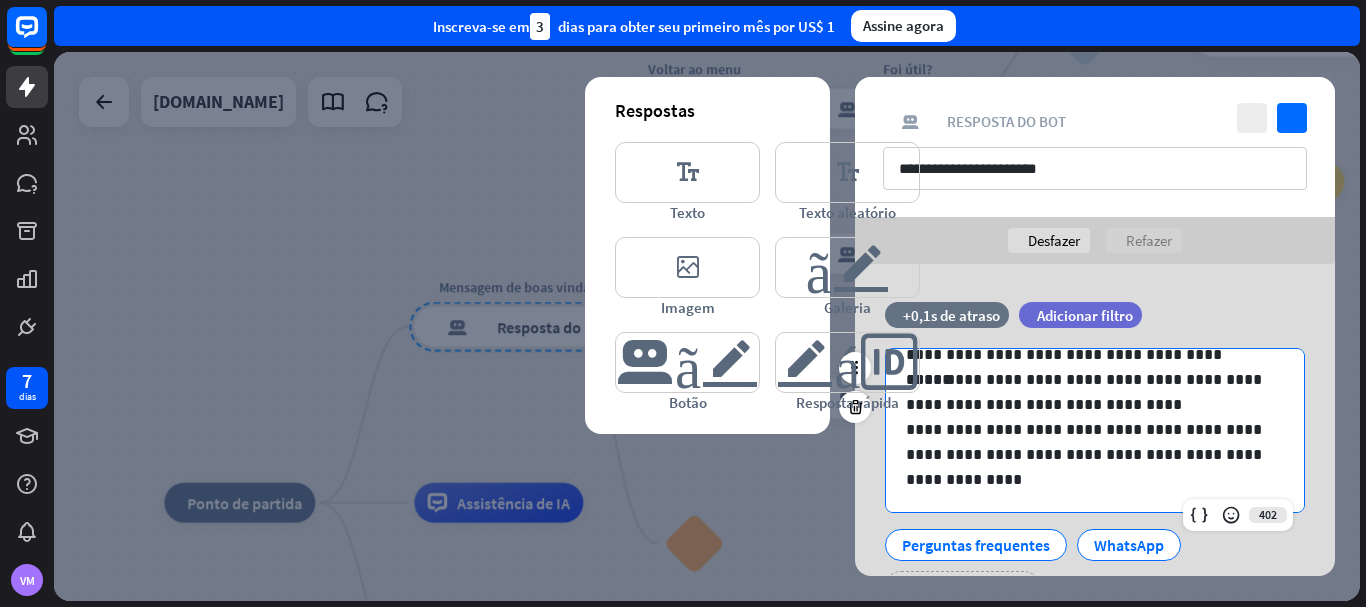 click on "**********" at bounding box center [1087, 442] 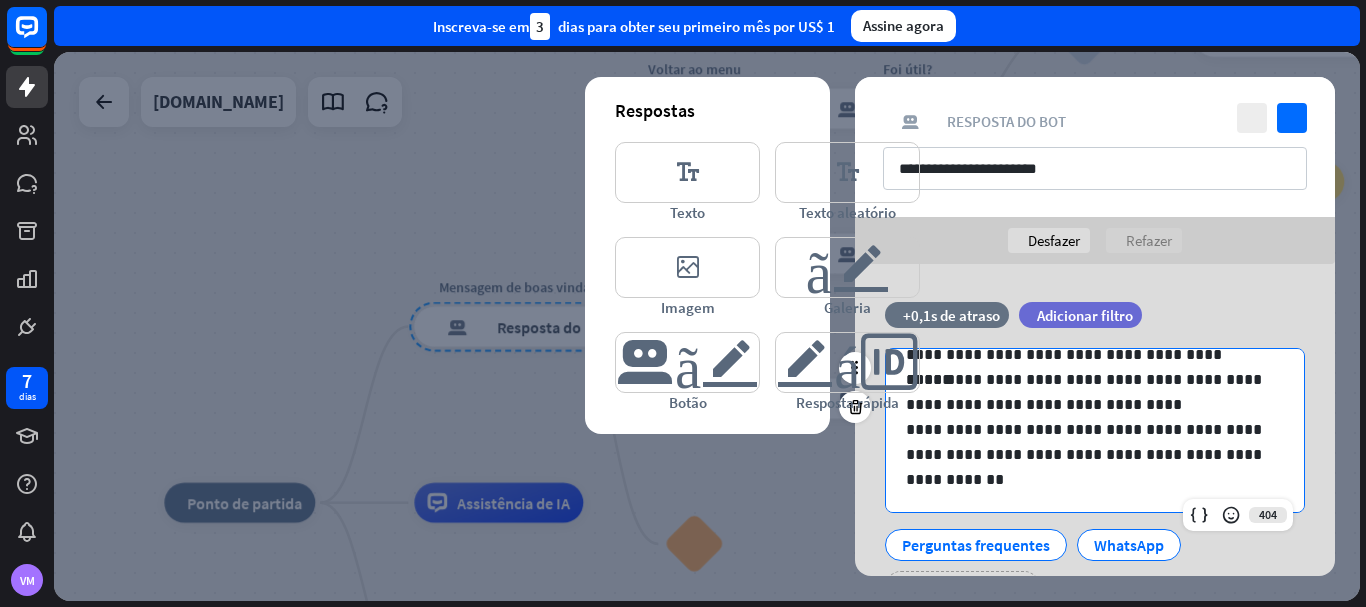 click on "**********" at bounding box center [1087, 442] 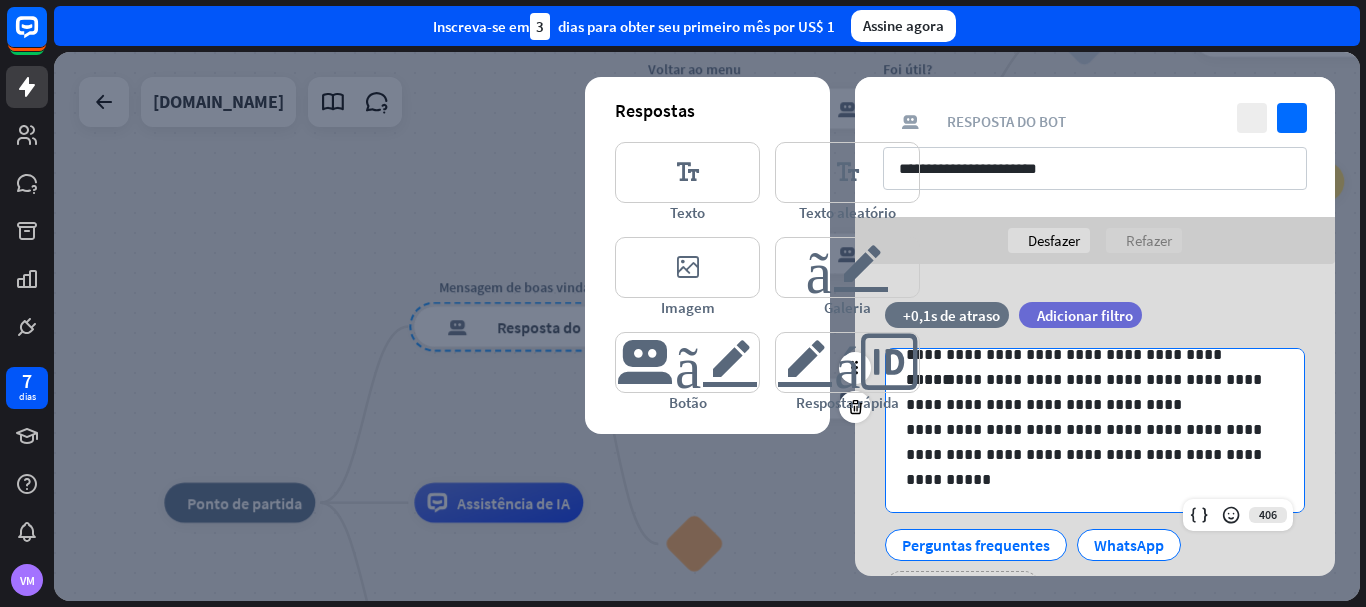 click on "**********" at bounding box center (1087, 442) 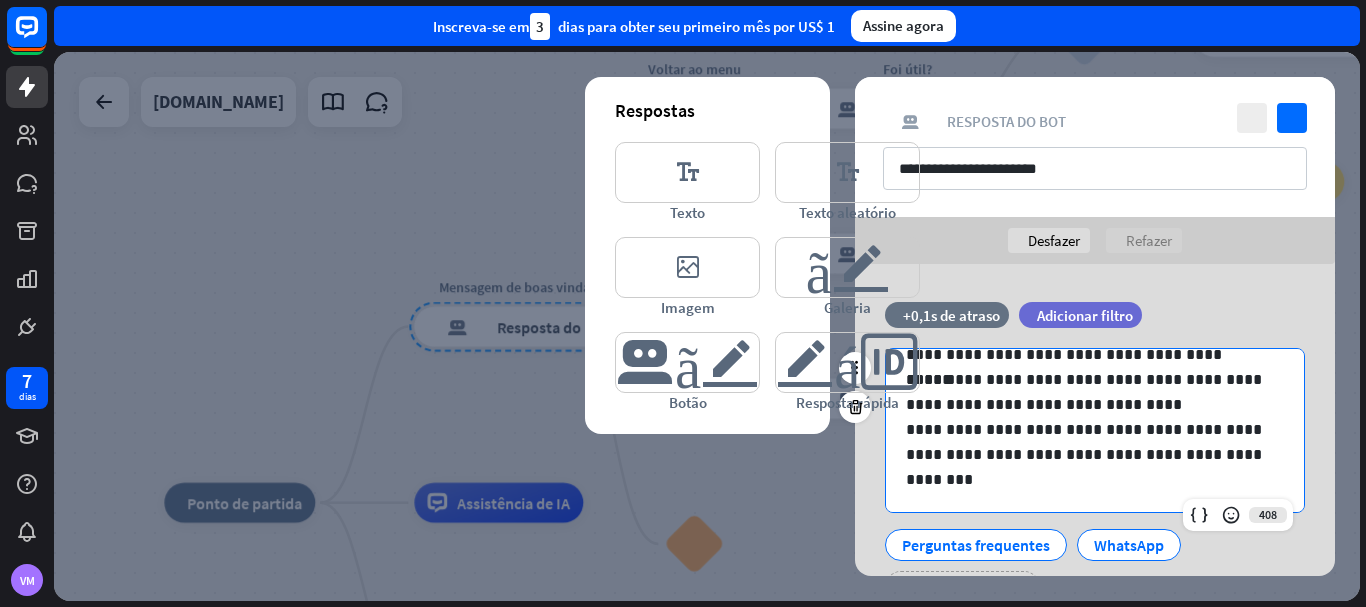 scroll, scrollTop: 0, scrollLeft: 0, axis: both 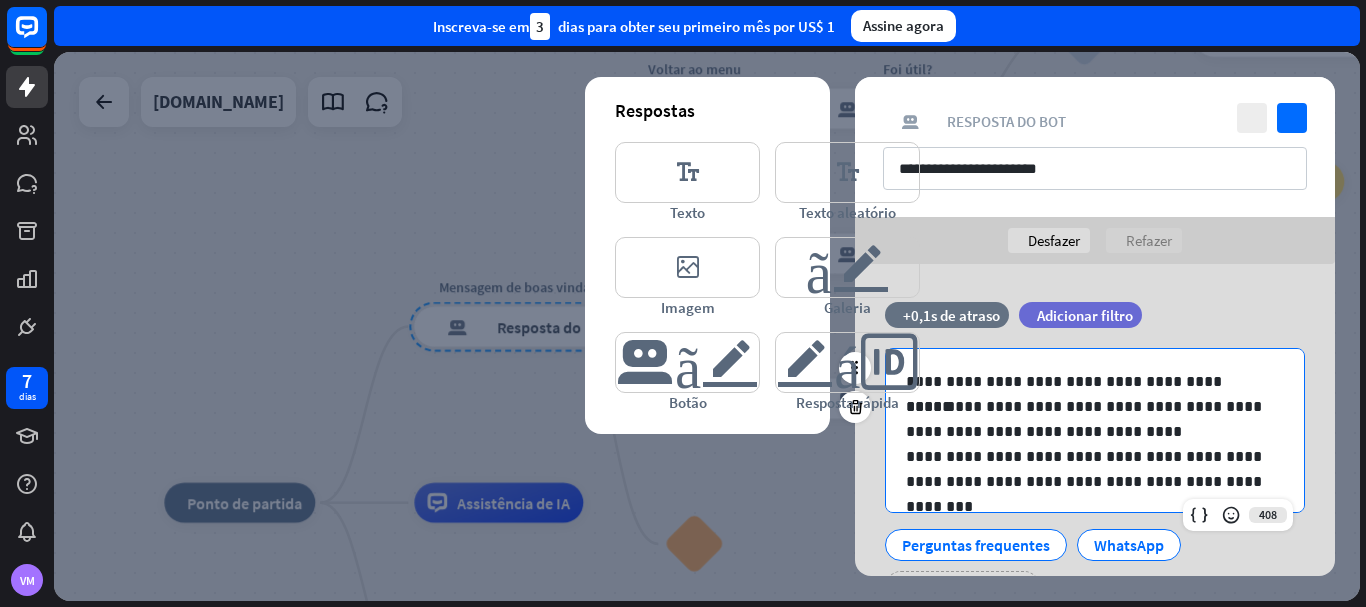 click on "**********" at bounding box center (1087, 381) 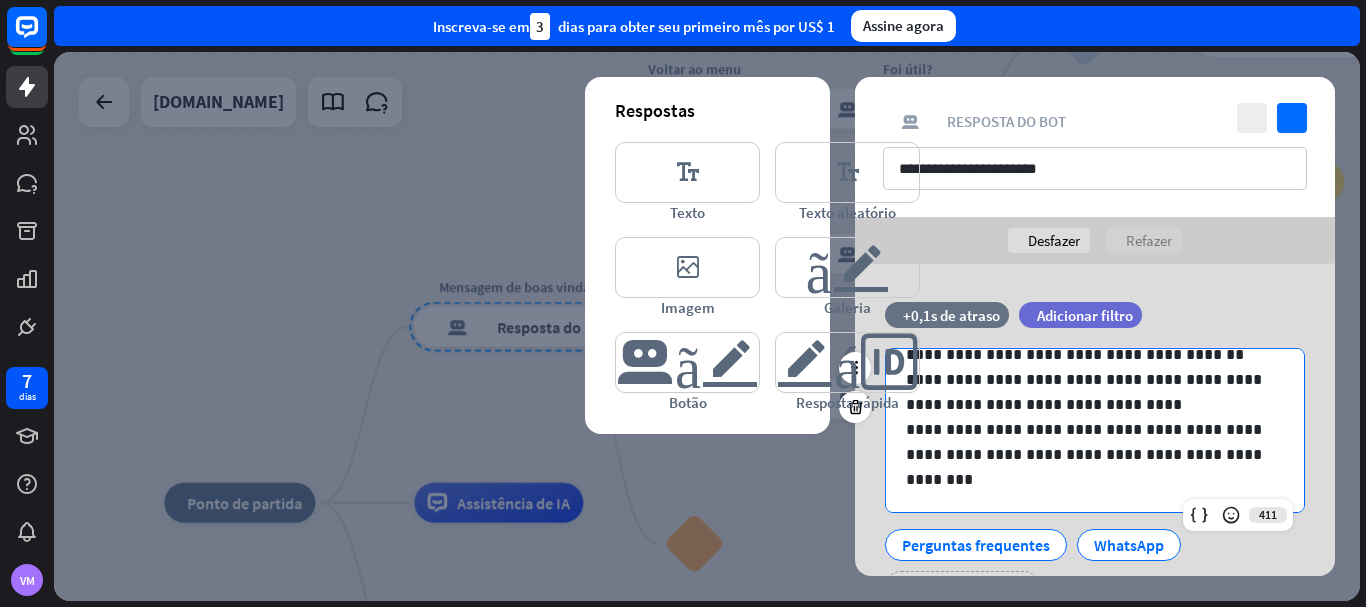 scroll, scrollTop: 0, scrollLeft: 0, axis: both 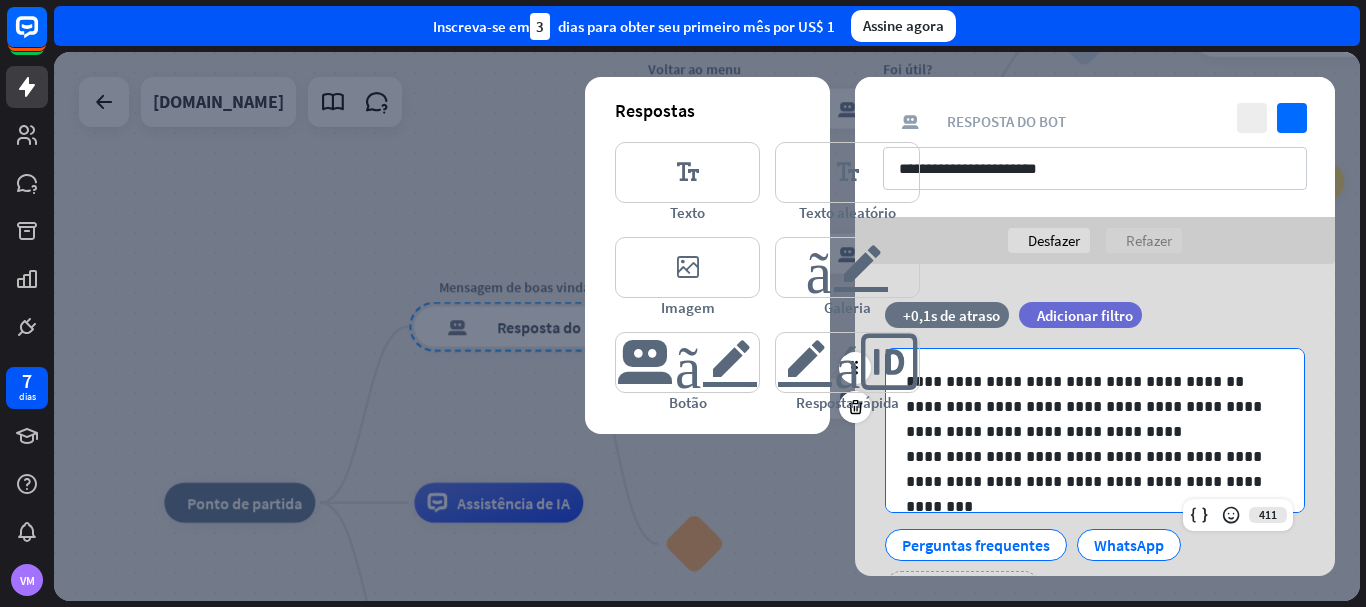 click on "**********" at bounding box center [1087, 419] 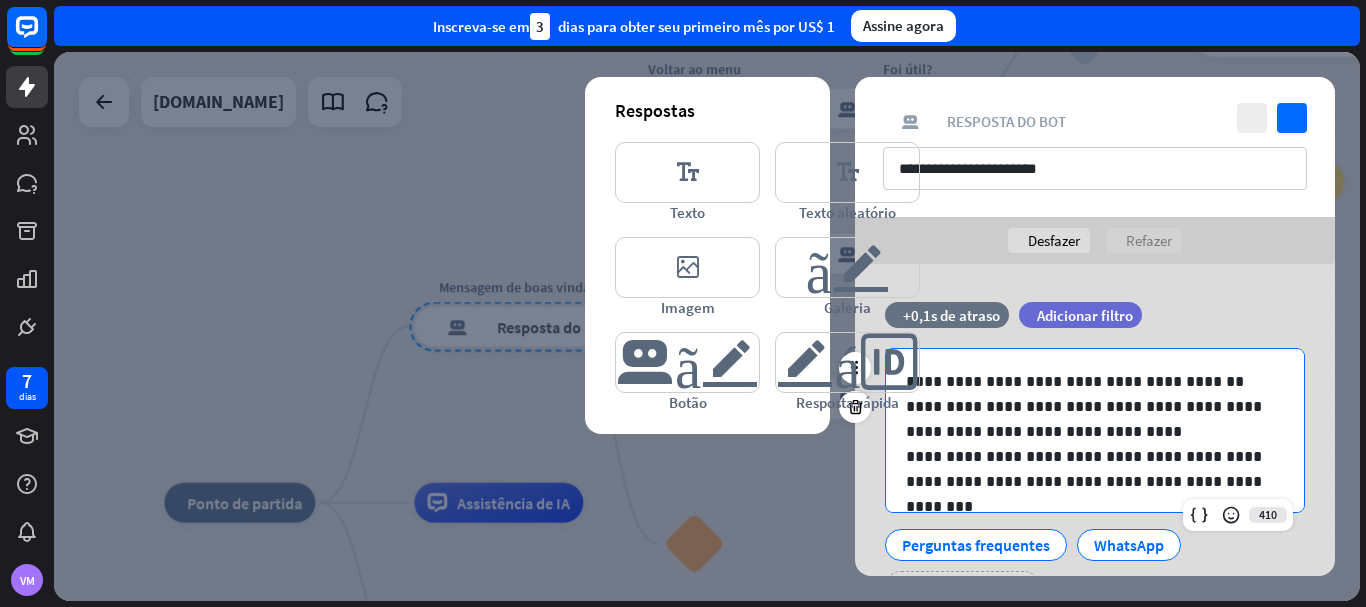 click on "**********" at bounding box center (1087, 419) 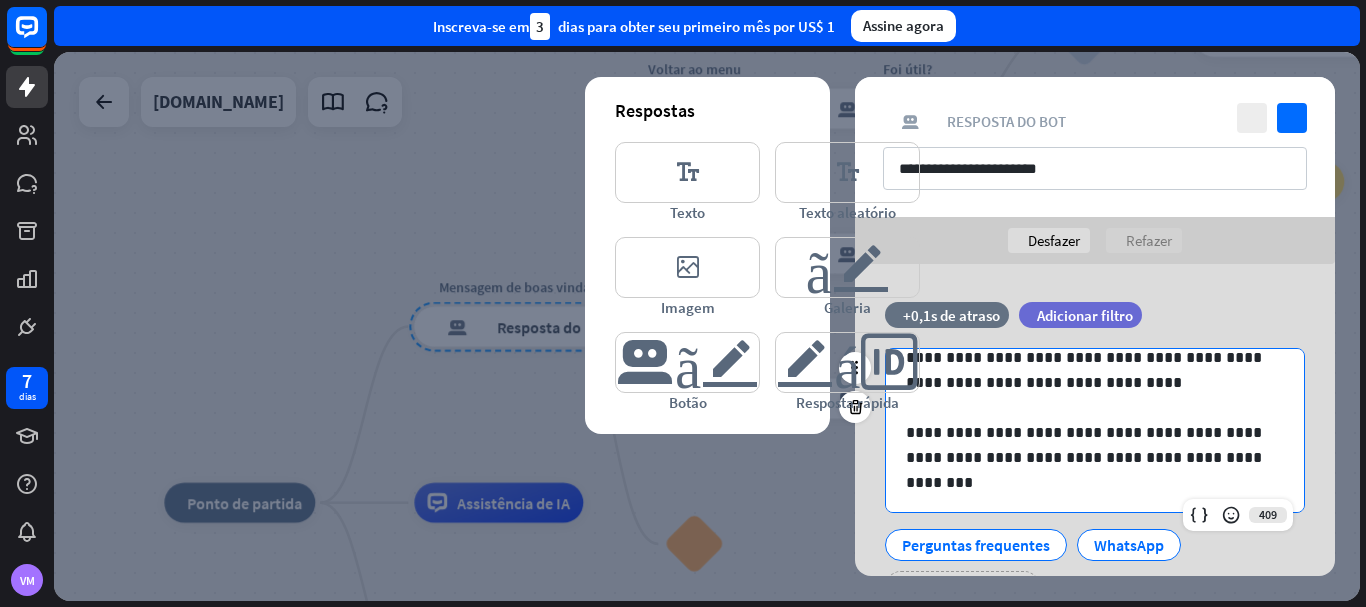 scroll, scrollTop: 52, scrollLeft: 0, axis: vertical 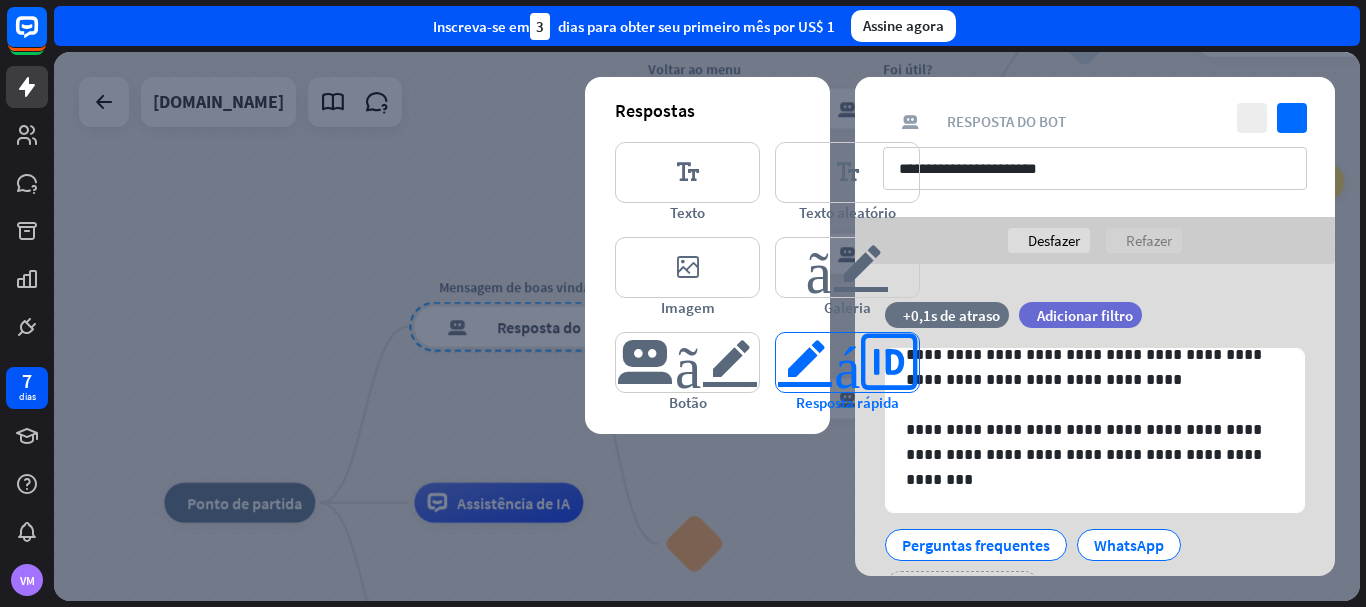 click on "editor_respostas_rápidas" at bounding box center (847, 362) 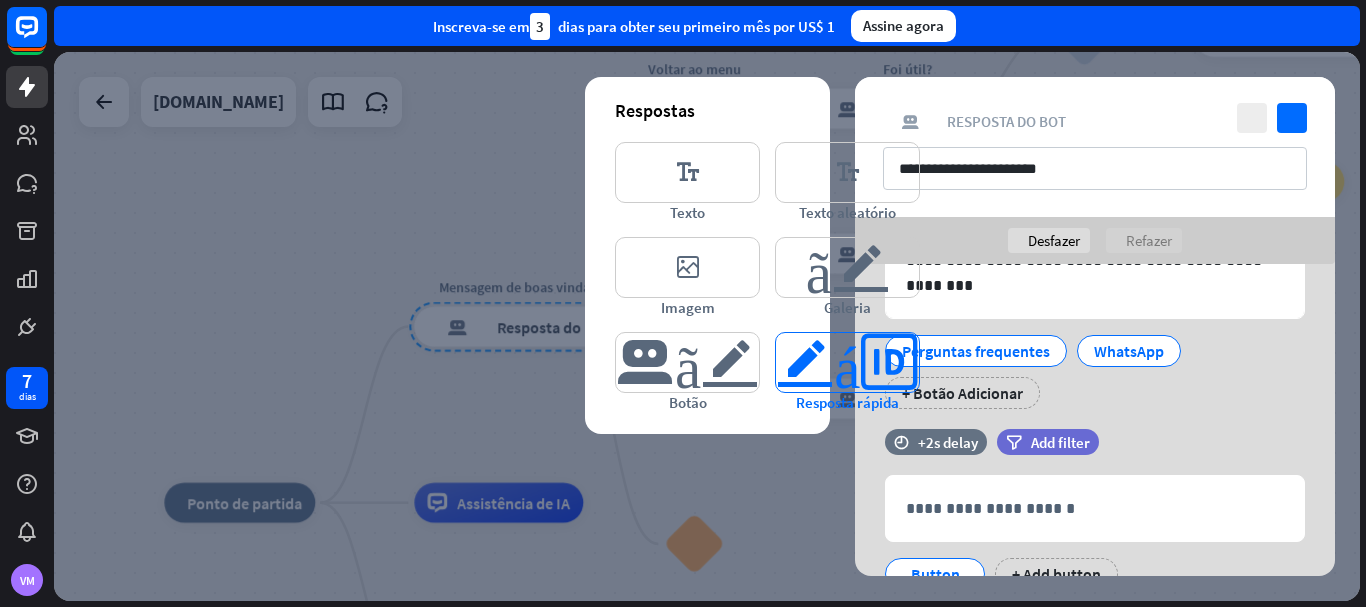 scroll, scrollTop: 278, scrollLeft: 0, axis: vertical 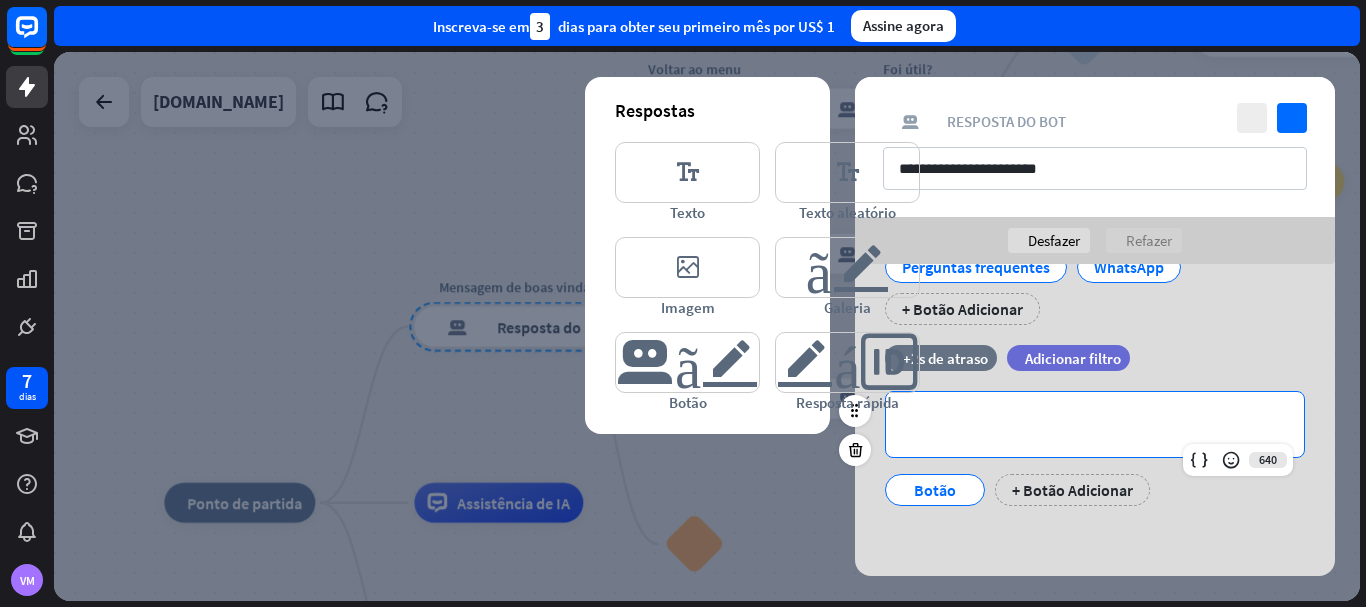 click on "**********" at bounding box center [1095, 424] 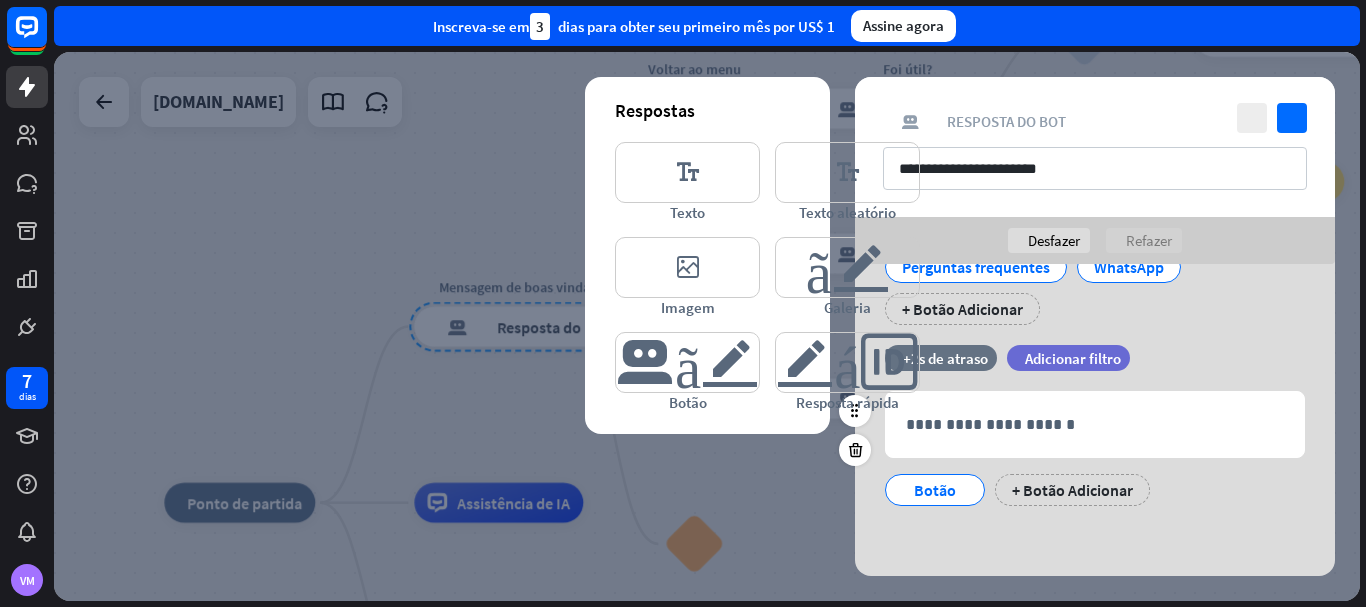 click on "filtro   Adicionar filtro" at bounding box center (1118, 358) 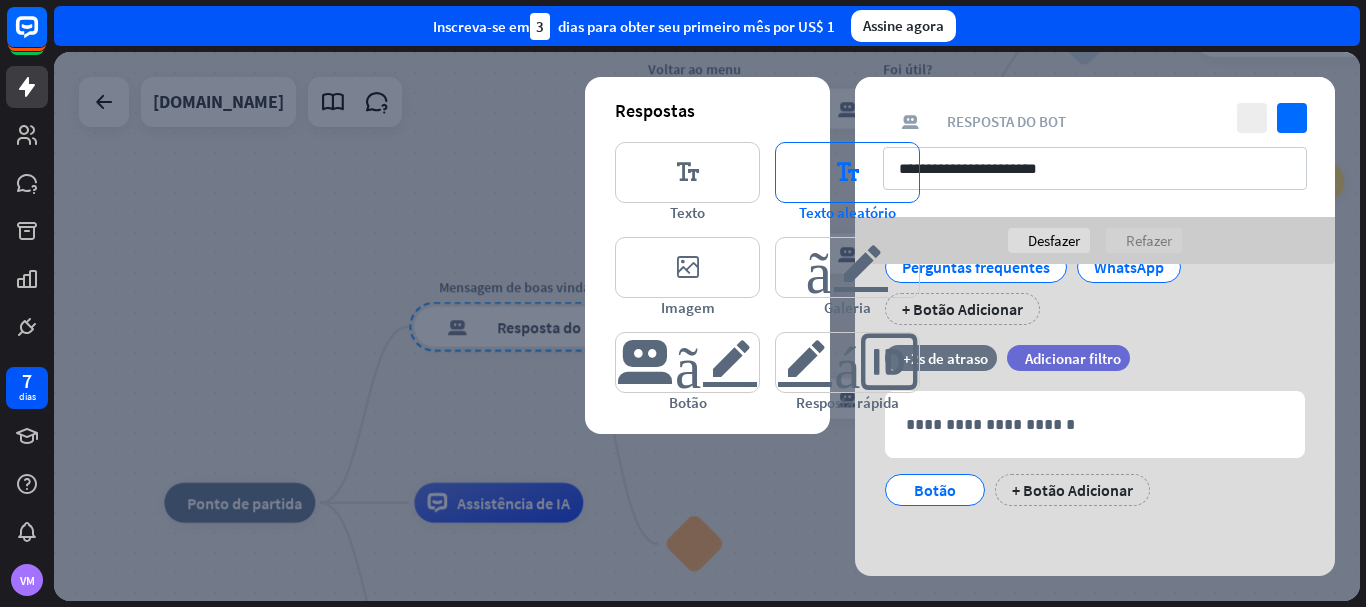 click on "editor_text" at bounding box center [848, 172] 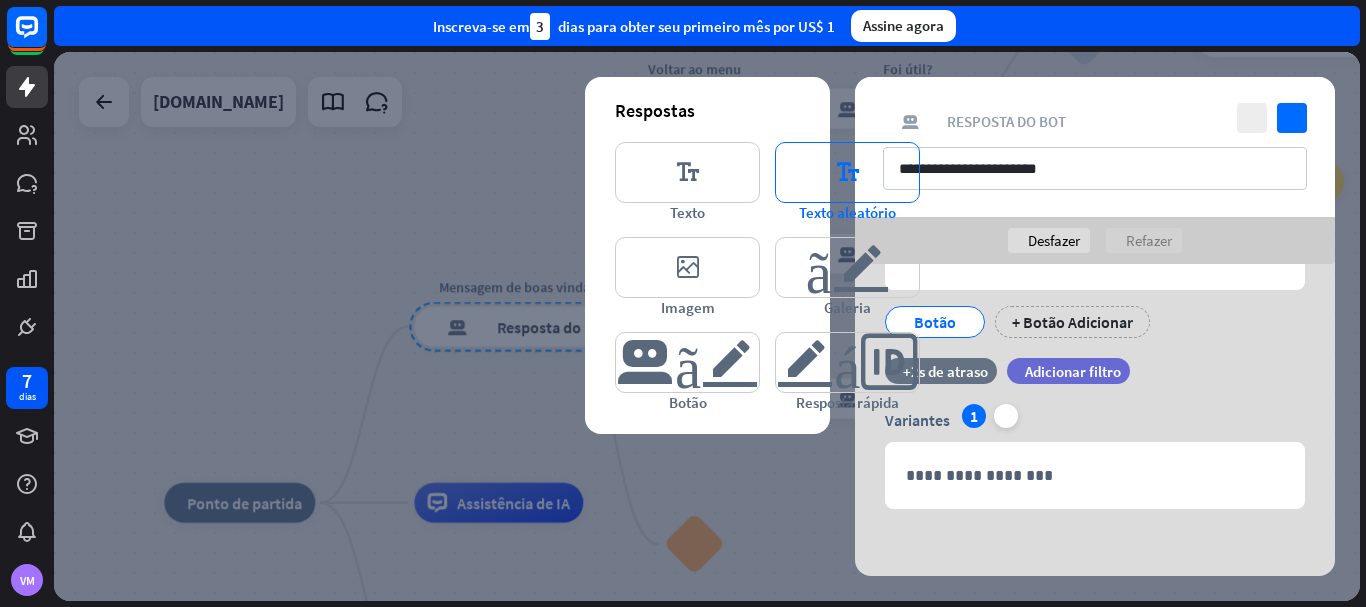 scroll, scrollTop: 449, scrollLeft: 0, axis: vertical 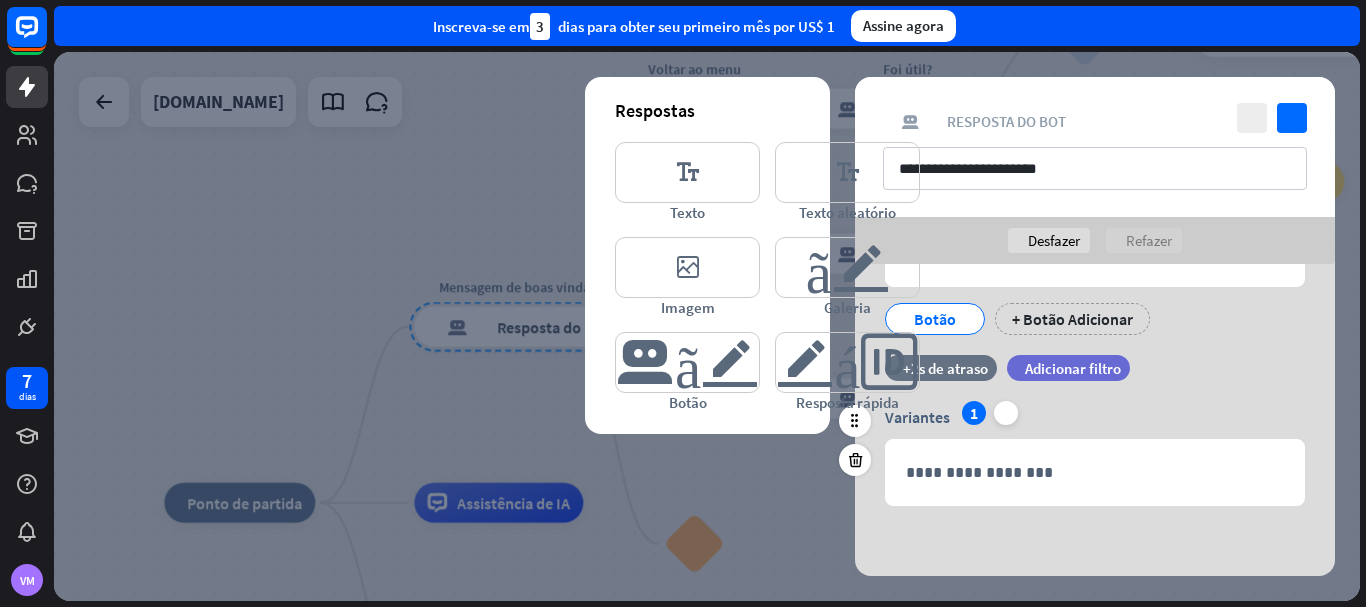 click on "Variantes" at bounding box center (917, 417) 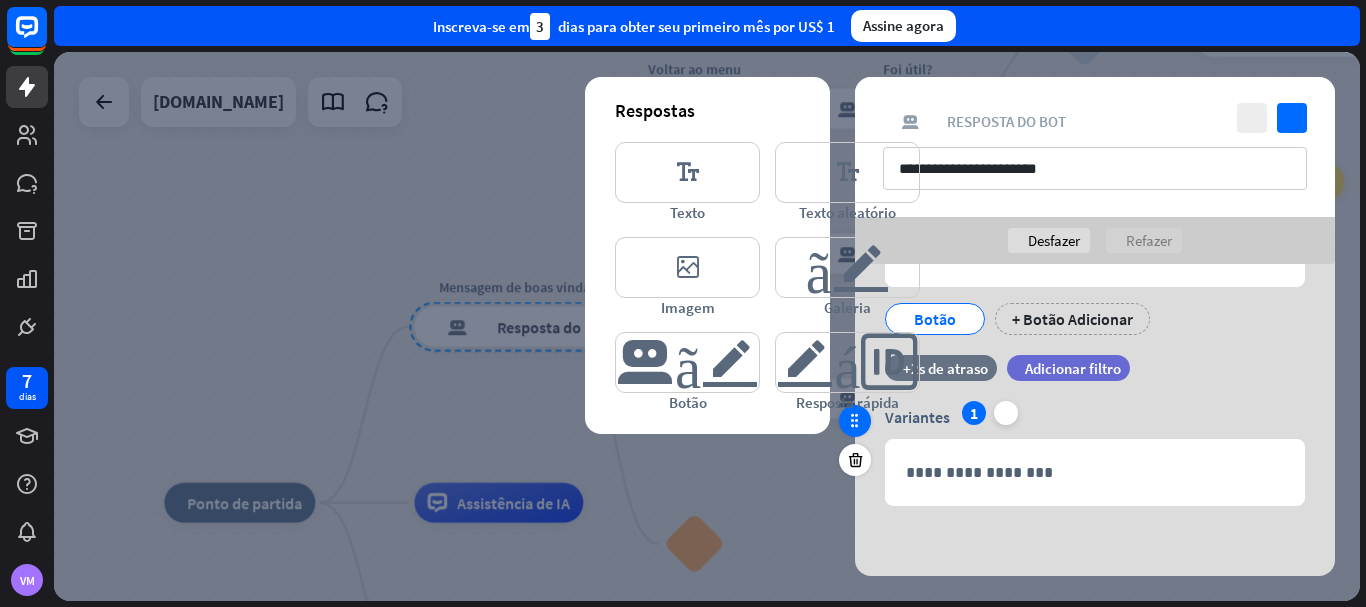 click at bounding box center [855, 421] 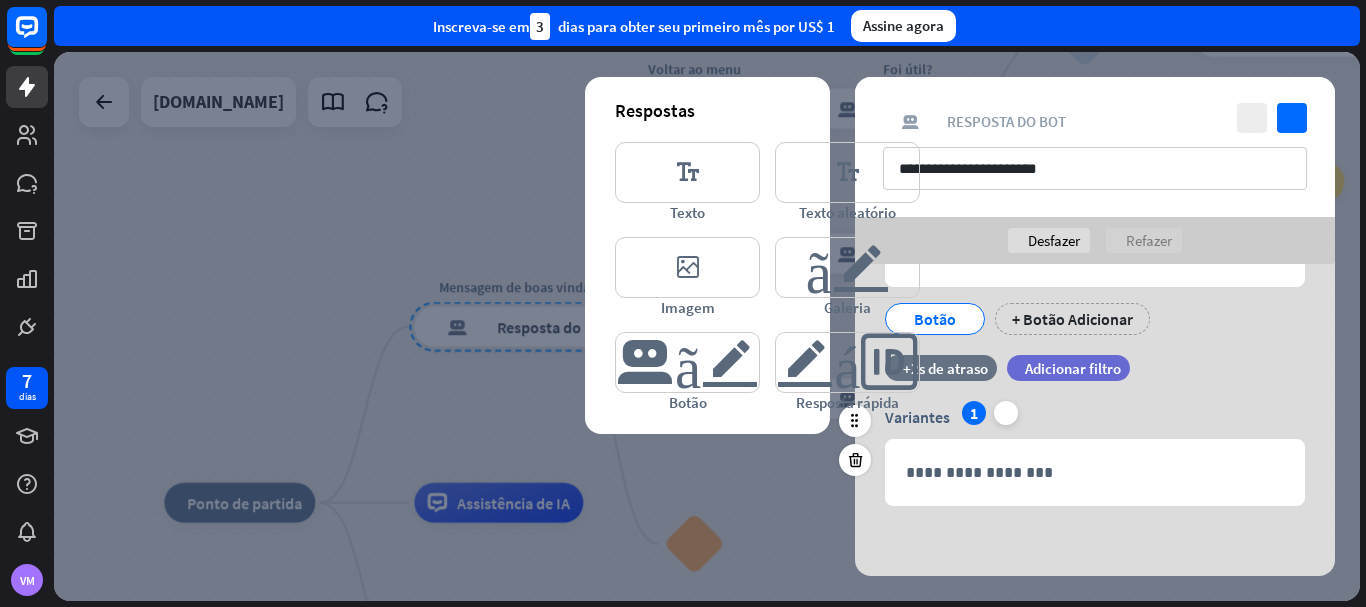 click on "Variantes" at bounding box center (917, 417) 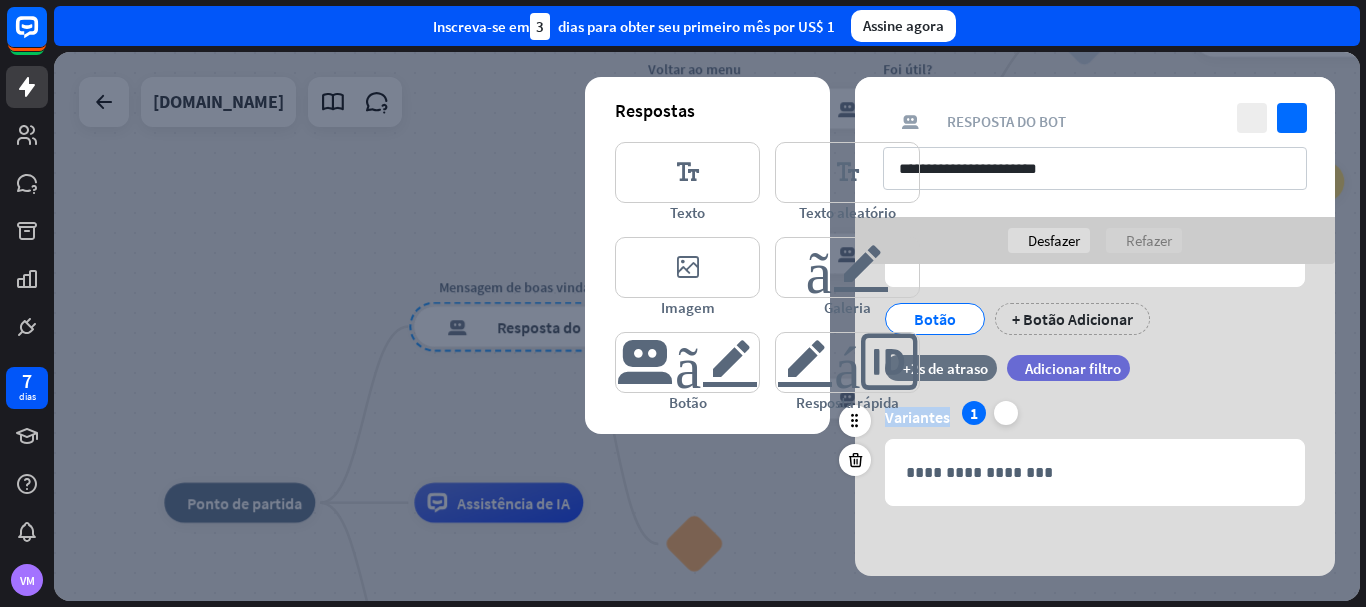 click on "Variantes" at bounding box center [917, 417] 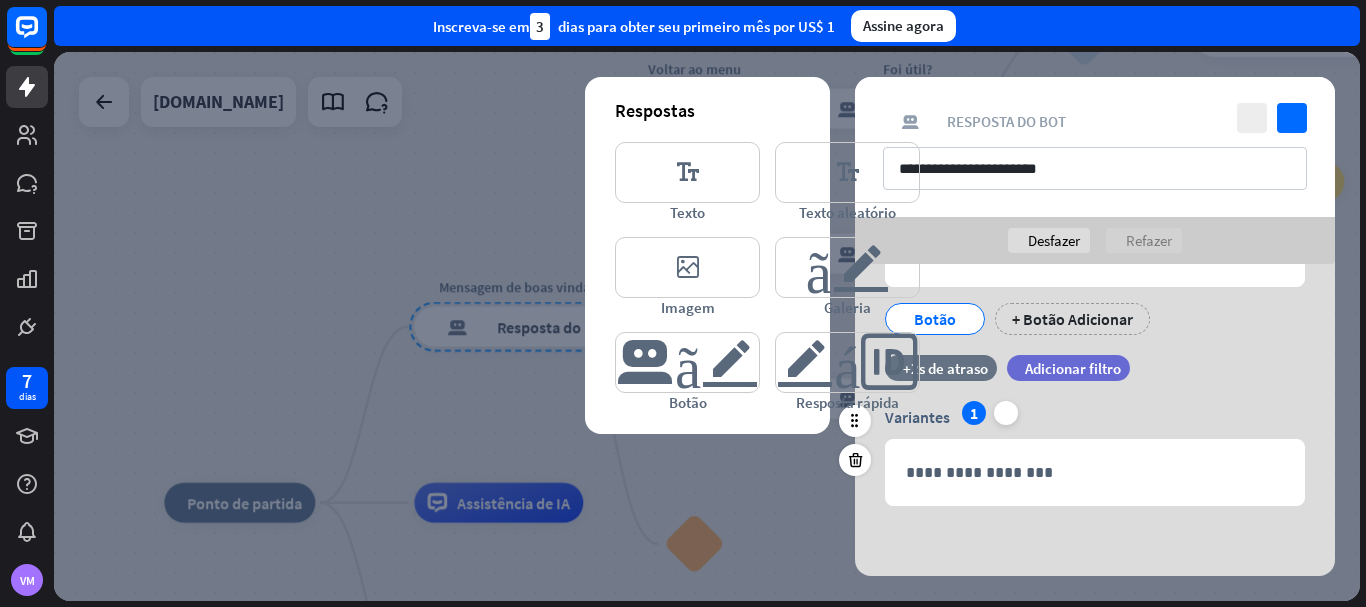 click on "Variantes
1
mais" at bounding box center [1095, 417] 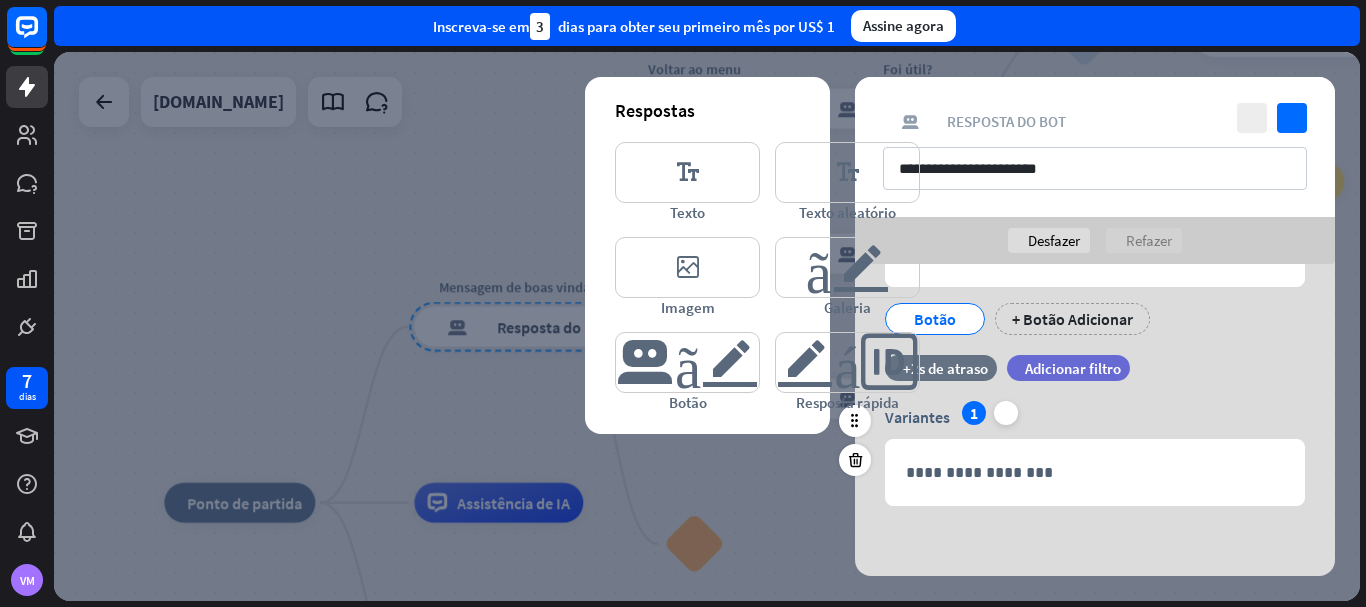 click on "Variantes" at bounding box center (917, 417) 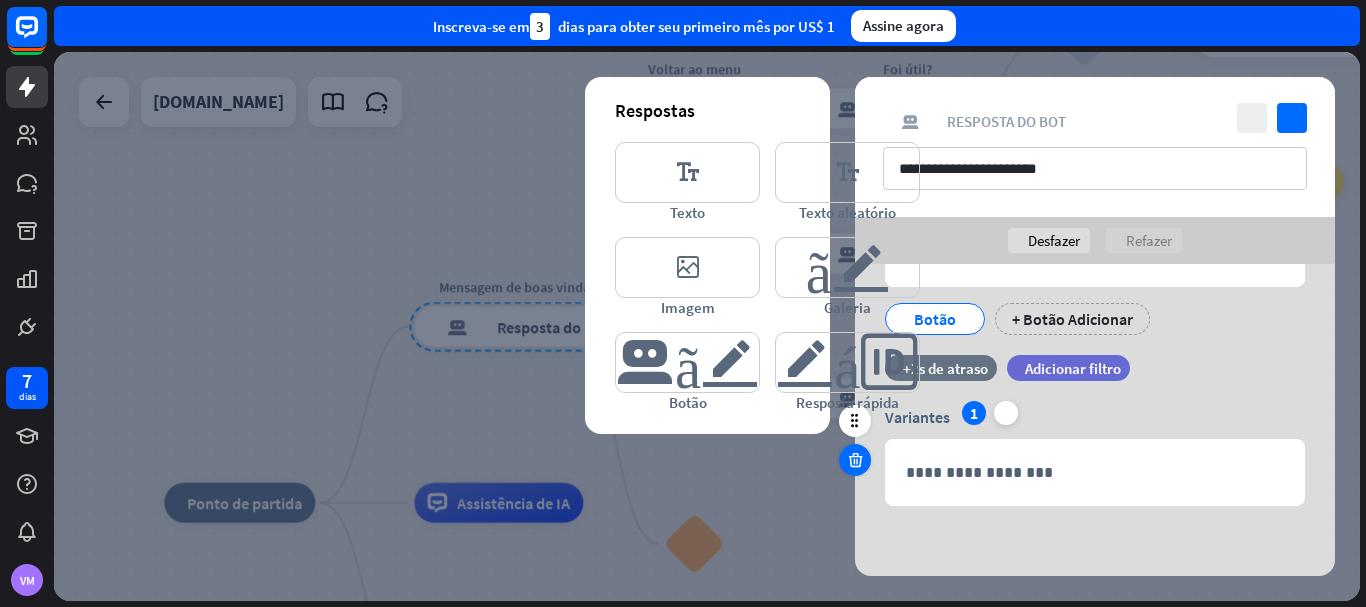 click at bounding box center (855, 460) 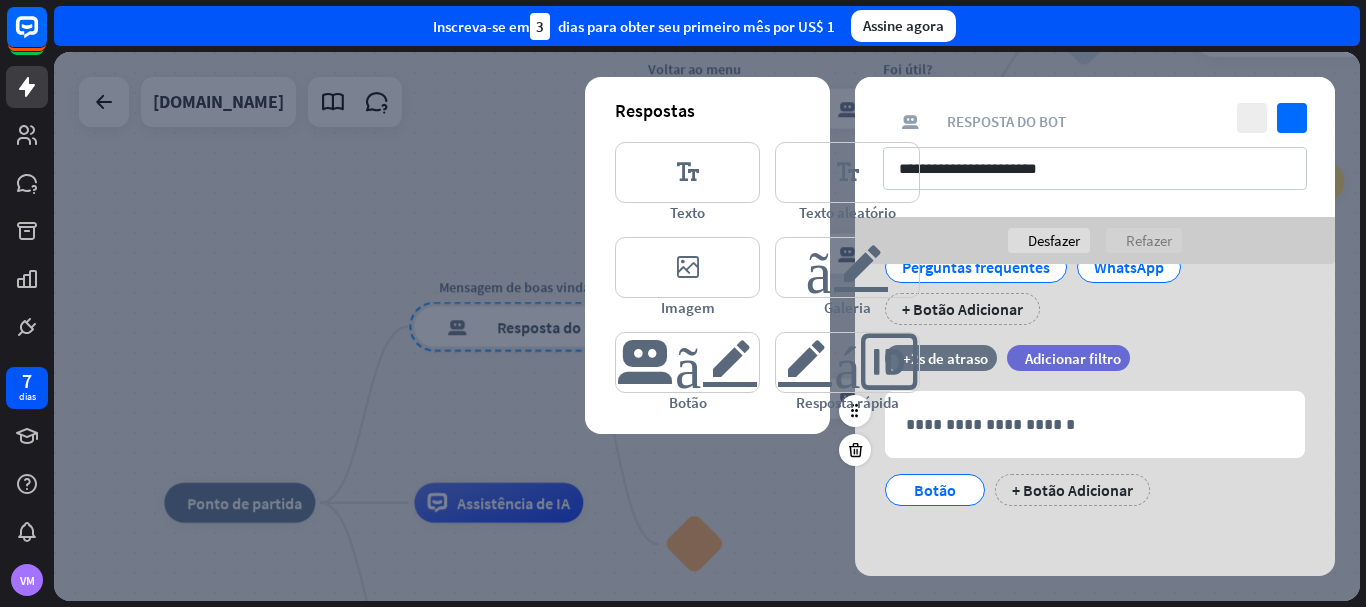 click on "filtro   Adicionar filtro" at bounding box center [1118, 358] 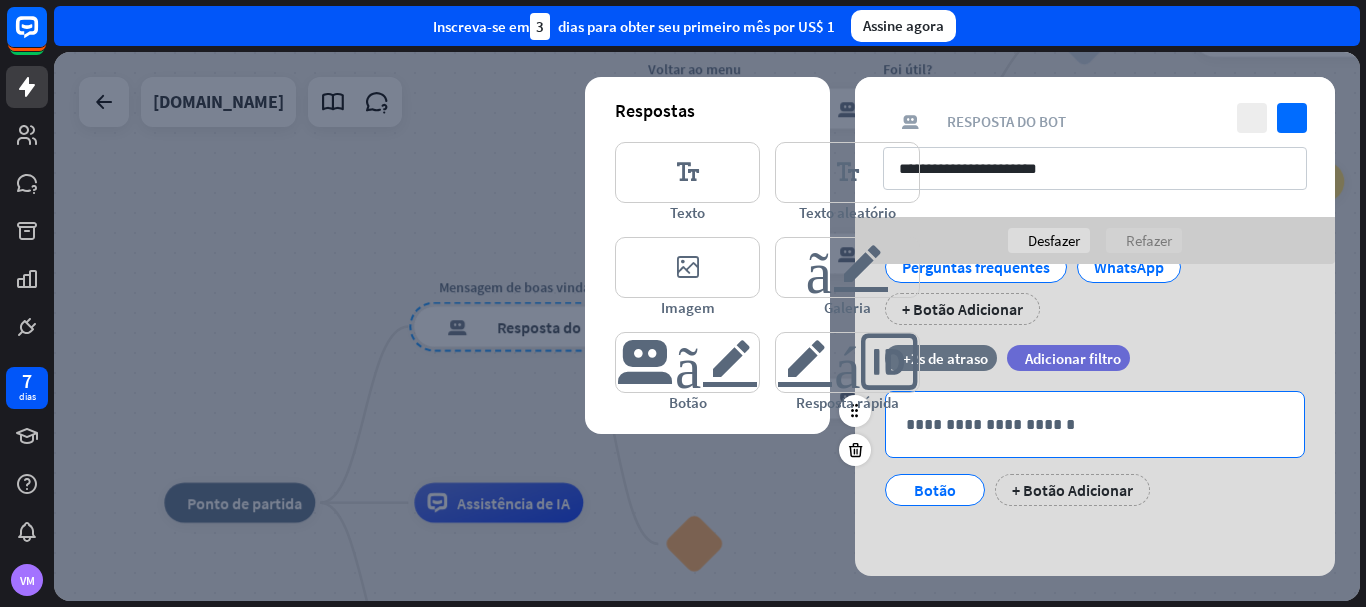 click on "**********" at bounding box center (1095, 424) 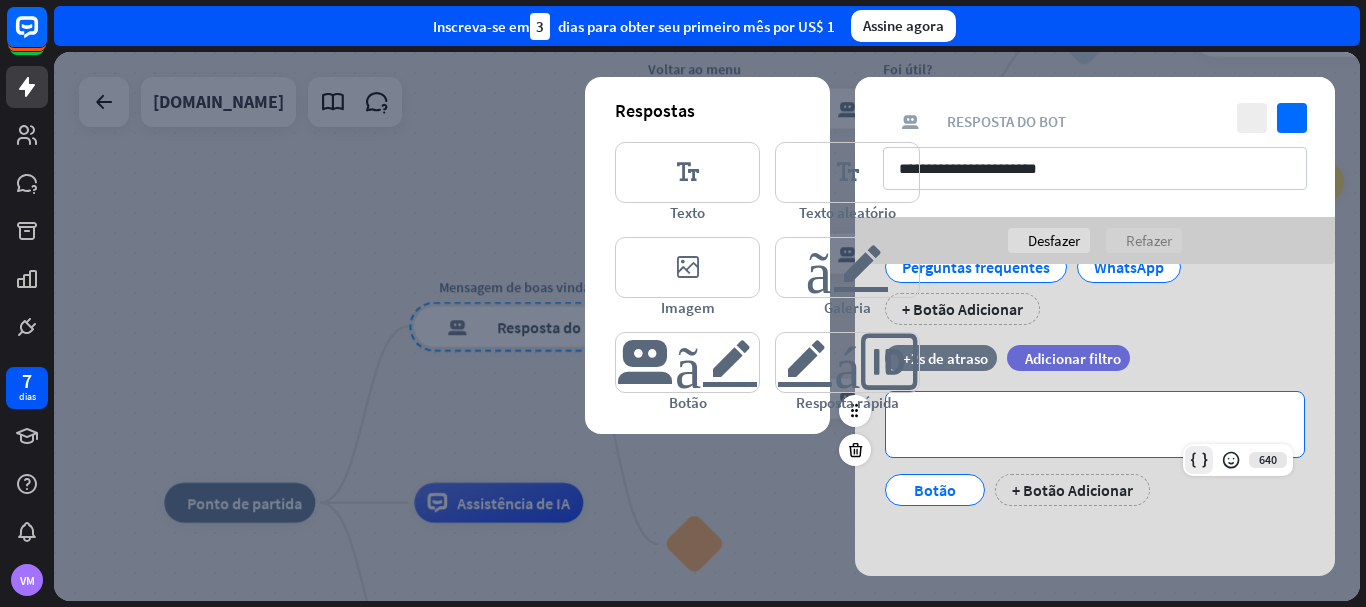 click at bounding box center (1199, 460) 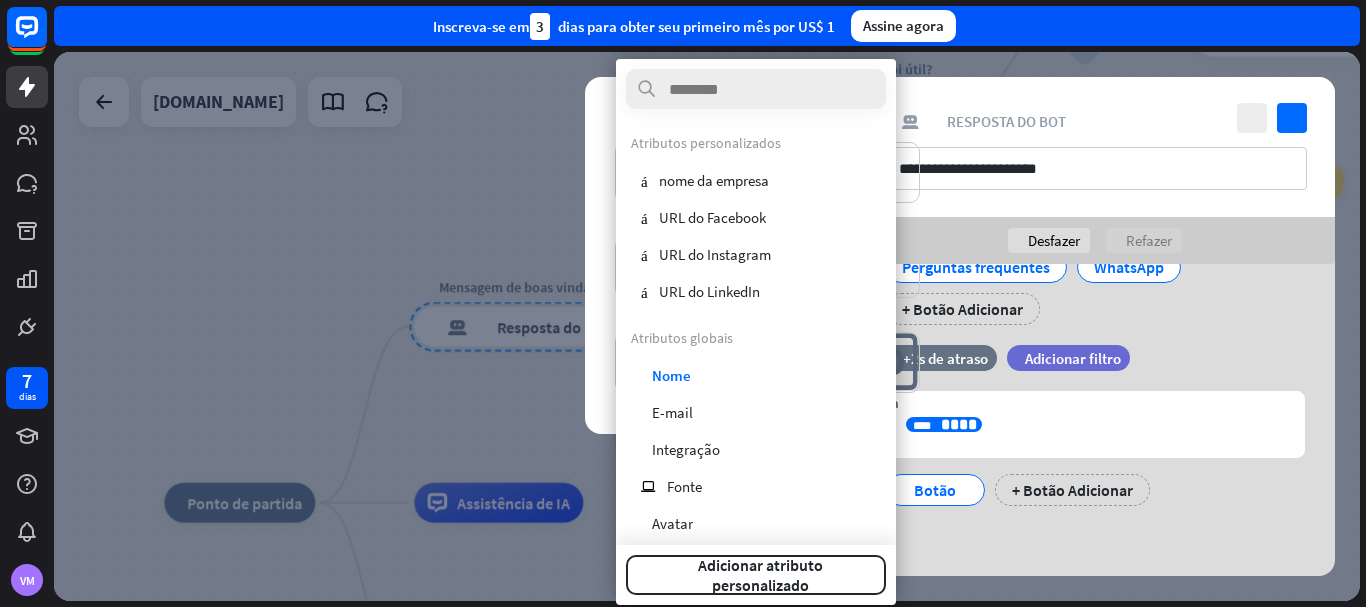 click on "filtro   Adicionar filtro" at bounding box center [1118, 358] 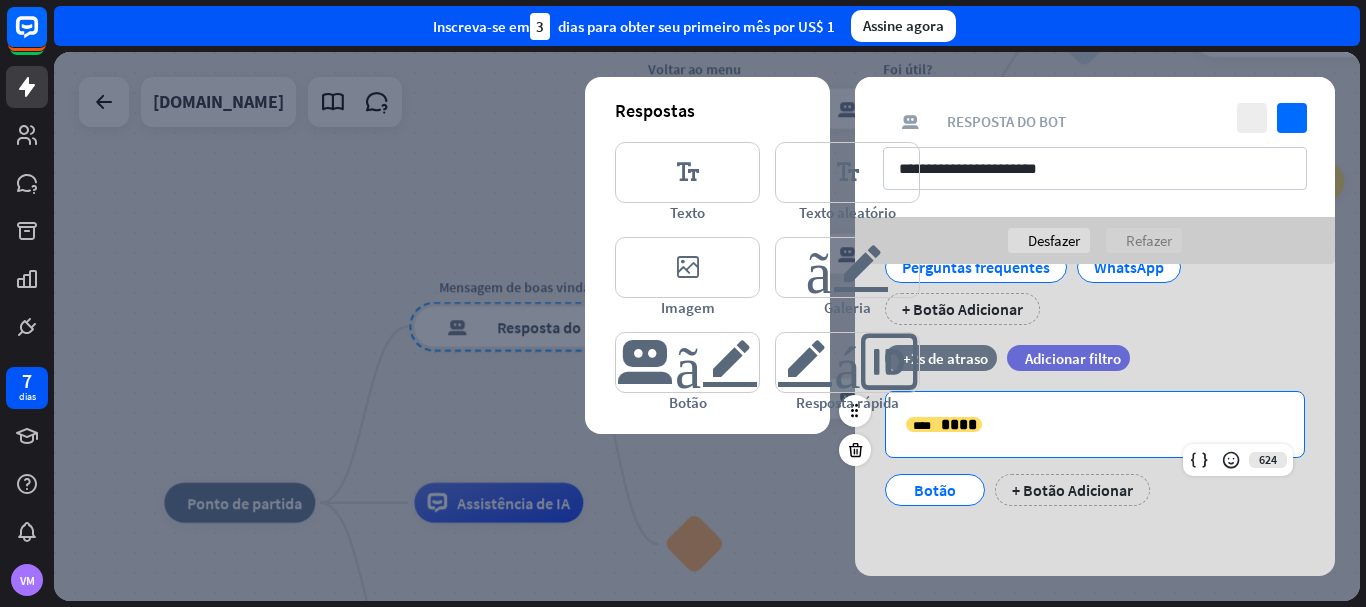click on "**********" at bounding box center [1095, 424] 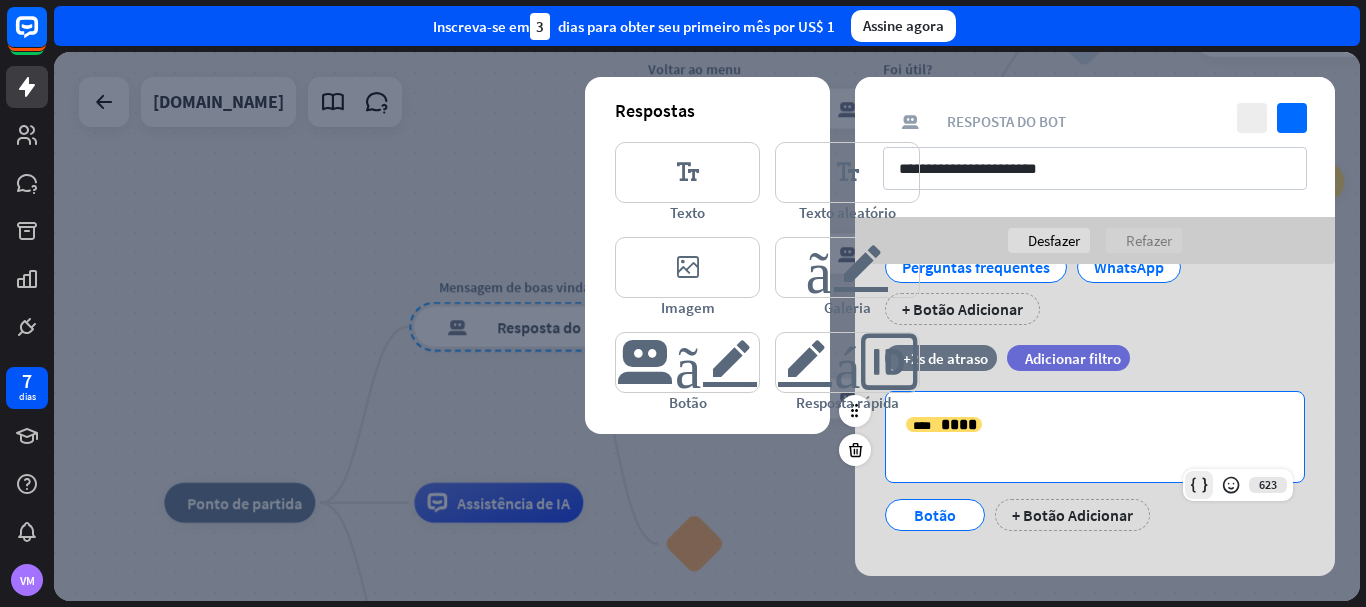 click at bounding box center (1199, 485) 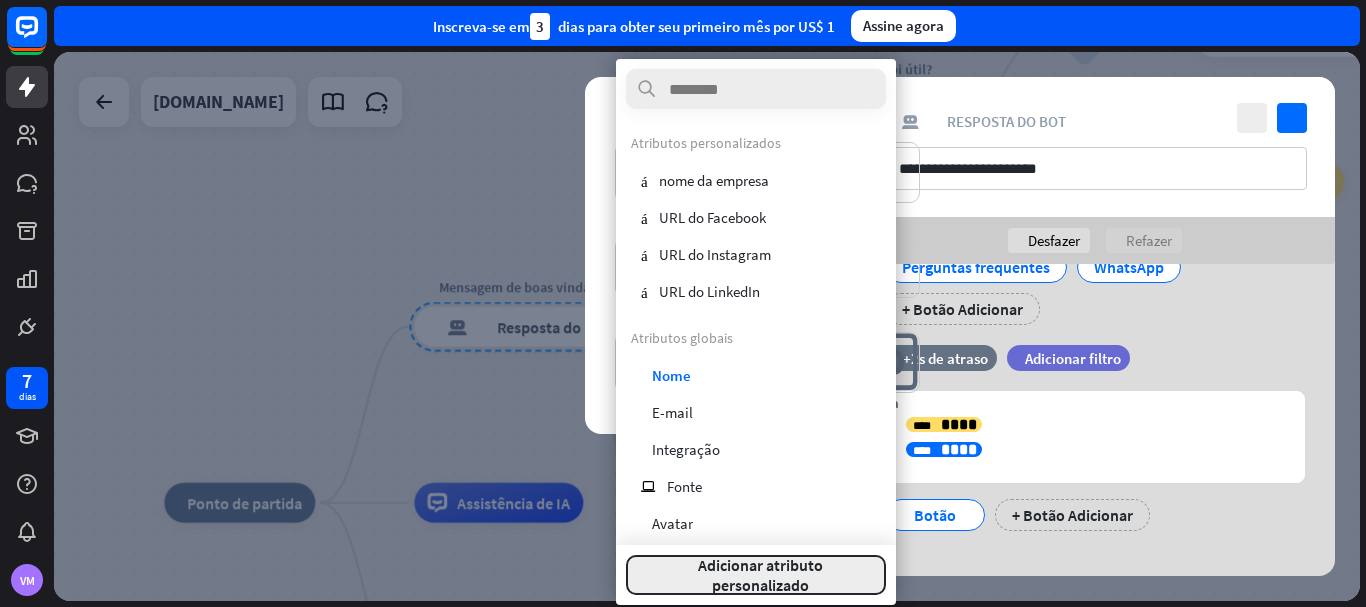 drag, startPoint x: 636, startPoint y: 336, endPoint x: 753, endPoint y: 575, distance: 266.10147 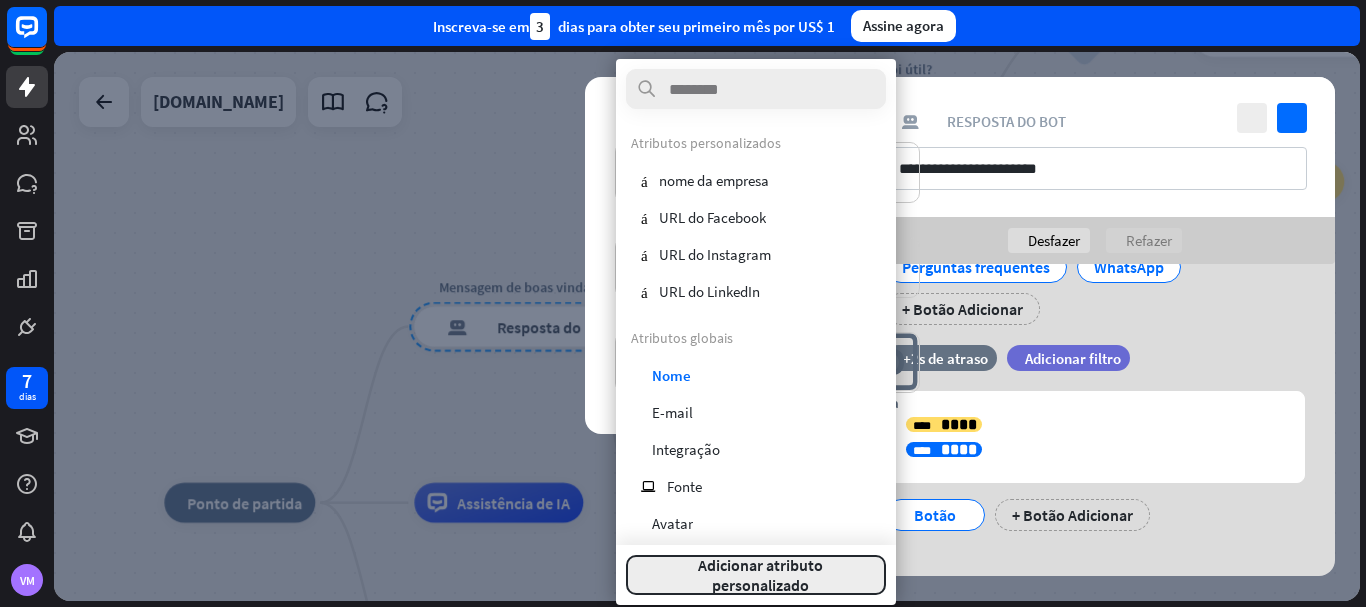 click on "Atributos personalizados
variável
nome da empresa
variável
URL do Facebook
variável
URL do Instagram
variável
URL do LinkedIn
Atributos globais
verificar
Nome
e-mail
E-mail
globo
Integração
ip
Fonte
perfil
Avatar
globo
Linguagem
globo
Fuso horário
ip
IP
gênero
Gênero
globo
Cidade
marcador
Região
marcador" at bounding box center (756, 332) 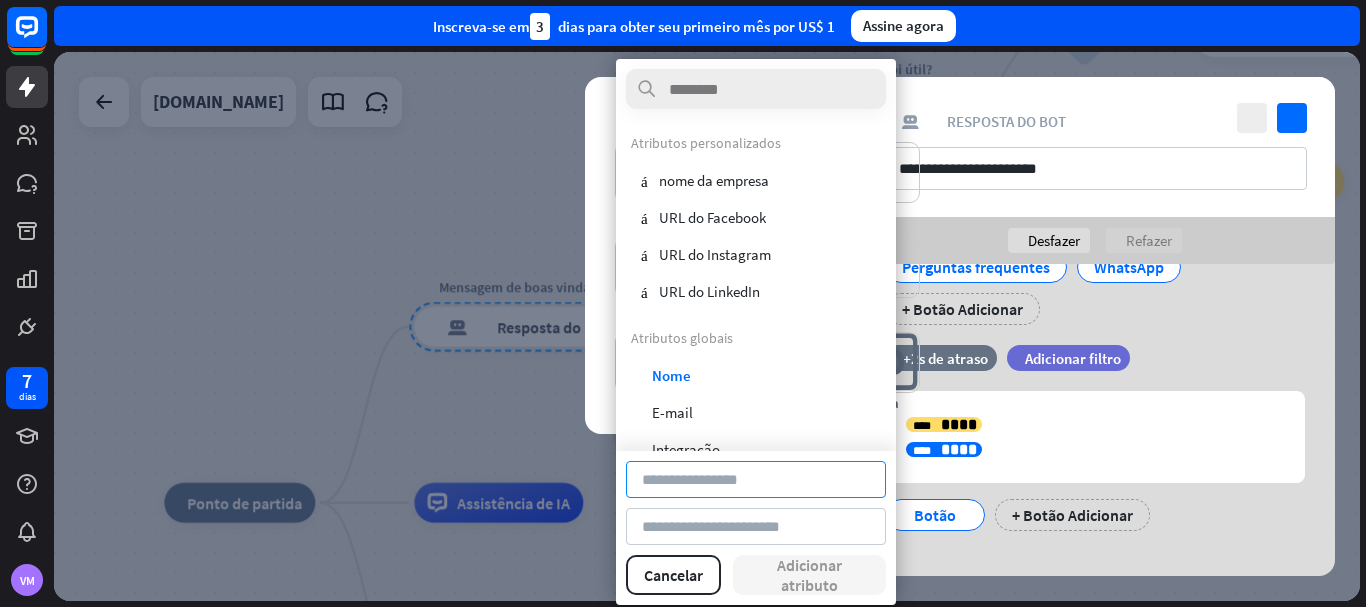 click at bounding box center [756, 479] 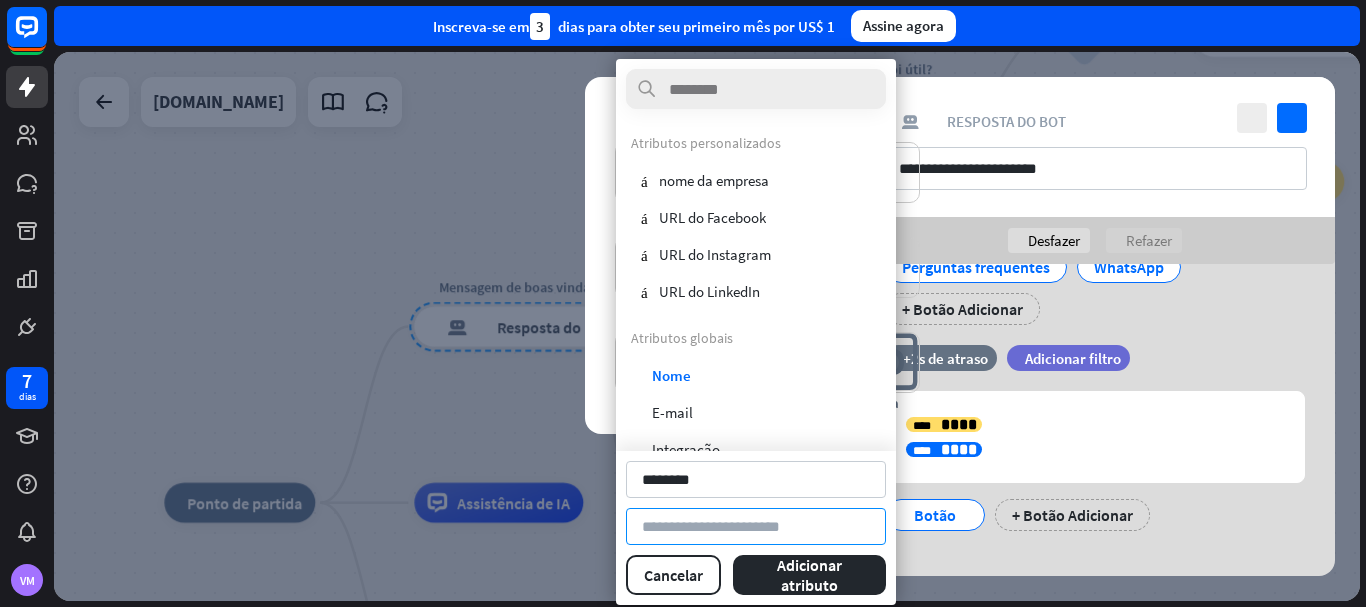 type on "********" 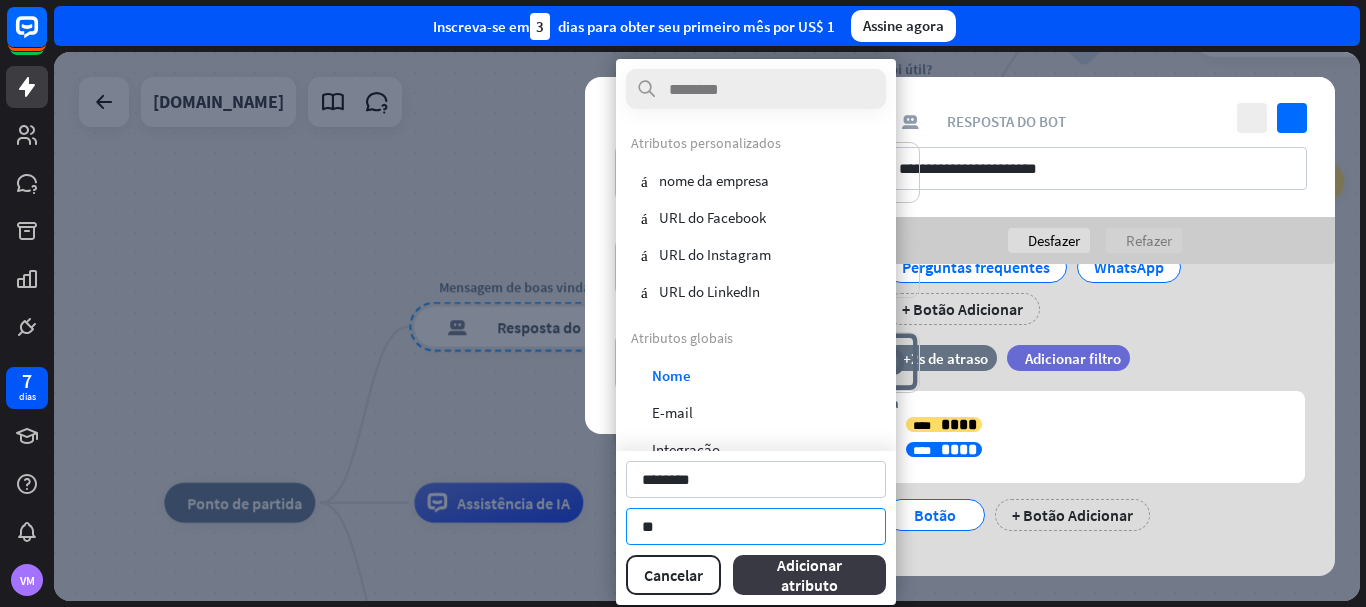 type on "*" 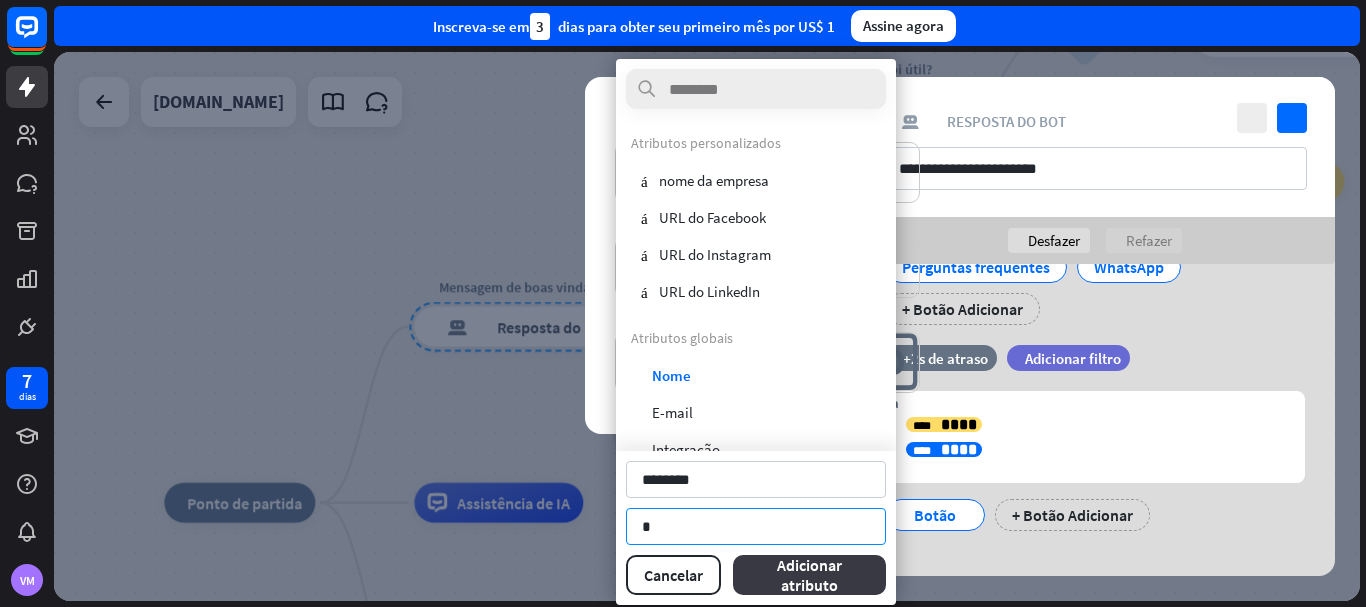 type 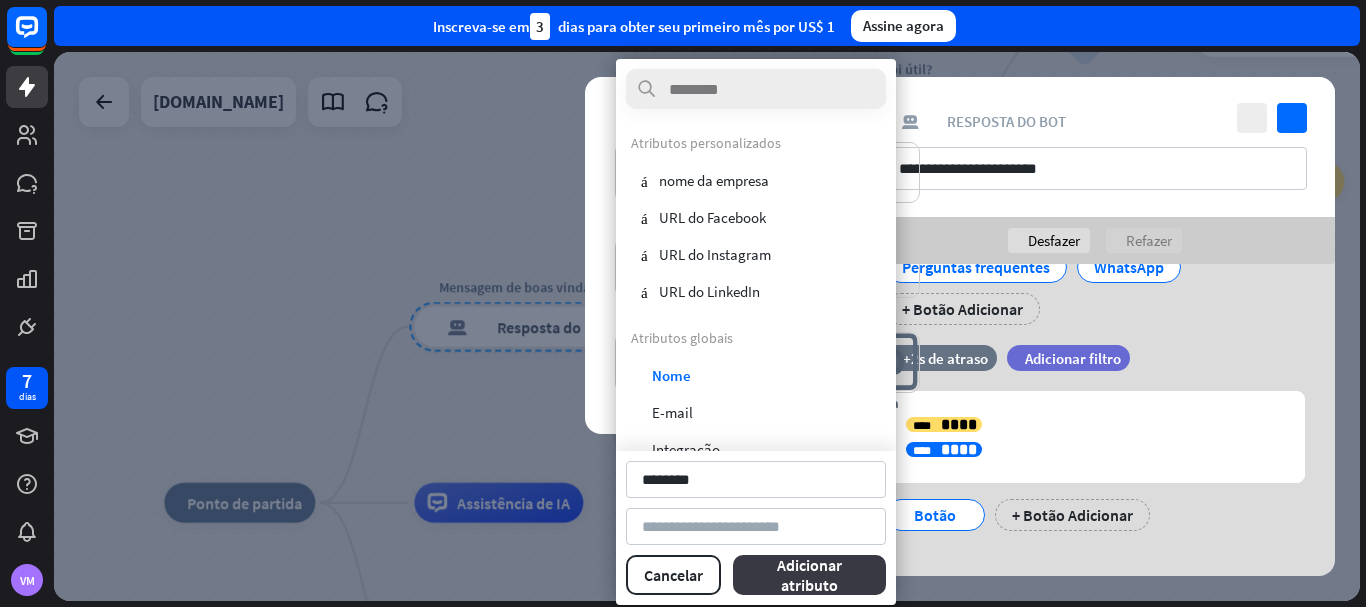 click on "Adicionar atributo" at bounding box center [809, 575] 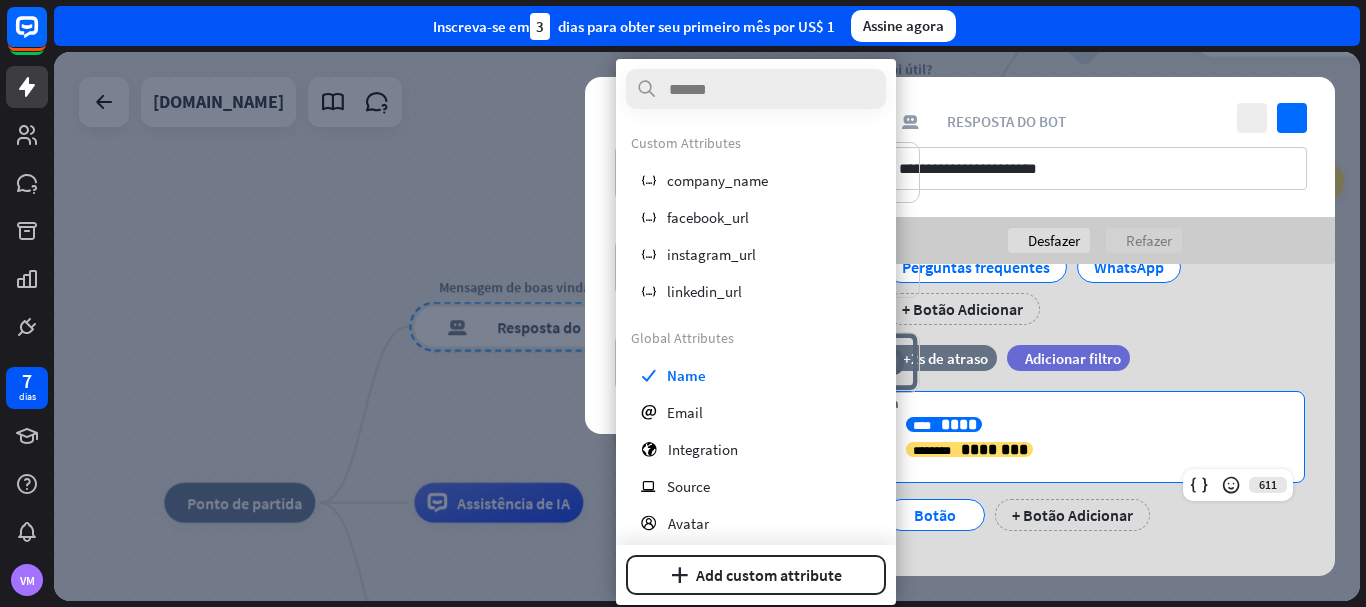 click on "****" at bounding box center [959, 424] 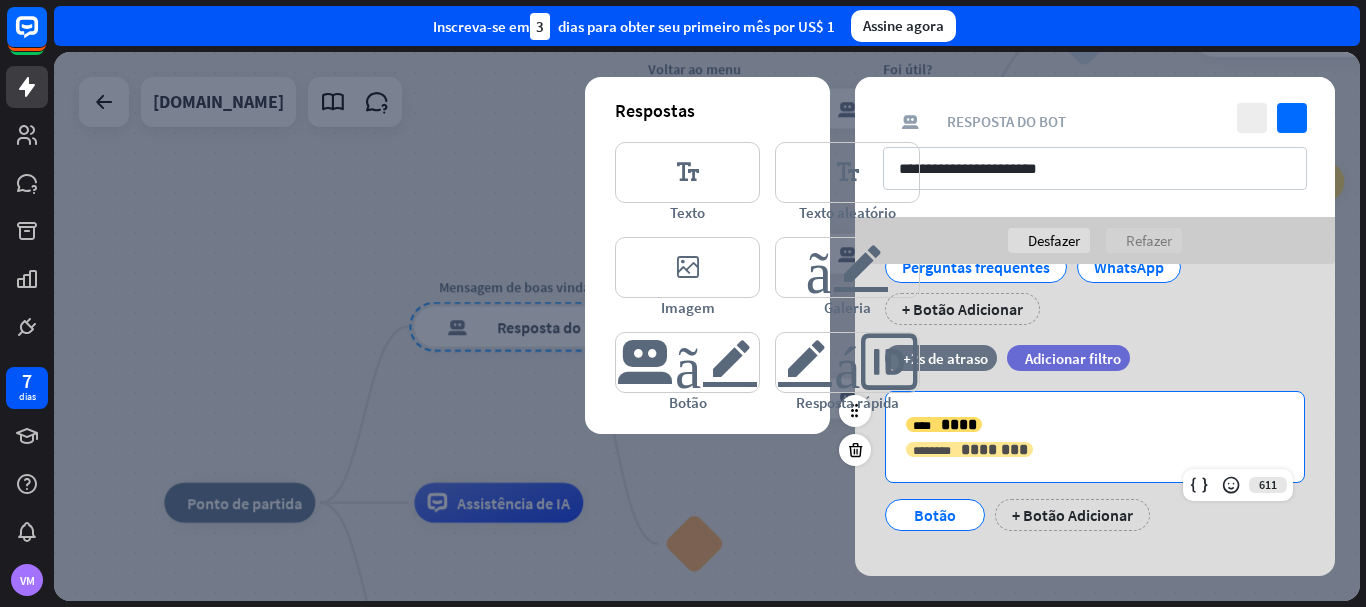 click on "********" at bounding box center (994, 449) 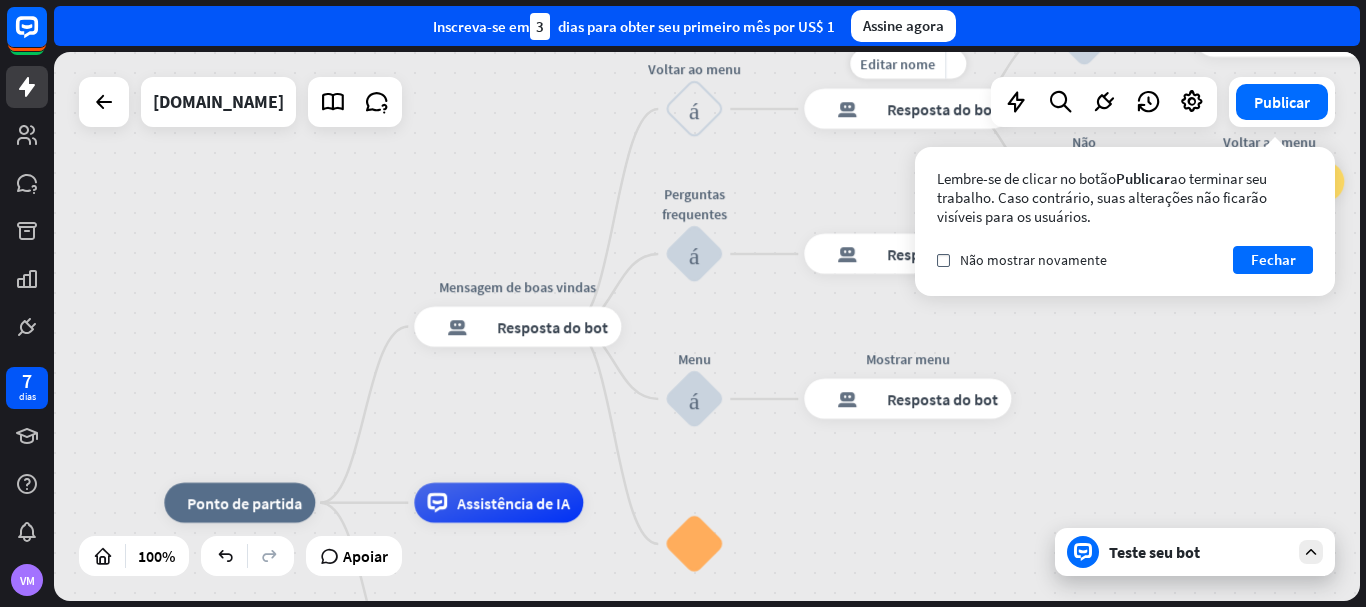 click on "resposta do bot de bloco   Resposta do bot" at bounding box center [907, 109] 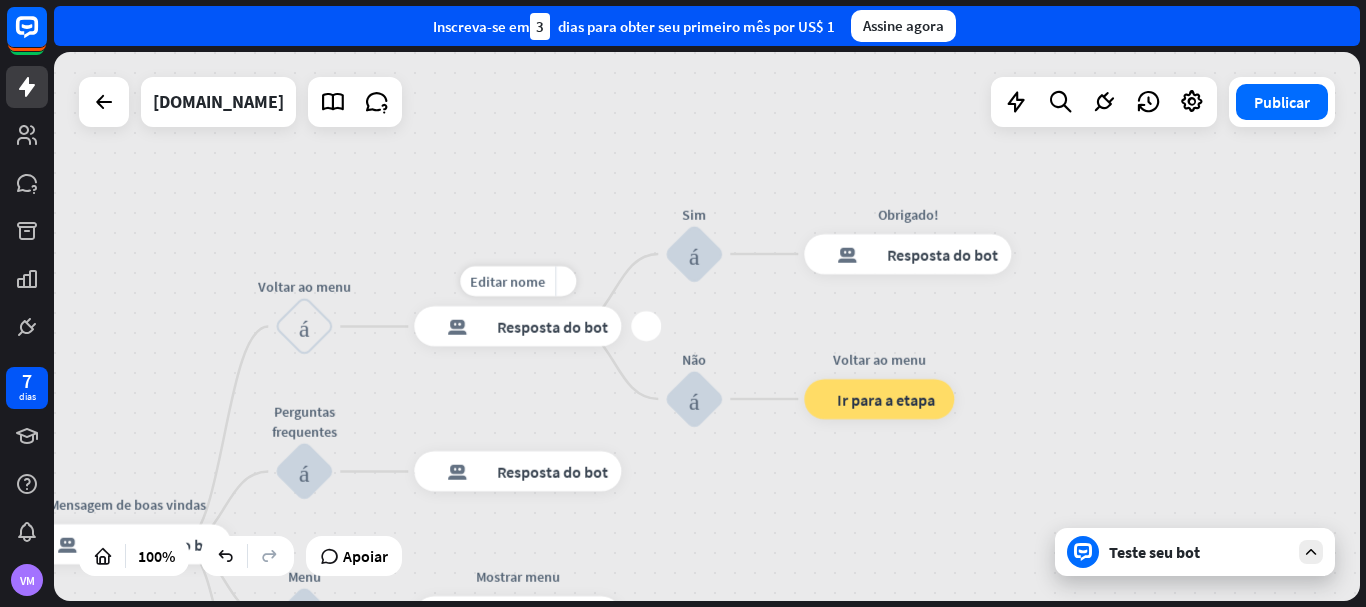 click on "Resposta do bot" at bounding box center (552, 327) 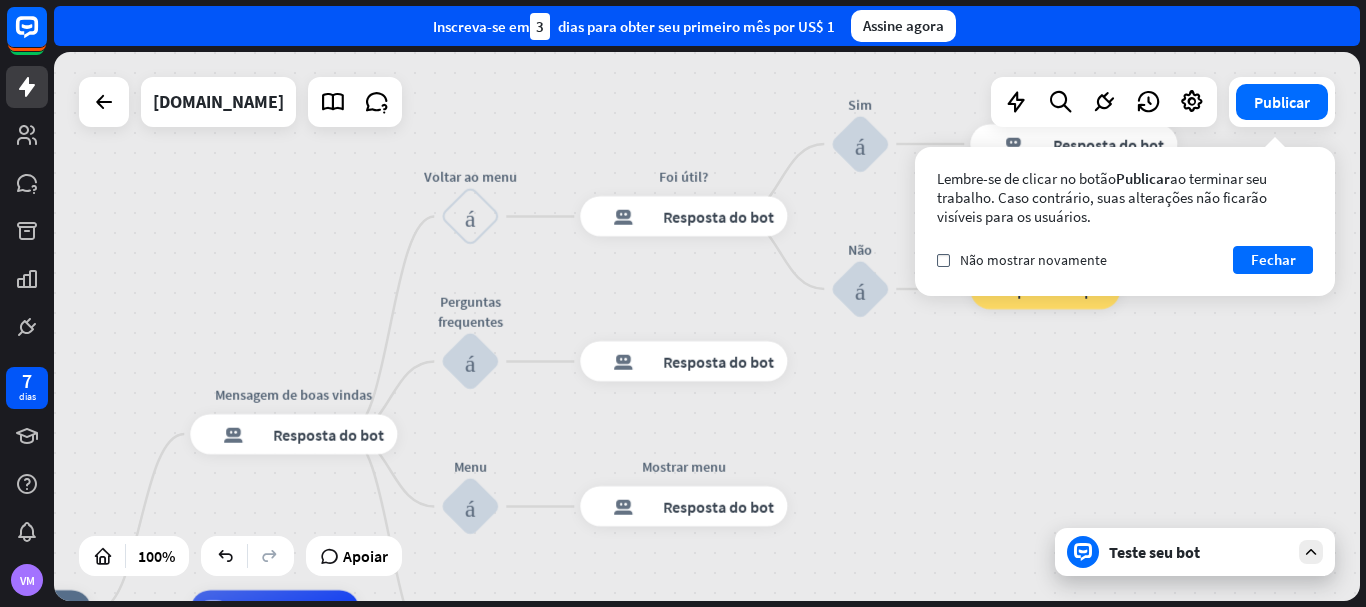 drag, startPoint x: 414, startPoint y: 396, endPoint x: 566, endPoint y: 291, distance: 184.74036 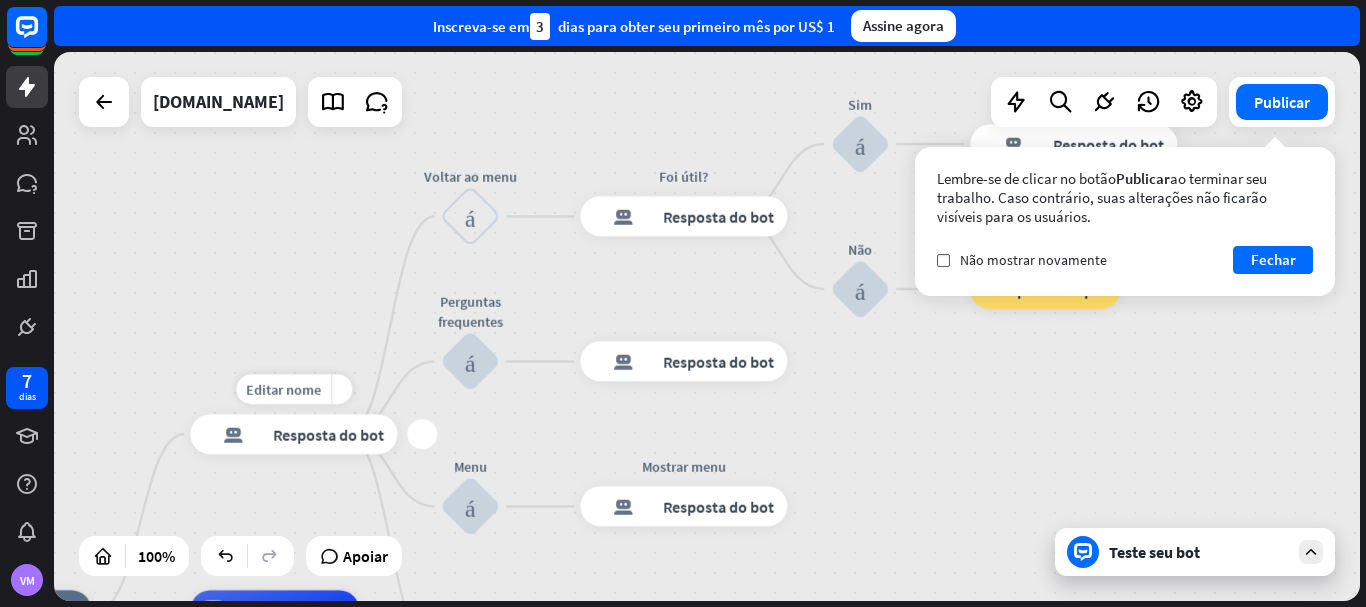 click on "Resposta do bot" at bounding box center (328, 434) 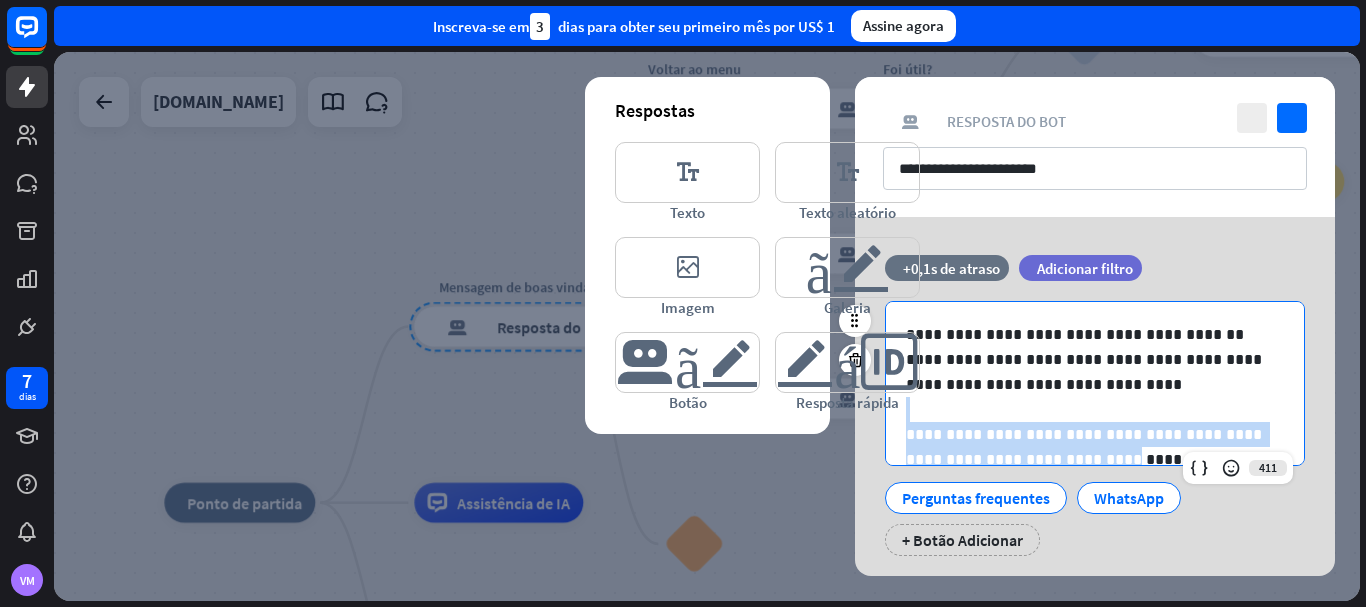 scroll, scrollTop: 27, scrollLeft: 0, axis: vertical 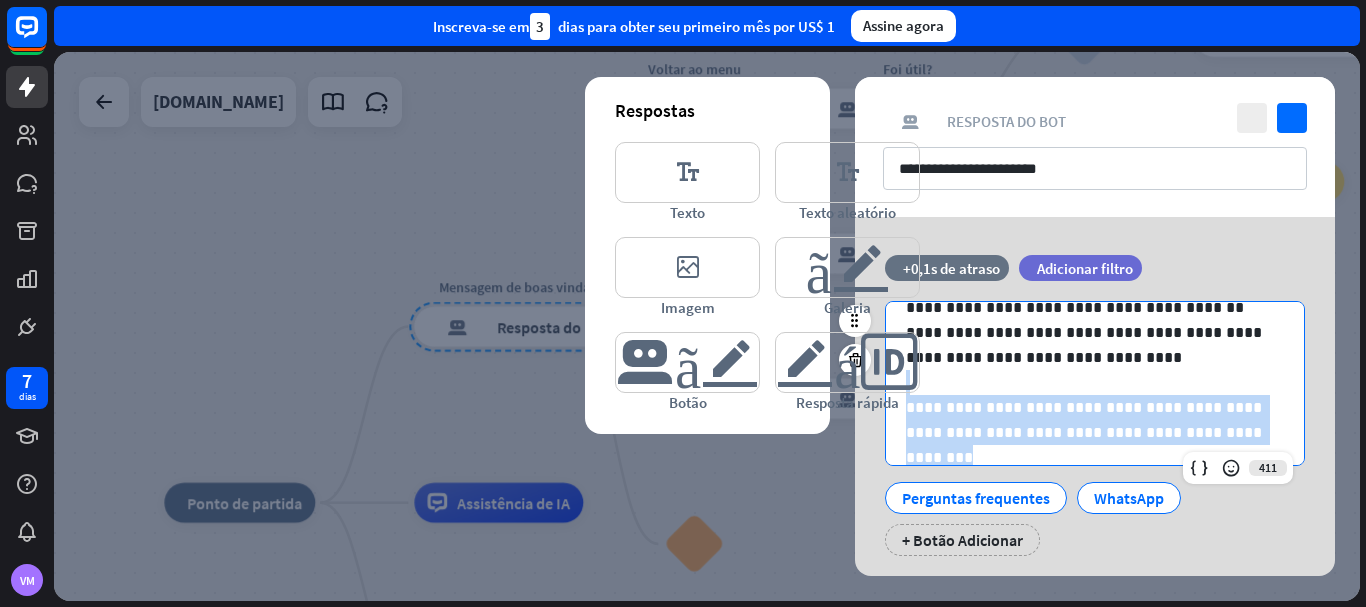 drag, startPoint x: 1060, startPoint y: 408, endPoint x: 1060, endPoint y: 448, distance: 40 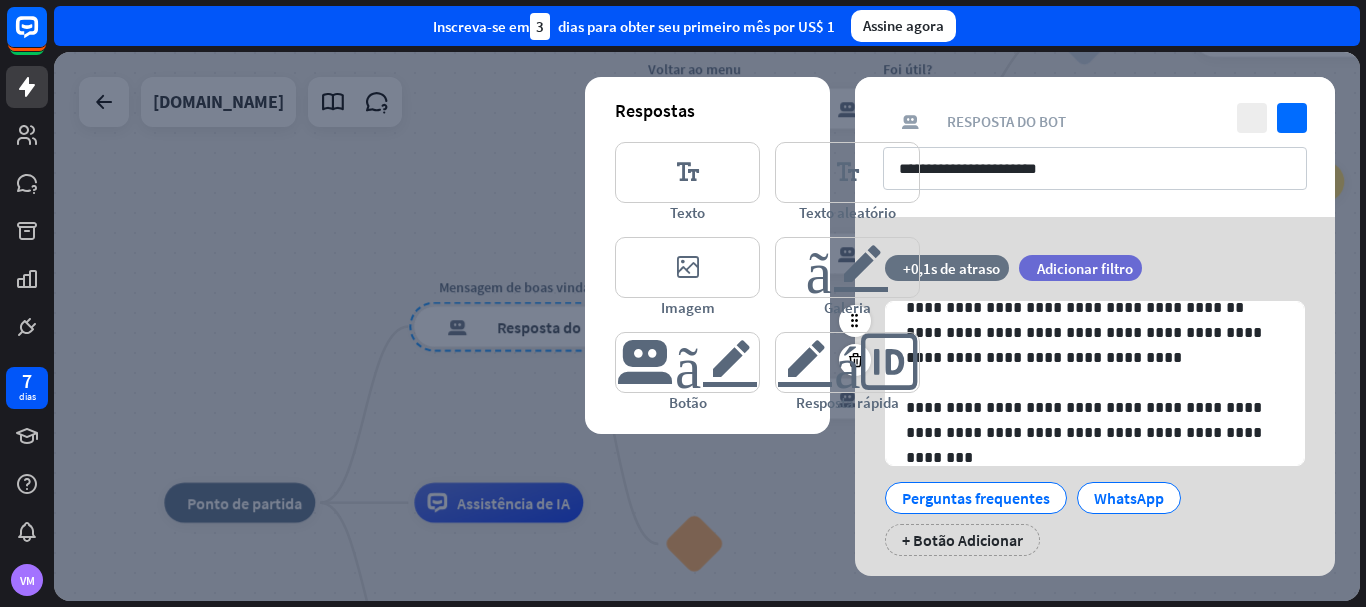 click on "**********" at bounding box center [1095, 428] 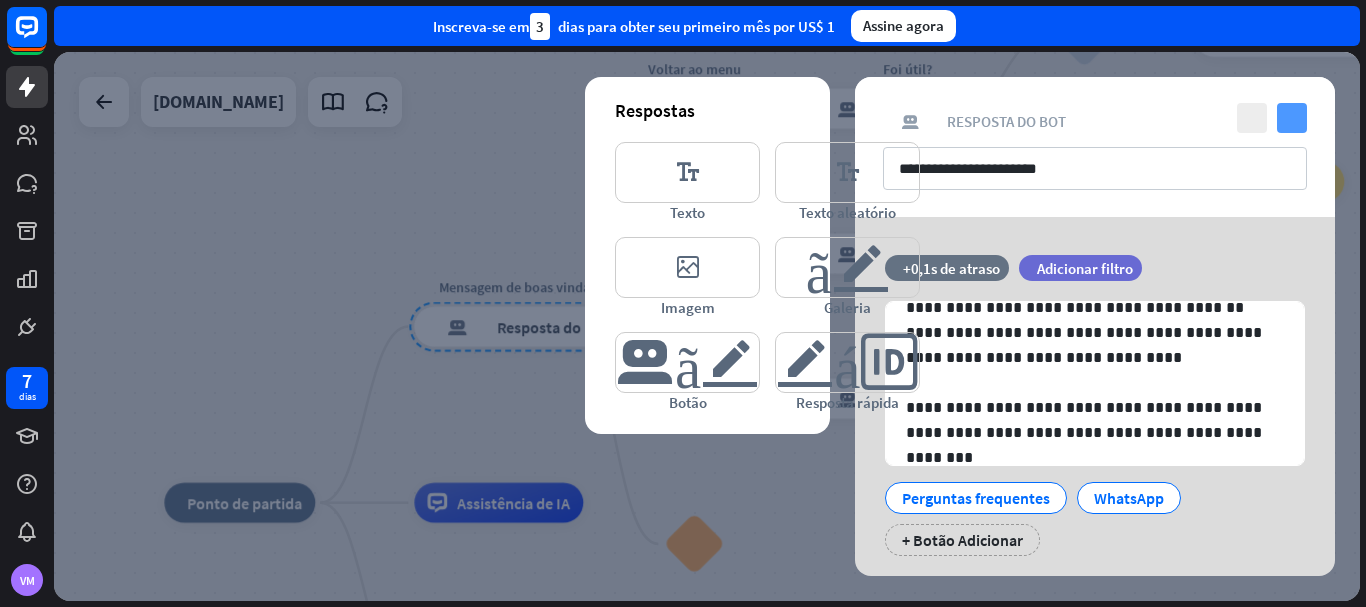 click on "verificar" at bounding box center [1292, 118] 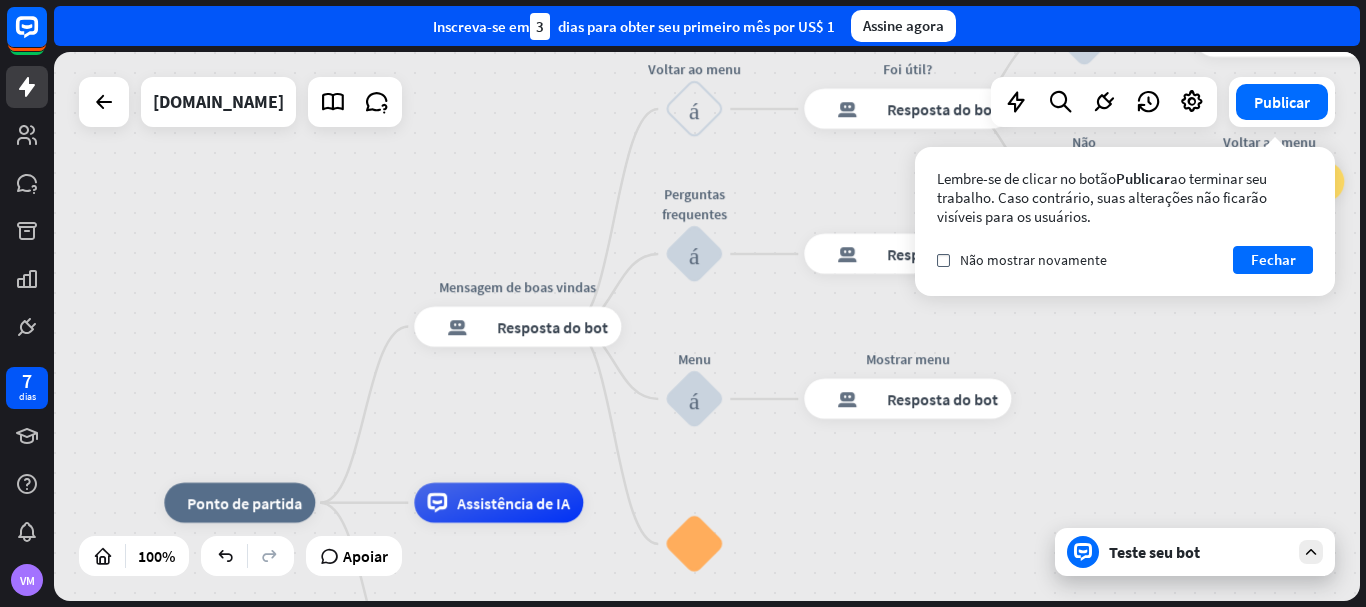 click on "Teste seu bot" at bounding box center (1195, 552) 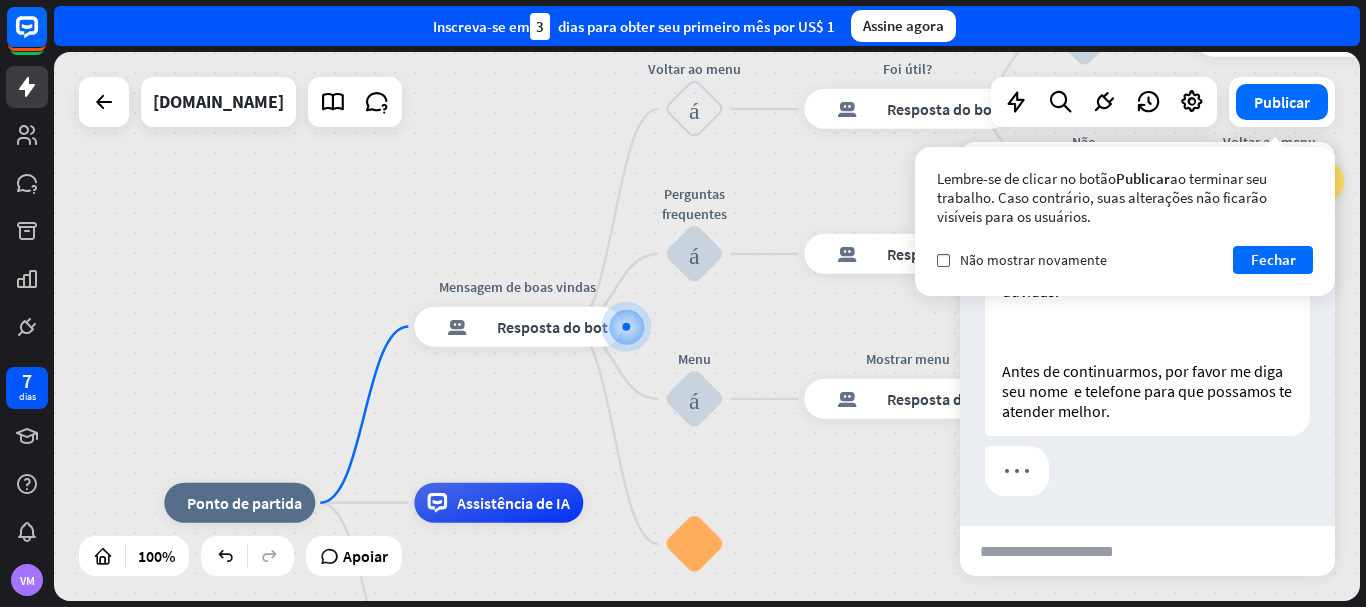 scroll, scrollTop: 135, scrollLeft: 0, axis: vertical 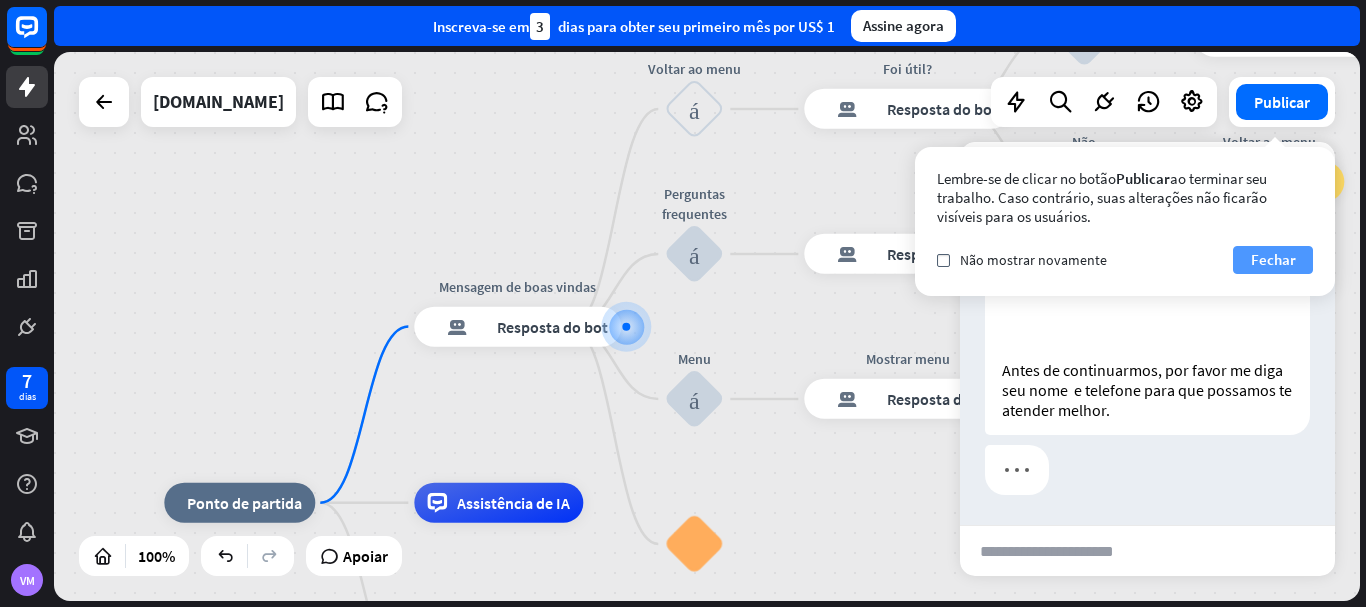 click on "Fechar" at bounding box center (1273, 259) 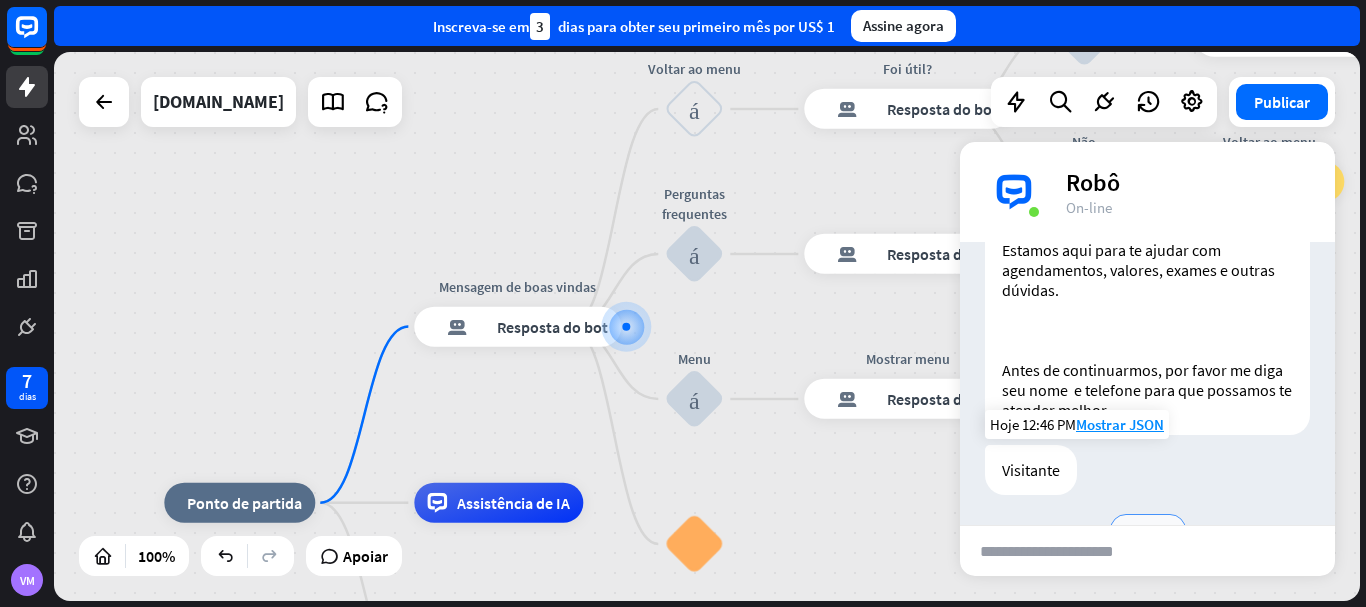 scroll, scrollTop: 190, scrollLeft: 0, axis: vertical 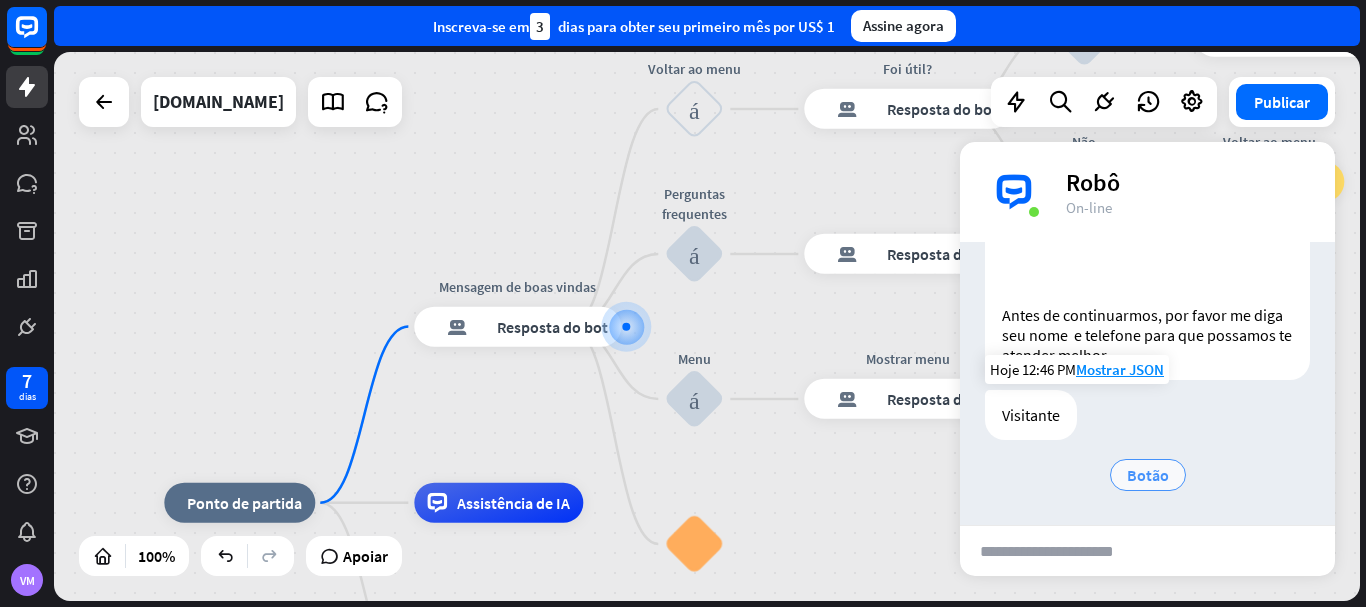 click on "Botão" at bounding box center (1148, 475) 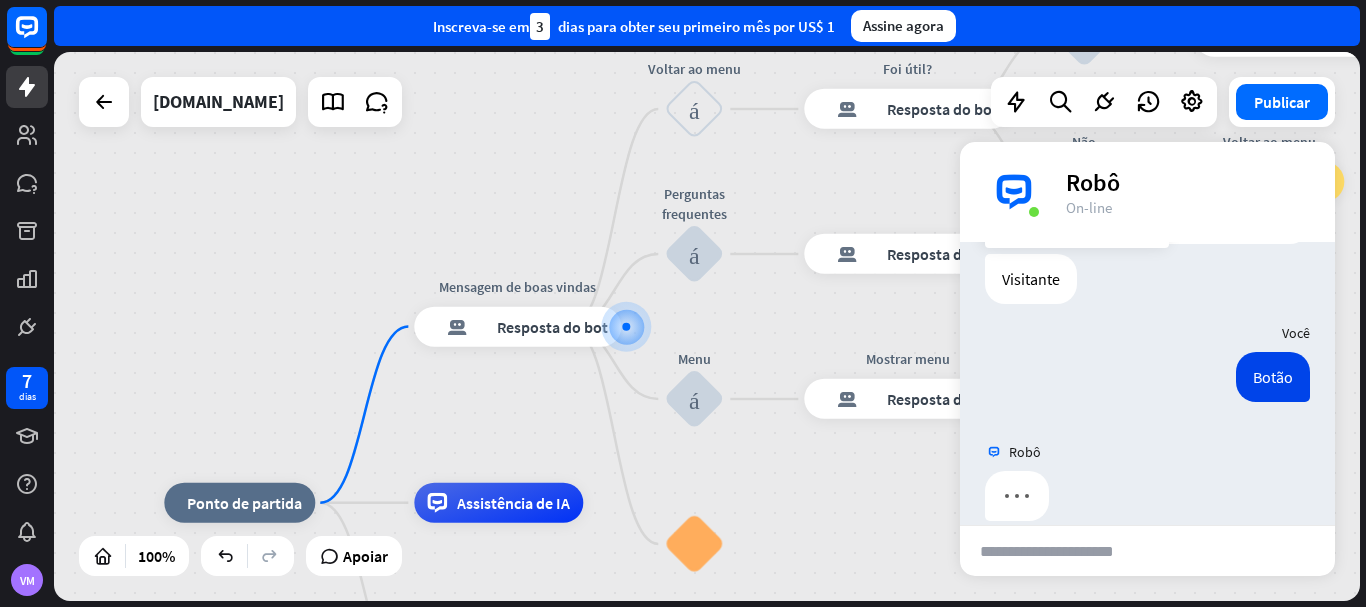scroll, scrollTop: 352, scrollLeft: 0, axis: vertical 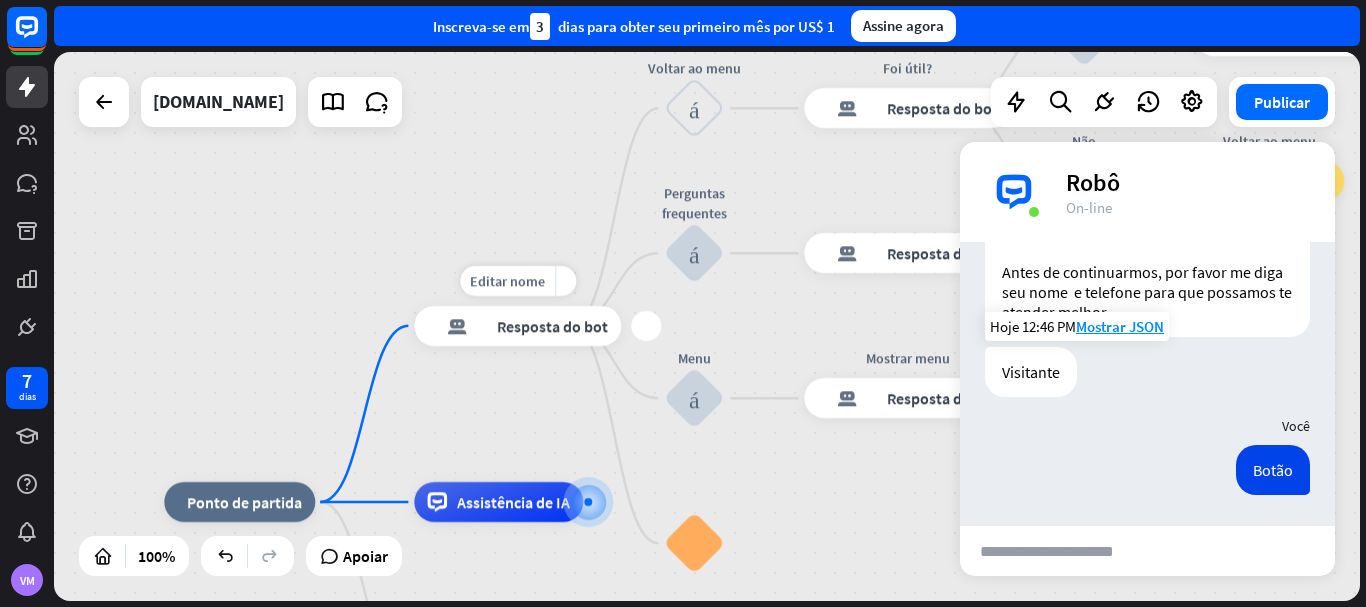 click on "resposta do bot de bloco   Resposta do bot" at bounding box center (517, 326) 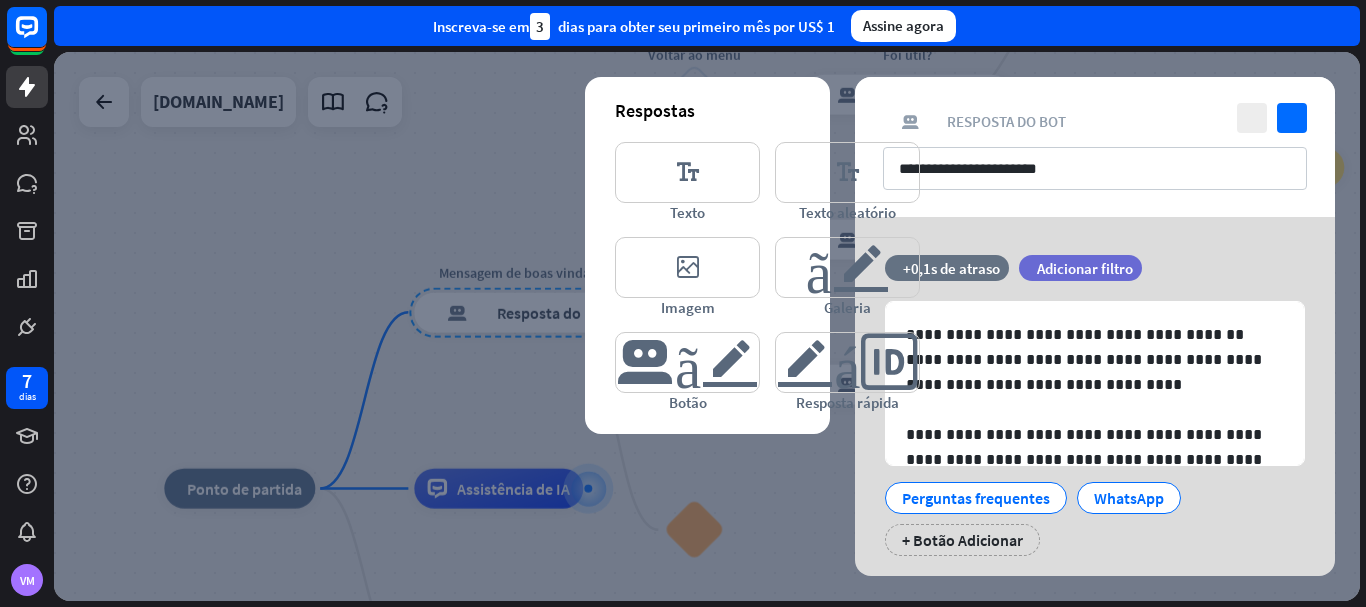 scroll, scrollTop: 0, scrollLeft: 0, axis: both 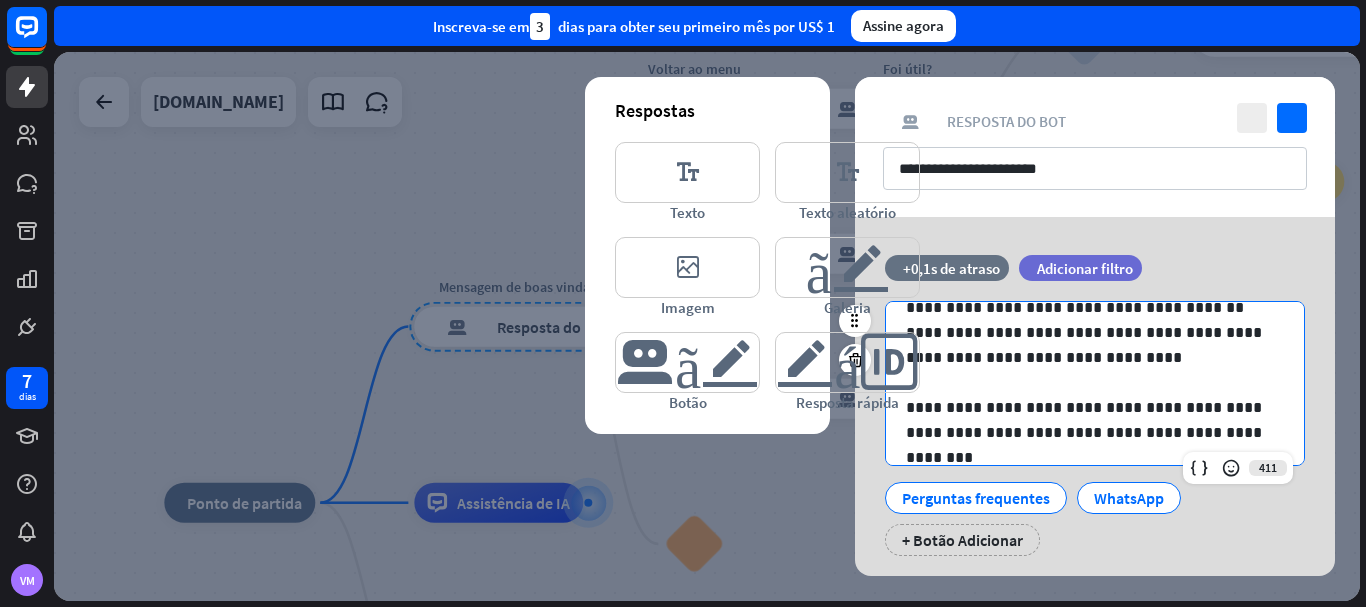 click on "**********" at bounding box center [1087, 420] 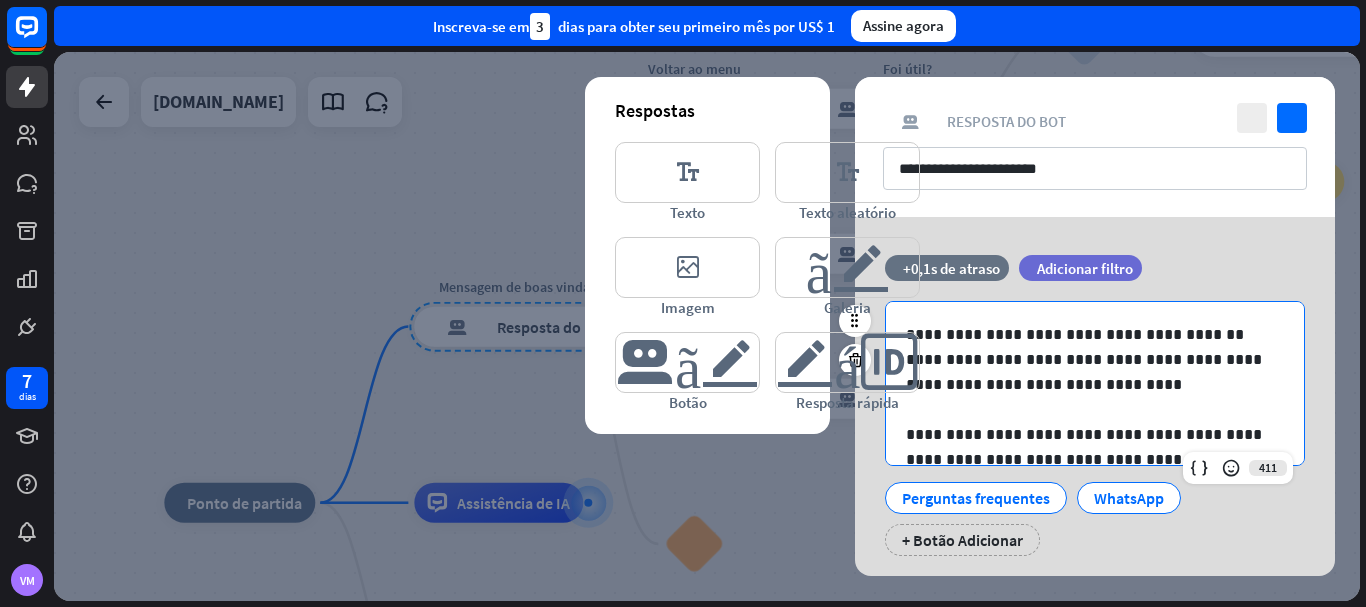 scroll, scrollTop: 27, scrollLeft: 0, axis: vertical 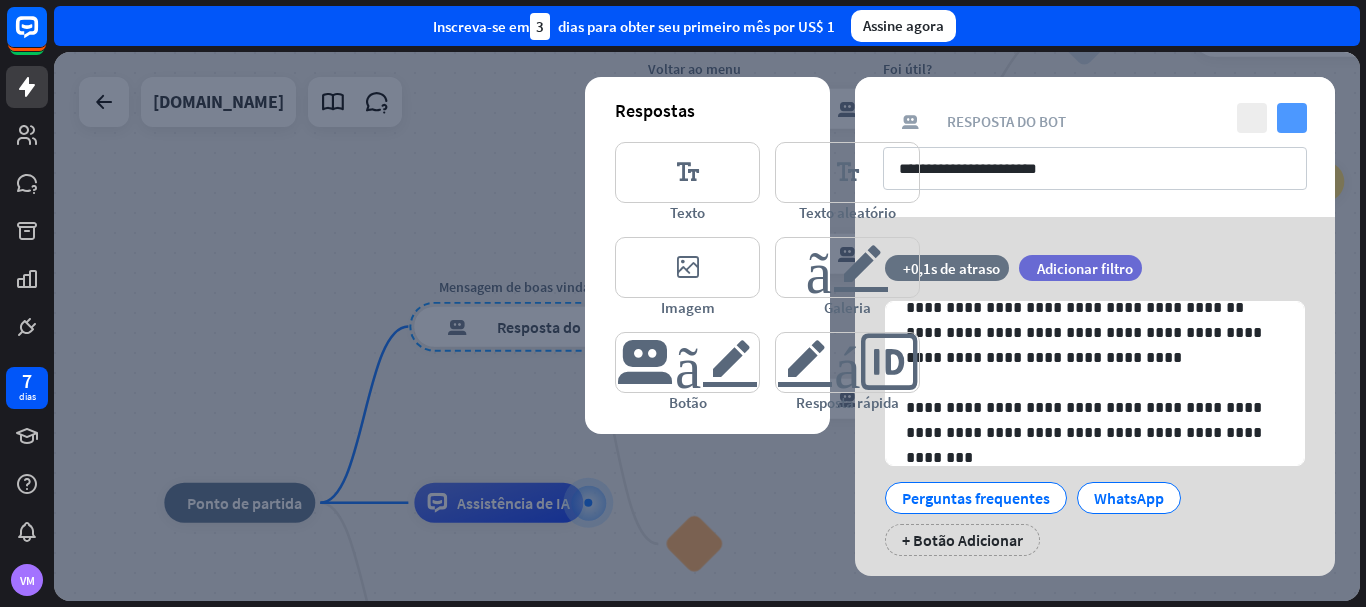 click on "verificar" at bounding box center (1292, 118) 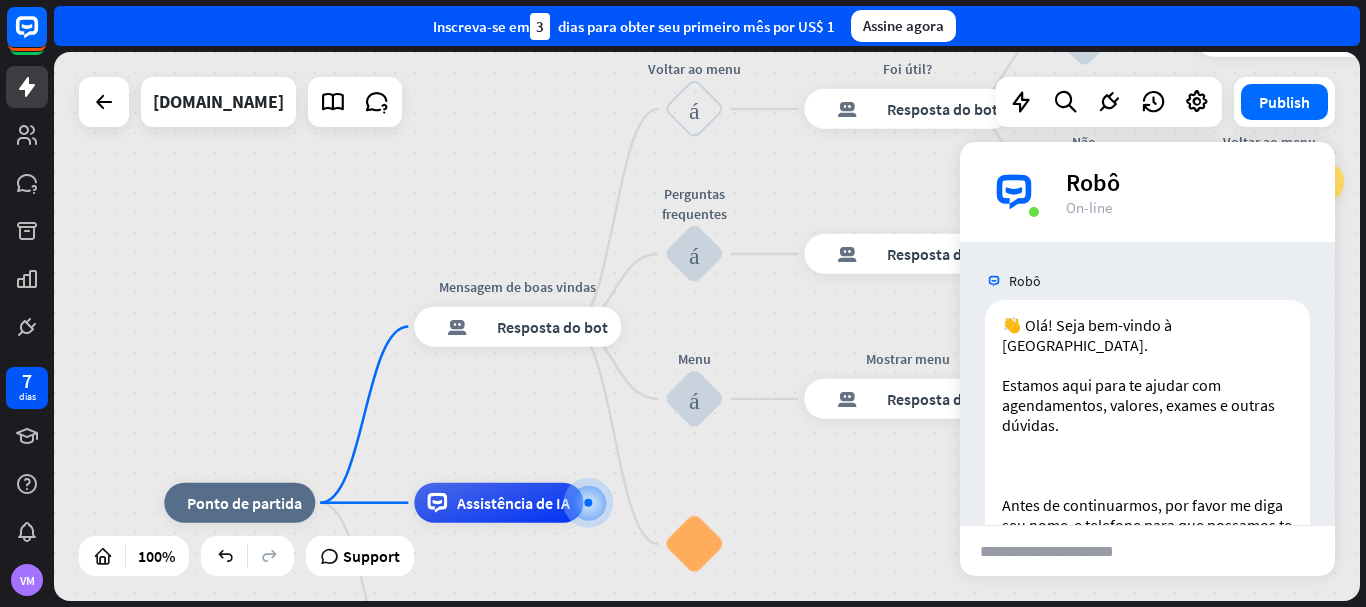 scroll, scrollTop: 491, scrollLeft: 0, axis: vertical 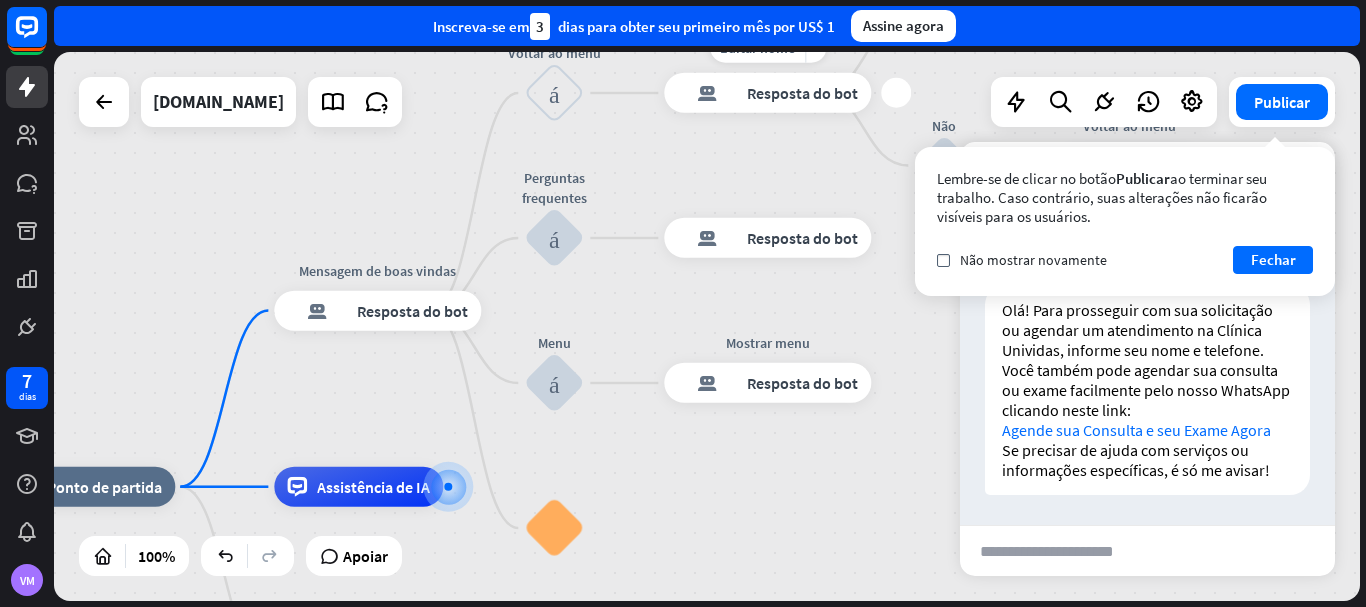 drag, startPoint x: 855, startPoint y: 182, endPoint x: 742, endPoint y: 151, distance: 117.17508 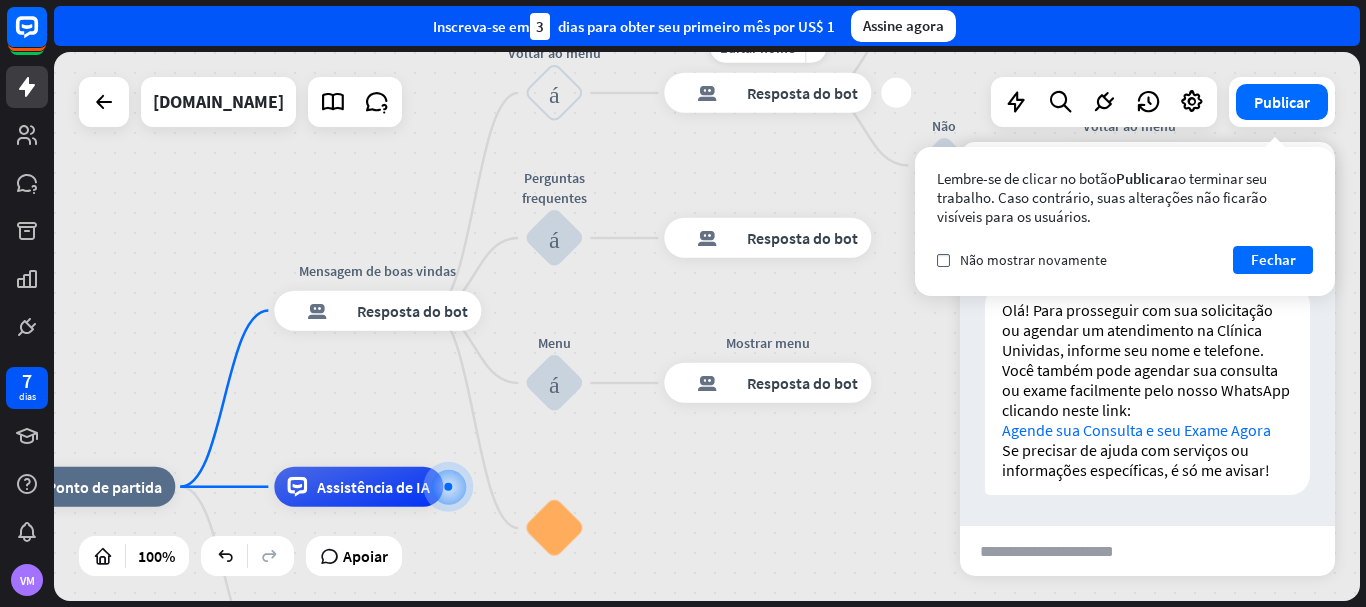 click on "Editar nome   mais_amarelo         mais     resposta do bot de bloco   Resposta do bot" at bounding box center [767, 93] 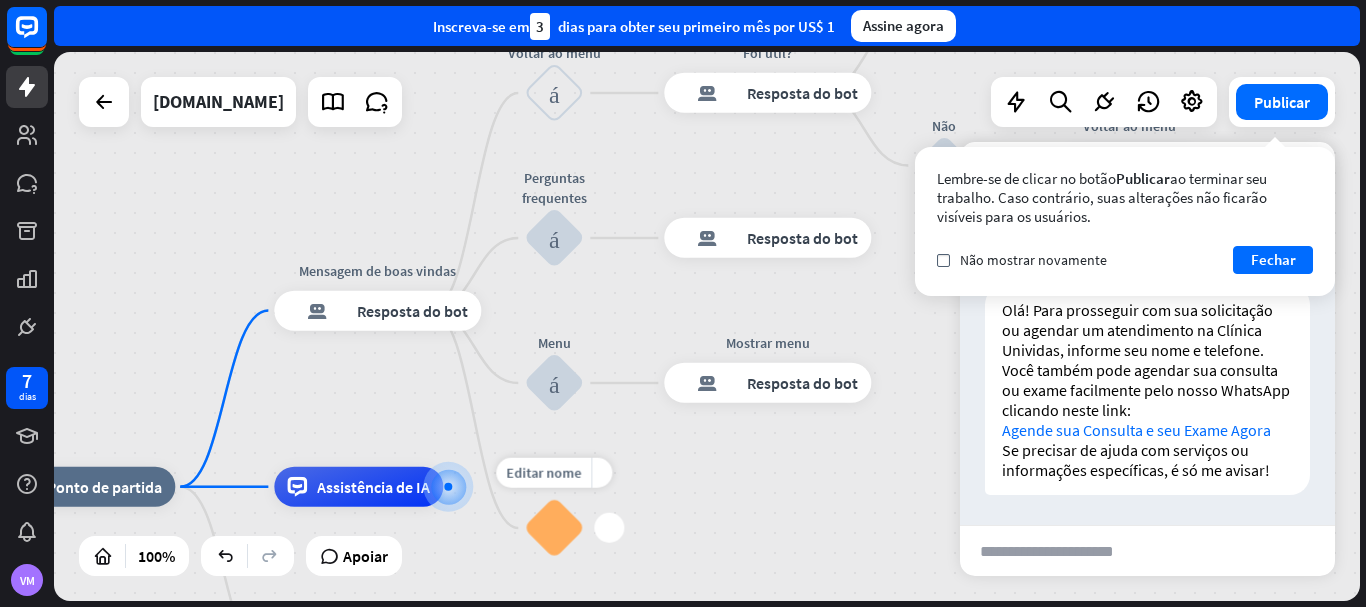 click on "bloco_faq" at bounding box center (554, 528) 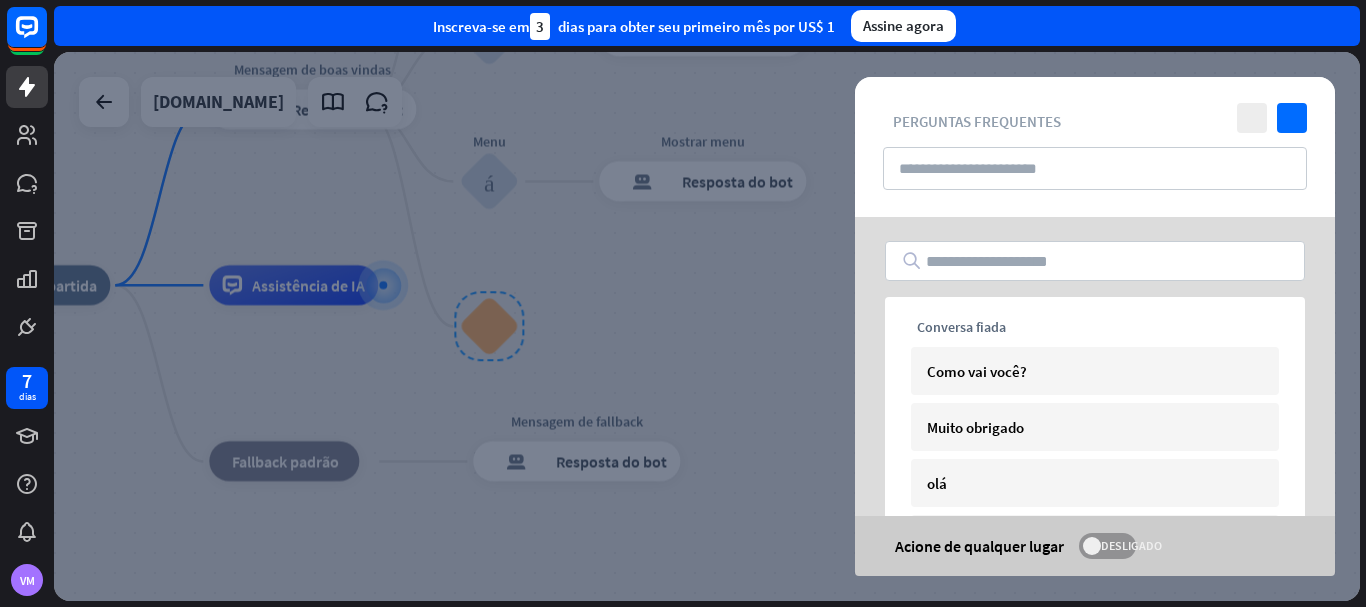 click at bounding box center [1092, 546] 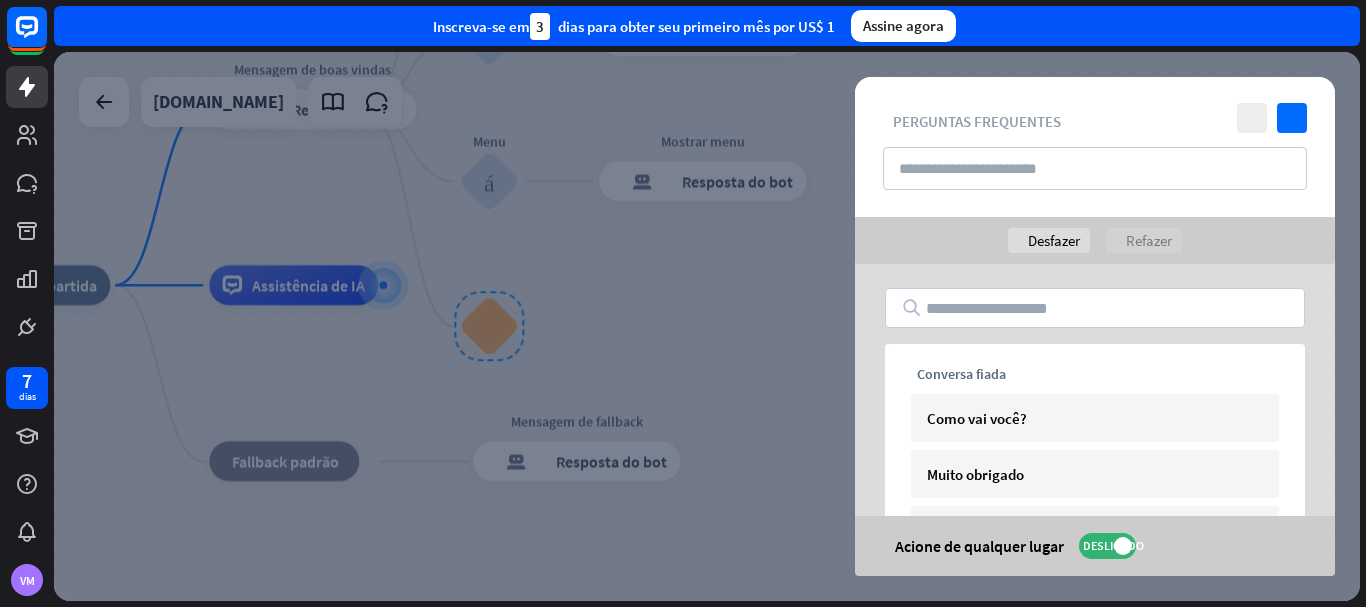 click at bounding box center [707, 326] 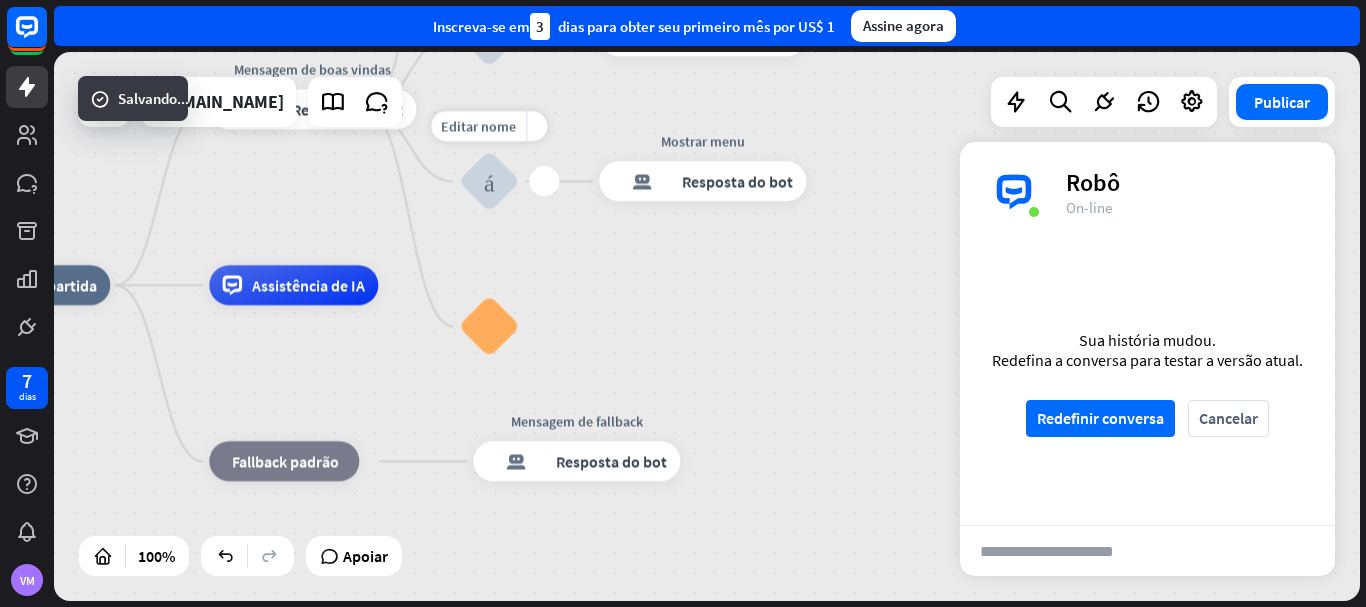 click on "bloco_entrada_do_usuário" at bounding box center (489, 182) 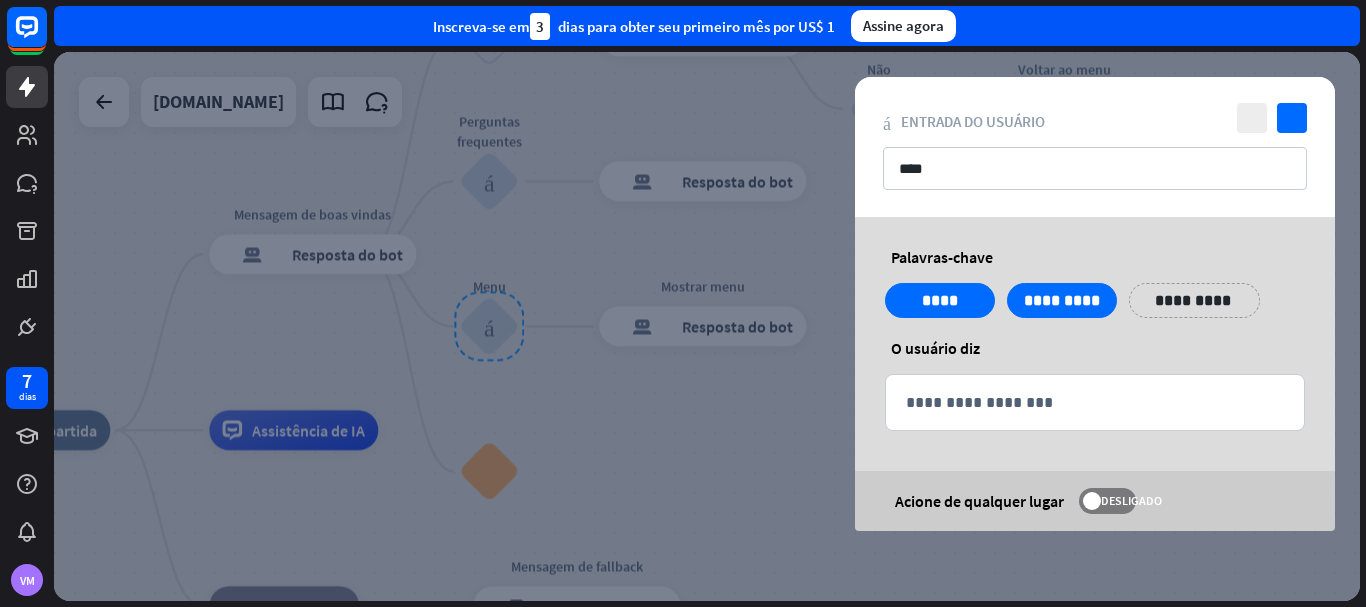 click at bounding box center (707, 326) 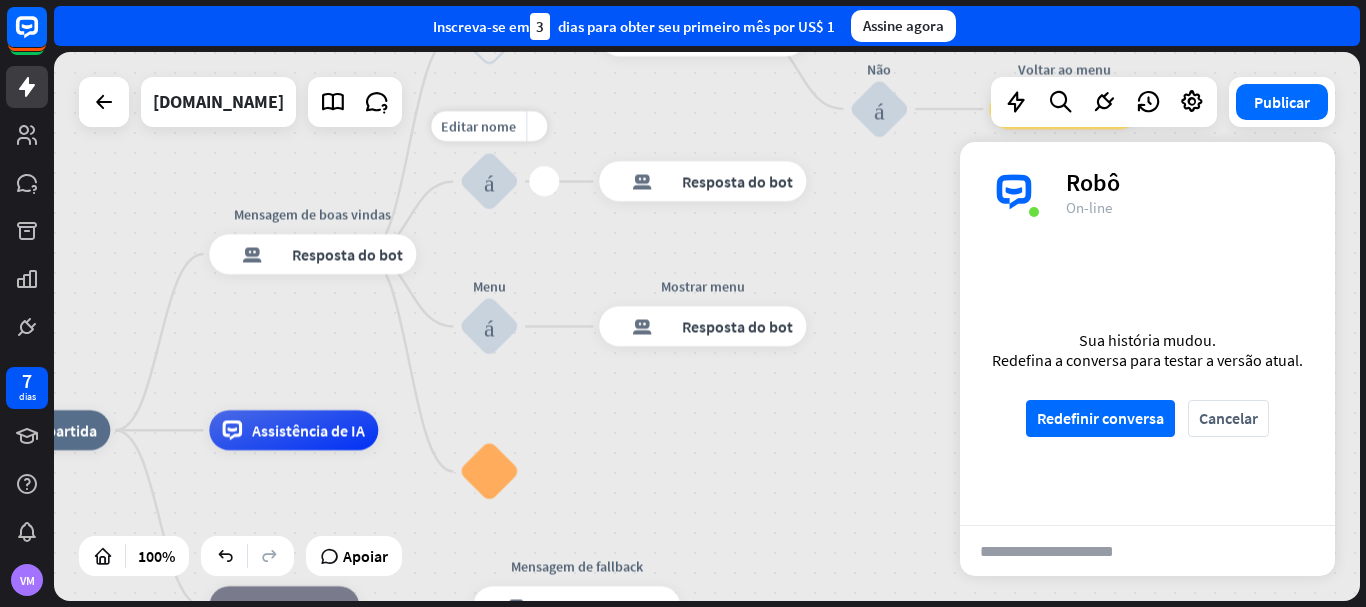 click on "bloco_entrada_do_usuário" at bounding box center [489, 181] 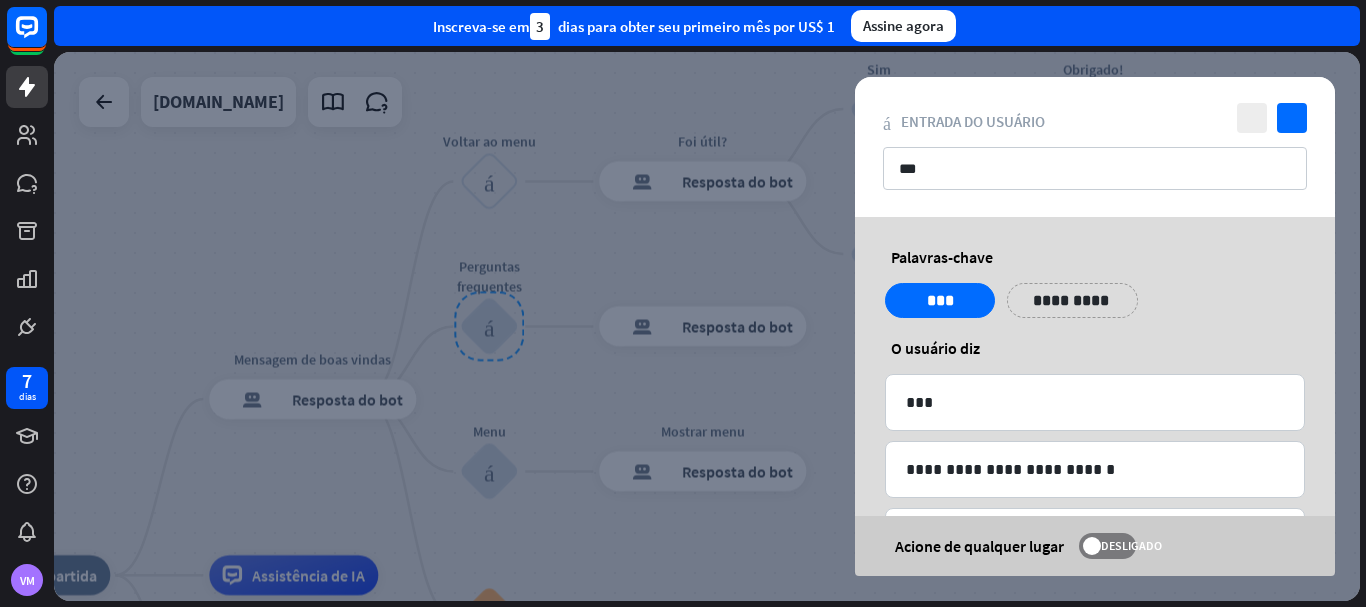 click at bounding box center (707, 326) 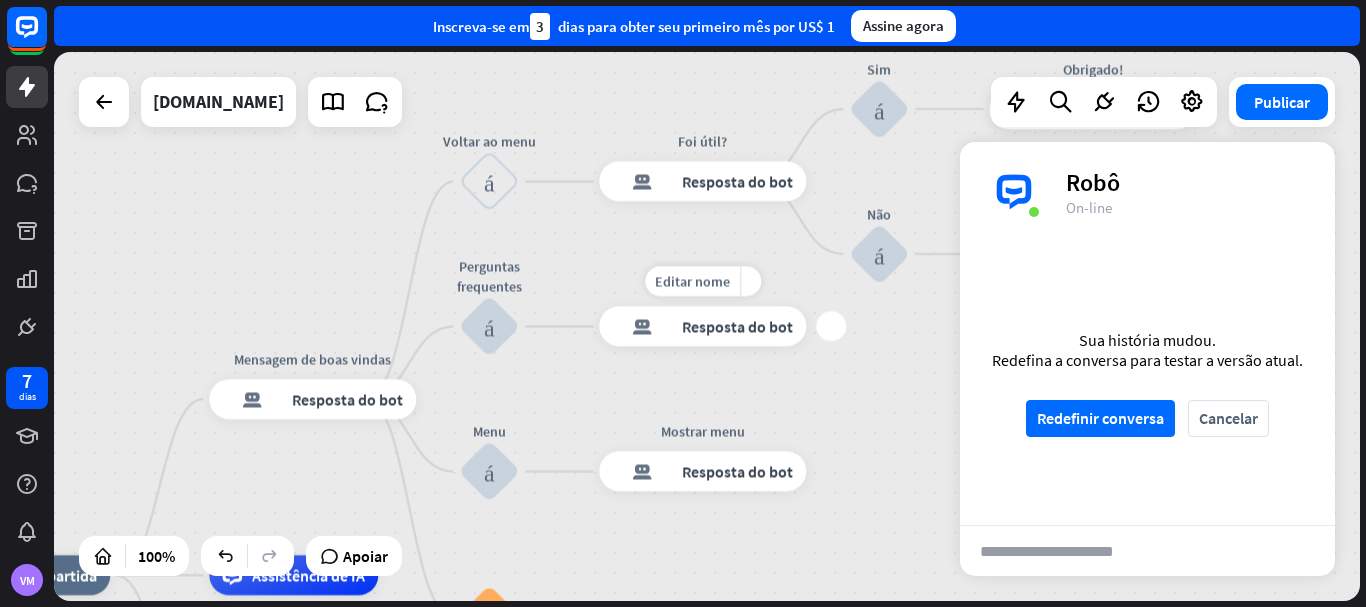 click on "resposta do bot de bloco" at bounding box center [642, 327] 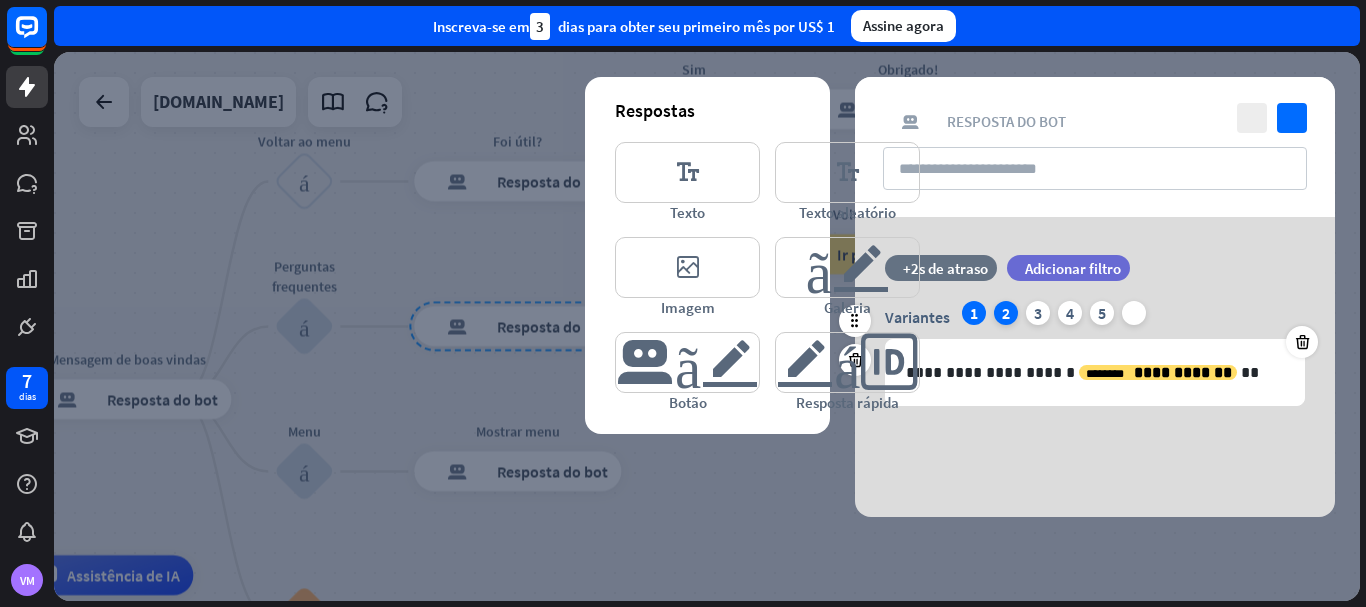 click on "2" at bounding box center (1006, 313) 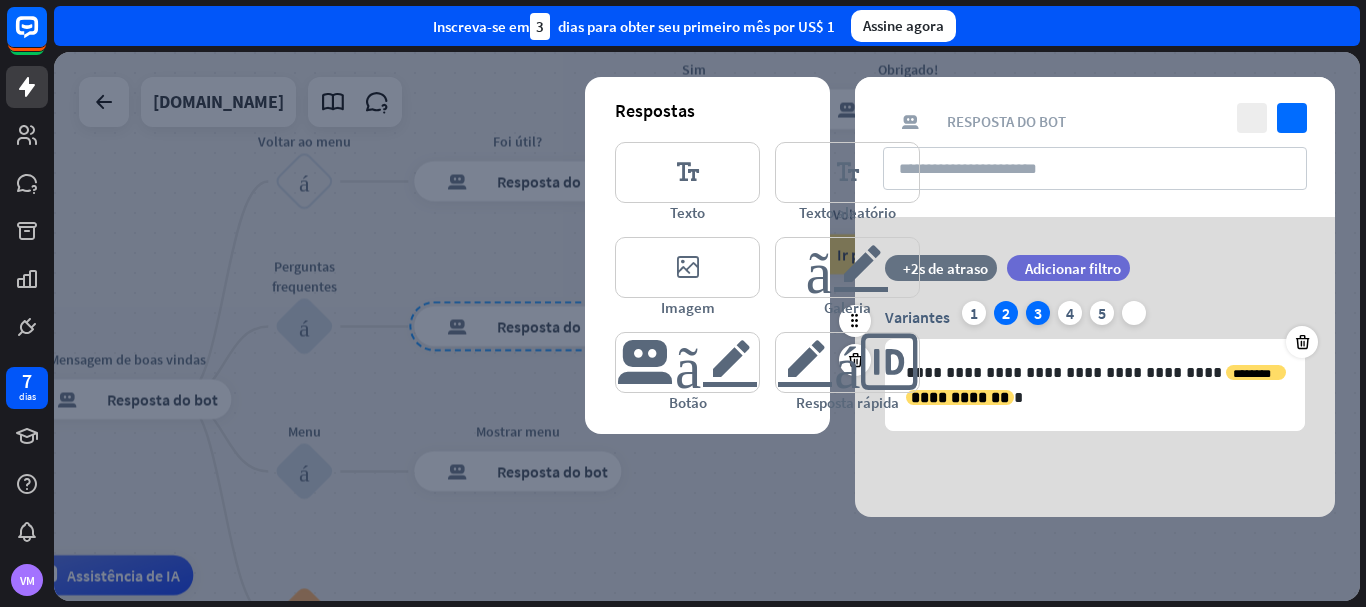 click on "3" at bounding box center (1038, 313) 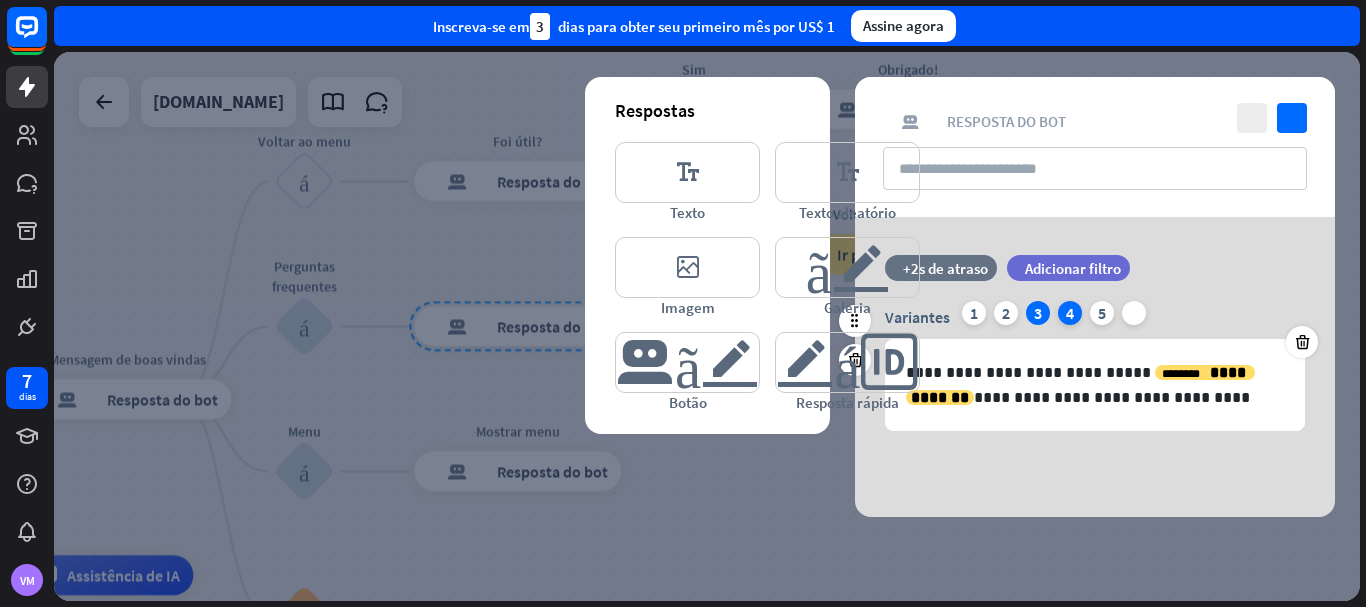click on "4" at bounding box center (1070, 313) 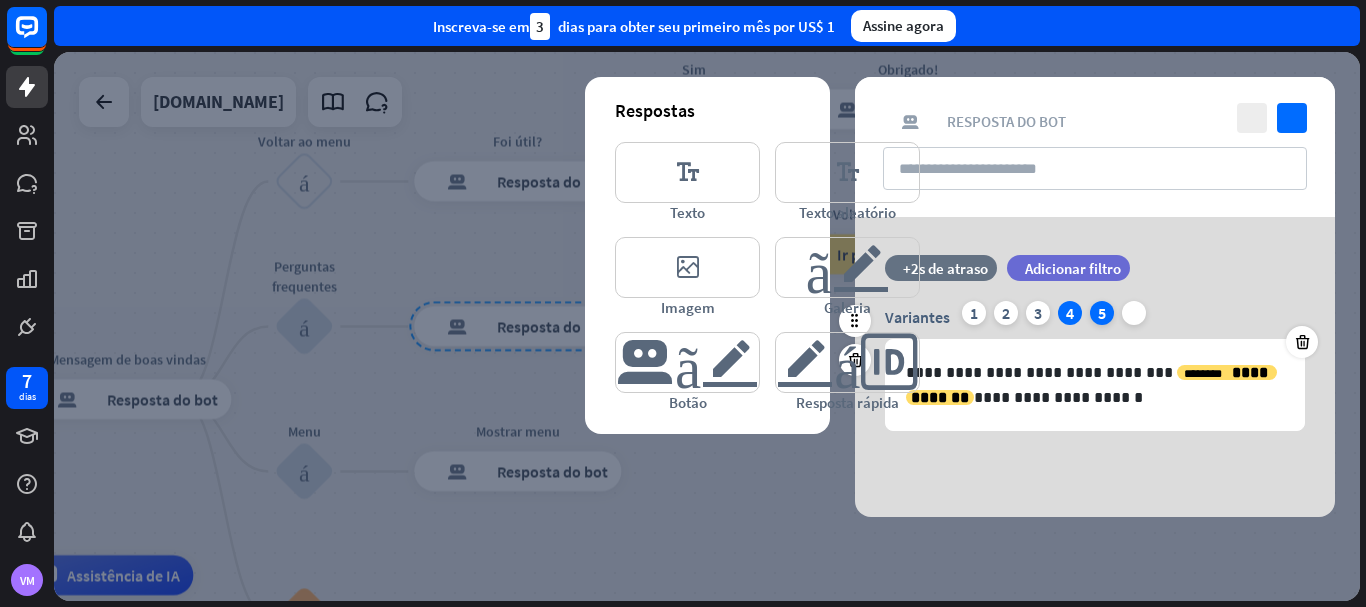 click on "5" at bounding box center (1102, 313) 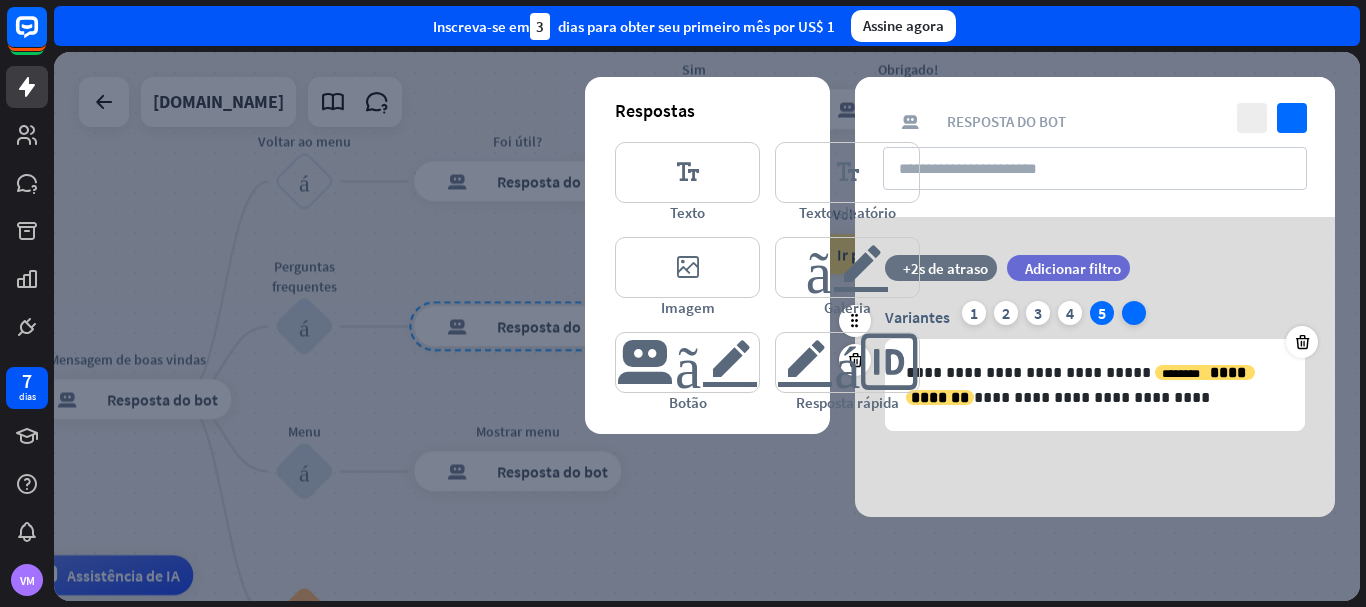 click on "mais" at bounding box center [1134, 313] 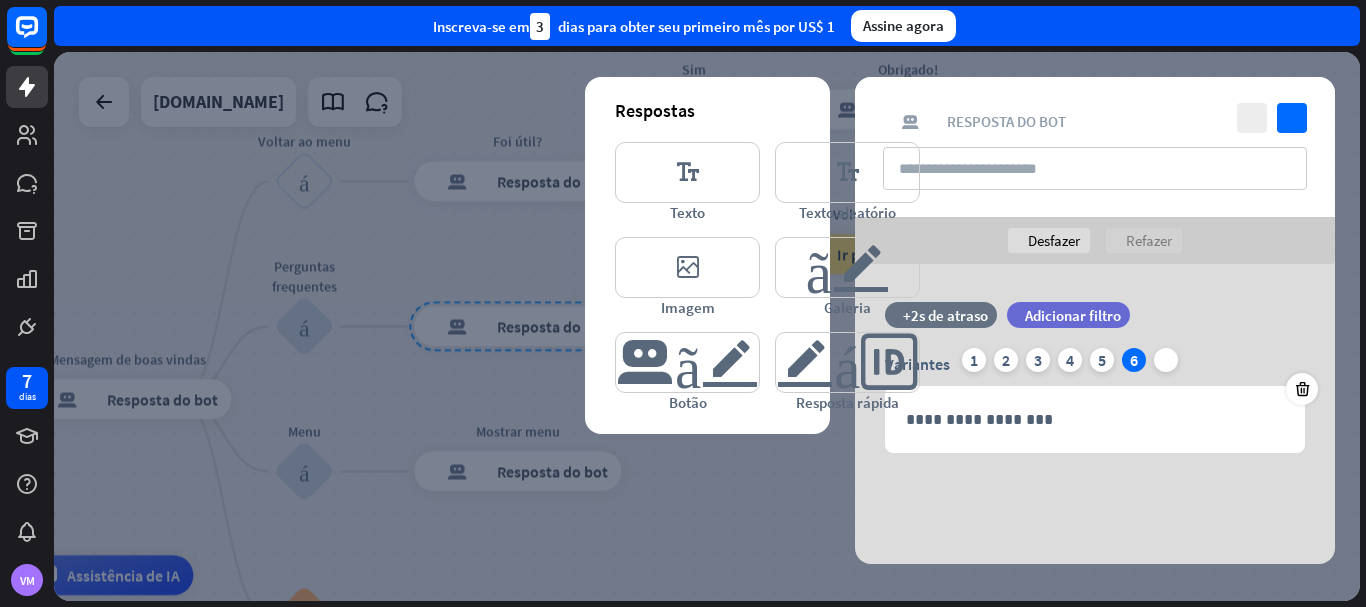 click at bounding box center [707, 326] 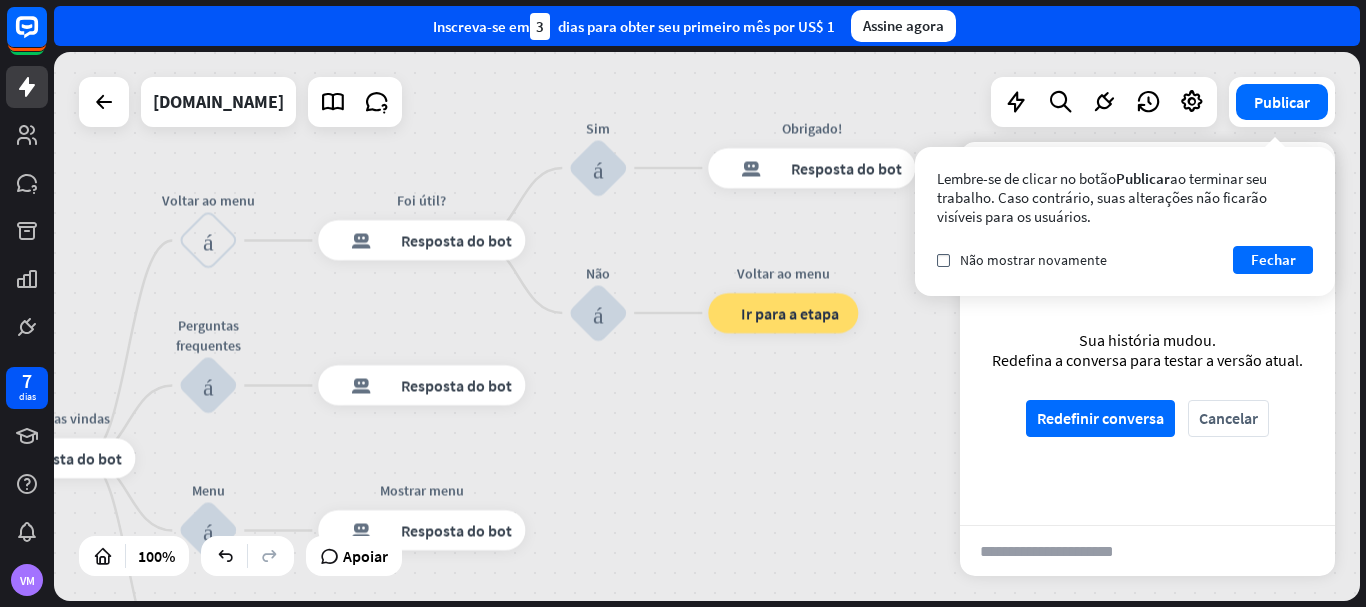 drag, startPoint x: 748, startPoint y: 328, endPoint x: 652, endPoint y: 387, distance: 112.68097 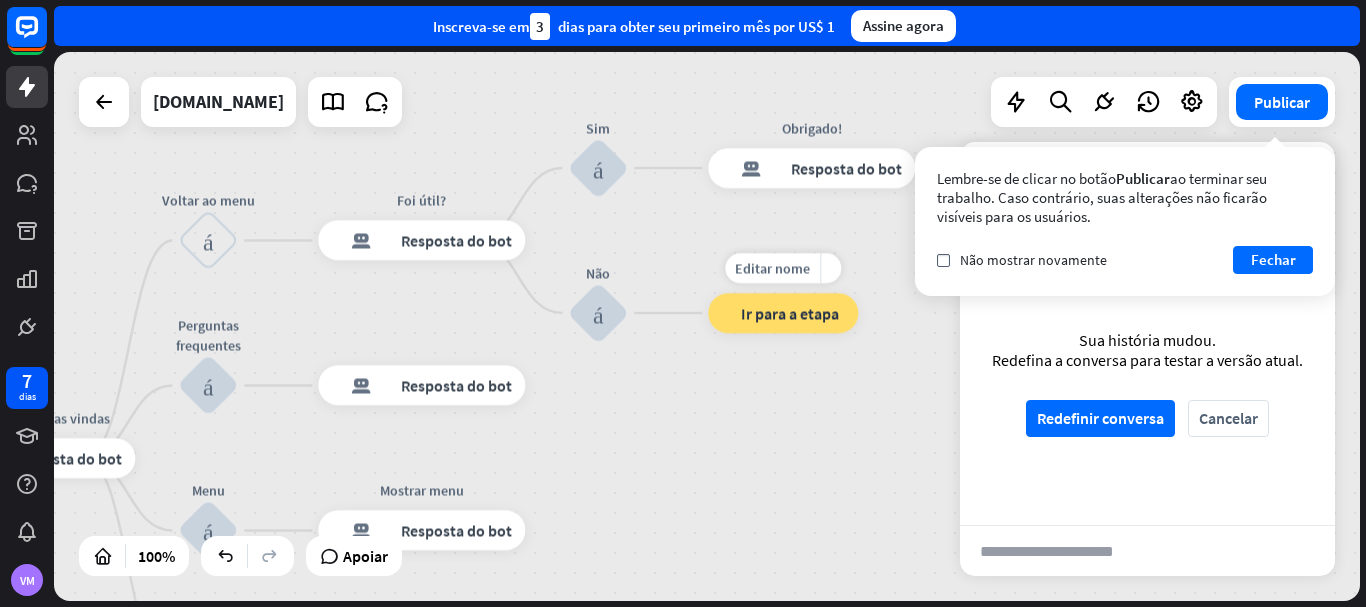 click on "Ir para a etapa" at bounding box center (790, 313) 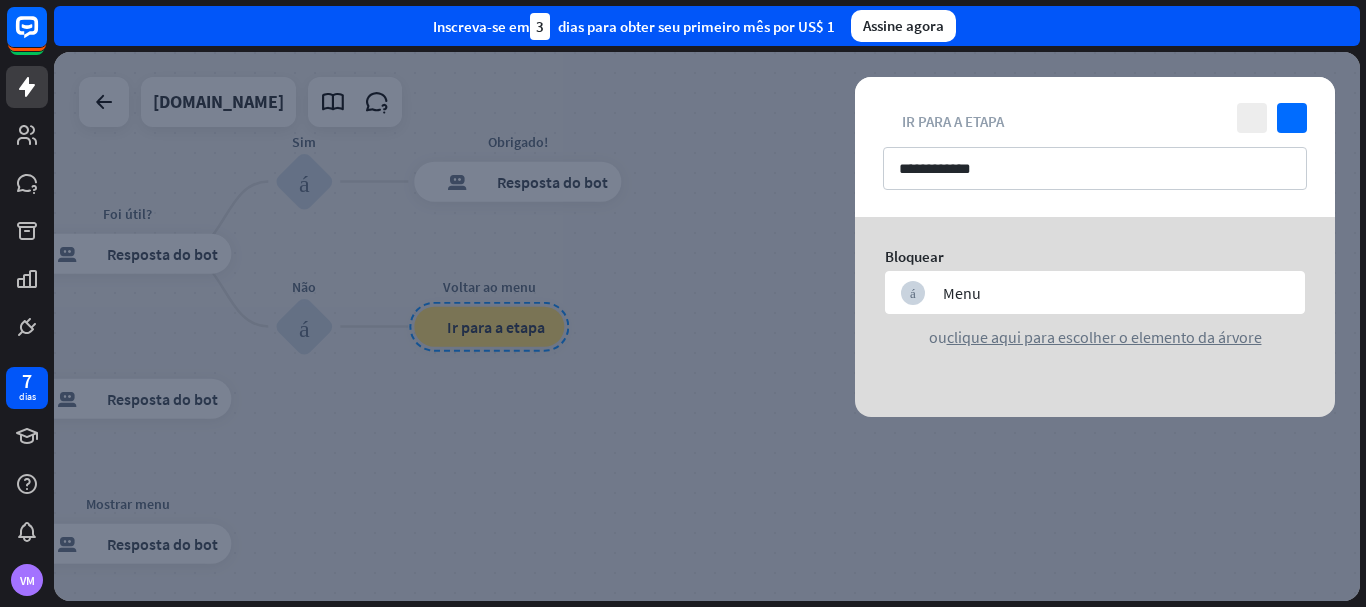 click at bounding box center (707, 326) 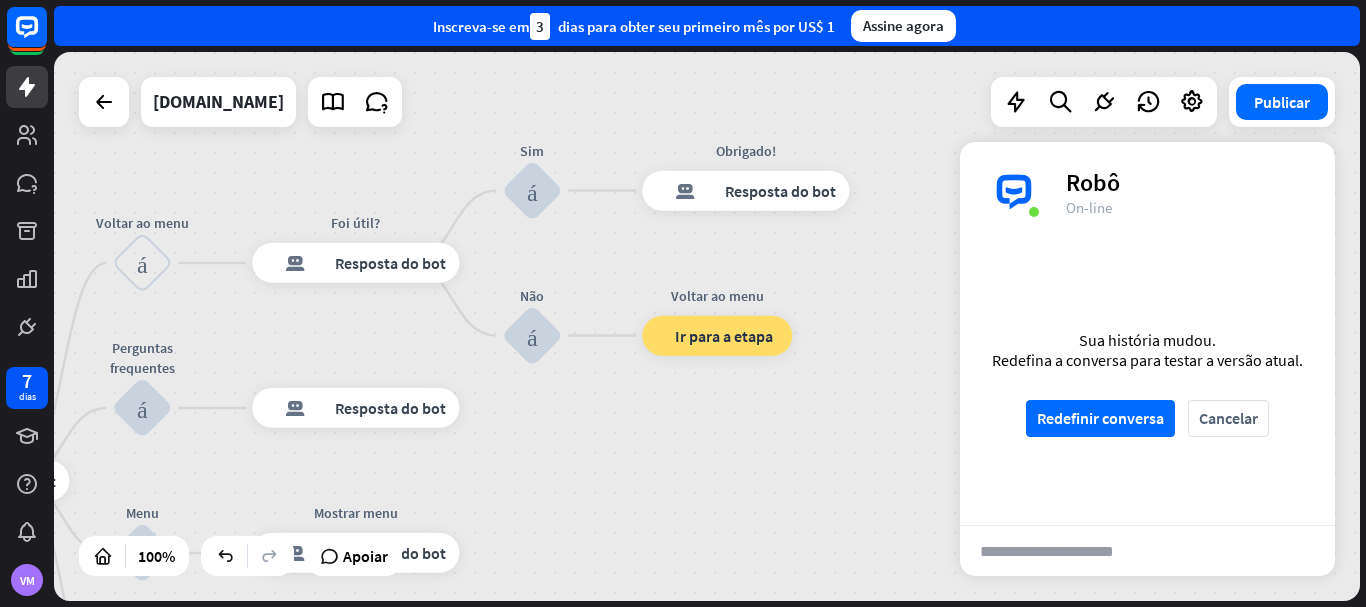 drag, startPoint x: 629, startPoint y: 419, endPoint x: 857, endPoint y: 428, distance: 228.17757 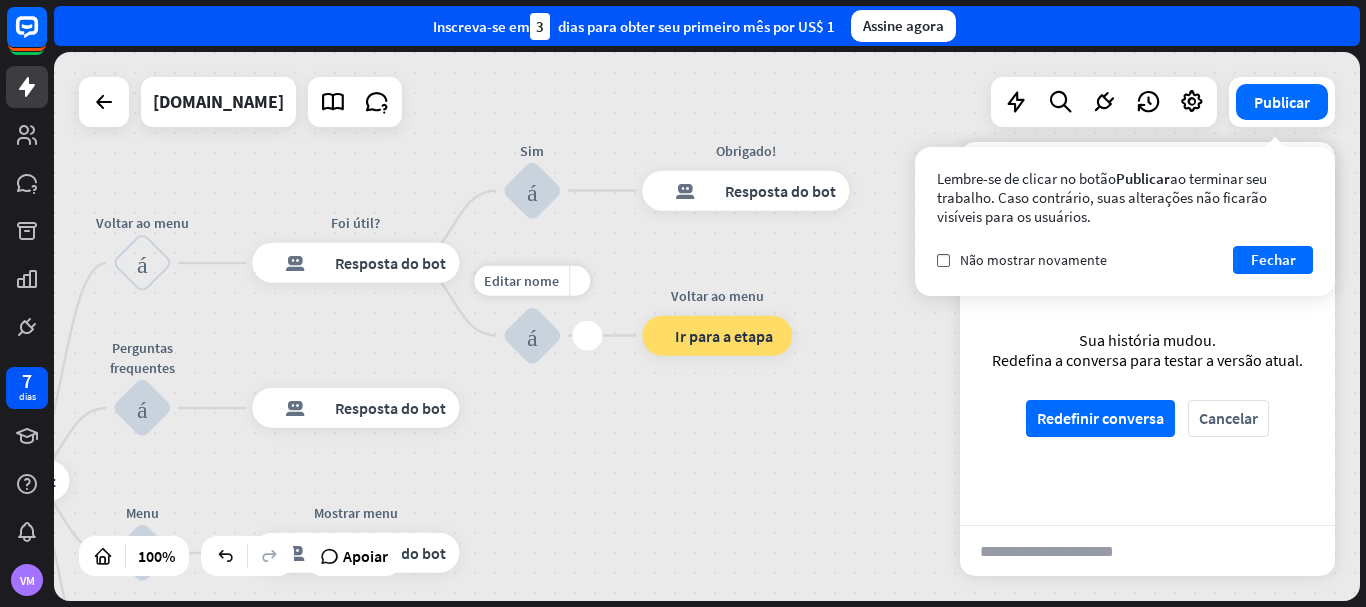 click on "bloco_entrada_do_usuário" at bounding box center (532, 336) 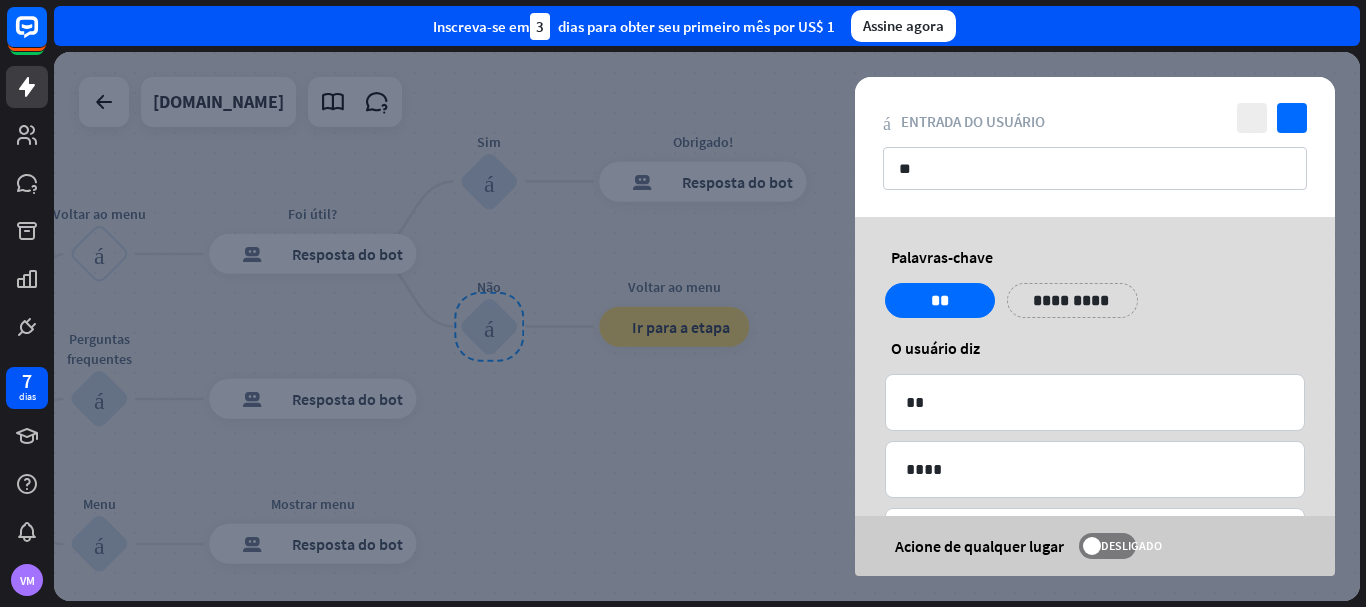 click at bounding box center (707, 326) 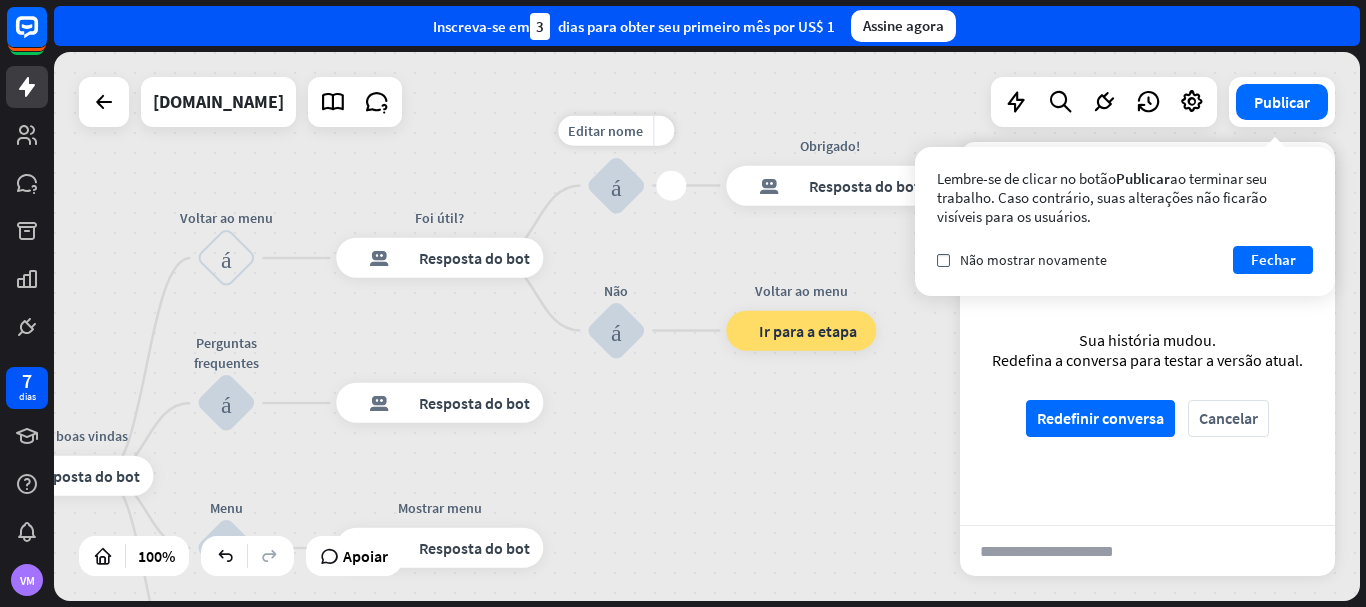 drag, startPoint x: 547, startPoint y: 254, endPoint x: 604, endPoint y: 251, distance: 57.07889 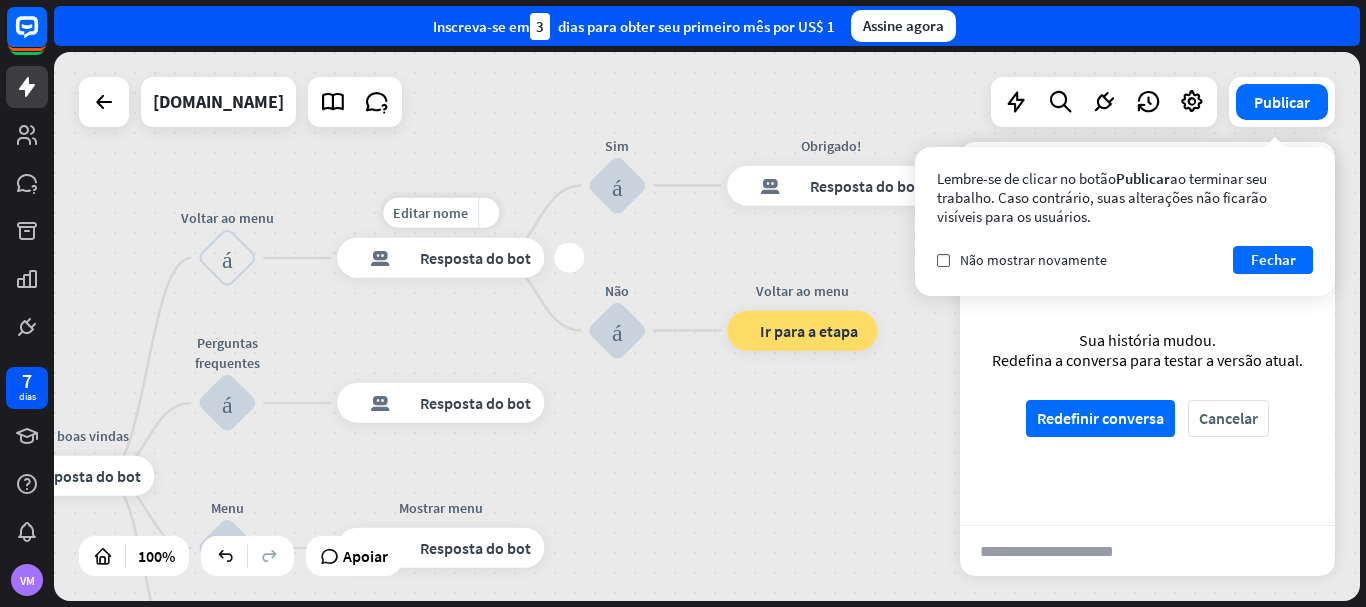 click on "Resposta do bot" at bounding box center (475, 258) 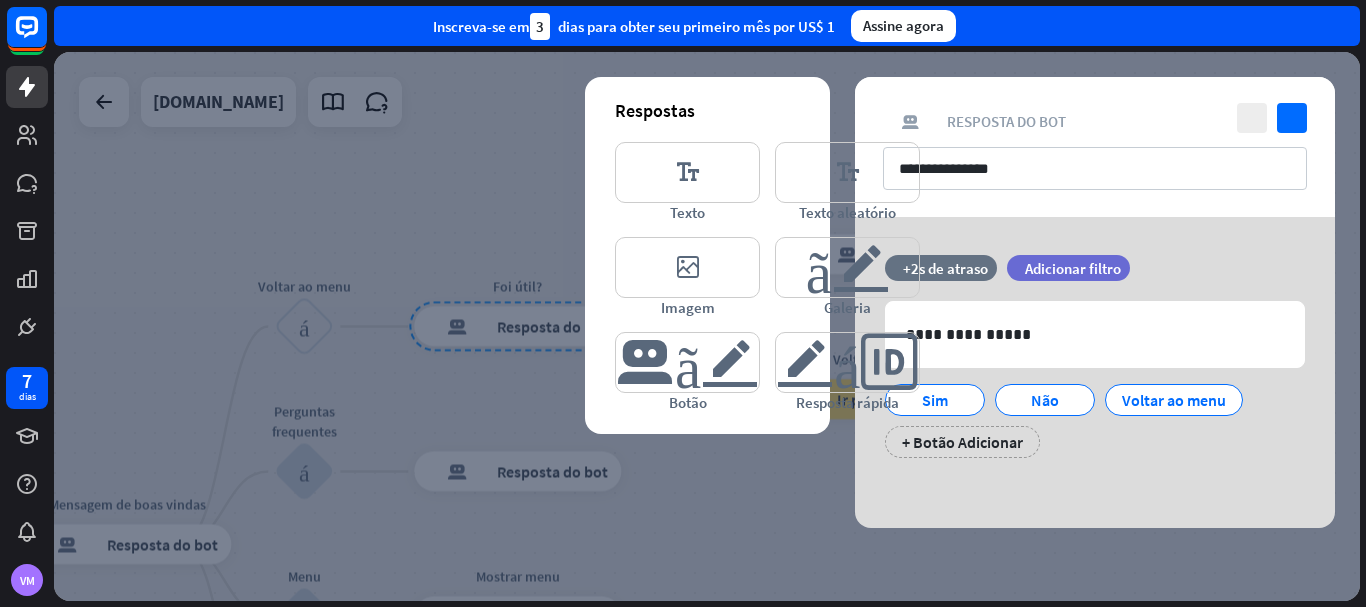 click at bounding box center [707, 326] 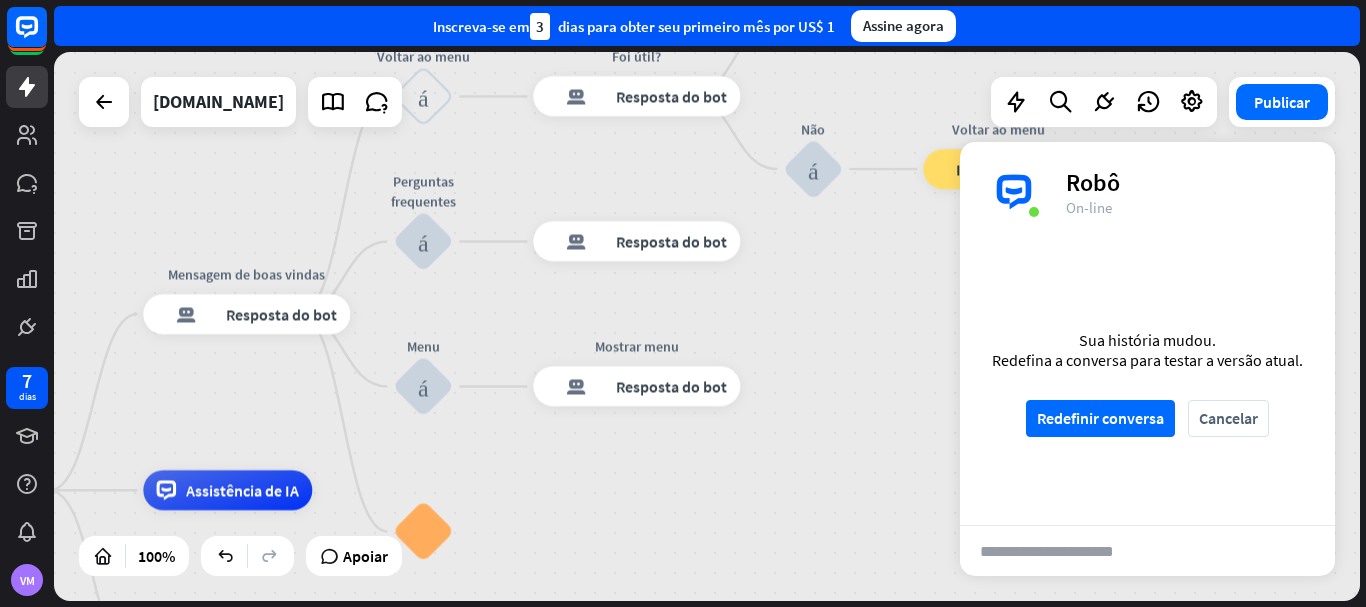 drag, startPoint x: 681, startPoint y: 506, endPoint x: 801, endPoint y: 276, distance: 259.42242 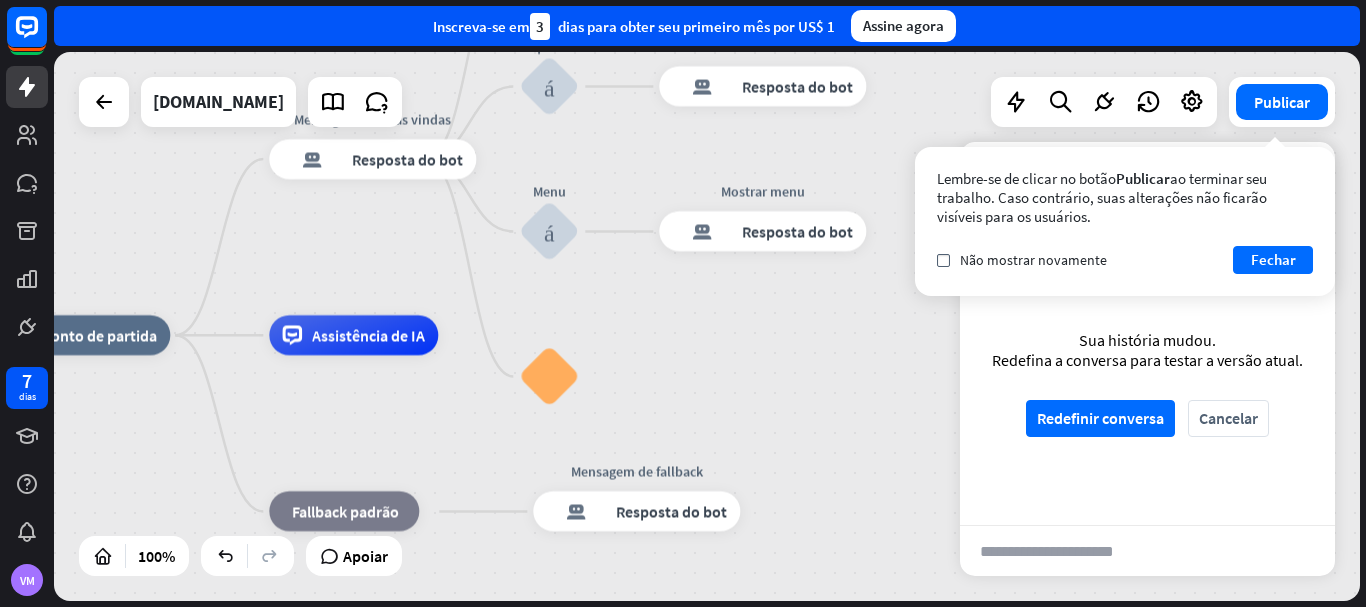 drag, startPoint x: 762, startPoint y: 508, endPoint x: 887, endPoint y: 353, distance: 199.12308 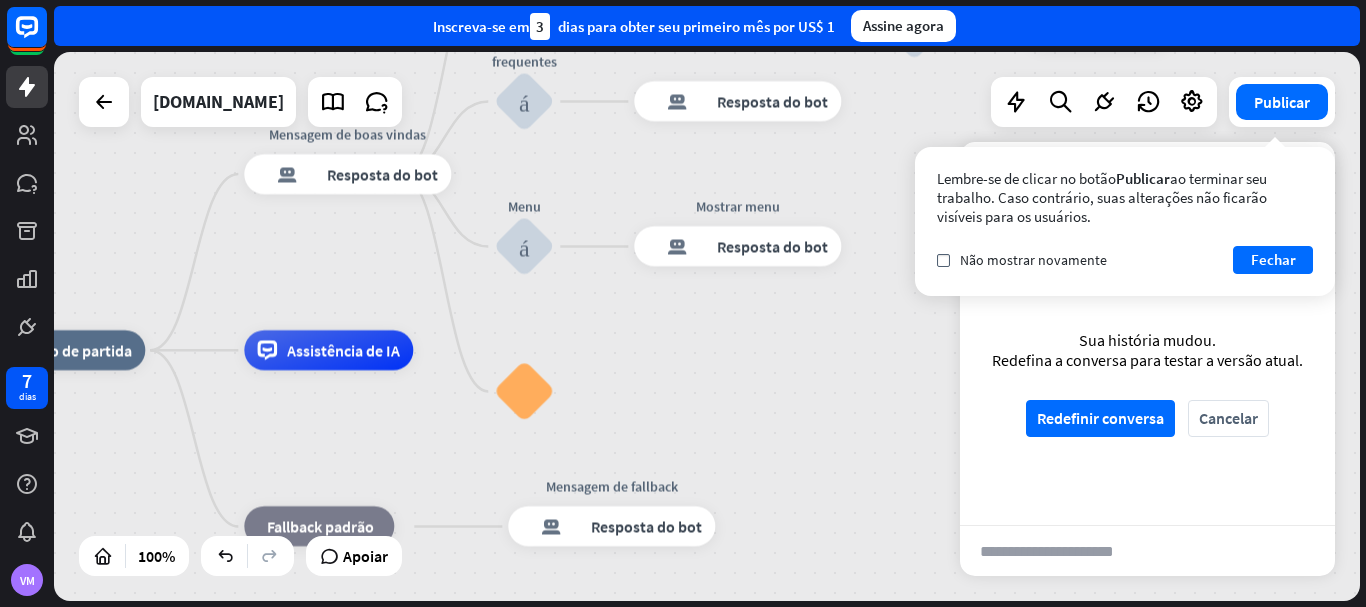 drag, startPoint x: 708, startPoint y: 367, endPoint x: 683, endPoint y: 381, distance: 28.653097 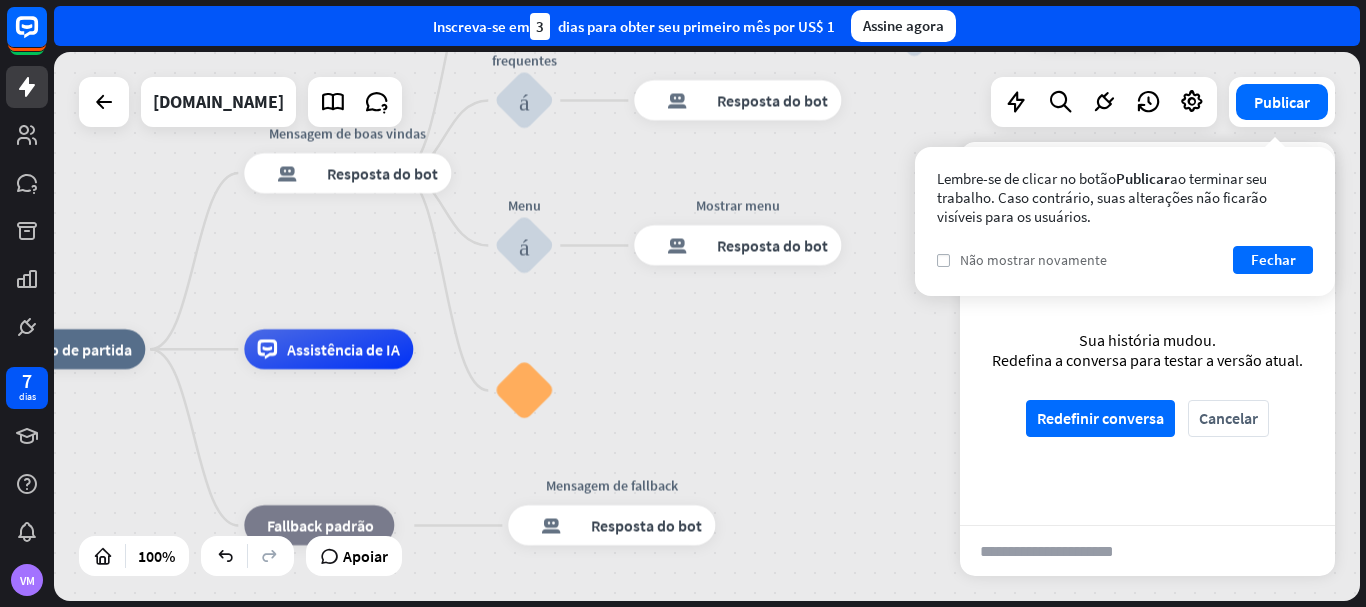 click on "verificar" at bounding box center (943, 260) 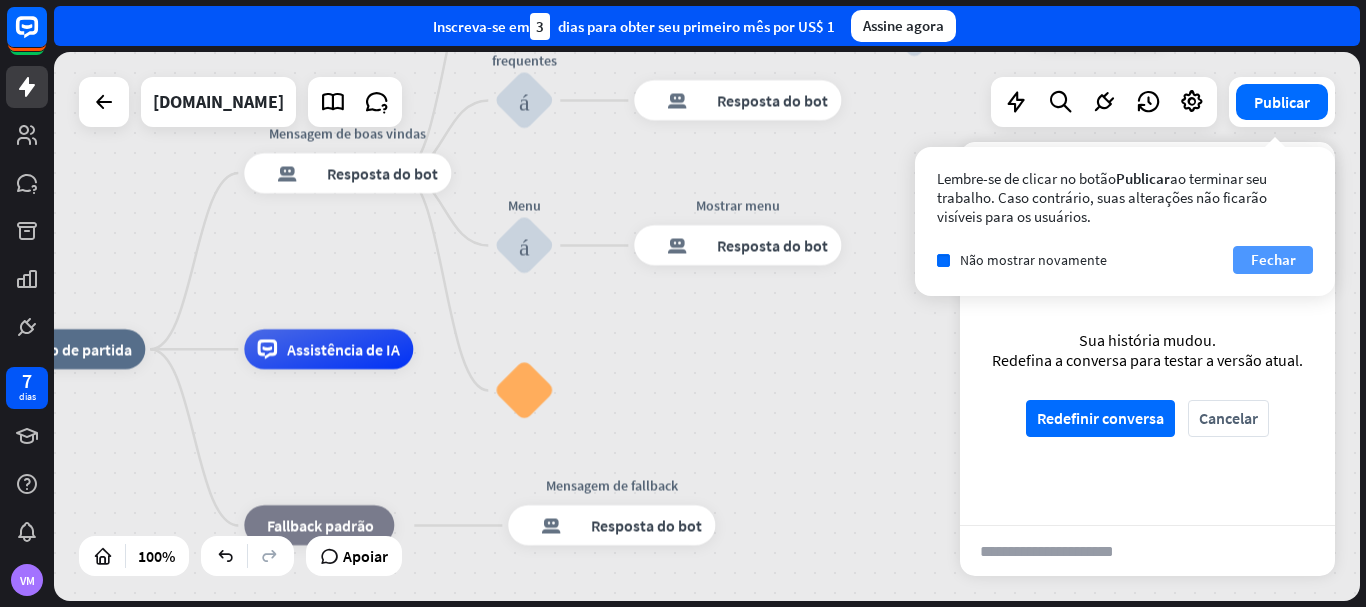 click on "Fechar" at bounding box center (1273, 260) 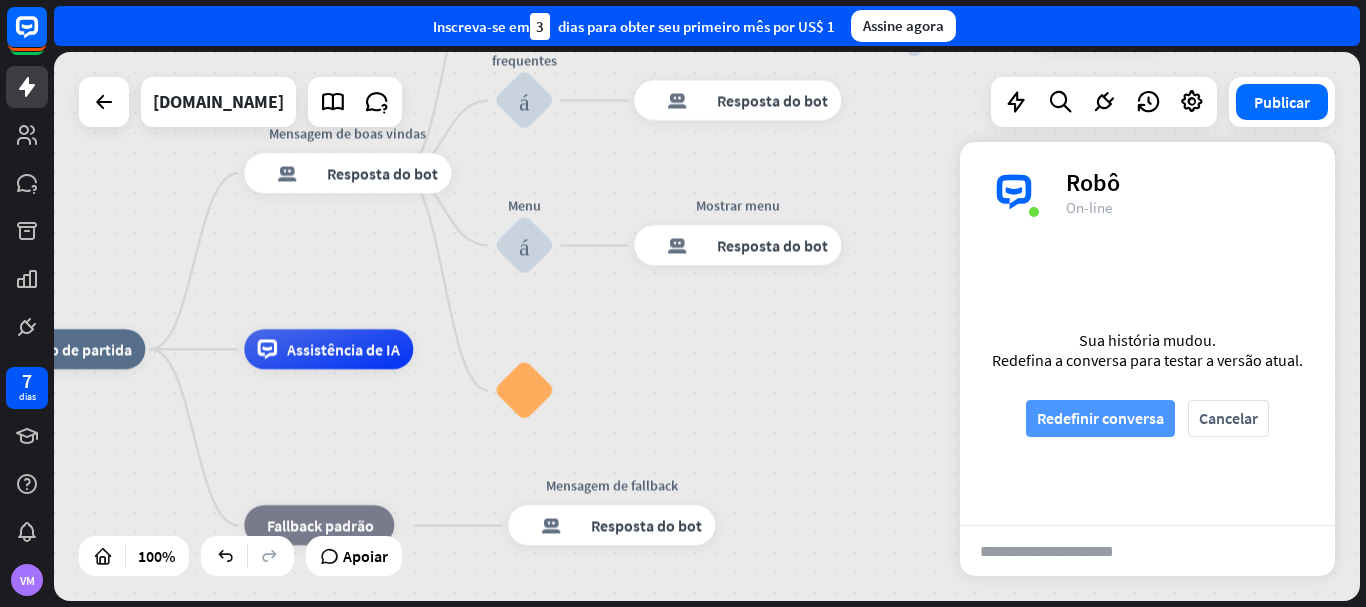 click on "Redefinir conversa" at bounding box center [1100, 418] 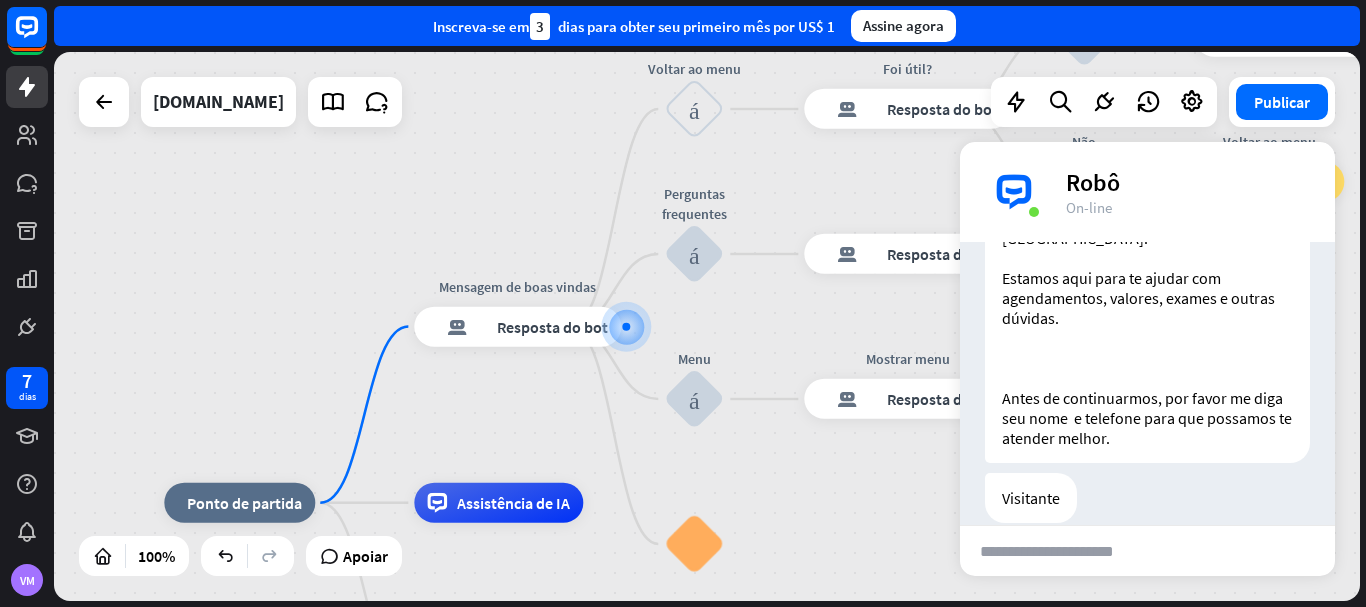 scroll, scrollTop: 42, scrollLeft: 0, axis: vertical 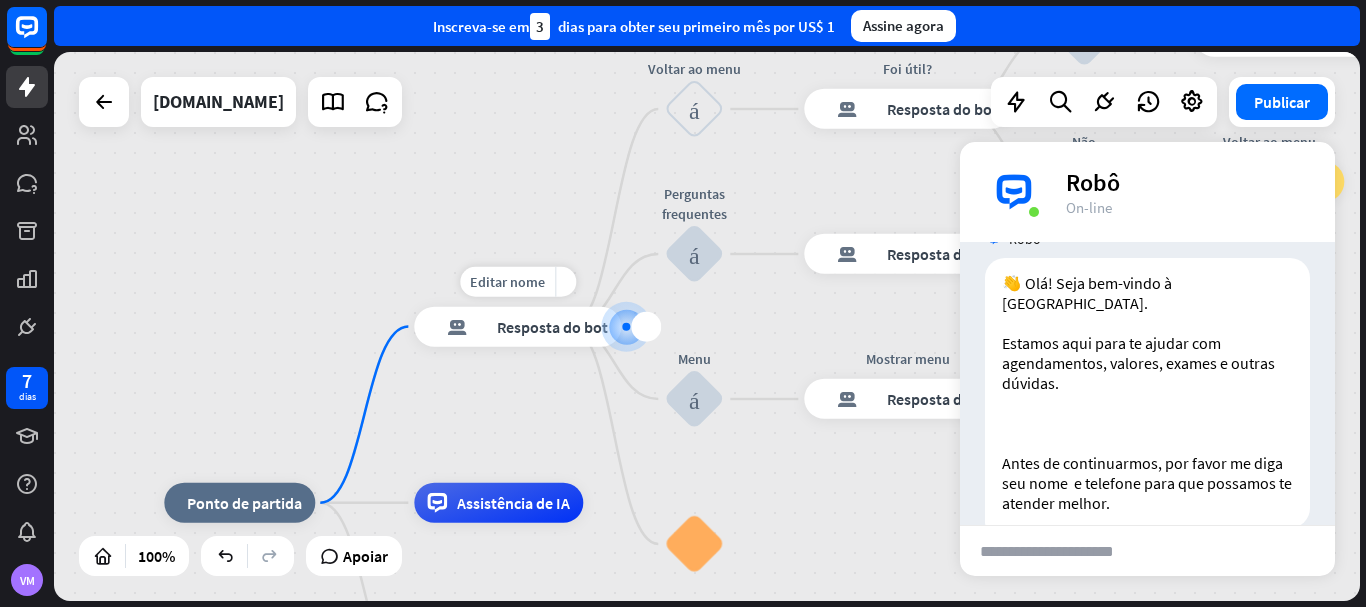 click on "Resposta do bot" at bounding box center (552, 327) 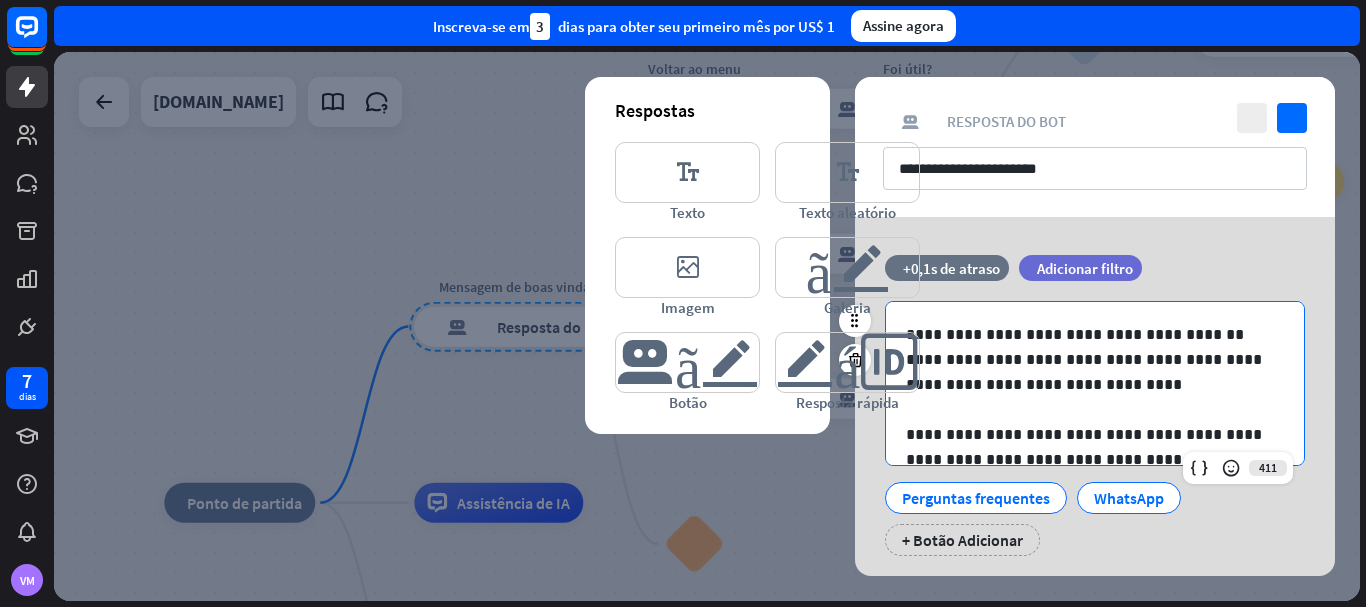 click on "**********" at bounding box center [1087, 372] 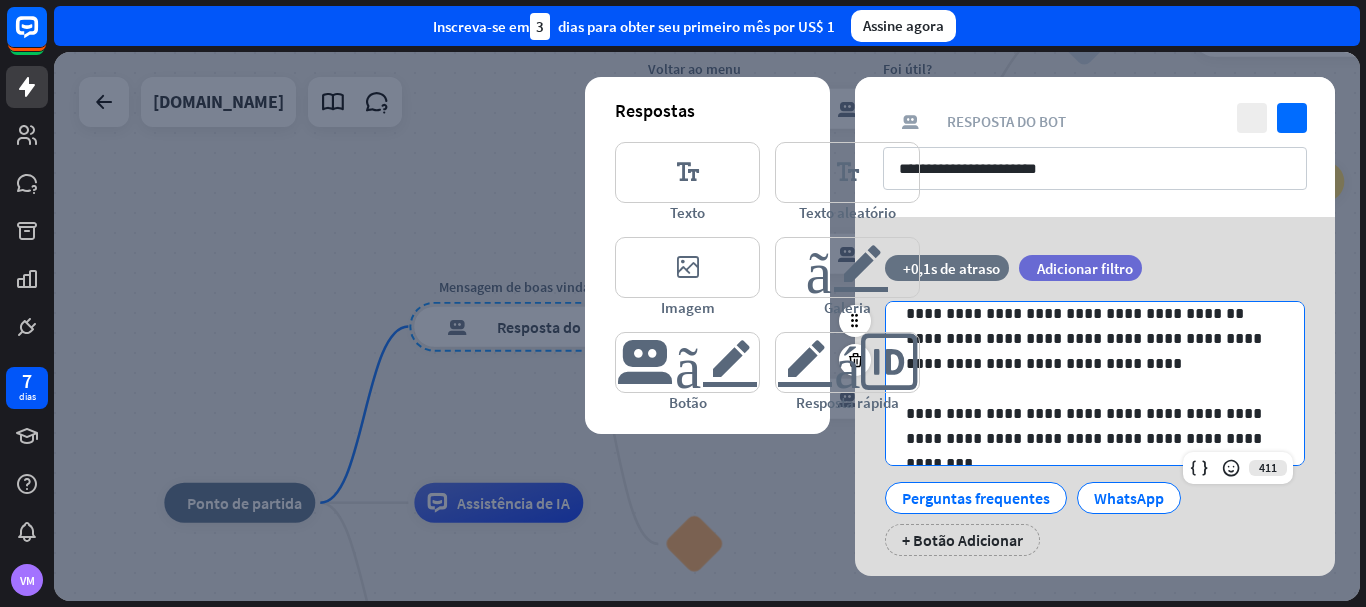 scroll, scrollTop: 27, scrollLeft: 0, axis: vertical 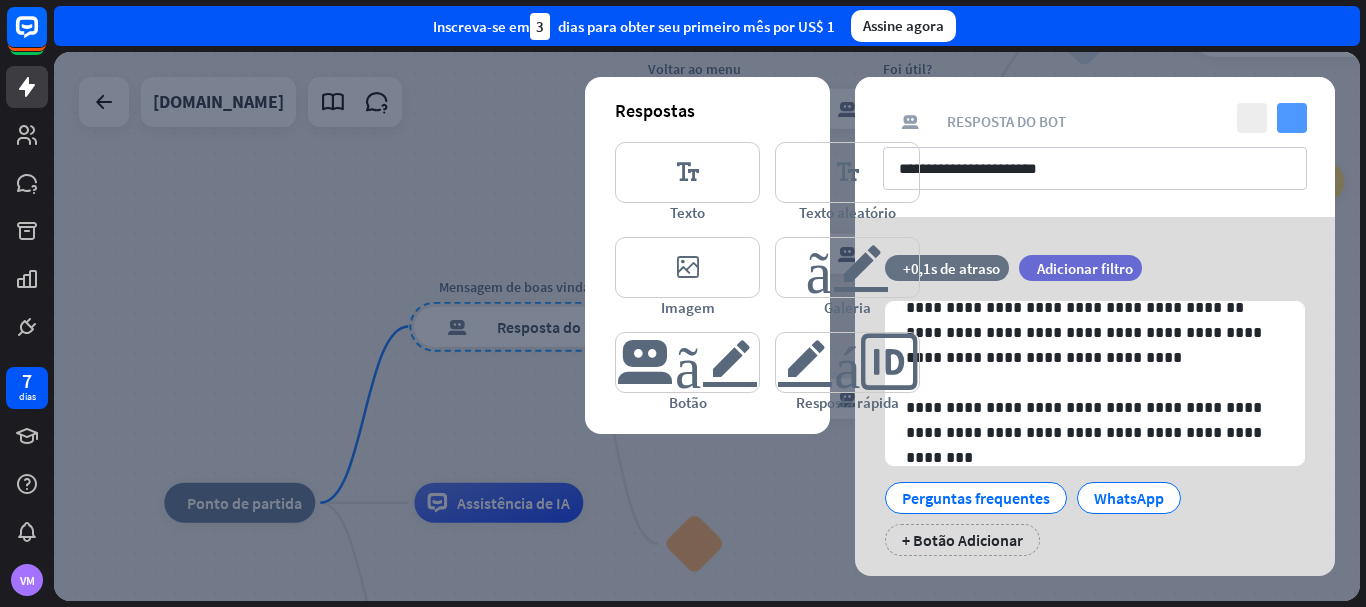 click on "verificar" at bounding box center (1292, 118) 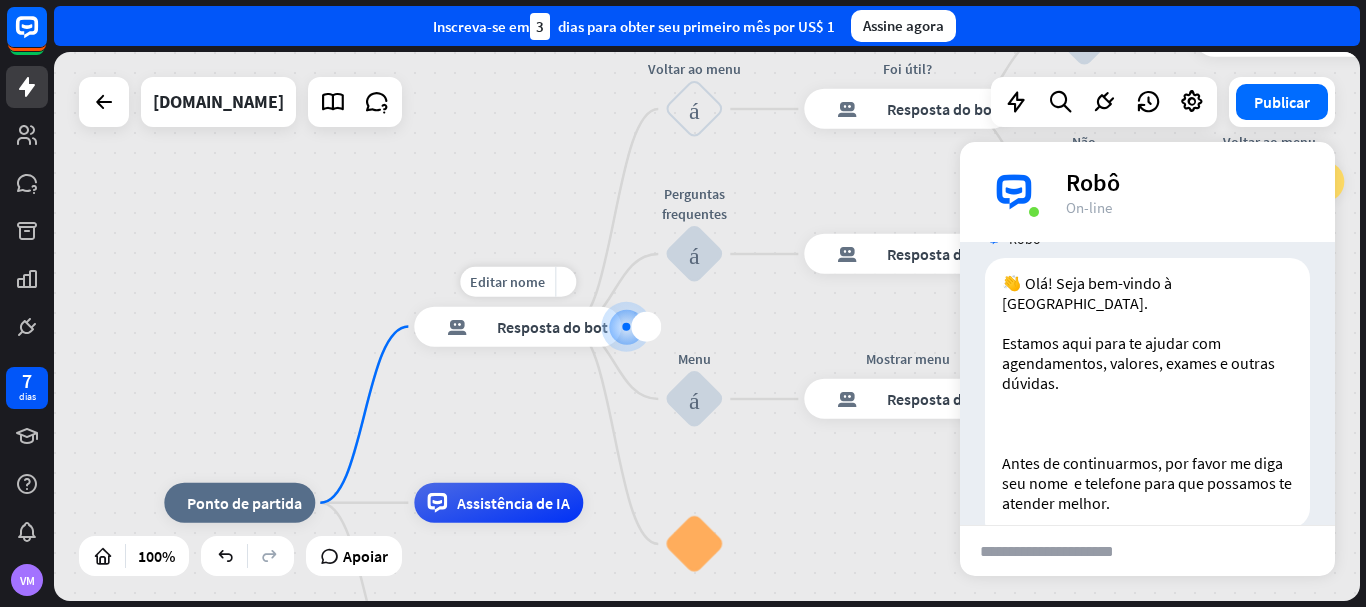 click on "Resposta do bot" at bounding box center (552, 327) 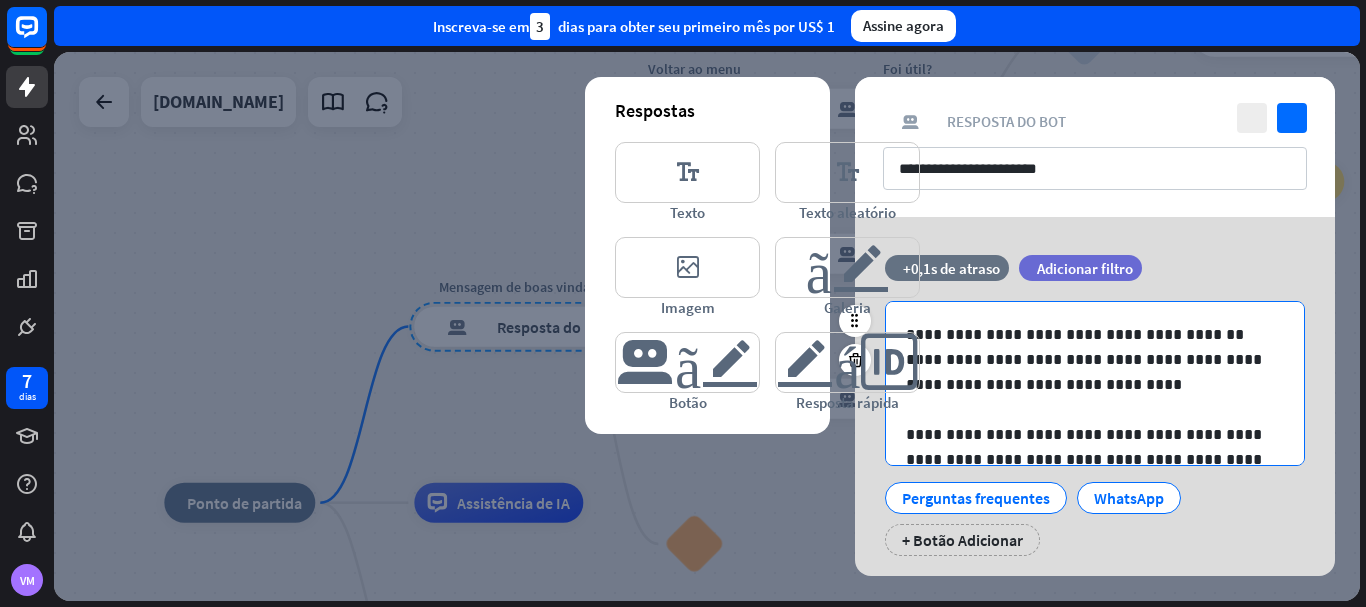 click on "**********" at bounding box center (1087, 372) 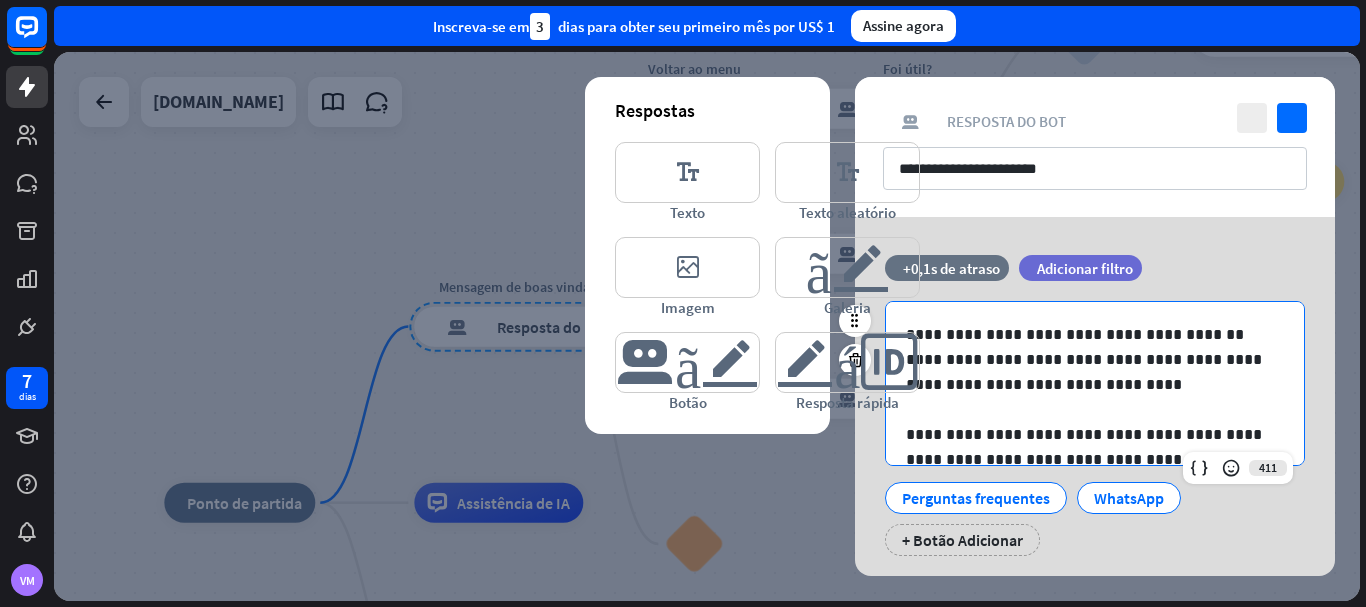 click on "**********" at bounding box center [1087, 372] 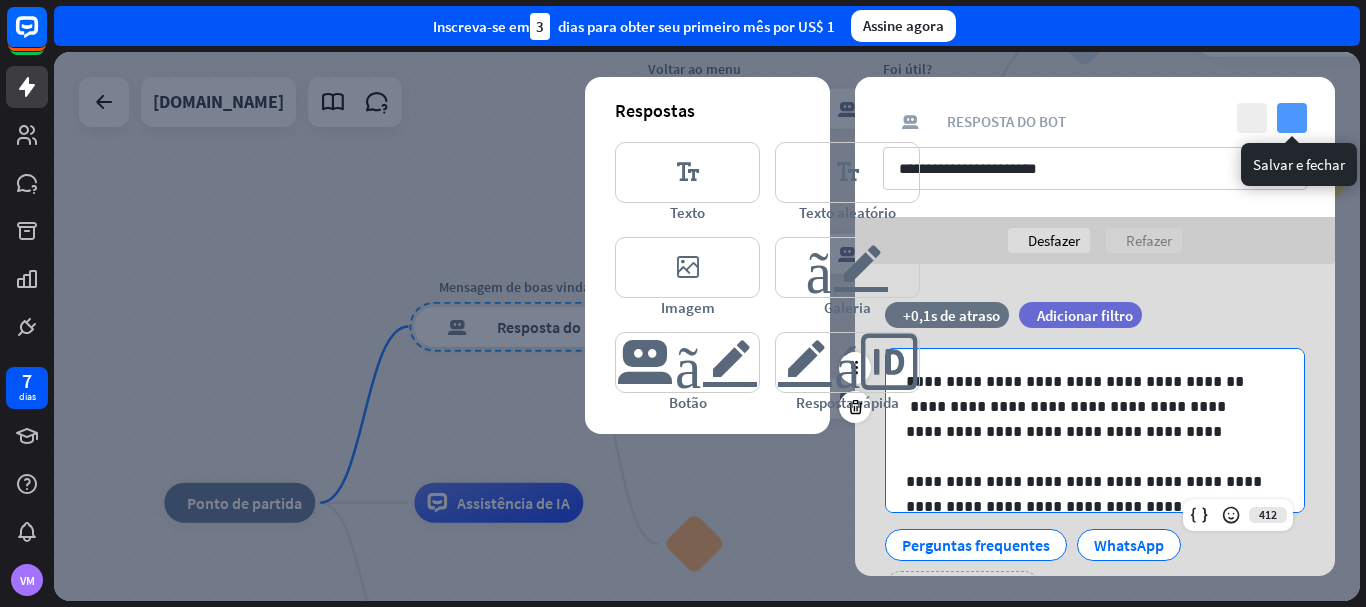 click on "verificar" at bounding box center (1292, 118) 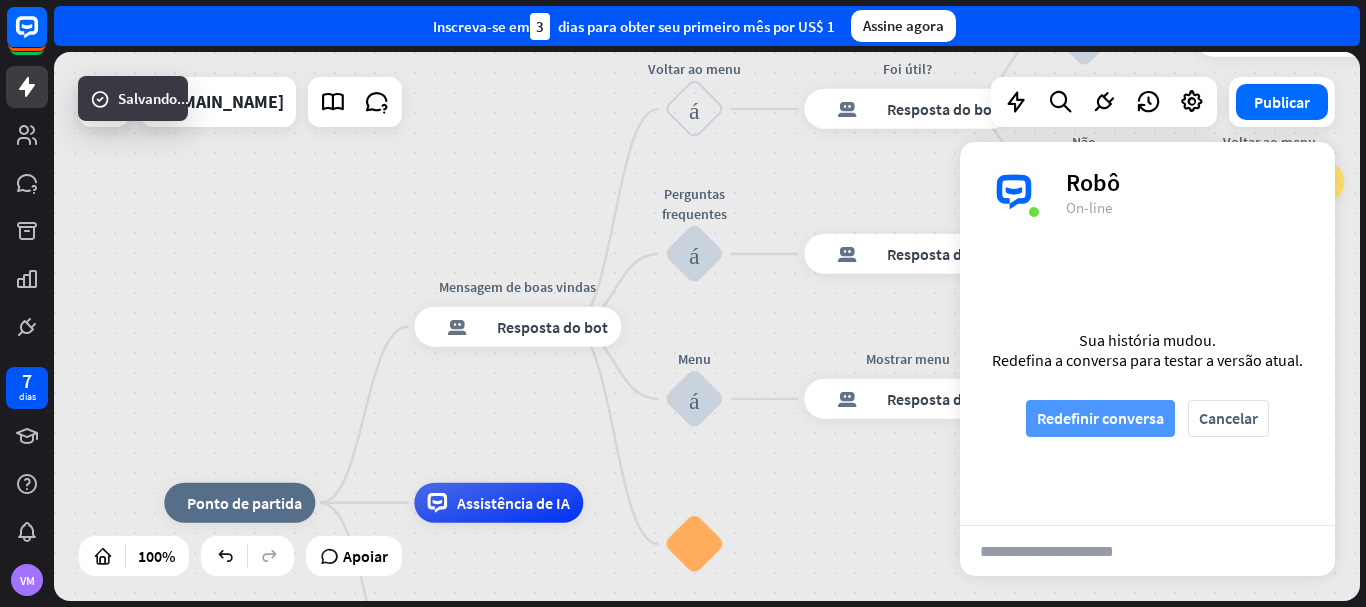 click on "Redefinir conversa" at bounding box center (1100, 418) 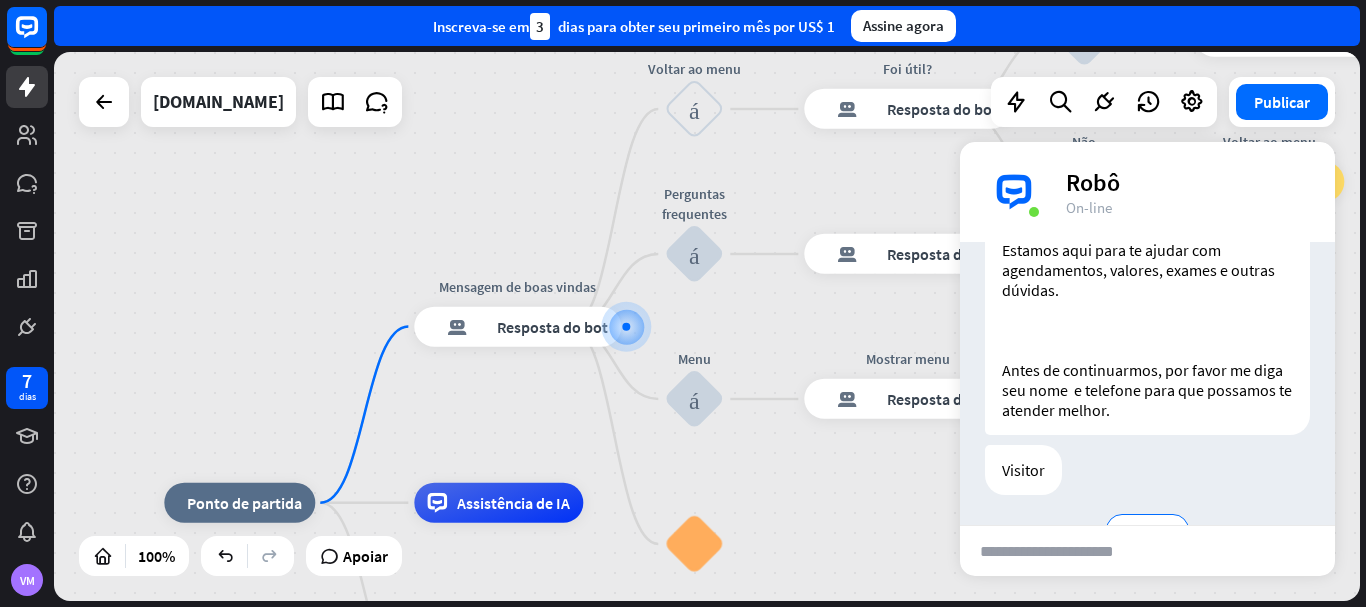 scroll, scrollTop: 190, scrollLeft: 0, axis: vertical 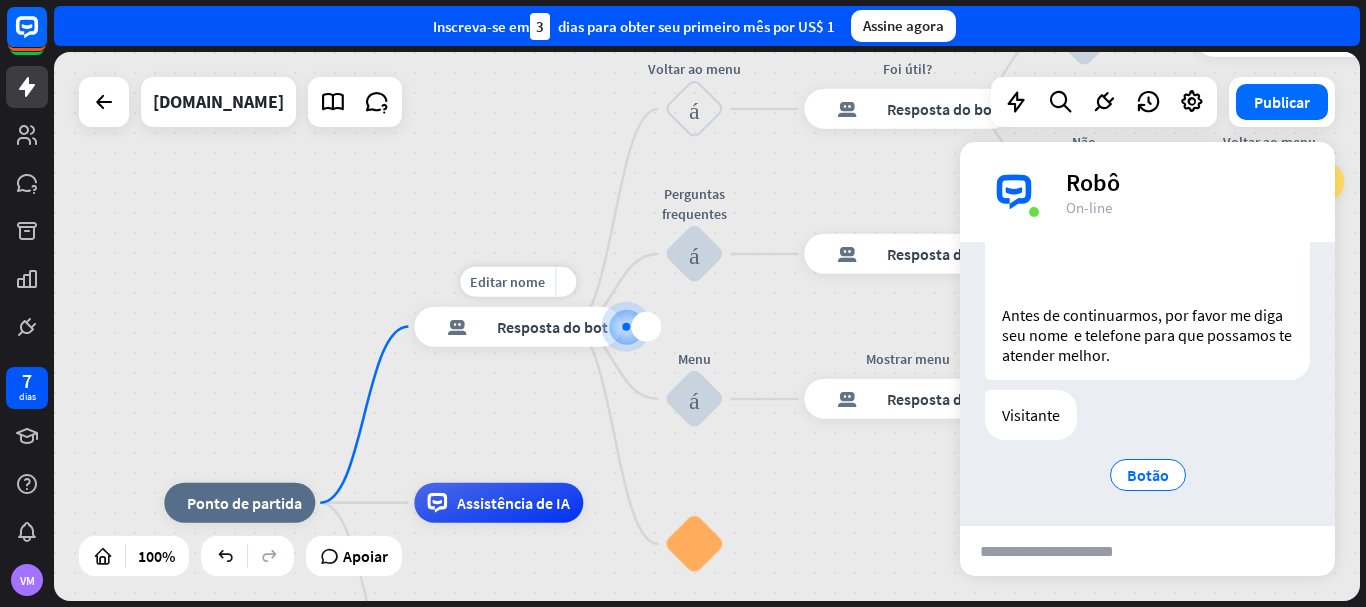 click on "Resposta do bot" at bounding box center (552, 327) 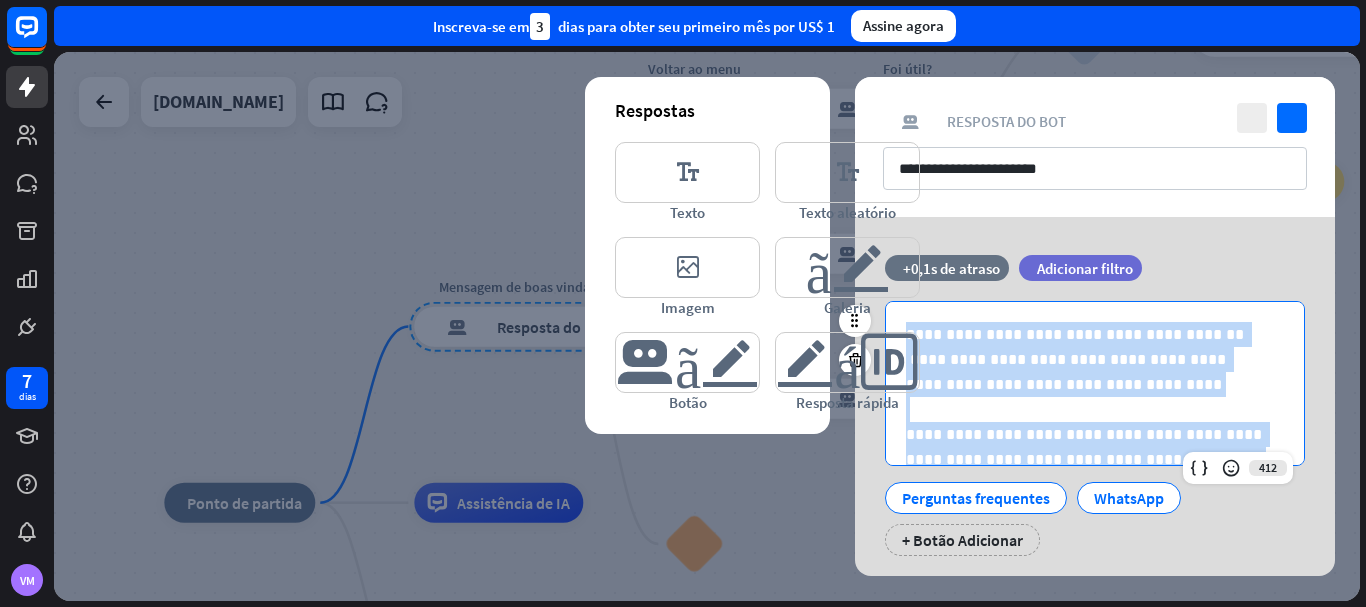scroll, scrollTop: 27, scrollLeft: 0, axis: vertical 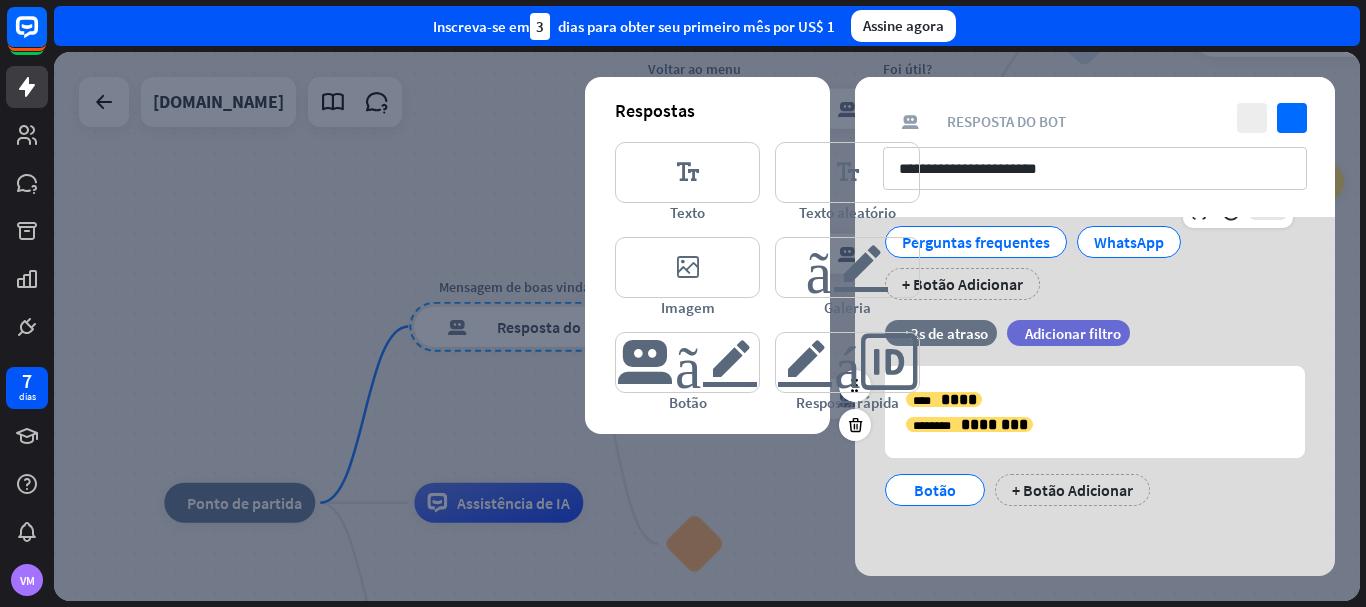 drag, startPoint x: 905, startPoint y: 327, endPoint x: 1211, endPoint y: 489, distance: 346.2369 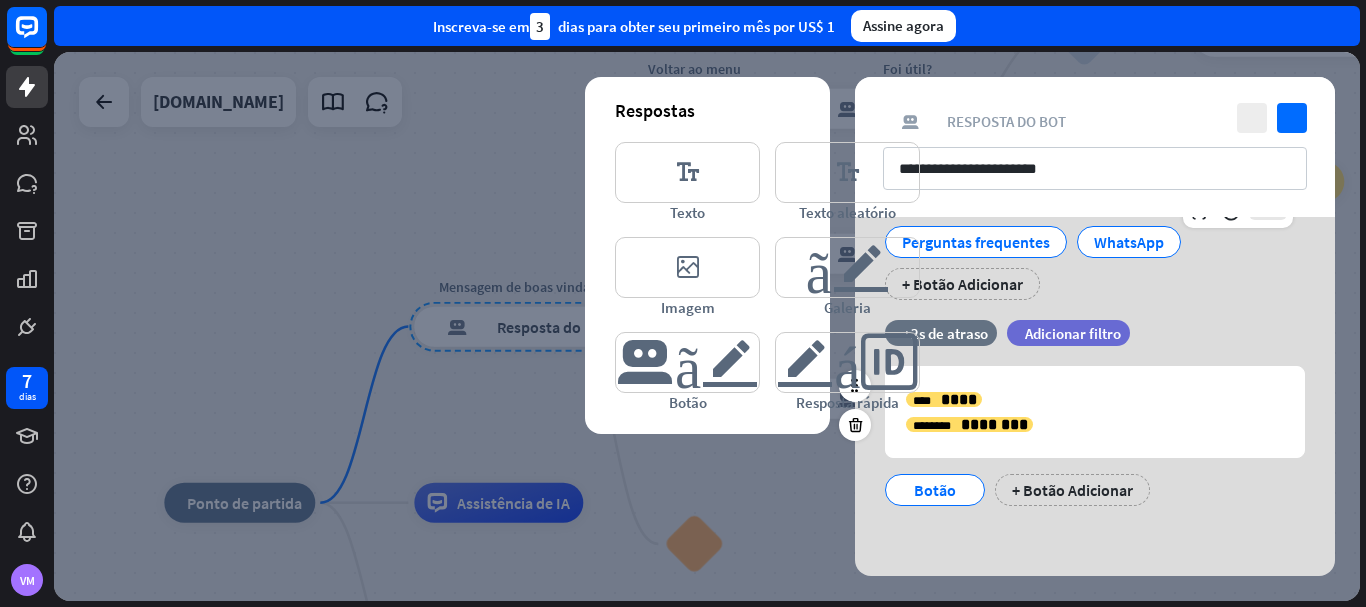 click on "**********" at bounding box center [1095, 268] 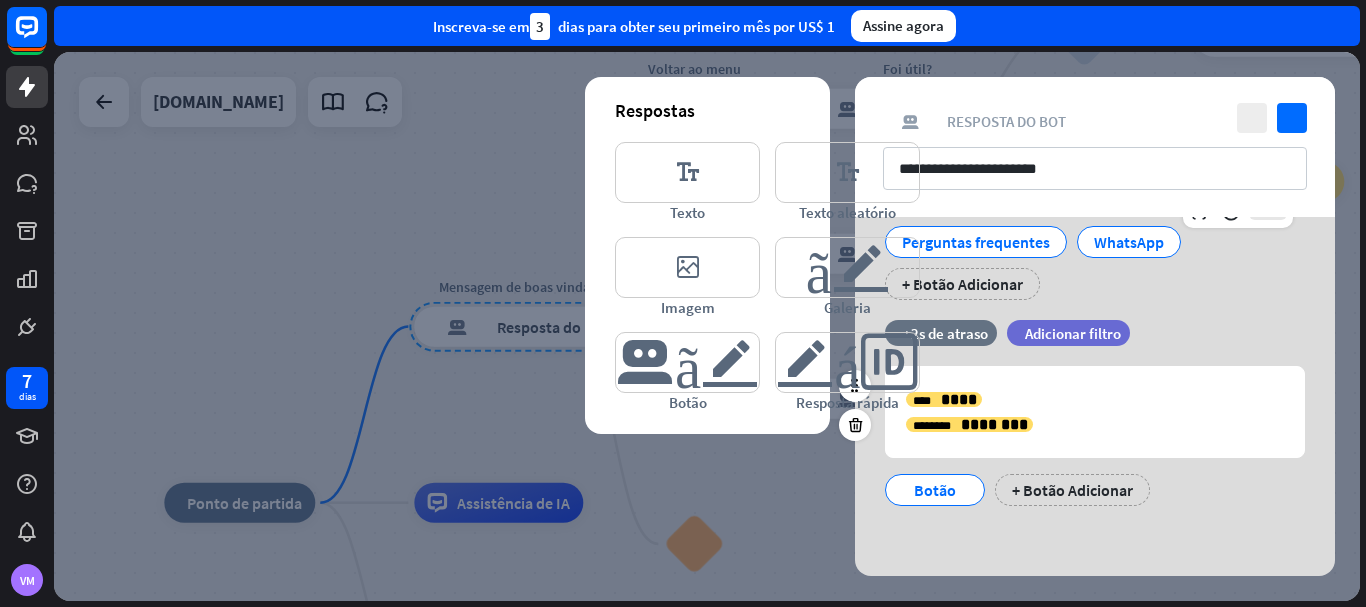 click on "Botão
+ Botão Adicionar" at bounding box center [1090, 485] 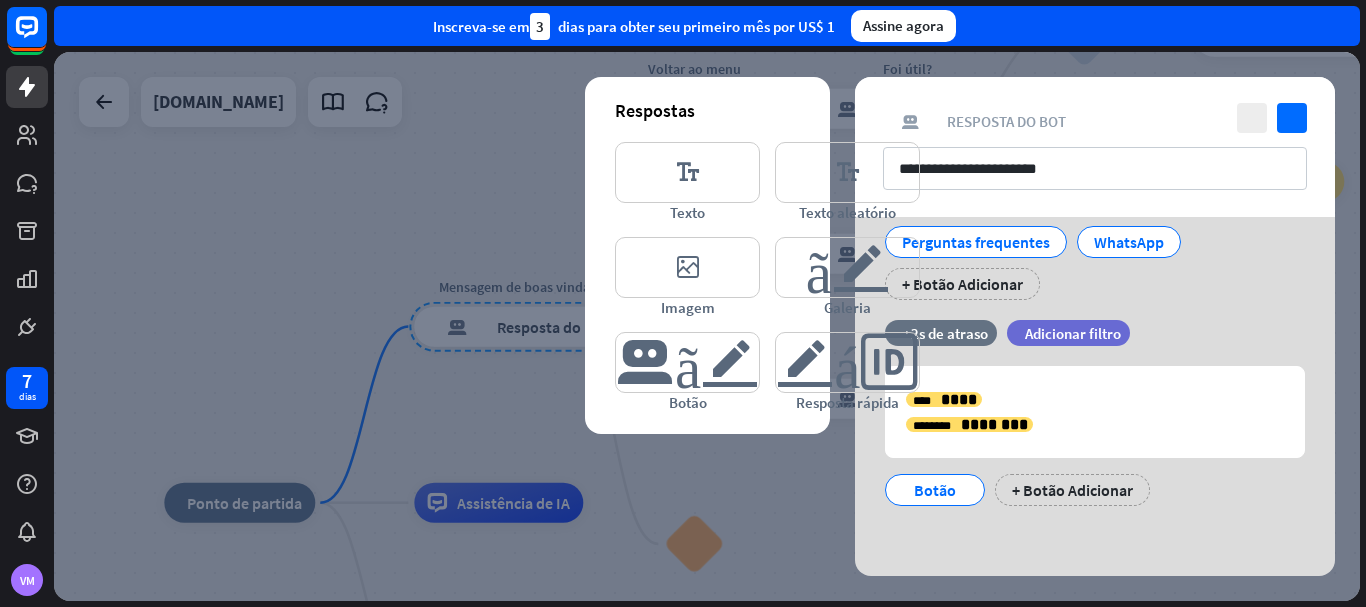 click on "**********" at bounding box center [1095, 159] 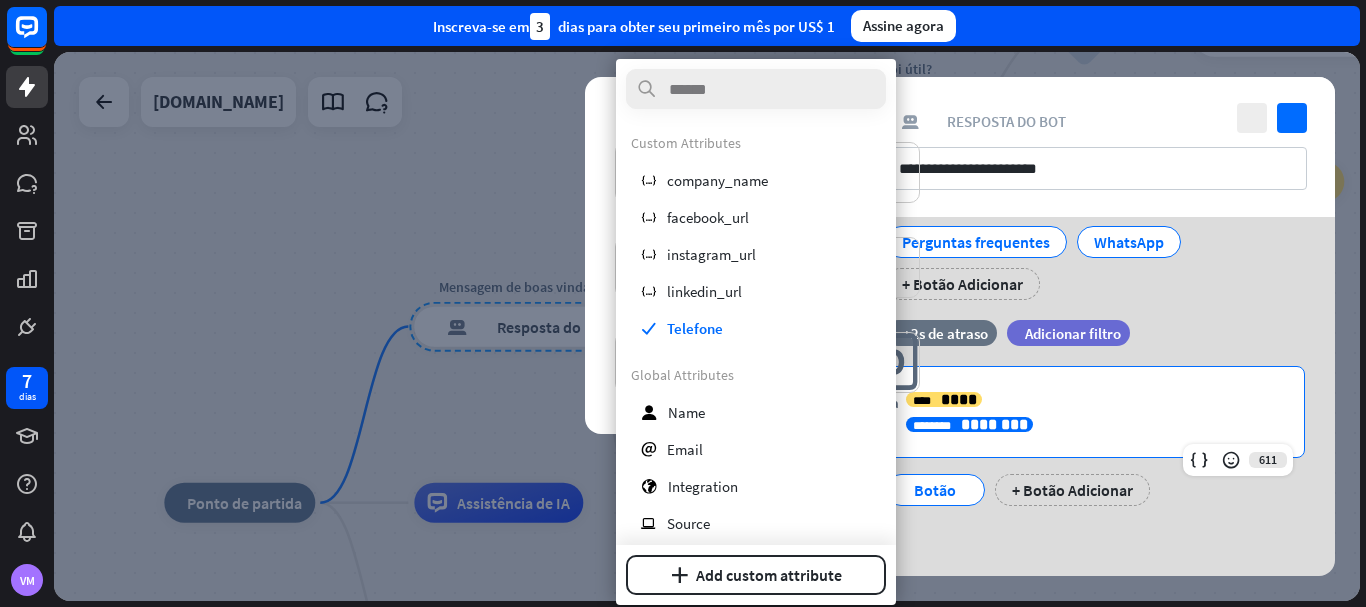 click on "7   dias
VM
fechar
Ajuda do produto
Primeiros passos   Comece a usar o ChatBot       Central de Ajuda   Siga os tutoriais passo a passo       Academia   Aumente o nível do seu conjunto de habilidades       Contate-nos   Entre em contato com nossos especialistas em produtos
Inscreva-se em
3
dias para obter seu primeiro mês por US$ 1
Assine agora                         casa_2   Ponto de partida                 Mensagem de boas vindas   resposta do bot de bloco   Resposta do bot                 Voltar ao menu   bloco_entrada_do_usuário                 Foi útil?   resposta do bot de bloco   Resposta do bot                 Sim" at bounding box center [683, 303] 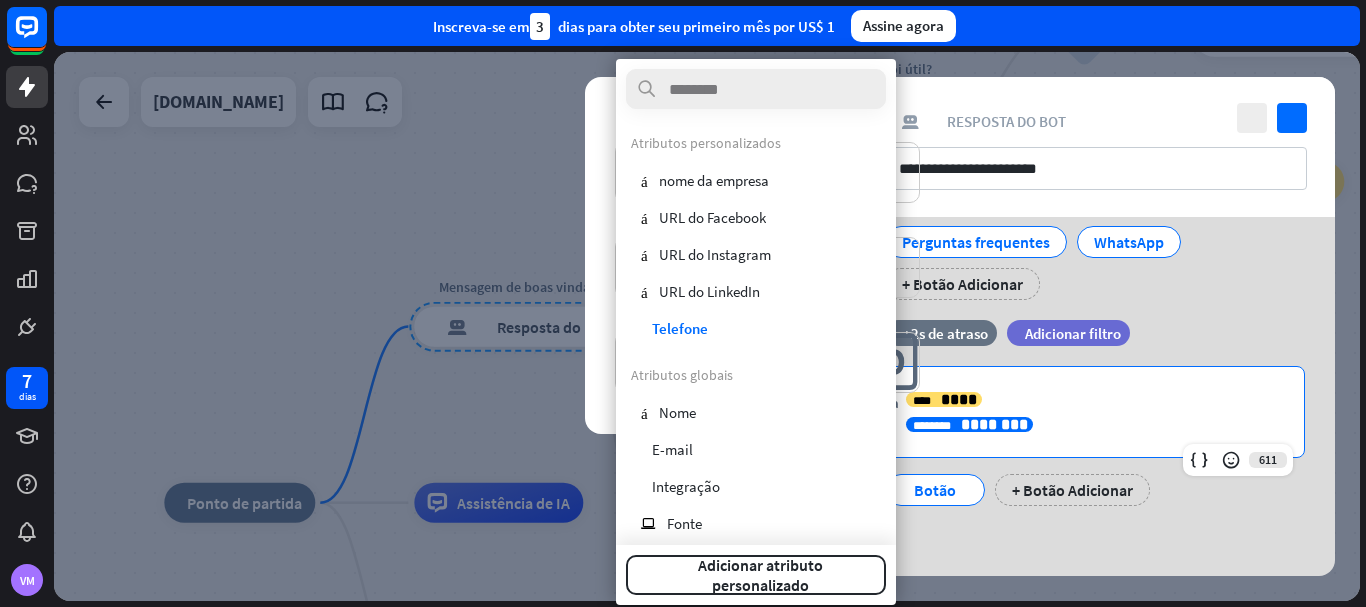 click on "**********" at bounding box center (1095, 412) 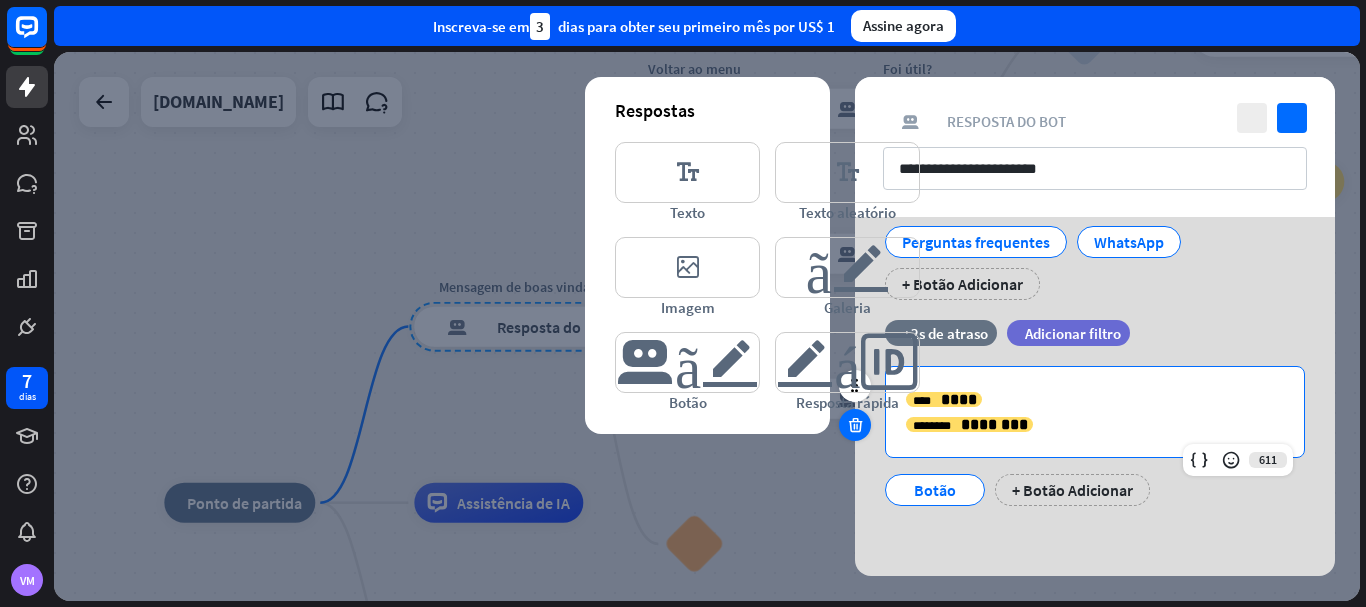 click at bounding box center [855, 425] 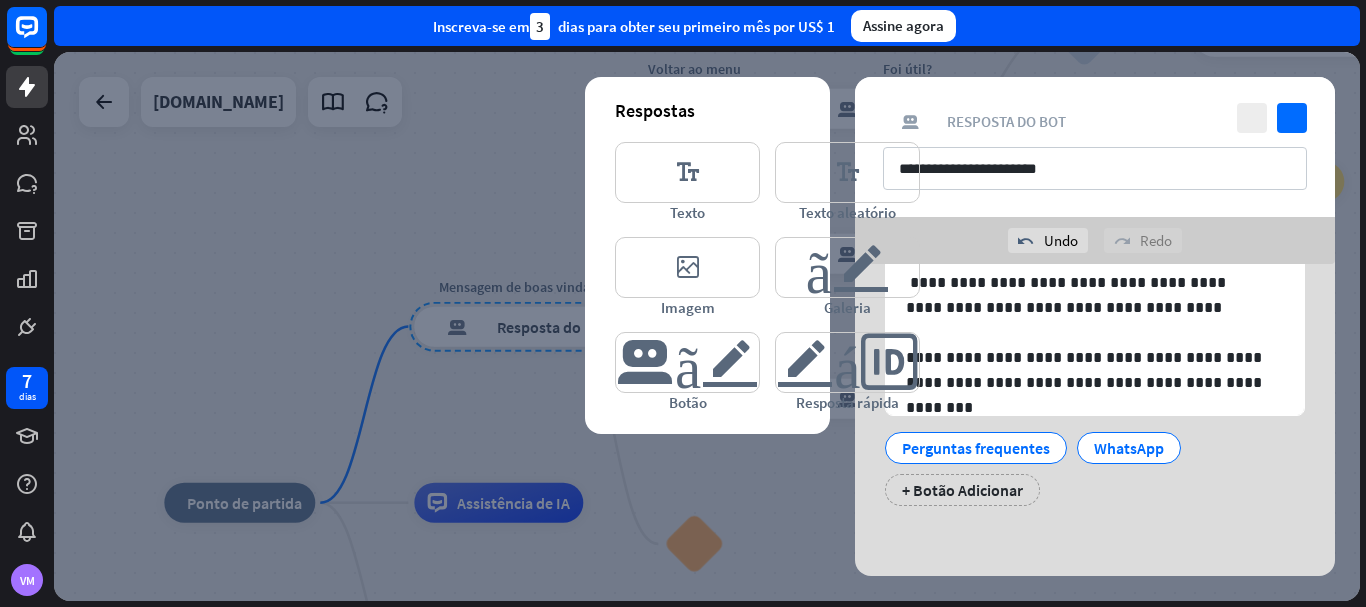 scroll, scrollTop: 97, scrollLeft: 0, axis: vertical 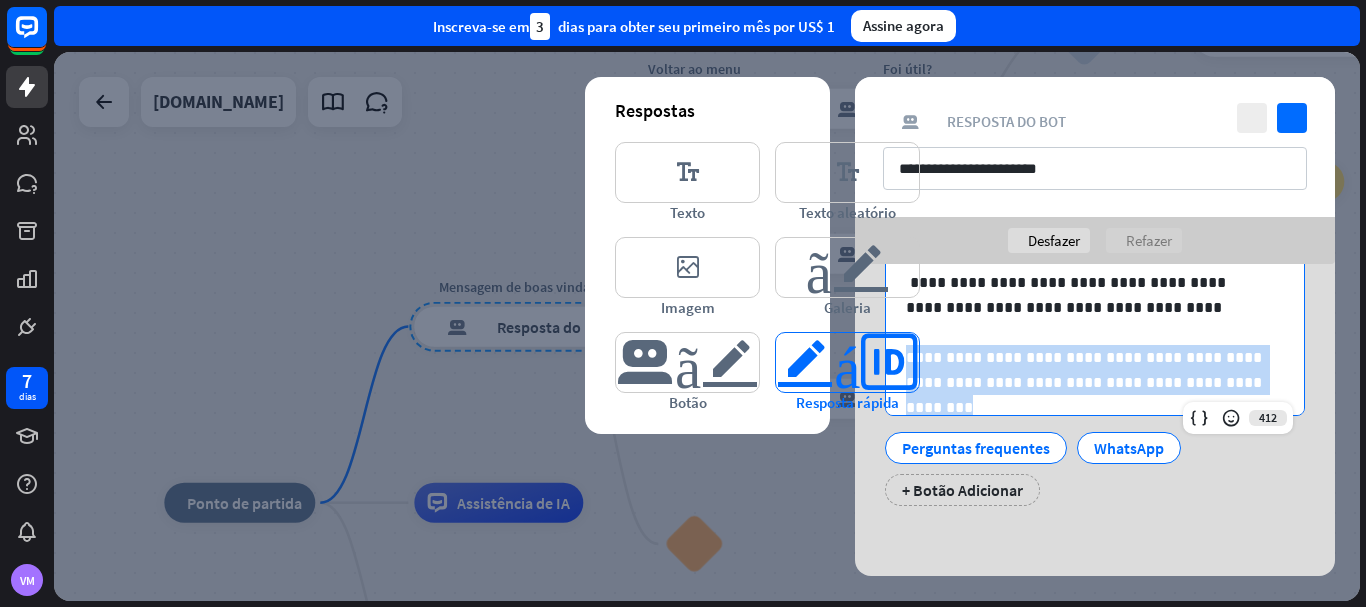 drag, startPoint x: 1248, startPoint y: 392, endPoint x: 905, endPoint y: 348, distance: 345.81064 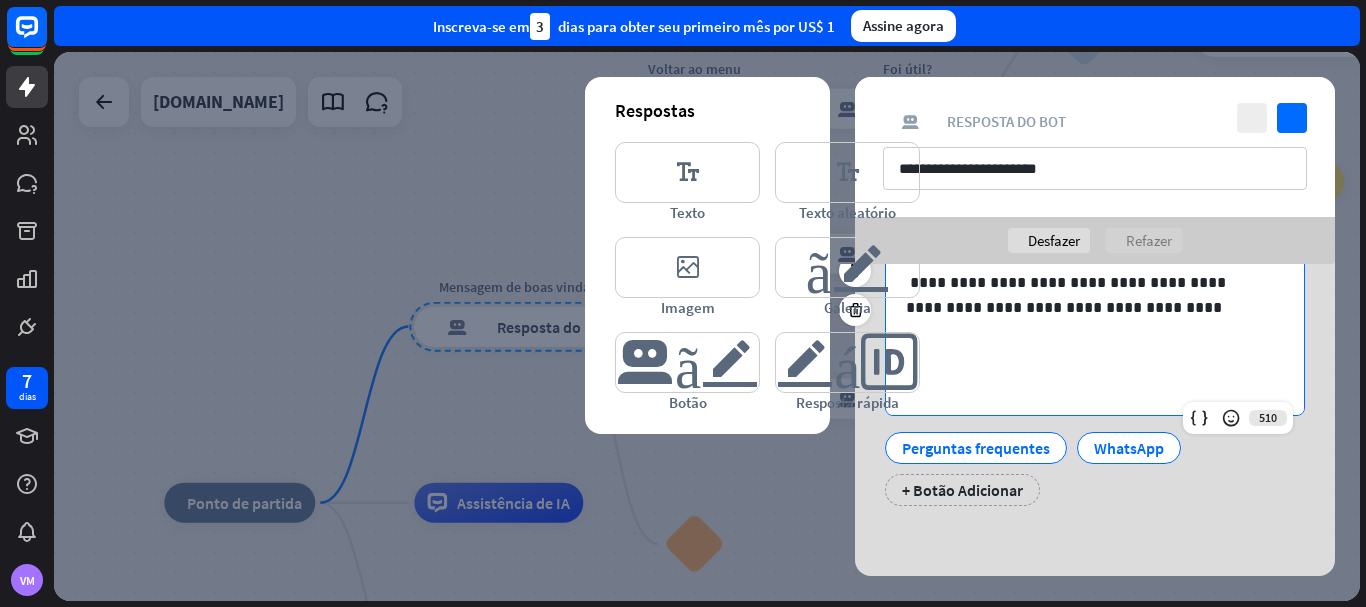 scroll, scrollTop: 2, scrollLeft: 0, axis: vertical 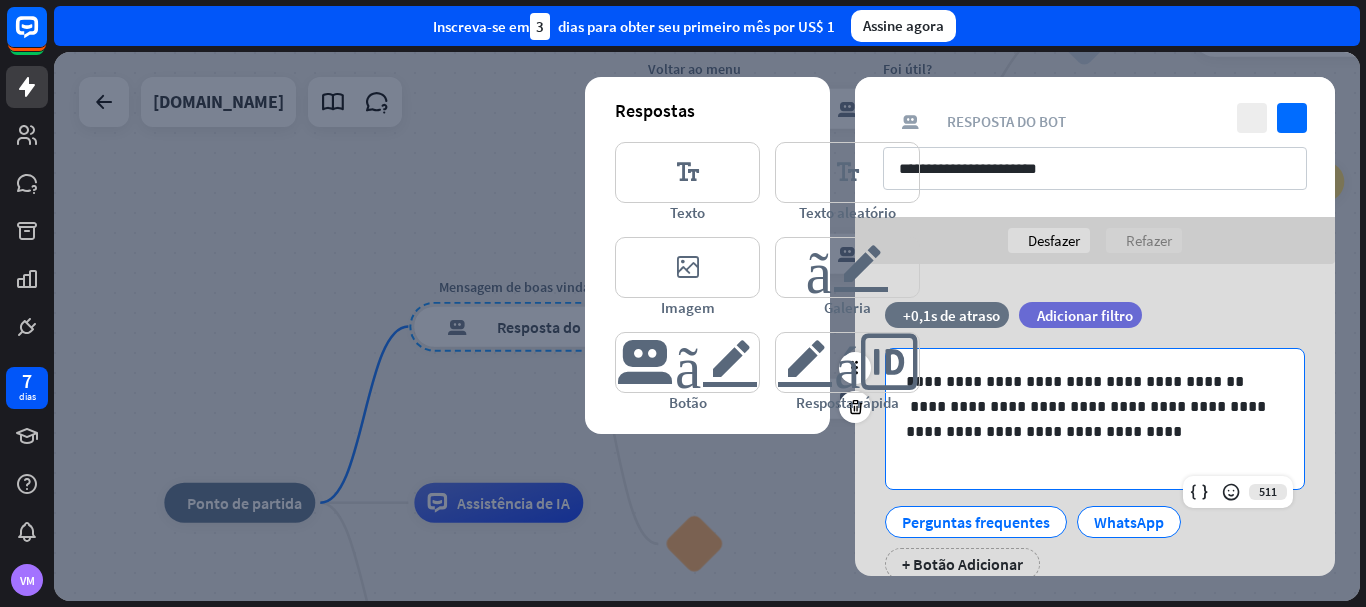 click at bounding box center [1095, 456] 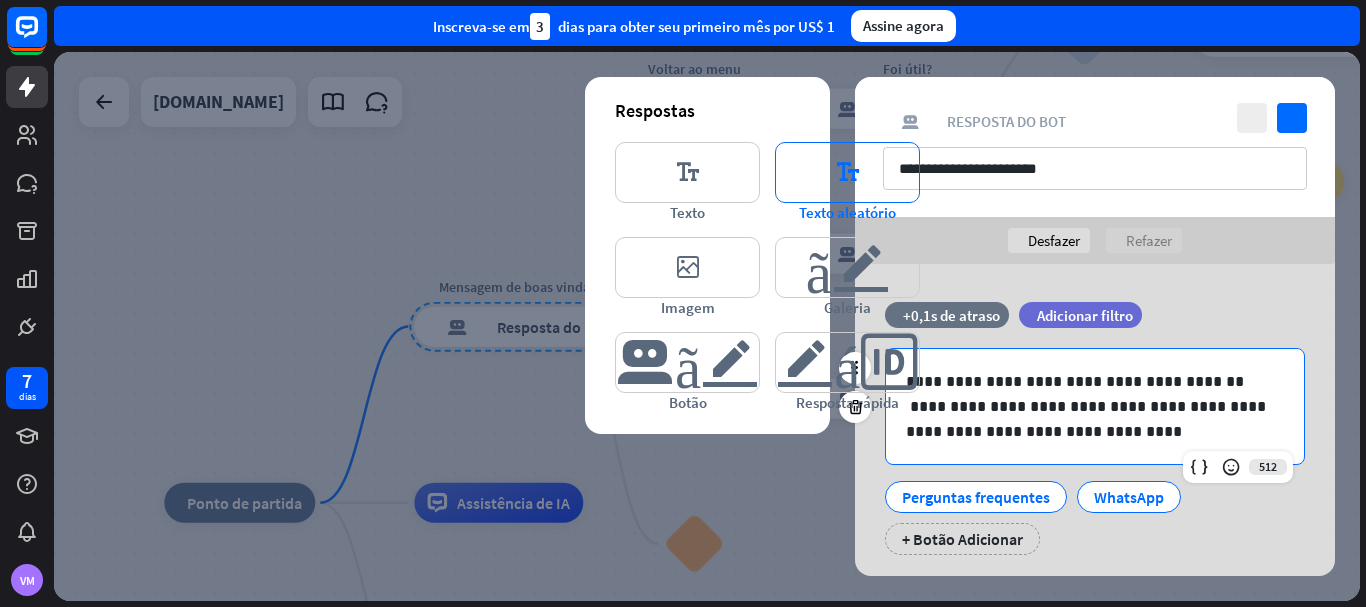 click on "editor_text" at bounding box center (848, 172) 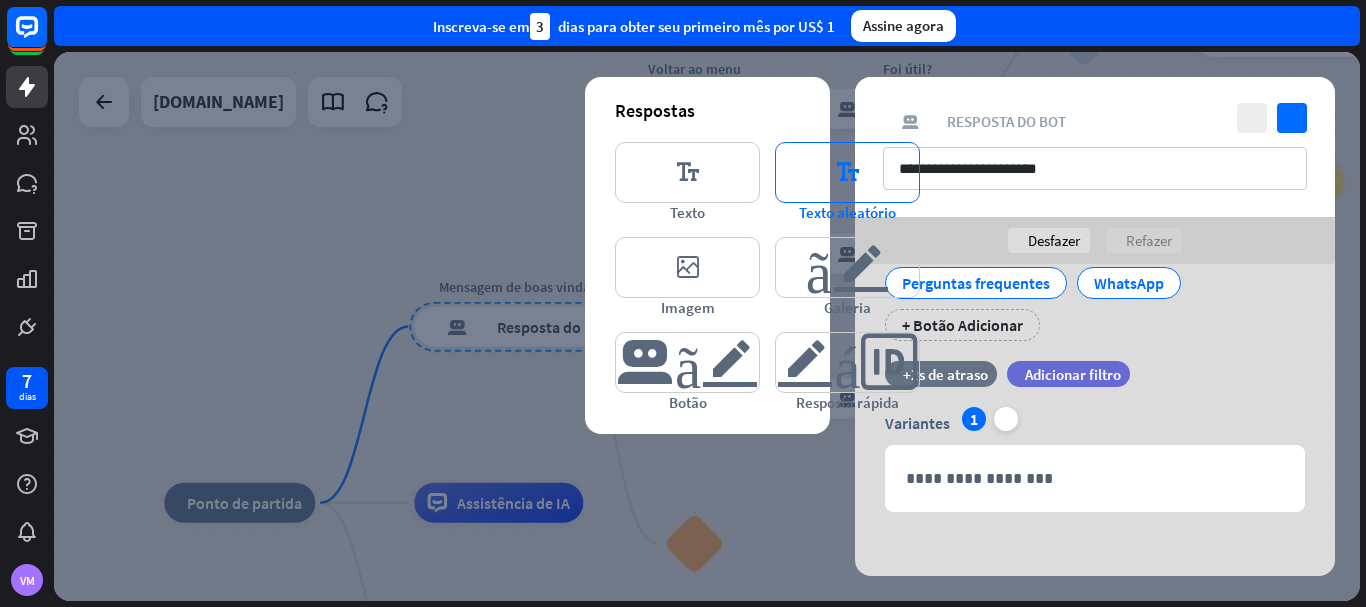 scroll, scrollTop: 220, scrollLeft: 0, axis: vertical 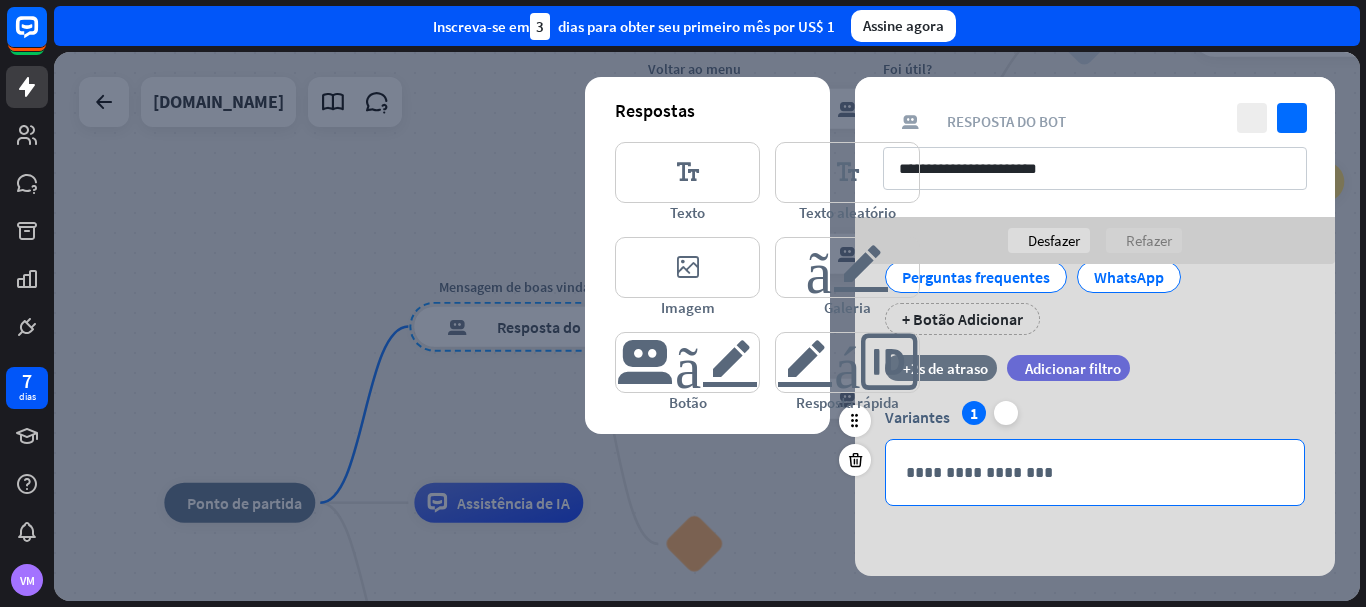click on "**********" at bounding box center (1095, 472) 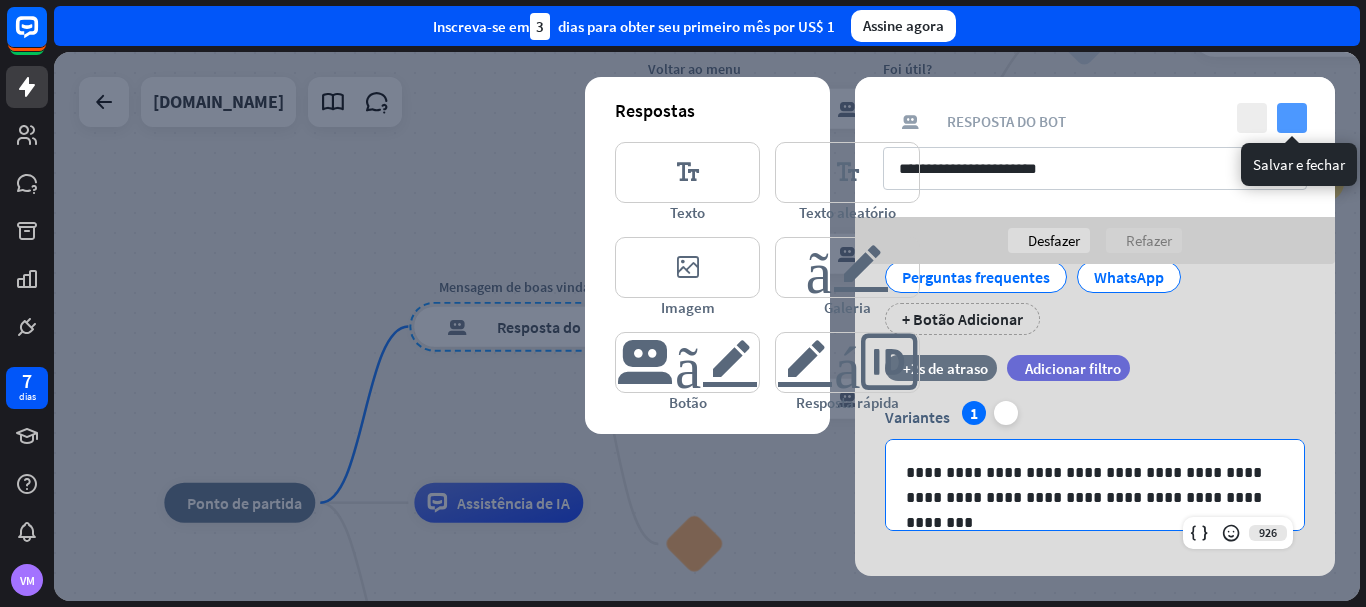 click on "verificar" at bounding box center (1292, 118) 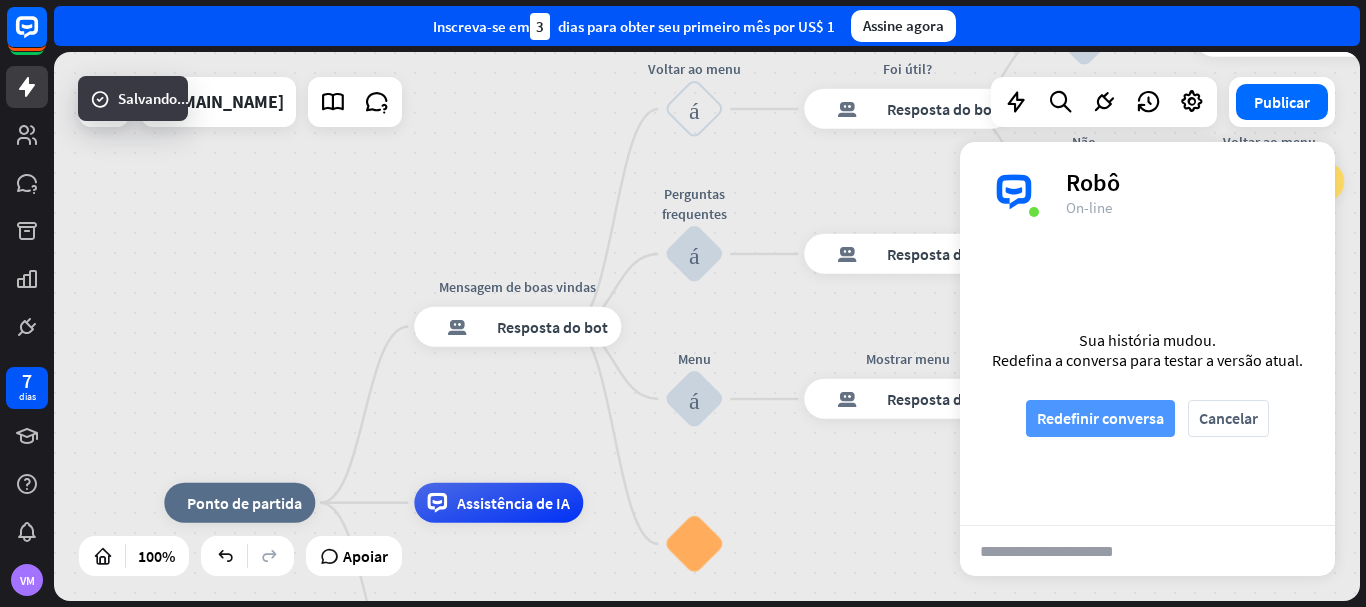click on "Redefinir conversa" at bounding box center [1100, 418] 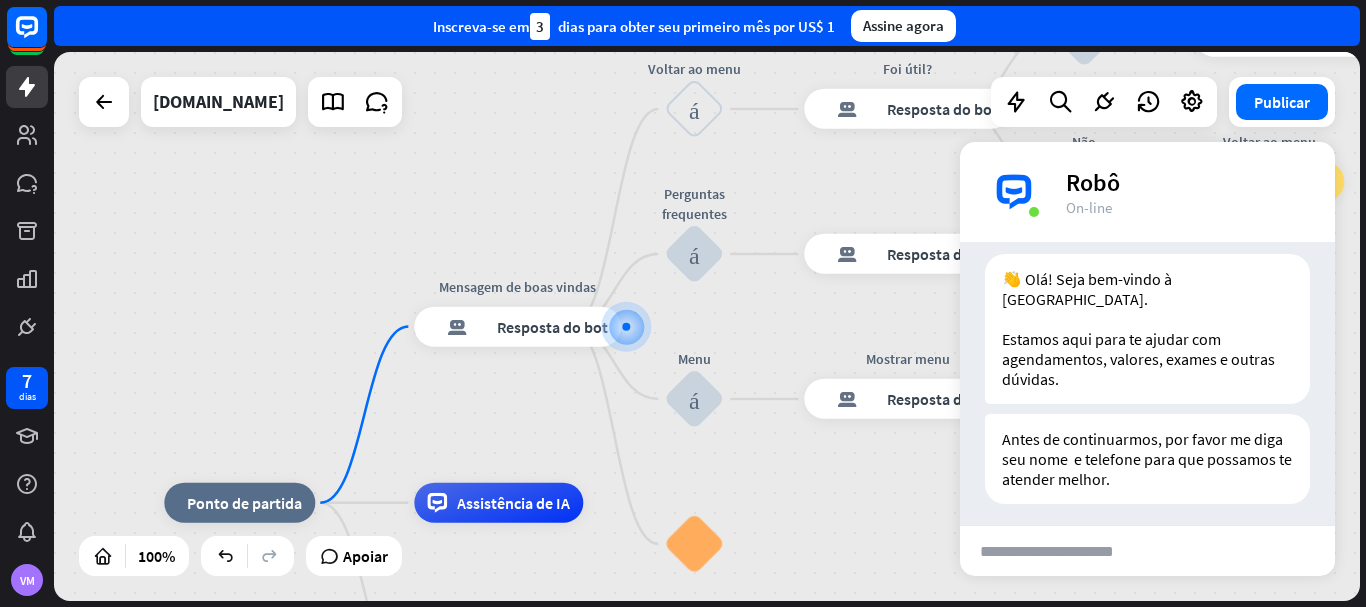scroll, scrollTop: 55, scrollLeft: 0, axis: vertical 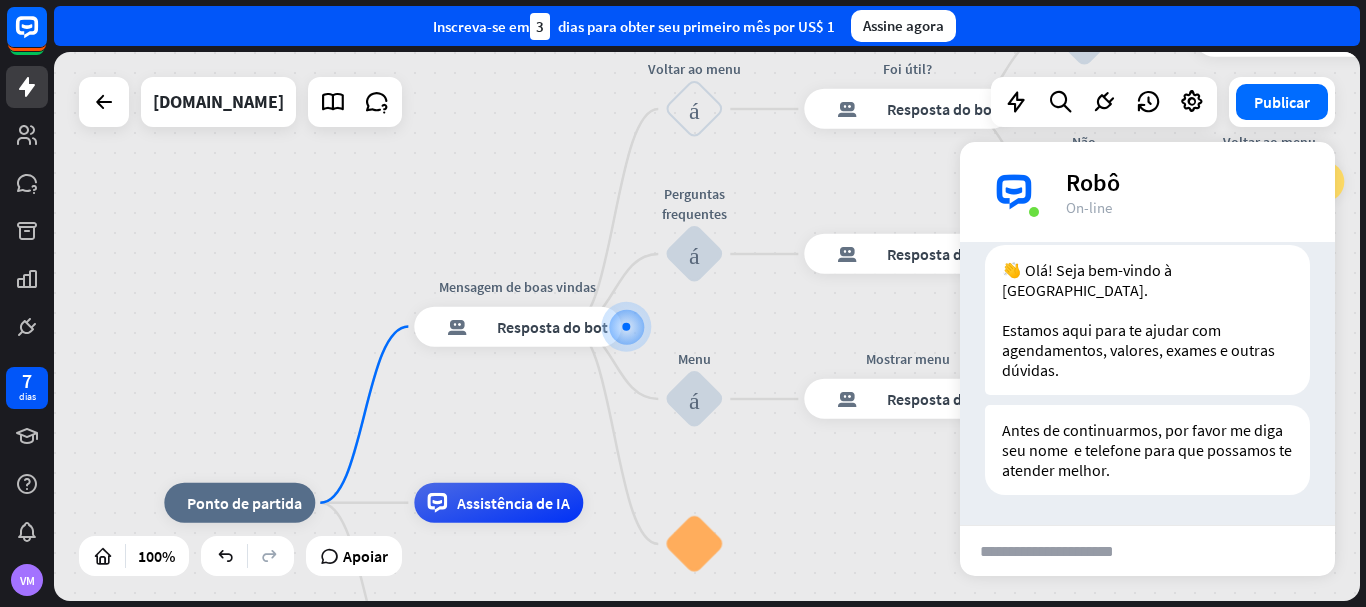 click at bounding box center [1061, 551] 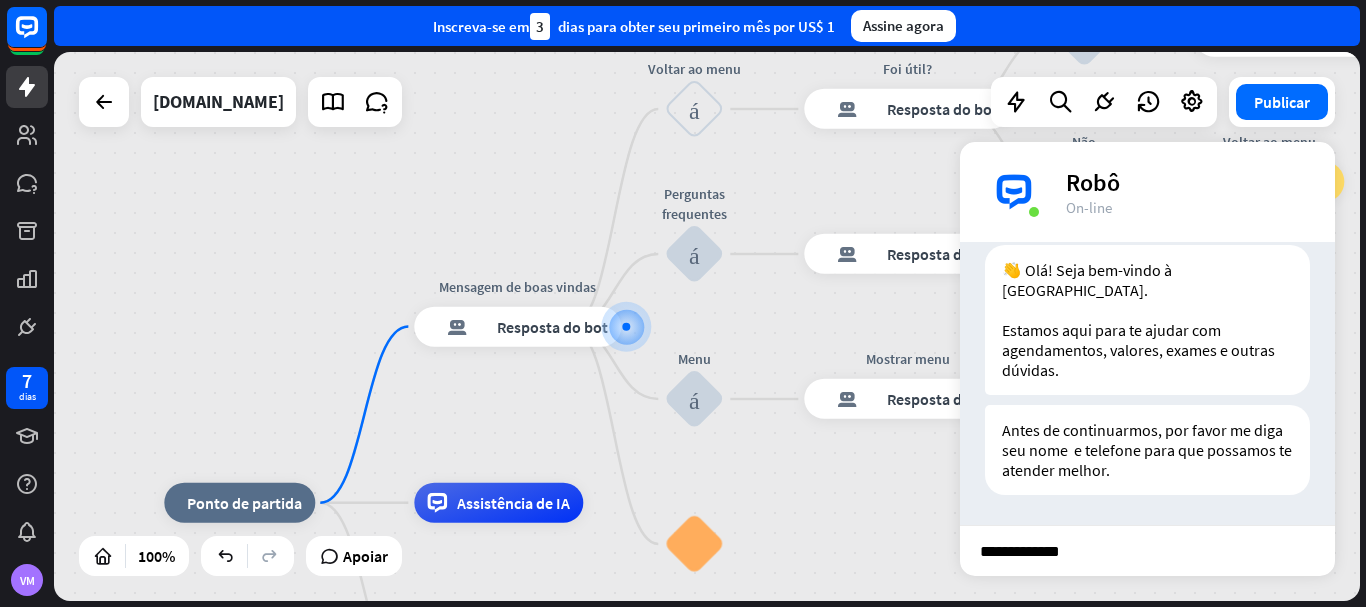 type on "**********" 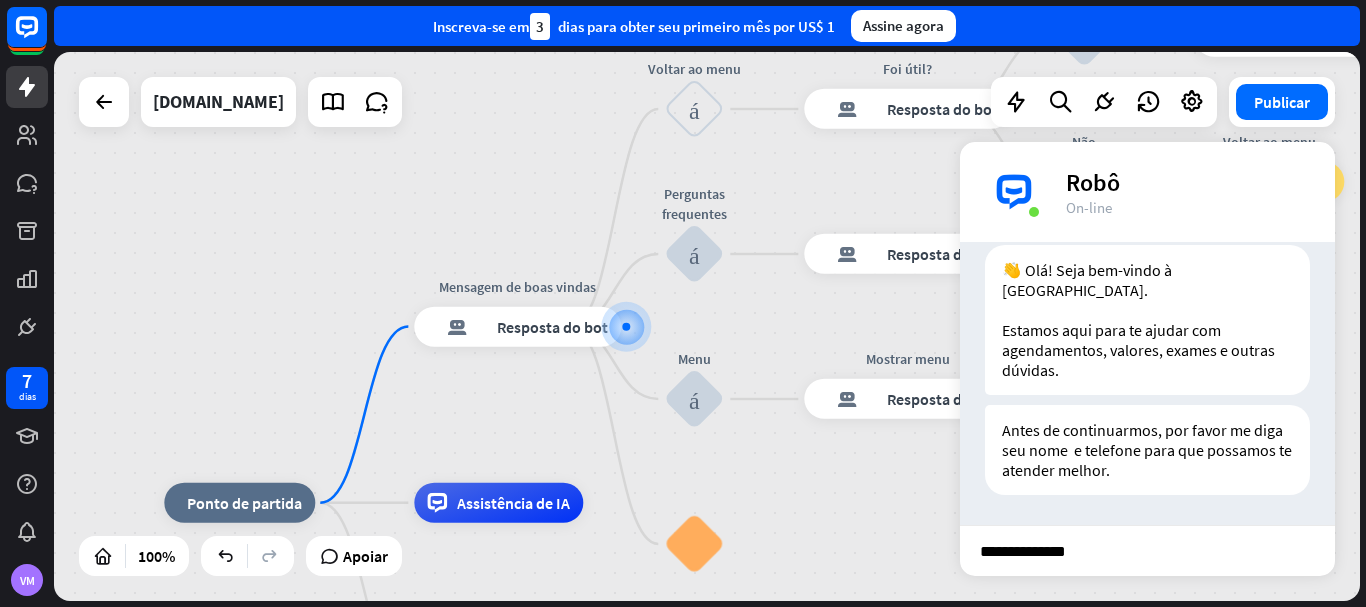 type 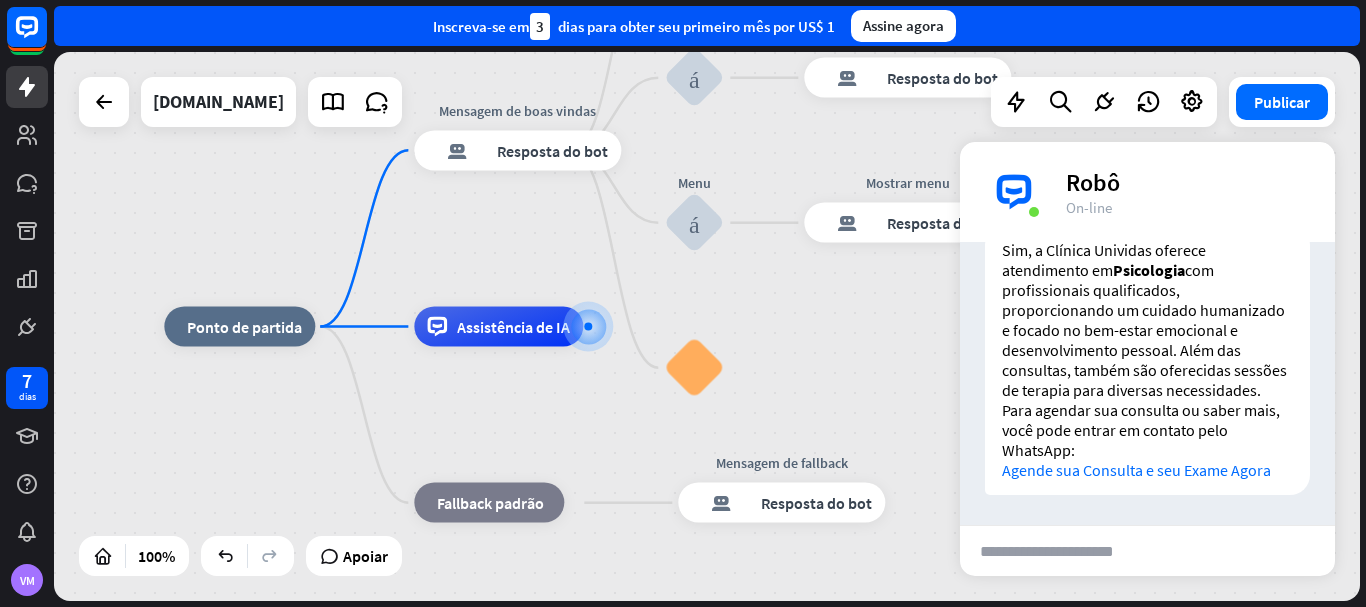 scroll, scrollTop: 491, scrollLeft: 0, axis: vertical 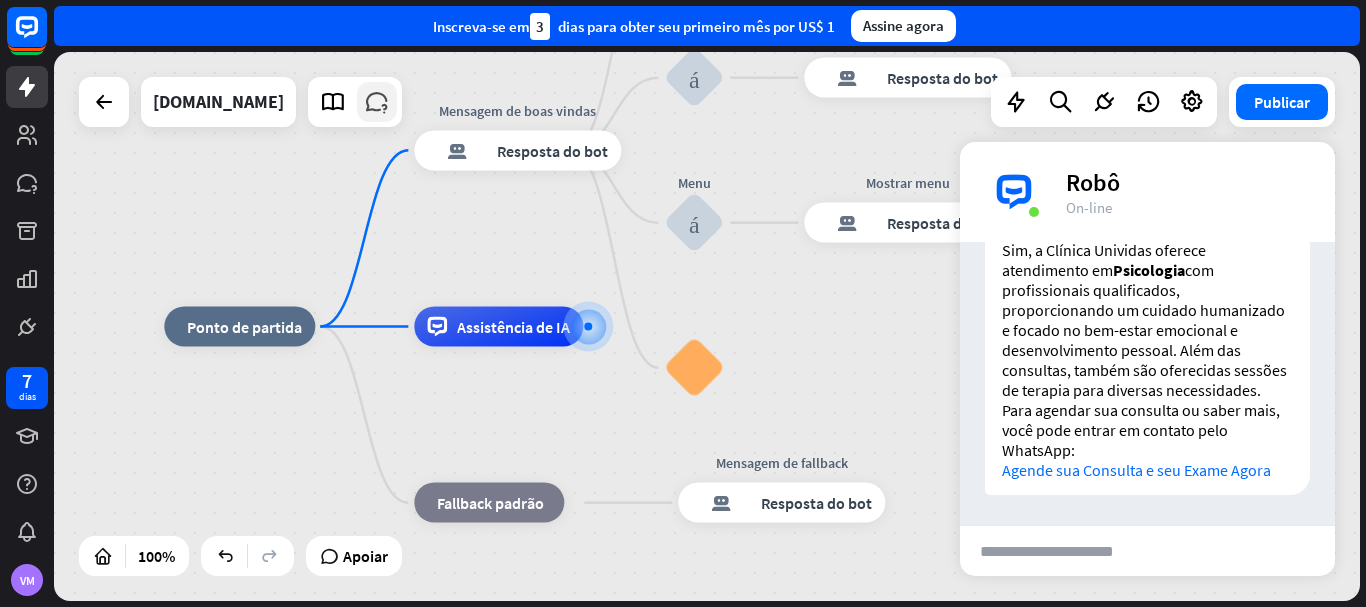 click at bounding box center [377, 102] 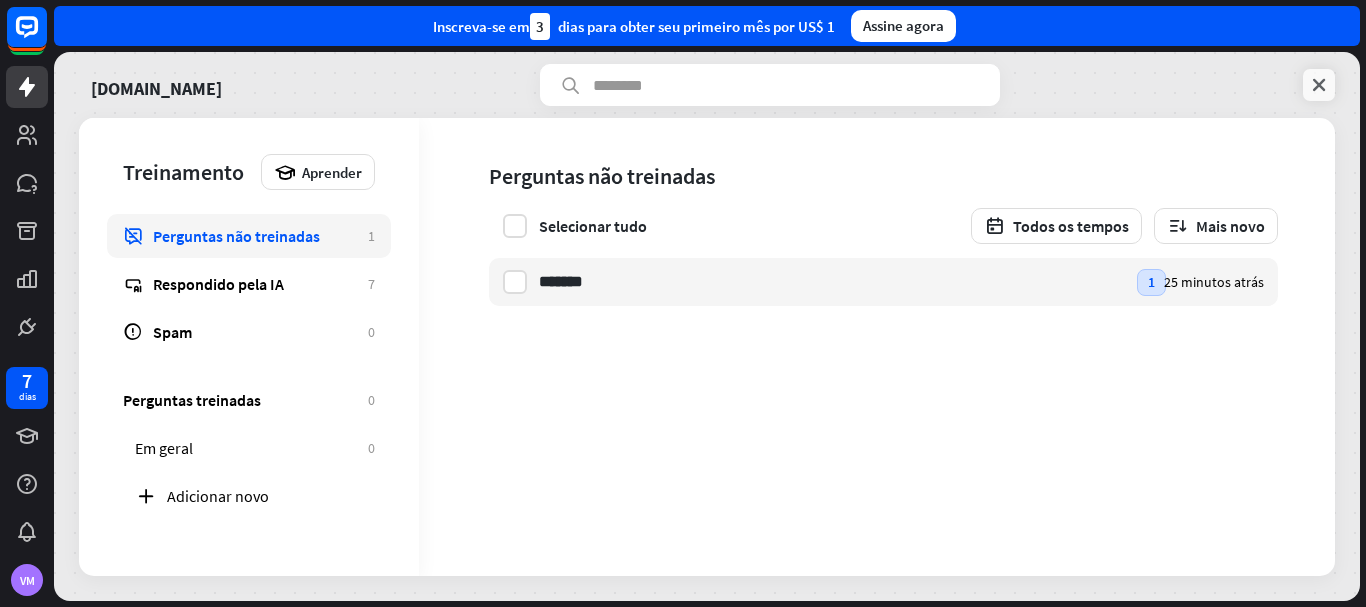 click at bounding box center [1319, 85] 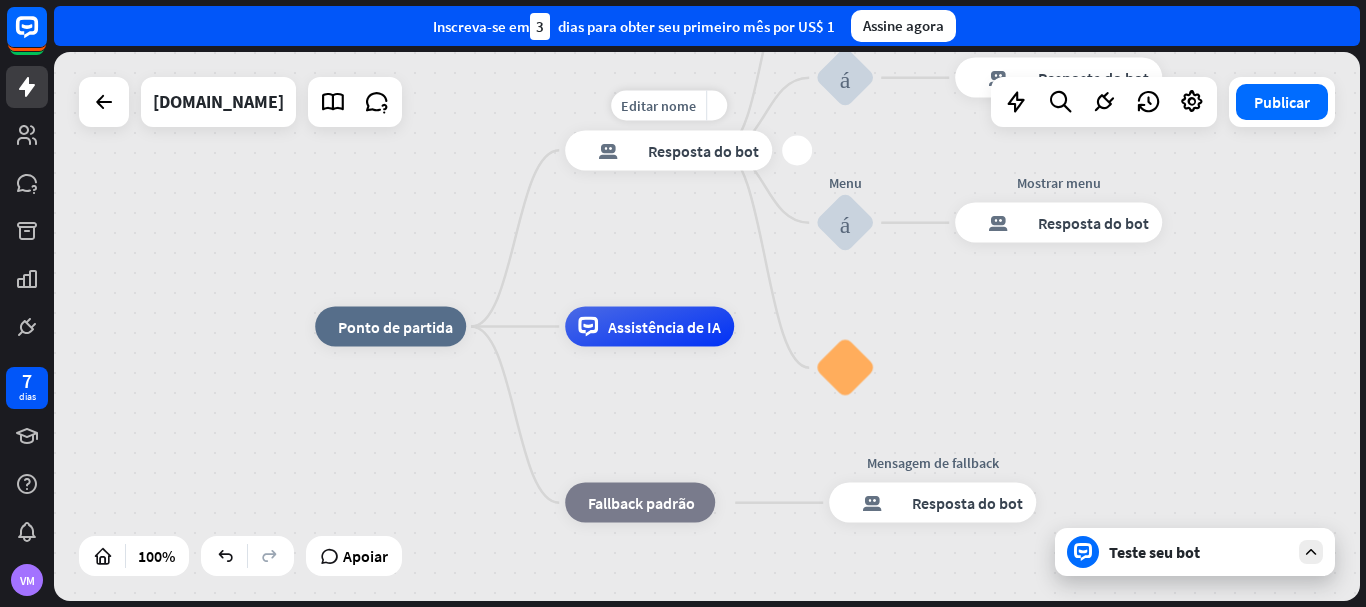 click on "resposta do bot de bloco   Resposta do bot" at bounding box center (668, 150) 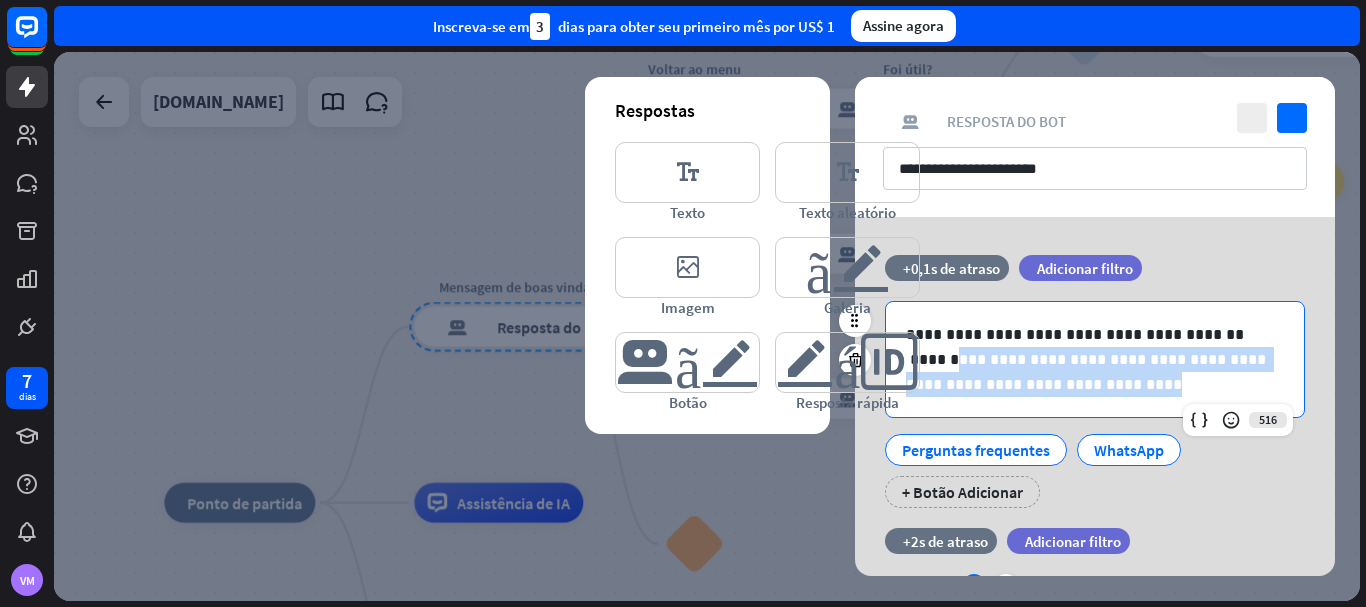 drag, startPoint x: 1158, startPoint y: 393, endPoint x: 954, endPoint y: 349, distance: 208.69116 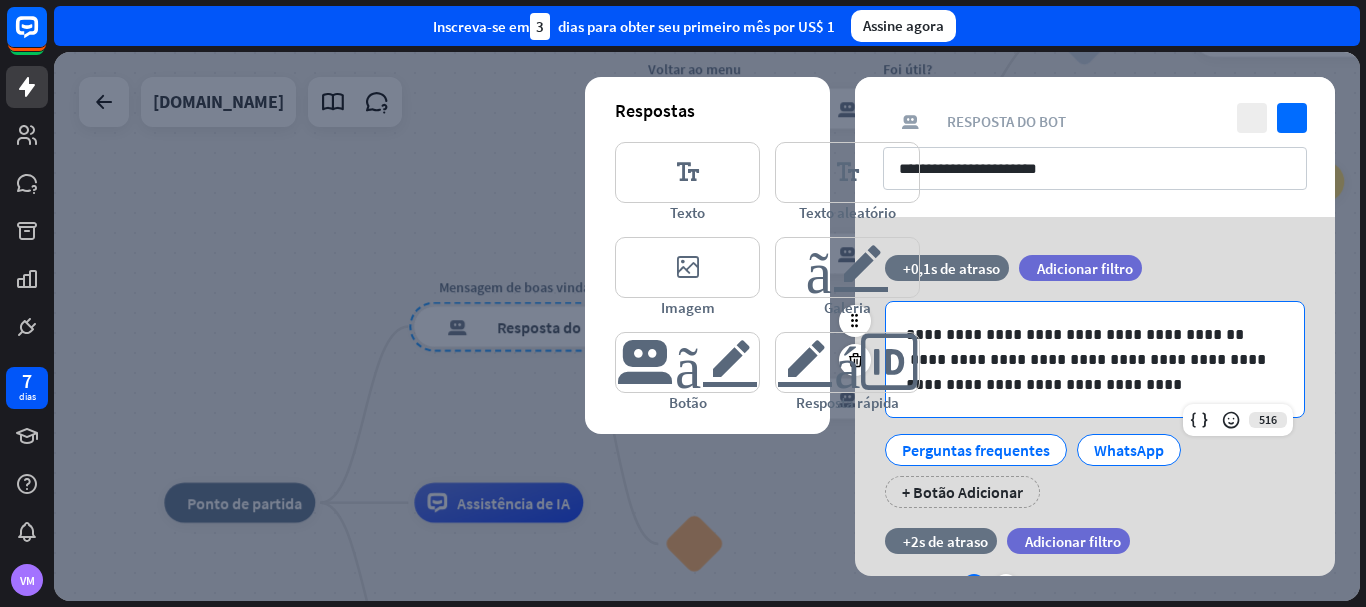 click on "Perguntas frequentes
WhatsApp
+ Botão Adicionar" at bounding box center (1090, 466) 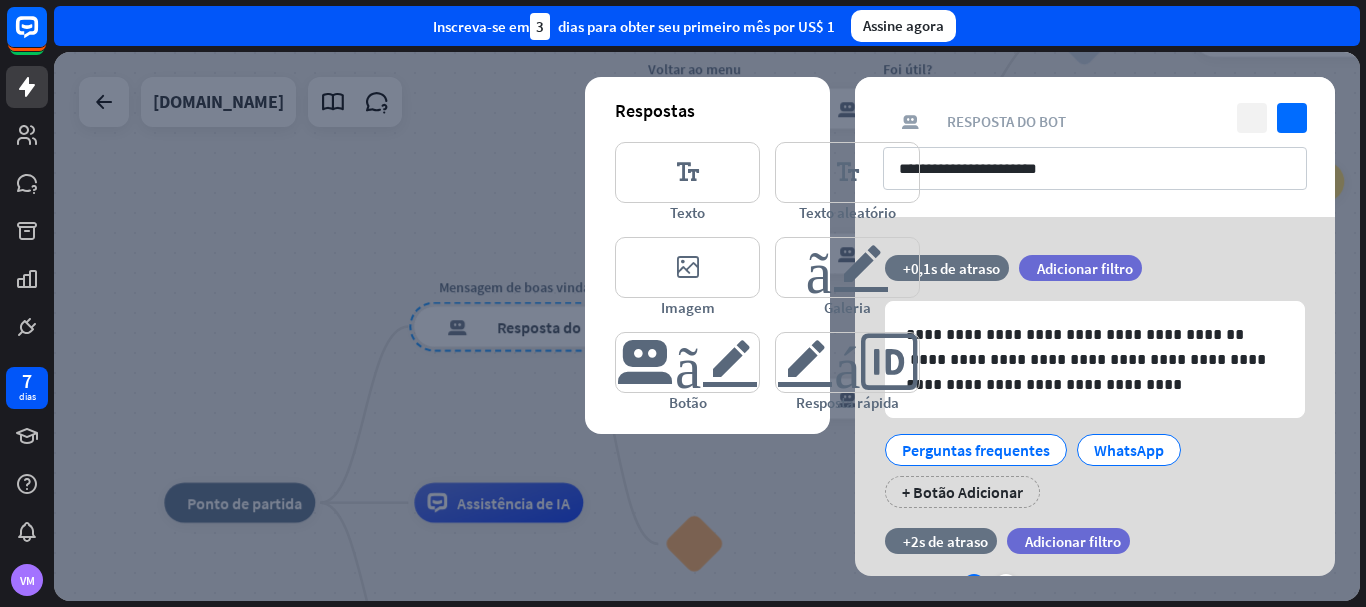 click on "fechar" at bounding box center [1252, 118] 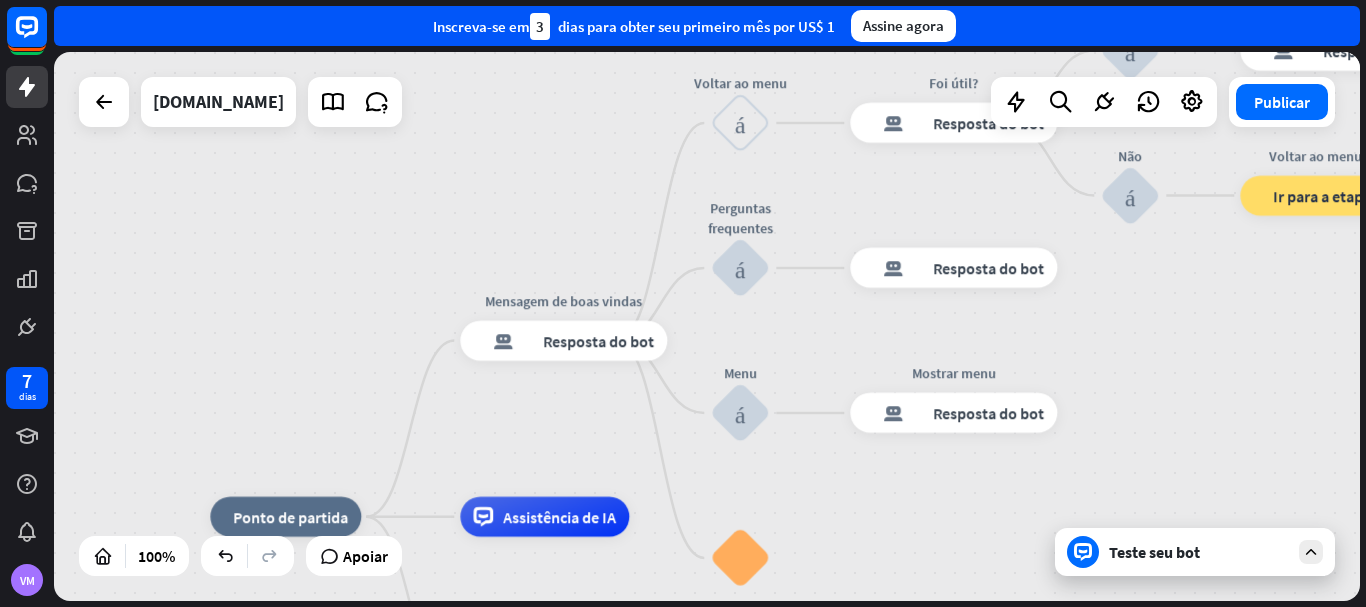 drag, startPoint x: 1135, startPoint y: 262, endPoint x: 1181, endPoint y: 276, distance: 48.08326 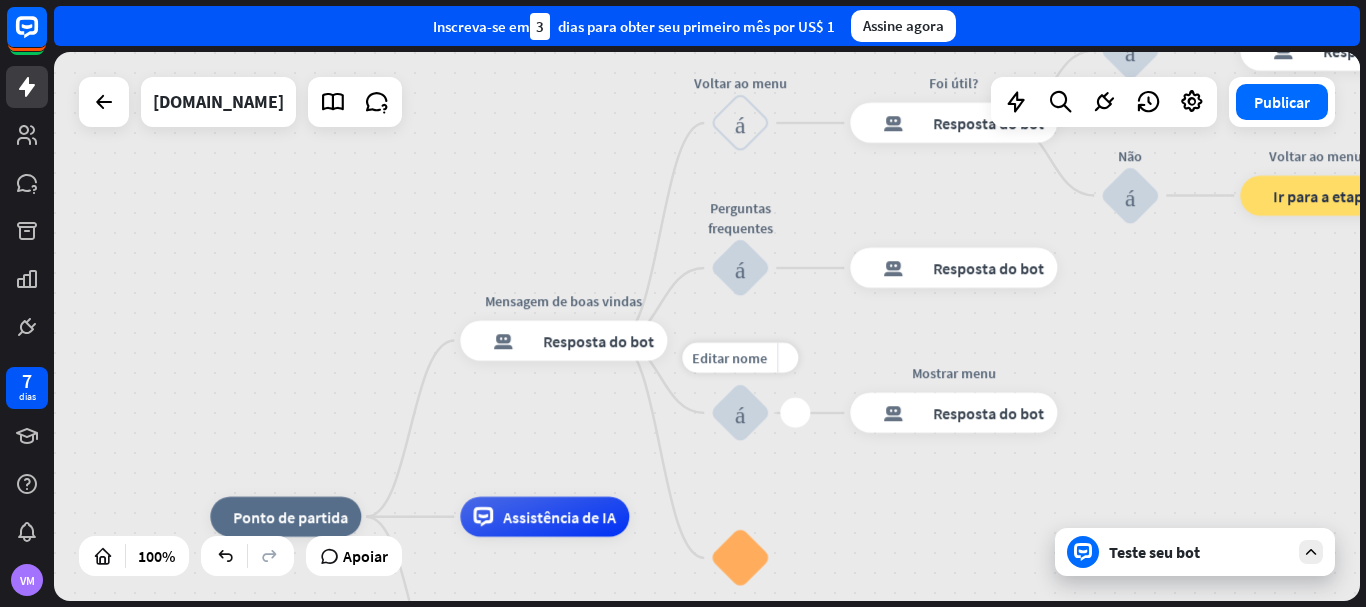 click on "bloco_entrada_do_usuário" at bounding box center [740, 412] 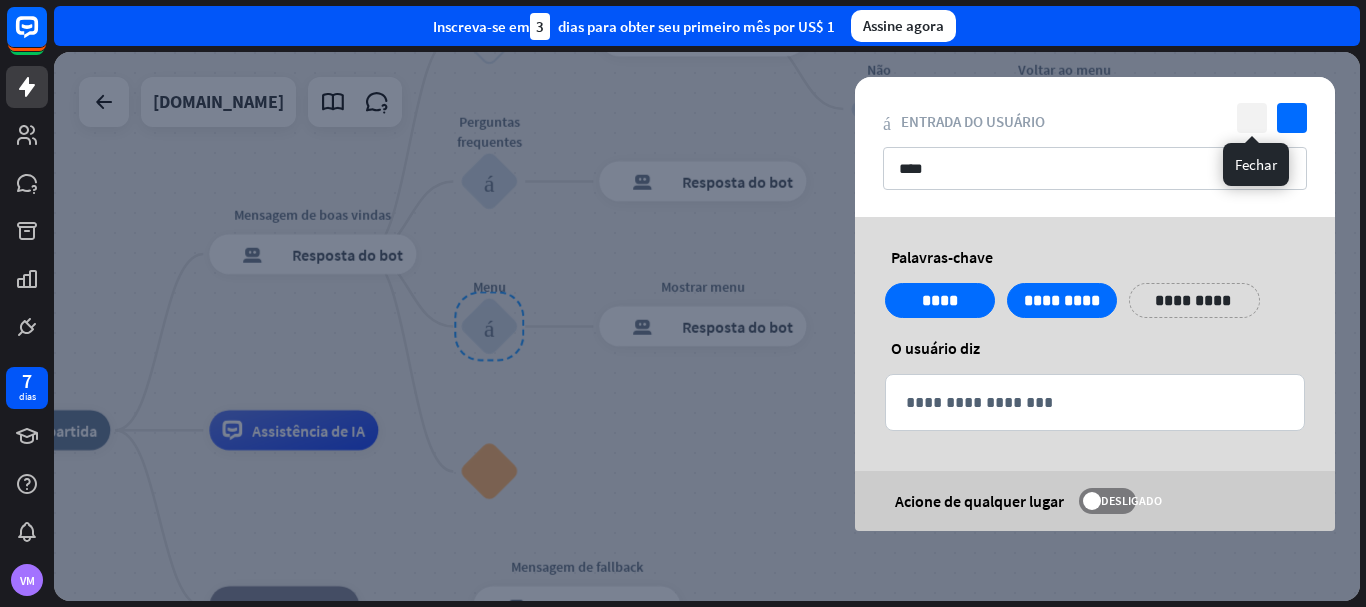 click on "fechar" at bounding box center [1252, 118] 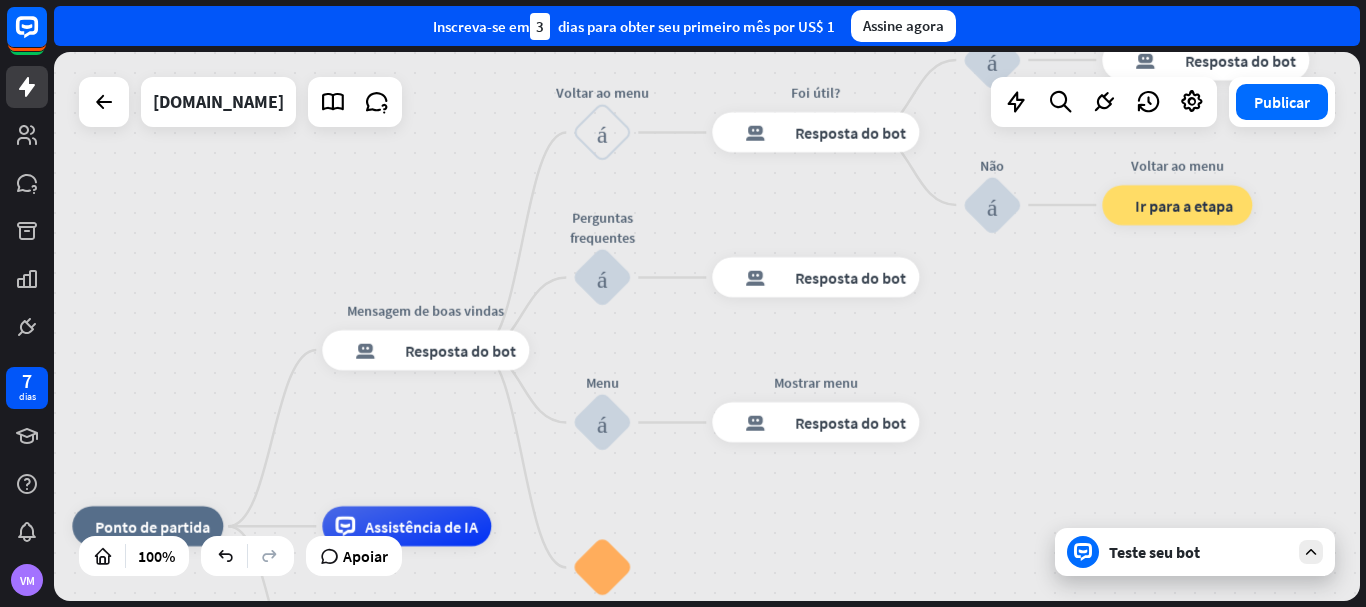drag, startPoint x: 739, startPoint y: 108, endPoint x: 852, endPoint y: 204, distance: 148.27339 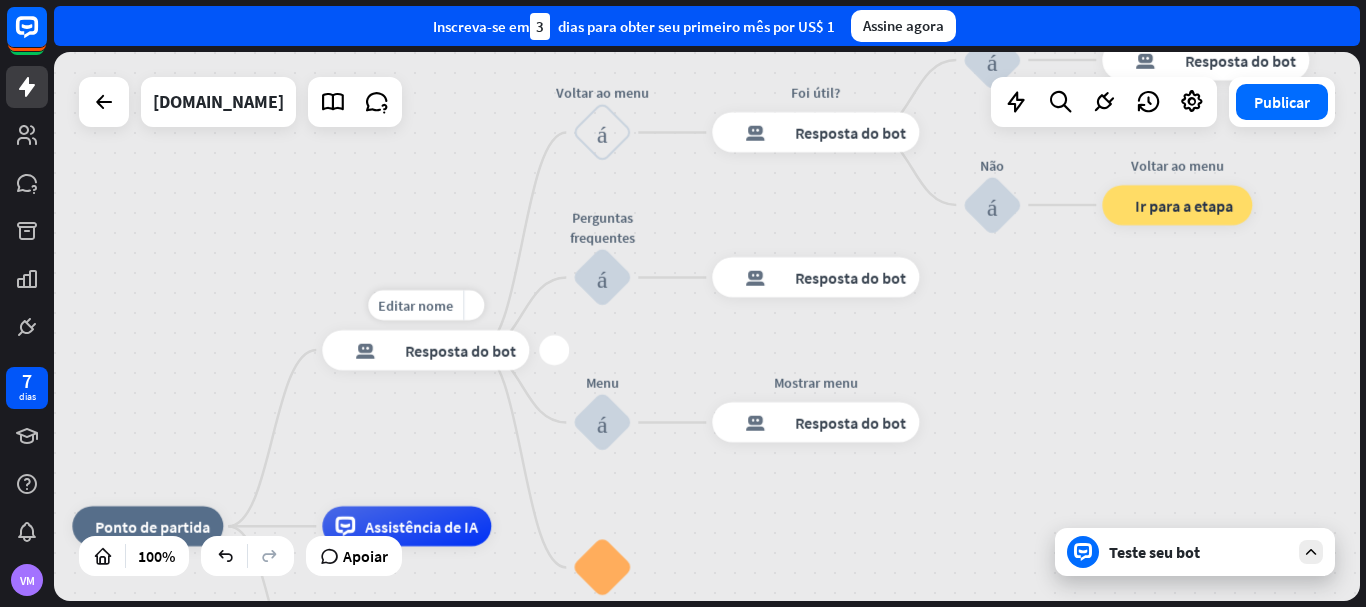 click on "mais" at bounding box center [554, 350] 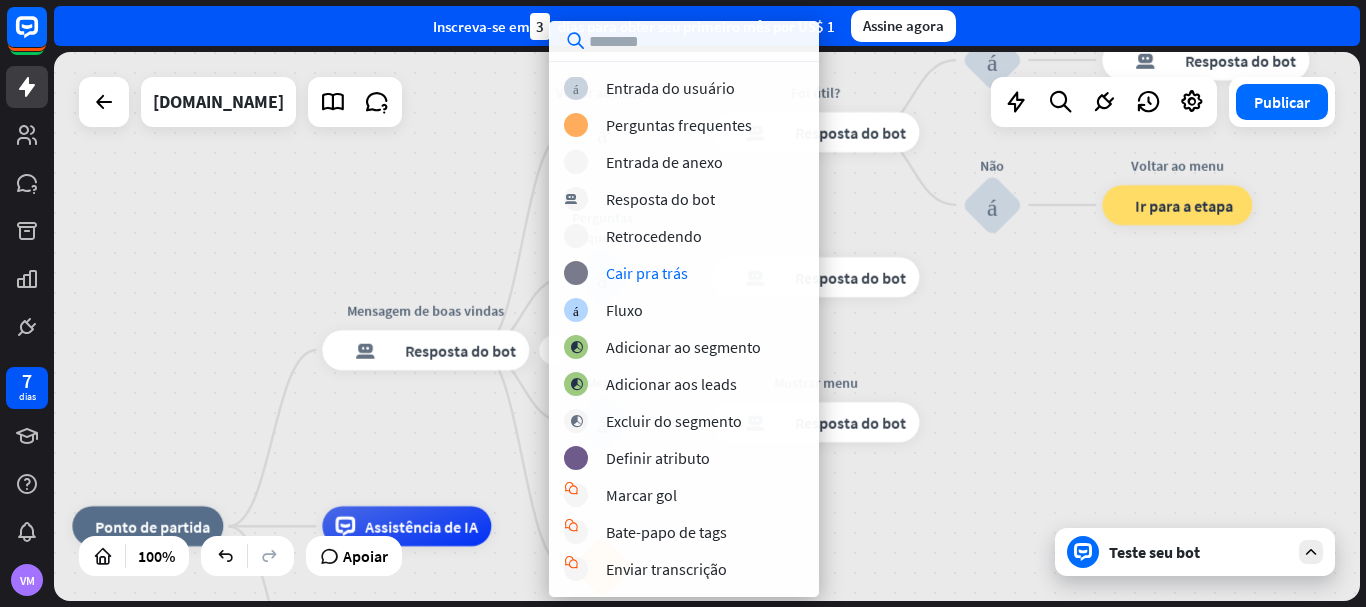 scroll, scrollTop: 0, scrollLeft: 0, axis: both 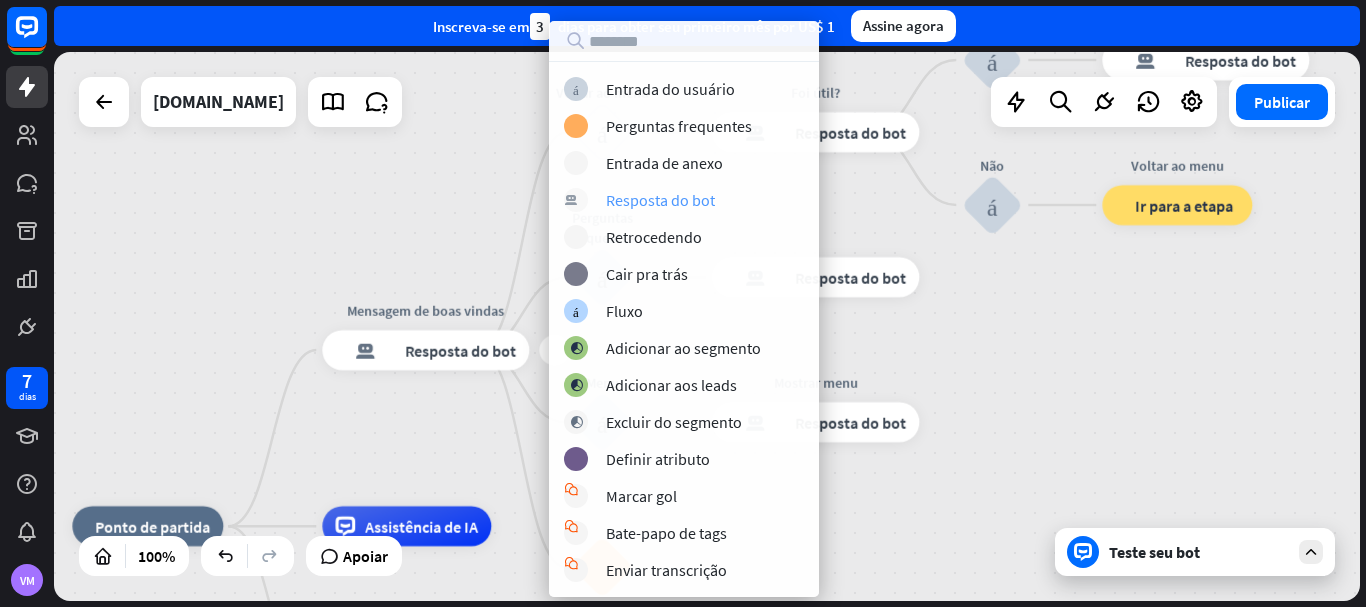 click on "Resposta do bot" at bounding box center (660, 200) 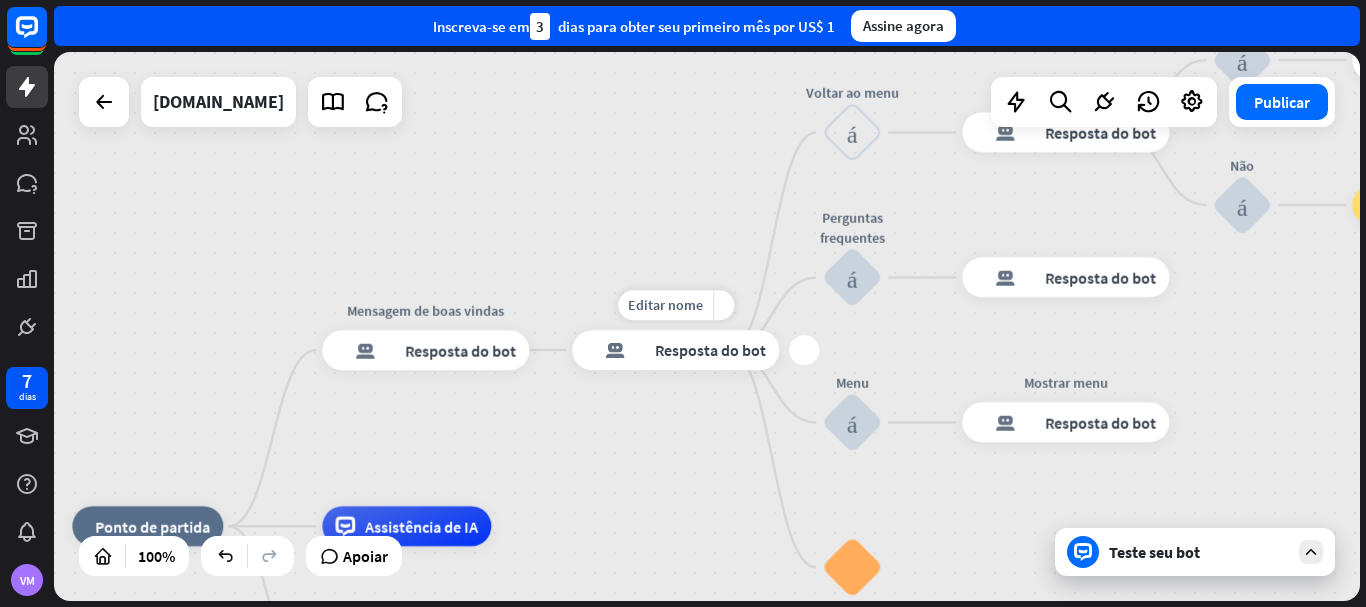 click on "Resposta do bot" at bounding box center (710, 350) 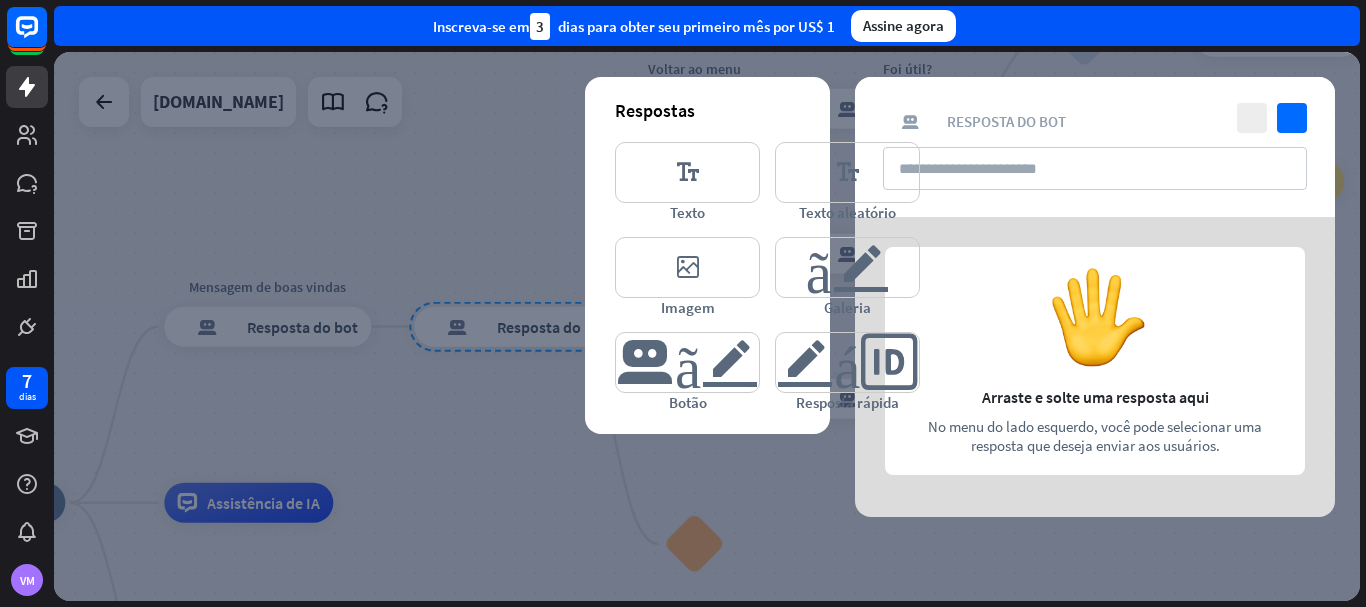 click at bounding box center (1095, 367) 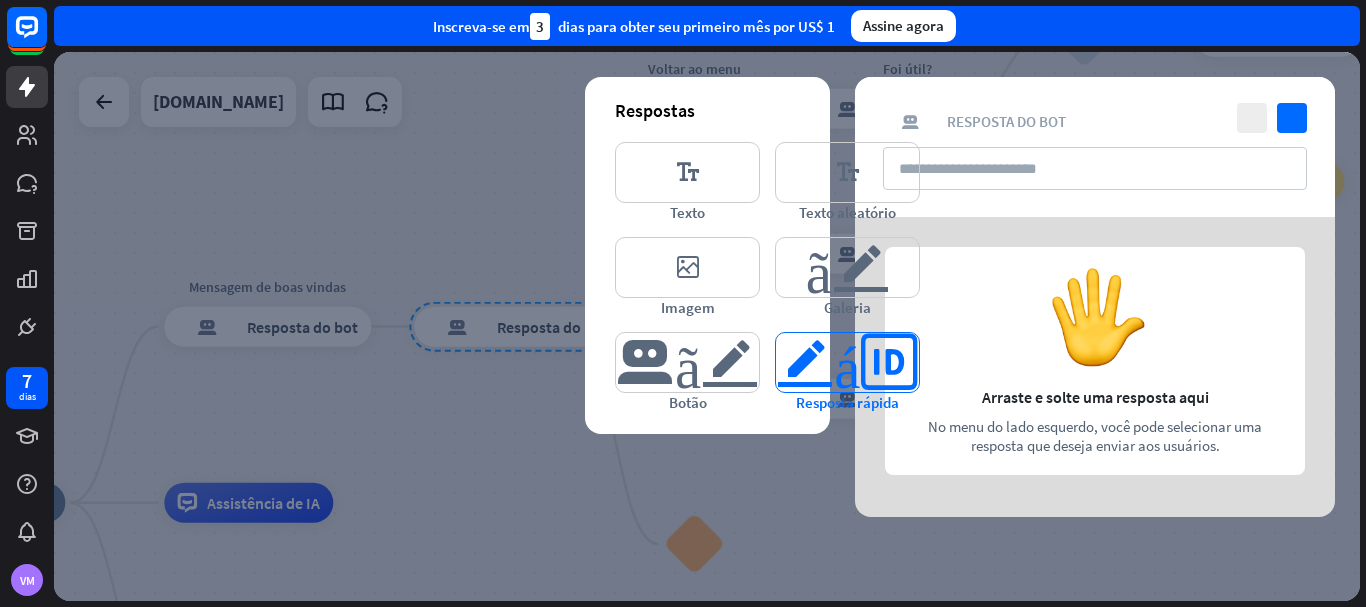 type 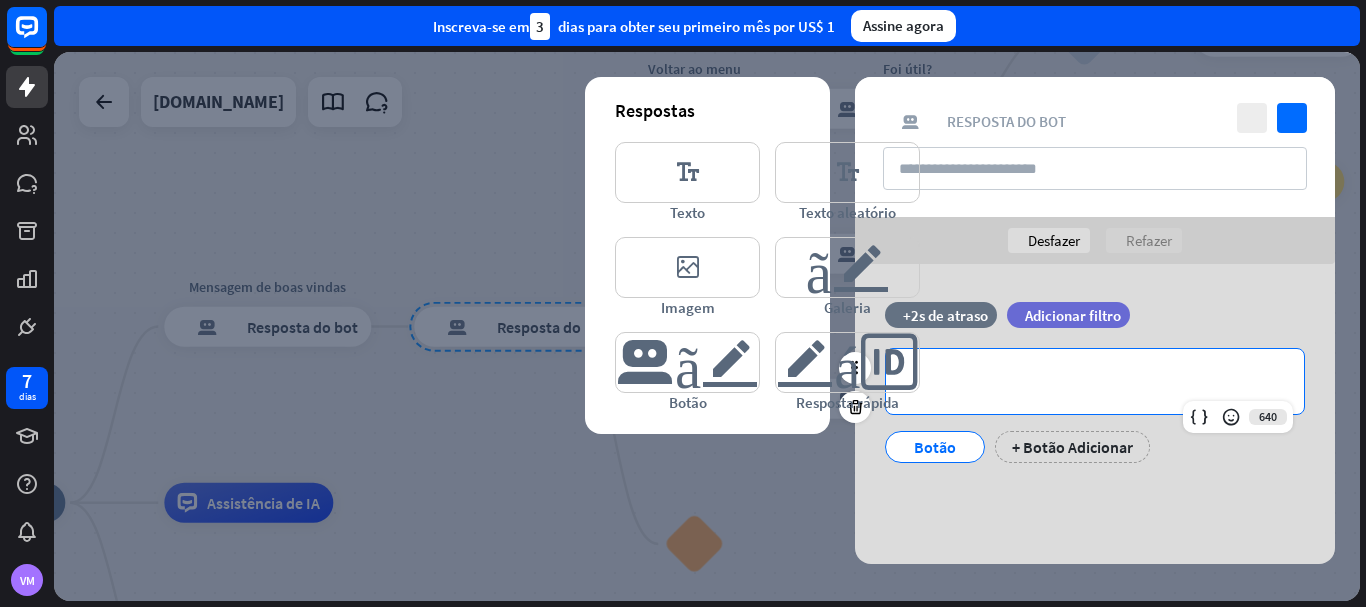 click on "**********" at bounding box center [1095, 381] 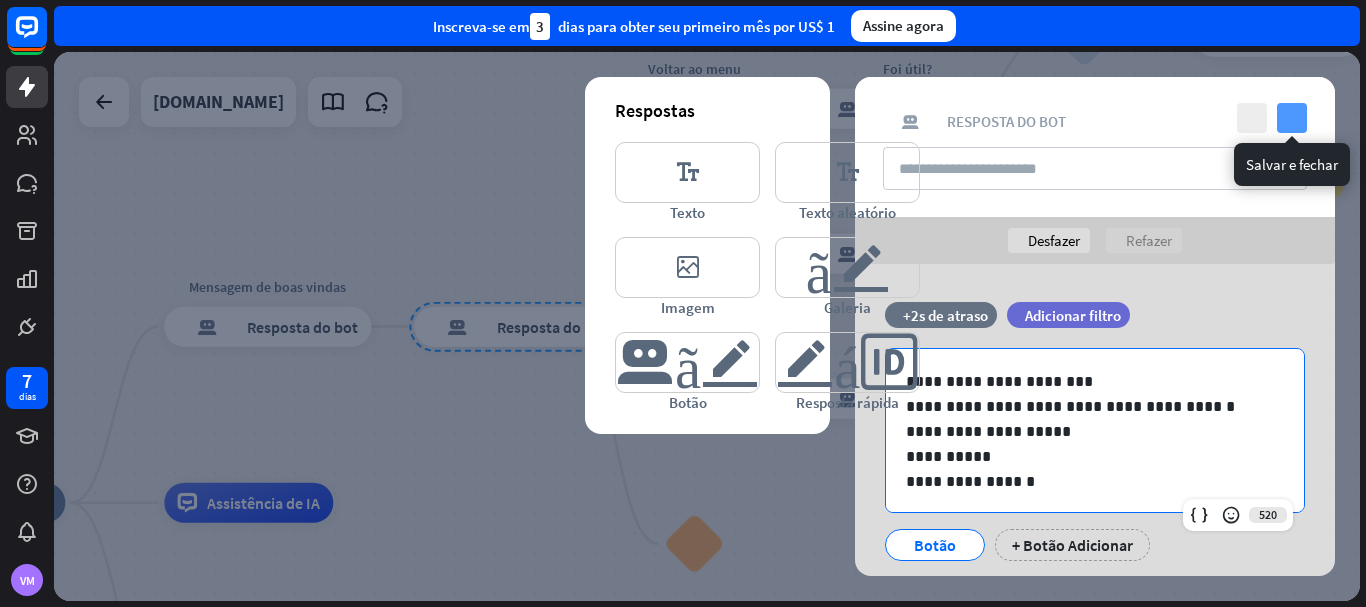 click on "verificar" at bounding box center [1292, 118] 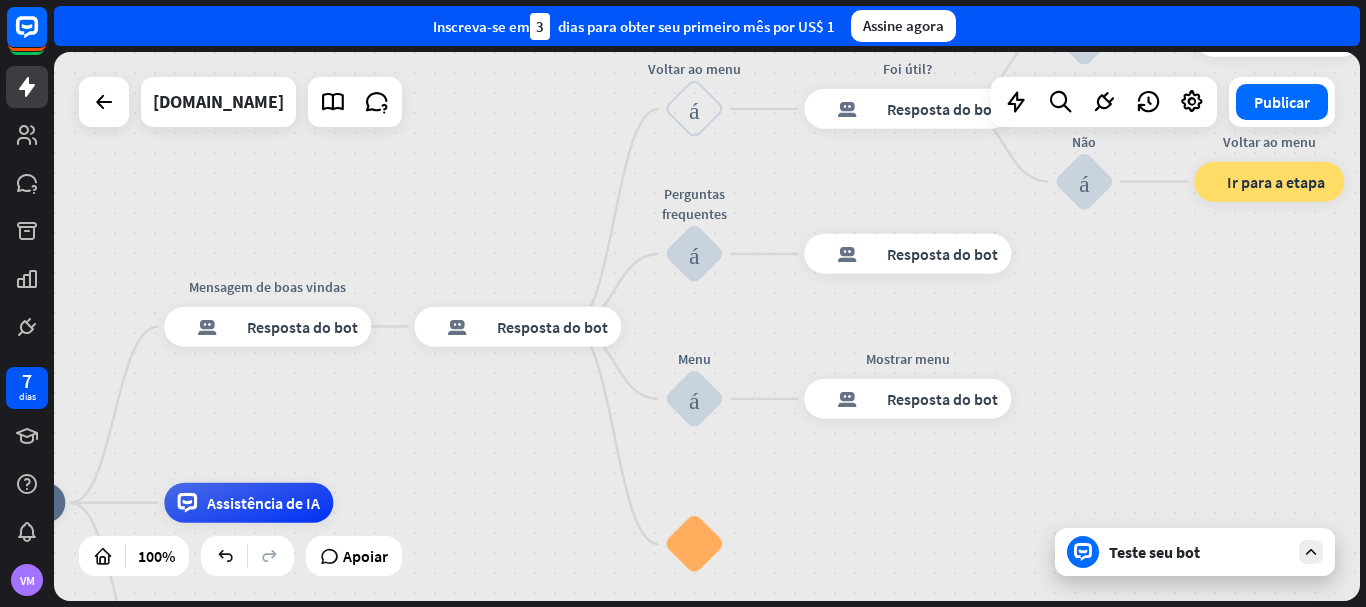 click on "Teste seu bot" at bounding box center (1154, 552) 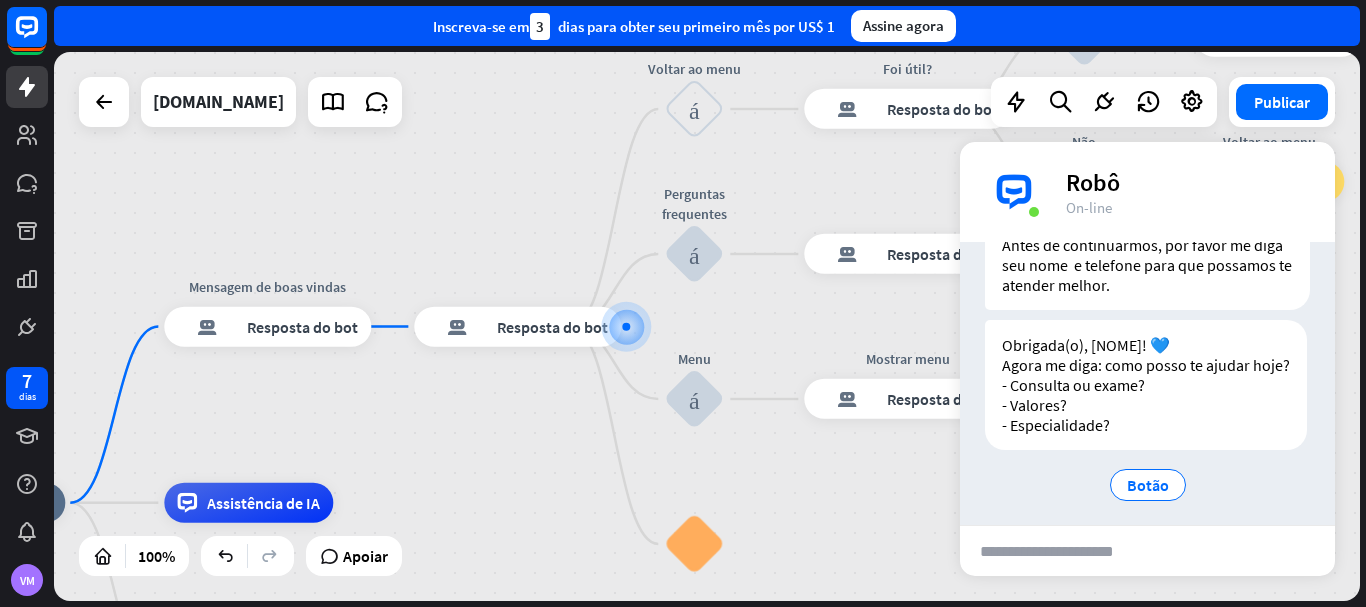scroll, scrollTop: 270, scrollLeft: 0, axis: vertical 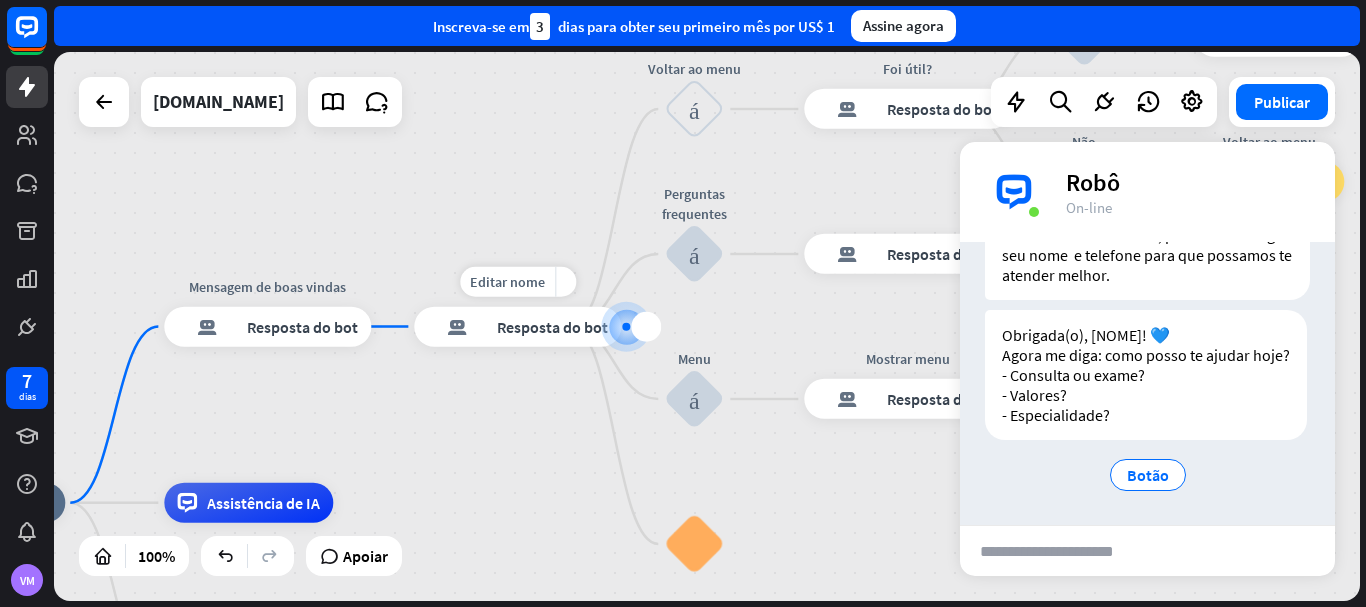 click on "Editar nome   mais_amarelo         mais     resposta do bot de bloco   Resposta do bot" at bounding box center (517, 327) 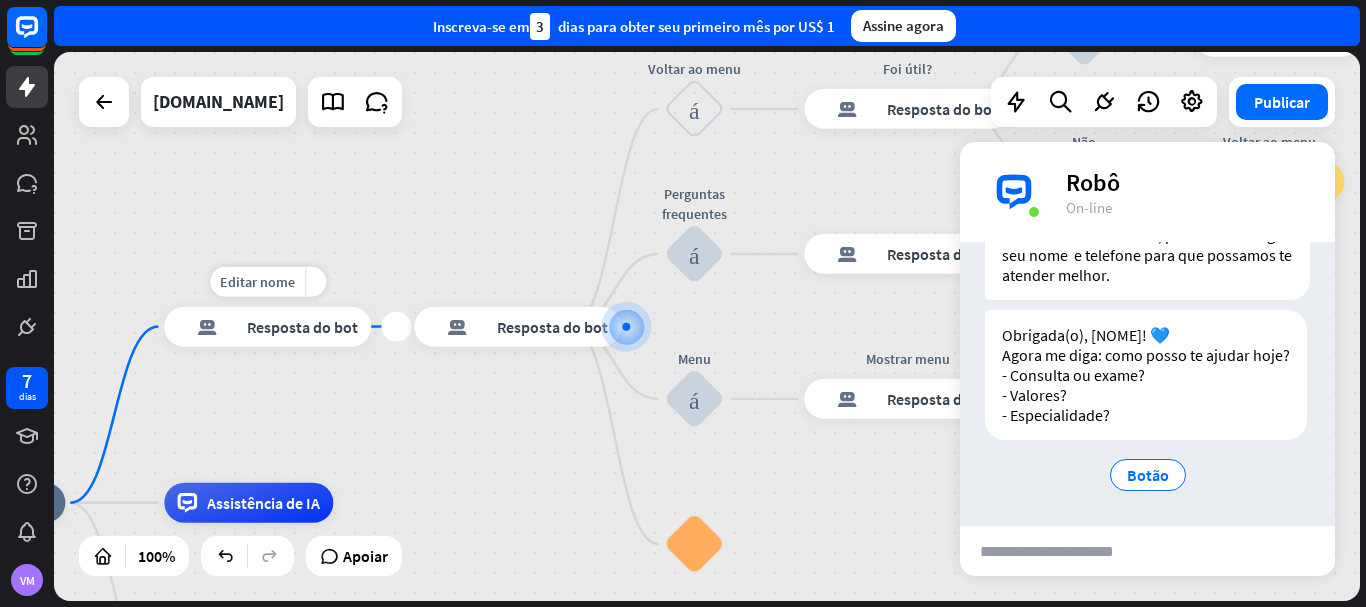 click on "resposta do bot de bloco   Resposta do bot" at bounding box center [267, 327] 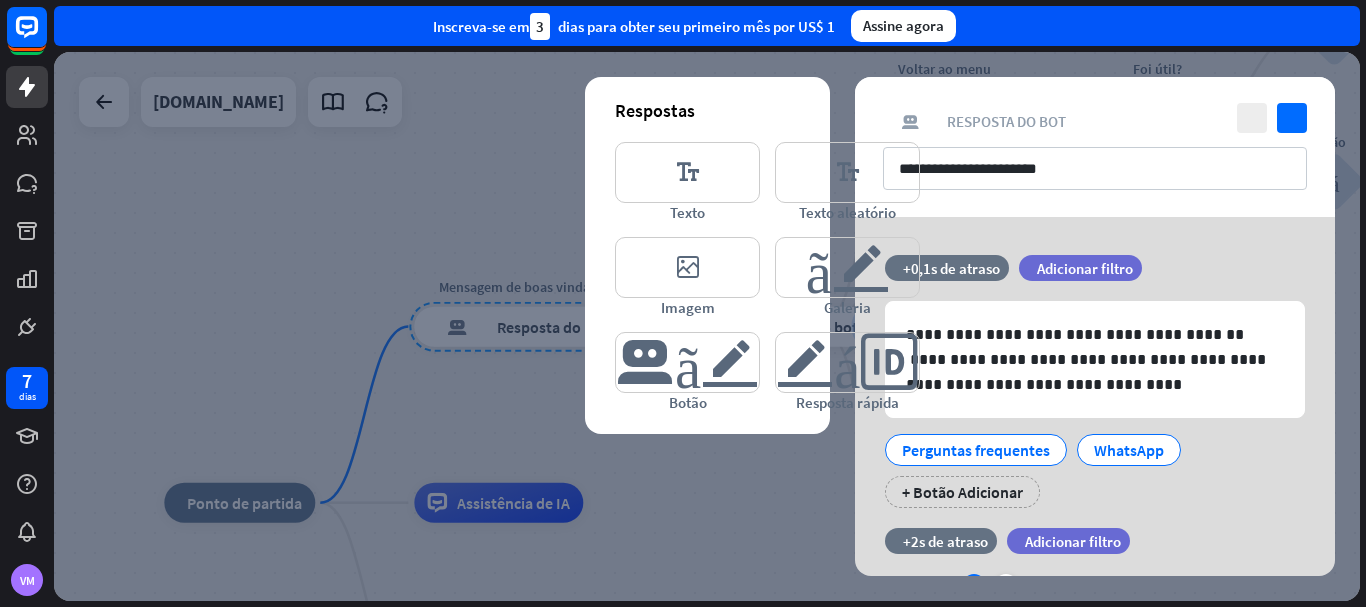 click at bounding box center [707, 326] 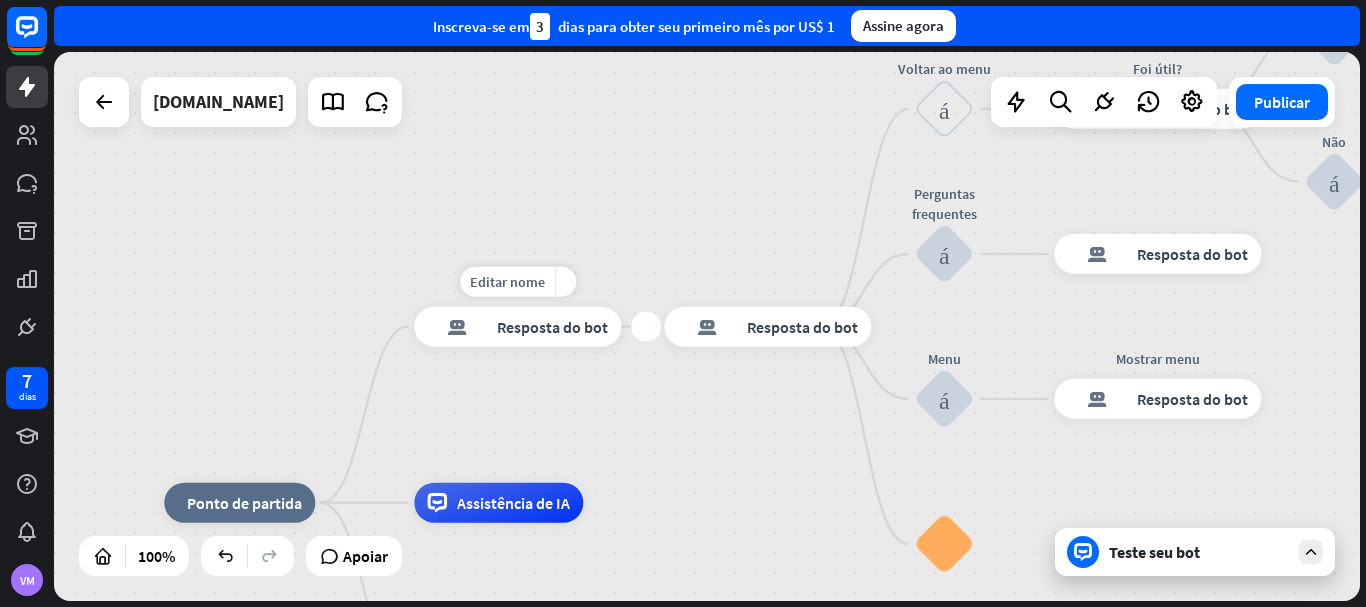 click on "resposta do bot de bloco   Resposta do bot" at bounding box center (517, 327) 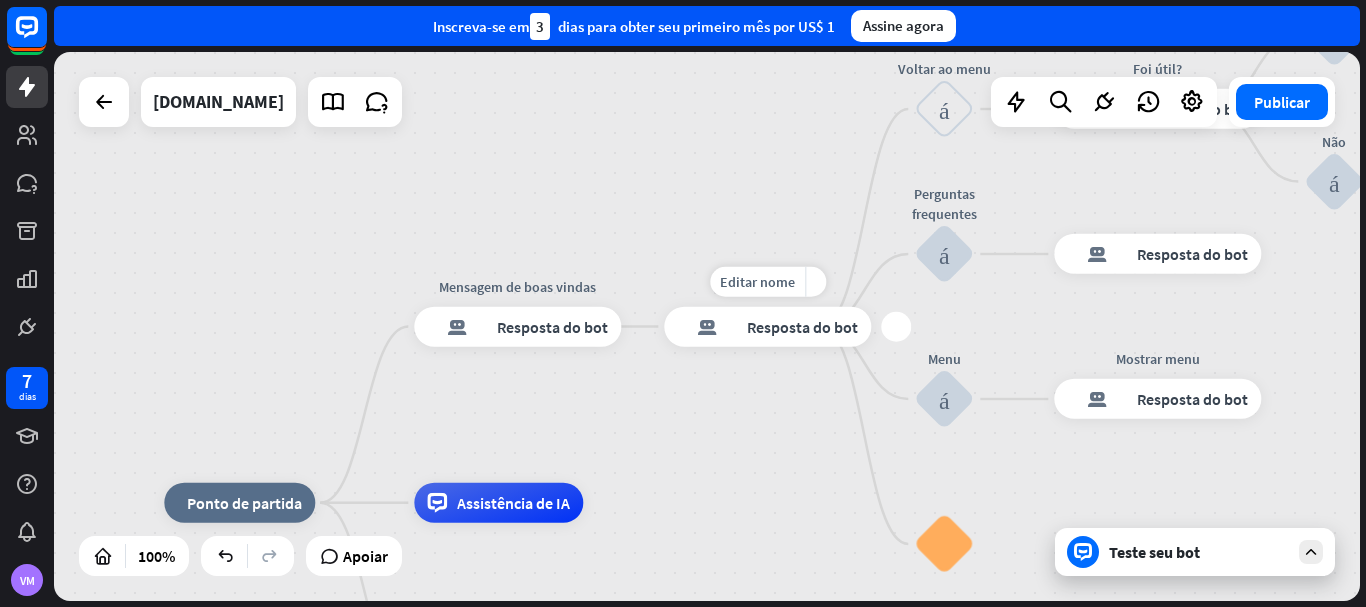 click on "Resposta do bot" at bounding box center [802, 327] 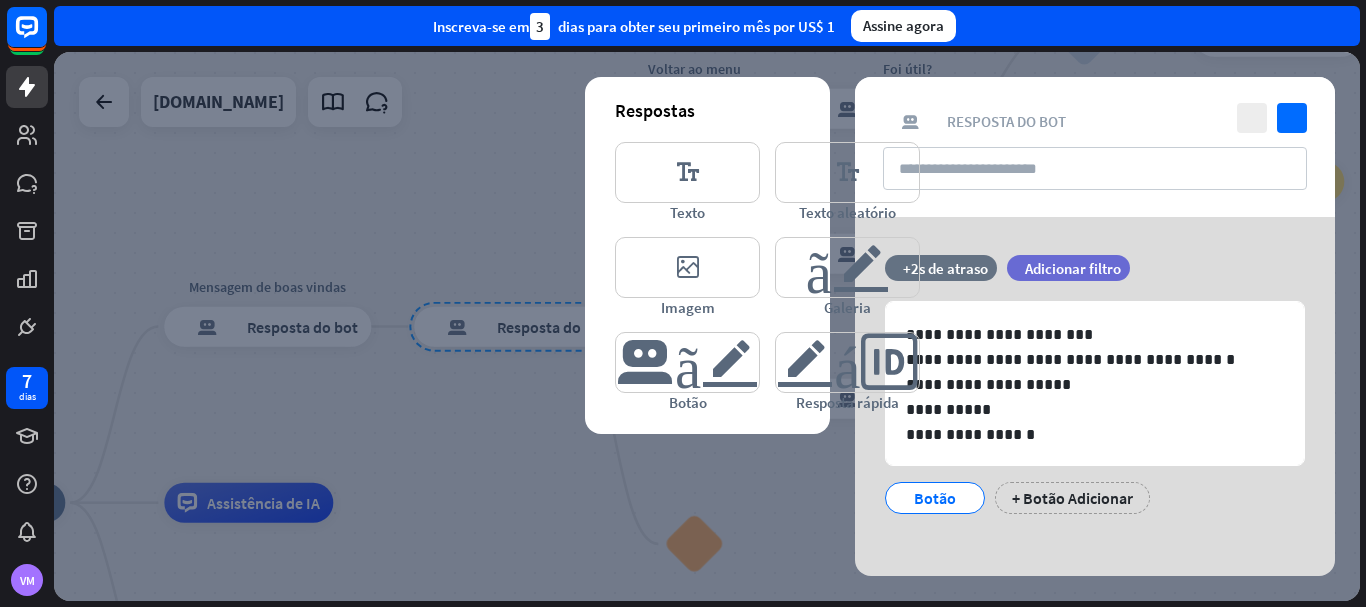 click at bounding box center (707, 326) 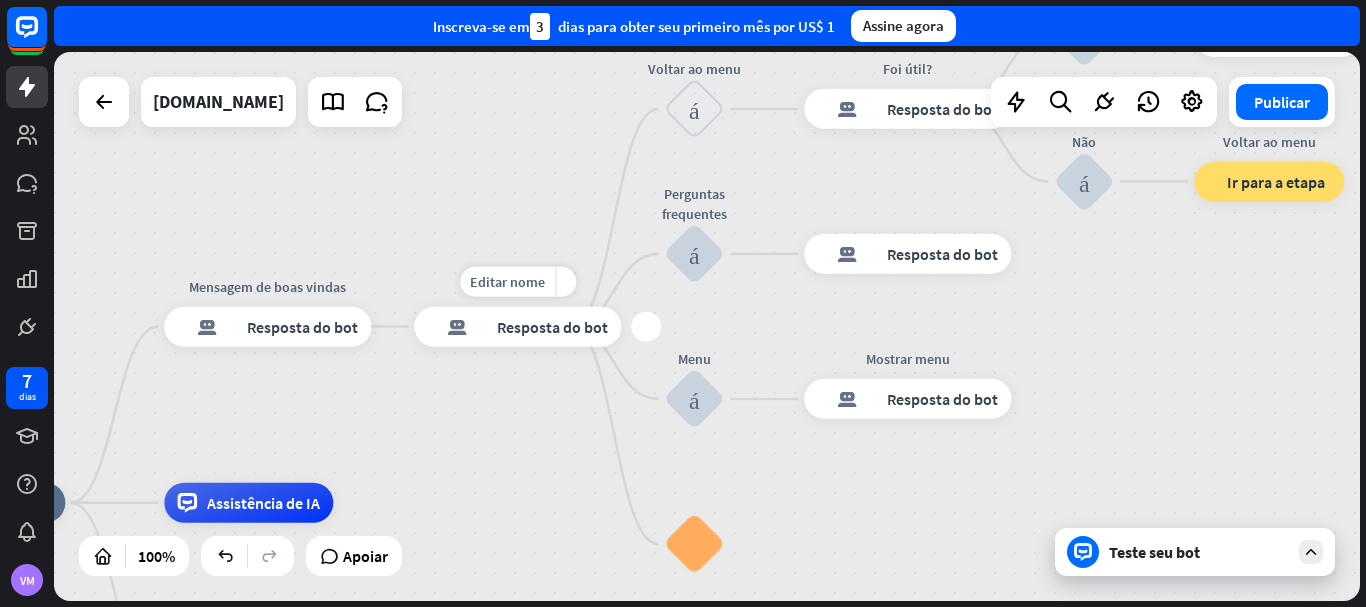 drag, startPoint x: 549, startPoint y: 327, endPoint x: 537, endPoint y: 386, distance: 60.207973 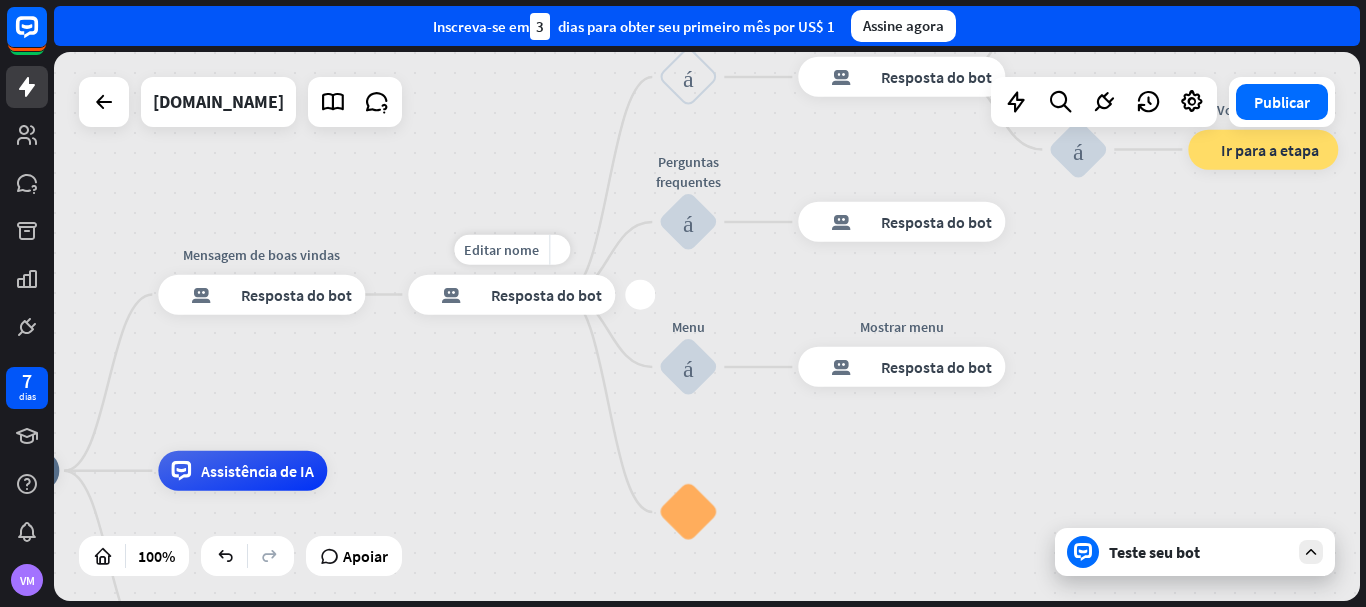 drag, startPoint x: 529, startPoint y: 303, endPoint x: 523, endPoint y: 271, distance: 32.55764 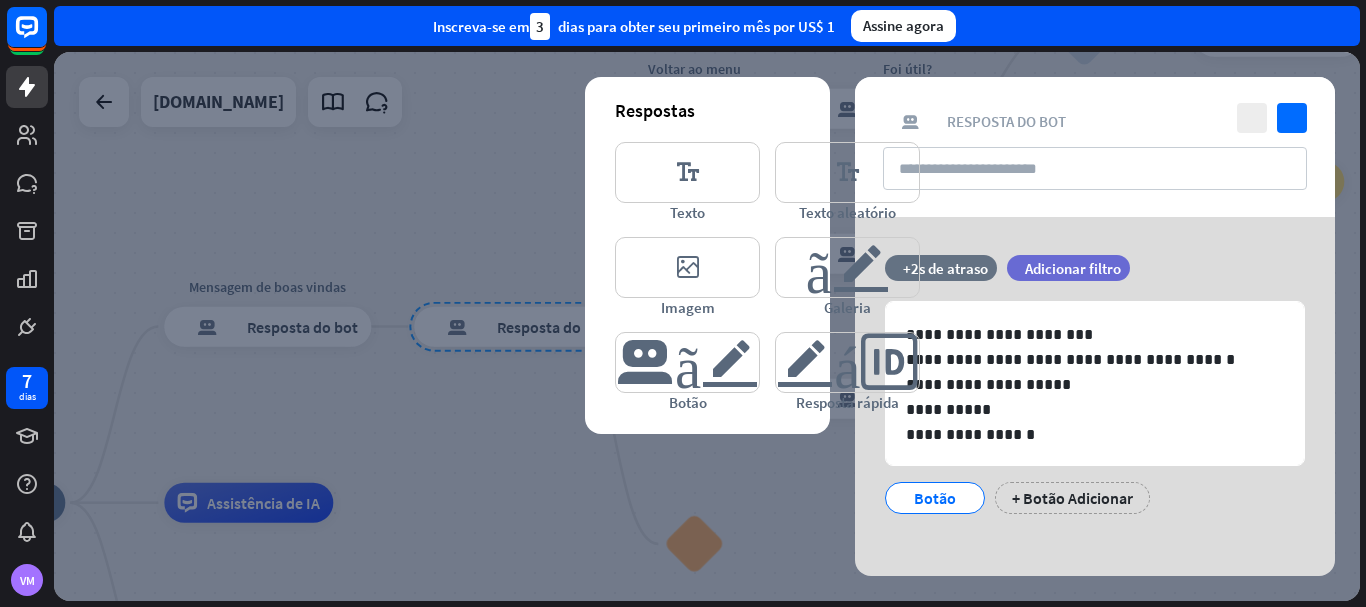click at bounding box center [707, 326] 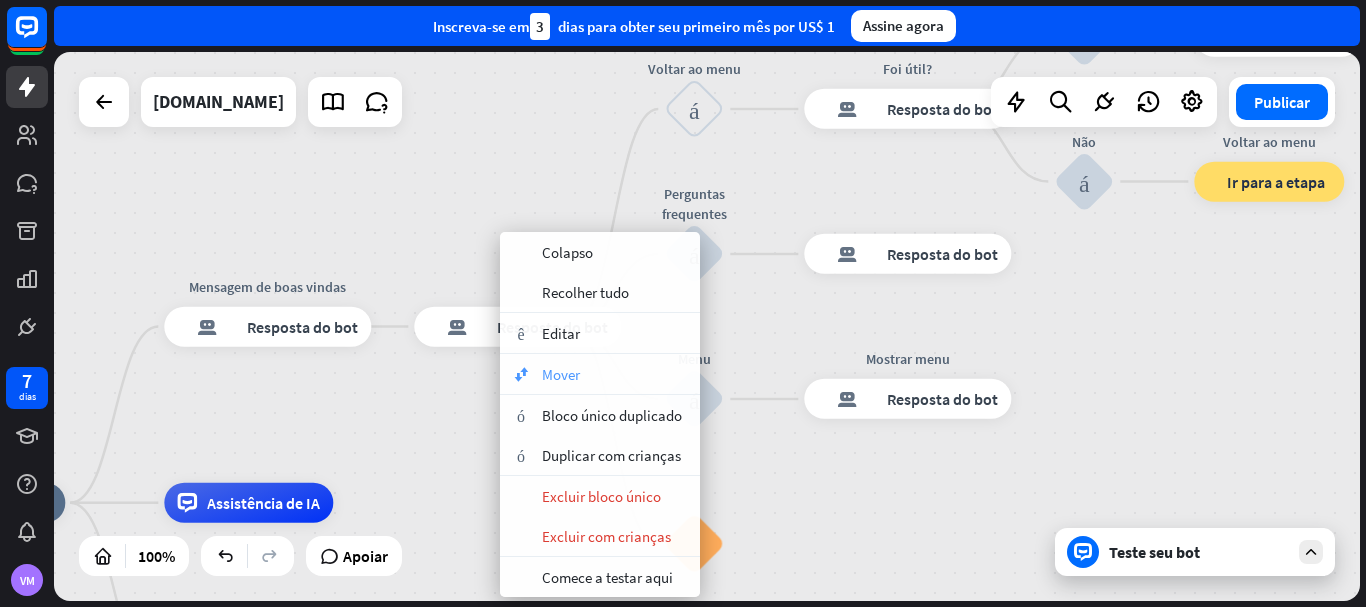 click on "mover_bloco   Mover" at bounding box center (600, 374) 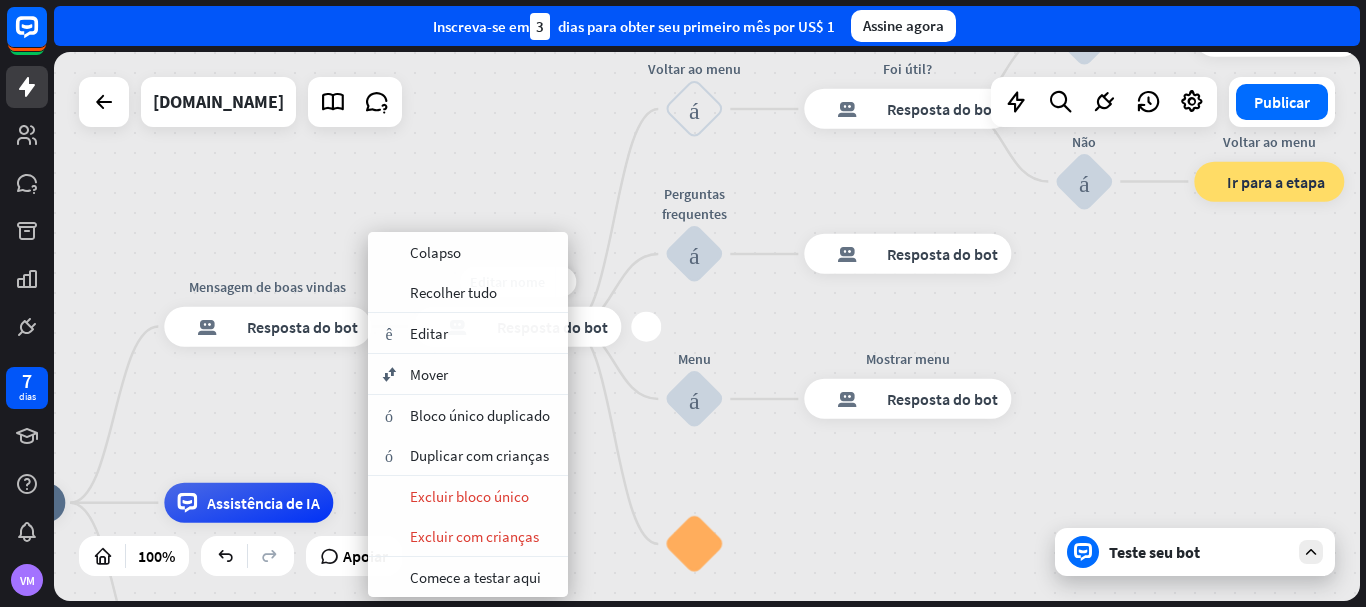 click on "Editar nome   mais_amarelo         mais     resposta do bot de bloco   Resposta do bot" at bounding box center [517, 327] 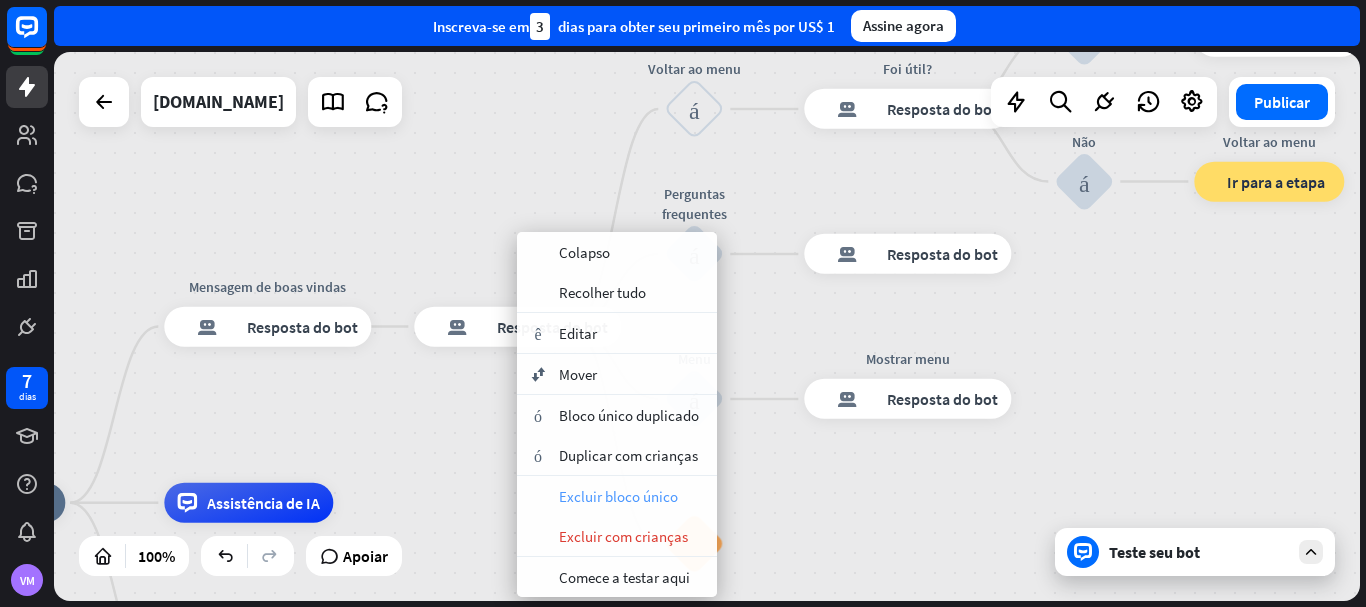 click on "Excluir bloco único" at bounding box center [618, 496] 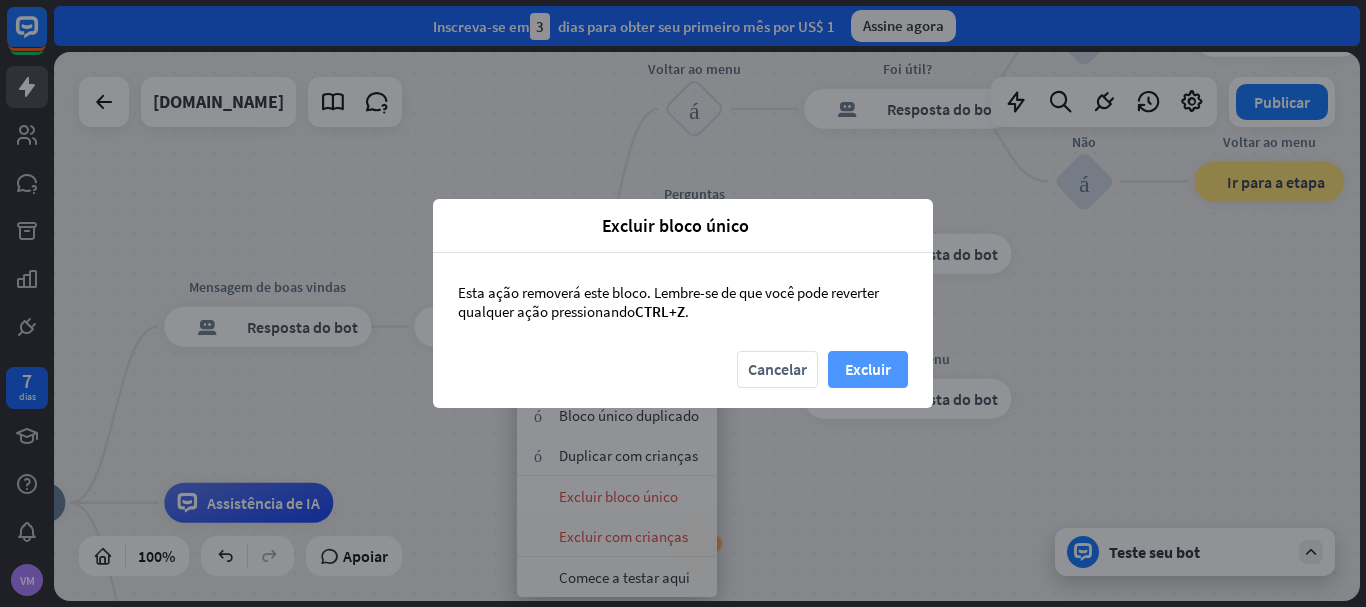 click on "Excluir" at bounding box center (868, 369) 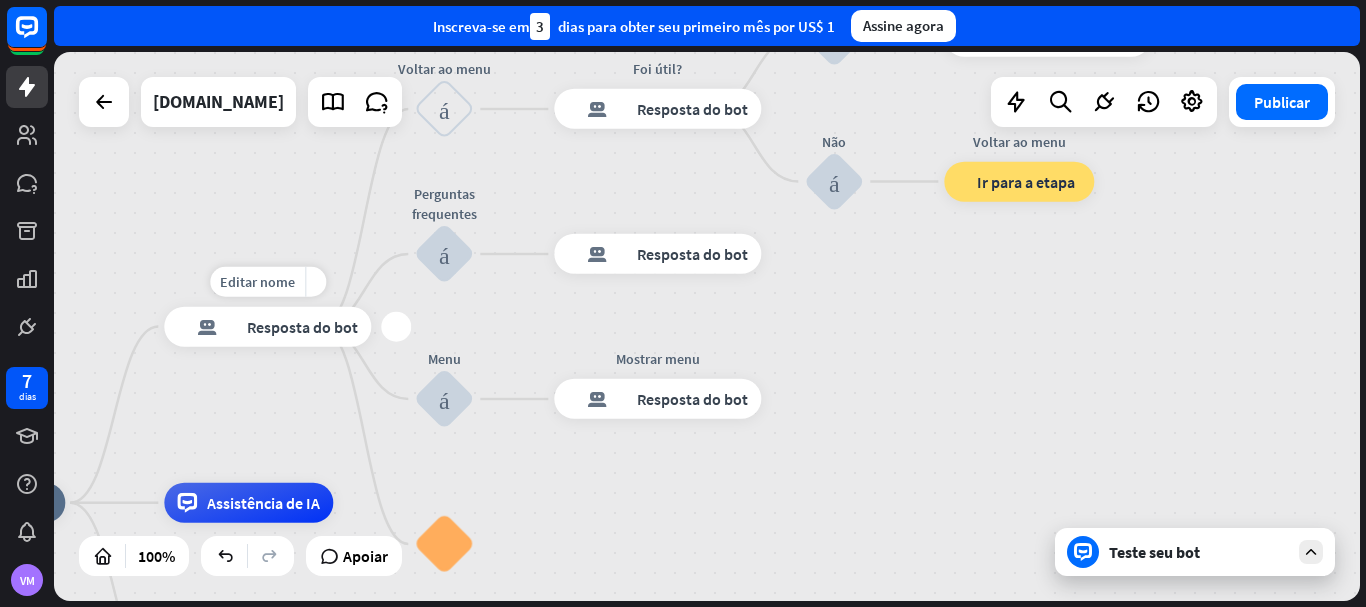 click on "mais" at bounding box center [396, 327] 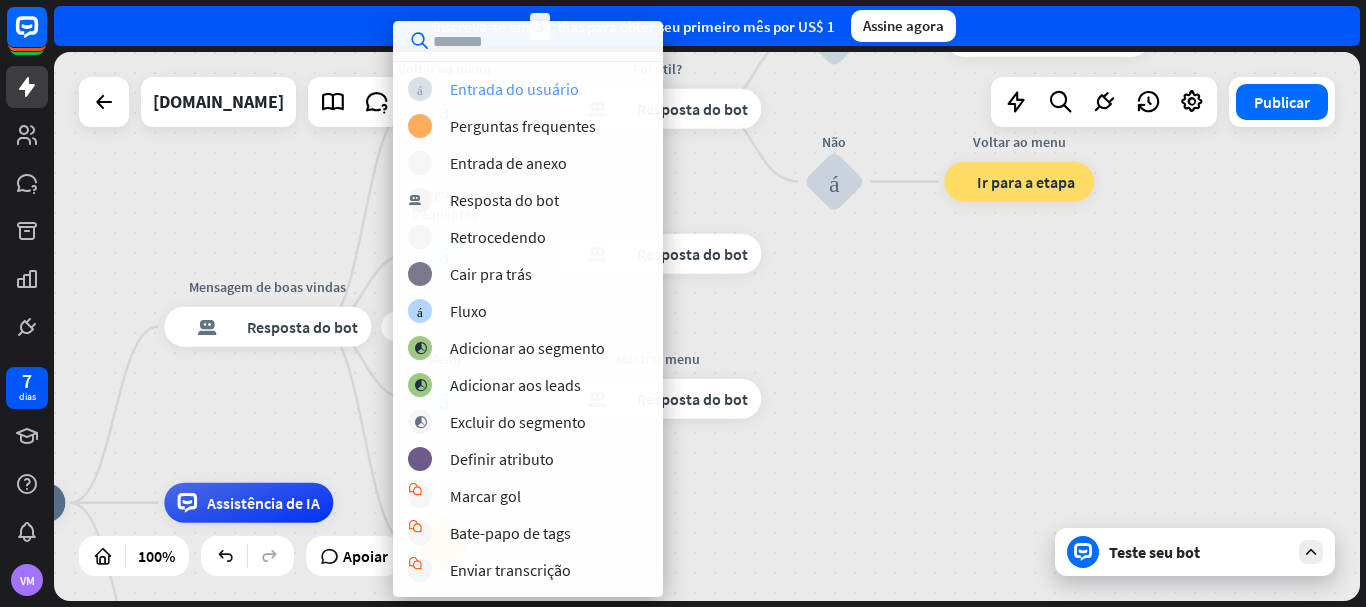 click on "Entrada do usuário" at bounding box center (514, 89) 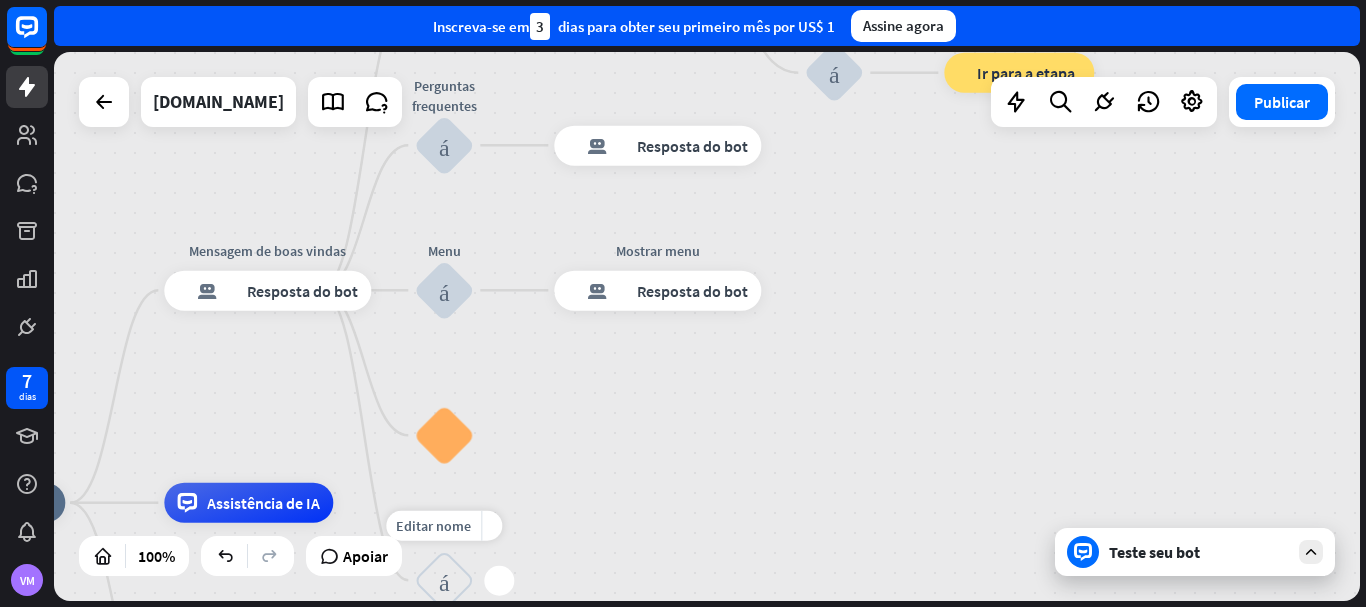 click on "bloco_entrada_do_usuário" at bounding box center [444, 579] 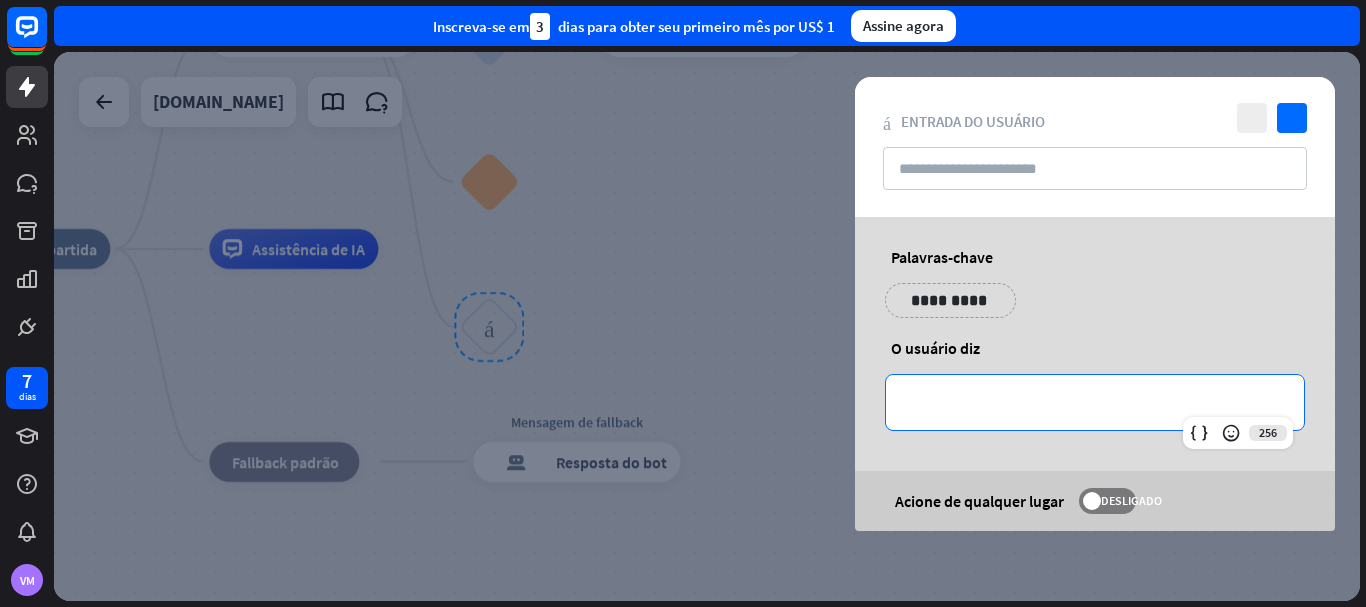 click on "**********" at bounding box center [1095, 402] 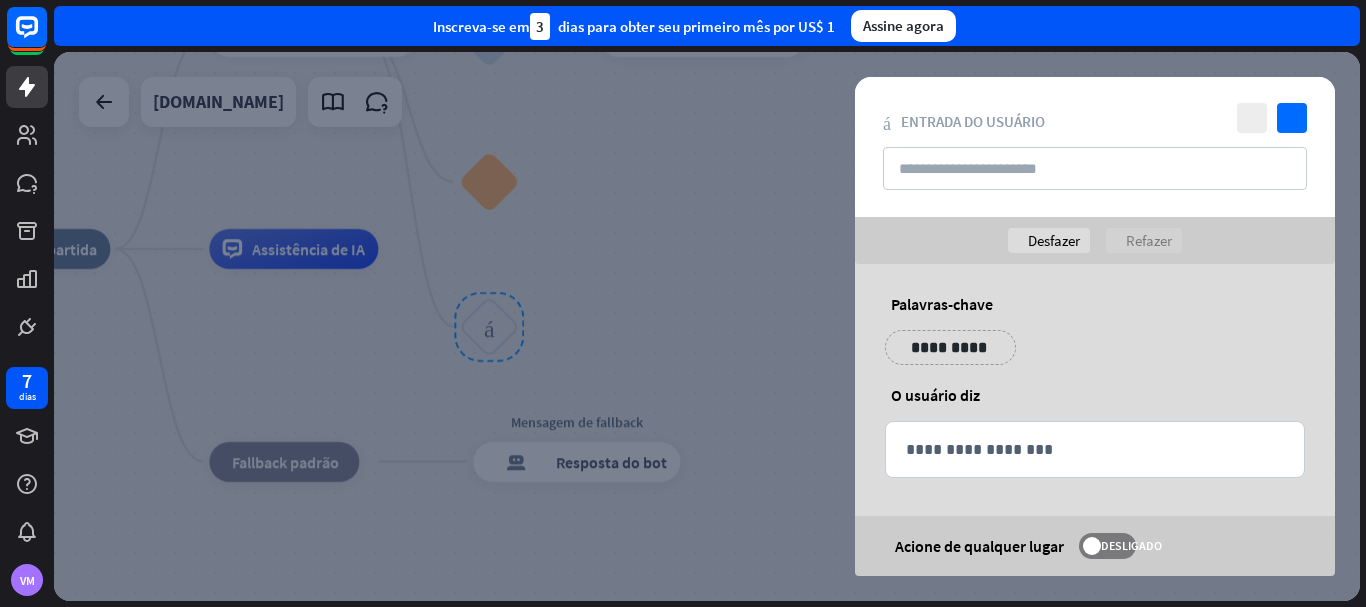 click on "**********" at bounding box center [1095, 421] 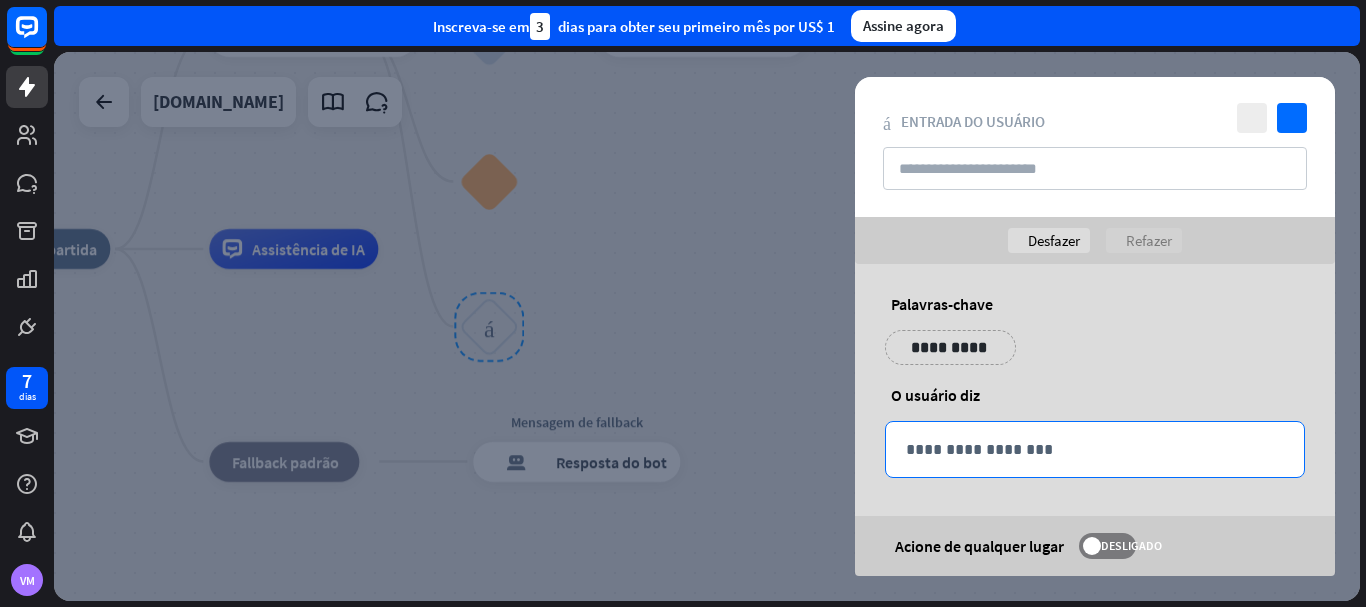 click on "**********" at bounding box center (1095, 449) 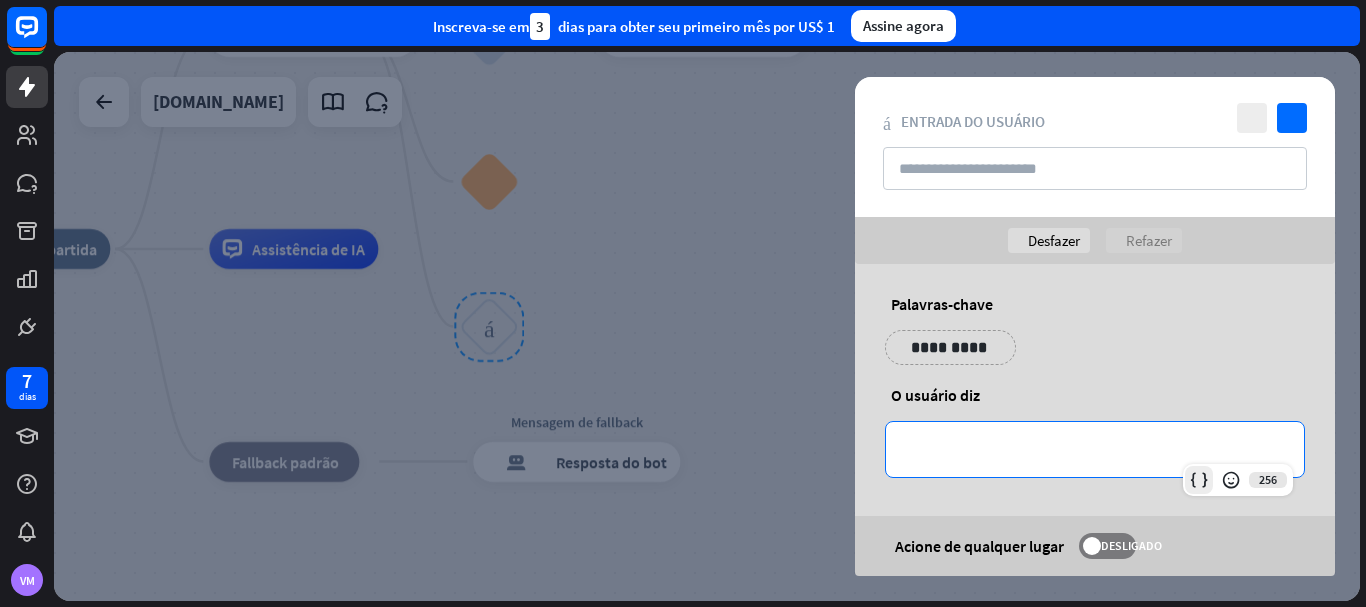 click at bounding box center [1199, 480] 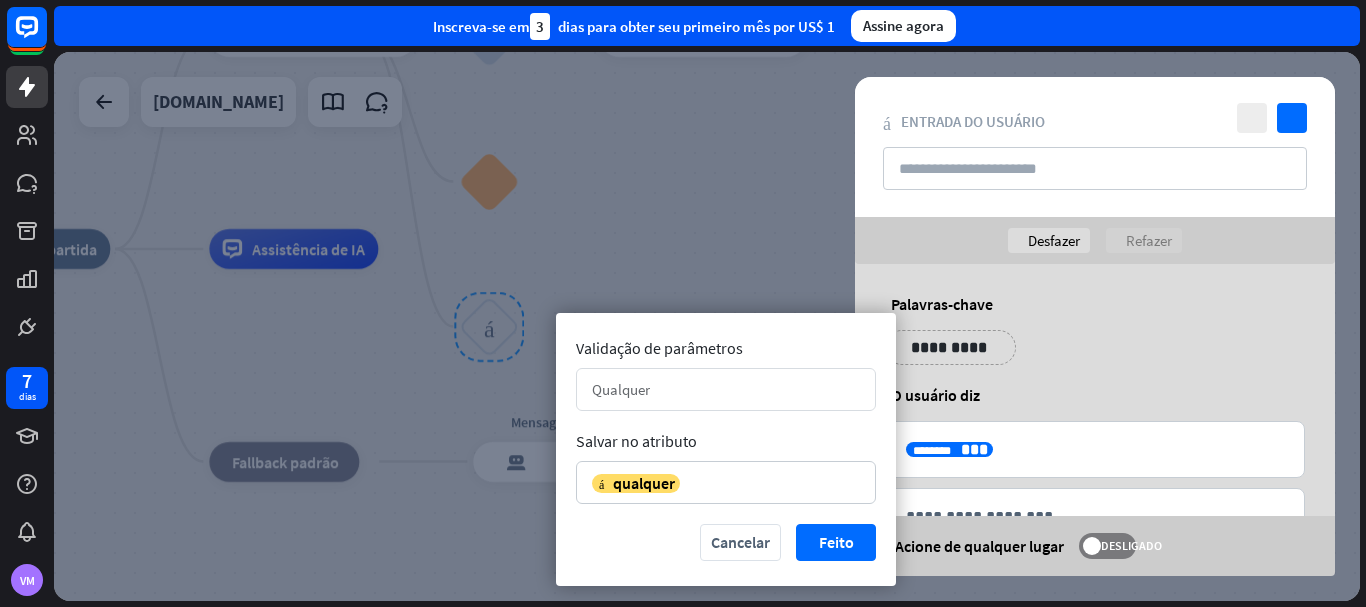 click on "Qualquer" at bounding box center (715, 389) 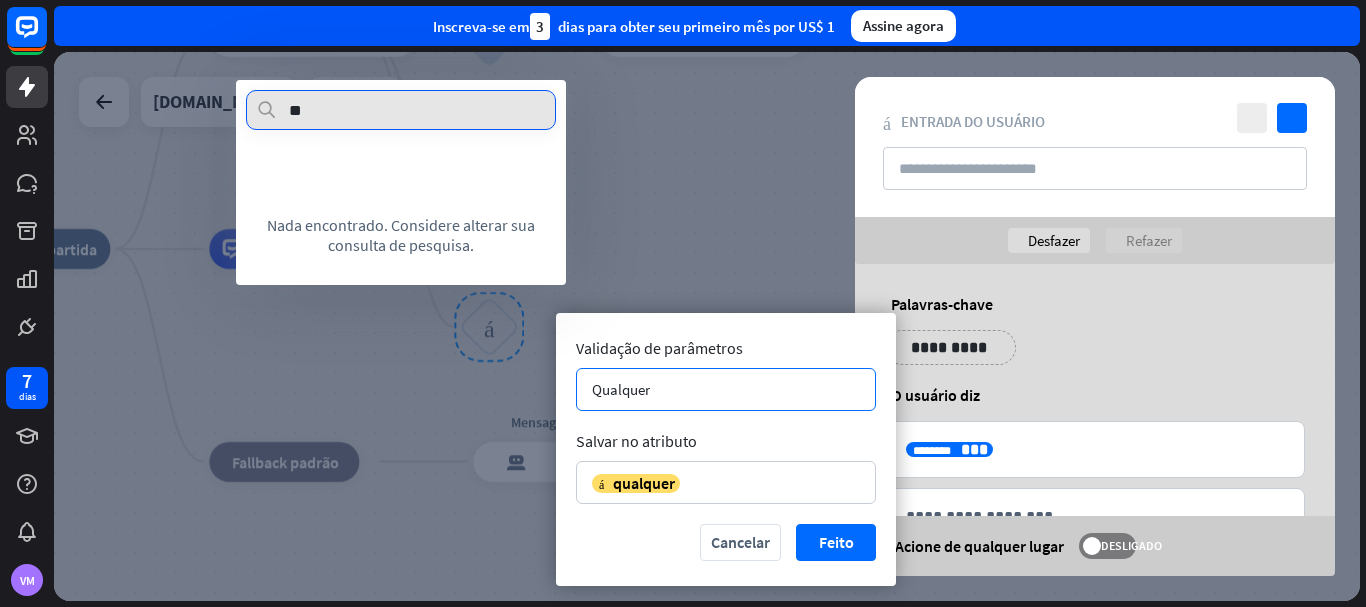 type on "*" 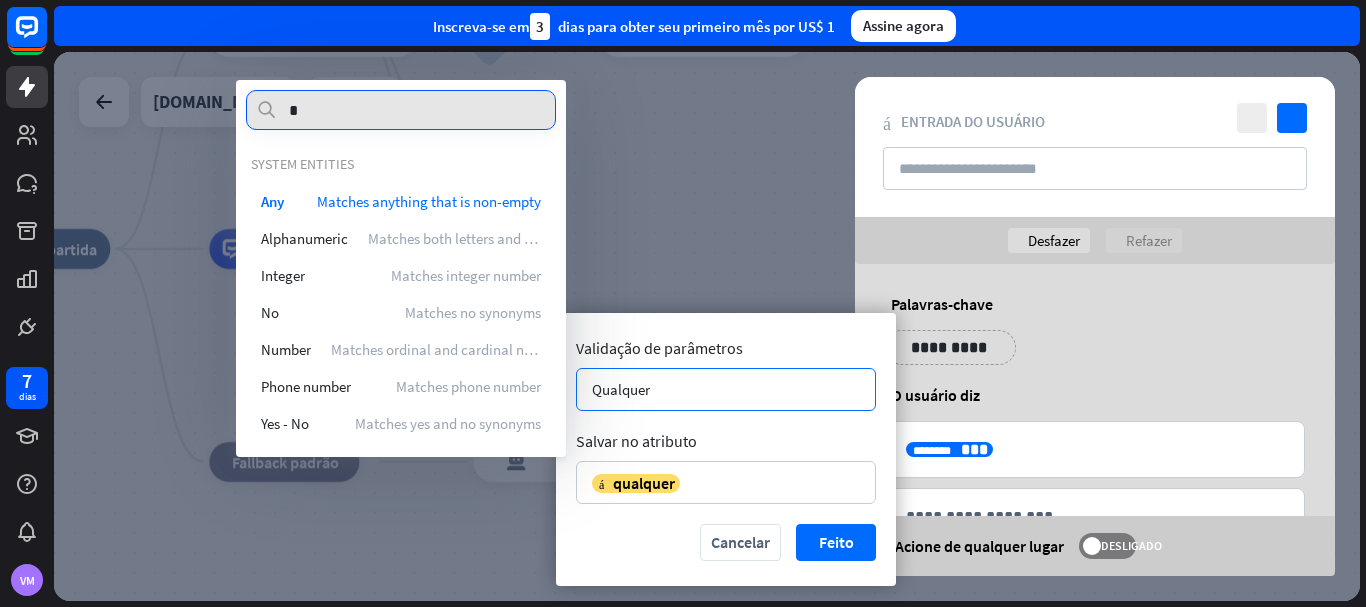 type 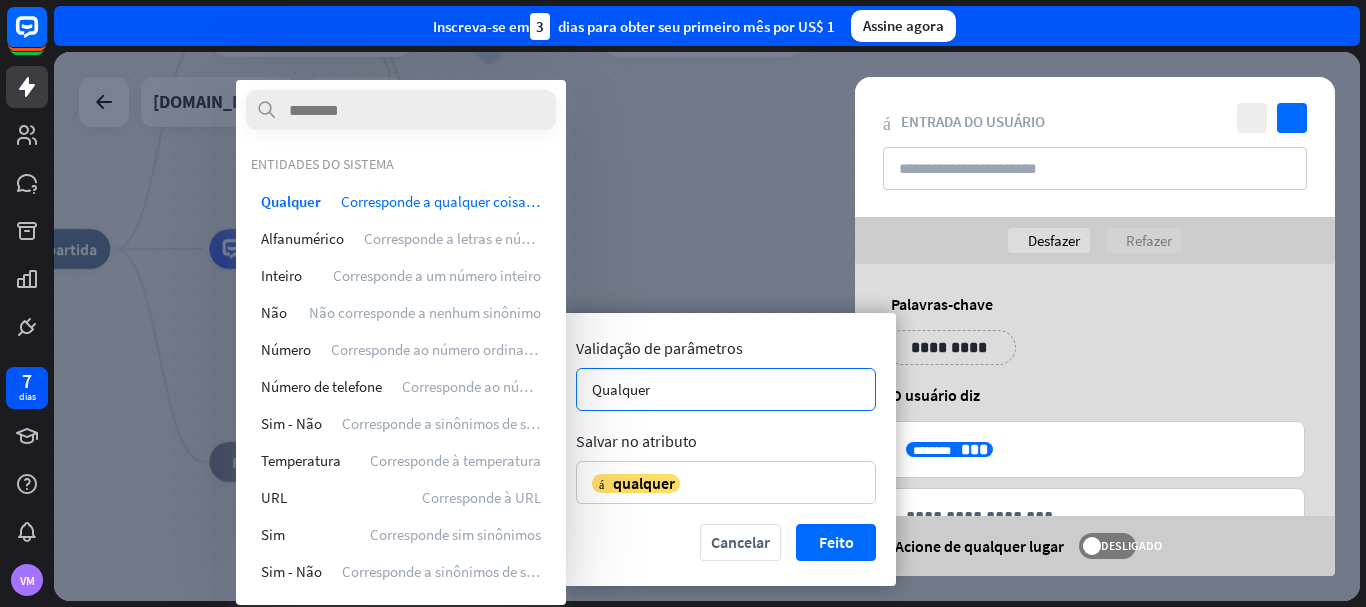 click on "Validação de parâmetros
Qualquer
seta para baixo
Salvar no atributo
variável    qualquer   seta para baixo
Cancelar
Feito" at bounding box center [726, 449] 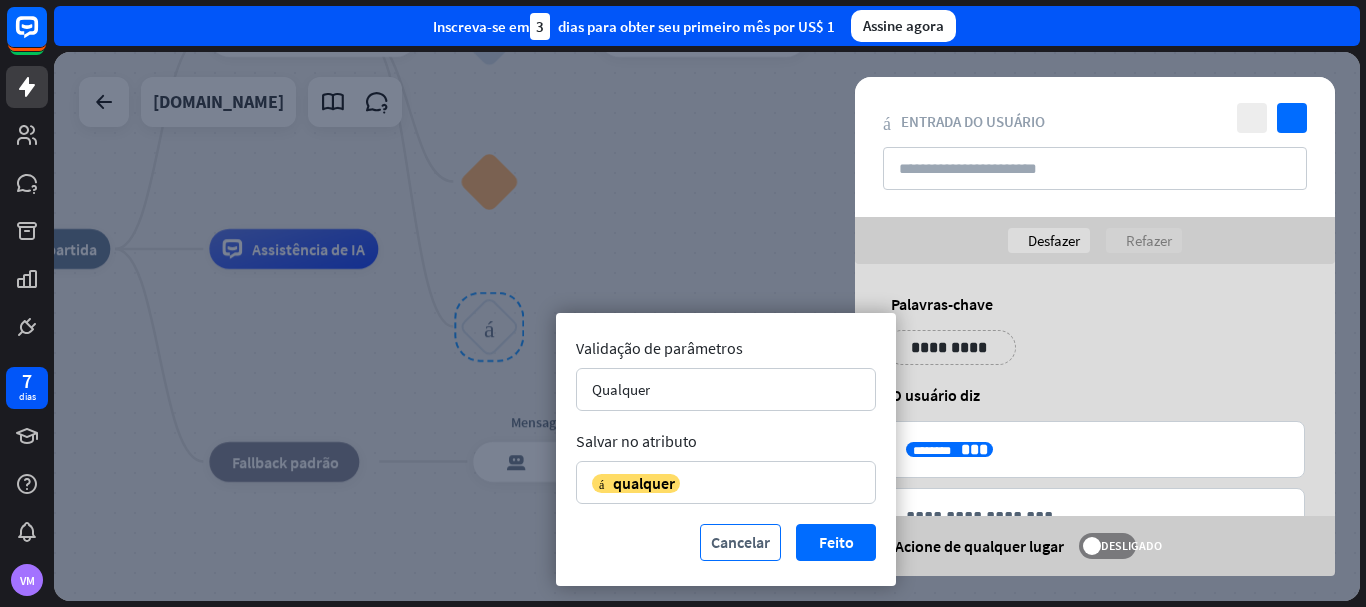 click on "Cancelar" at bounding box center [740, 542] 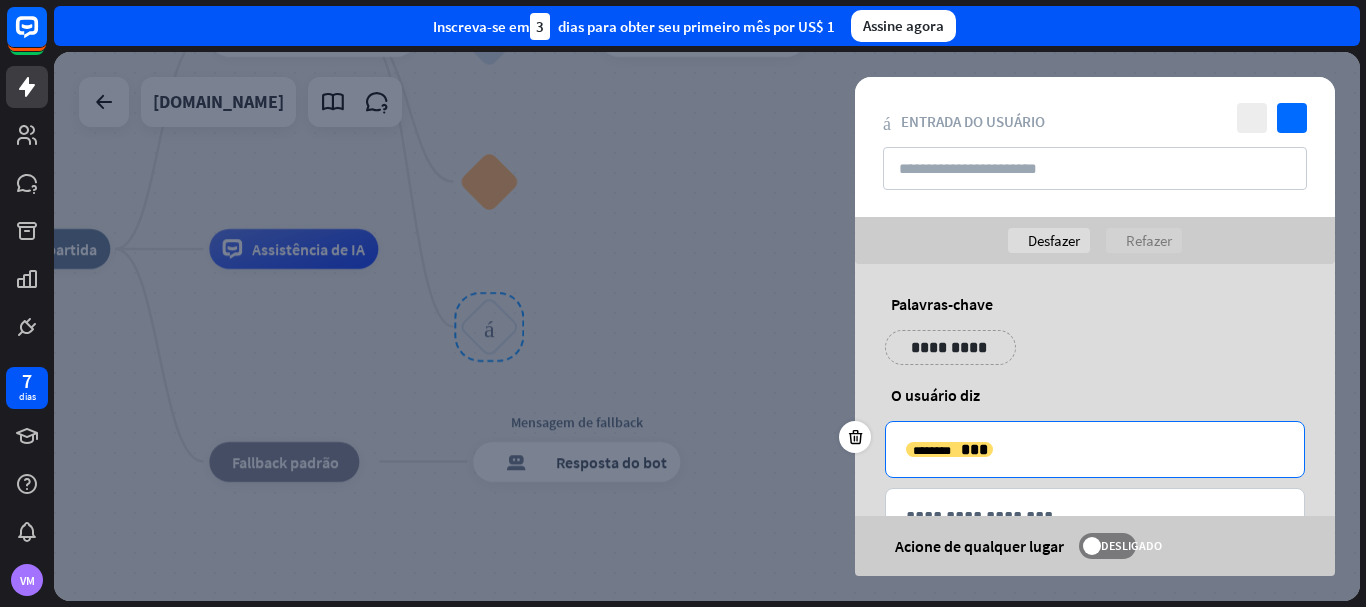 drag, startPoint x: 1170, startPoint y: 400, endPoint x: 1154, endPoint y: 449, distance: 51.546097 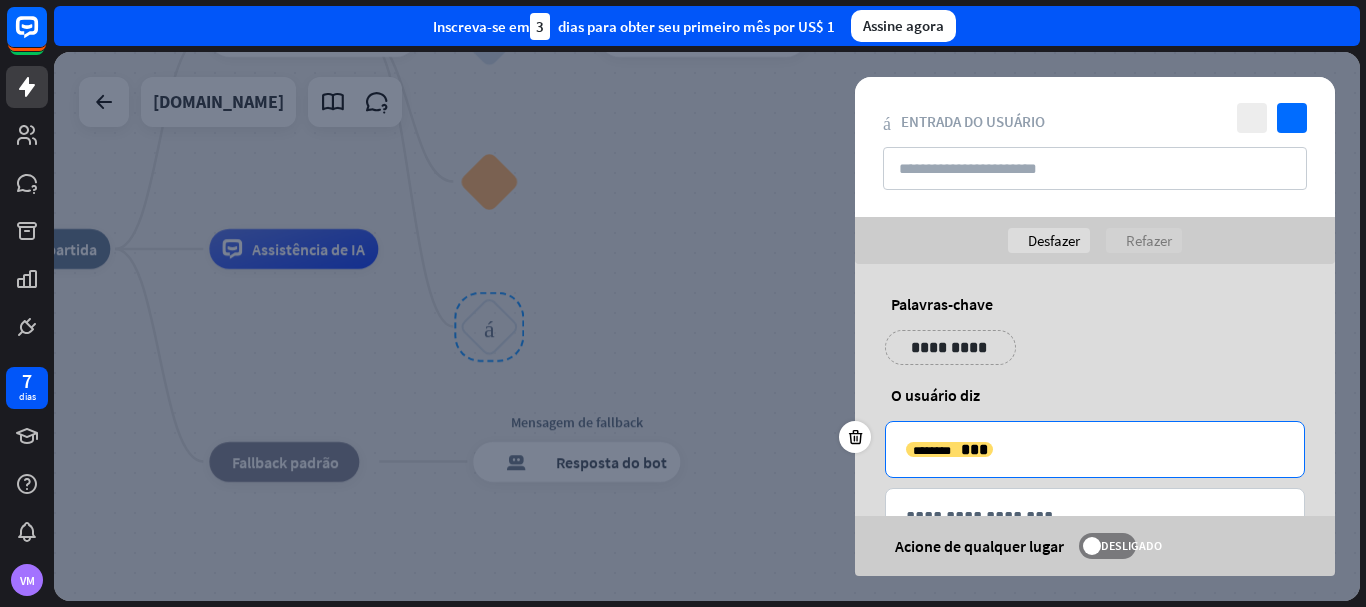 click on "**********" at bounding box center [1095, 454] 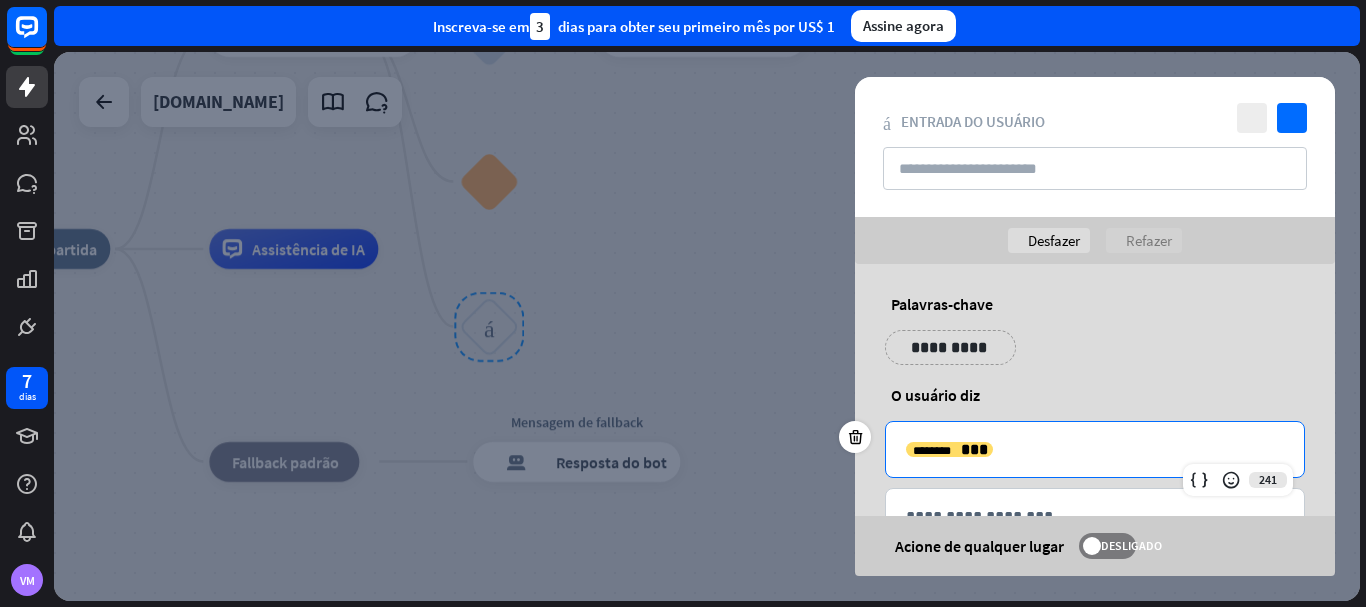 drag, startPoint x: 1133, startPoint y: 445, endPoint x: 1120, endPoint y: 441, distance: 13.601471 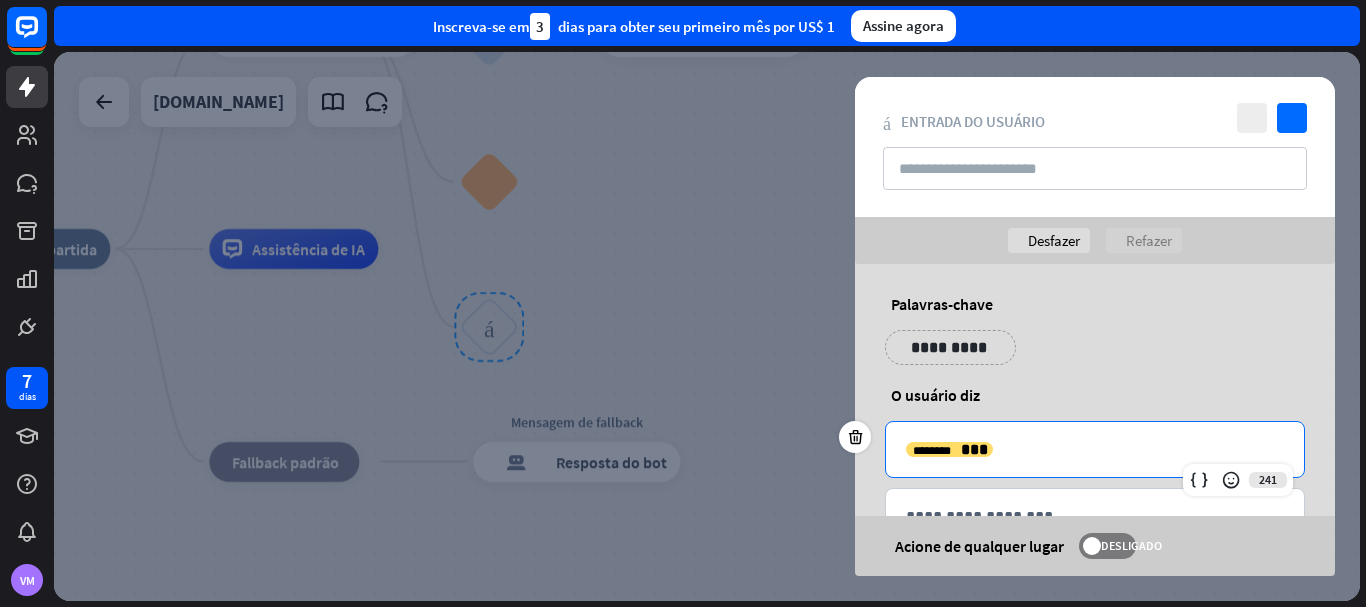 click on "**********" at bounding box center [1095, 449] 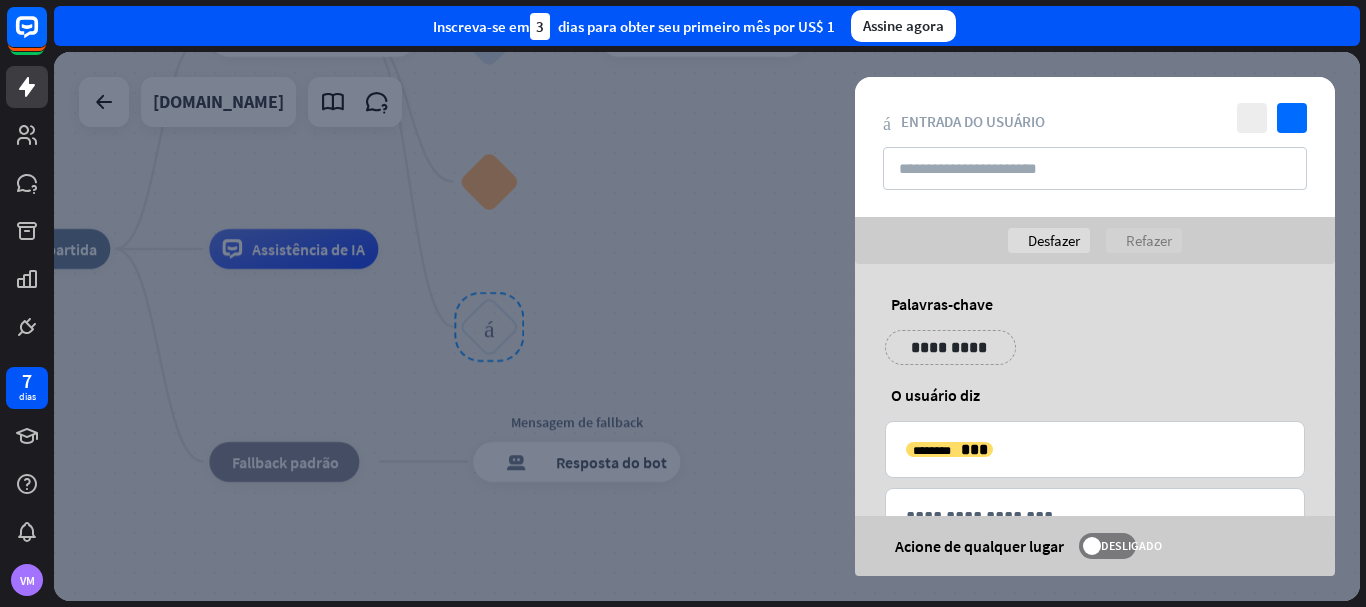 click on "**********" at bounding box center (1095, 454) 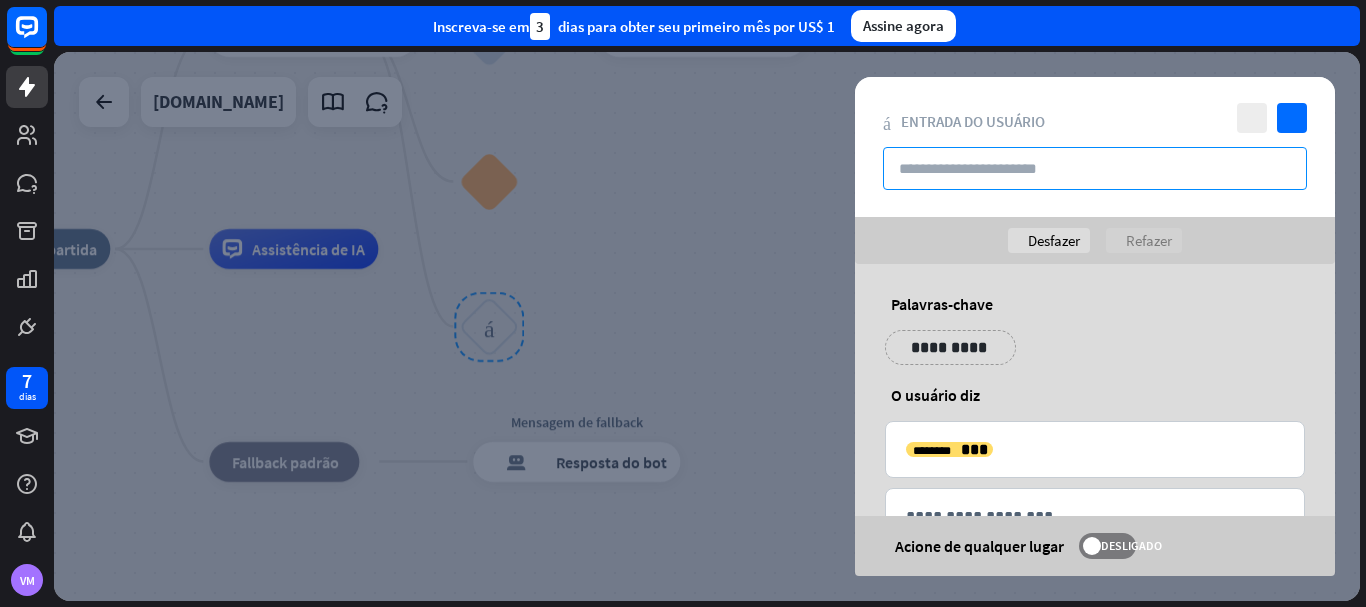 click at bounding box center (1095, 168) 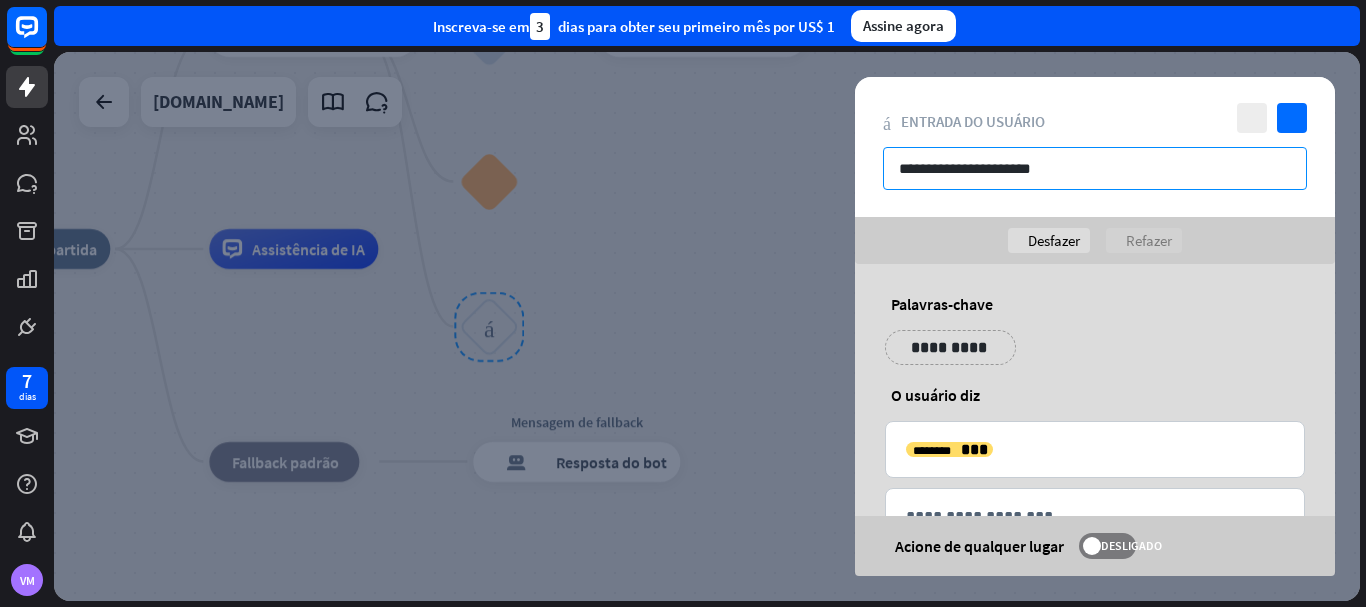 click on "**********" at bounding box center [1095, 168] 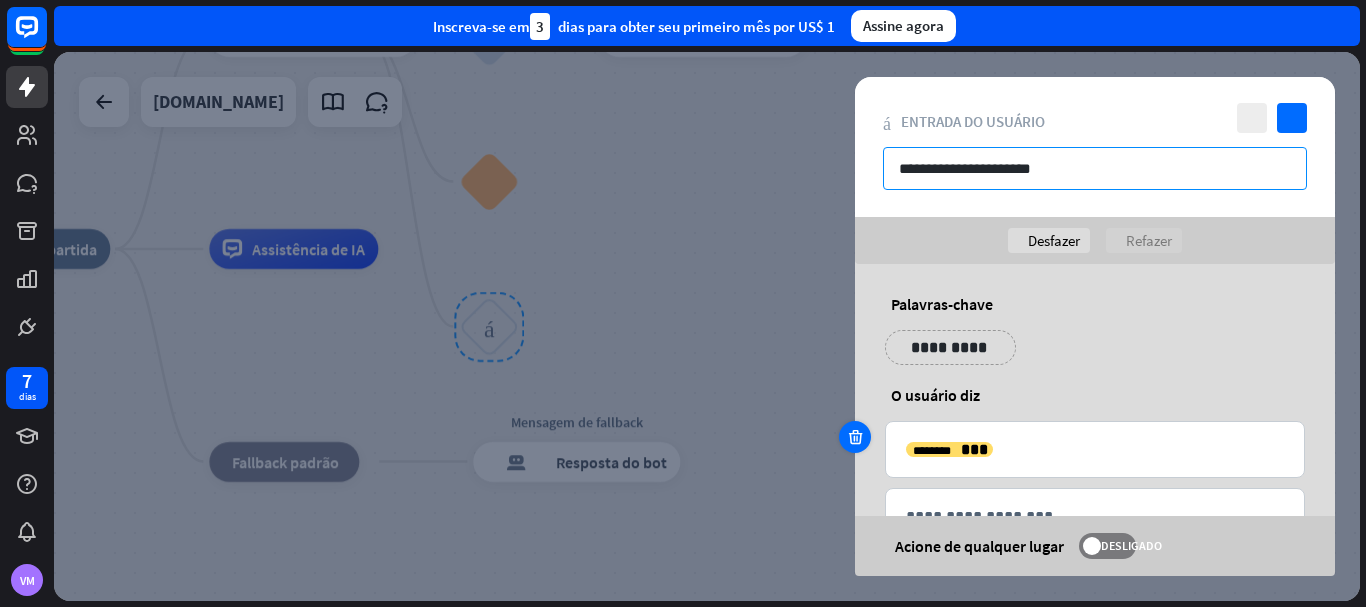 type on "**********" 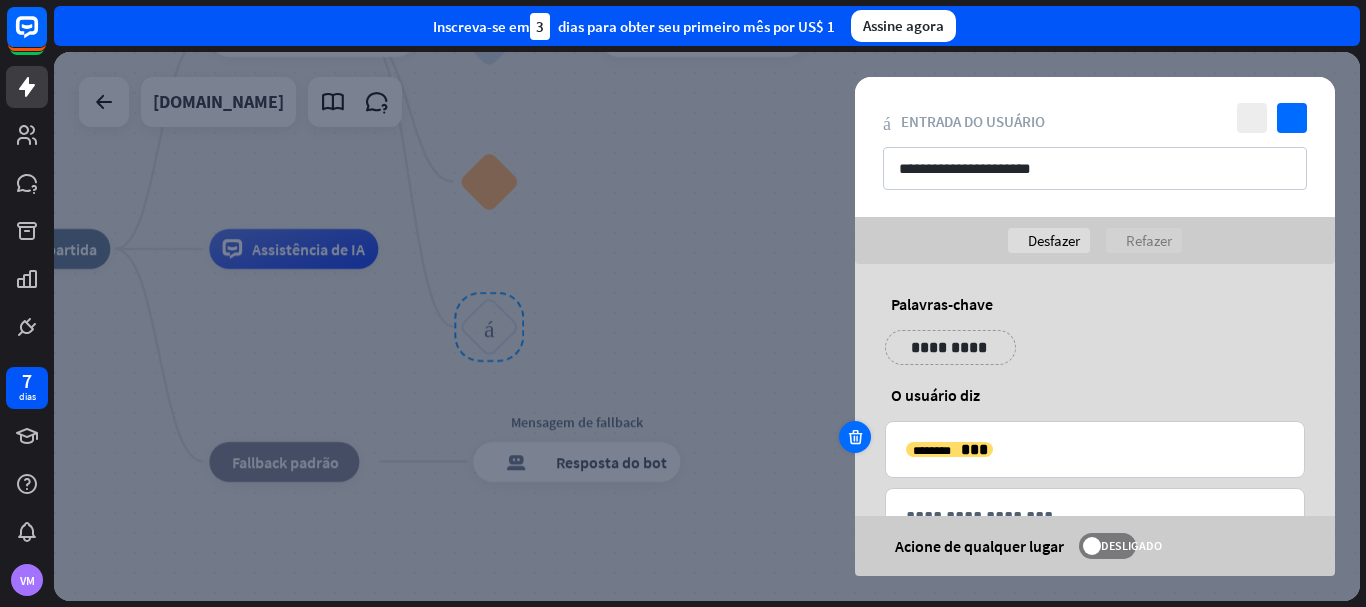 click at bounding box center [855, 437] 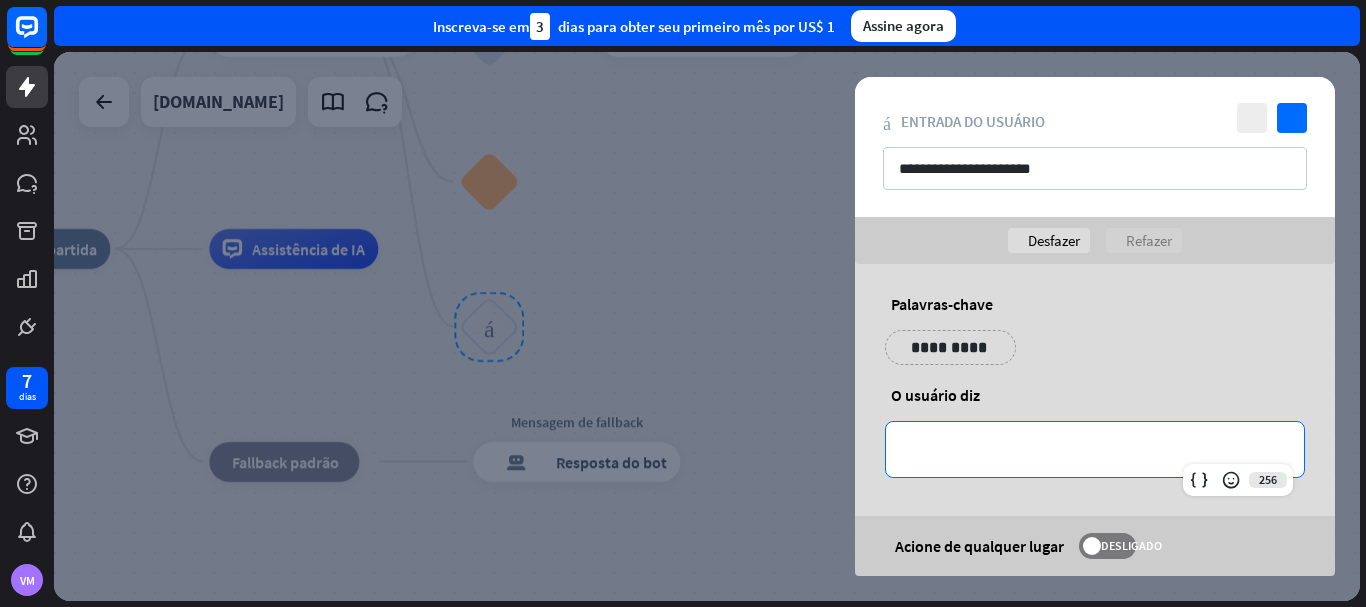 click on "**********" at bounding box center [1095, 449] 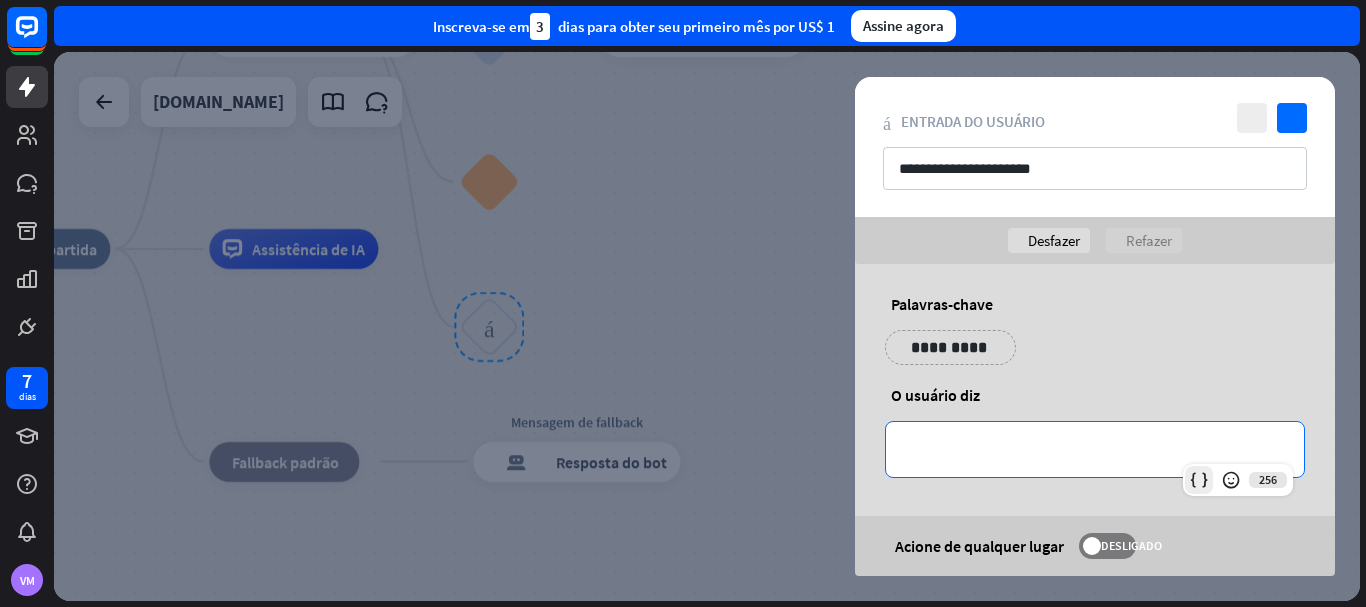 click at bounding box center (1199, 480) 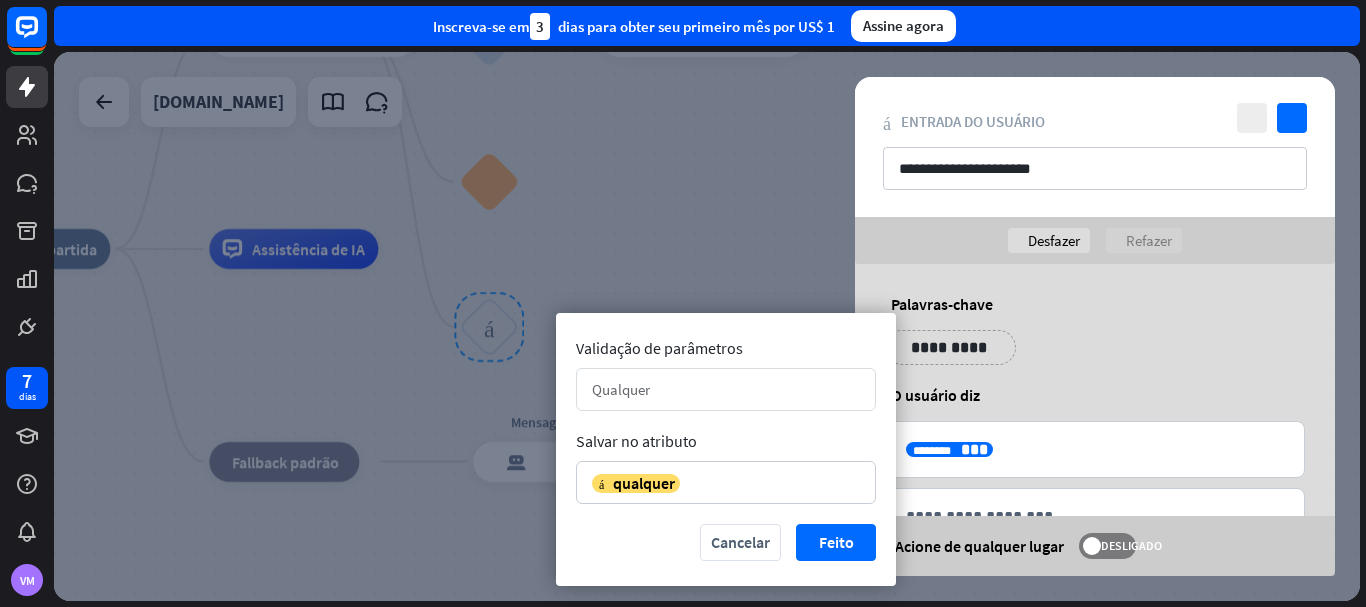 click on "Qualquer" at bounding box center (715, 389) 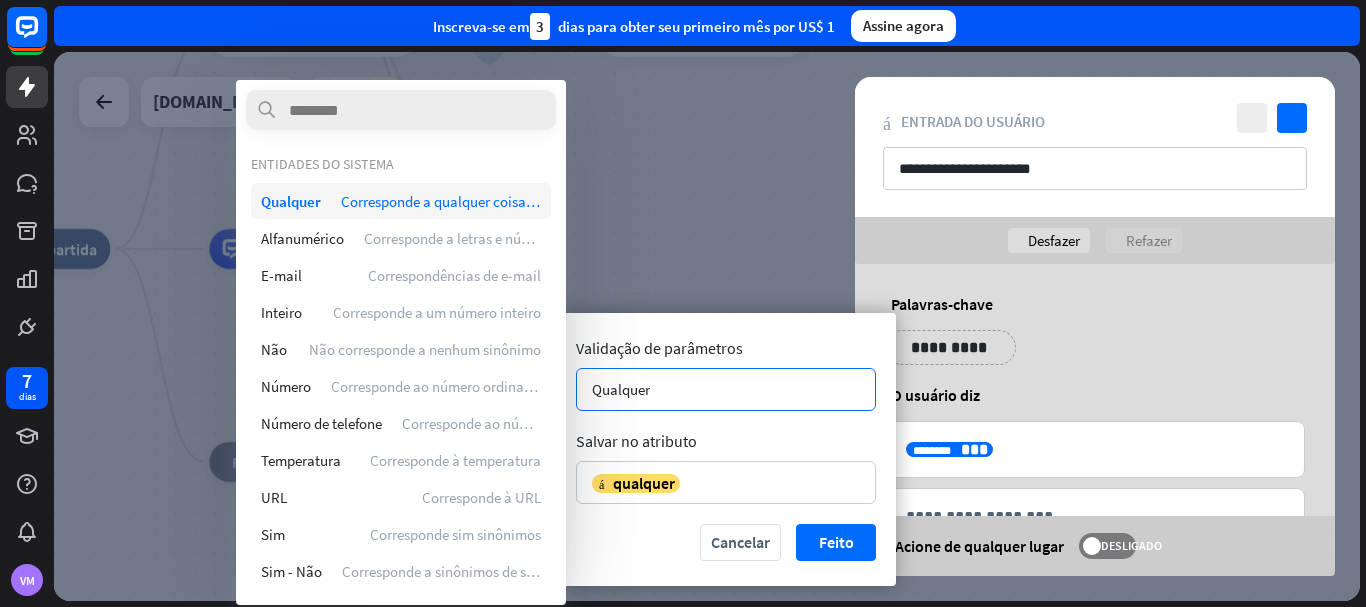 click on "Corresponde a qualquer coisa que não esteja vazia" at bounding box center [498, 201] 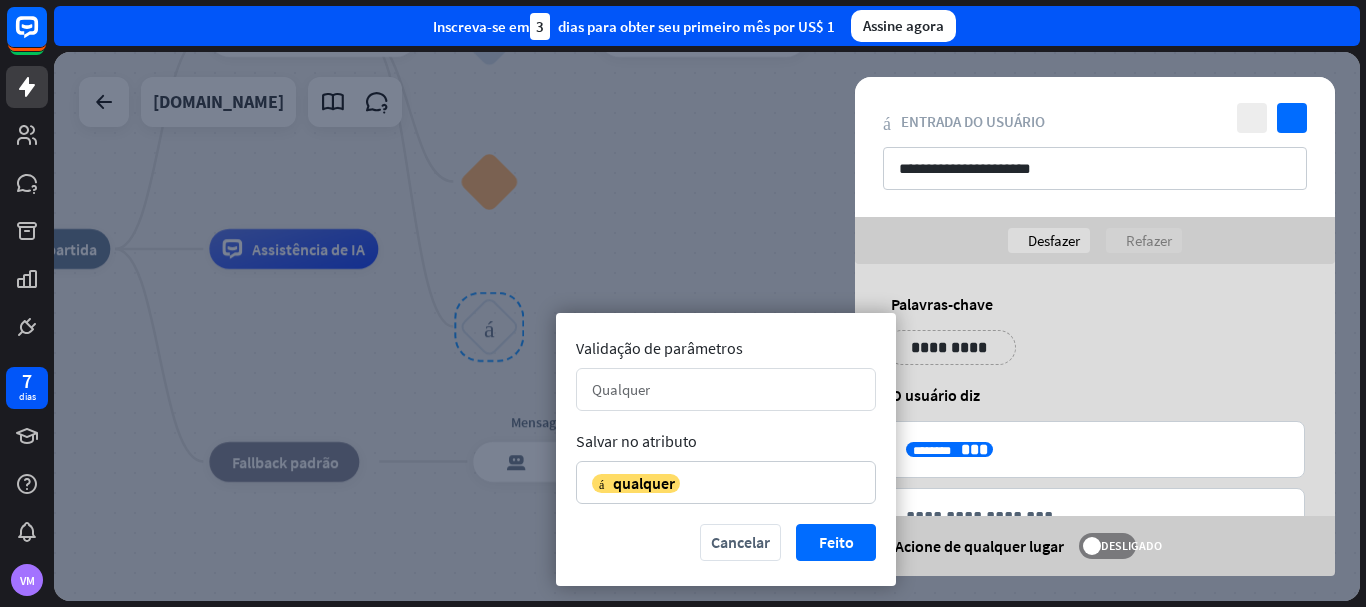 click on "Qualquer" at bounding box center [715, 389] 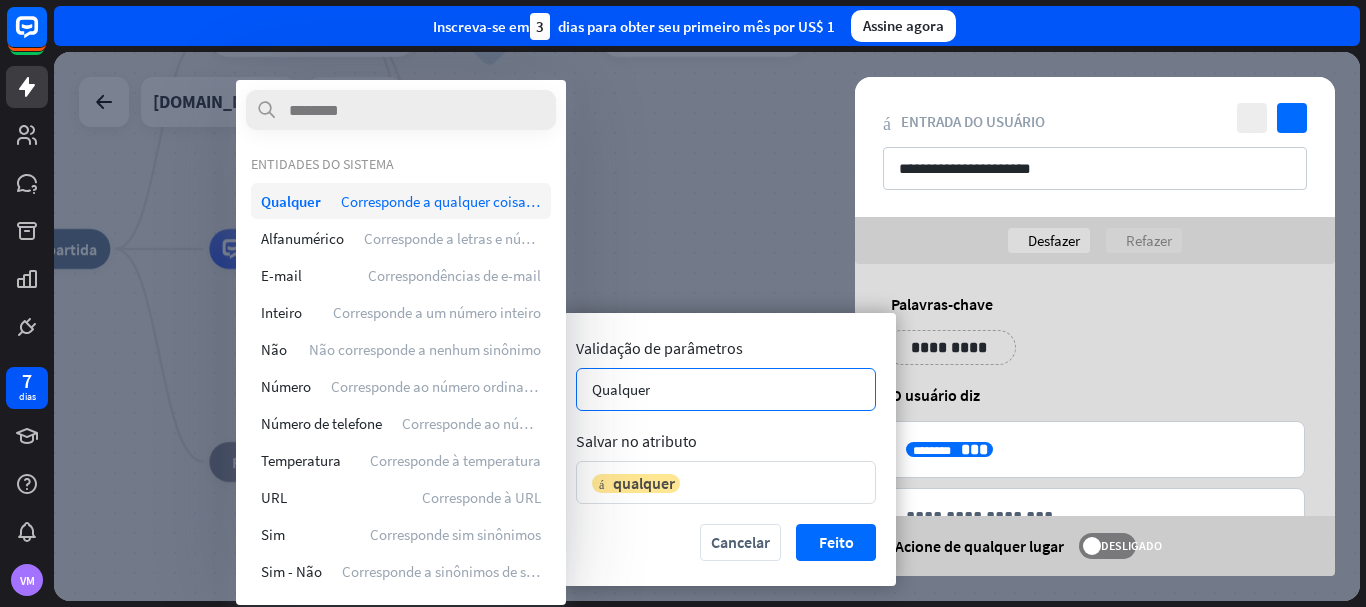 click on "variável    qualquer" at bounding box center [715, 483] 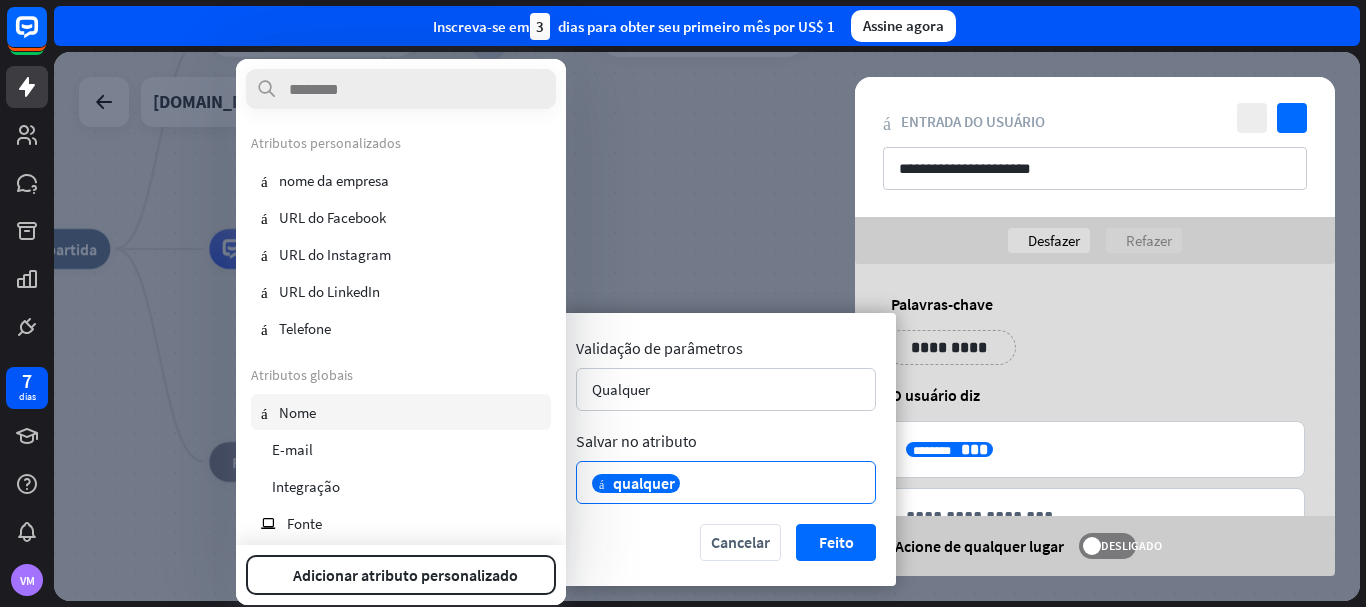 click on "usuário
Nome" at bounding box center [401, 412] 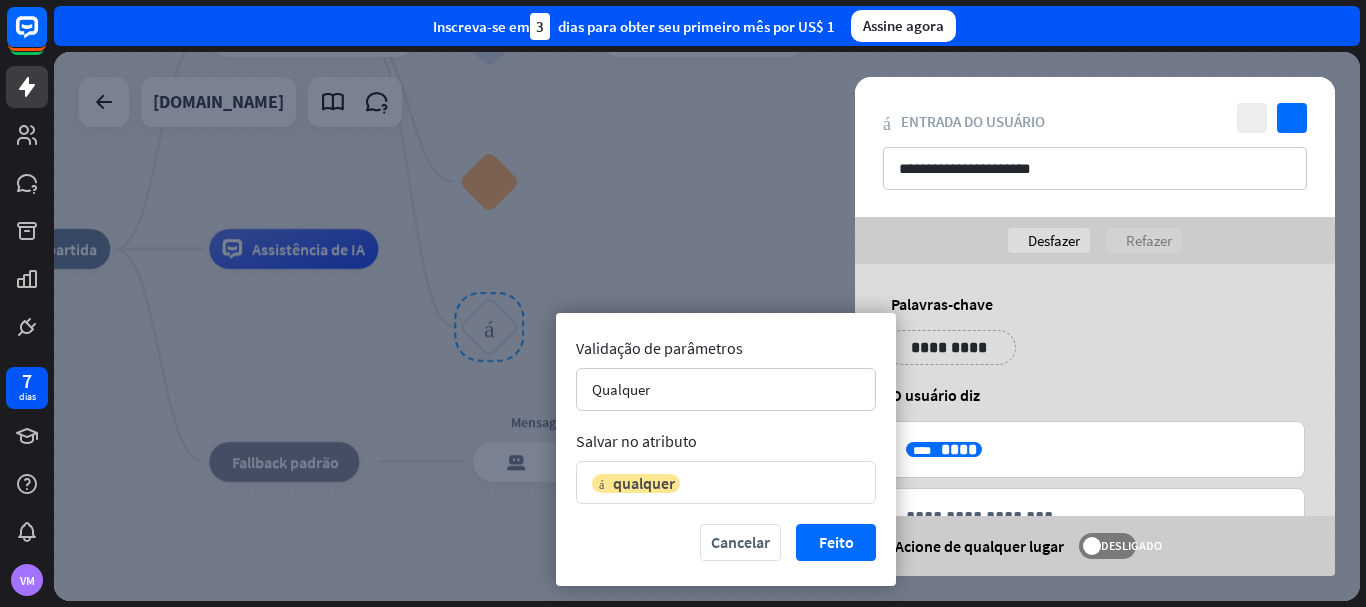 click on "variável    qualquer" at bounding box center (715, 483) 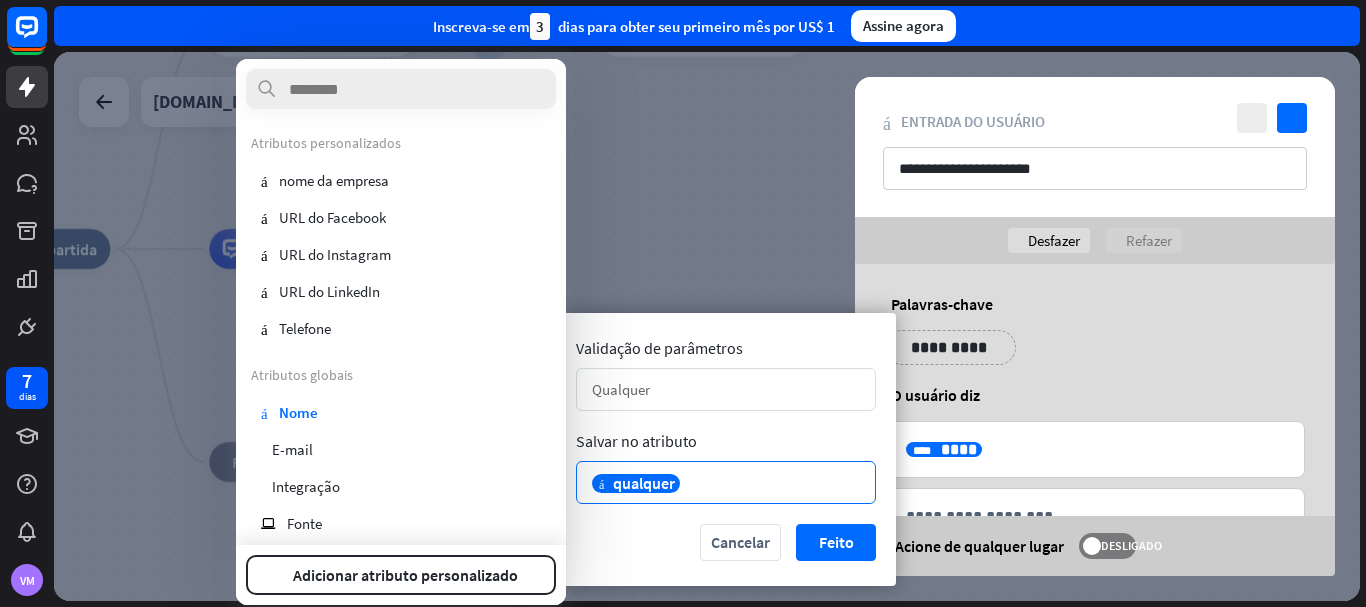 click on "Qualquer" at bounding box center (715, 389) 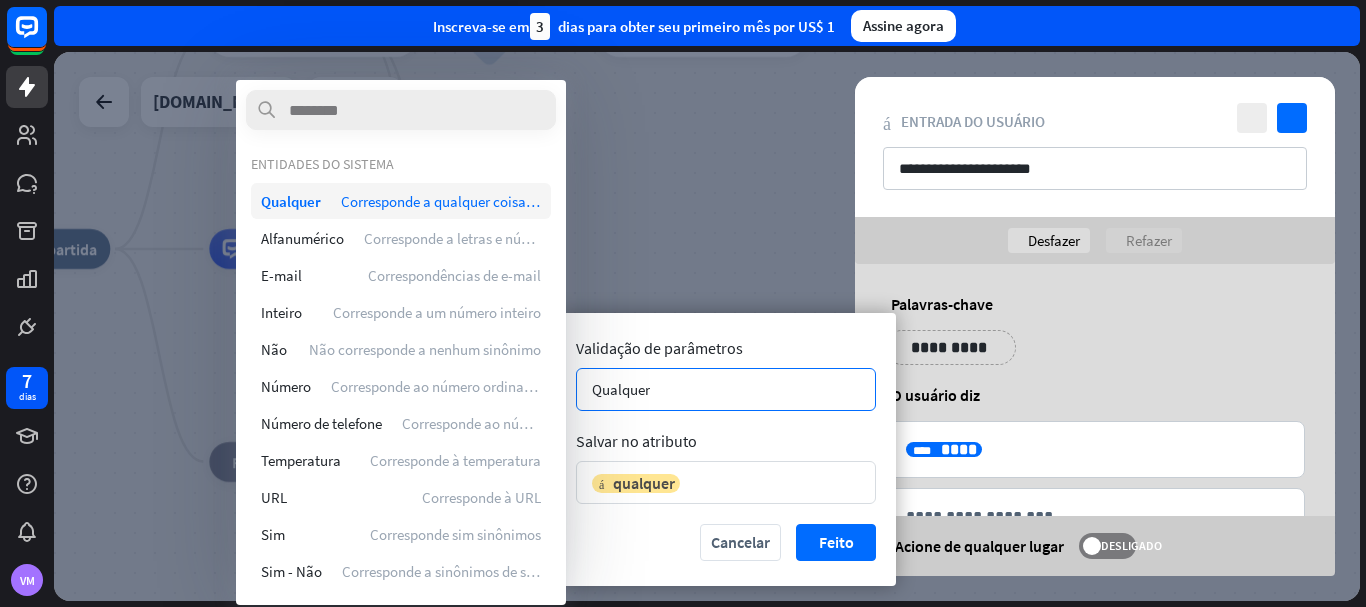 click on "variável    qualquer" at bounding box center (715, 483) 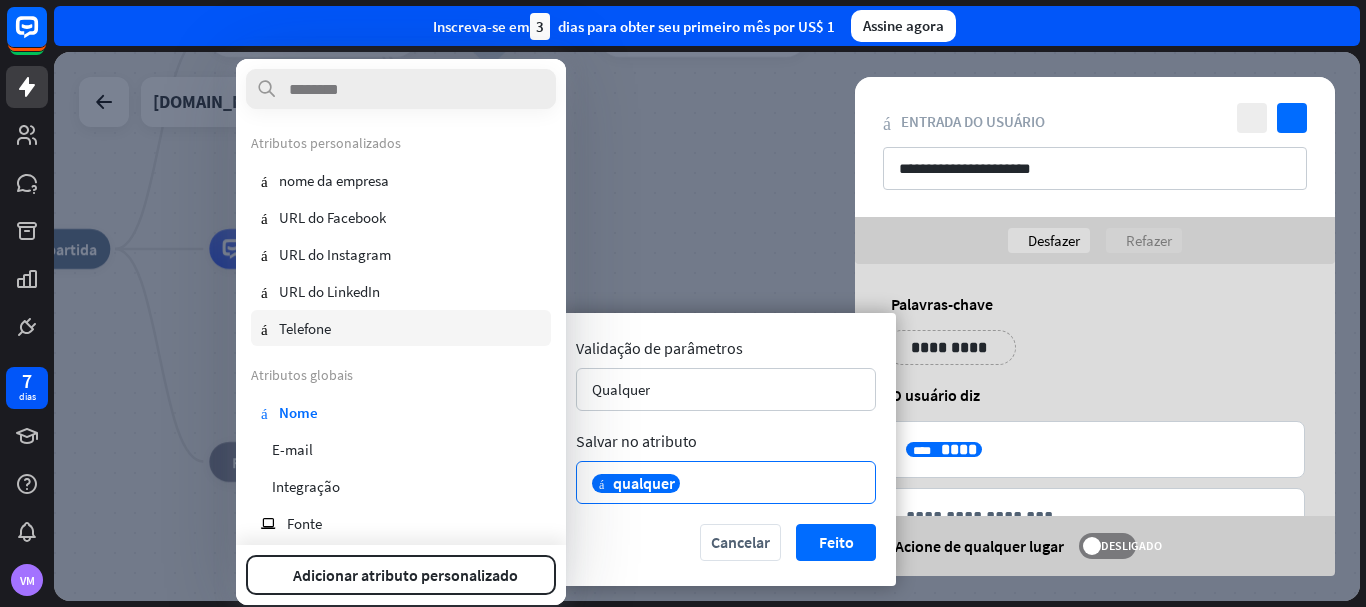 click on "variável
Telefone" at bounding box center (401, 328) 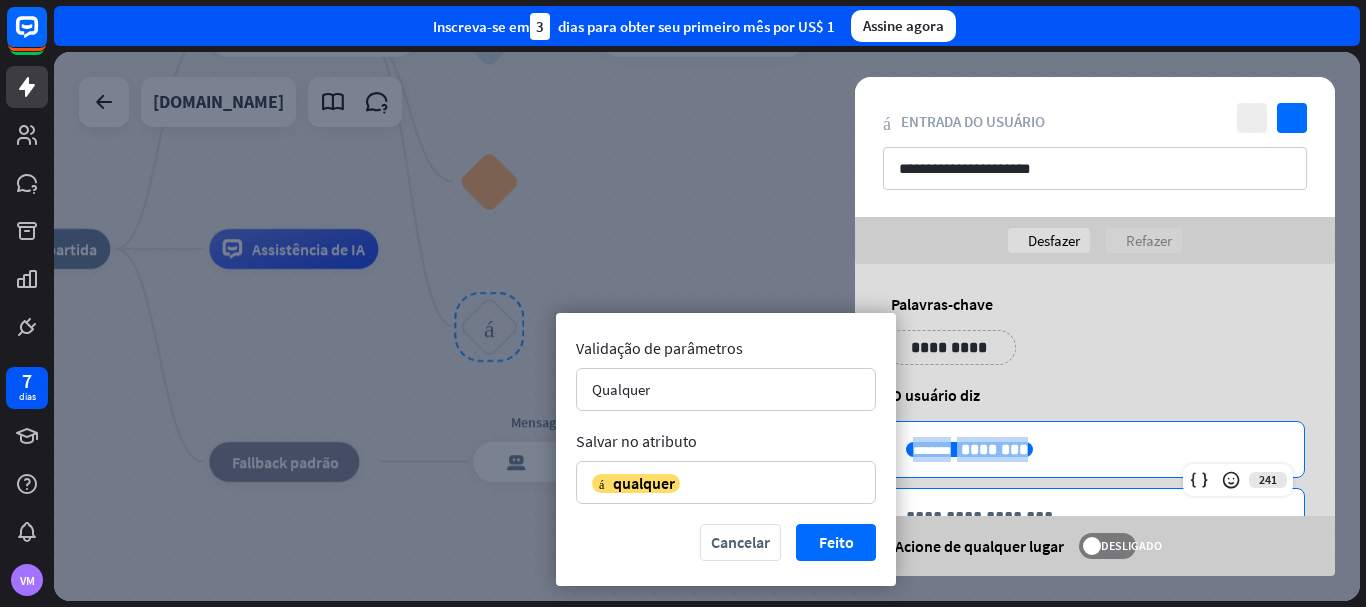 drag, startPoint x: 1051, startPoint y: 433, endPoint x: 1054, endPoint y: 491, distance: 58.077534 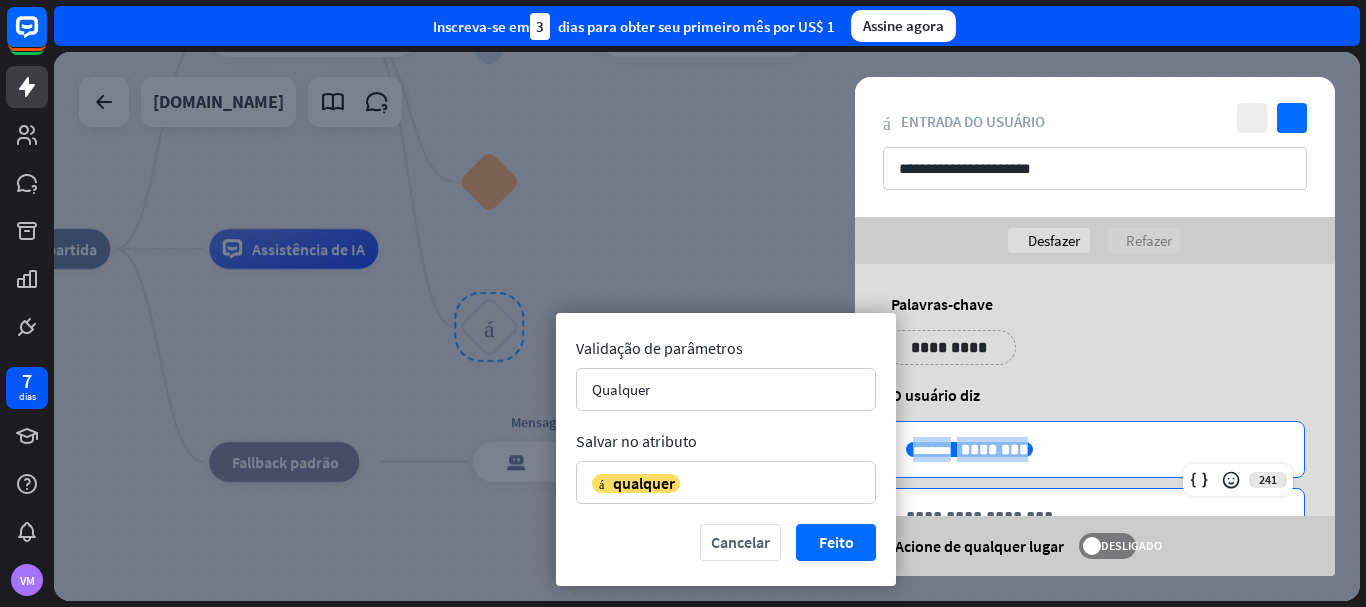click on "**********" at bounding box center [1095, 488] 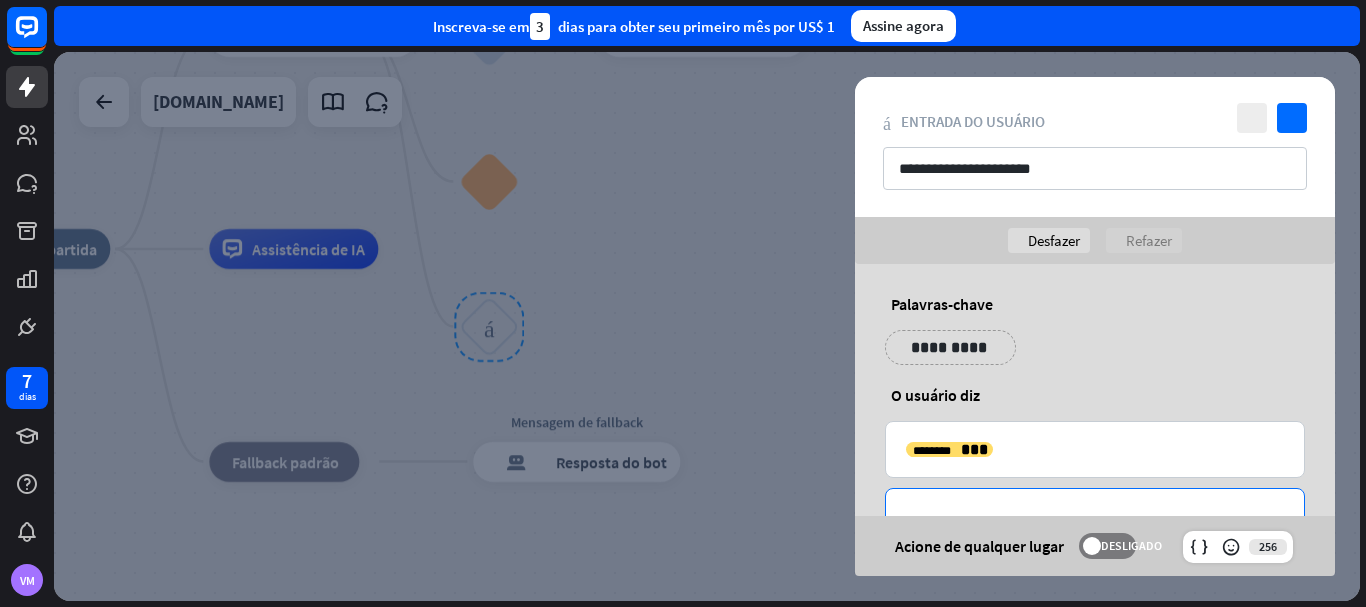 click on "**********" at bounding box center (1095, 516) 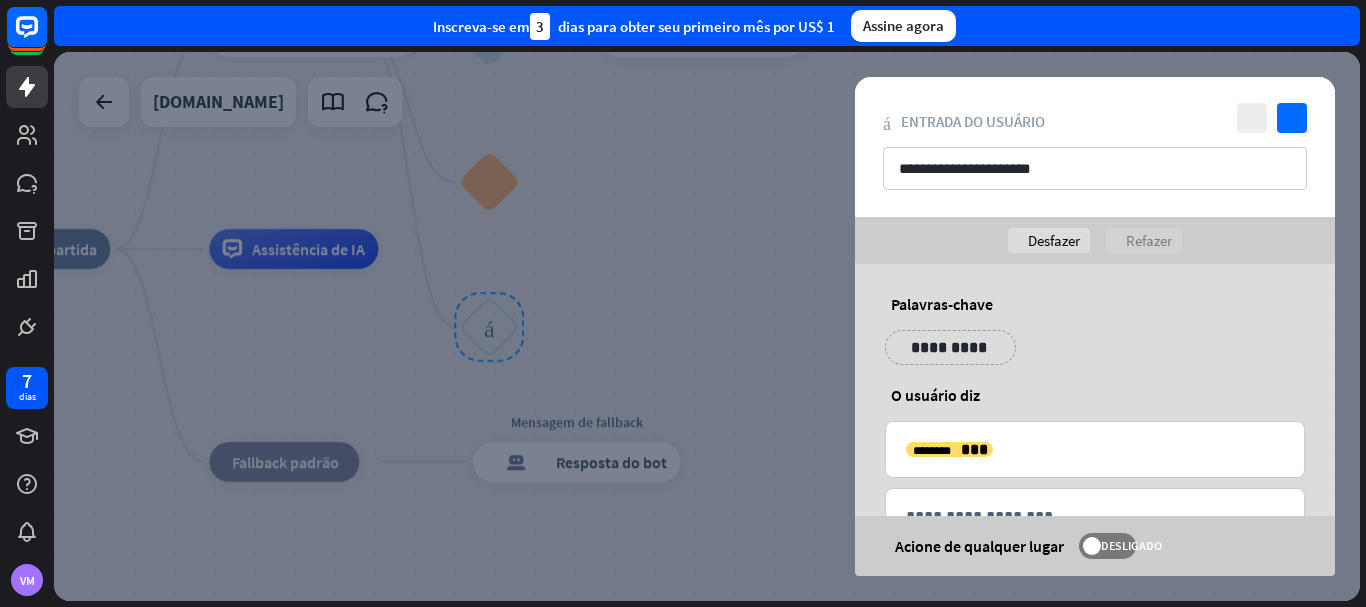 scroll, scrollTop: 69, scrollLeft: 0, axis: vertical 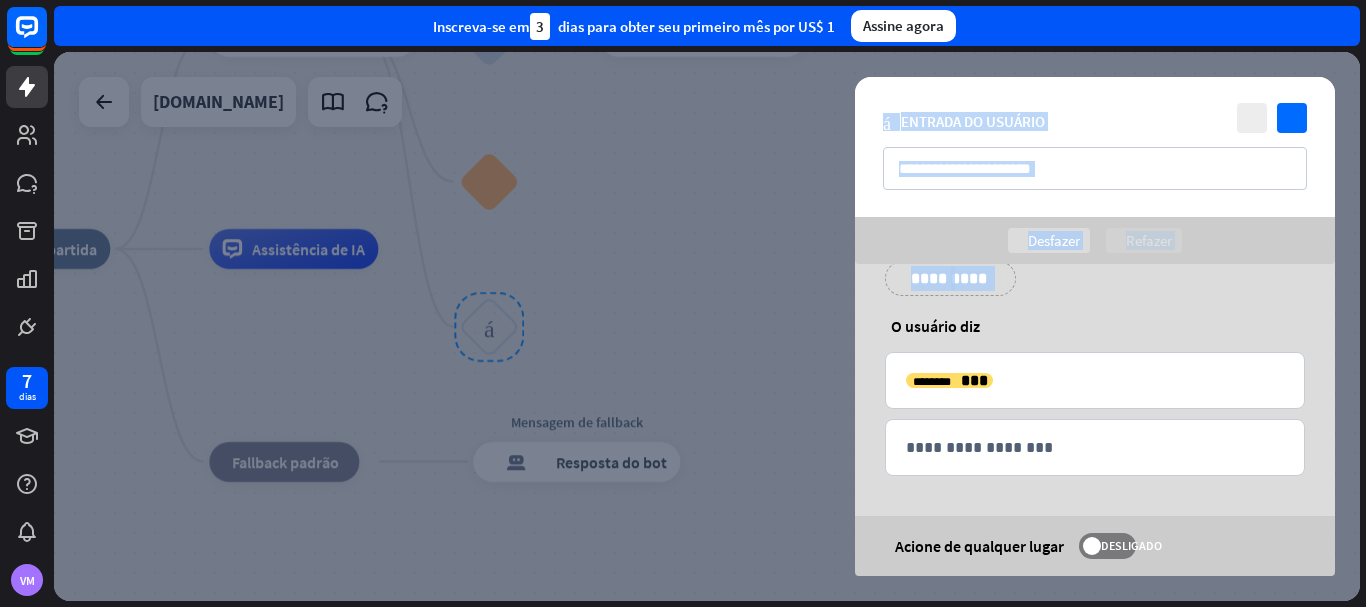 drag, startPoint x: 1301, startPoint y: 314, endPoint x: 1280, endPoint y: 570, distance: 256.8599 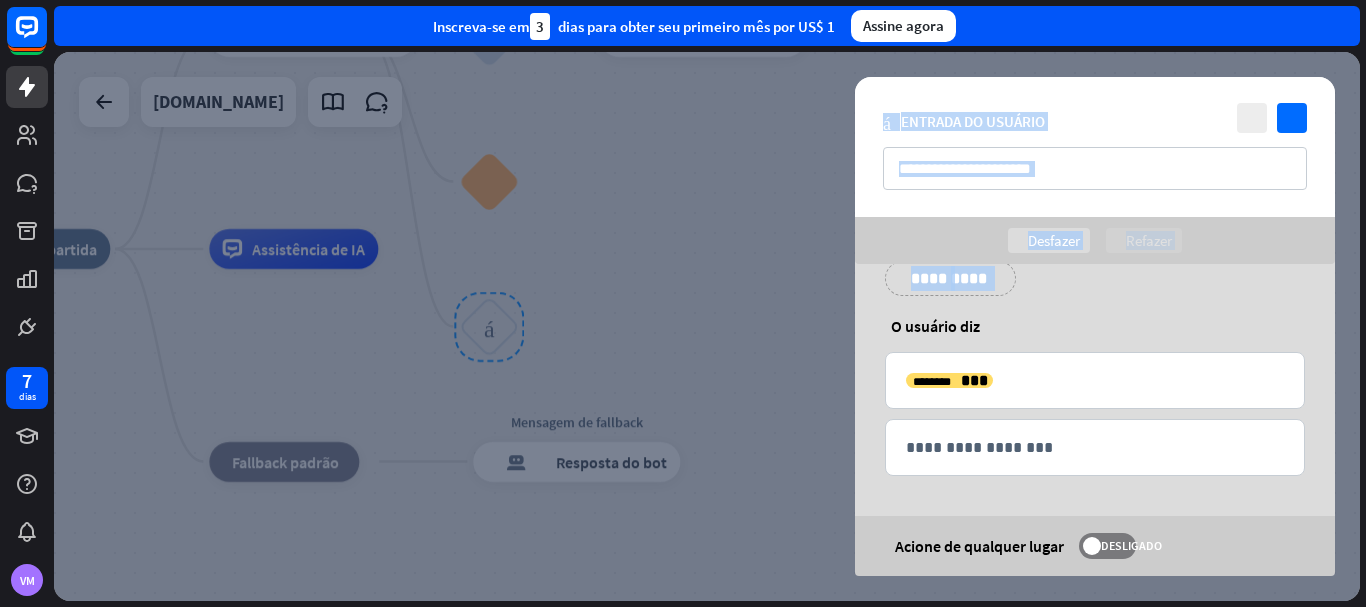 click on "**********" at bounding box center [1095, 385] 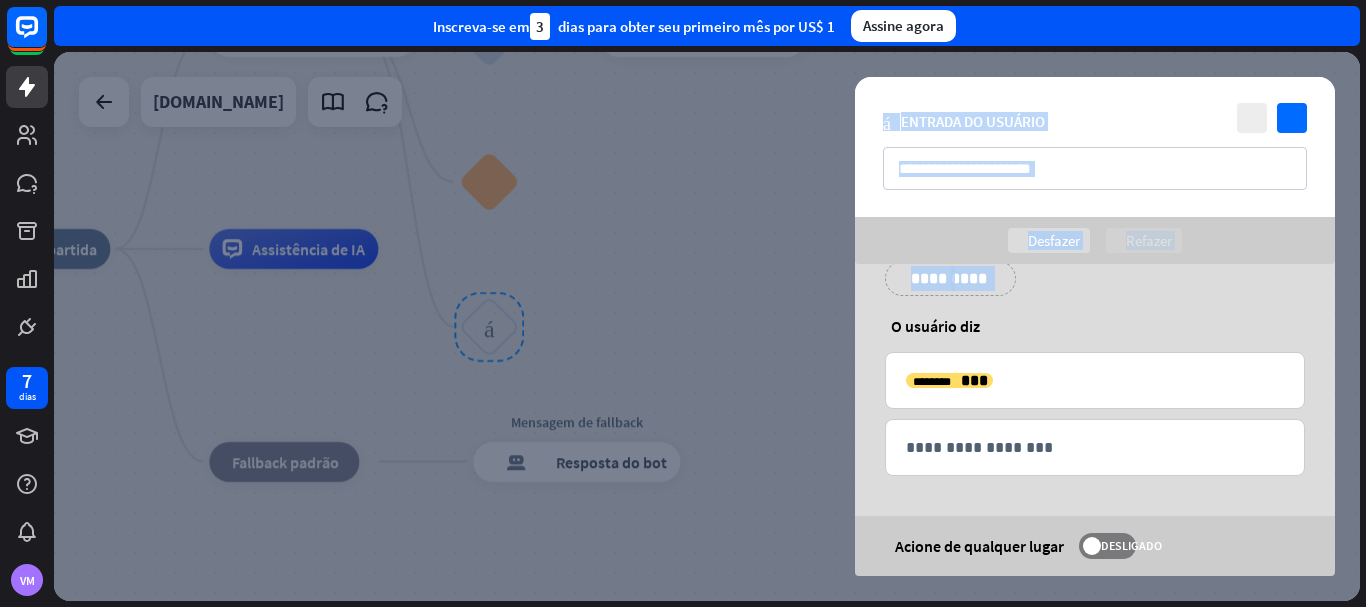 click on "**********" at bounding box center [1095, 385] 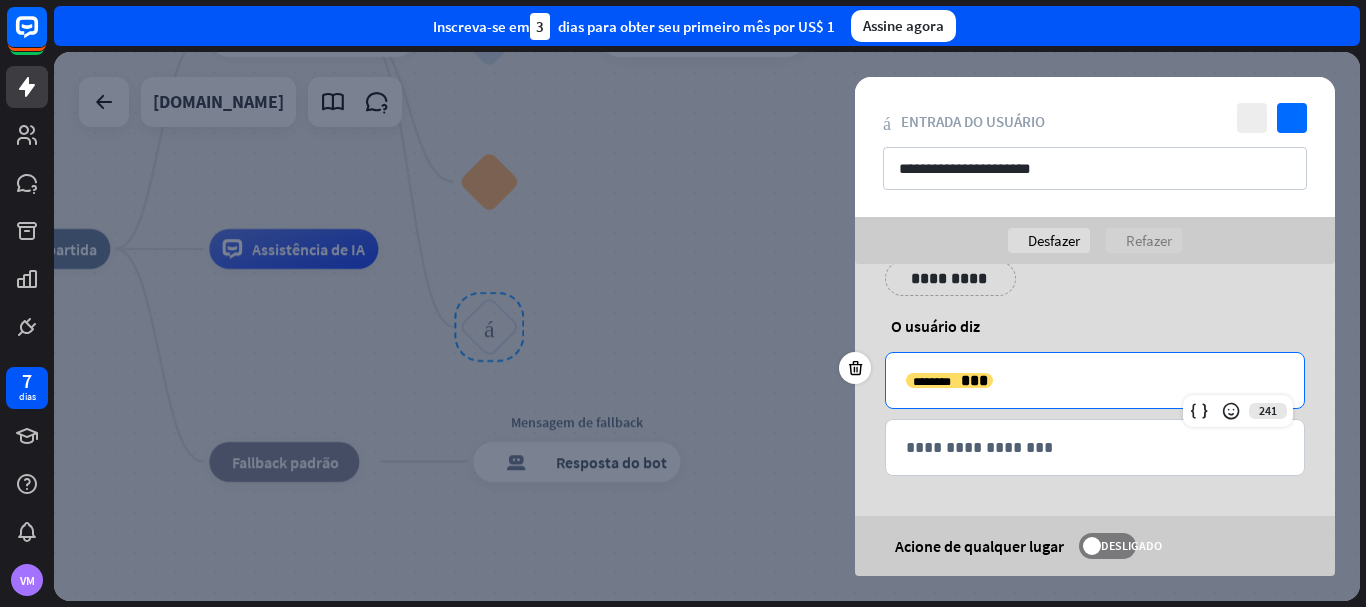 click on "**********" at bounding box center [1095, 380] 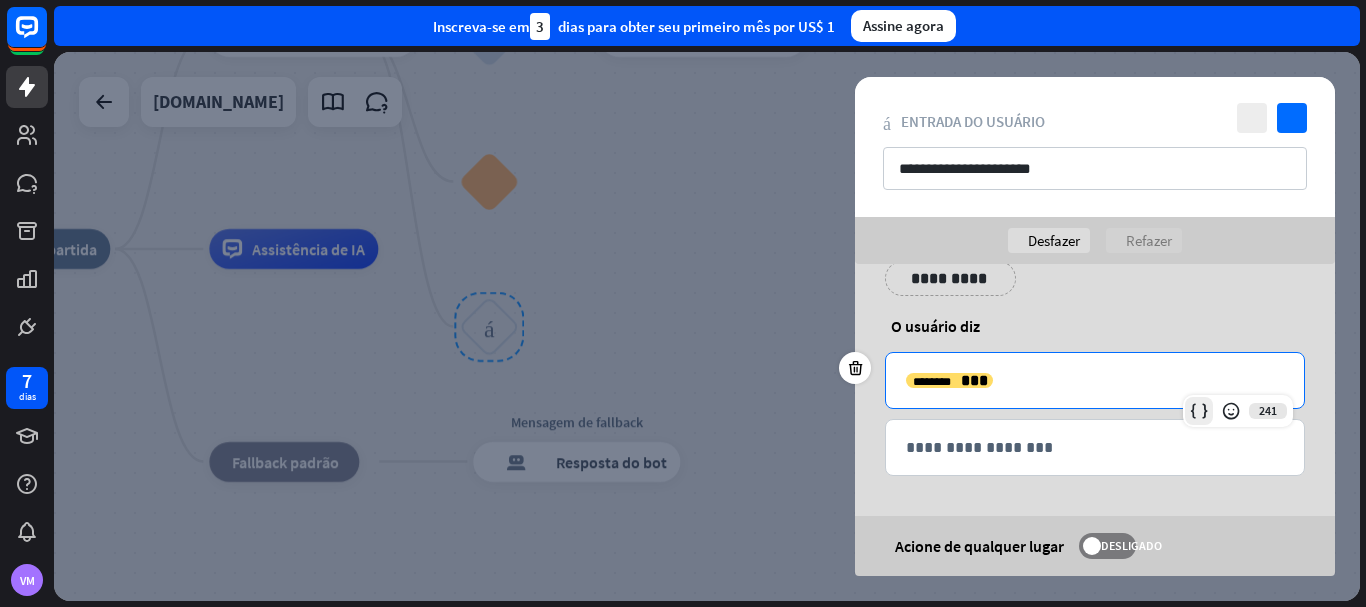 click at bounding box center [1199, 411] 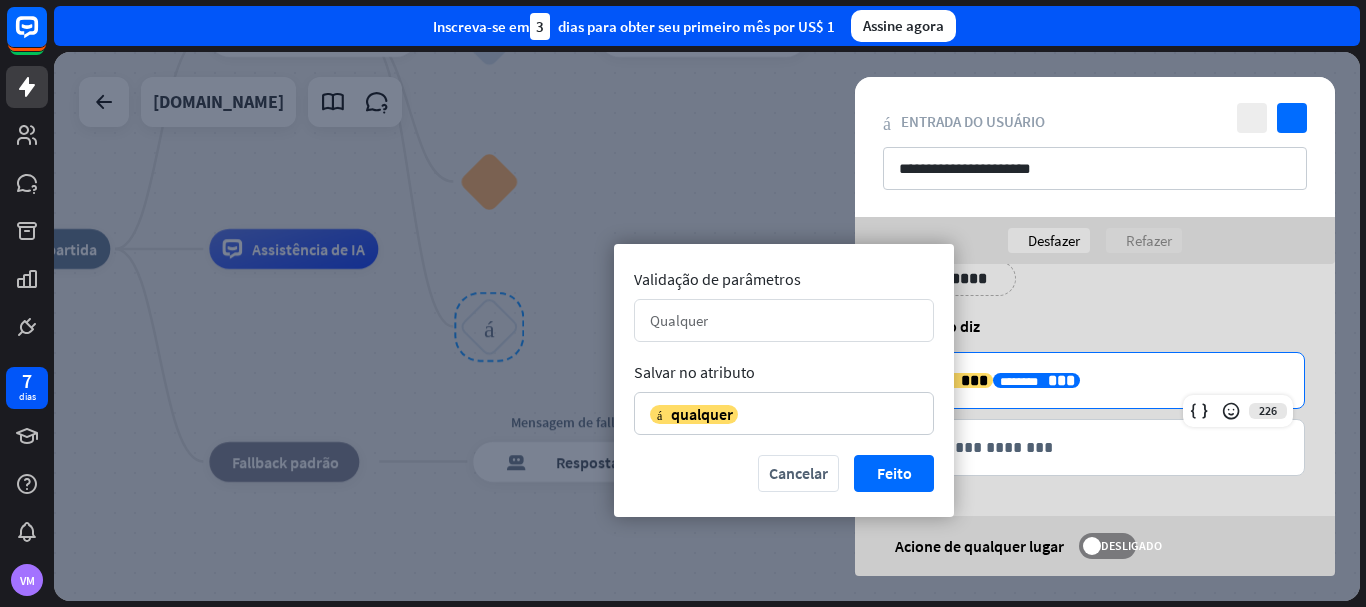 click on "Qualquer
seta para baixo" at bounding box center (784, 320) 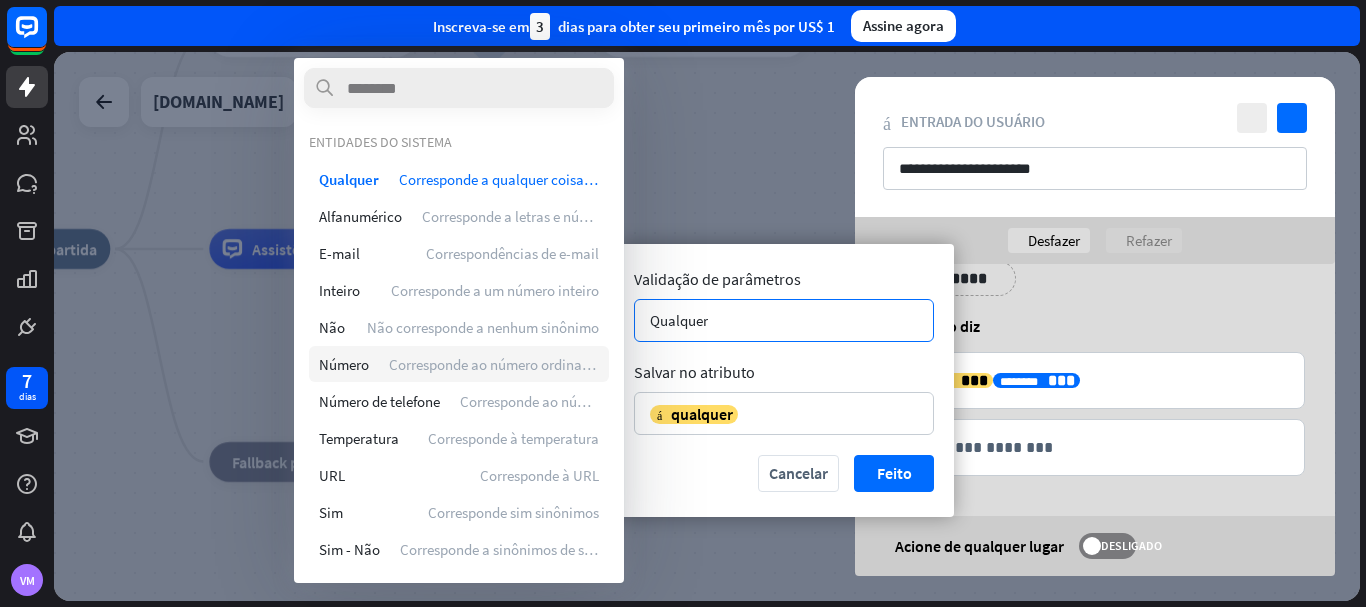 click on "Corresponde ao número ordinal e cardinal" at bounding box center (520, 364) 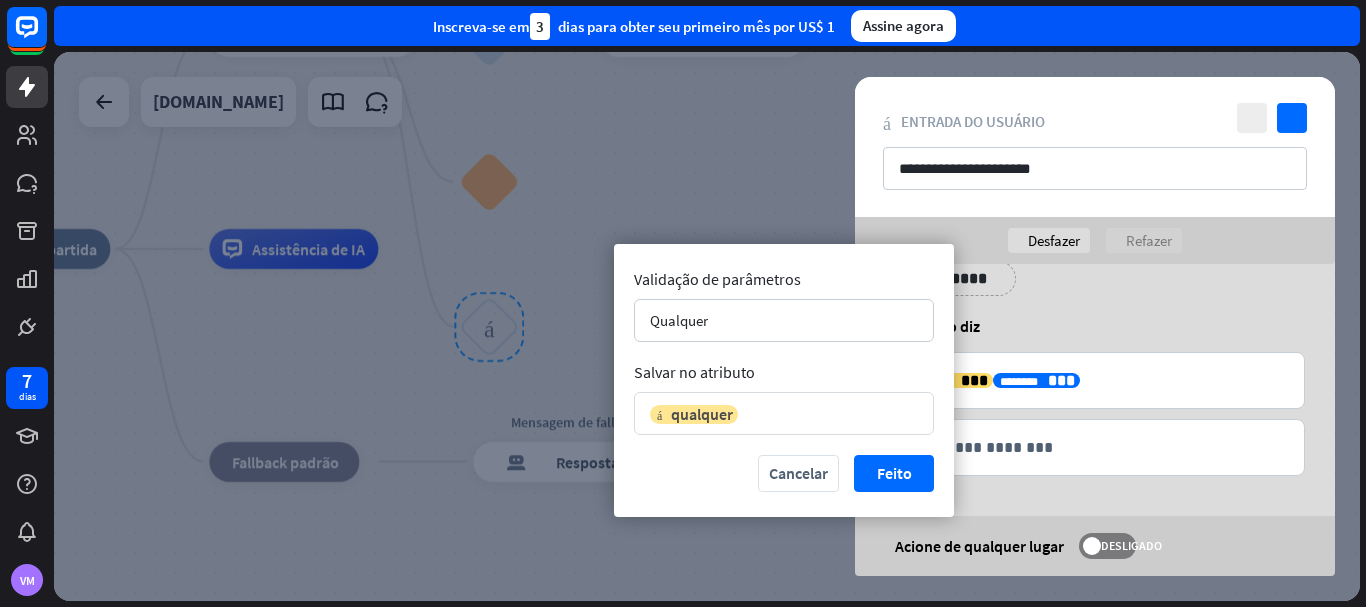 click on "variável    qualquer" at bounding box center [773, 414] 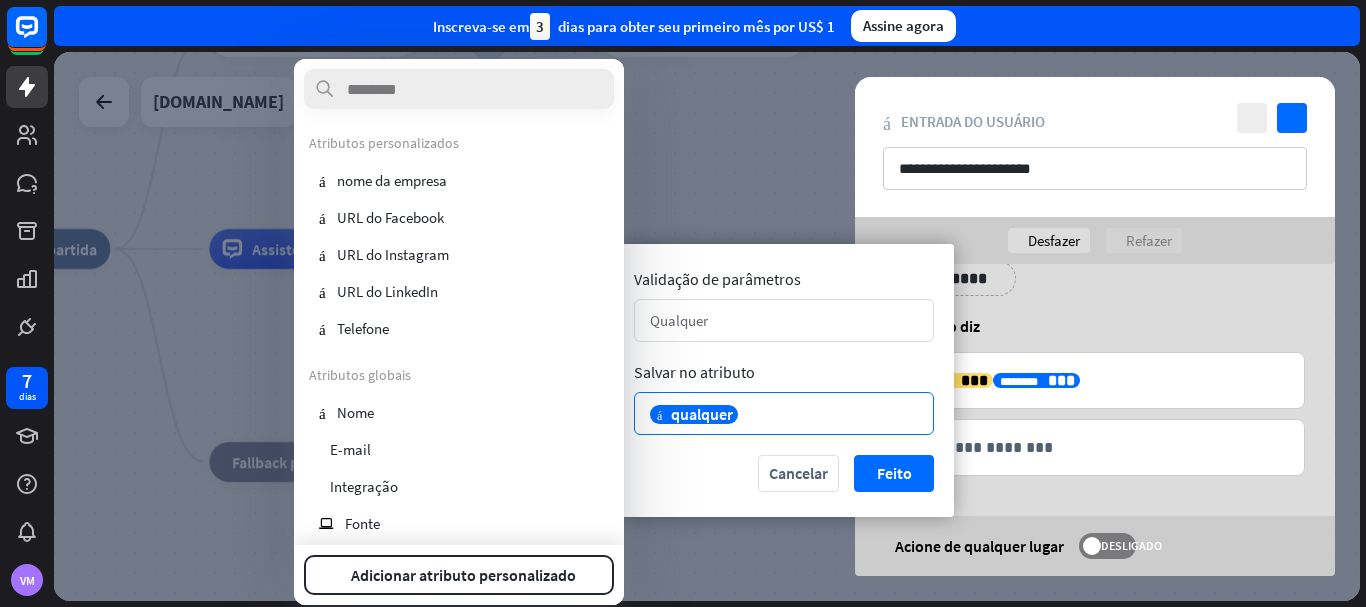 click on "Qualquer" at bounding box center (773, 320) 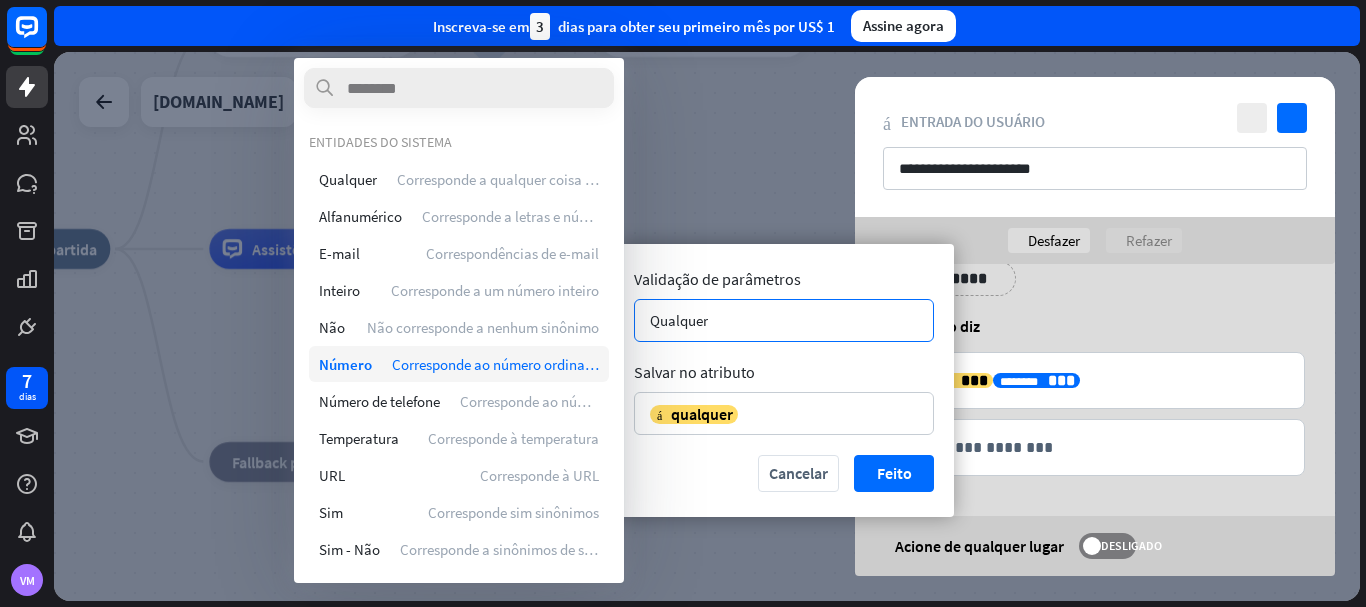 click on "Corresponde ao número ordinal e cardinal" at bounding box center (523, 364) 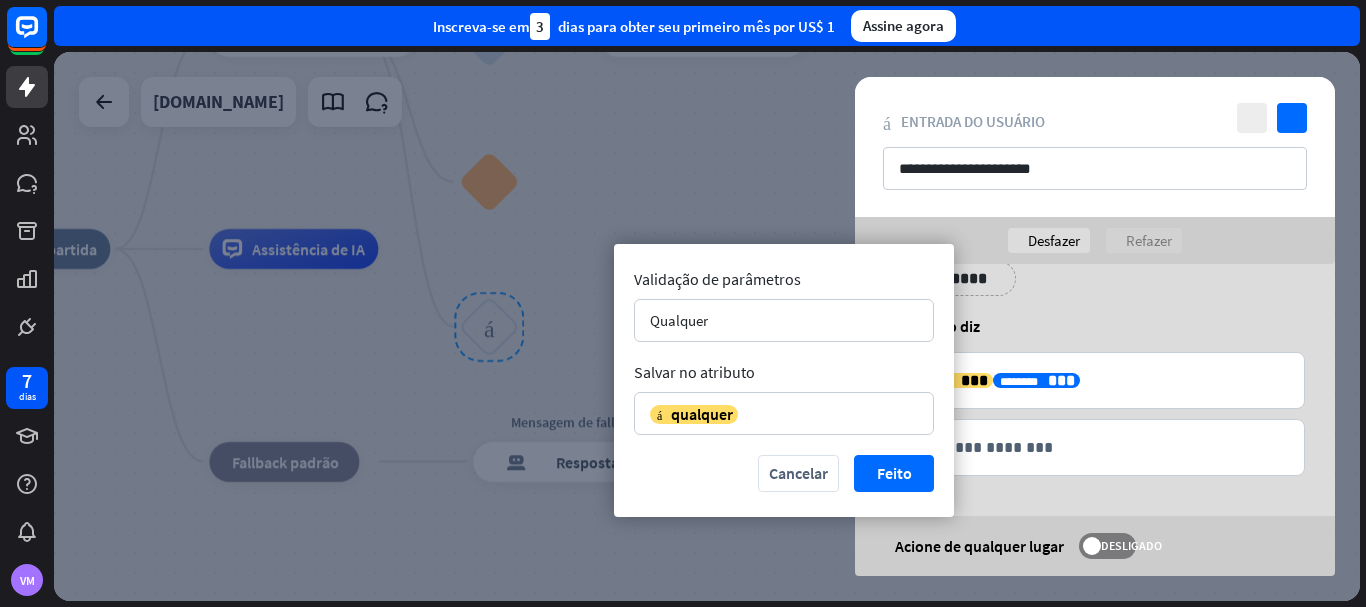 click at bounding box center [707, 326] 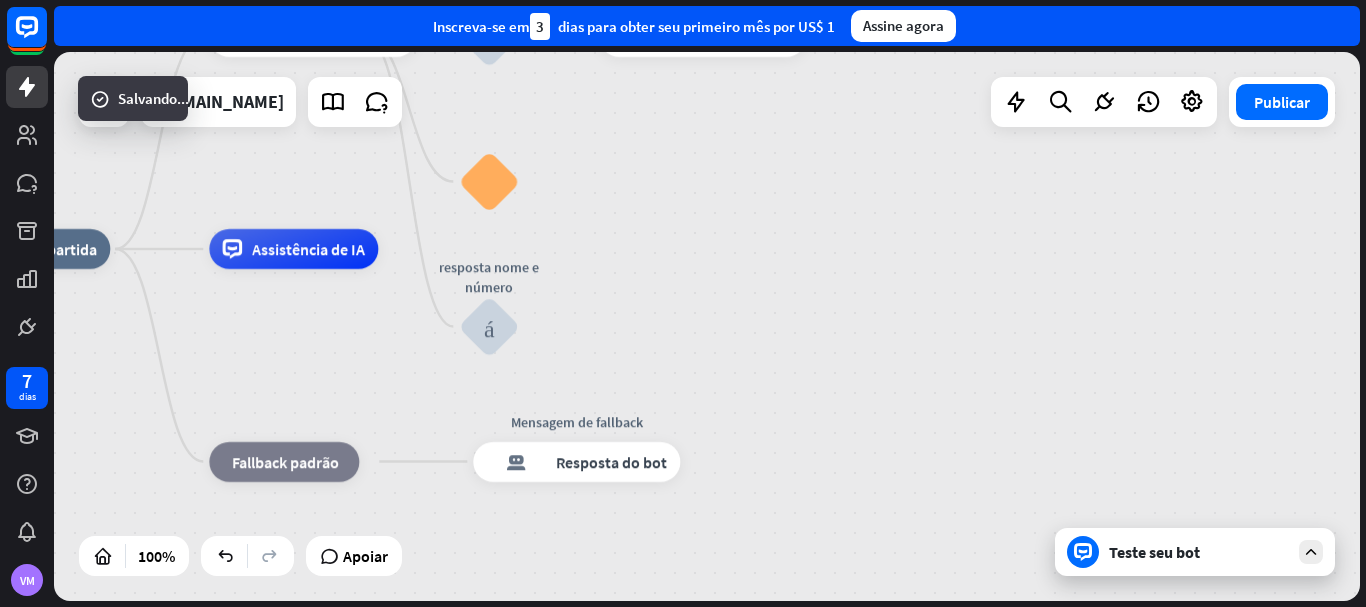 click on "casa_2   Ponto de partida                 Mensagem de boas vindas   resposta do bot de bloco   Resposta do bot                 Voltar ao menu   bloco_entrada_do_usuário                 Foi útil?   resposta do bot de bloco   Resposta do bot                 Sim   bloco_entrada_do_usuário                 Obrigado!   resposta do bot de bloco   Resposta do bot                 Não   bloco_entrada_do_usuário                 Voltar ao menu   bloco_ir para   Ir para a etapa                 Perguntas frequentes   bloco_entrada_do_usuário                   resposta do bot de bloco   Resposta do bot                 Menu   bloco_entrada_do_usuário                 Mostrar menu   resposta do bot de bloco   Resposta do bot                   bloco_faq                 resposta nome e número   bloco_entrada_do_usuário                     Assistência de IA                   bloco_fallback   Fallback padrão                 Mensagem de fallback   resposta do bot de bloco   Resposta do bot" at bounding box center (612, 523) 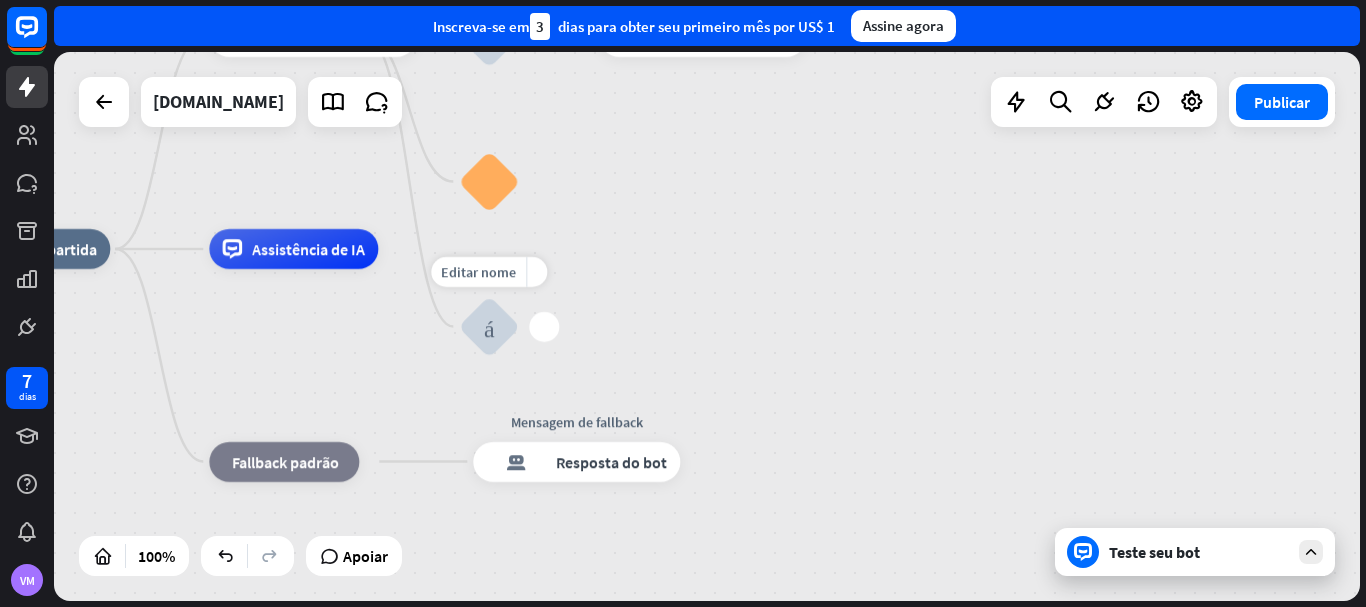 click on "bloco_entrada_do_usuário" at bounding box center (489, 327) 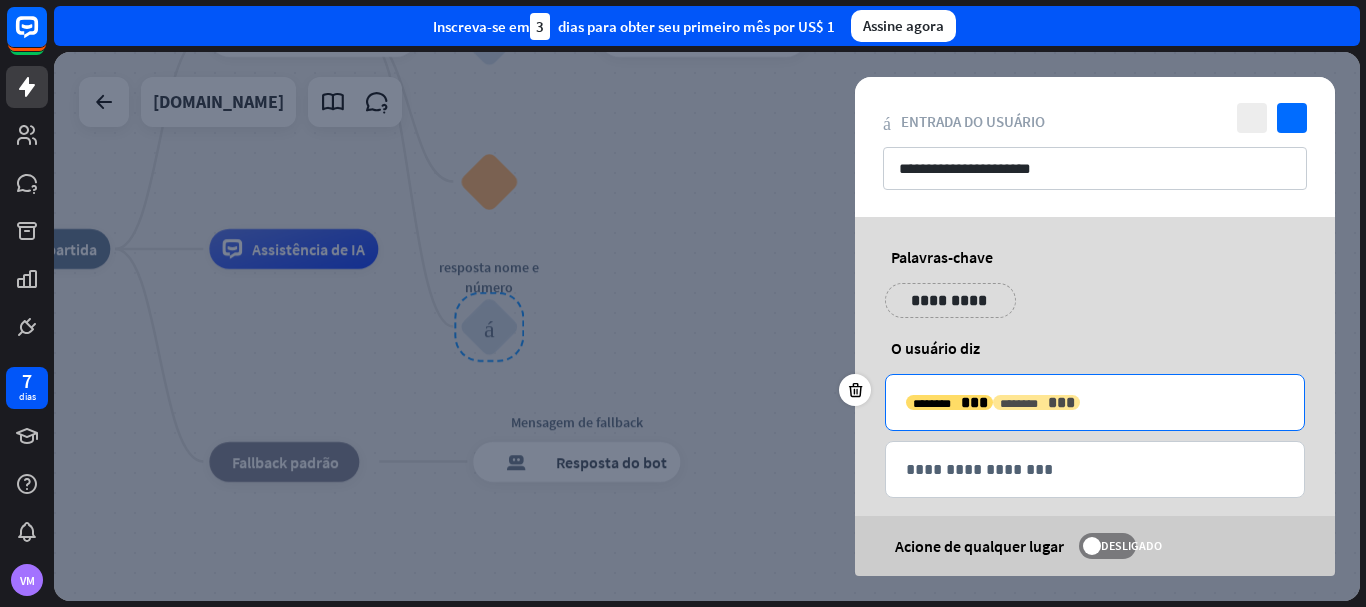click on "***" at bounding box center (1061, 402) 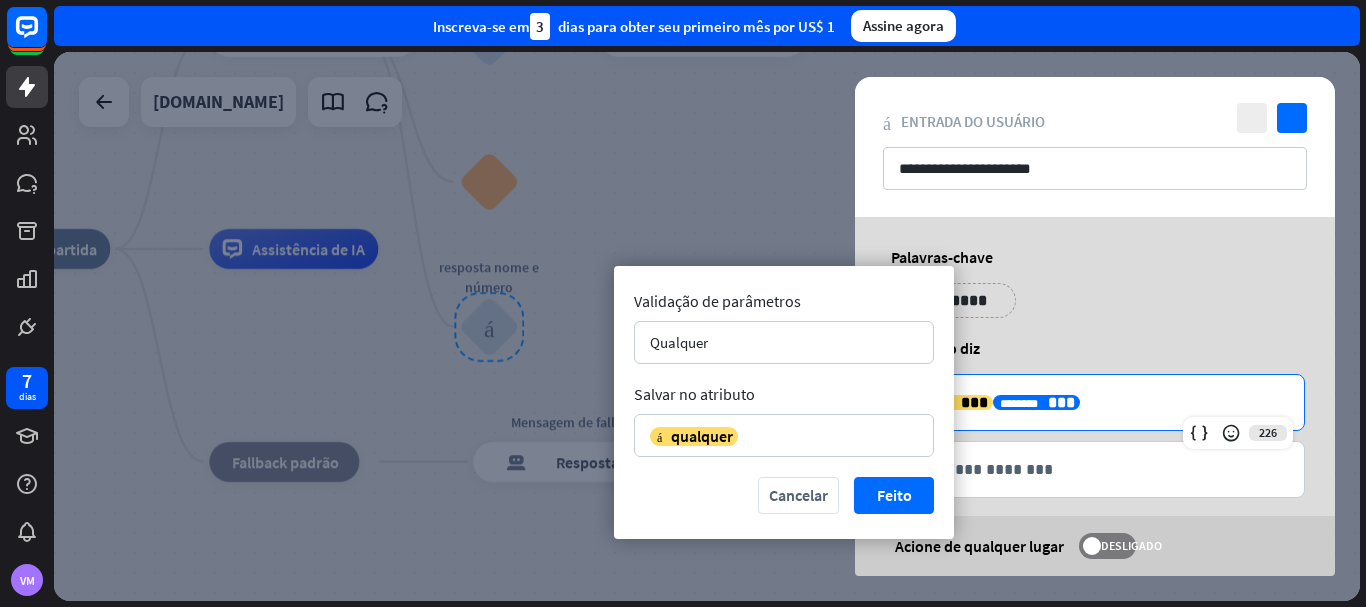 click on "**********" at bounding box center (1095, 402) 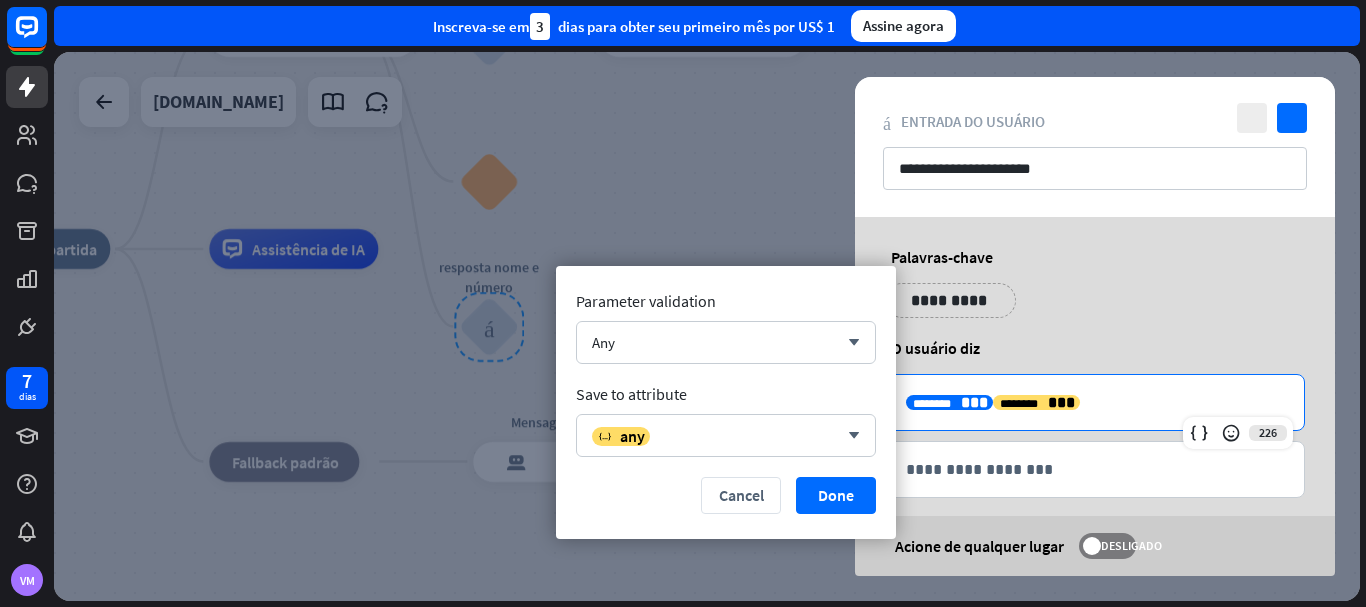 click on "***" at bounding box center [974, 402] 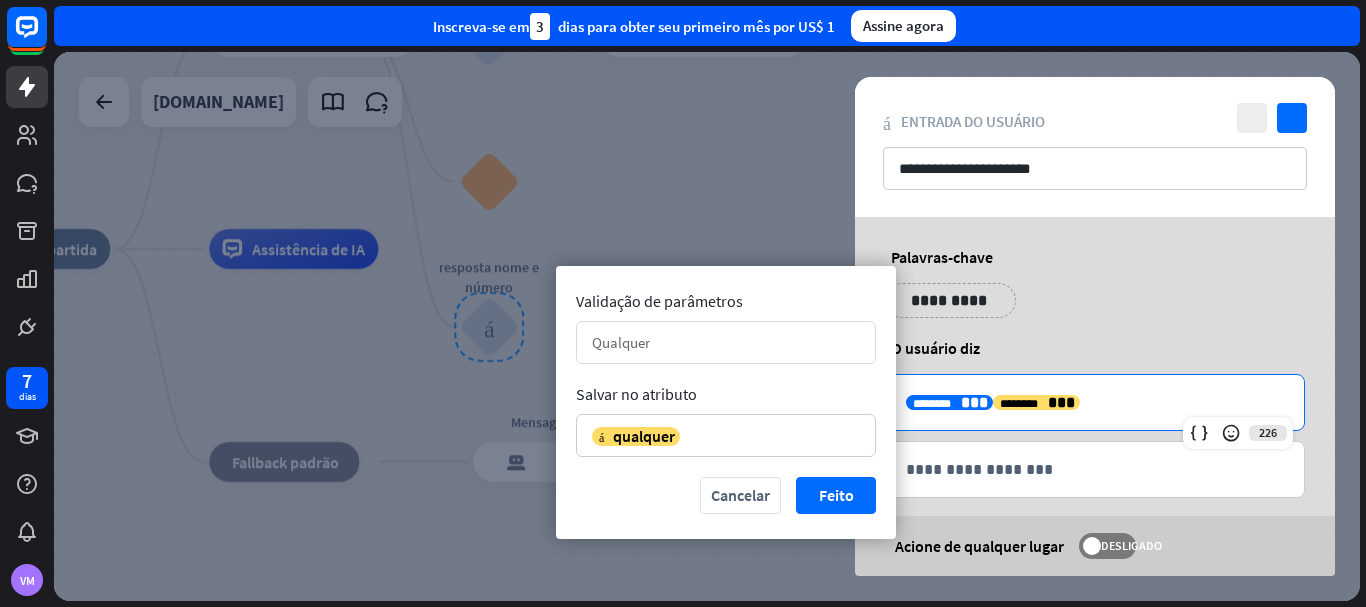 click on "Qualquer" at bounding box center [715, 342] 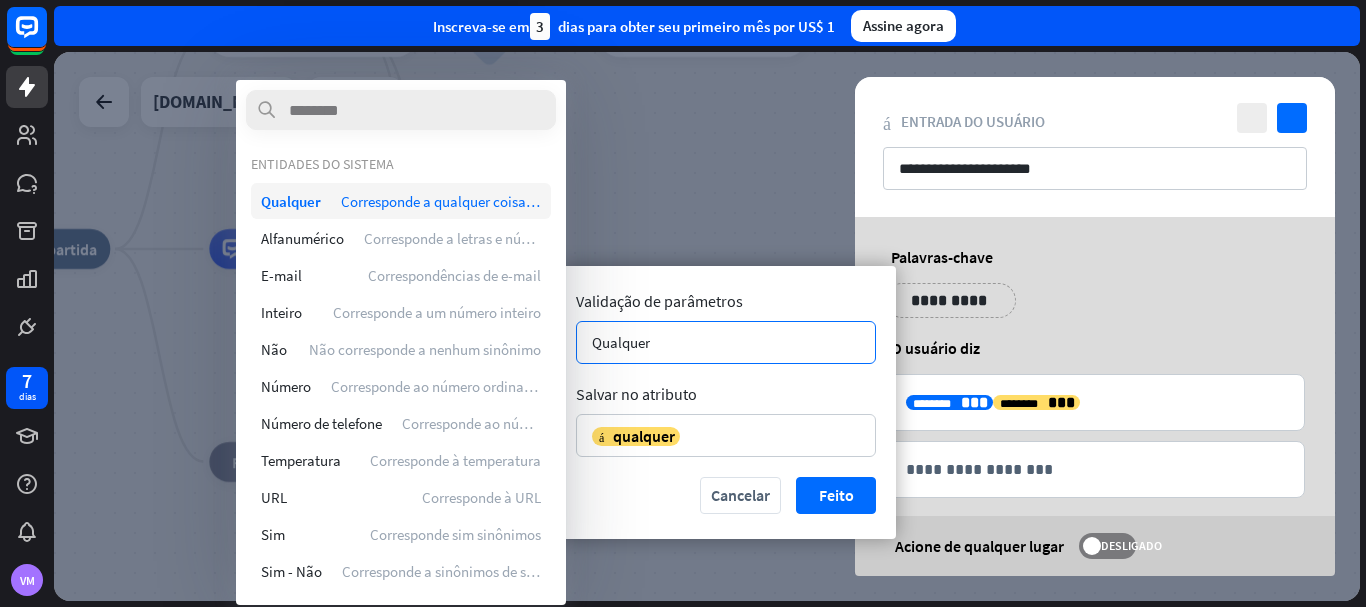 click on "Corresponde a qualquer coisa que não esteja vazia" at bounding box center (498, 201) 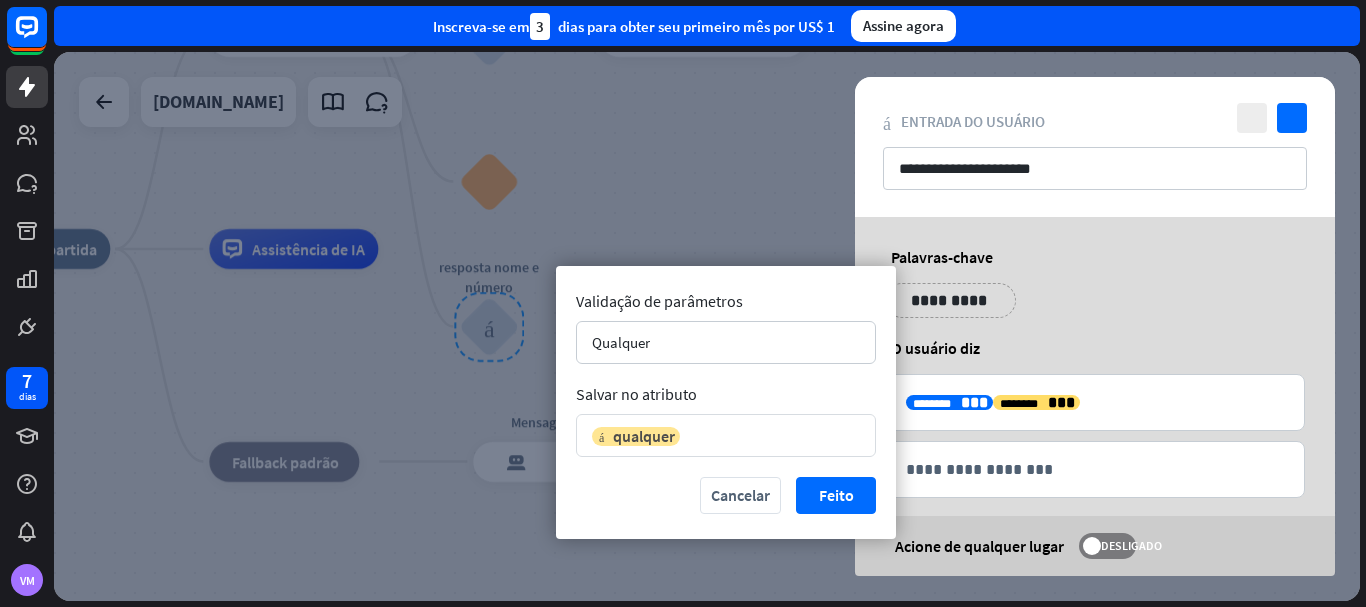 click on "variável    qualquer" at bounding box center (715, 436) 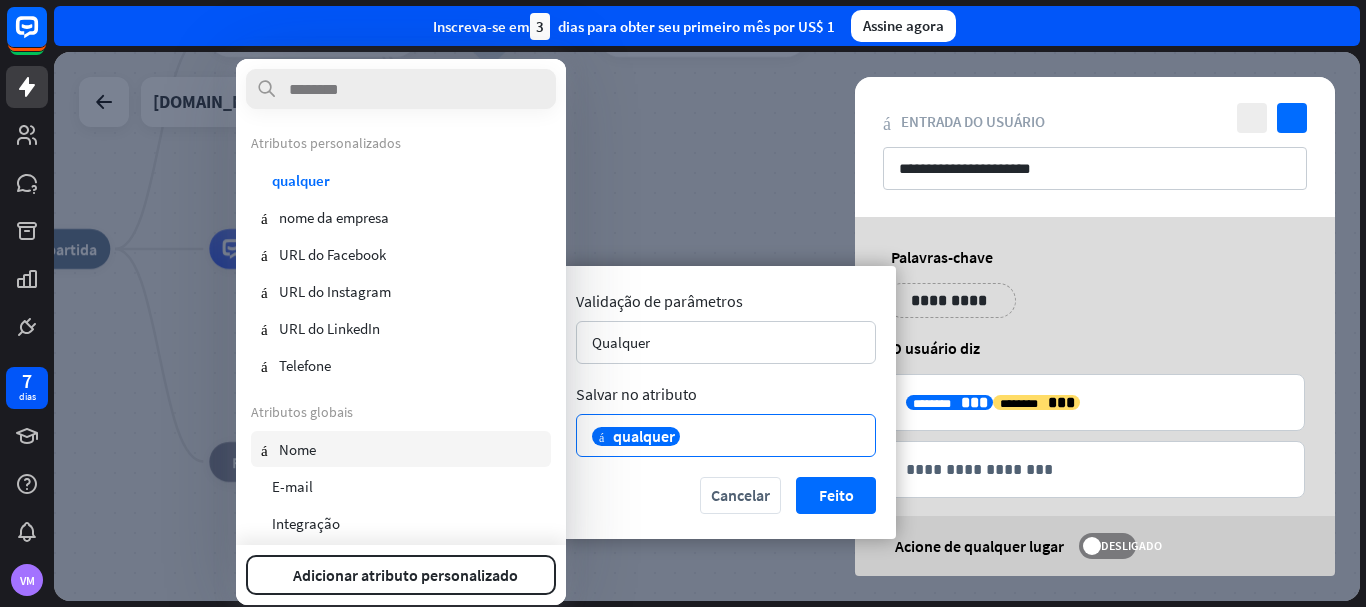 click on "usuário
Nome" at bounding box center [401, 449] 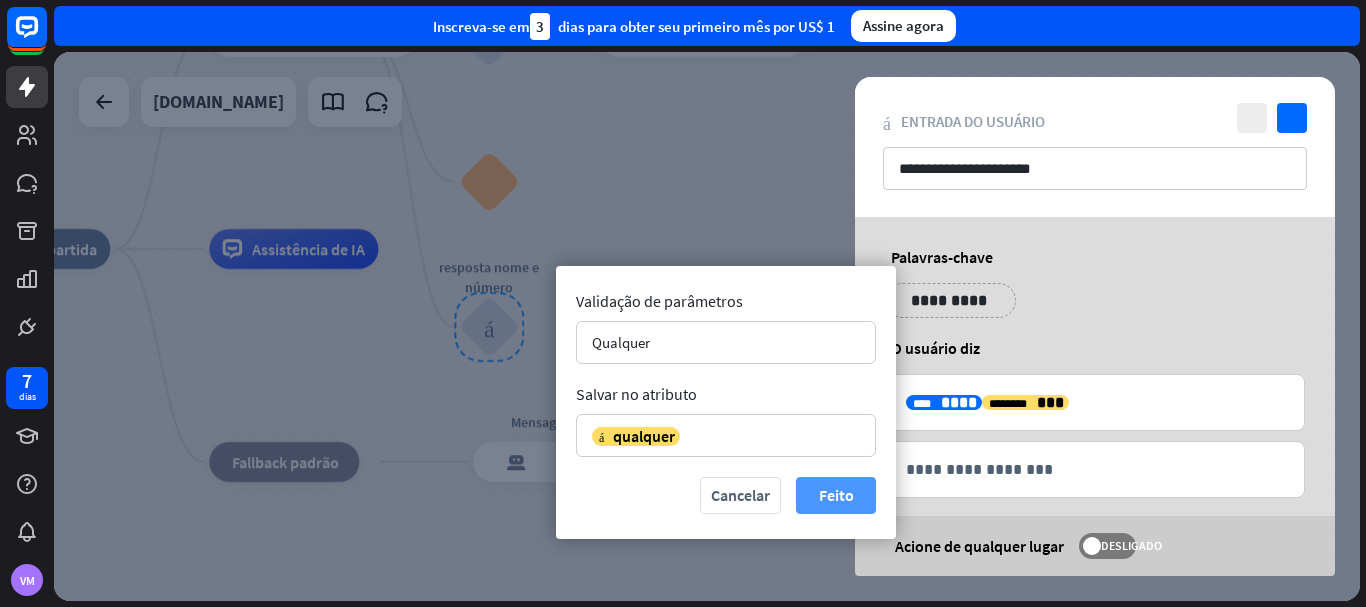 click on "Feito" at bounding box center (836, 495) 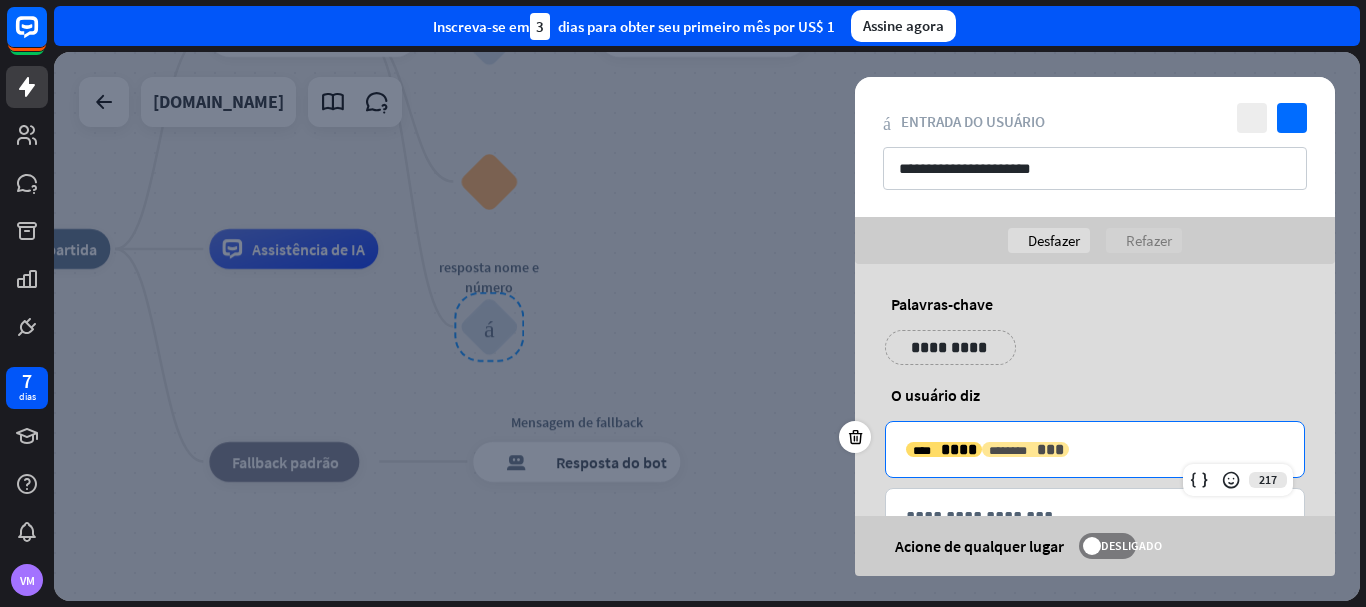 click on "***" at bounding box center (1050, 449) 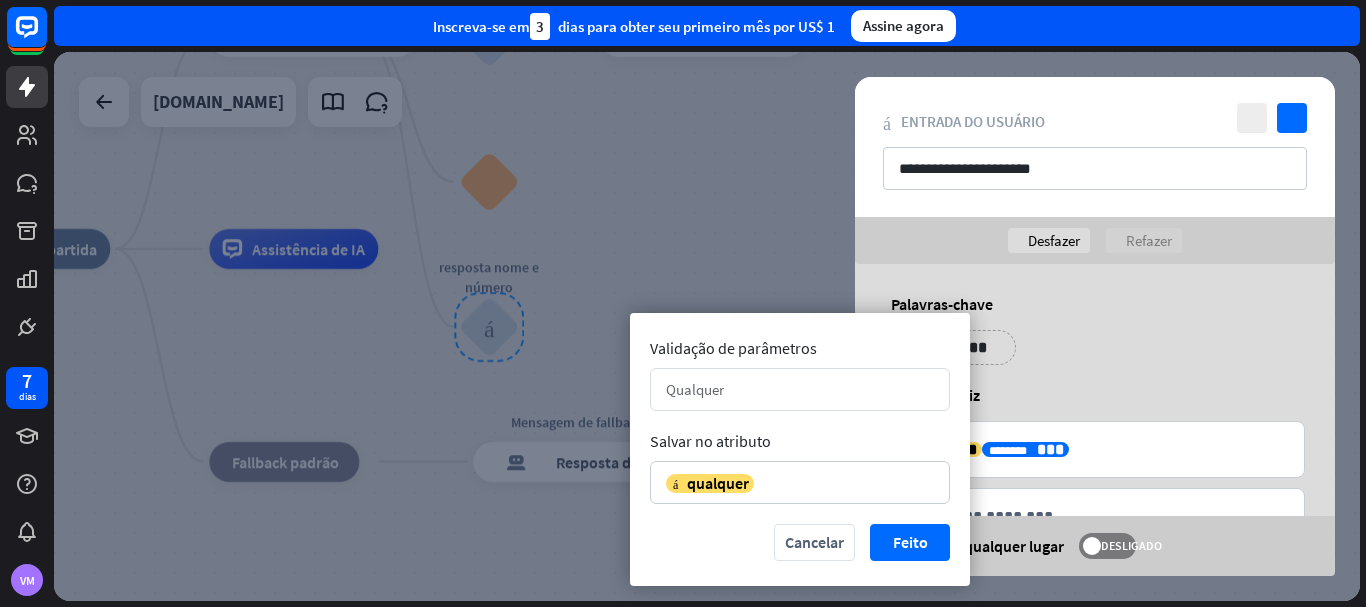 click on "Qualquer" at bounding box center (789, 389) 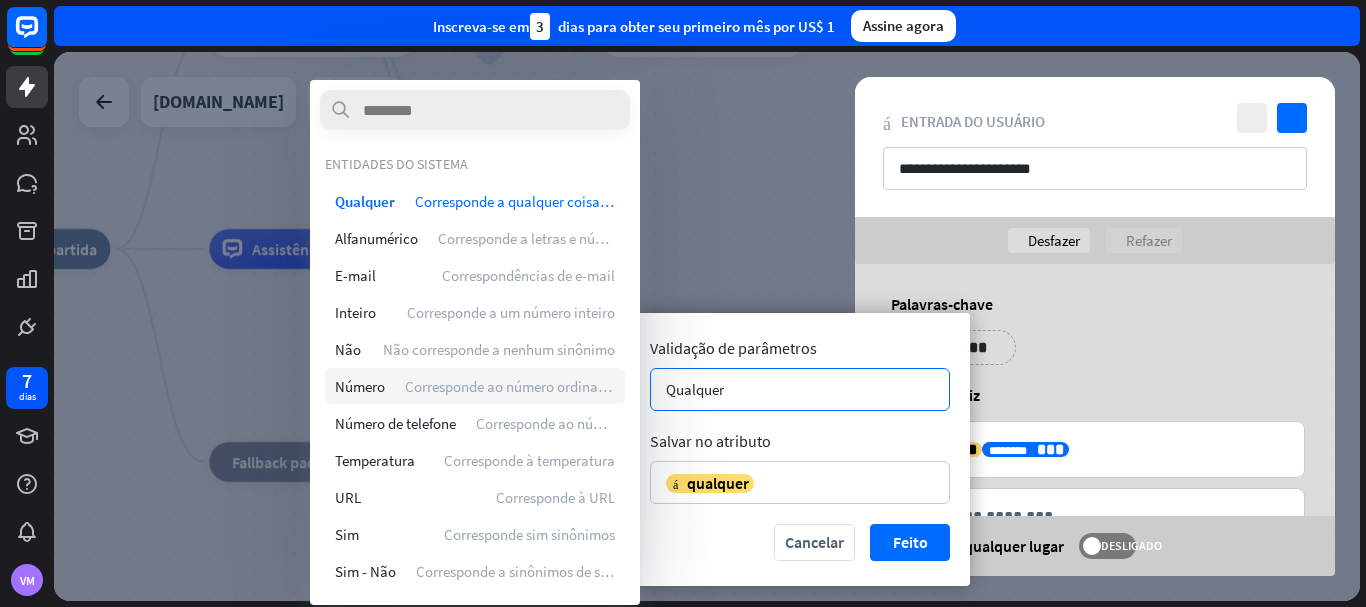 click on "Corresponde ao número ordinal e cardinal" at bounding box center [536, 386] 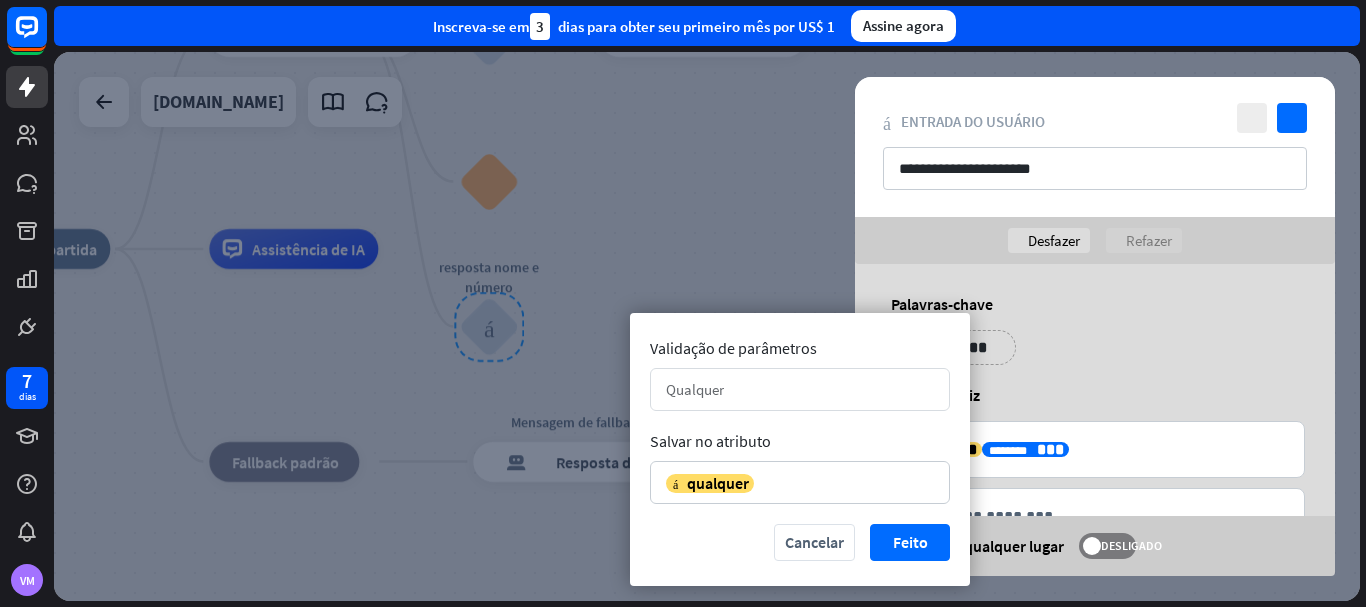 click on "Qualquer" at bounding box center [789, 389] 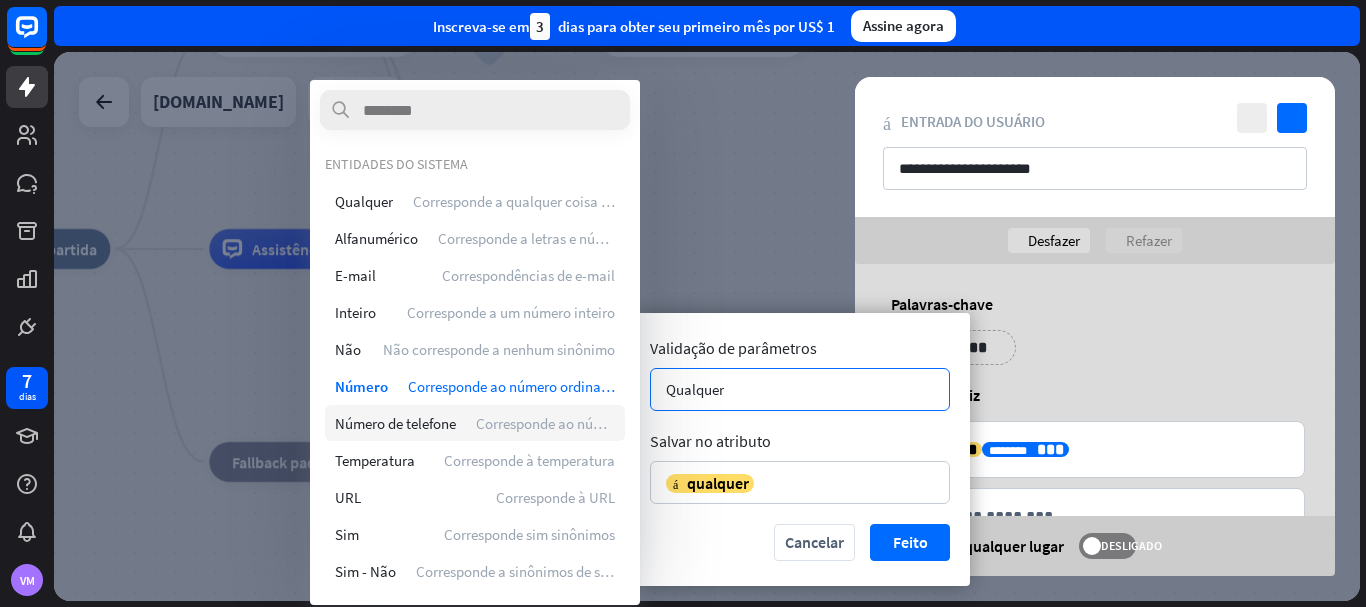 click on "Corresponde ao número de telefone" at bounding box center (586, 423) 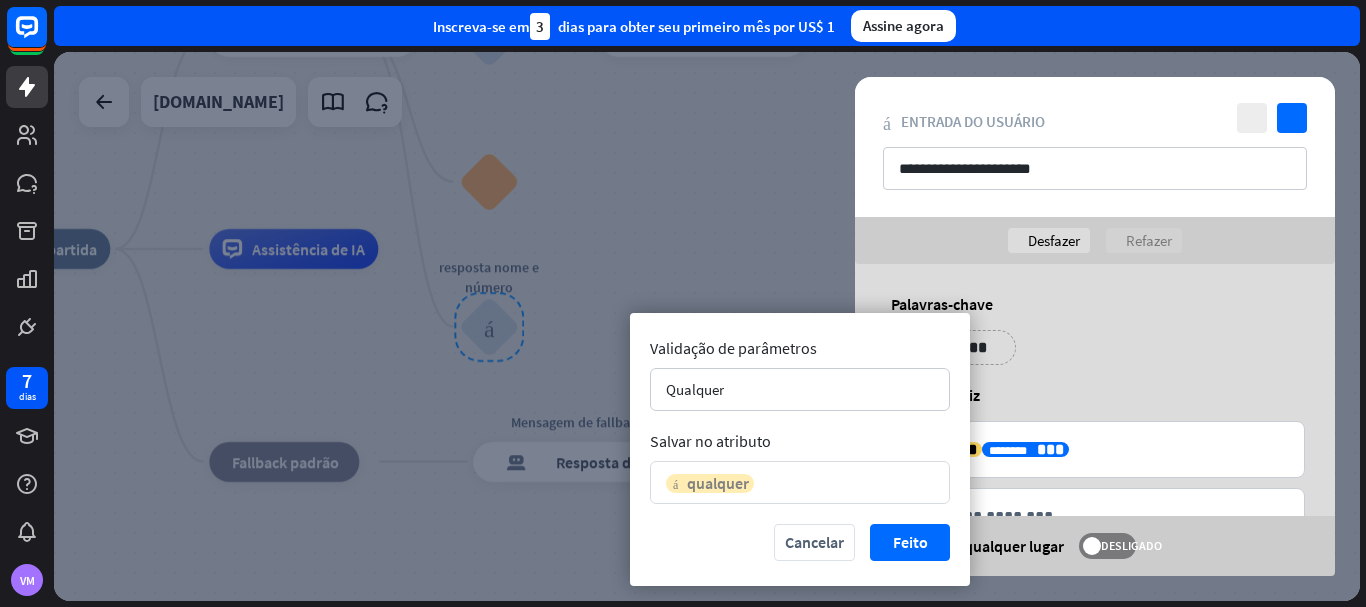 click on "qualquer" at bounding box center [718, 483] 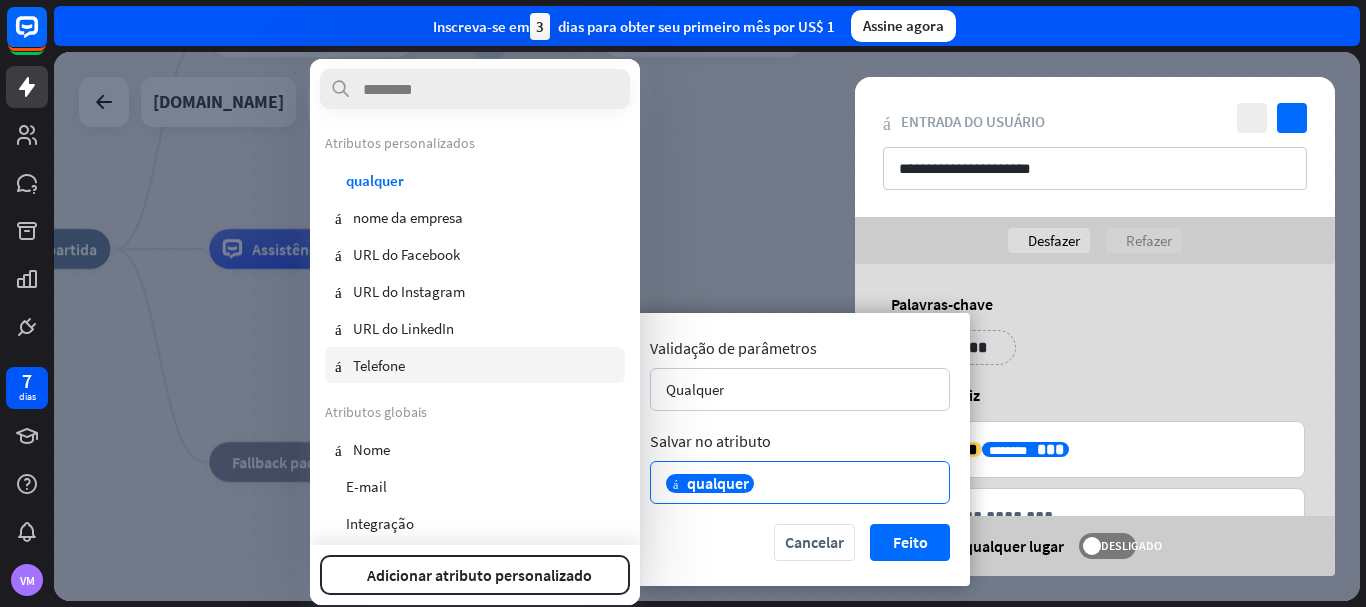 click on "variável
Telefone" at bounding box center (475, 365) 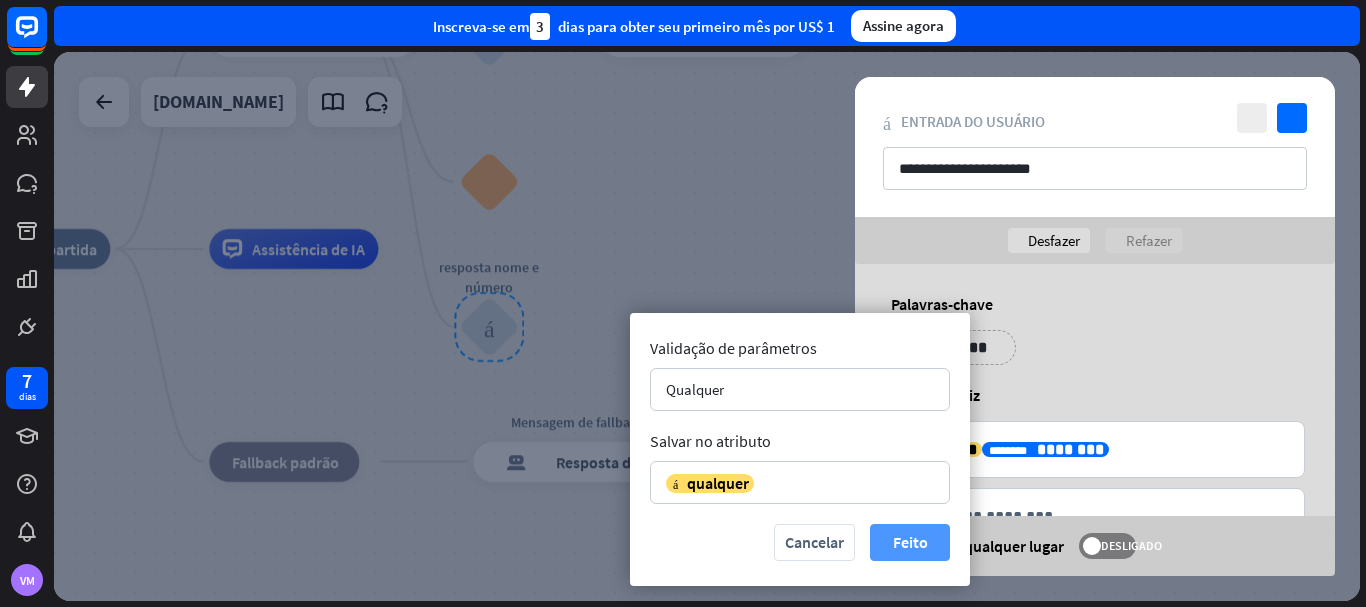 click on "Feito" at bounding box center [910, 542] 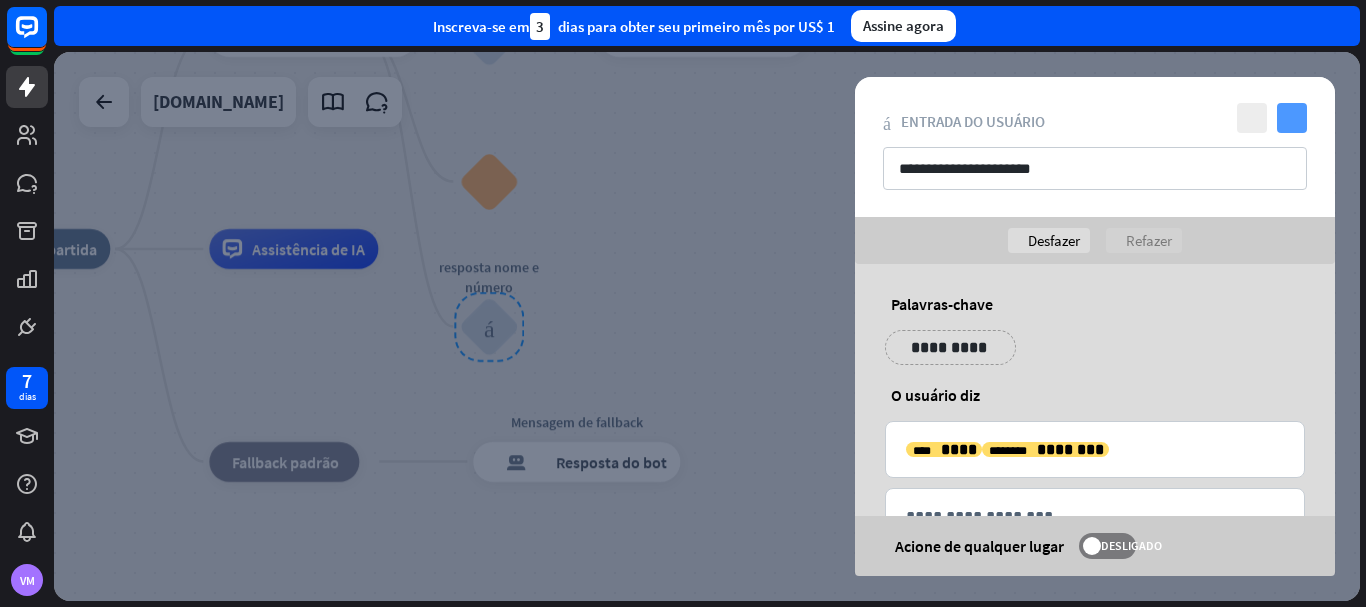 click on "verificar" at bounding box center [1292, 118] 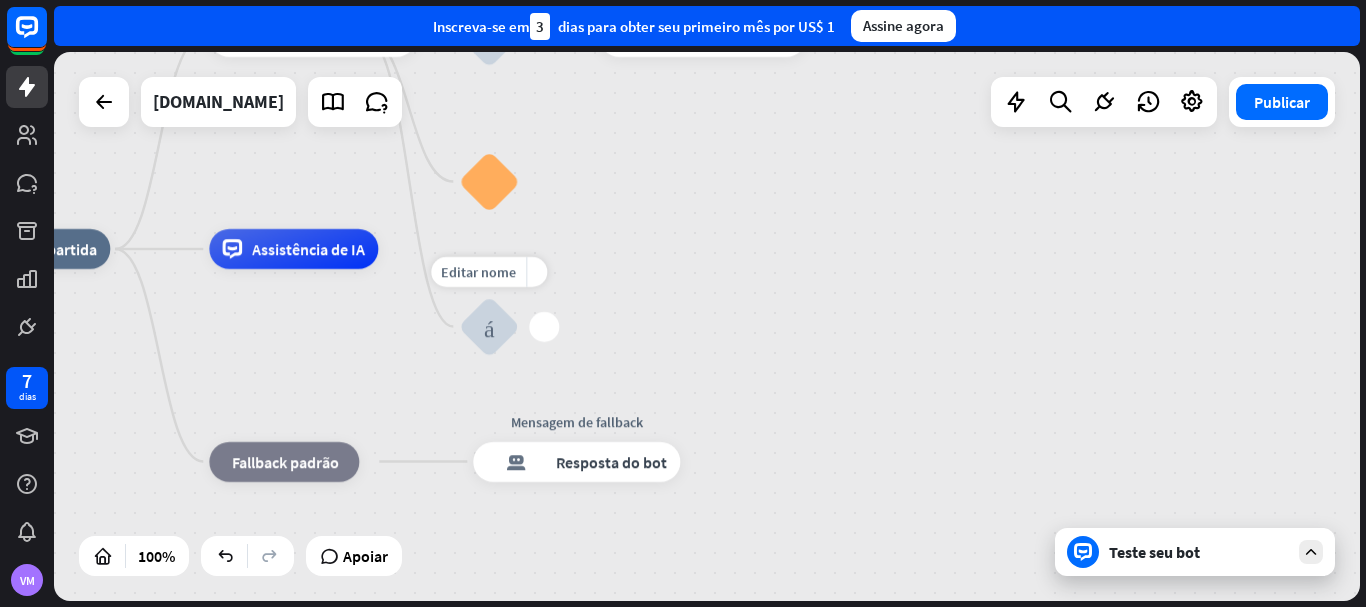 click on "mais" at bounding box center [544, 327] 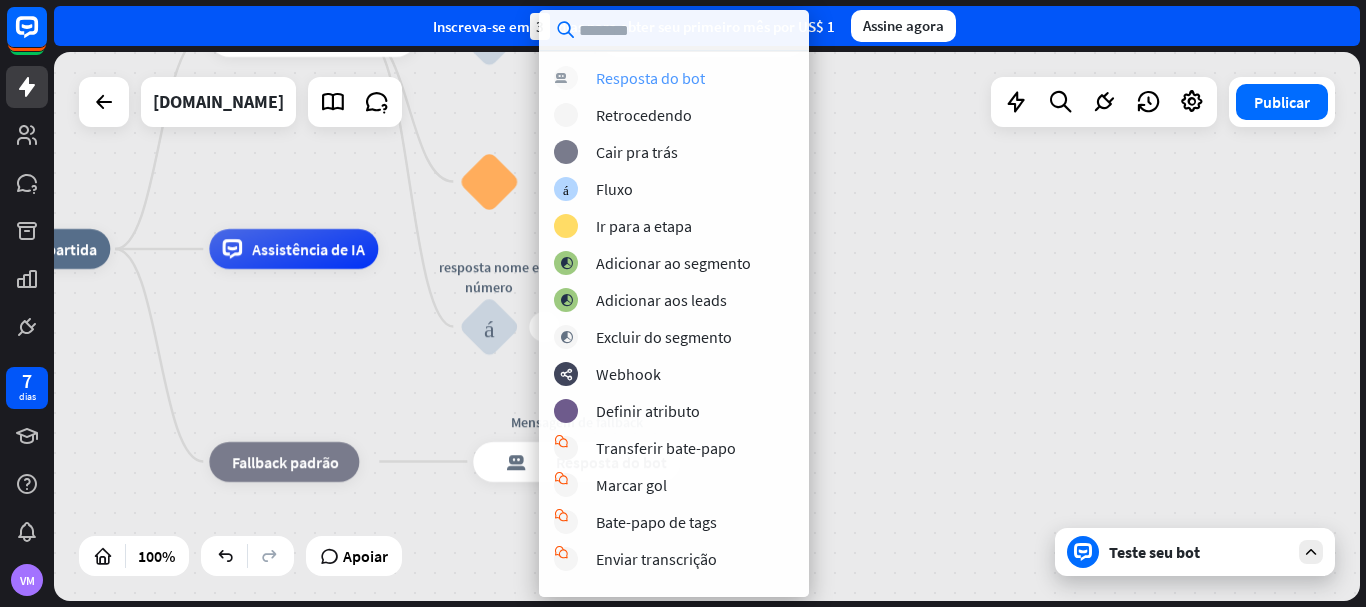 click on "Resposta do bot" at bounding box center (650, 78) 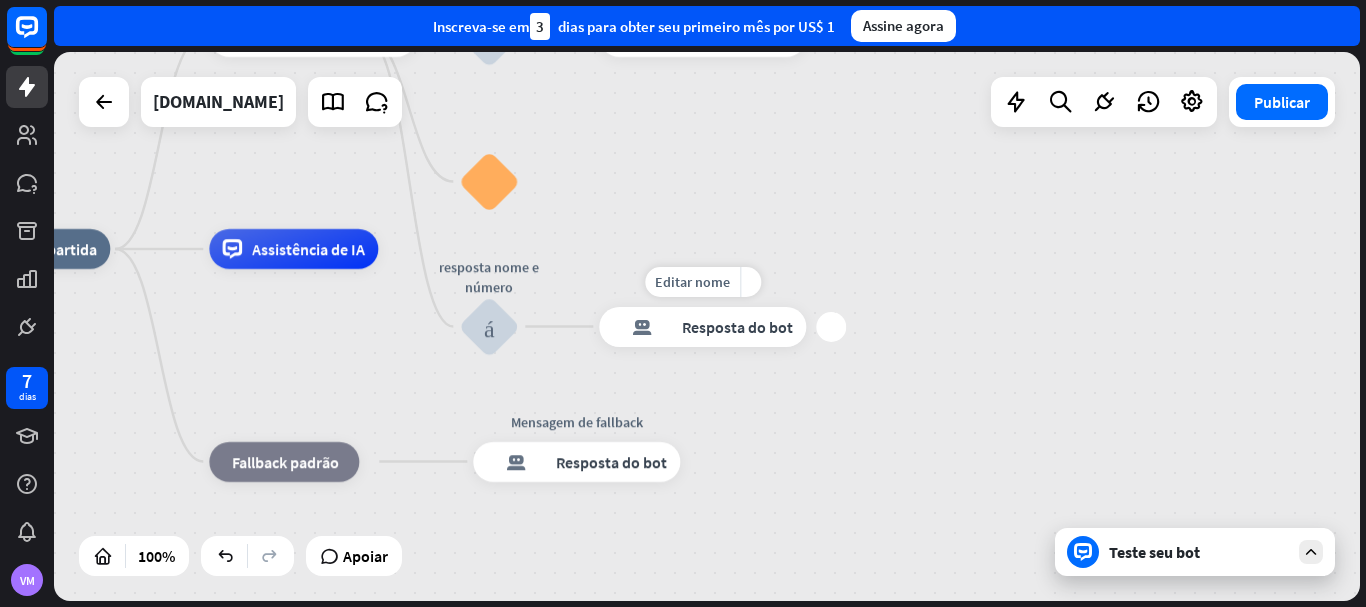 click on "Resposta do bot" at bounding box center (737, 327) 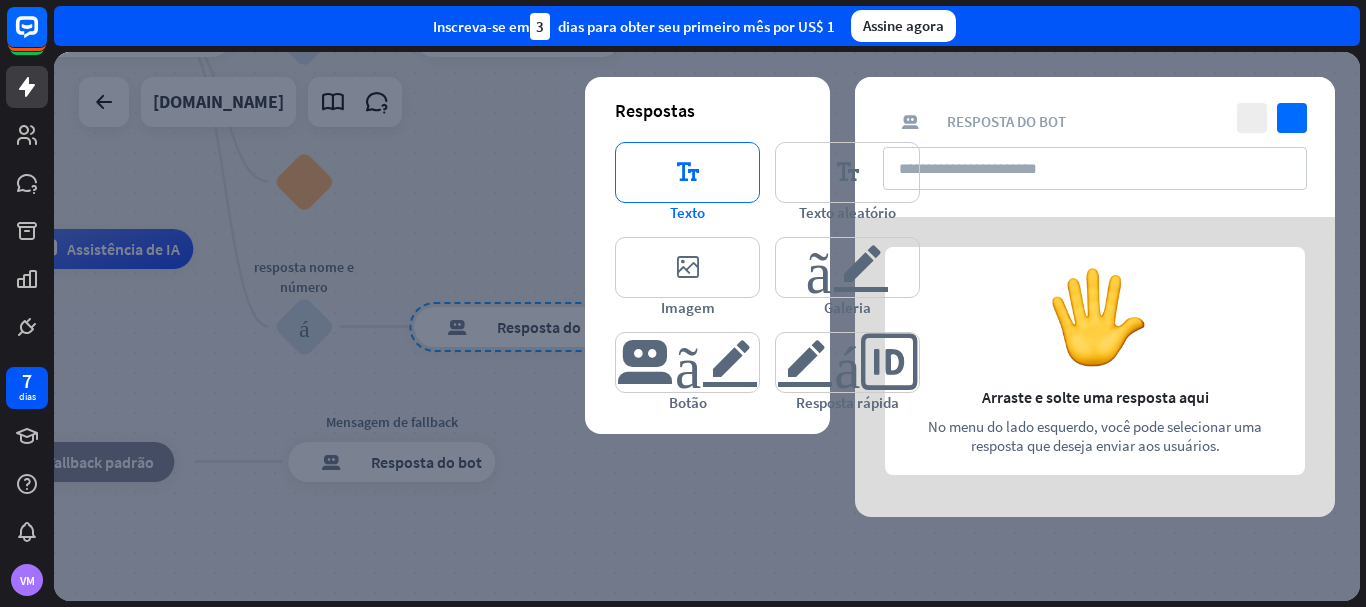 type 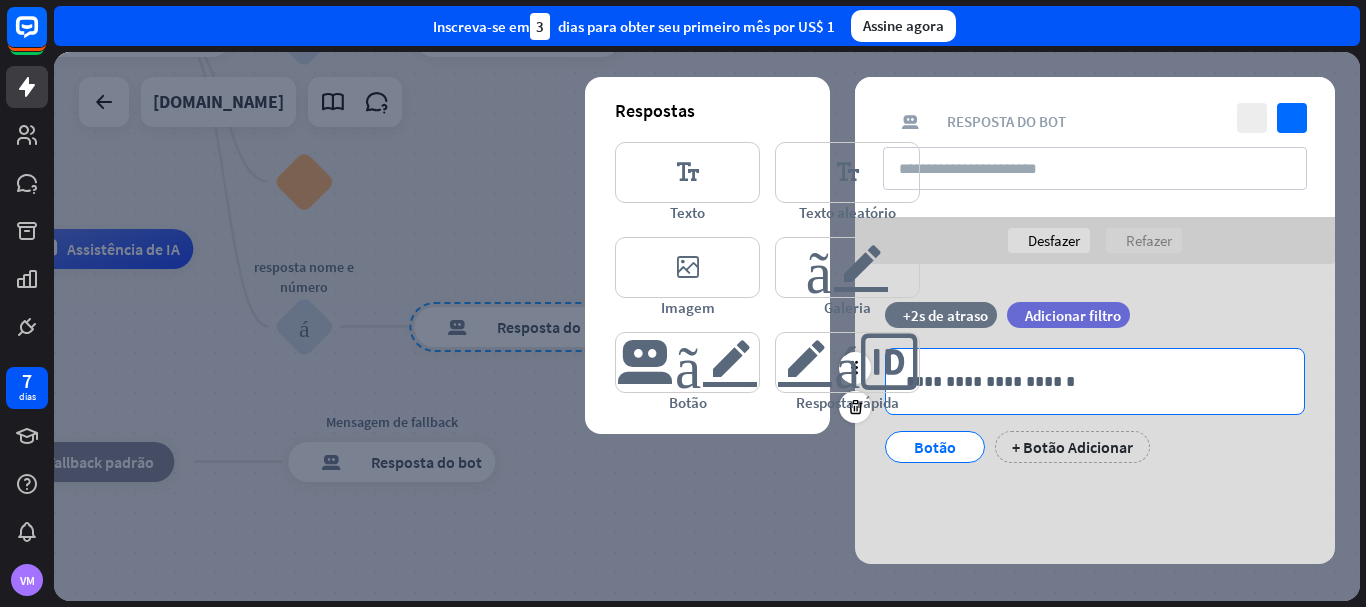 click on "**********" at bounding box center [1095, 381] 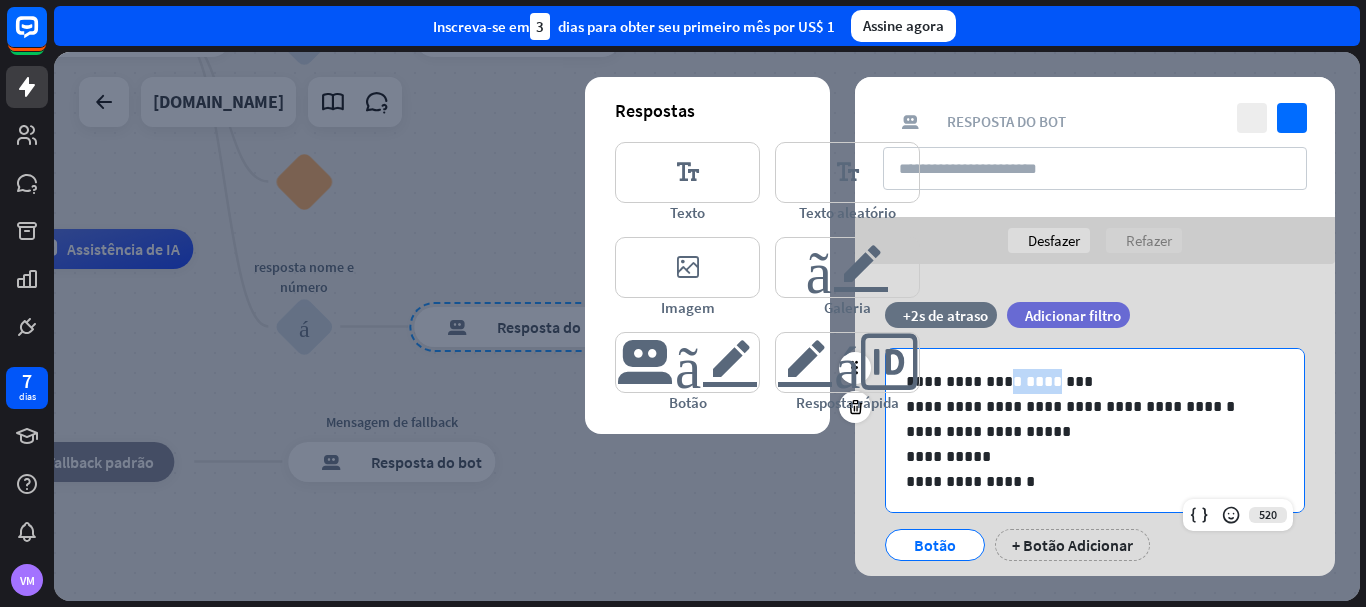 drag, startPoint x: 1044, startPoint y: 383, endPoint x: 993, endPoint y: 381, distance: 51.0392 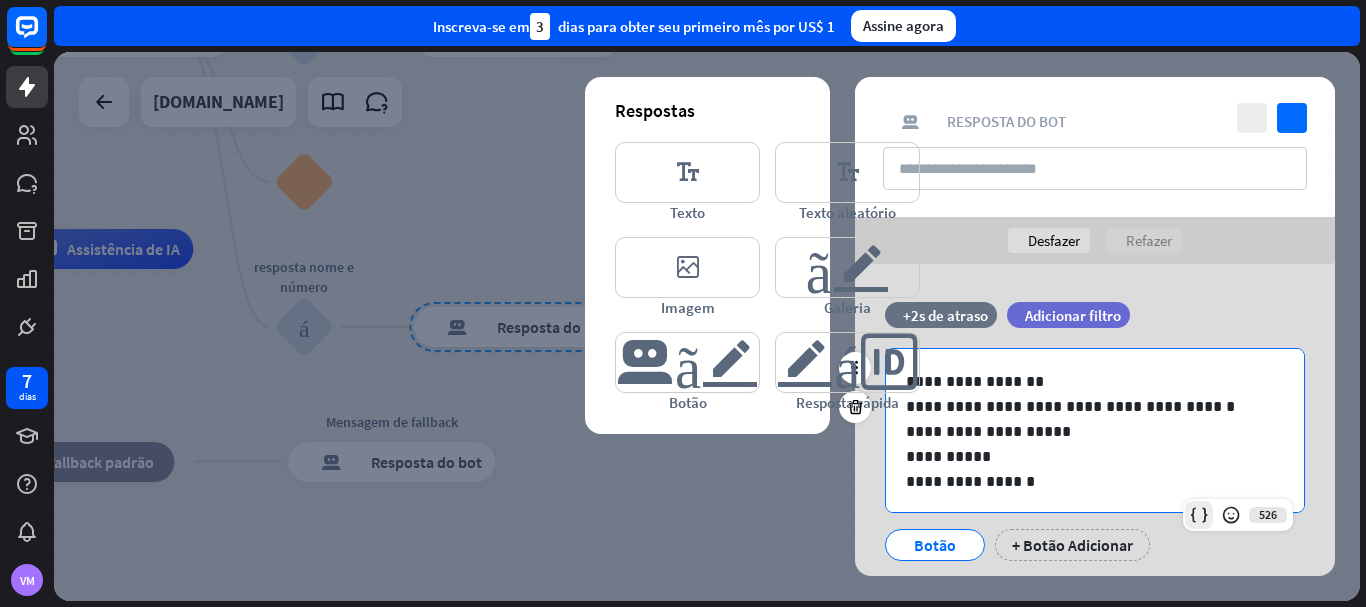 click at bounding box center (1199, 515) 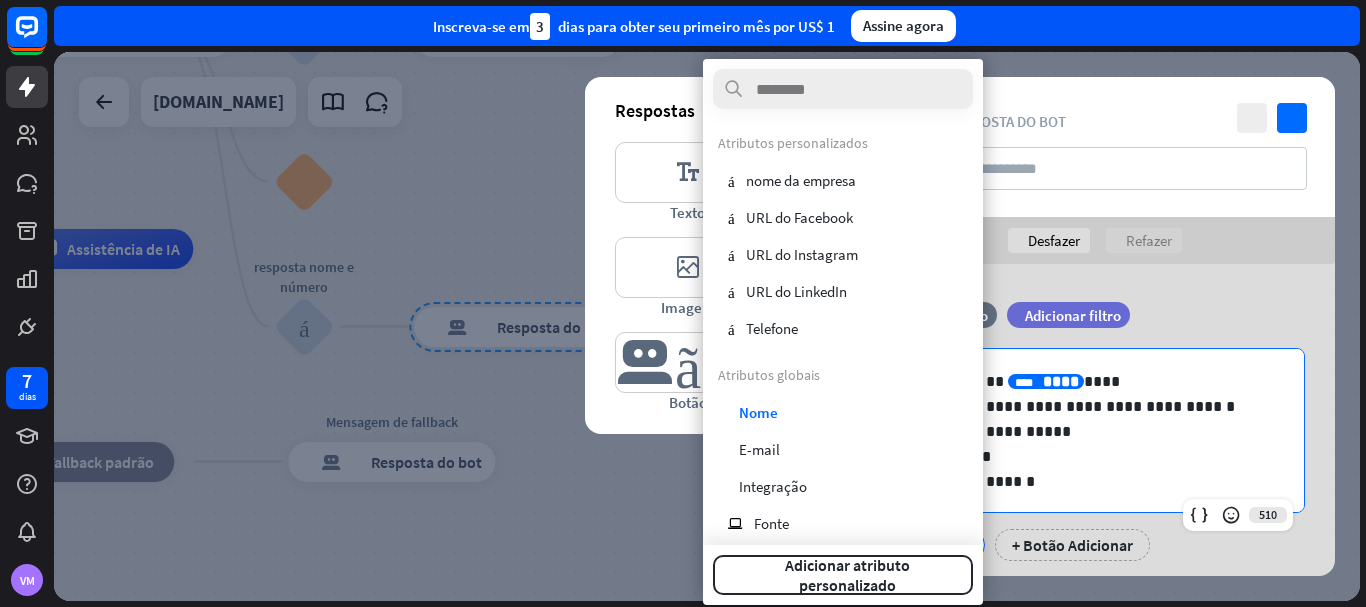 click on "**********" at bounding box center [1087, 456] 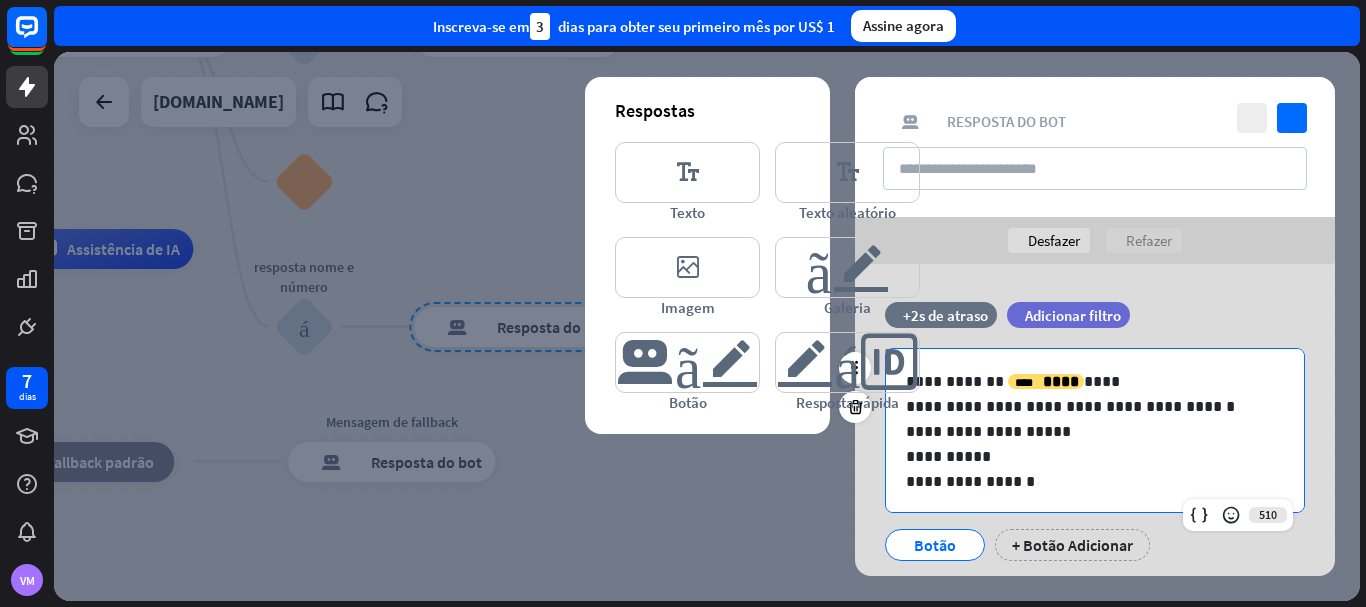 scroll, scrollTop: 2, scrollLeft: 0, axis: vertical 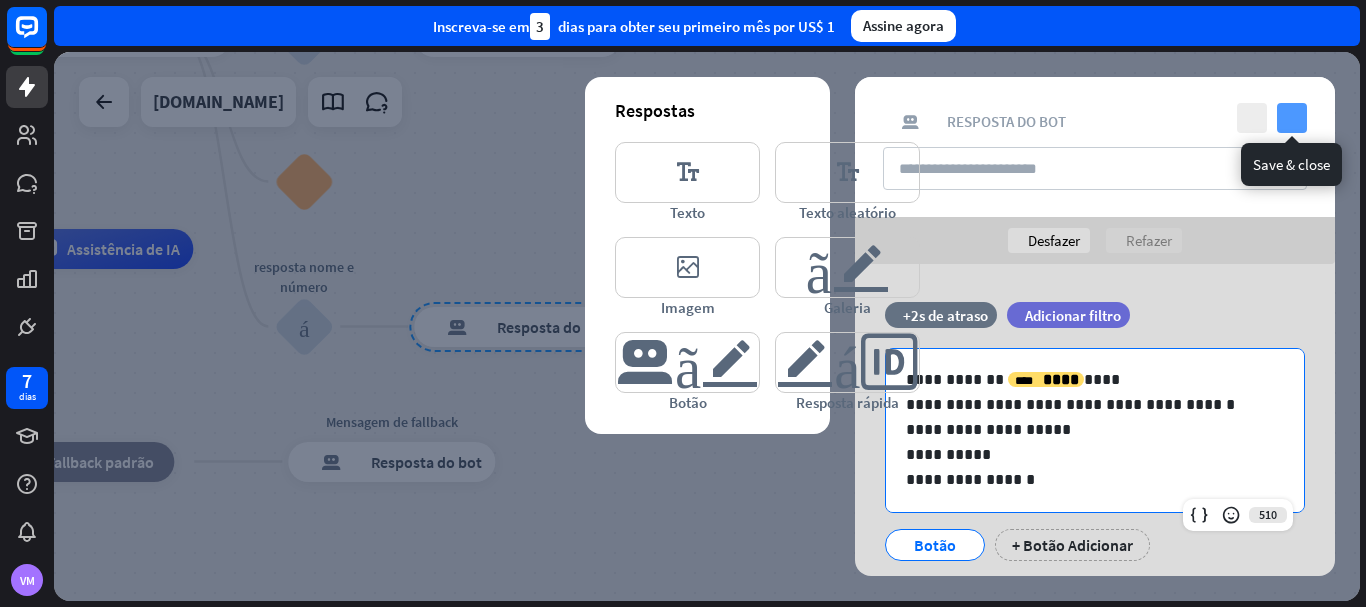 click on "verificar" at bounding box center [1292, 118] 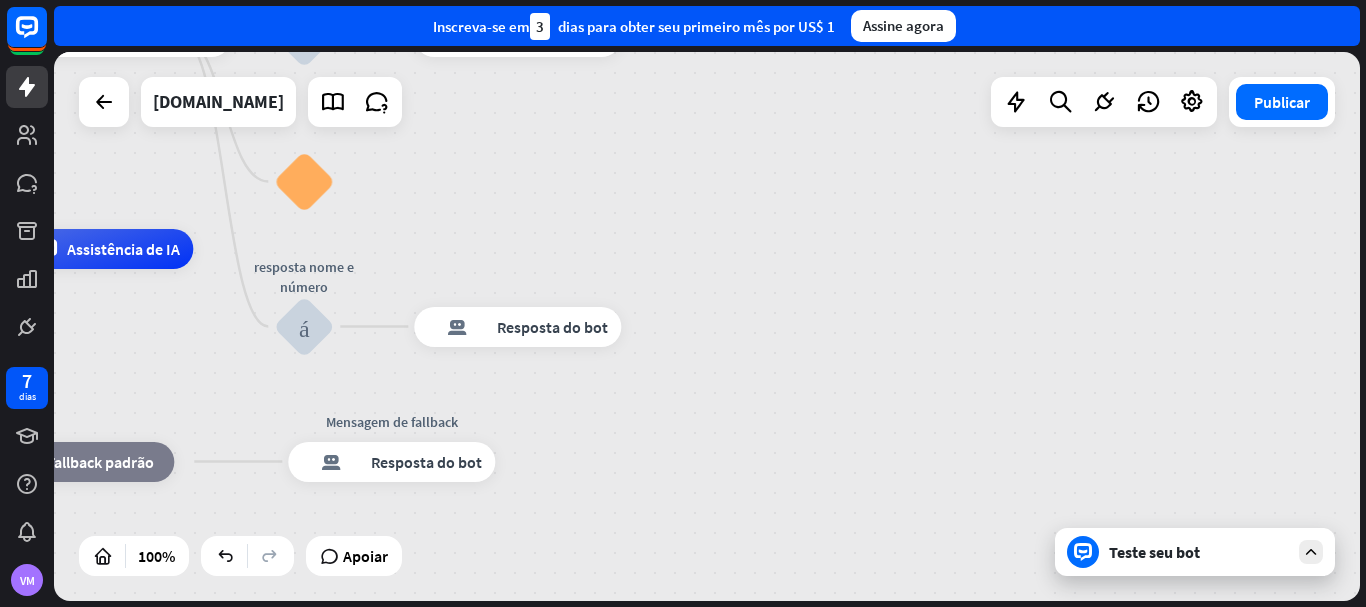 click on "Teste seu bot" at bounding box center (1154, 552) 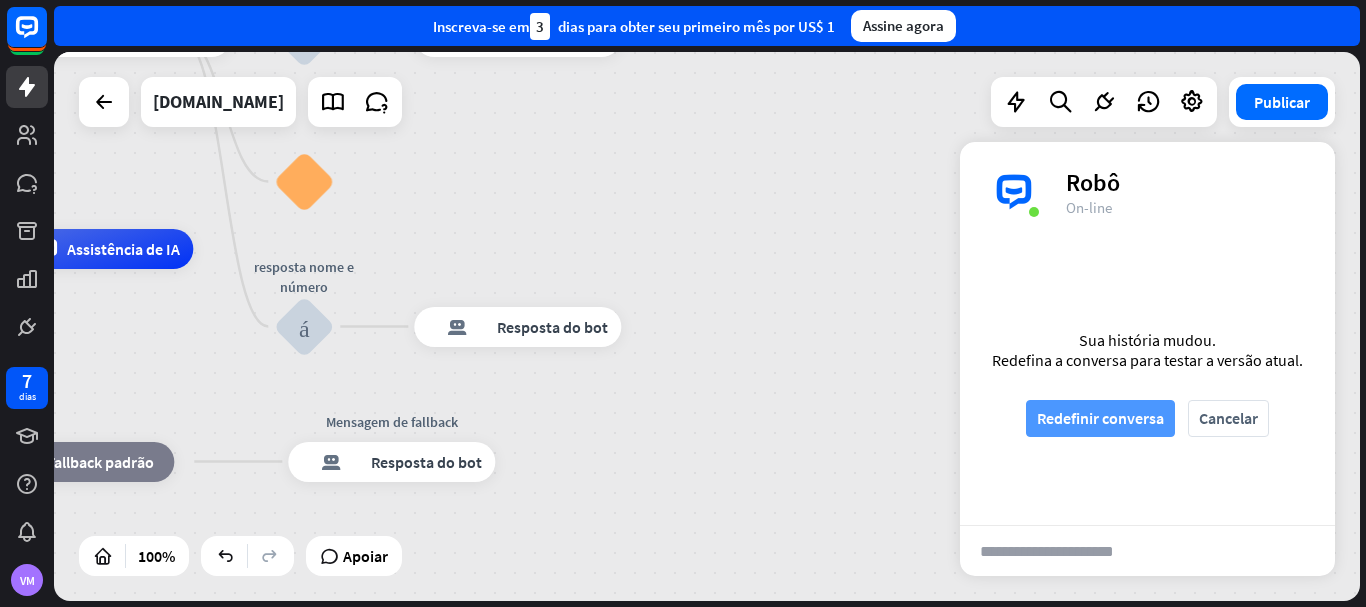 click on "Redefinir conversa" at bounding box center [1100, 418] 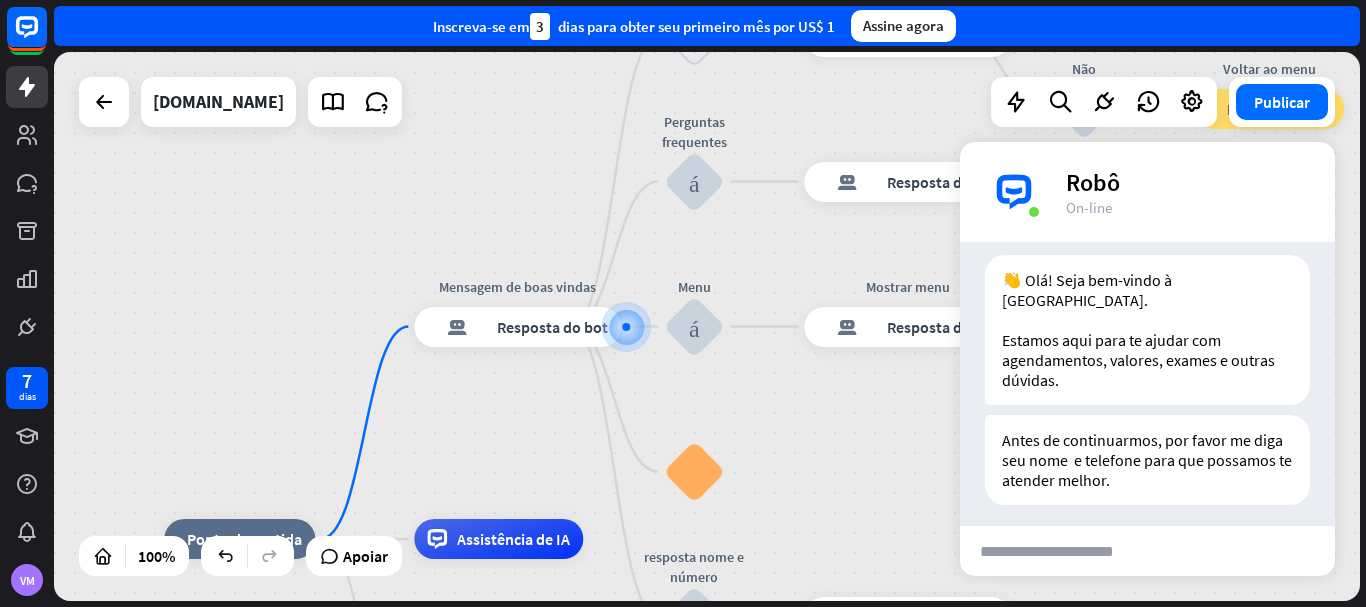 scroll, scrollTop: 55, scrollLeft: 0, axis: vertical 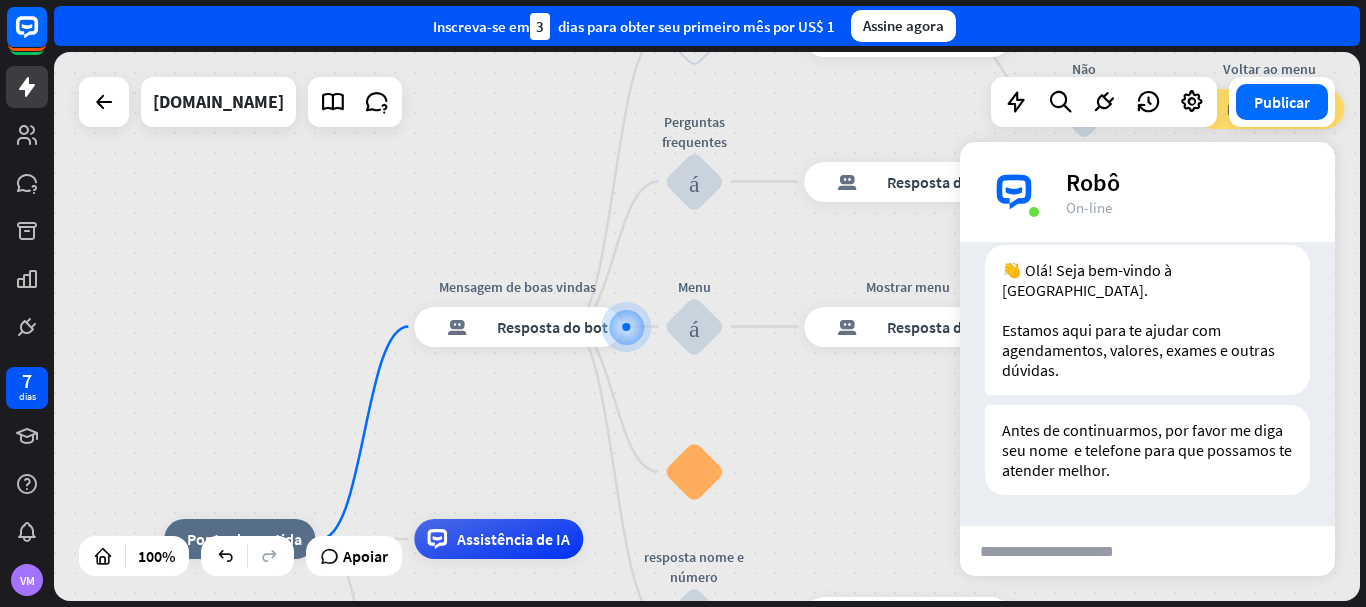 click at bounding box center (1061, 551) 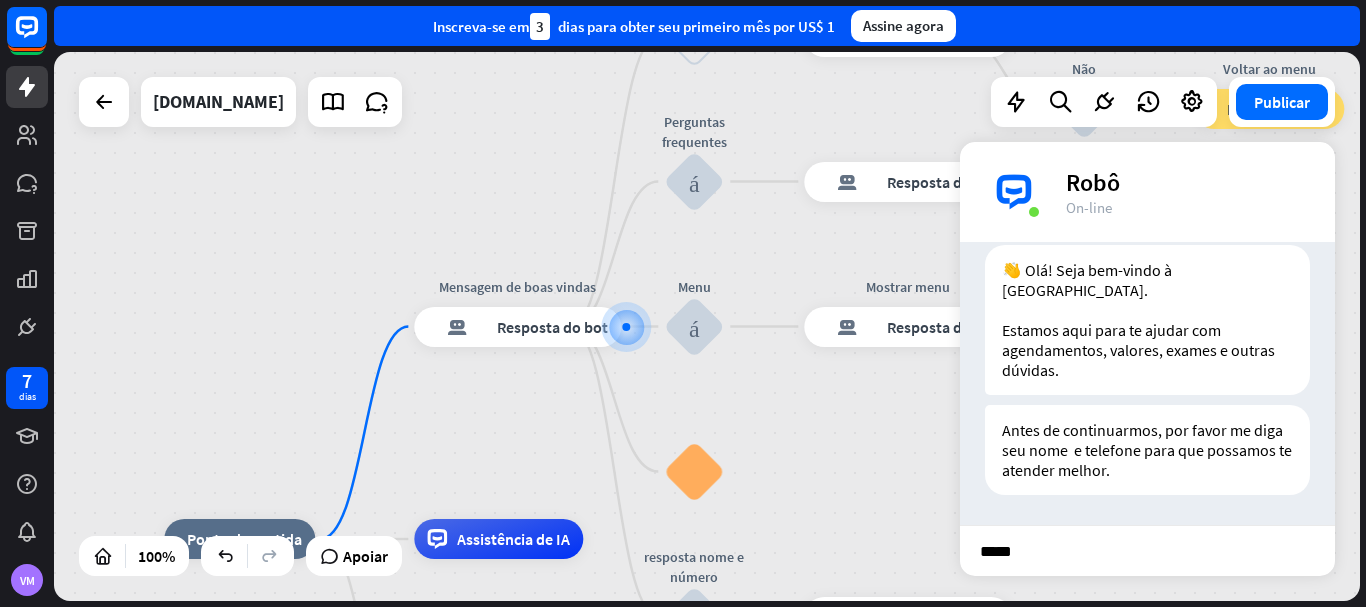 type on "******" 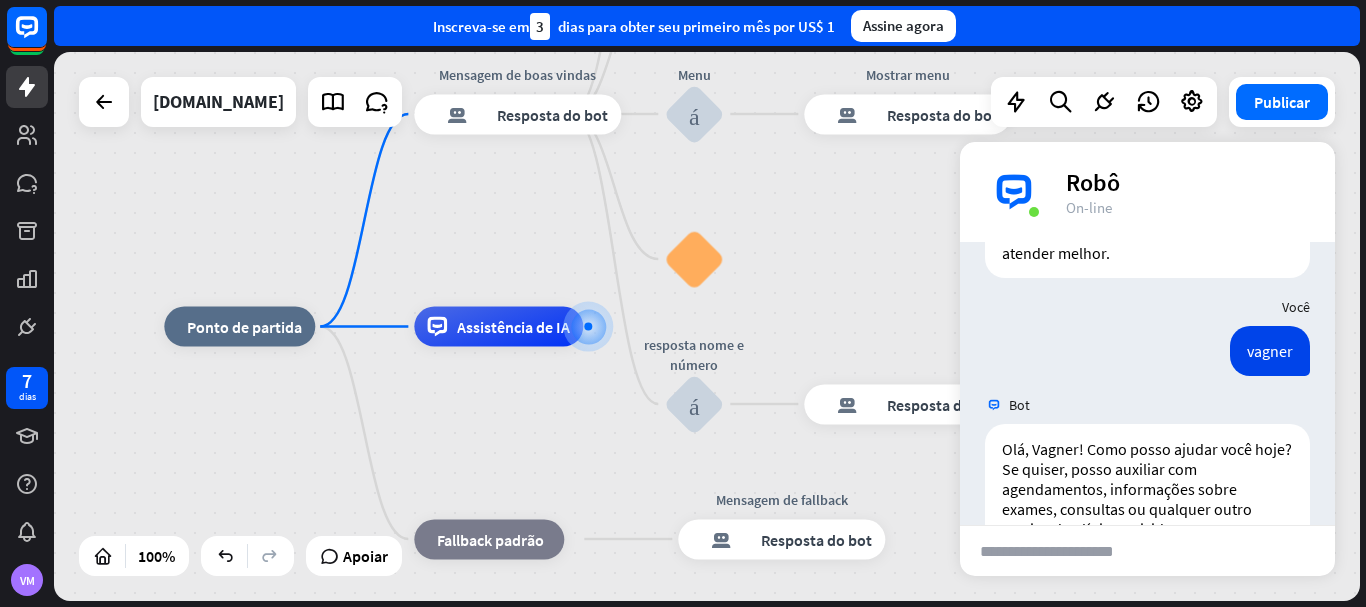 scroll, scrollTop: 391, scrollLeft: 0, axis: vertical 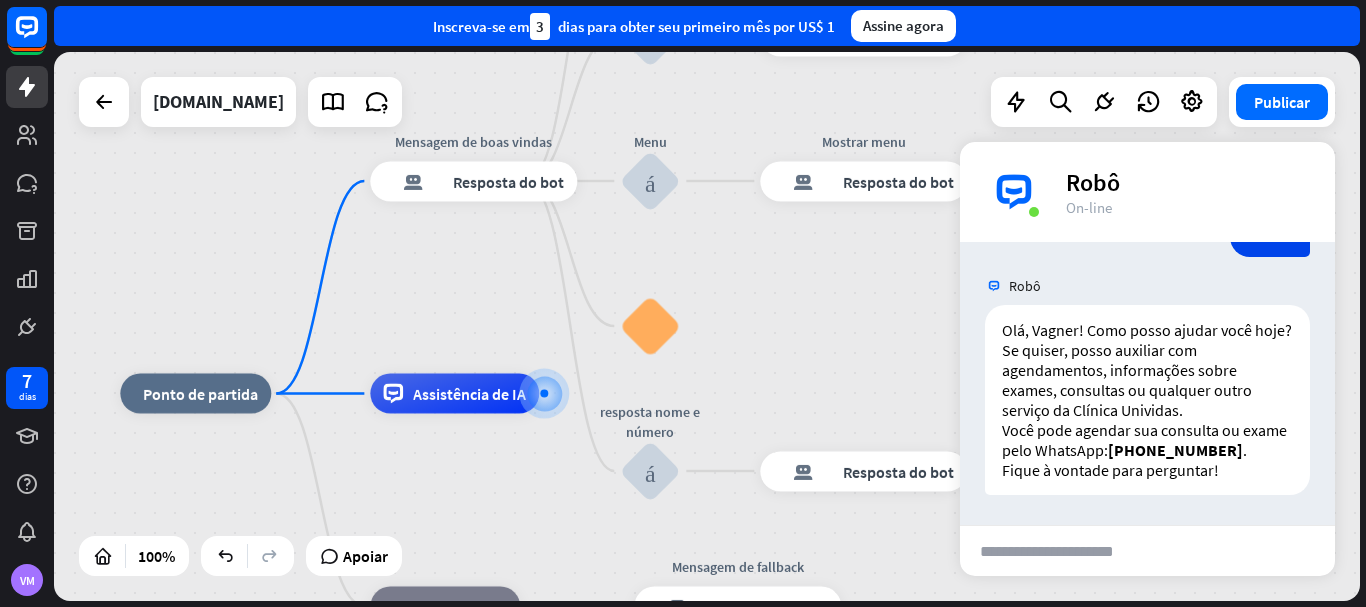 drag, startPoint x: 844, startPoint y: 288, endPoint x: 800, endPoint y: 355, distance: 80.1561 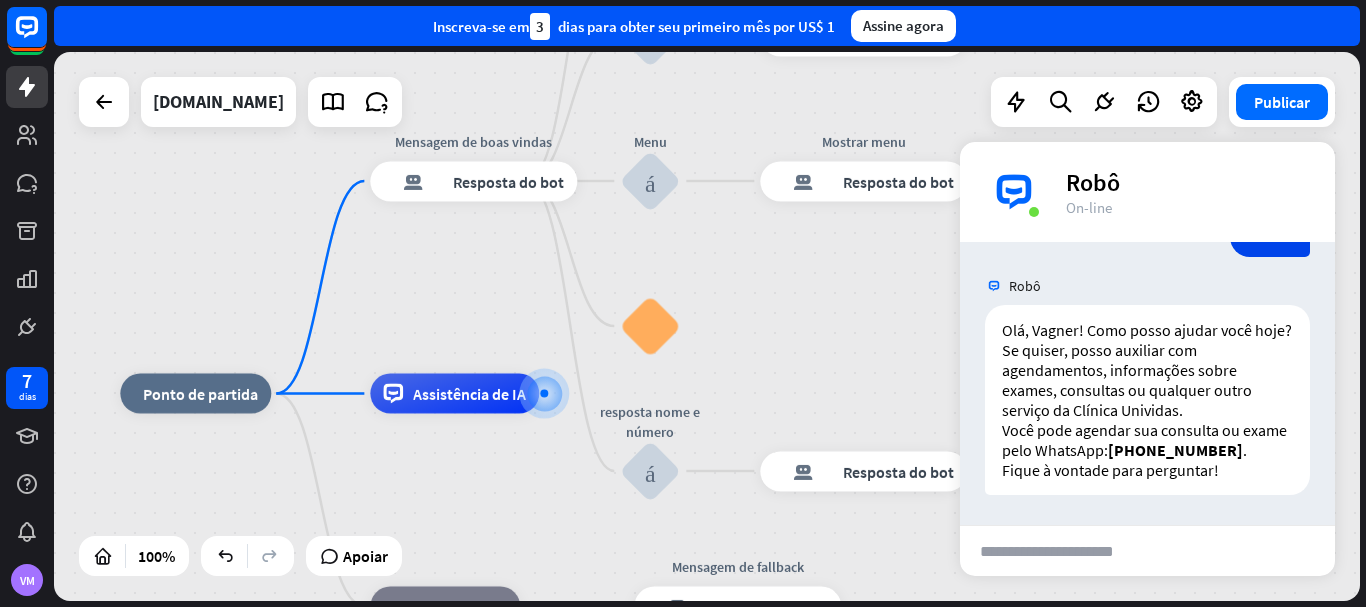 click on "casa_2   Ponto de partida                 Mensagem de boas vindas   resposta do bot de bloco   Resposta do bot                 Voltar ao menu   bloco_entrada_do_usuário                 Foi útil?   resposta do bot de bloco   Resposta do bot                 Sim   bloco_entrada_do_usuário                 Obrigado!   resposta do bot de bloco   Resposta do bot                 Não   bloco_entrada_do_usuário                 Voltar ao menu   bloco_ir para   Ir para a etapa                 Perguntas frequentes   bloco_entrada_do_usuário                   resposta do bot de bloco   Resposta do bot                 Menu   bloco_entrada_do_usuário                 Mostrar menu   resposta do bot de bloco   Resposta do bot                   bloco_faq                 resposta nome e número   bloco_entrada_do_usuário                   resposta do bot de bloco   Resposta do bot                     Assistência de IA                       bloco_fallback   Fallback padrão" at bounding box center (707, 326) 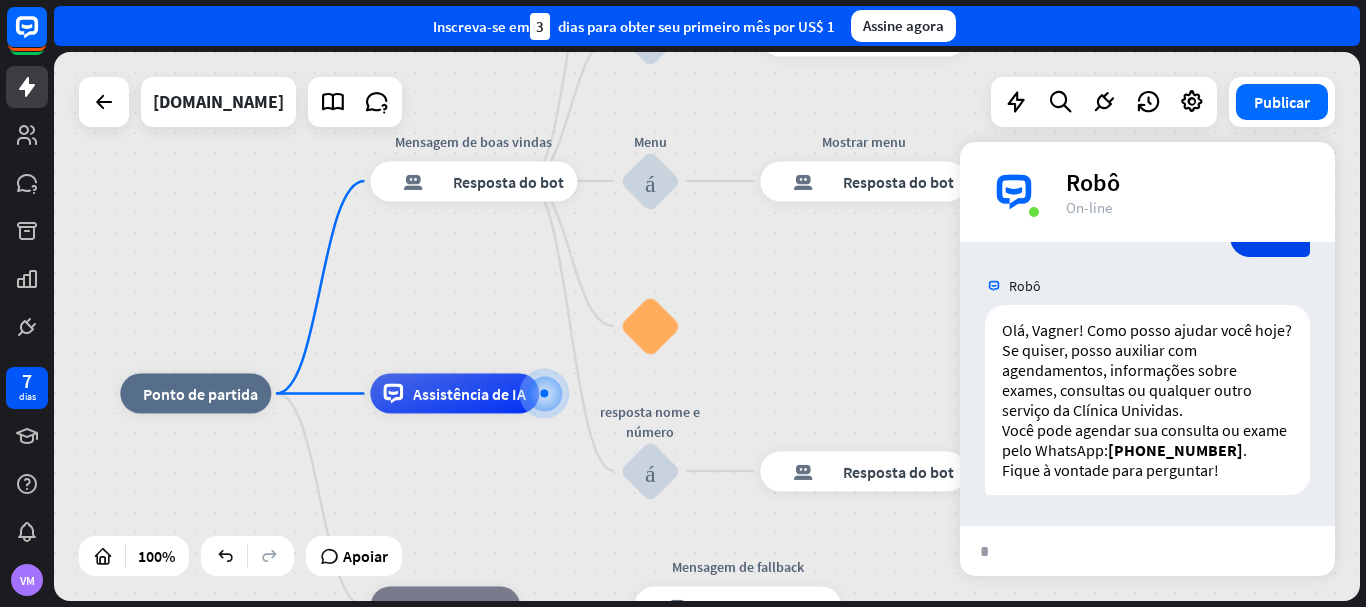type on "**" 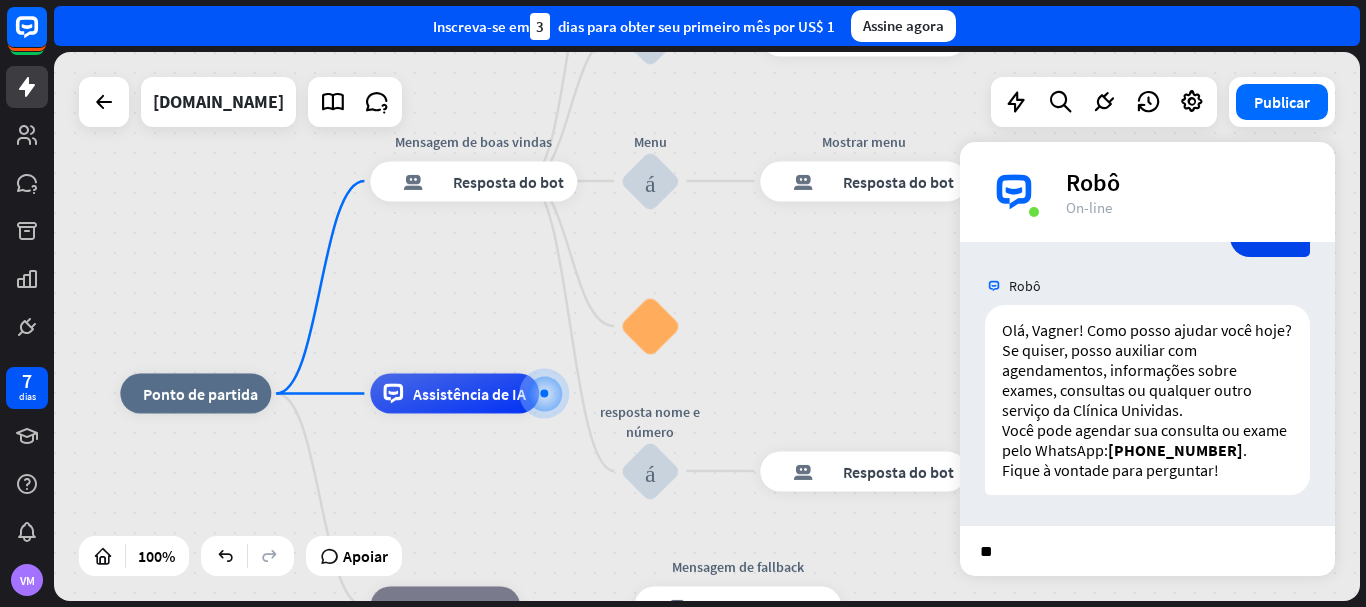 type 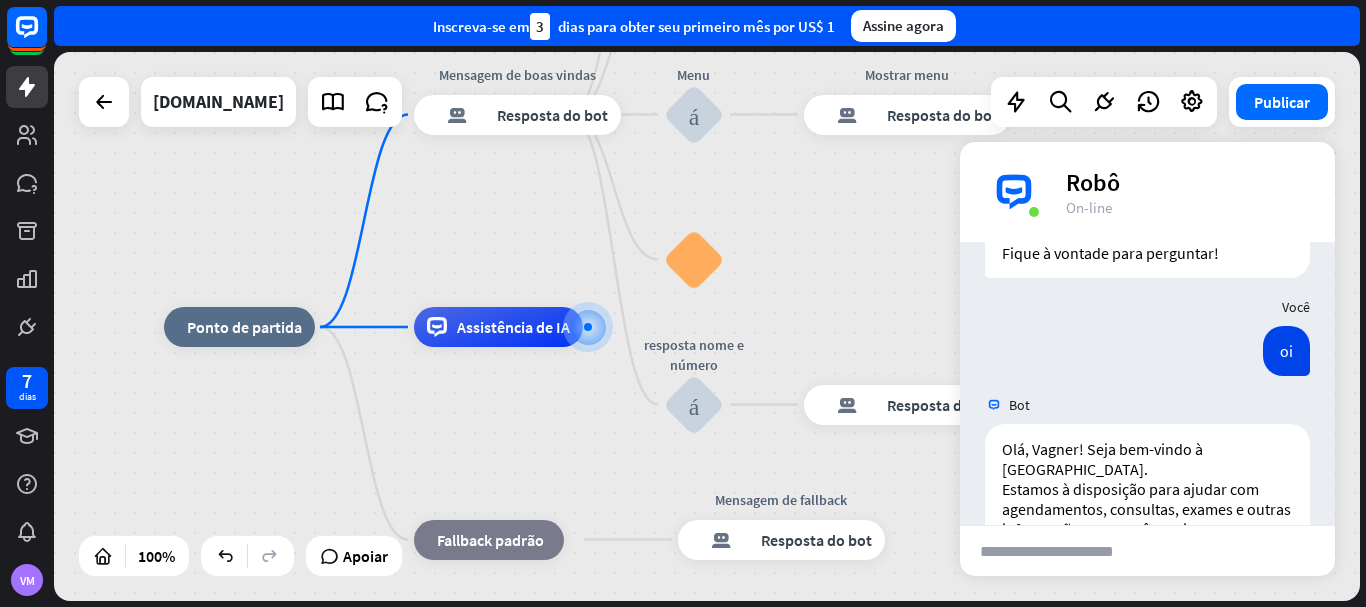 scroll, scrollTop: 827, scrollLeft: 0, axis: vertical 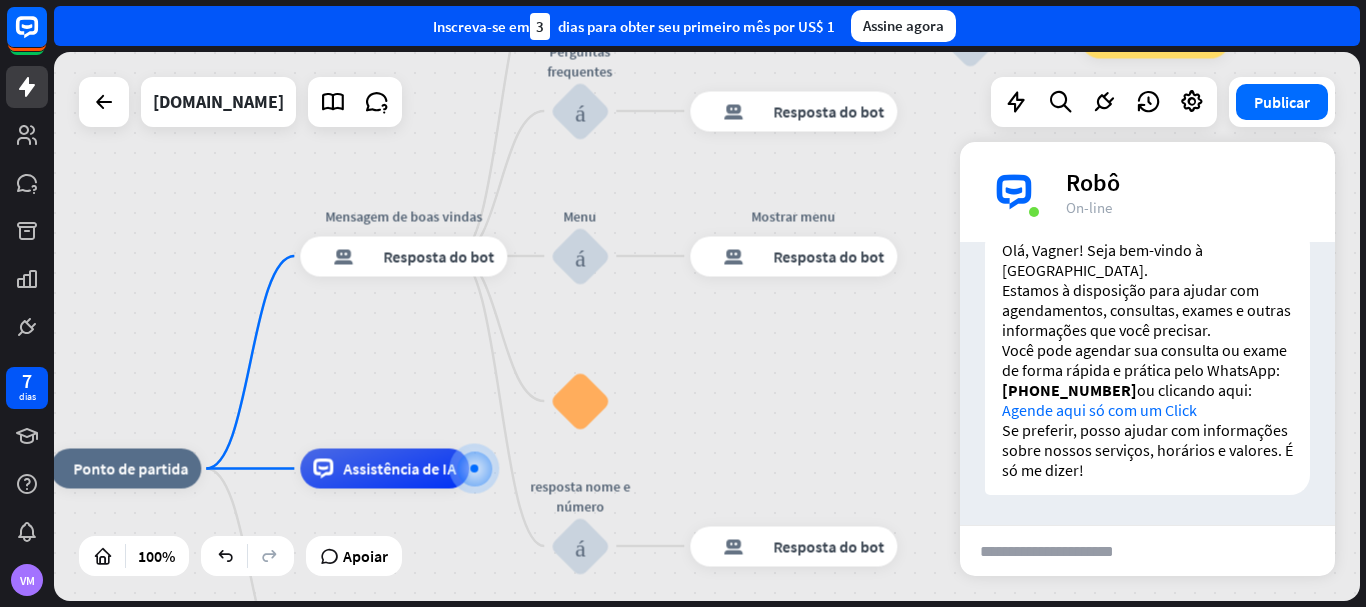 drag, startPoint x: 781, startPoint y: 274, endPoint x: 667, endPoint y: 416, distance: 182.09888 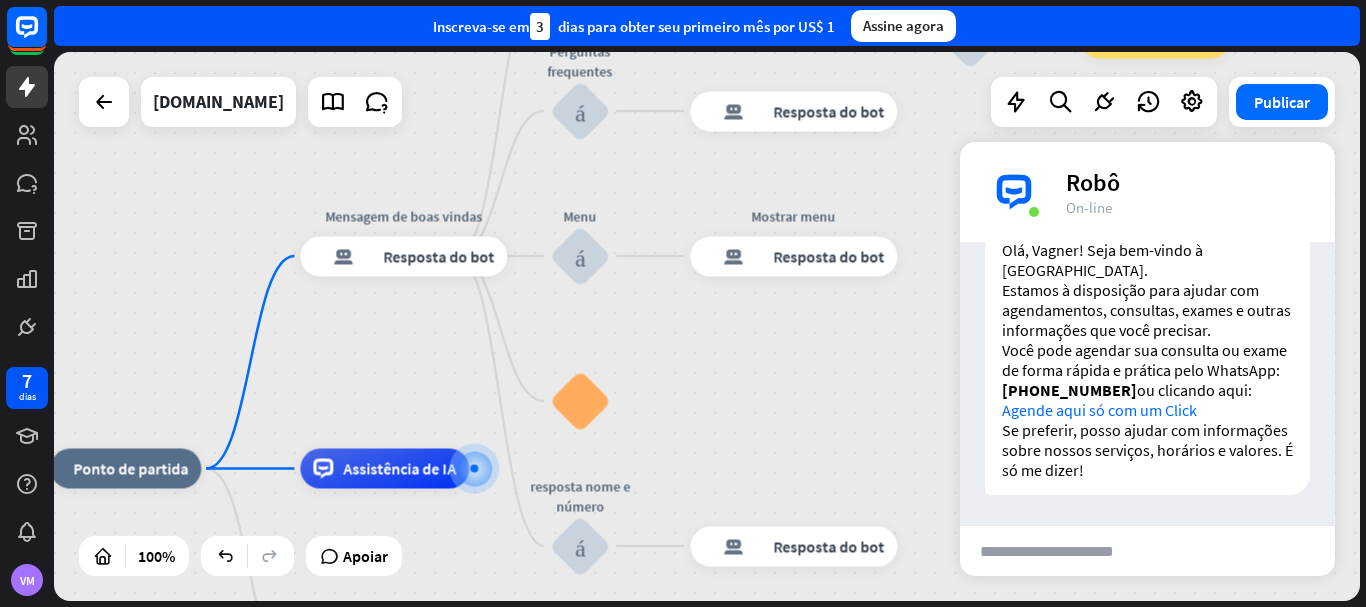 click on "casa_2   Ponto de partida                 Mensagem de boas vindas   resposta do bot de bloco   Resposta do bot                 Voltar ao menu   bloco_entrada_do_usuário                 Foi útil?   resposta do bot de bloco   Resposta do bot                 Sim   bloco_entrada_do_usuário                 Obrigado!   resposta do bot de bloco   Resposta do bot                 Não   bloco_entrada_do_usuário                 Voltar ao menu   bloco_ir para   Ir para a etapa                 Perguntas frequentes   bloco_entrada_do_usuário                   resposta do bot de bloco   Resposta do bot                 Menu   bloco_entrada_do_usuário                 Mostrar menu   resposta do bot de bloco   Resposta do bot                   bloco_faq                 resposta nome e número   bloco_entrada_do_usuário                   resposta do bot de bloco   Resposta do bot                     Assistência de IA                       bloco_fallback   Fallback padrão" at bounding box center (707, 326) 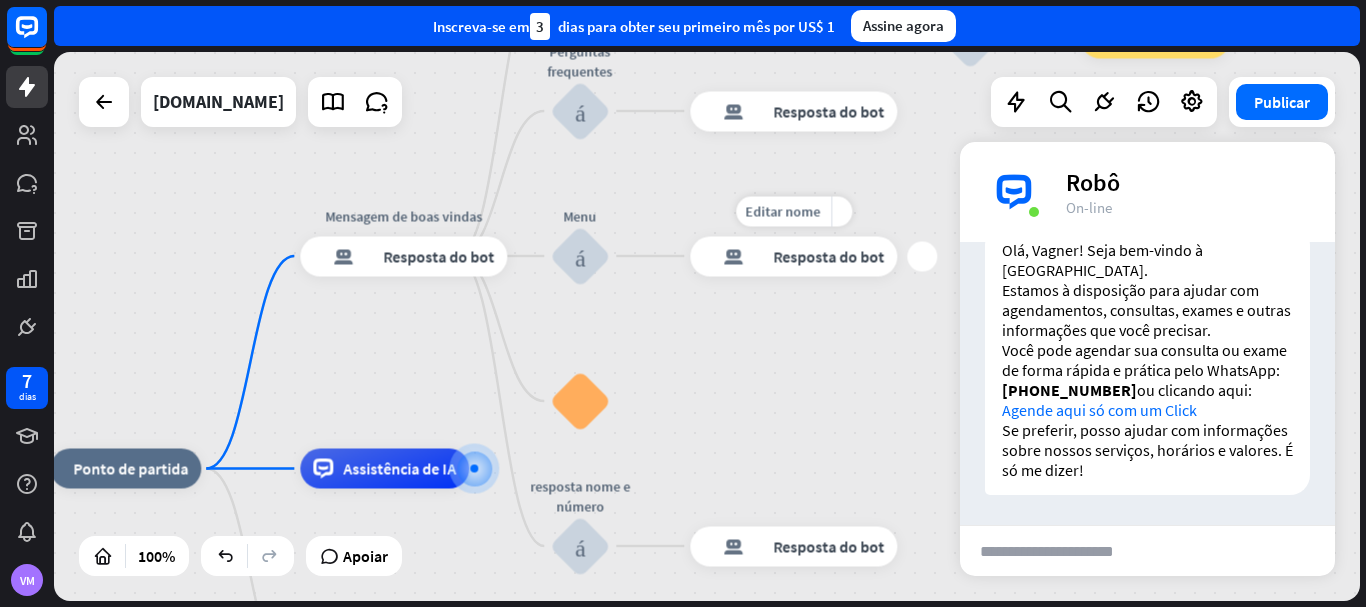 click on "Resposta do bot" at bounding box center [828, 256] 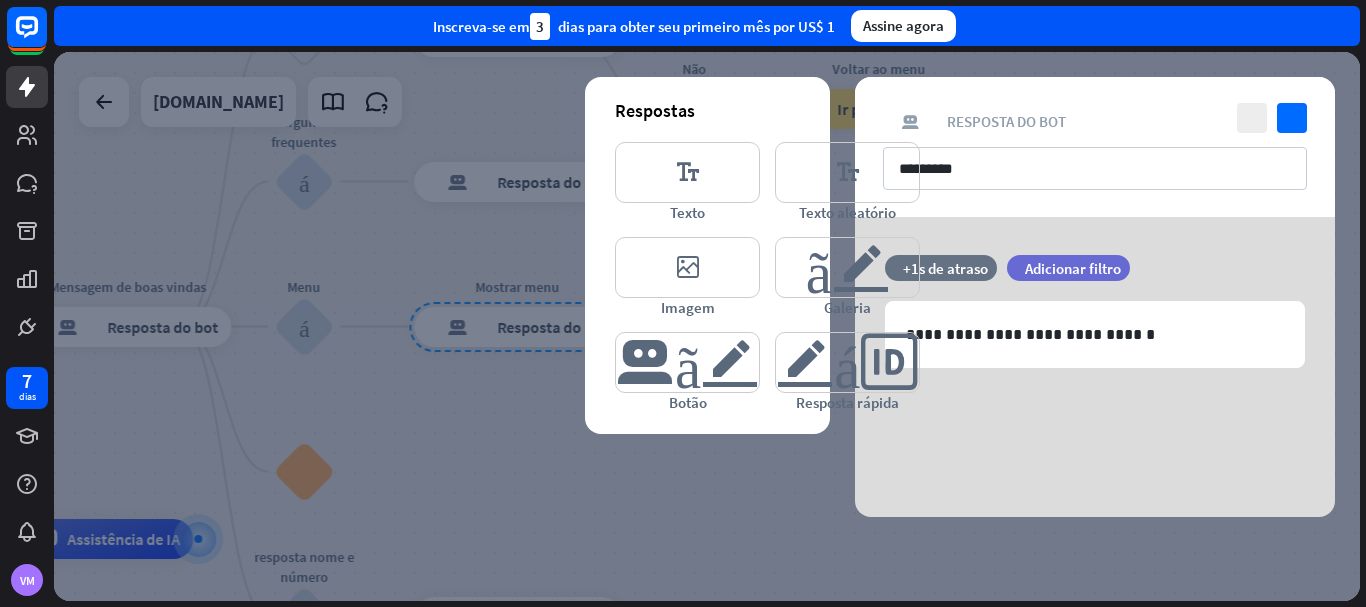 click at bounding box center (707, 326) 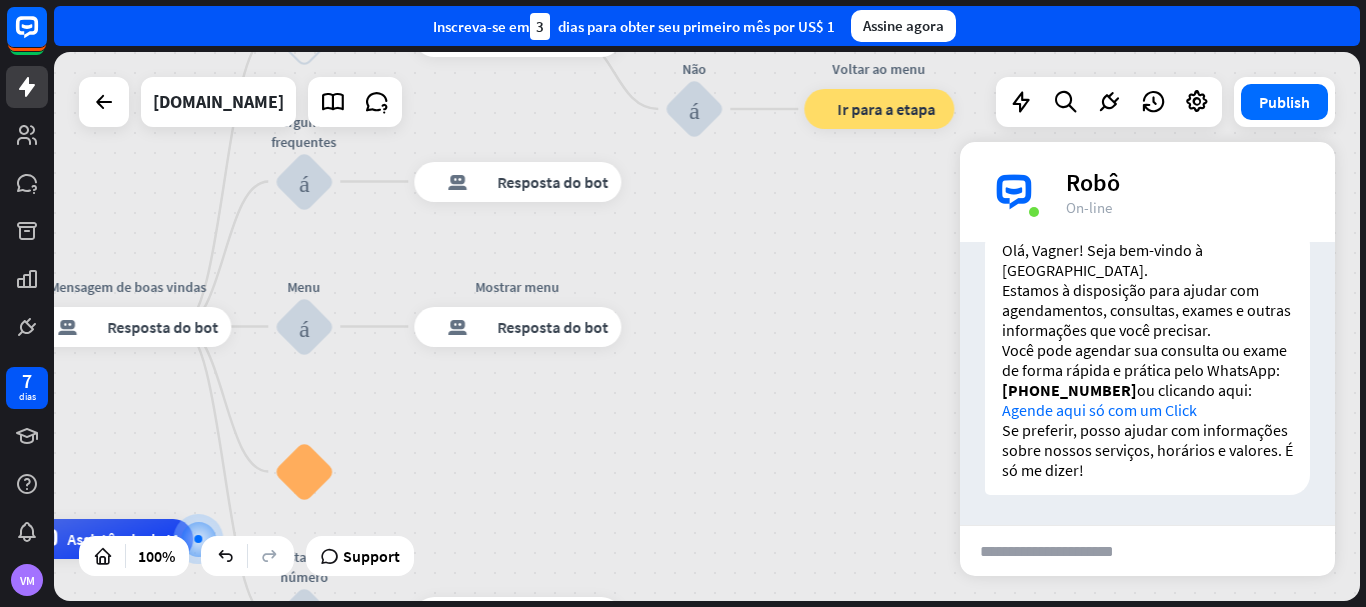 scroll, scrollTop: 827, scrollLeft: 0, axis: vertical 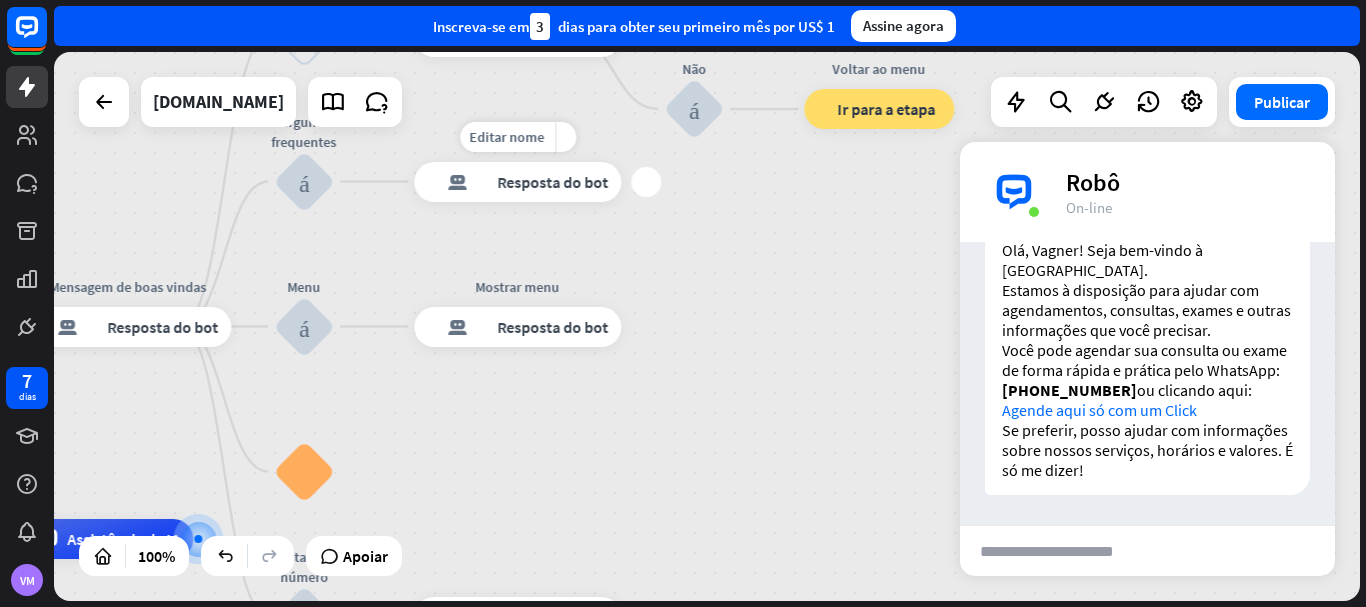 click on "resposta do bot de bloco   Resposta do bot" at bounding box center (517, 182) 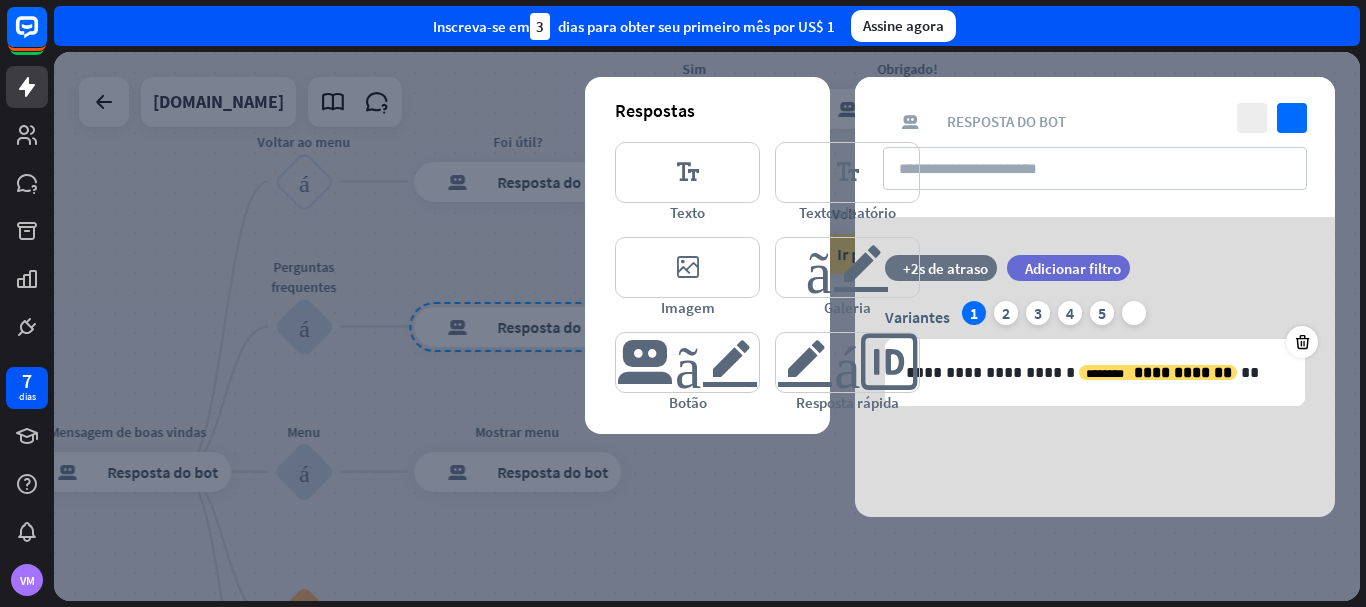 click at bounding box center [707, 326] 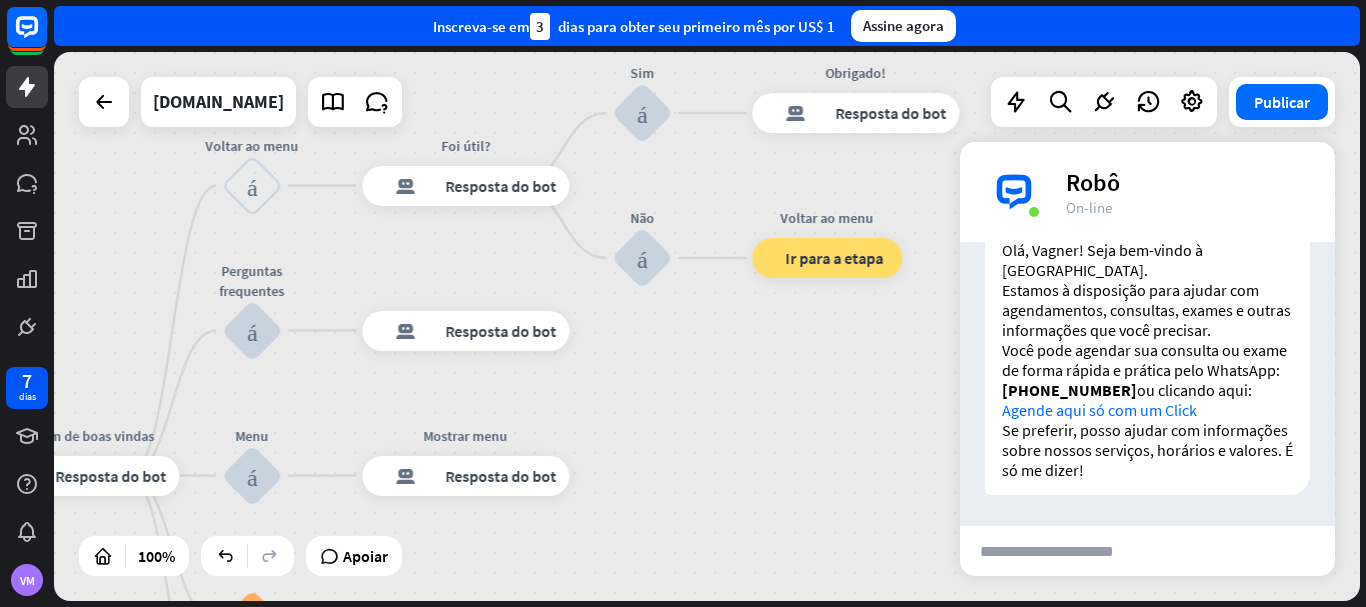 drag, startPoint x: 758, startPoint y: 529, endPoint x: 706, endPoint y: 535, distance: 52.34501 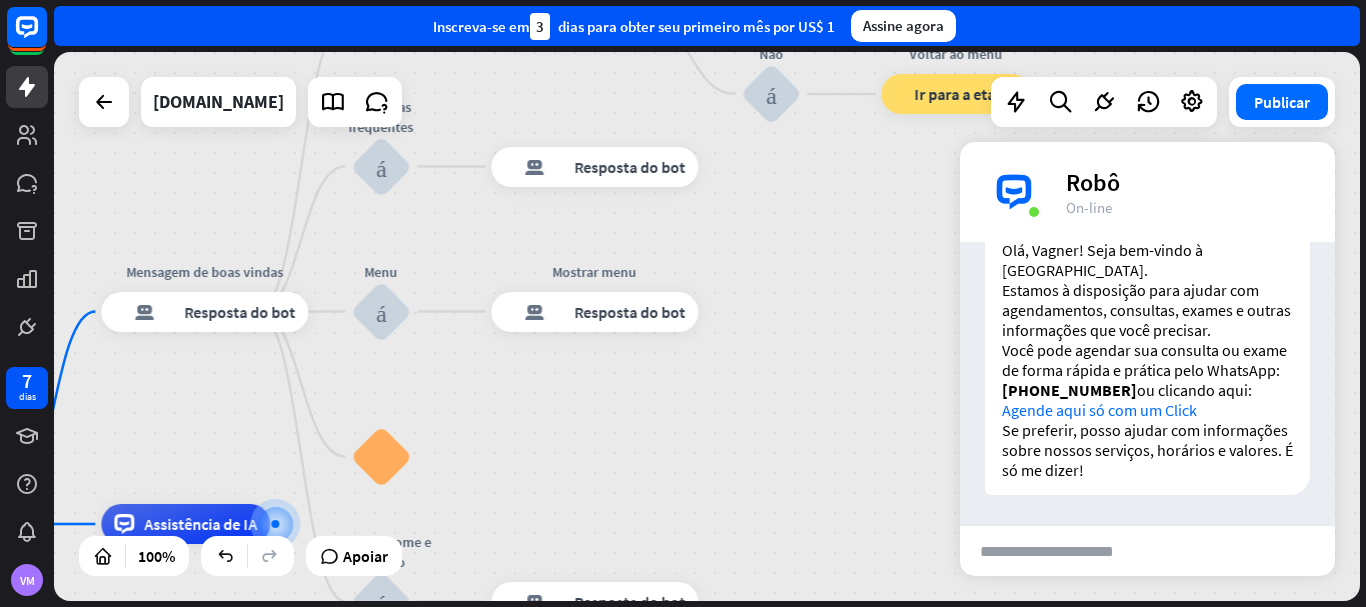 drag, startPoint x: 674, startPoint y: 404, endPoint x: 803, endPoint y: 238, distance: 210.23082 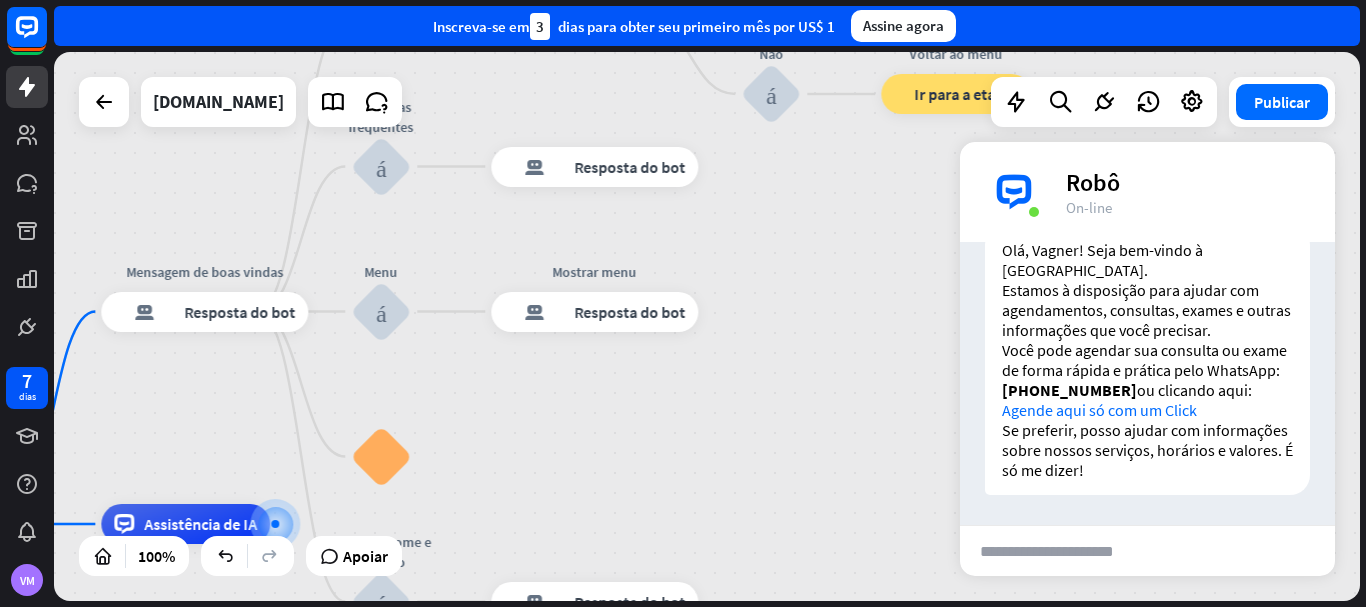 click on "casa_2   Ponto de partida                 Mensagem de boas vindas   resposta do bot de bloco   Resposta do bot                 Voltar ao menu   bloco_entrada_do_usuário                 Foi útil?   resposta do bot de bloco   Resposta do bot                 Sim   bloco_entrada_do_usuário                 Obrigado!   resposta do bot de bloco   Resposta do bot                 Não   bloco_entrada_do_usuário                 Voltar ao menu   bloco_ir para   Ir para a etapa                 Perguntas frequentes   bloco_entrada_do_usuário                   resposta do bot de bloco   Resposta do bot                 Menu   bloco_entrada_do_usuário                 Mostrar menu   resposta do bot de bloco   Resposta do bot                   bloco_faq                 resposta nome e número   bloco_entrada_do_usuário                   resposta do bot de bloco   Resposta do bot                     Assistência de IA                       bloco_fallback   Fallback padrão" at bounding box center [707, 326] 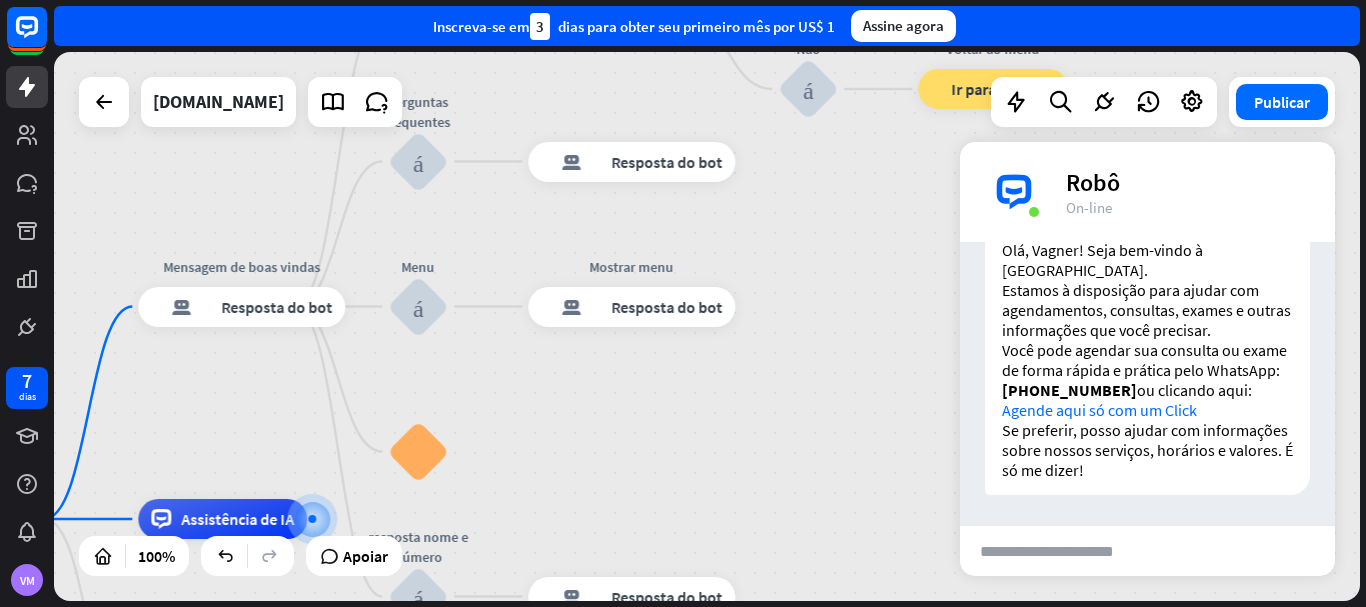 drag, startPoint x: 658, startPoint y: 447, endPoint x: 695, endPoint y: 442, distance: 37.336308 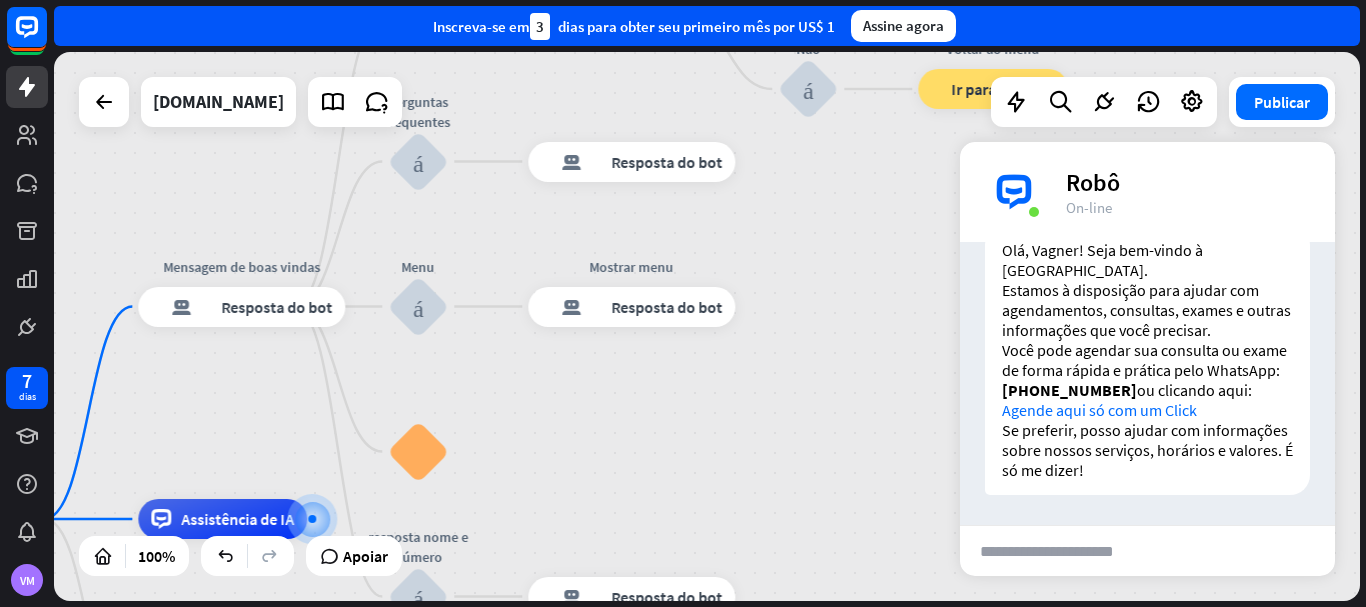 click on "casa_2   Ponto de partida                 Mensagem de boas vindas   resposta do bot de bloco   Resposta do bot                 Voltar ao menu   bloco_entrada_do_usuário                 Foi útil?   resposta do bot de bloco   Resposta do bot                 Sim   bloco_entrada_do_usuário                 Obrigado!   resposta do bot de bloco   Resposta do bot                 Não   bloco_entrada_do_usuário                 Voltar ao menu   bloco_ir para   Ir para a etapa                 Perguntas frequentes   bloco_entrada_do_usuário                   resposta do bot de bloco   Resposta do bot                 Menu   bloco_entrada_do_usuário                 Mostrar menu   resposta do bot de bloco   Resposta do bot                   bloco_faq                 resposta nome e número   bloco_entrada_do_usuário                   resposta do bot de bloco   Resposta do bot                     Assistência de IA                       bloco_fallback   Fallback padrão" at bounding box center (707, 326) 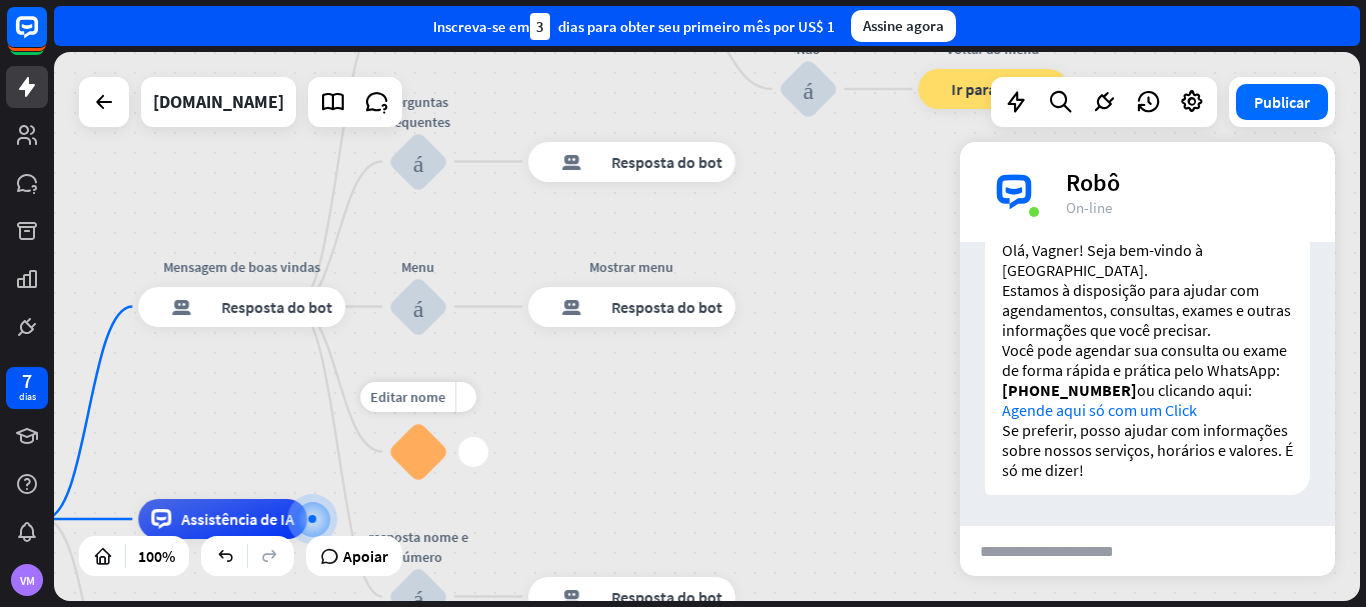 click on "bloco_faq" at bounding box center (418, 452) 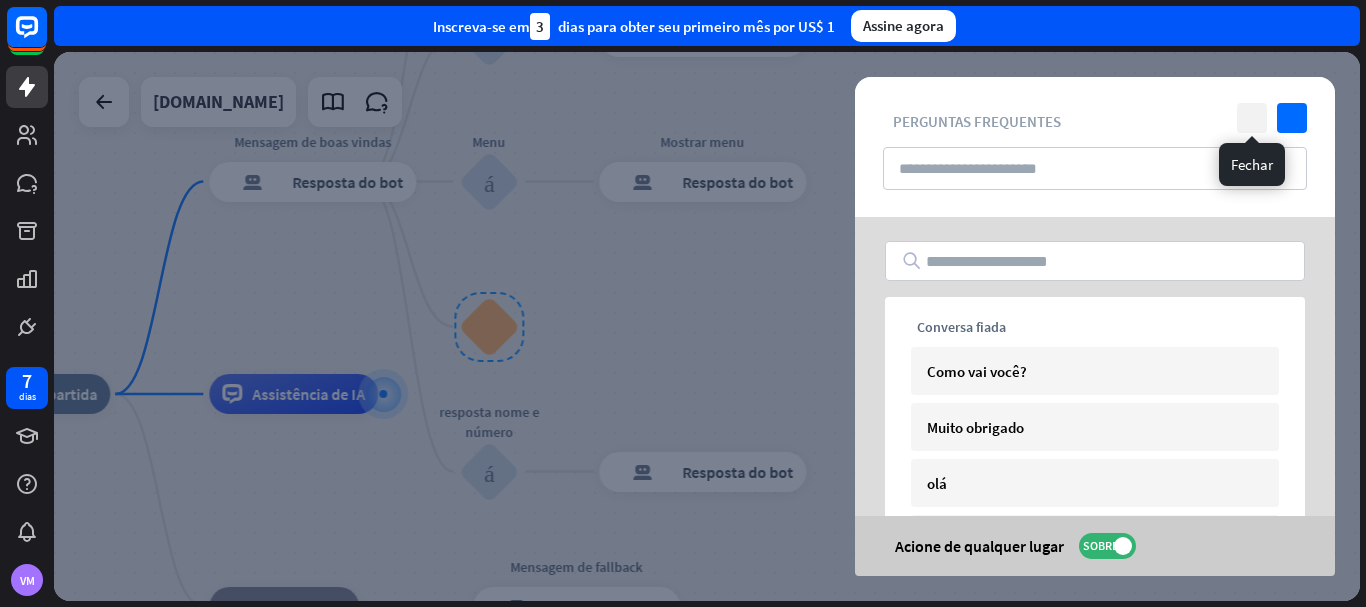 click on "fechar" at bounding box center (1252, 118) 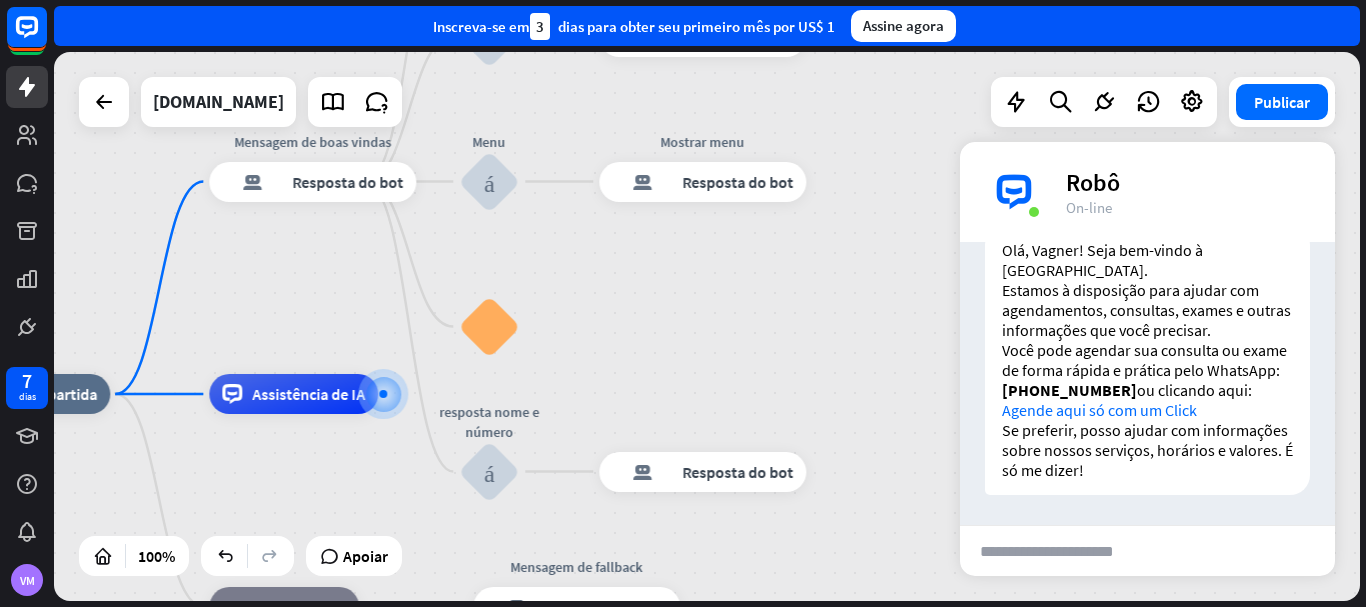 click on "casa_2   Ponto de partida                 Mensagem de boas vindas   resposta do bot de bloco   Resposta do bot                 Voltar ao menu   bloco_entrada_do_usuário                 Foi útil?   resposta do bot de bloco   Resposta do bot                 Sim   bloco_entrada_do_usuário                 Obrigado!   resposta do bot de bloco   Resposta do bot                 Não   bloco_entrada_do_usuário                 Voltar ao menu   bloco_ir para   Ir para a etapa                 Perguntas frequentes   bloco_entrada_do_usuário                   resposta do bot de bloco   Resposta do bot                 Menu   bloco_entrada_do_usuário                 Mostrar menu   resposta do bot de bloco   Resposta do bot                   bloco_faq                 resposta nome e número   bloco_entrada_do_usuário                   resposta do bot de bloco   Resposta do bot                     Assistência de IA                       bloco_fallback   Fallback padrão" at bounding box center [707, 326] 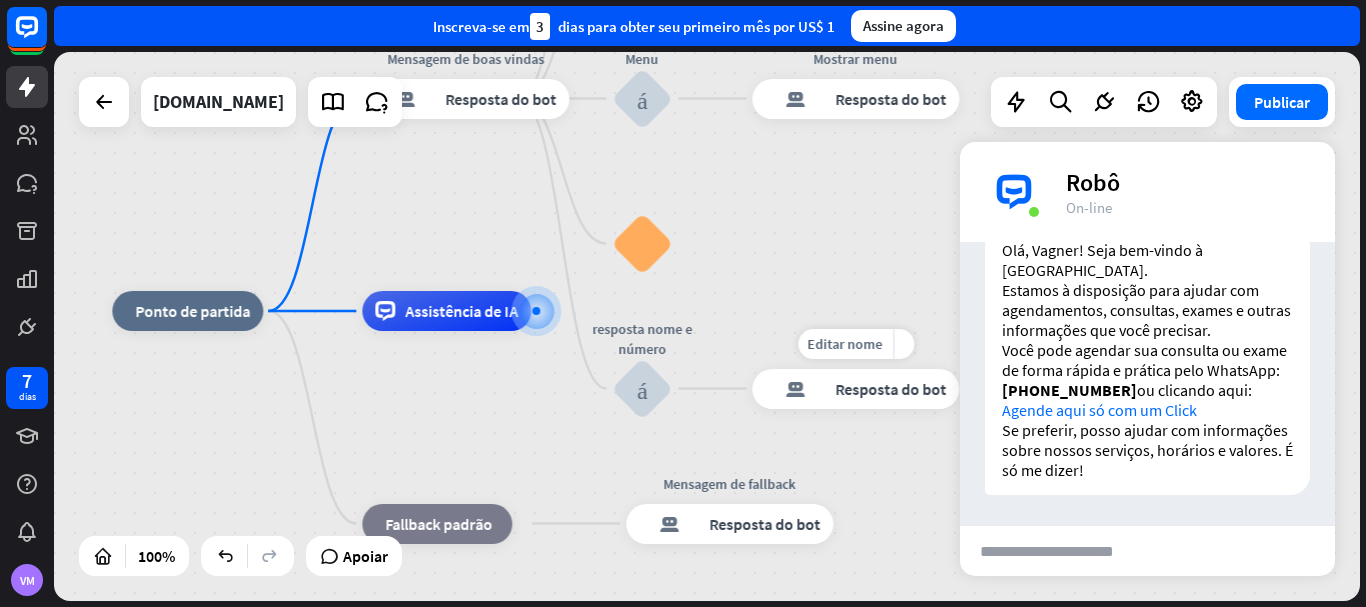 drag, startPoint x: 589, startPoint y: 443, endPoint x: 742, endPoint y: 360, distance: 174.0632 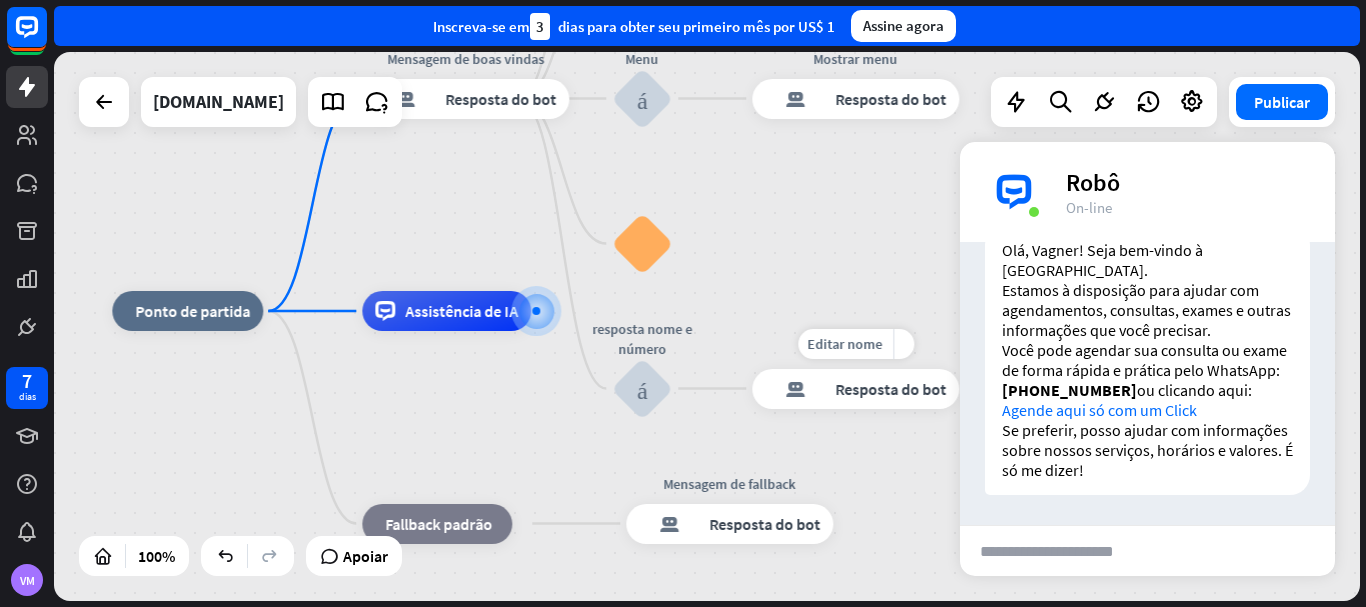 click on "Editar nome   mais_amarelo         mais     resposta do bot de bloco   Resposta do bot" at bounding box center (855, 389) 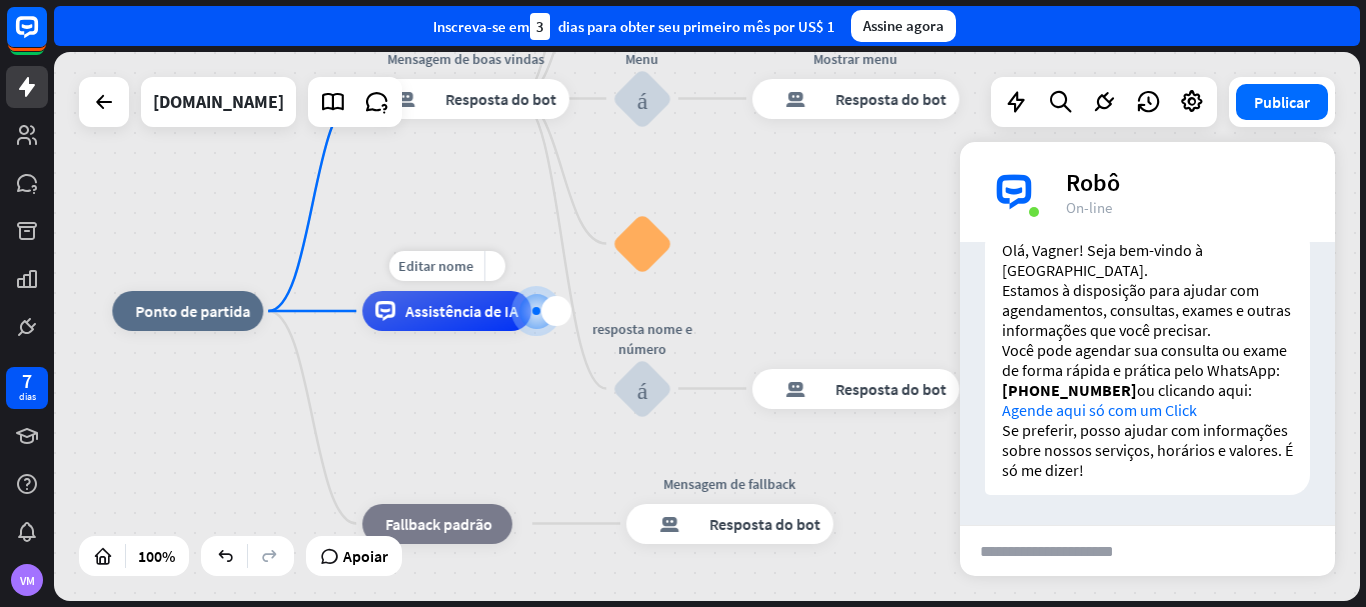 click on "Assistência de IA" at bounding box center [461, 311] 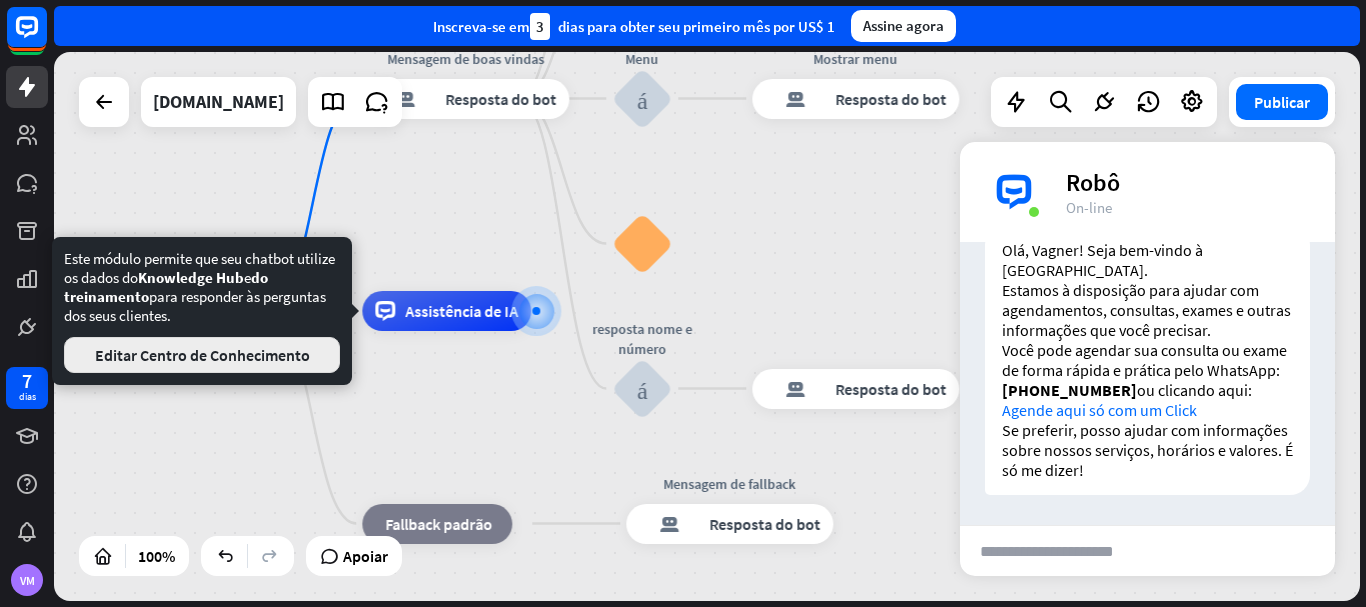 click on "Editar Centro de Conhecimento" at bounding box center [202, 355] 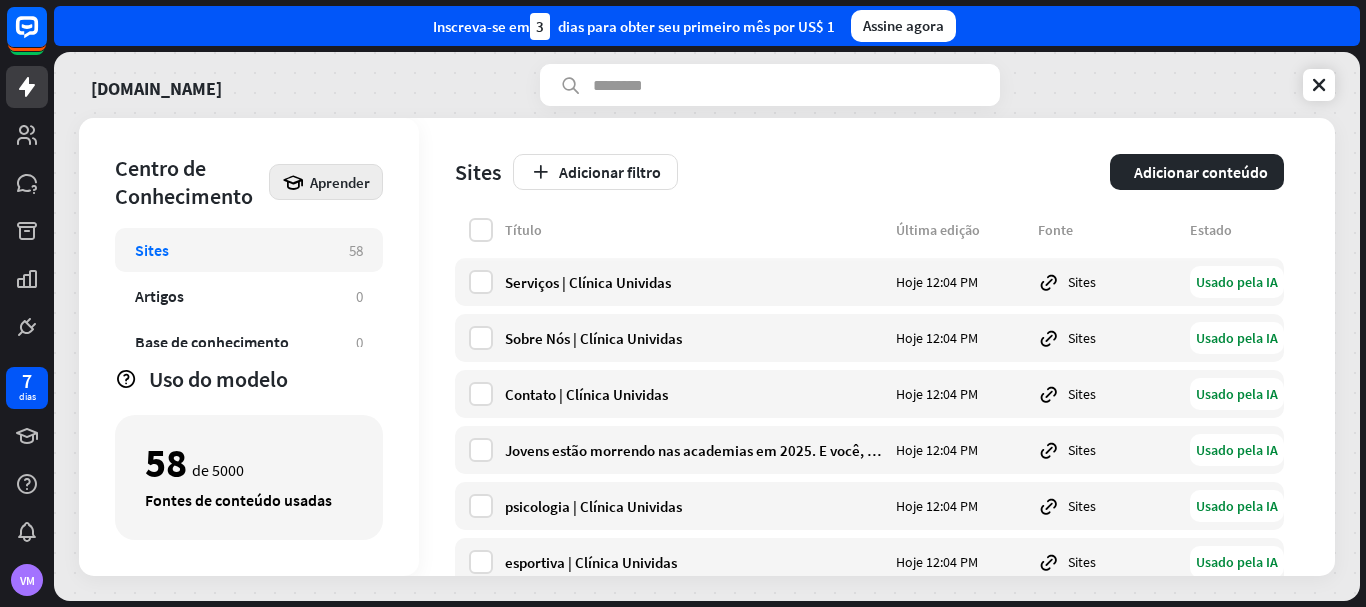click on "Aprender" at bounding box center (340, 182) 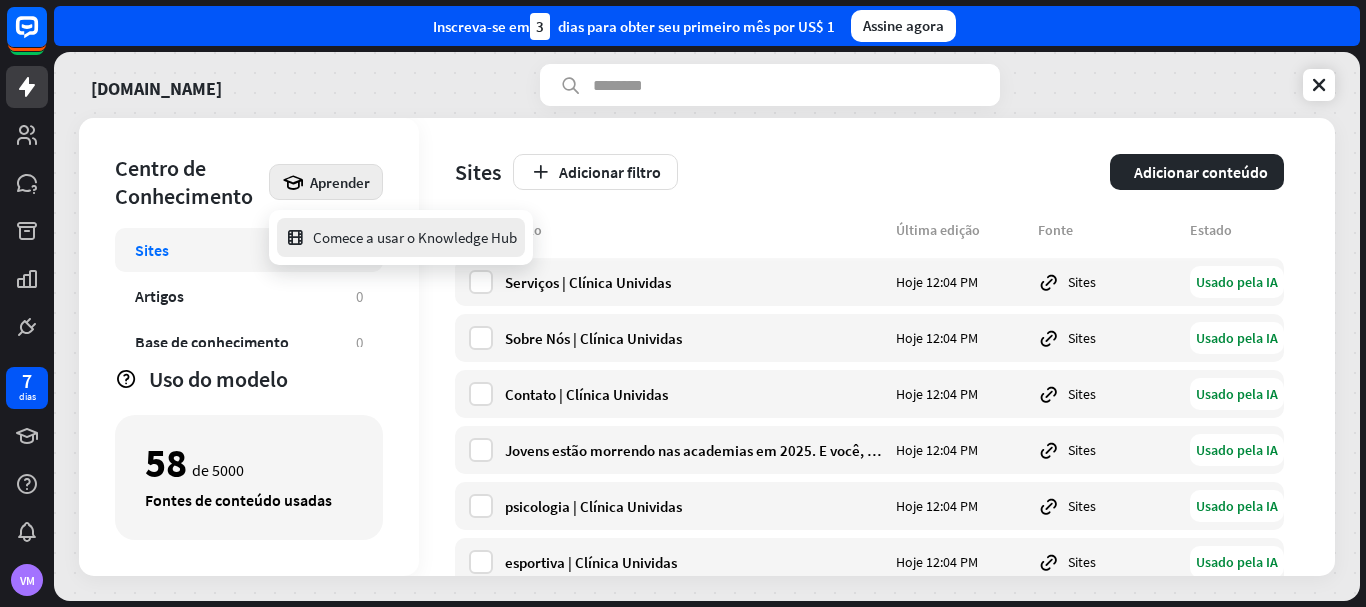 click on "Comece a usar o Knowledge Hub" at bounding box center [415, 237] 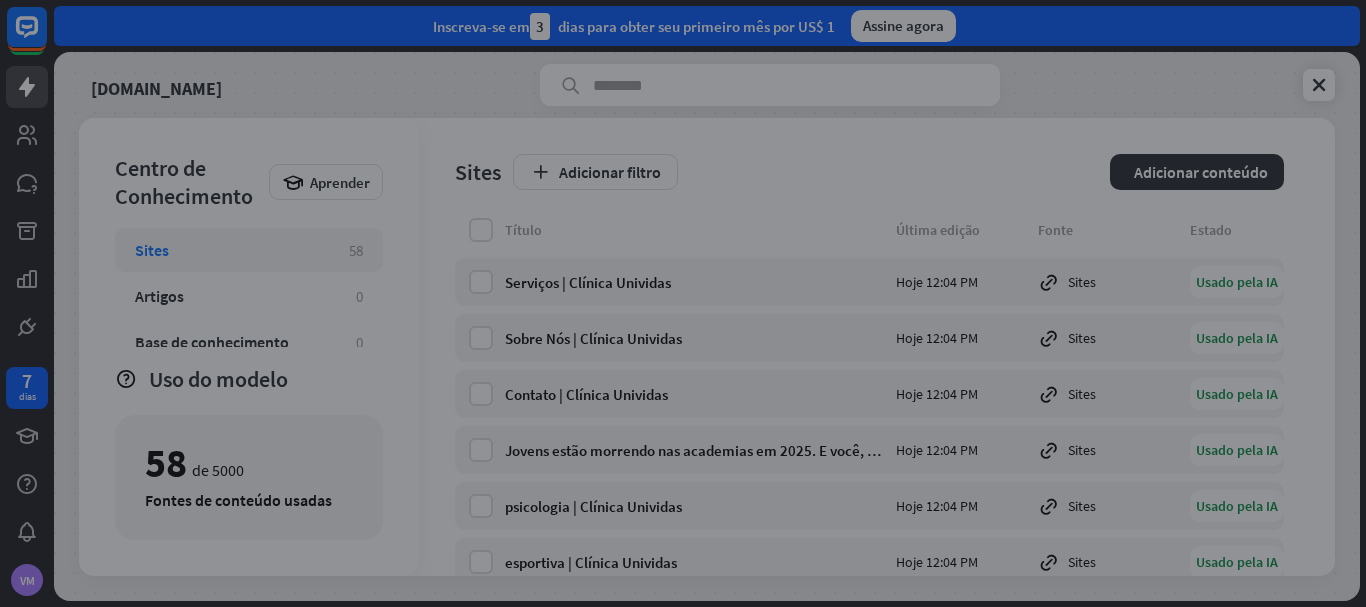 click on "fechar" at bounding box center (683, 303) 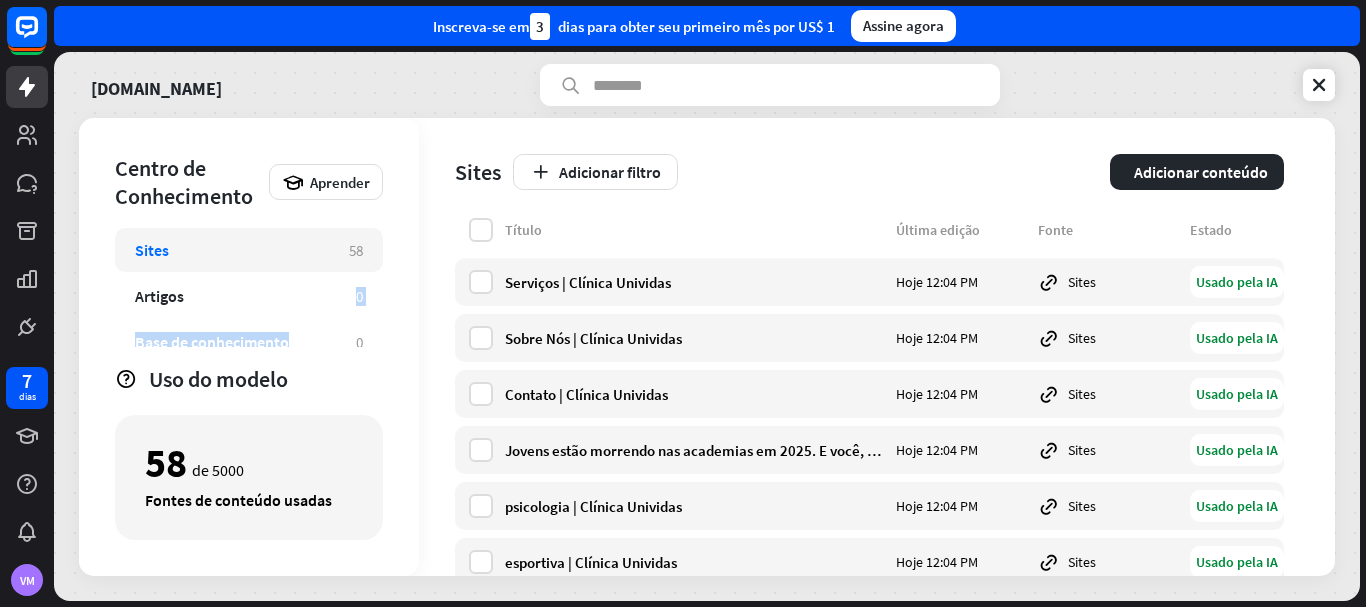 scroll, scrollTop: 109, scrollLeft: 0, axis: vertical 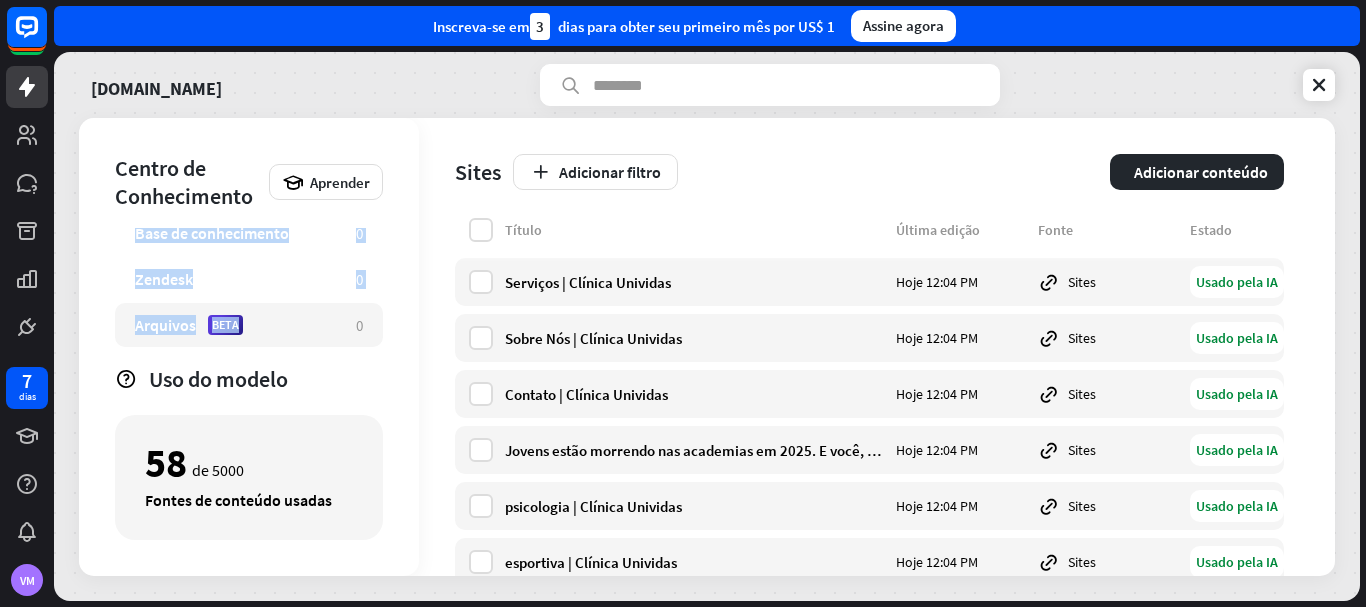 click on "Sites     58 Artigos     0 Base de conhecimento     0 Zendesk     0 Arquivos
BETA
0" at bounding box center (249, 287) 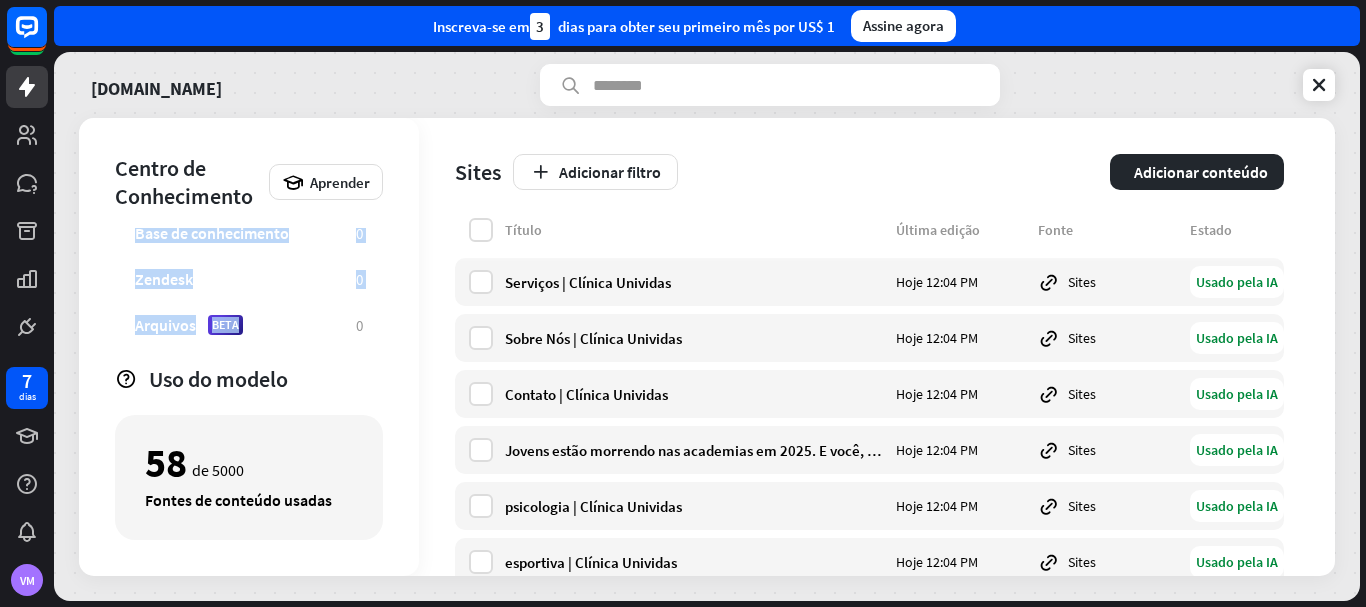 click on "Centro de Conhecimento     Aprender     Sites     58 Artigos     0 Base de conhecimento     0 Zendesk     0 Arquivos
BETA
0     Uso do modelo     58
de 5000
Fontes de conteúdo usadas" at bounding box center (249, 347) 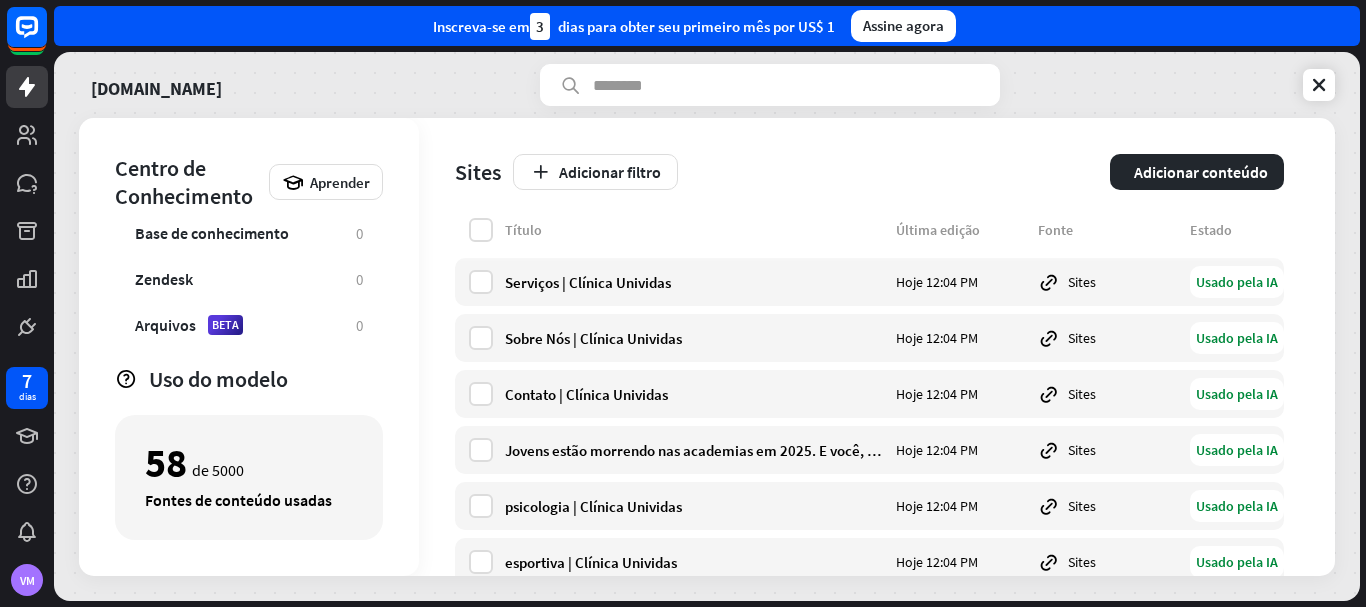 click at bounding box center [770, 85] 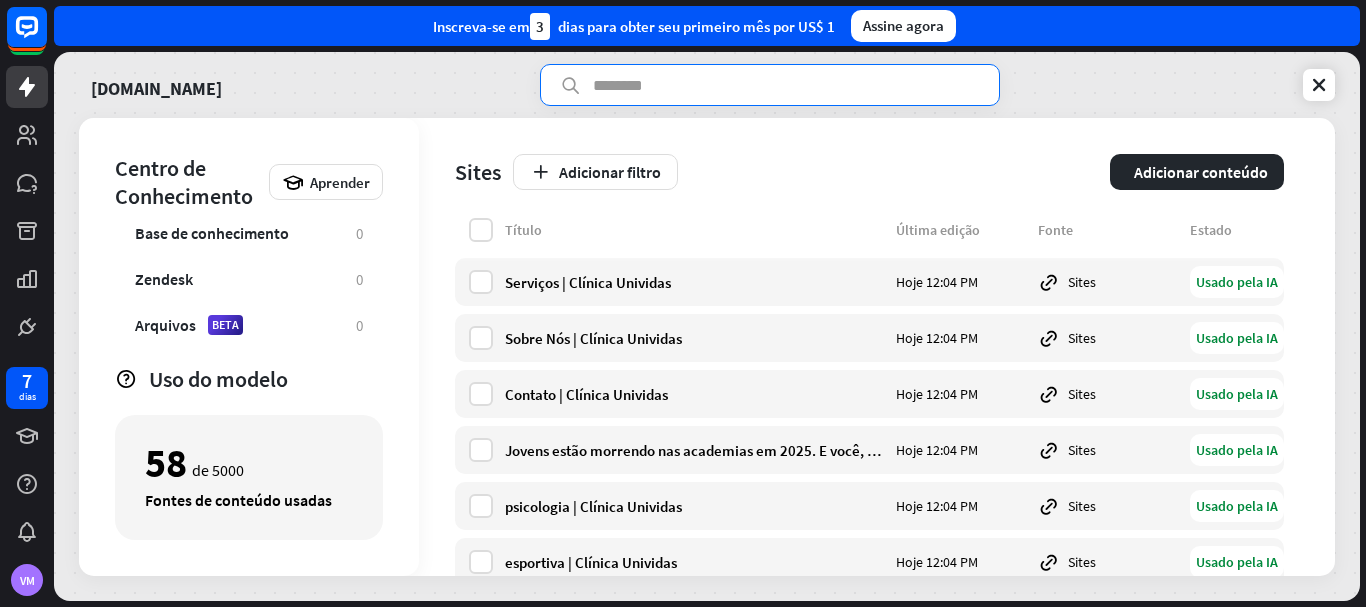 click on "Adicionar filtro" at bounding box center (805, 172) 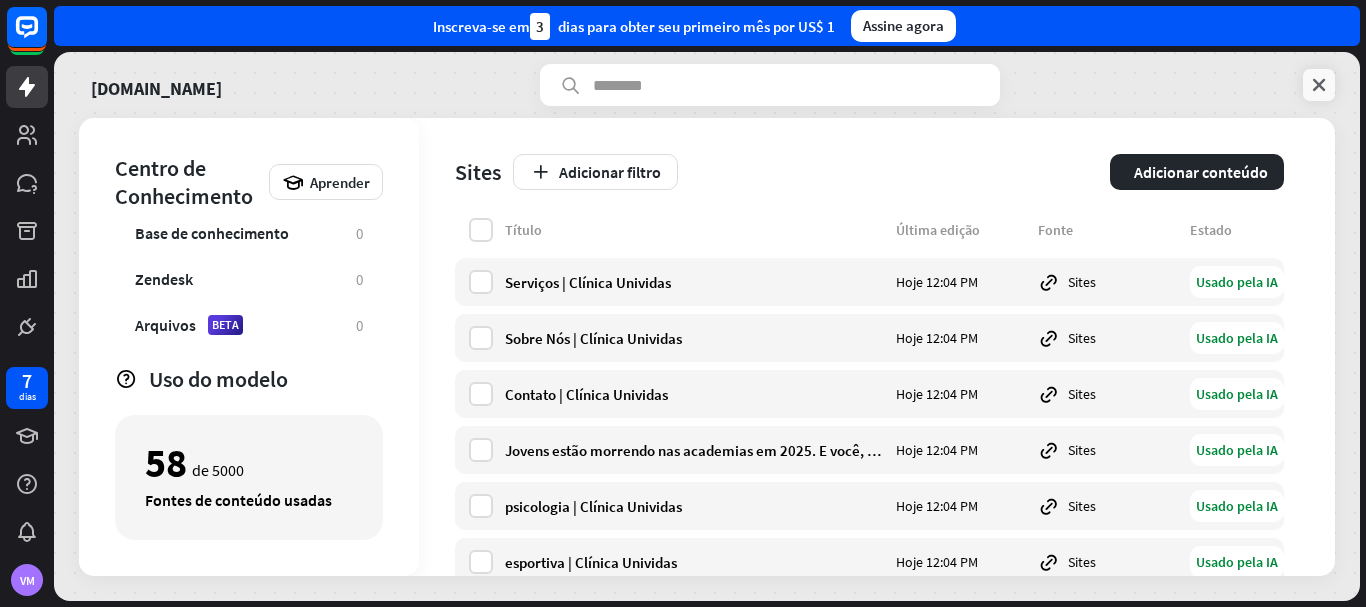 click at bounding box center [1319, 85] 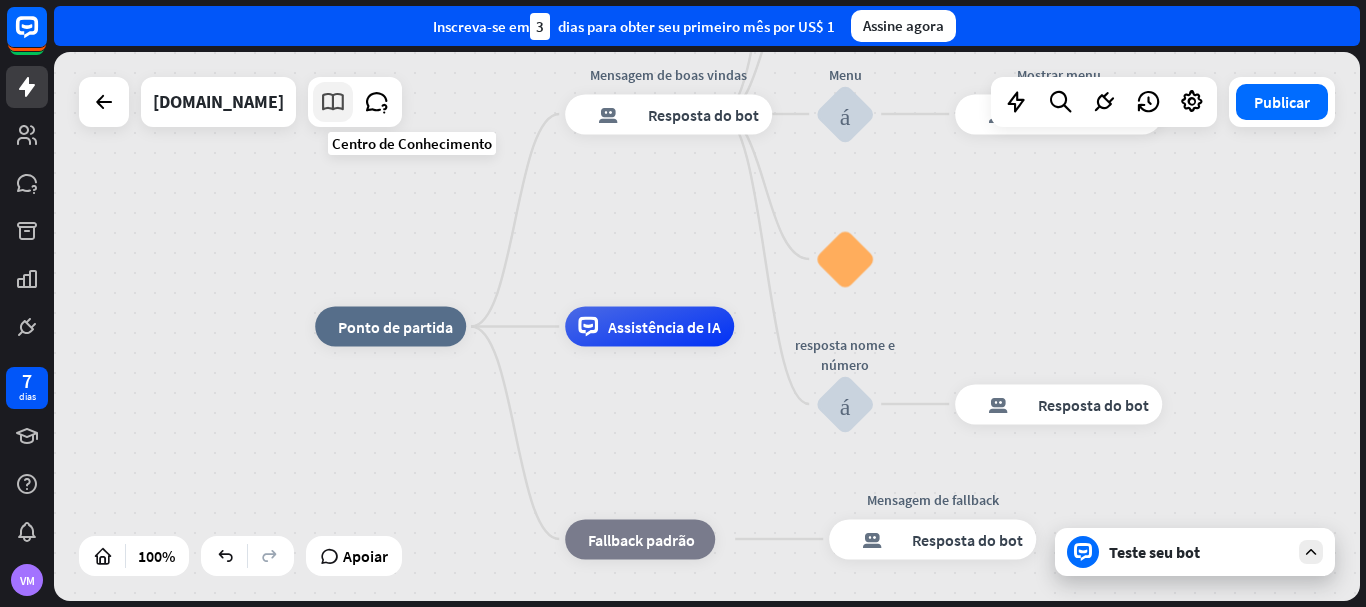 click at bounding box center (333, 102) 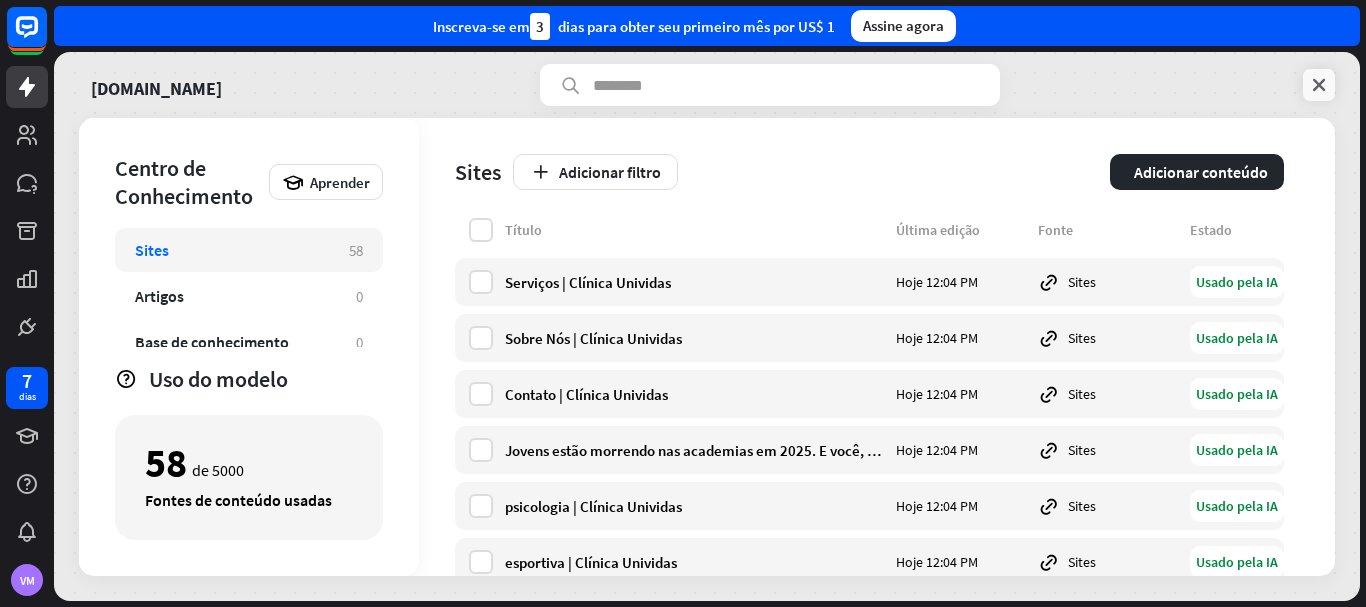 click at bounding box center [1319, 85] 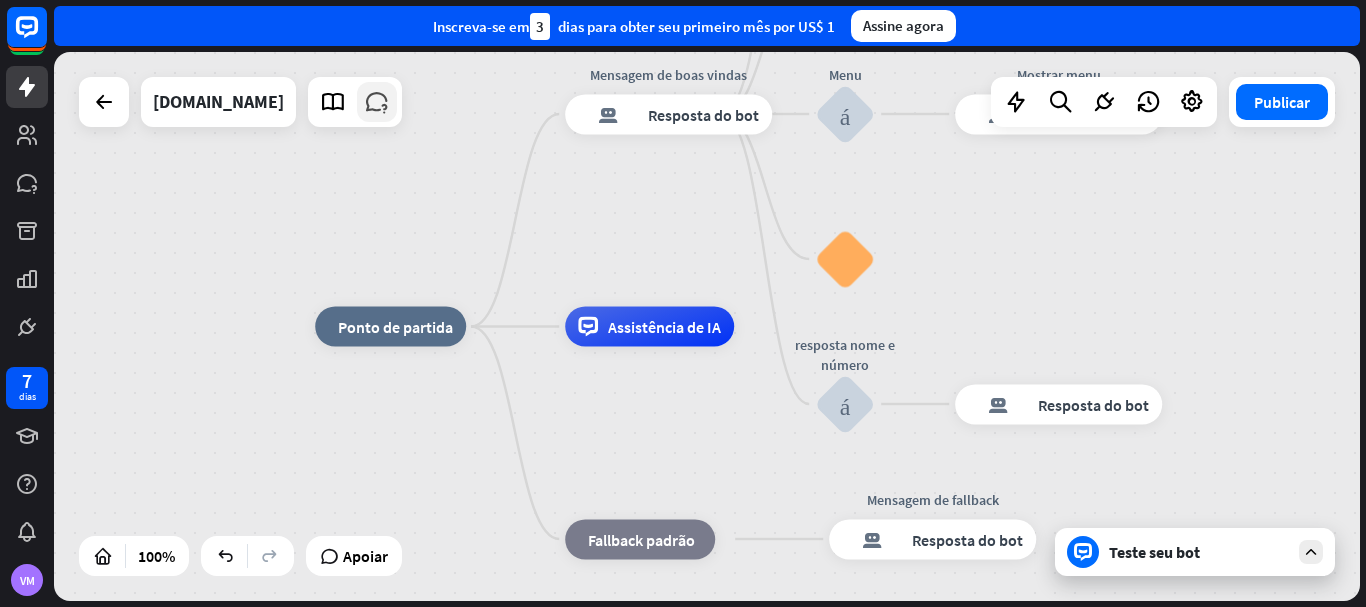 click at bounding box center [377, 102] 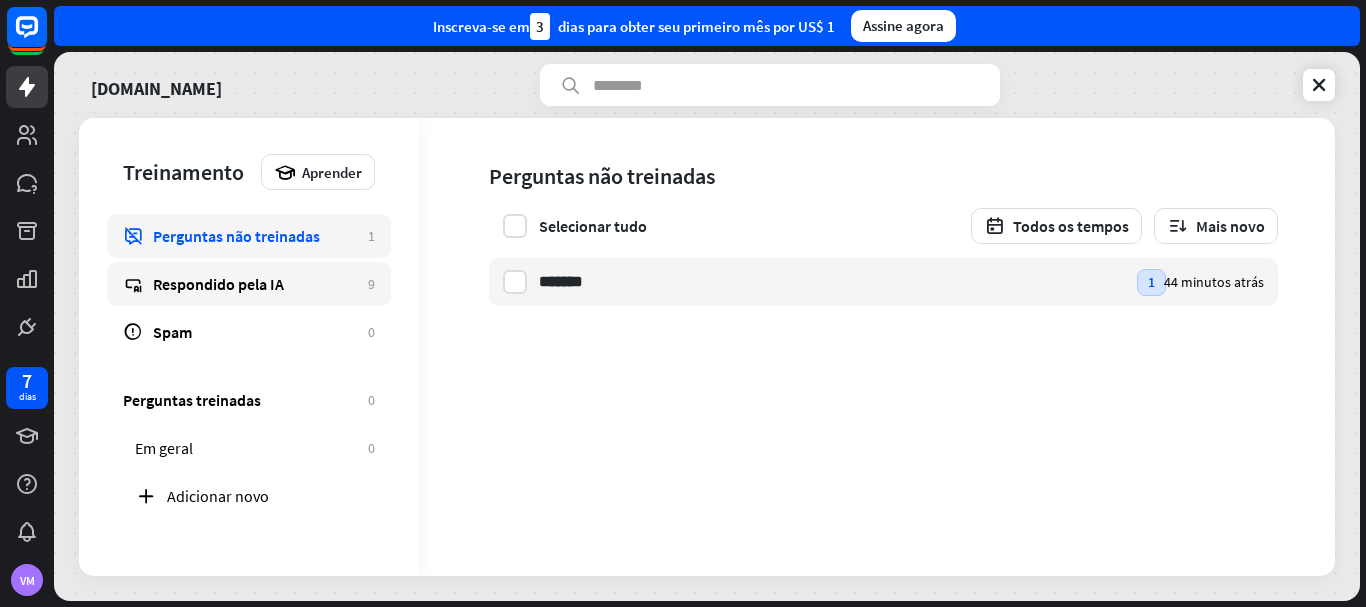 click on "Respondido pela IA" at bounding box center (255, 284) 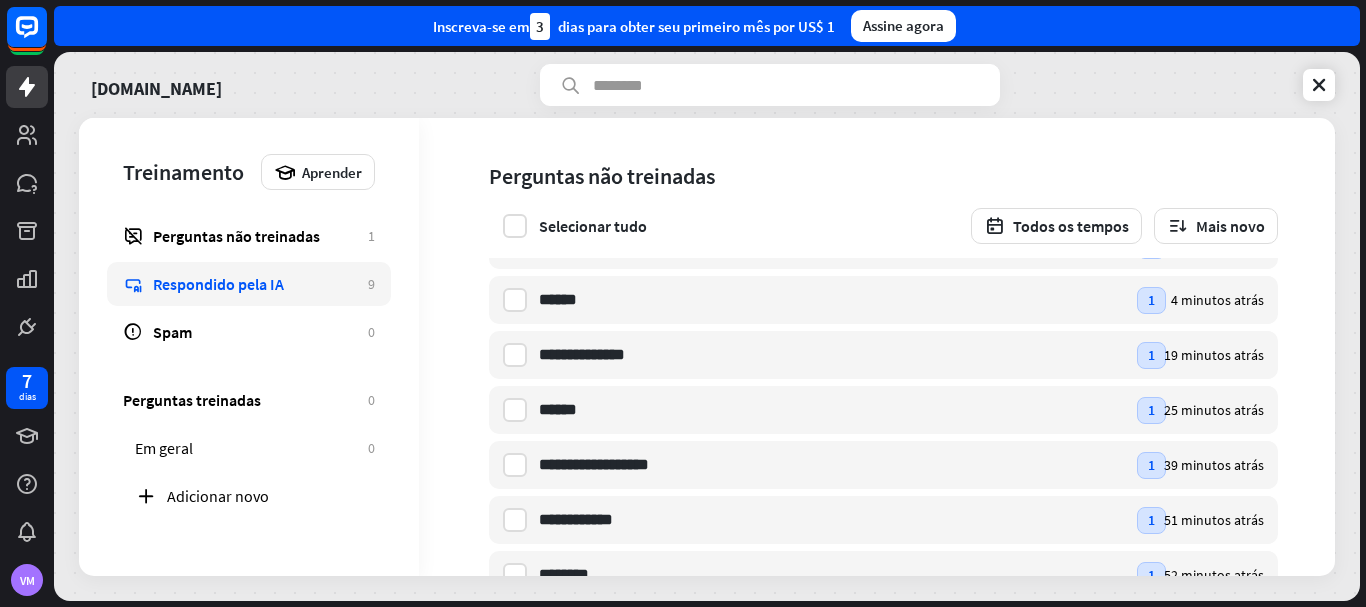 scroll, scrollTop: 0, scrollLeft: 0, axis: both 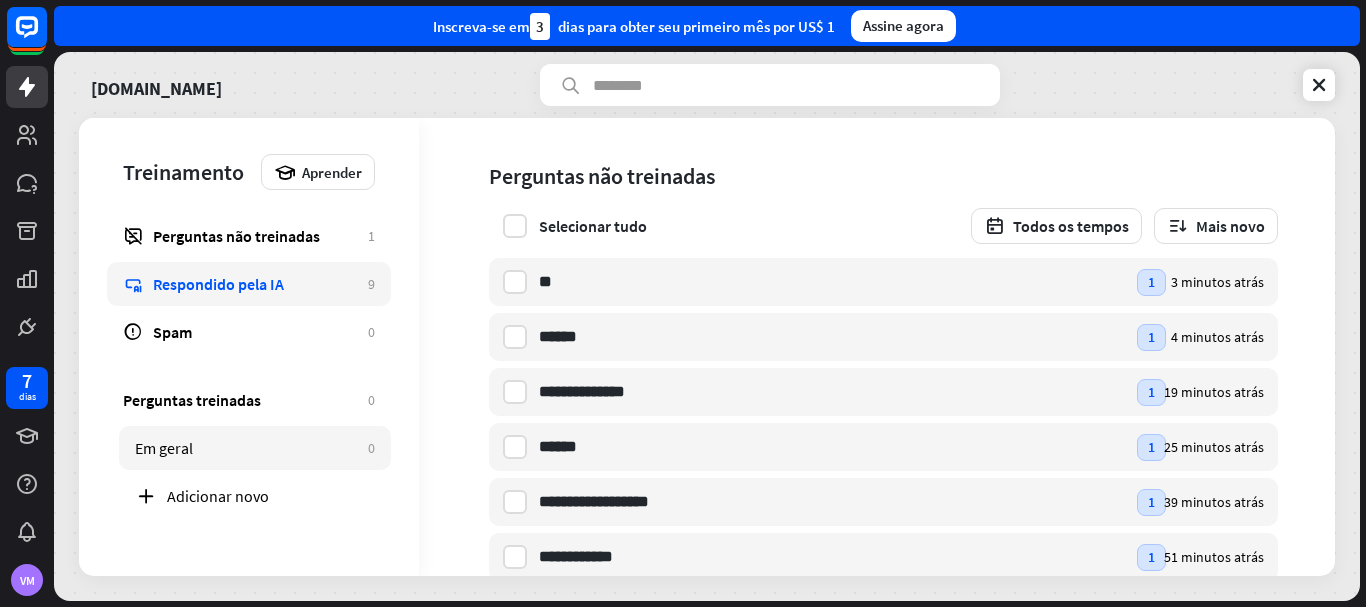 click on "Em geral" at bounding box center [246, 448] 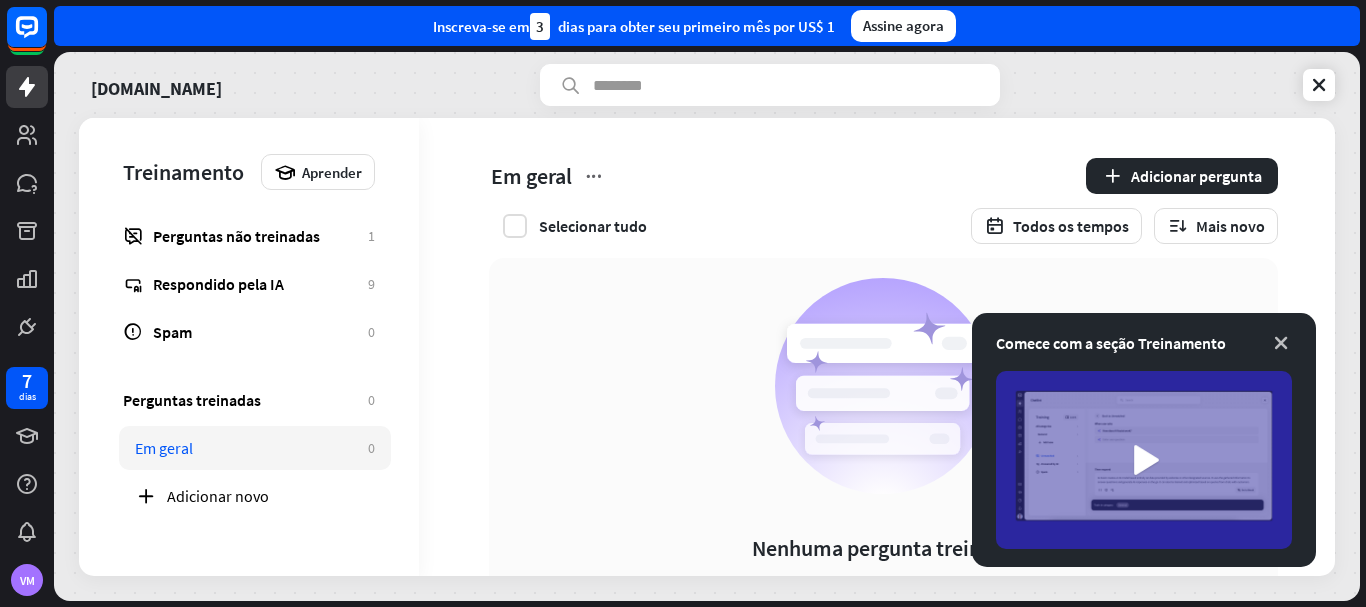 click at bounding box center [1281, 343] 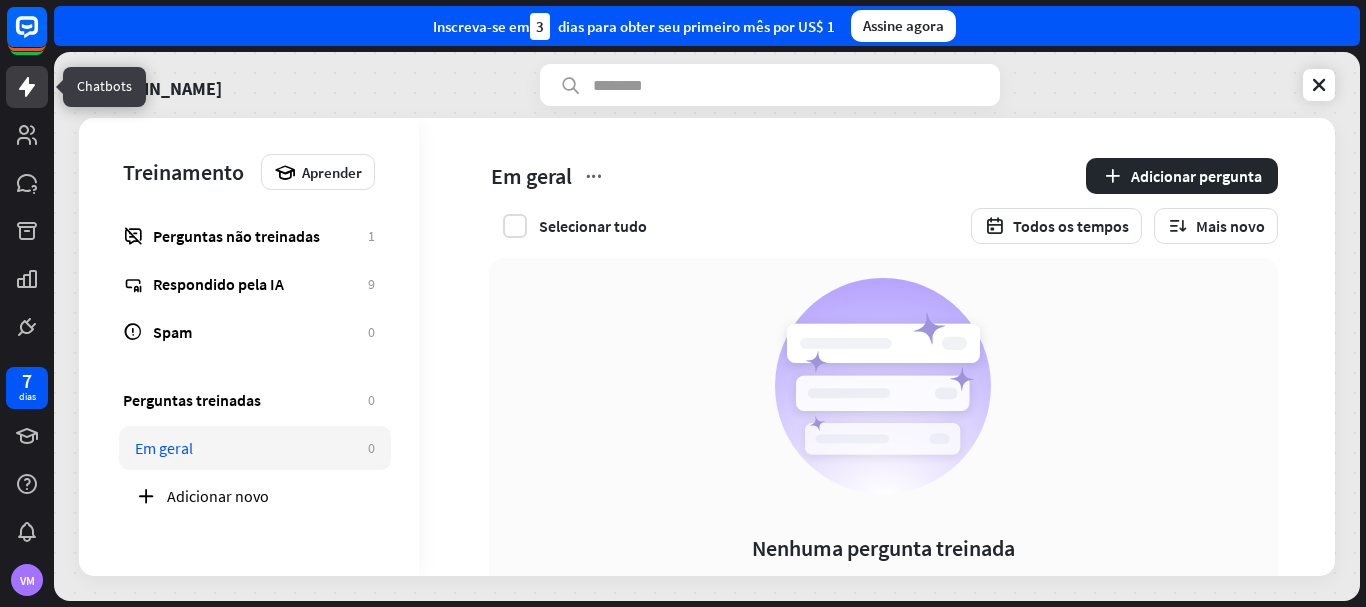 click 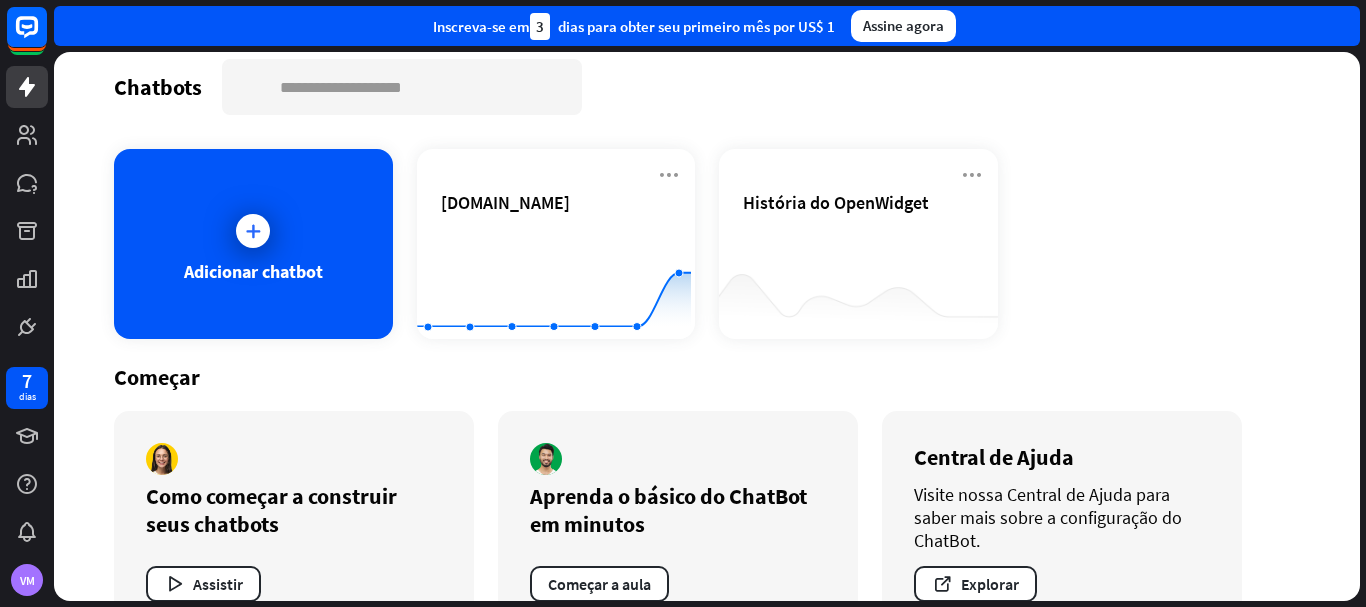 scroll, scrollTop: 0, scrollLeft: 0, axis: both 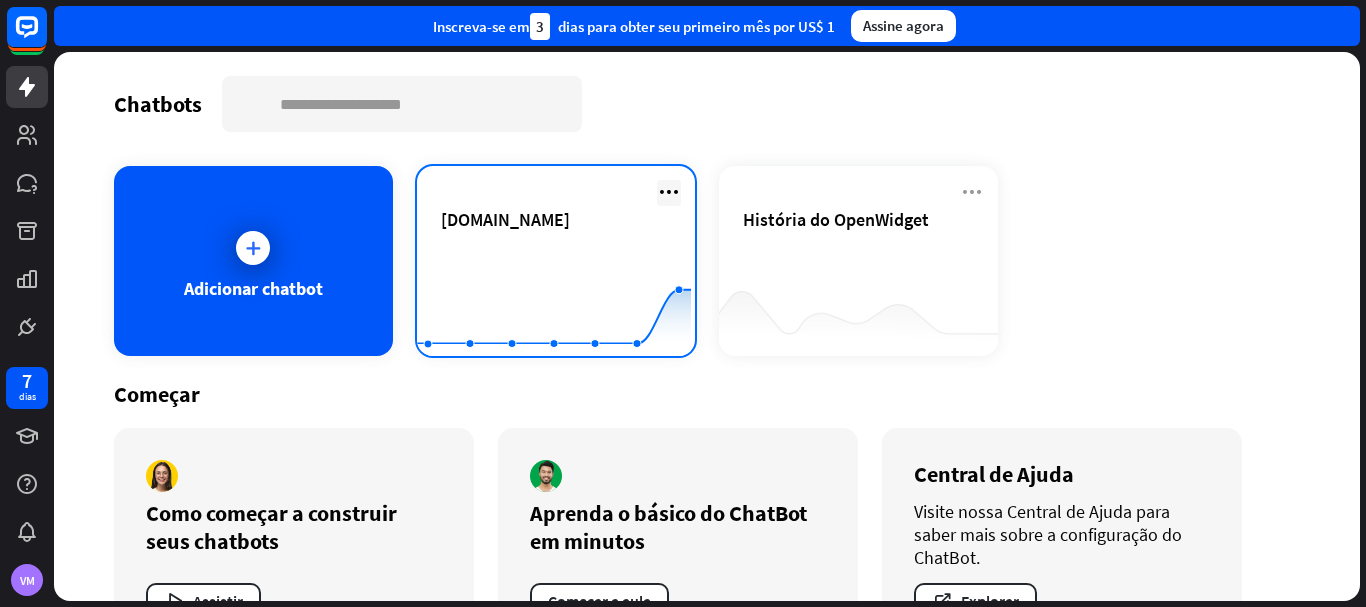 click at bounding box center [669, 192] 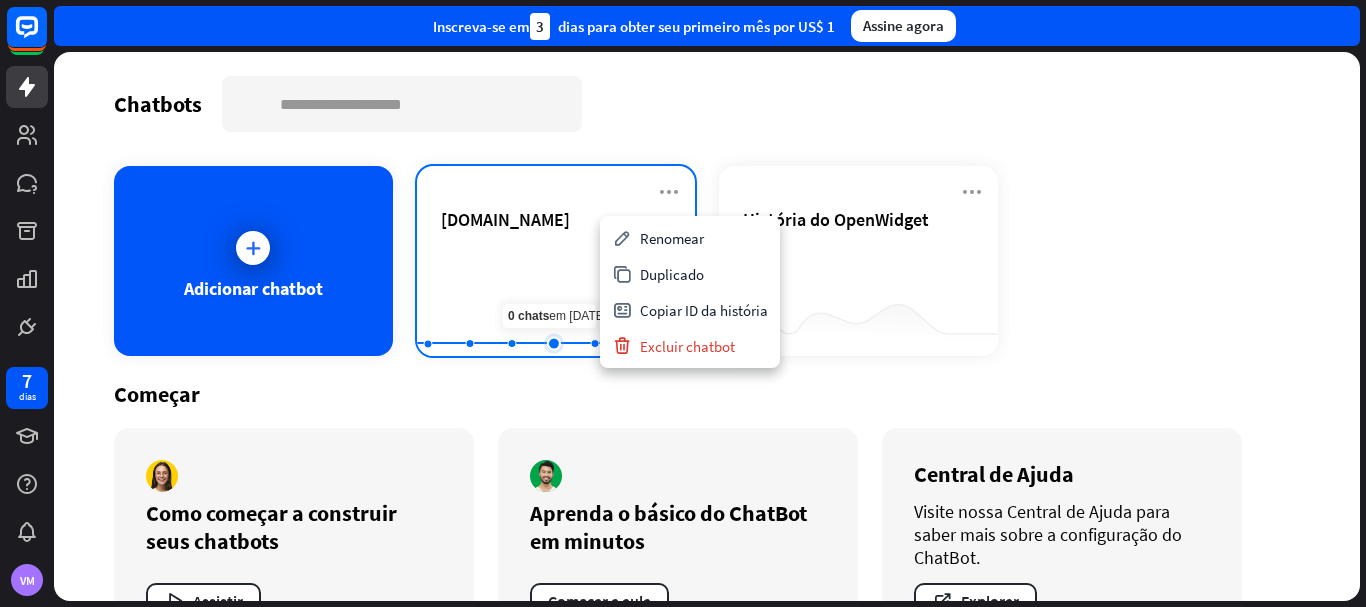 click 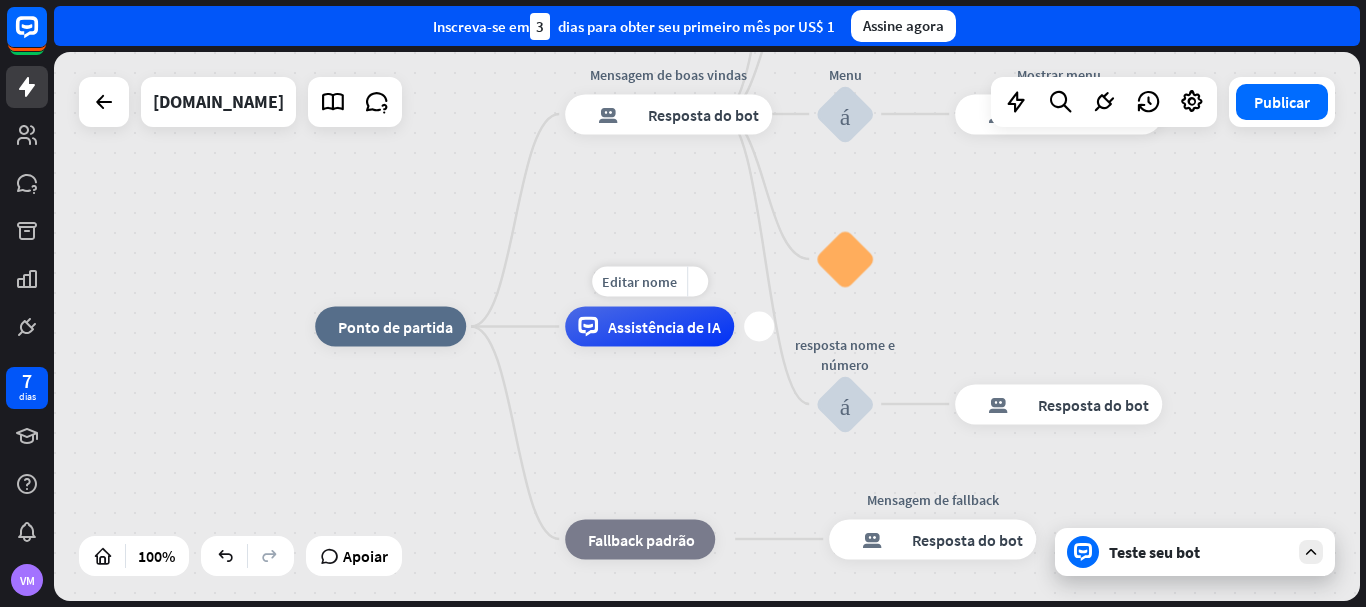 click on "Assistência de IA" at bounding box center [649, 327] 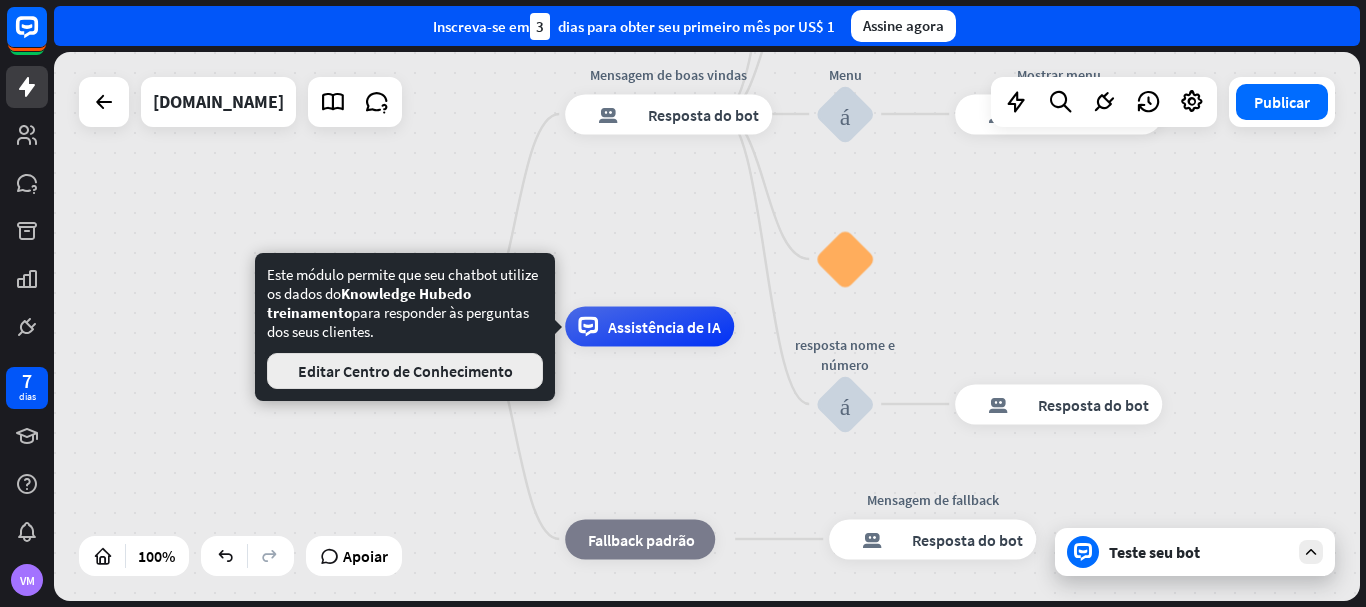 click on "Editar Centro de Conhecimento" at bounding box center (405, 371) 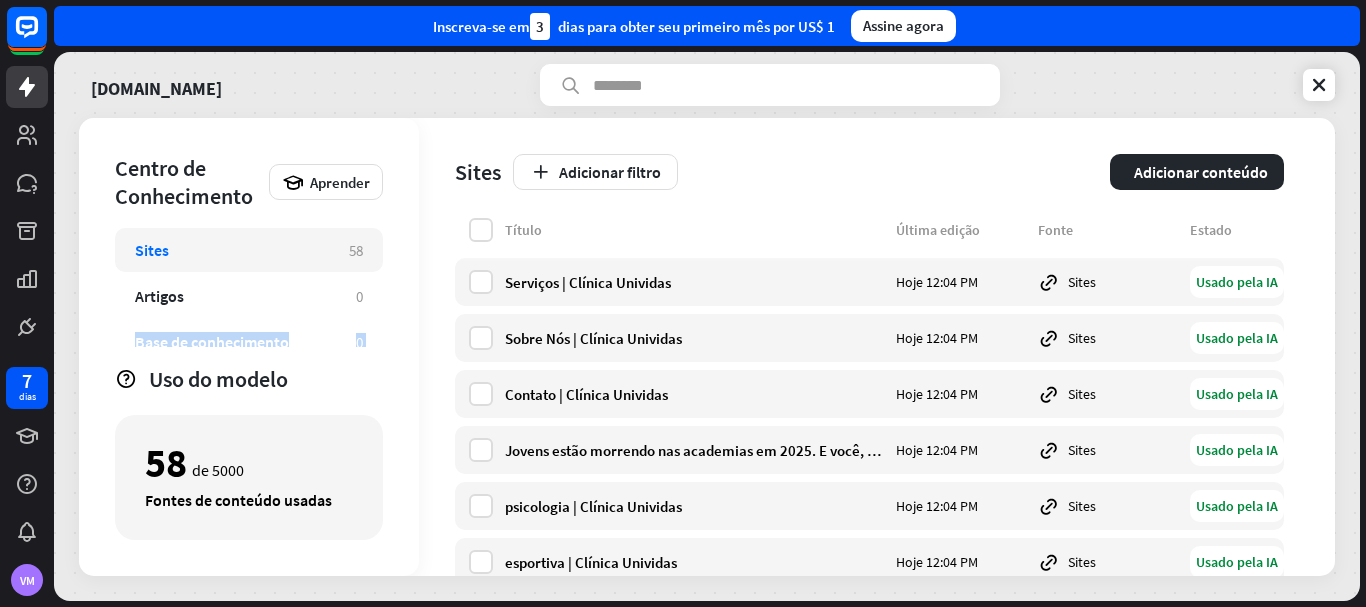 scroll, scrollTop: 109, scrollLeft: 0, axis: vertical 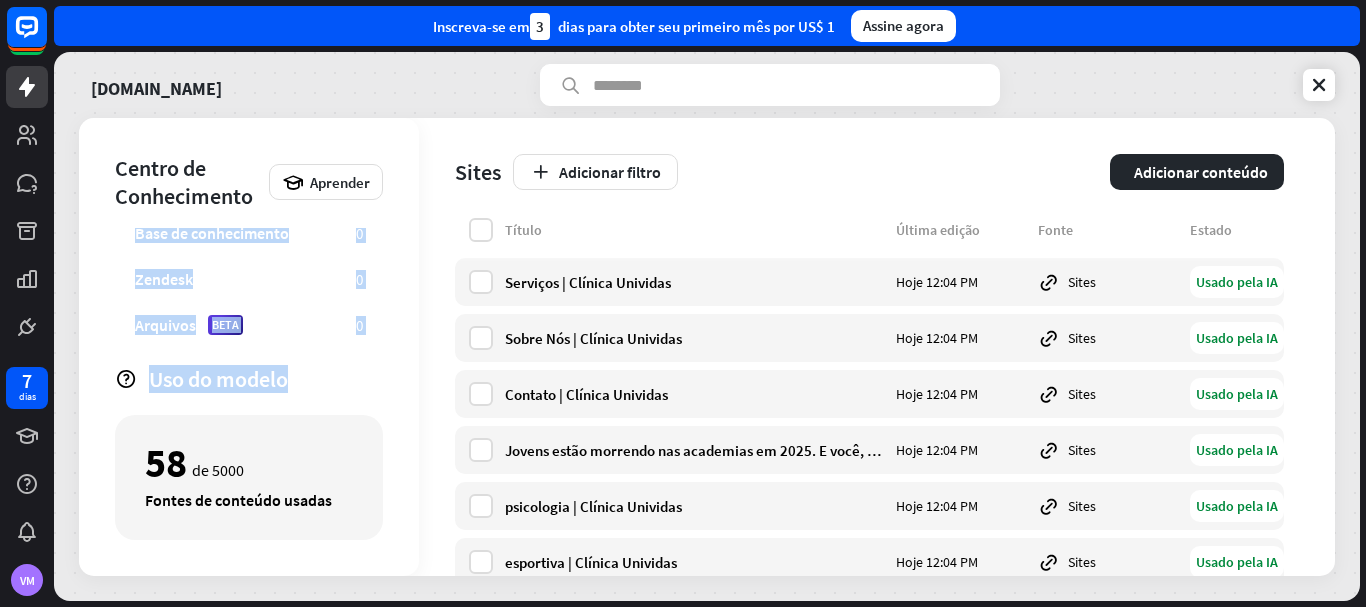 drag, startPoint x: 362, startPoint y: 291, endPoint x: 351, endPoint y: 363, distance: 72.835434 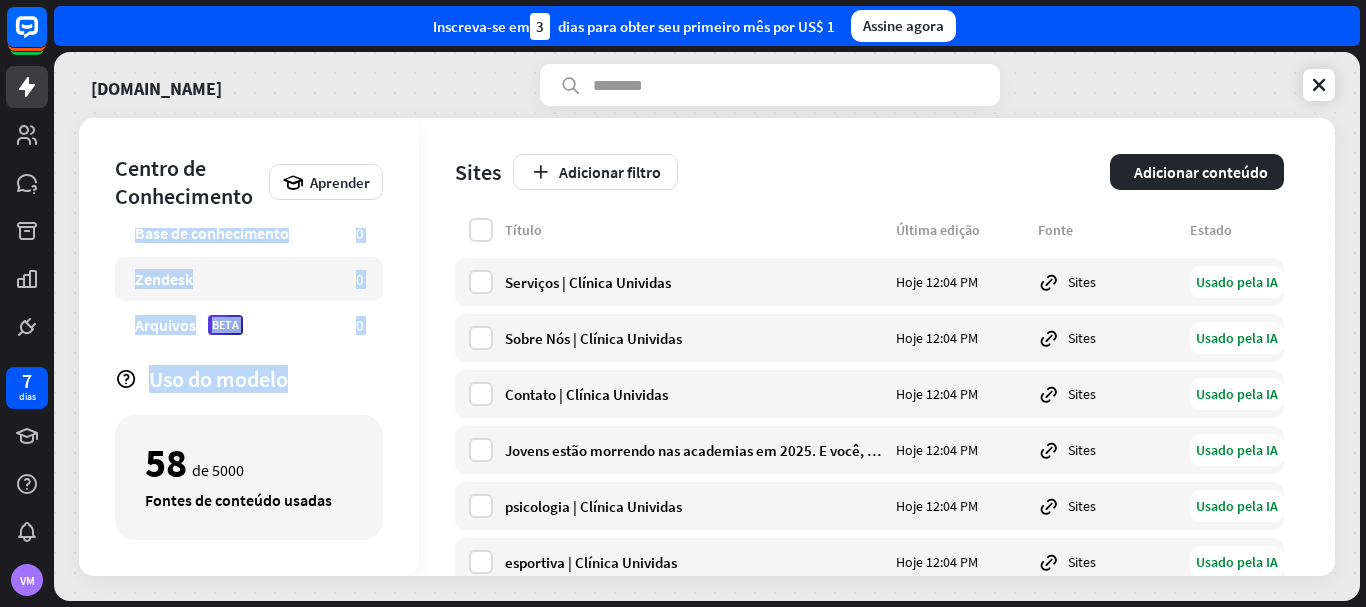 click on "Zendesk" at bounding box center (235, 279) 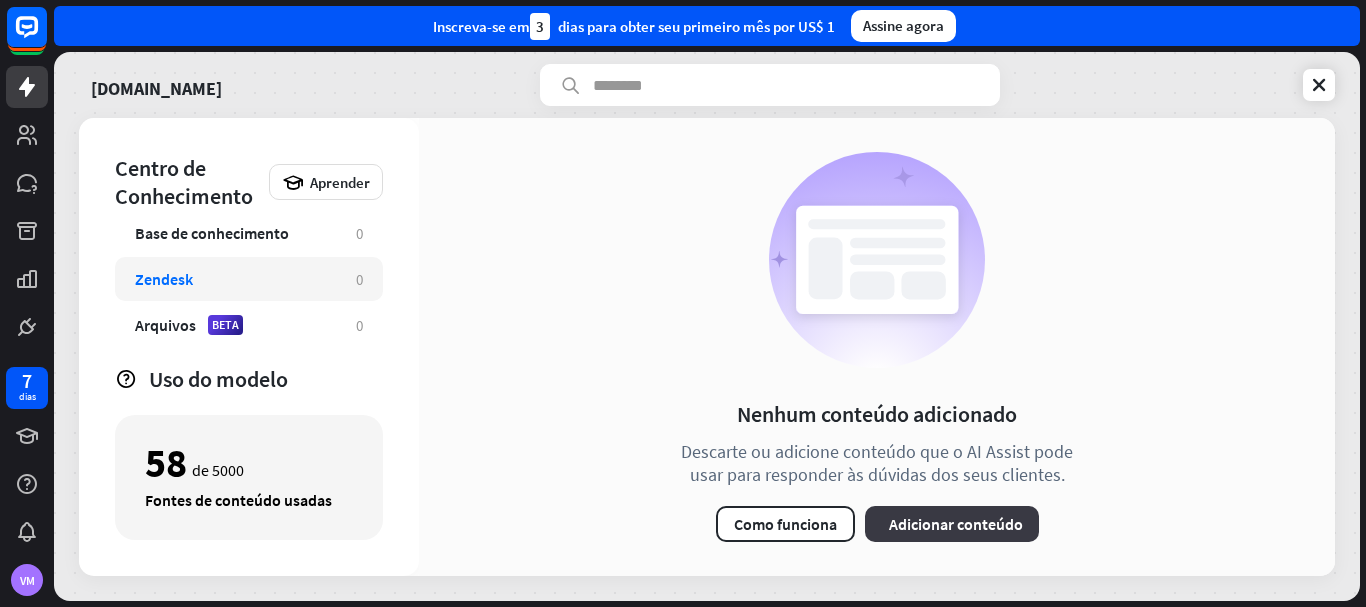 click on "Adicionar conteúdo" at bounding box center (956, 524) 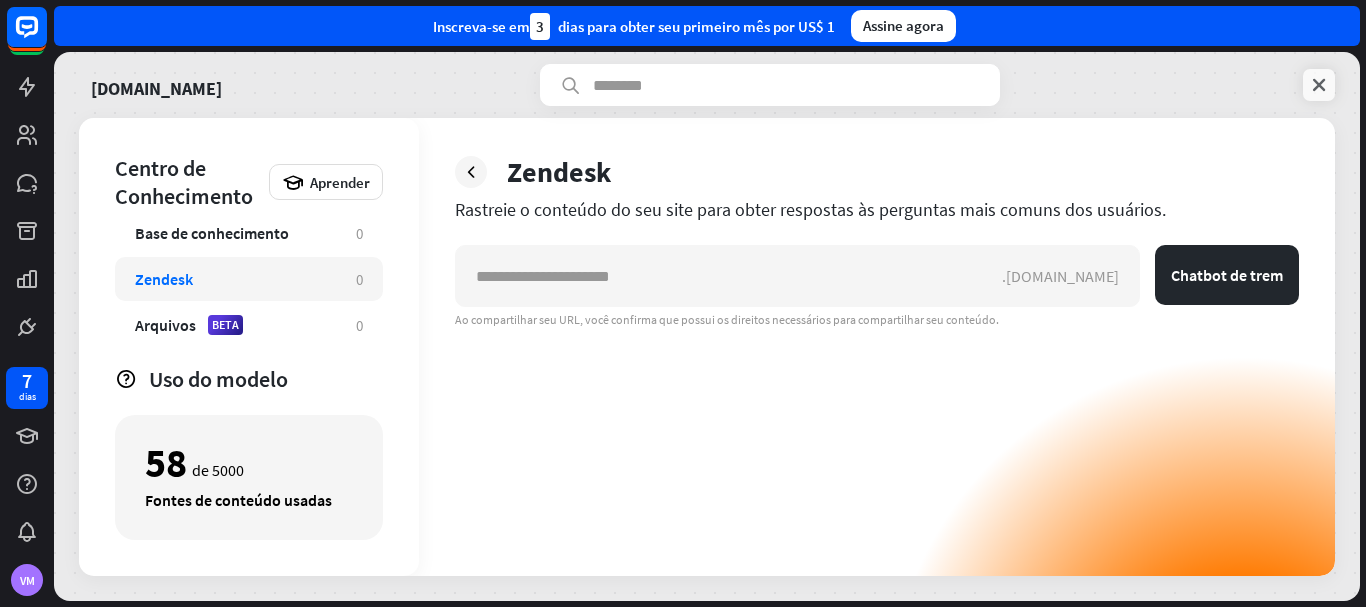 click at bounding box center [1319, 85] 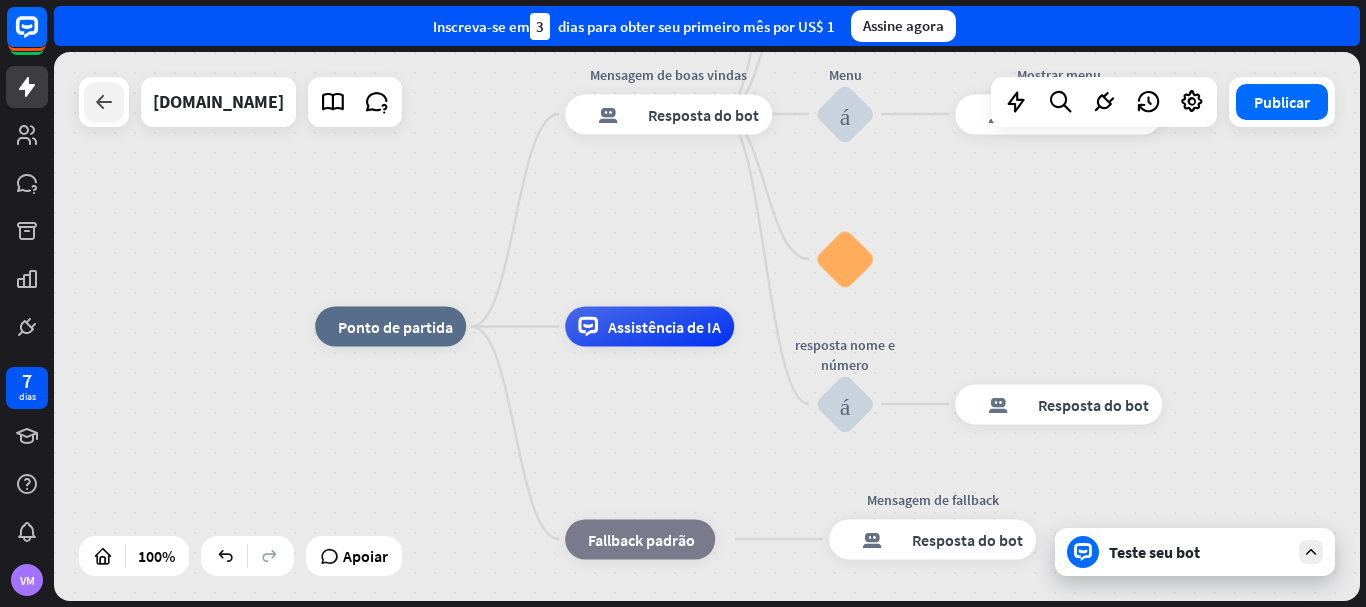 click at bounding box center (104, 102) 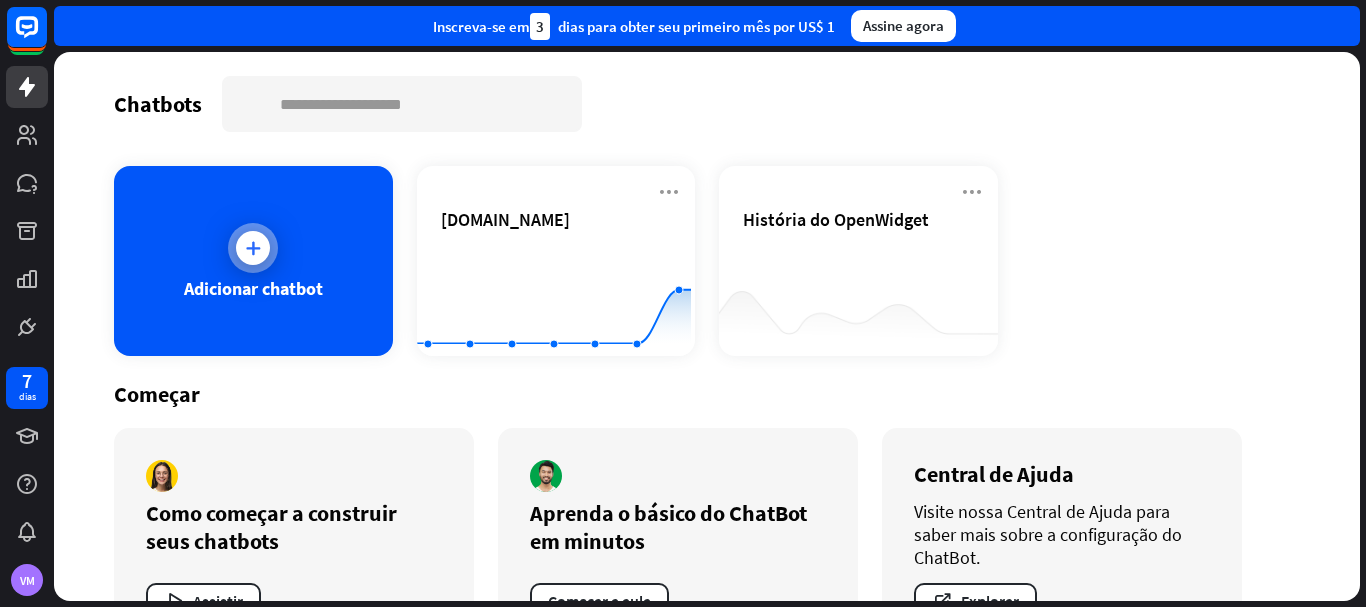 click at bounding box center [253, 248] 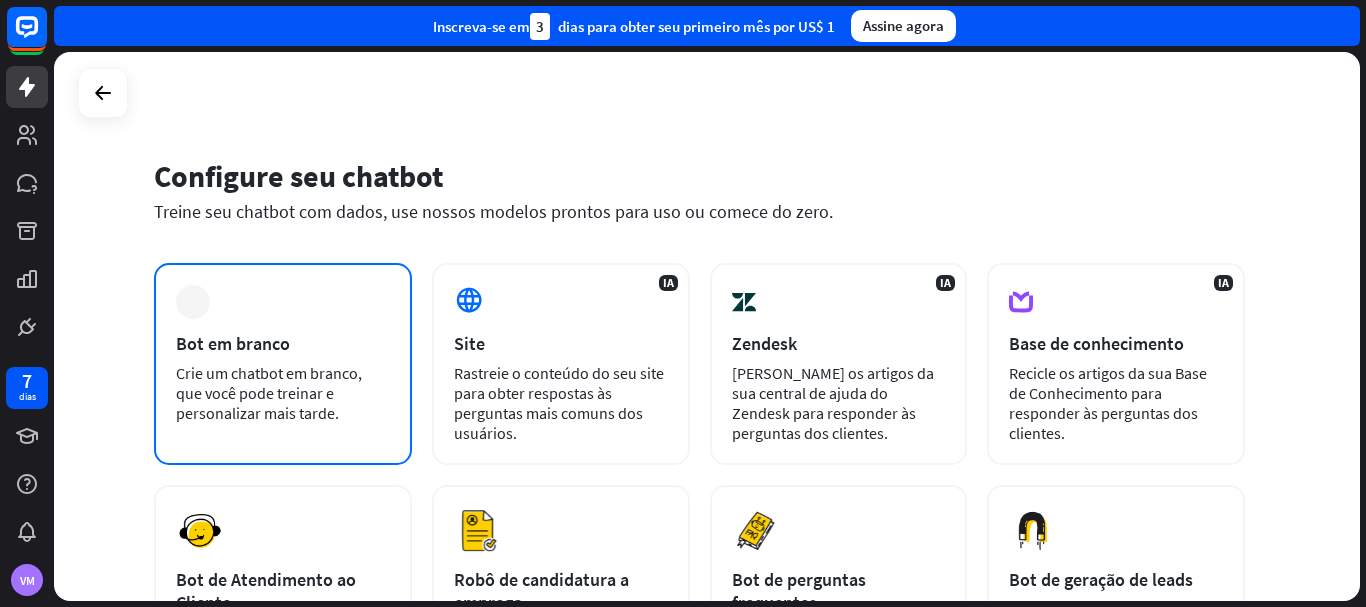 click on "Bot em branco" at bounding box center (283, 343) 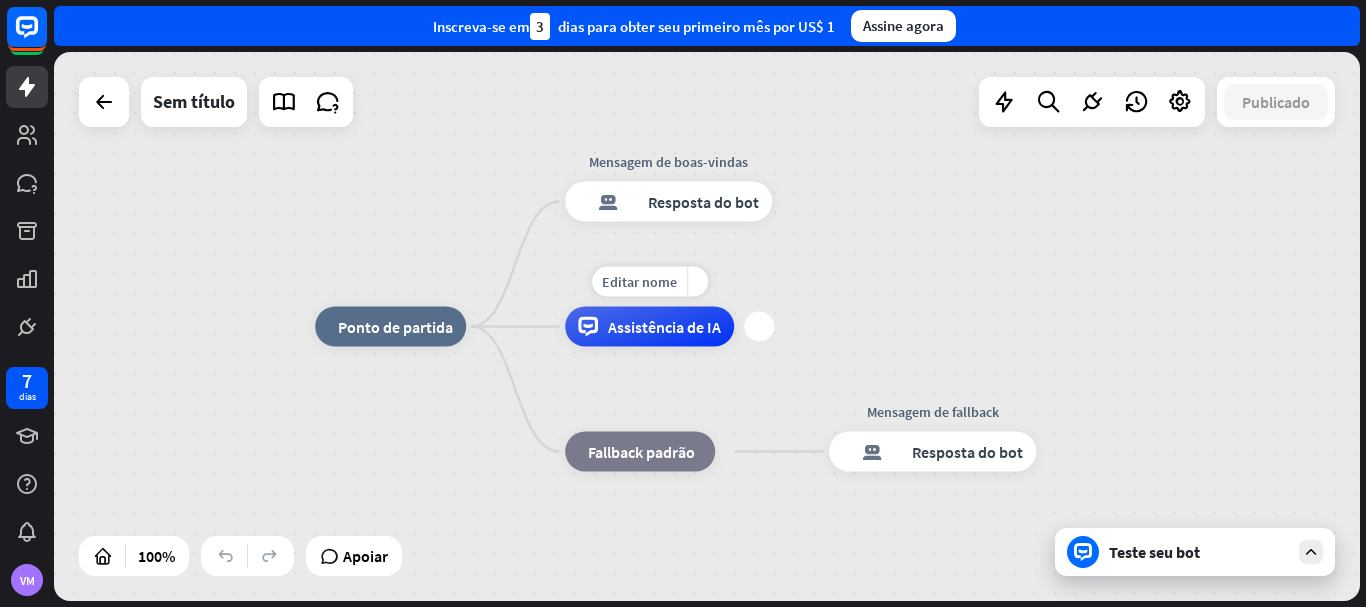 click on "Assistência de IA" at bounding box center (664, 327) 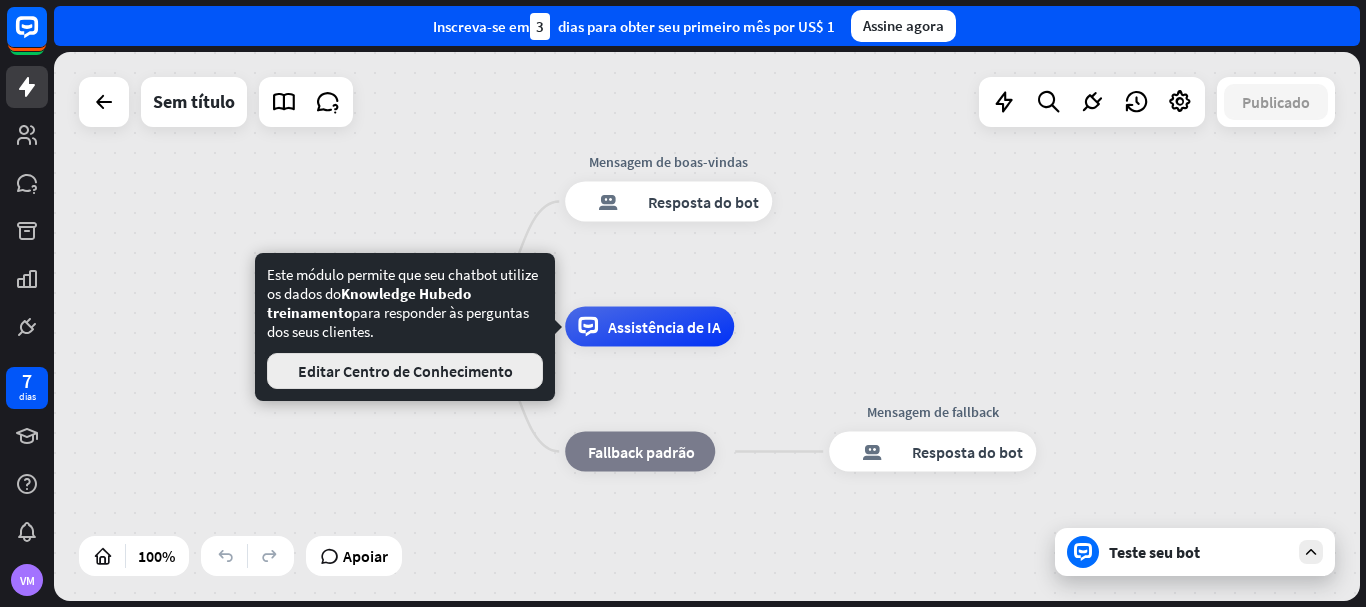click on "Editar Centro de Conhecimento" at bounding box center [405, 371] 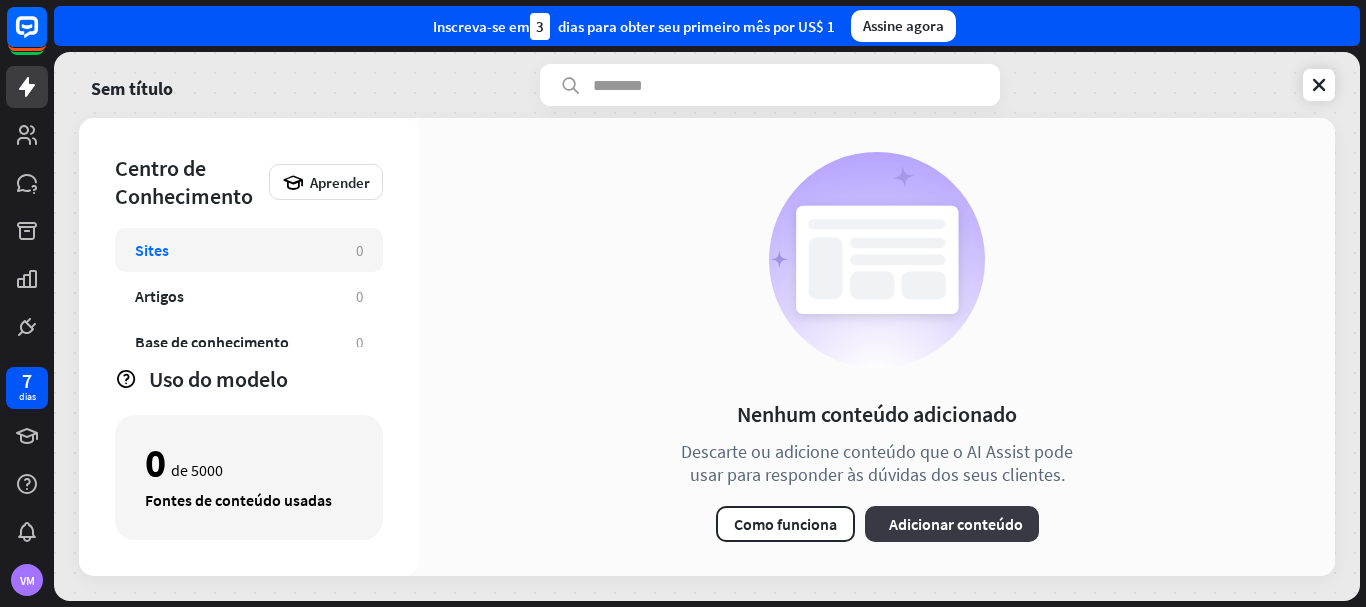click on "Adicionar conteúdo" at bounding box center (956, 524) 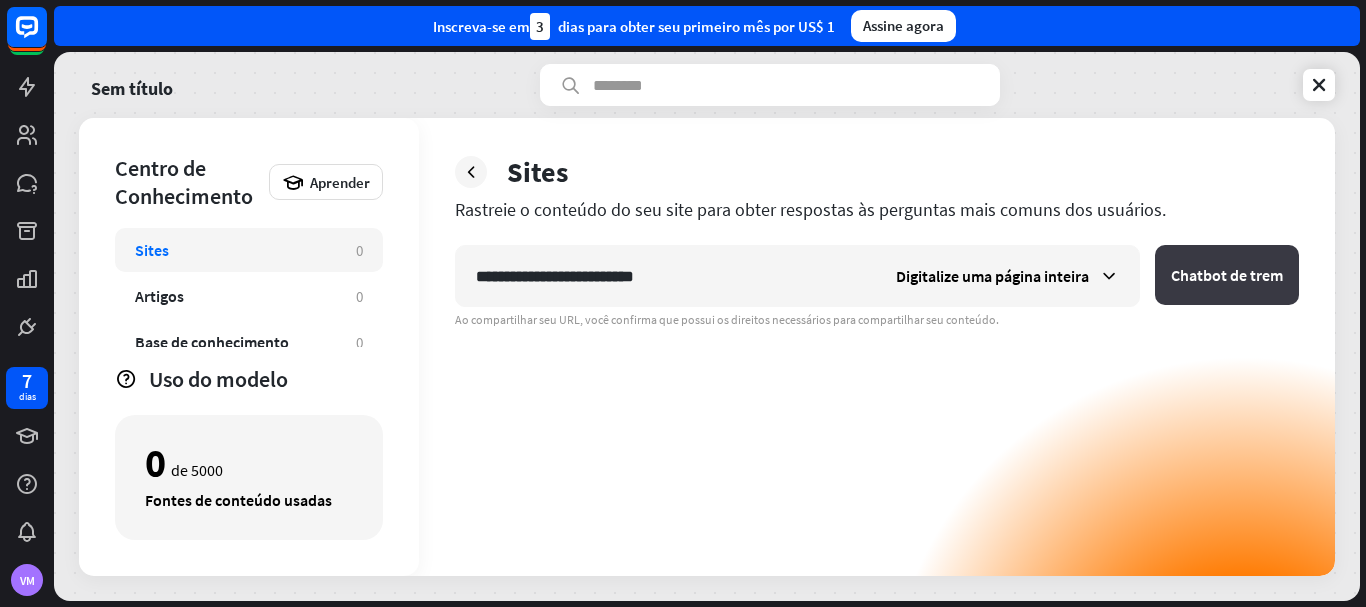 type on "**********" 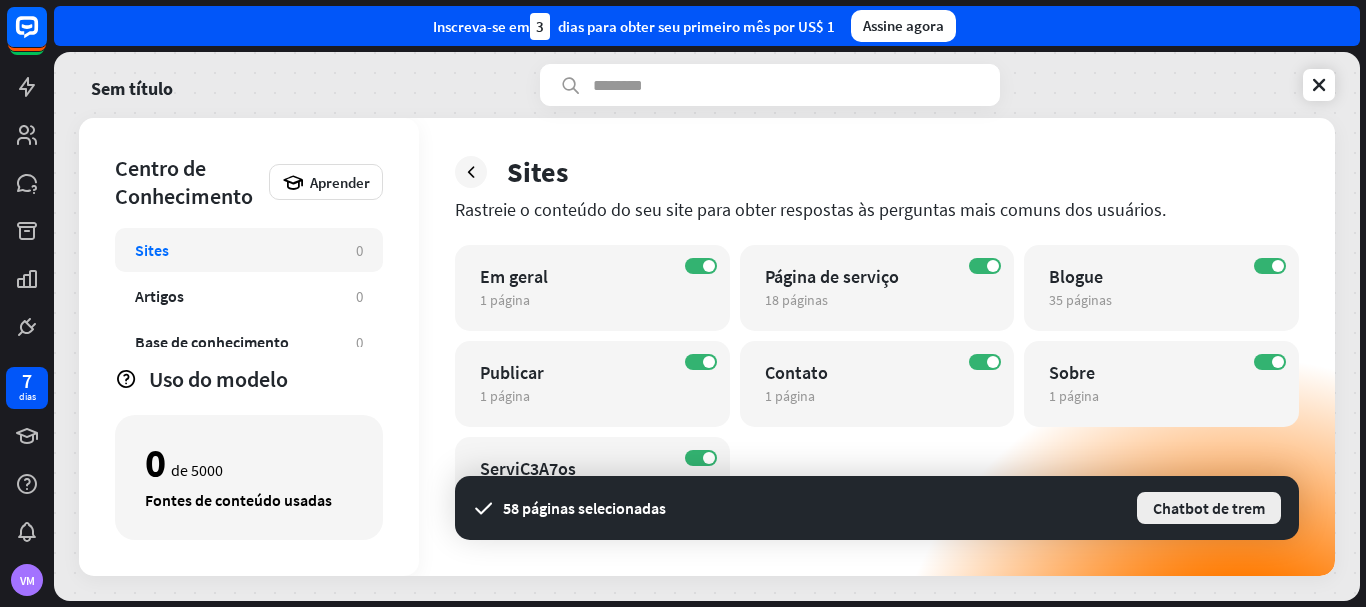 click on "Chatbot de trem" at bounding box center [1209, 508] 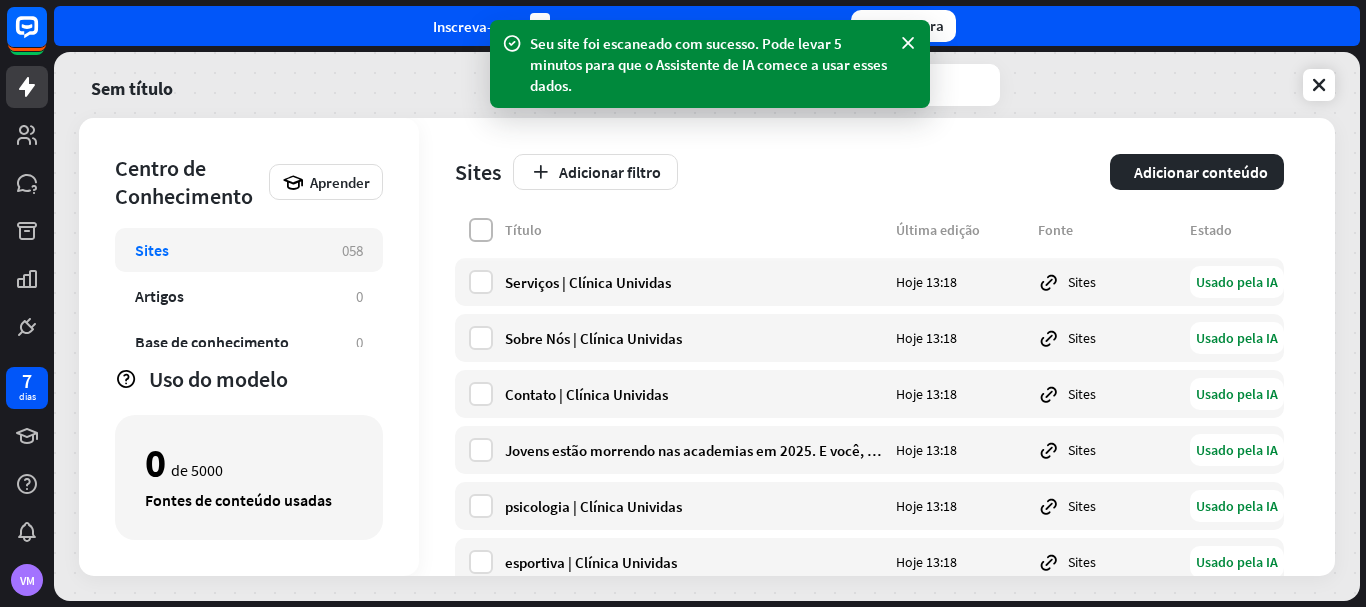click at bounding box center [481, 230] 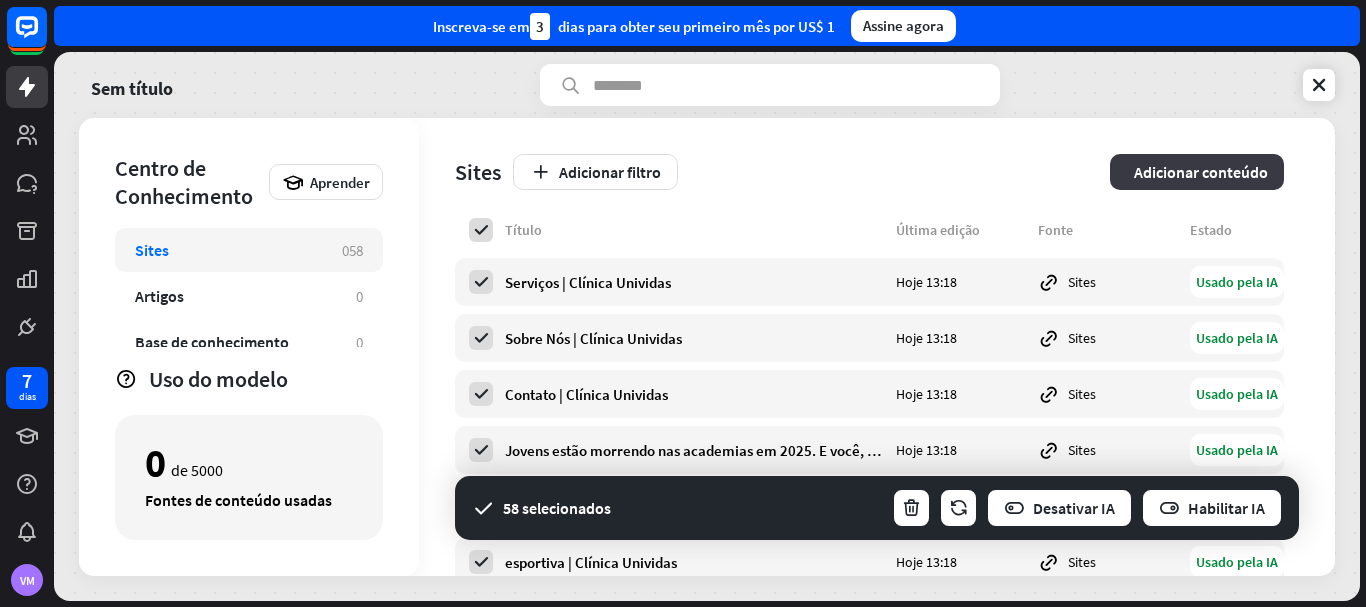 click on "Adicionar conteúdo" at bounding box center [1201, 172] 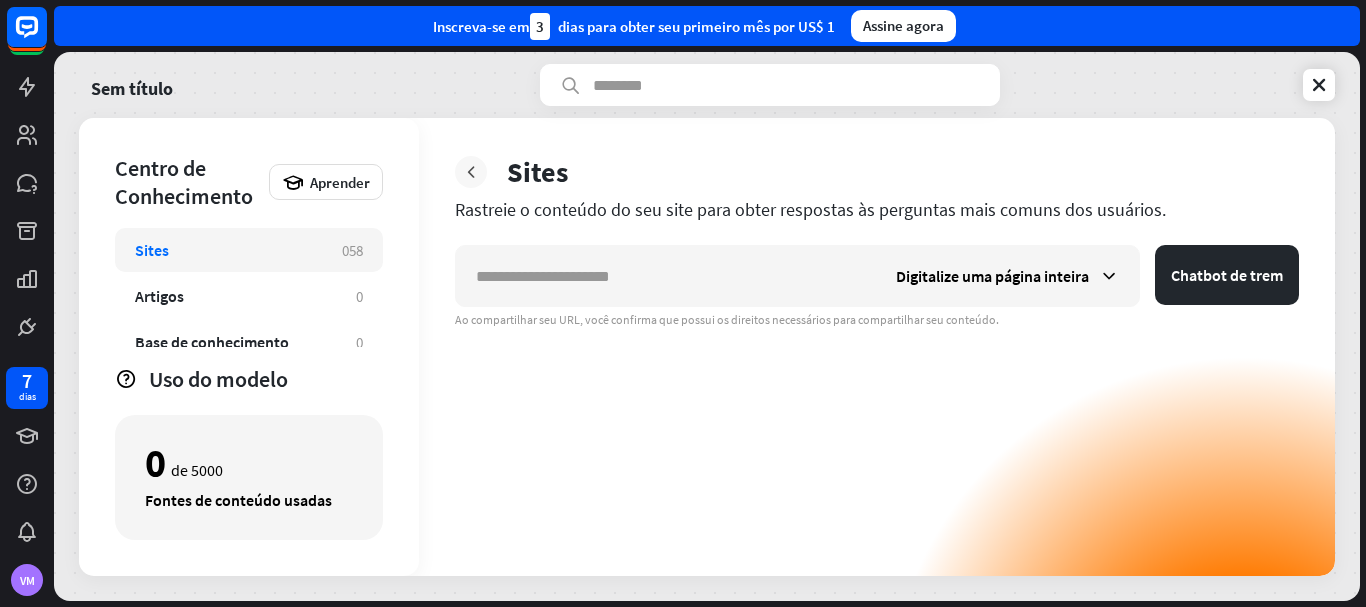 click at bounding box center [471, 172] 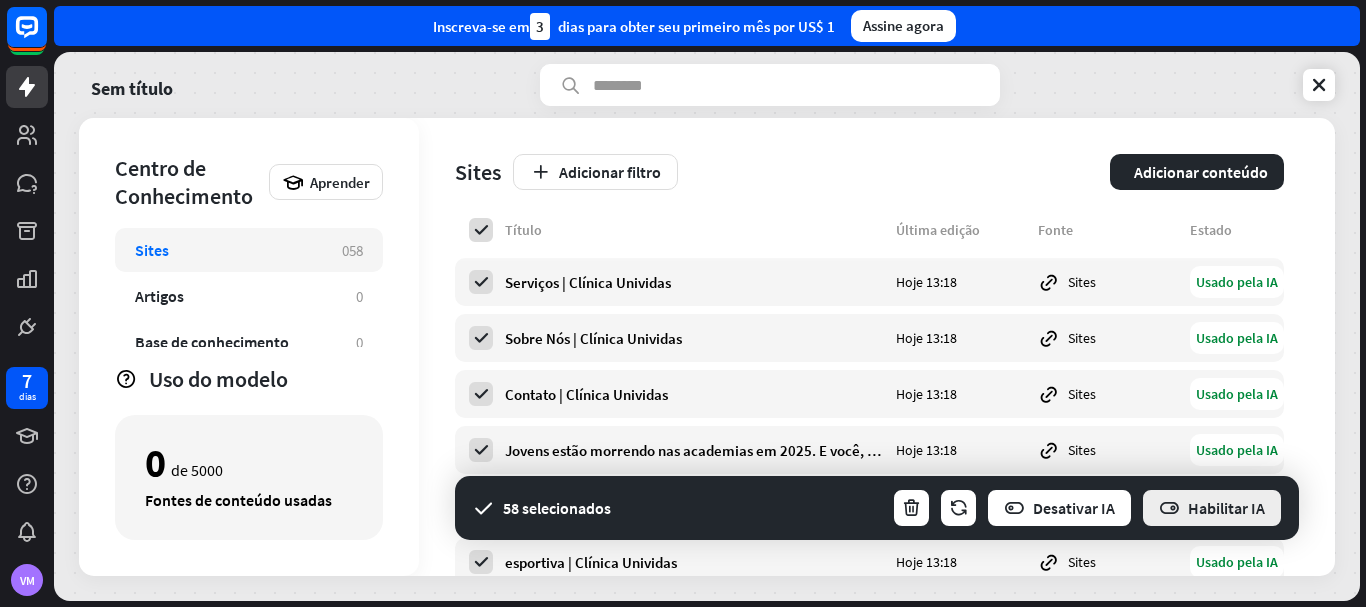 click on "Habilitar IA" at bounding box center (1226, 508) 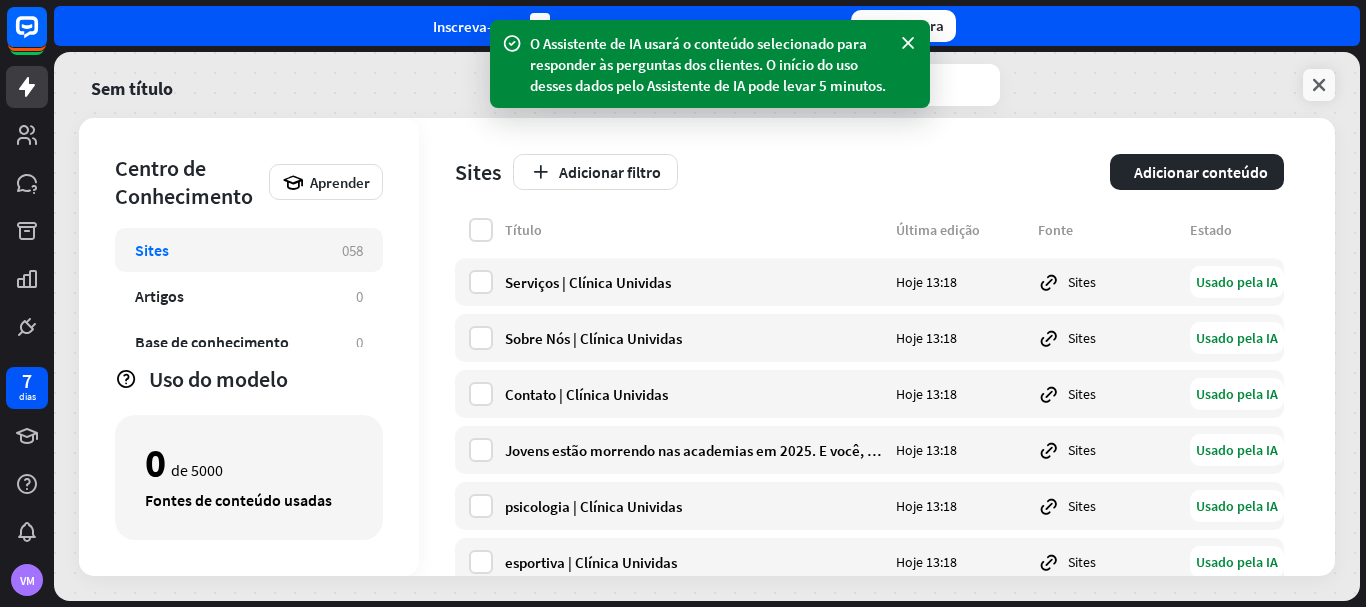 click at bounding box center (1319, 85) 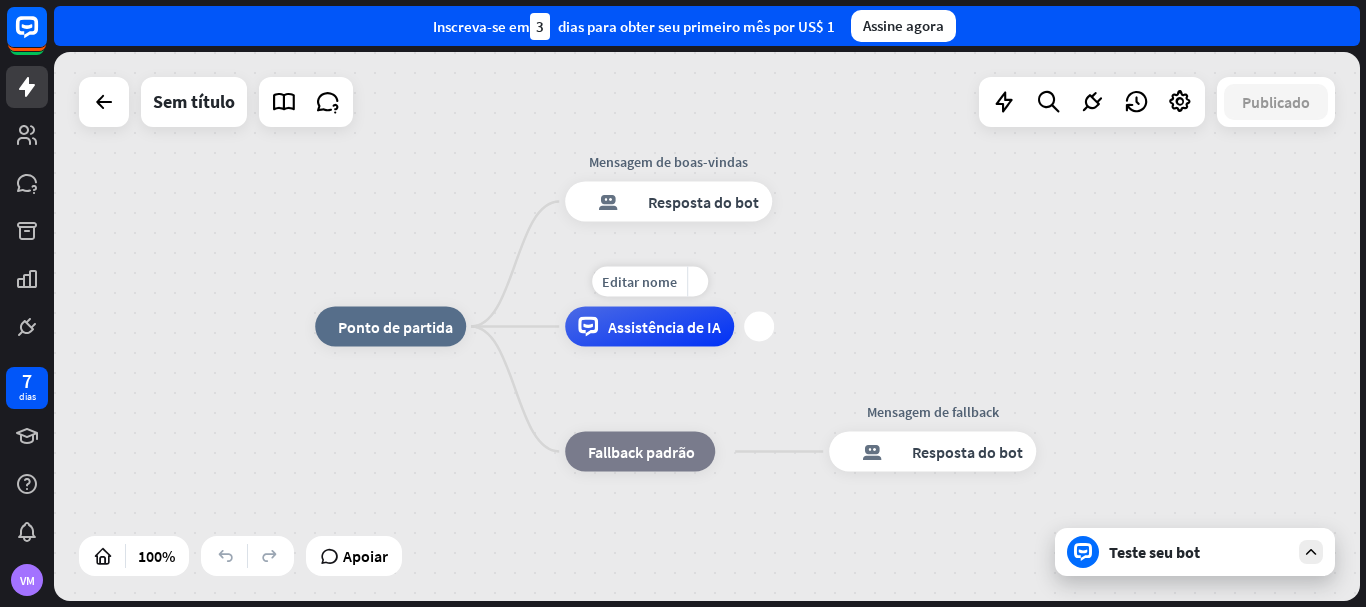 click on "Assistência de IA" at bounding box center (649, 327) 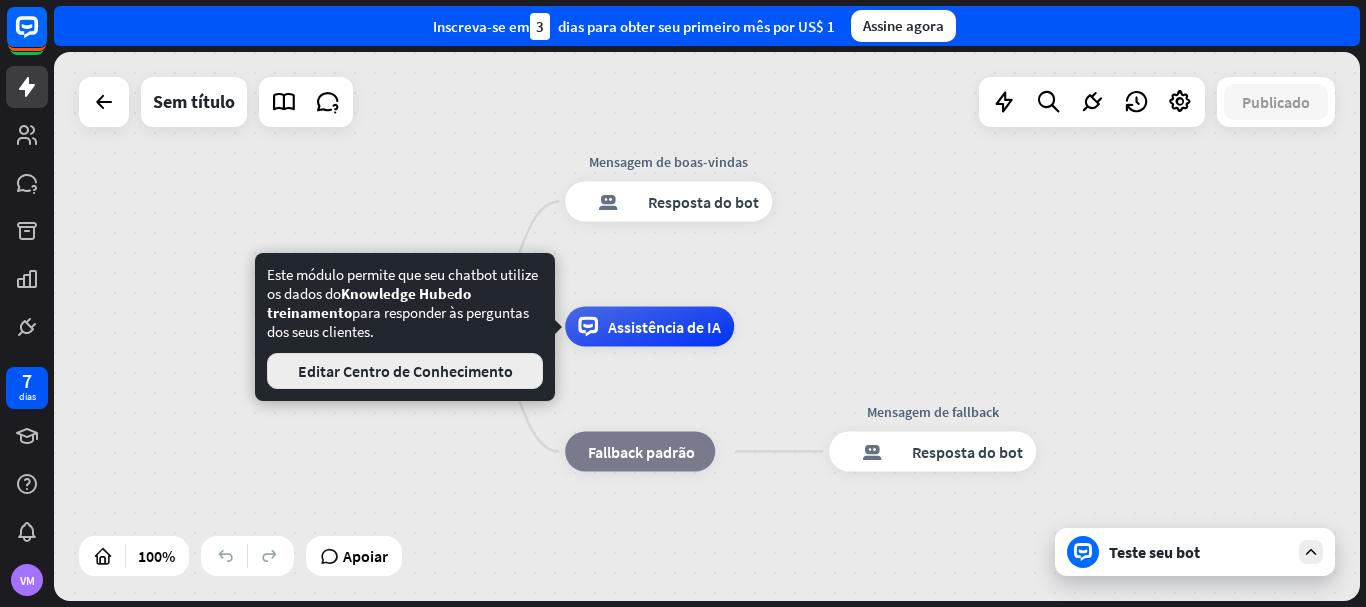 click on "Editar Centro de Conhecimento" at bounding box center (405, 371) 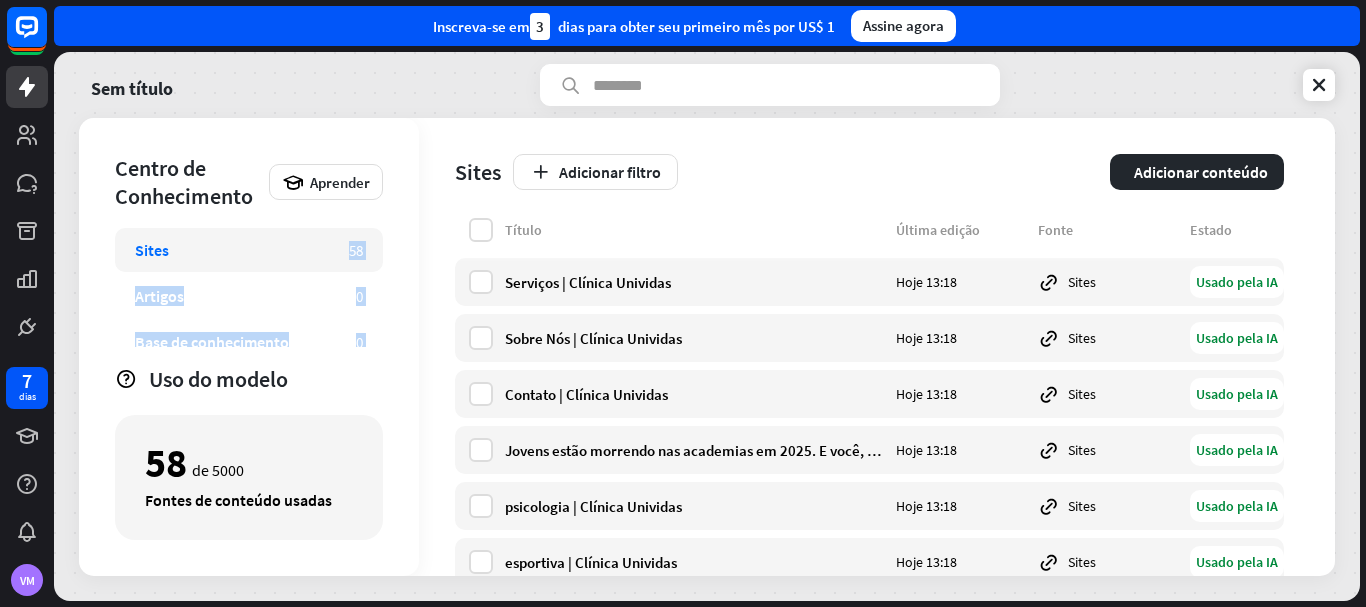 scroll, scrollTop: 109, scrollLeft: 0, axis: vertical 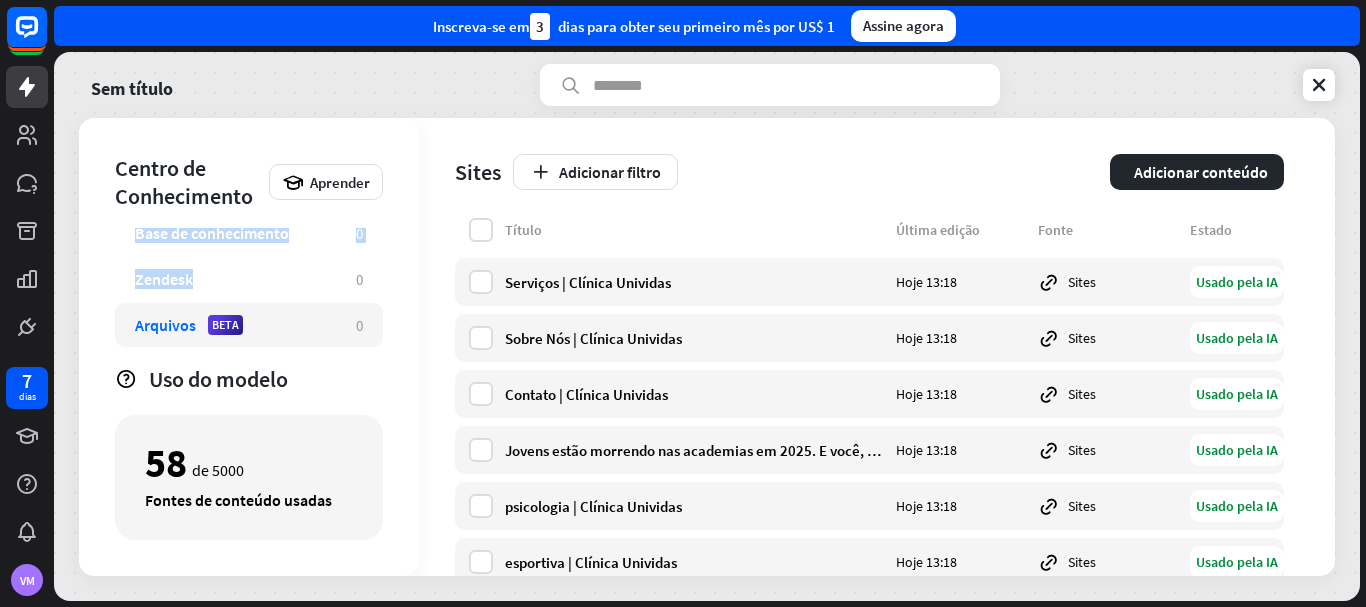drag, startPoint x: 324, startPoint y: 251, endPoint x: 310, endPoint y: 338, distance: 88.11924 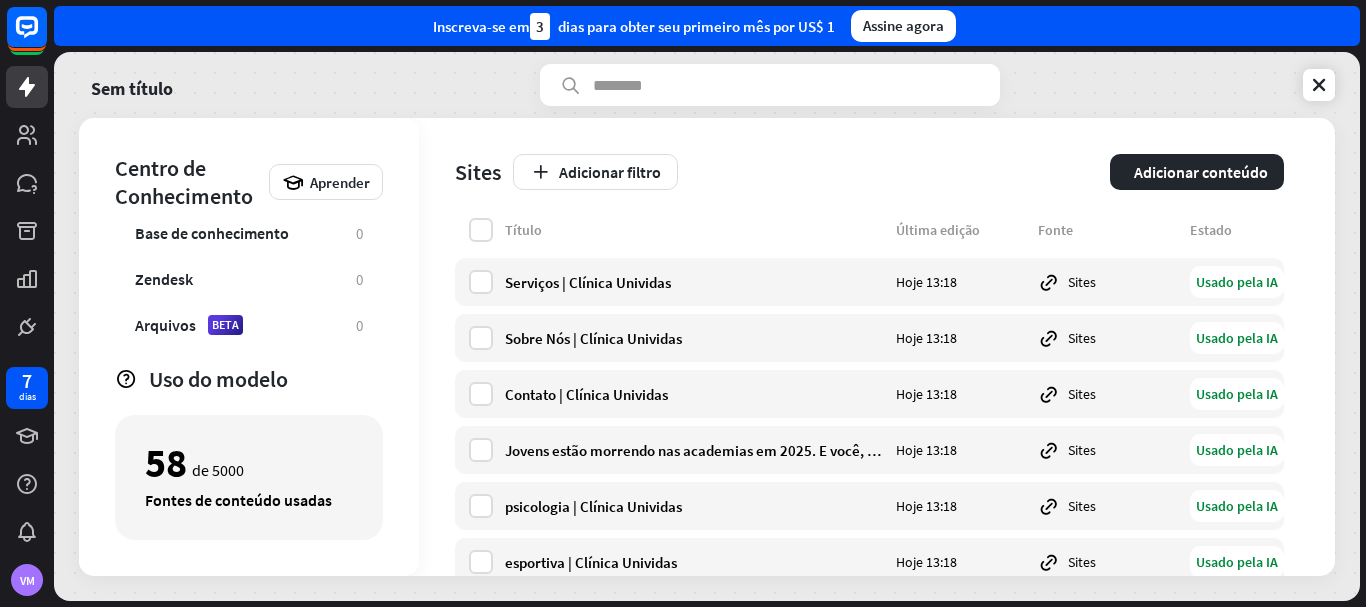 click on "Centro de Conhecimento     Aprender     Sites     58 Artigos     0 Base de conhecimento     0 Zendesk     0 Arquivos
BETA
0     Uso do modelo     58
de 5000
Fontes de conteúdo usadas" at bounding box center [249, 347] 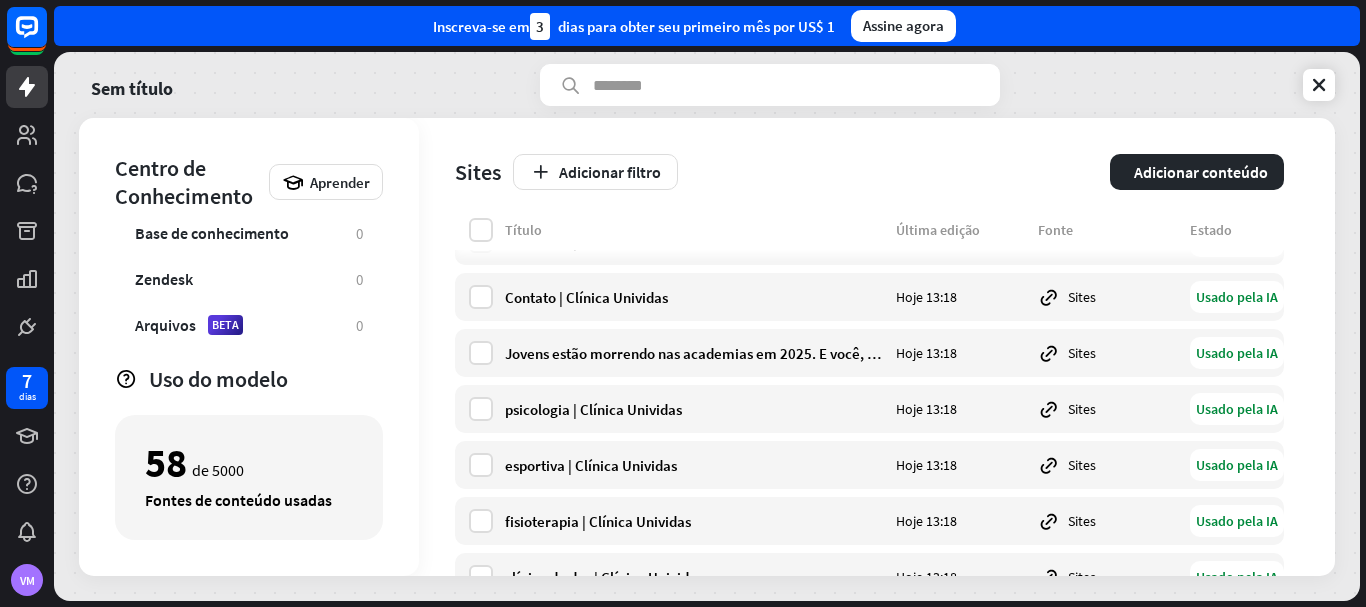 scroll, scrollTop: 0, scrollLeft: 0, axis: both 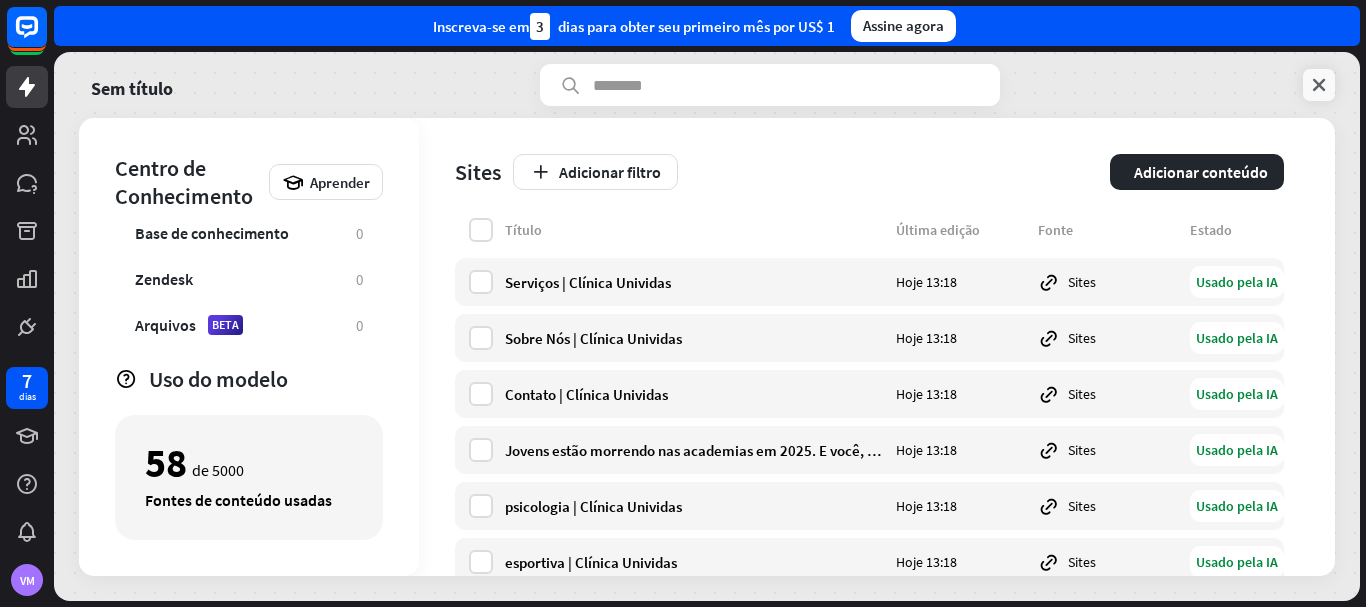 click at bounding box center [1319, 85] 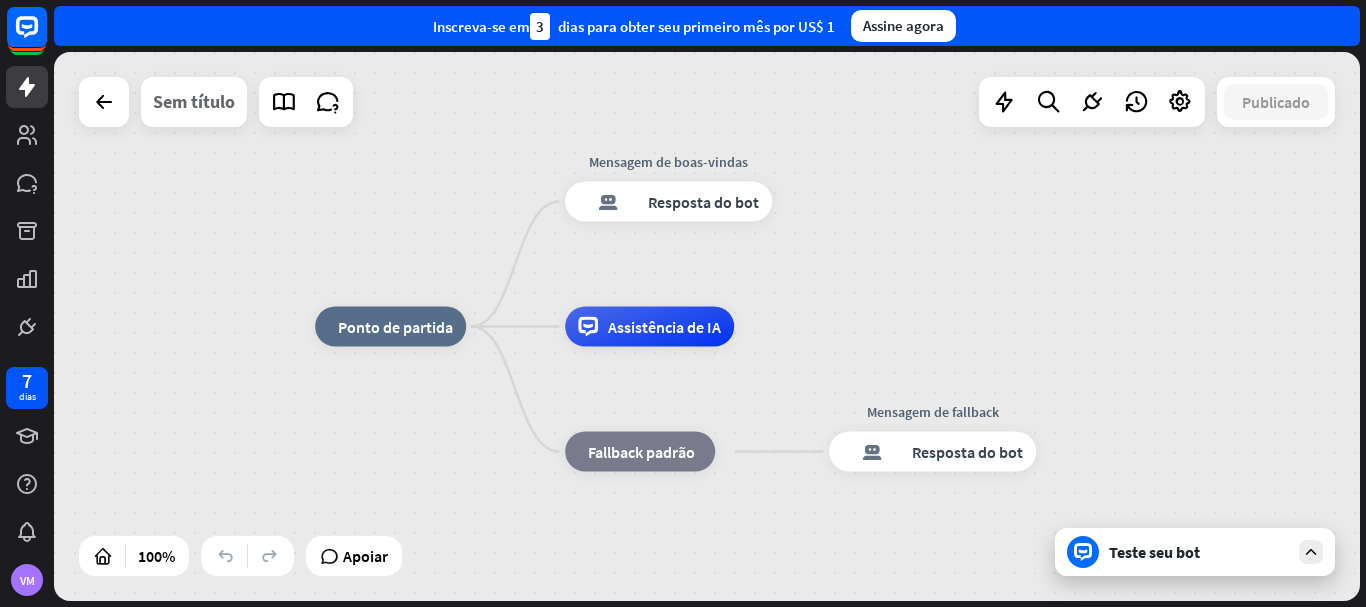 click on "Sem título" at bounding box center [194, 101] 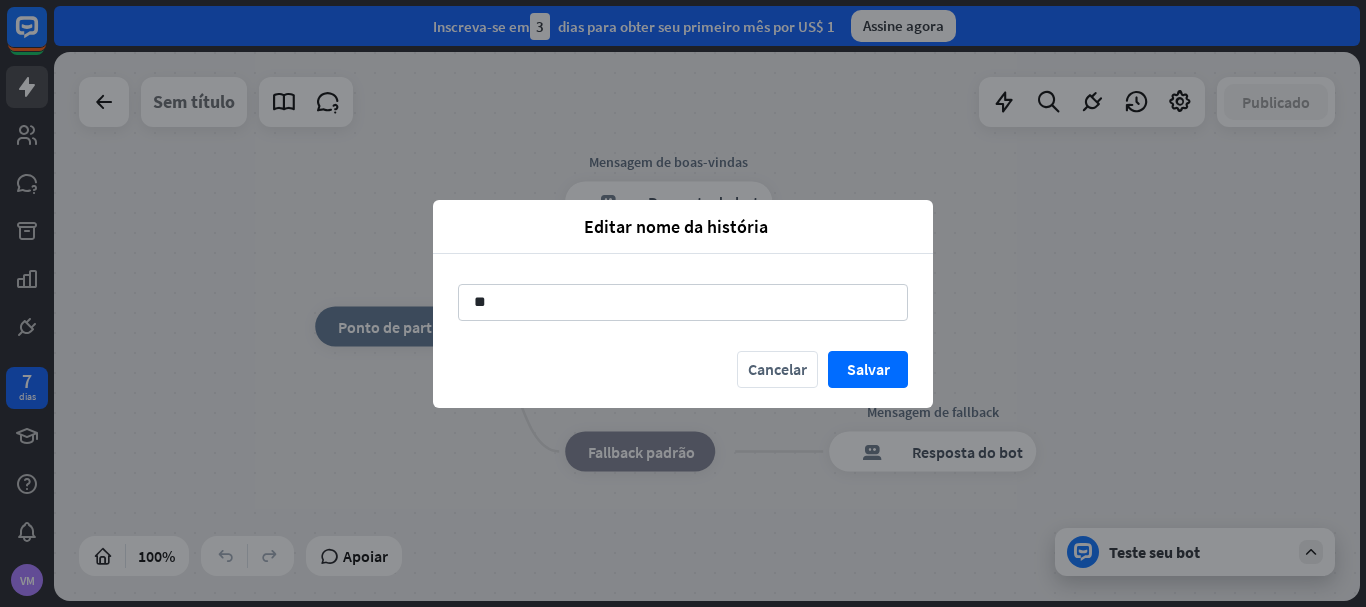 type on "*" 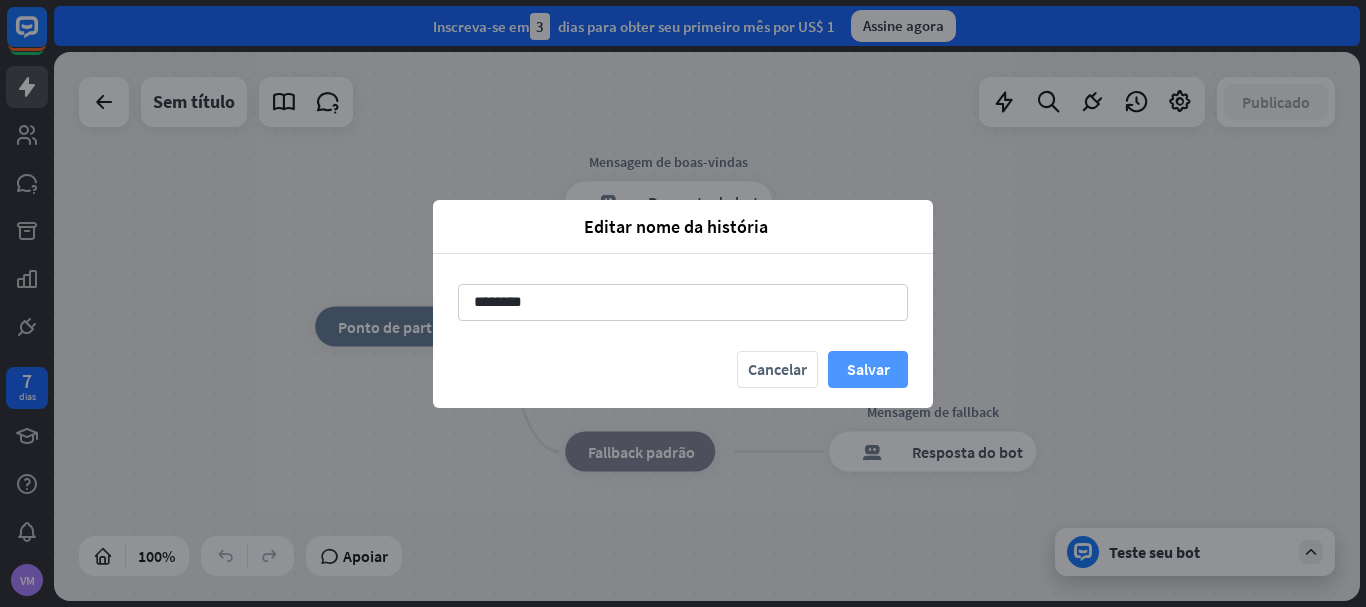 type on "********" 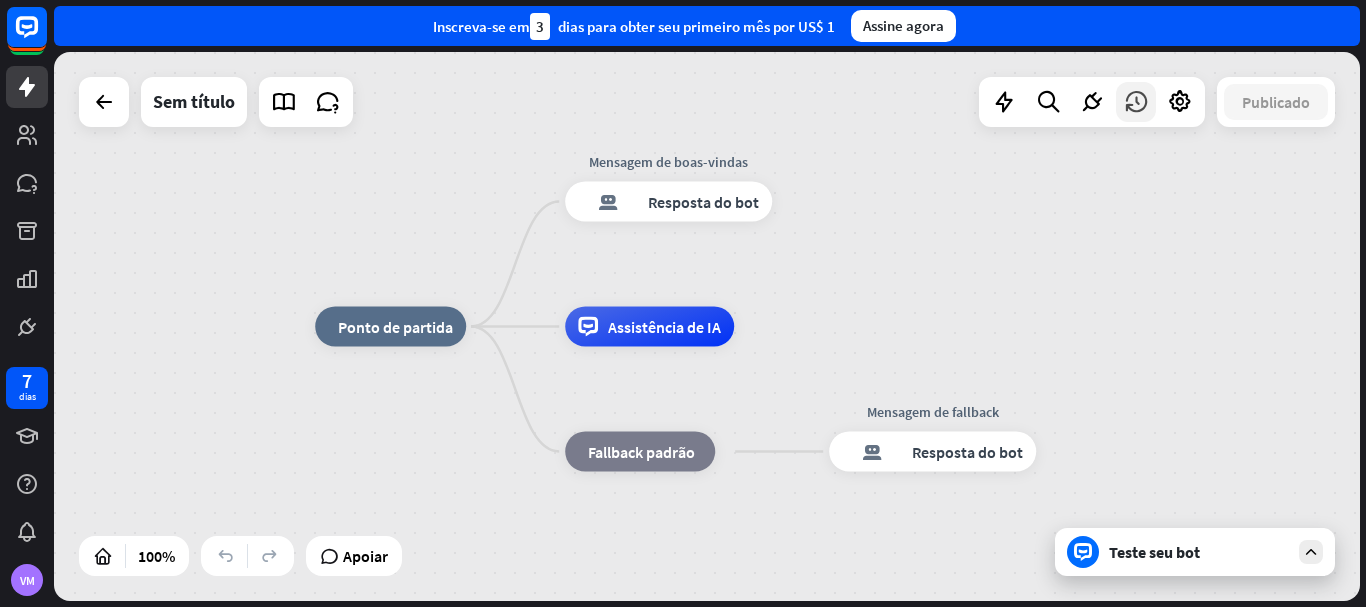 click at bounding box center (1136, 102) 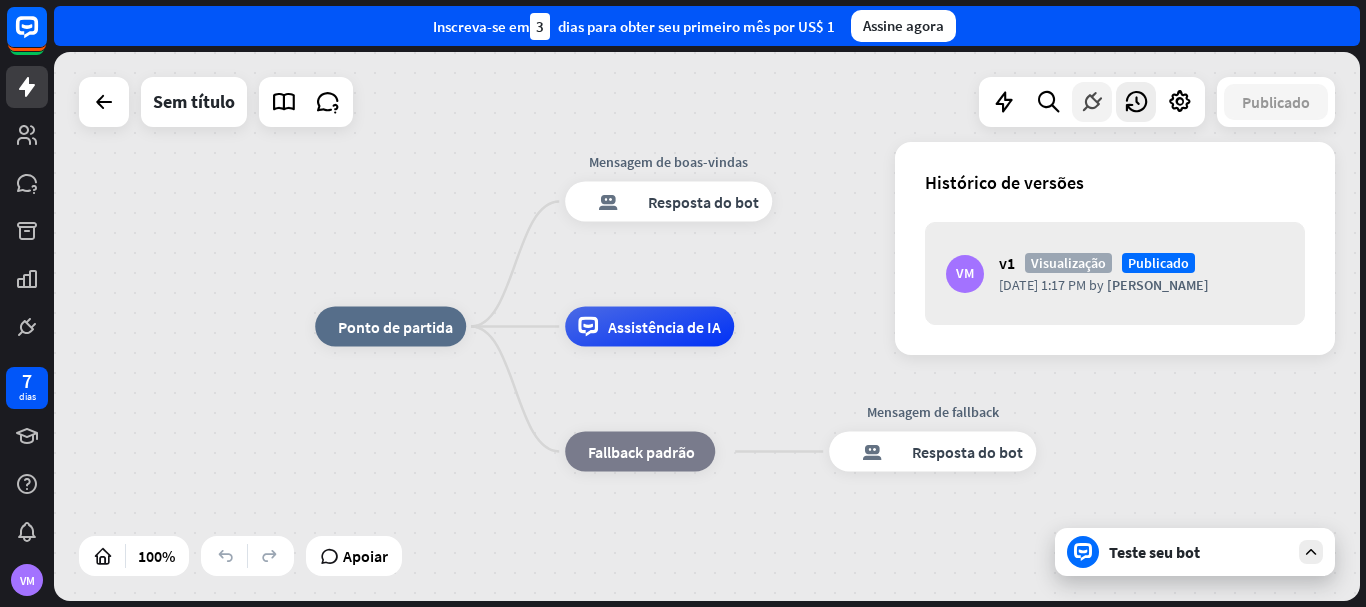 click at bounding box center [1092, 102] 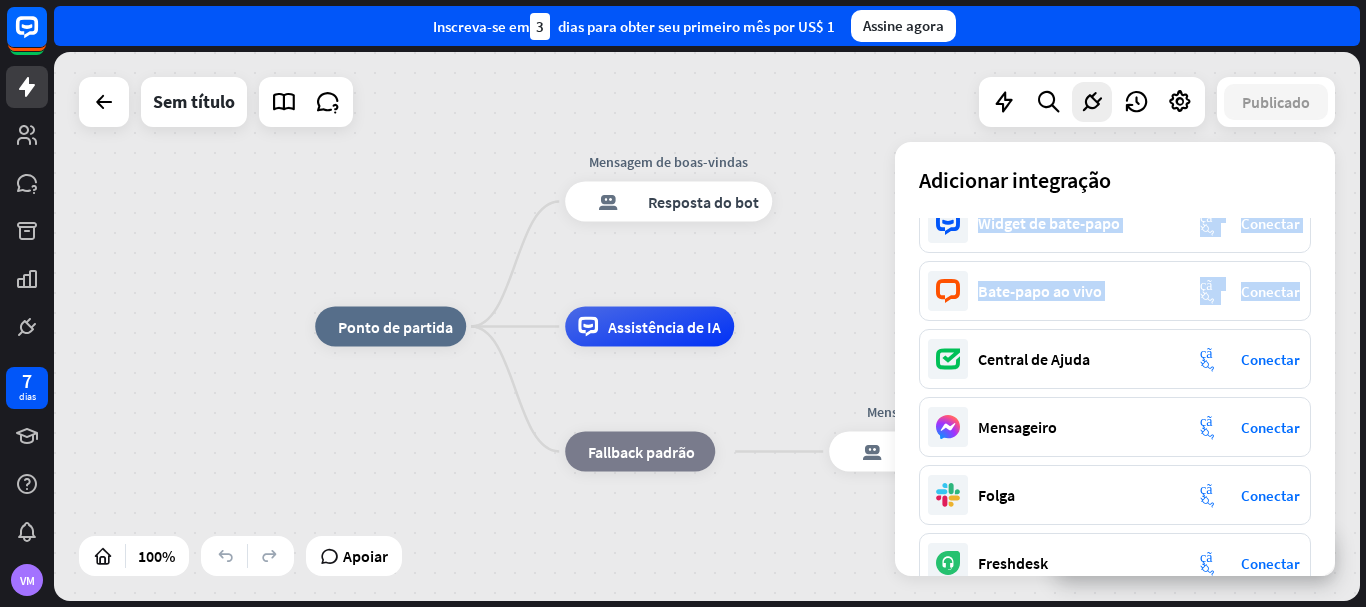scroll, scrollTop: 0, scrollLeft: 0, axis: both 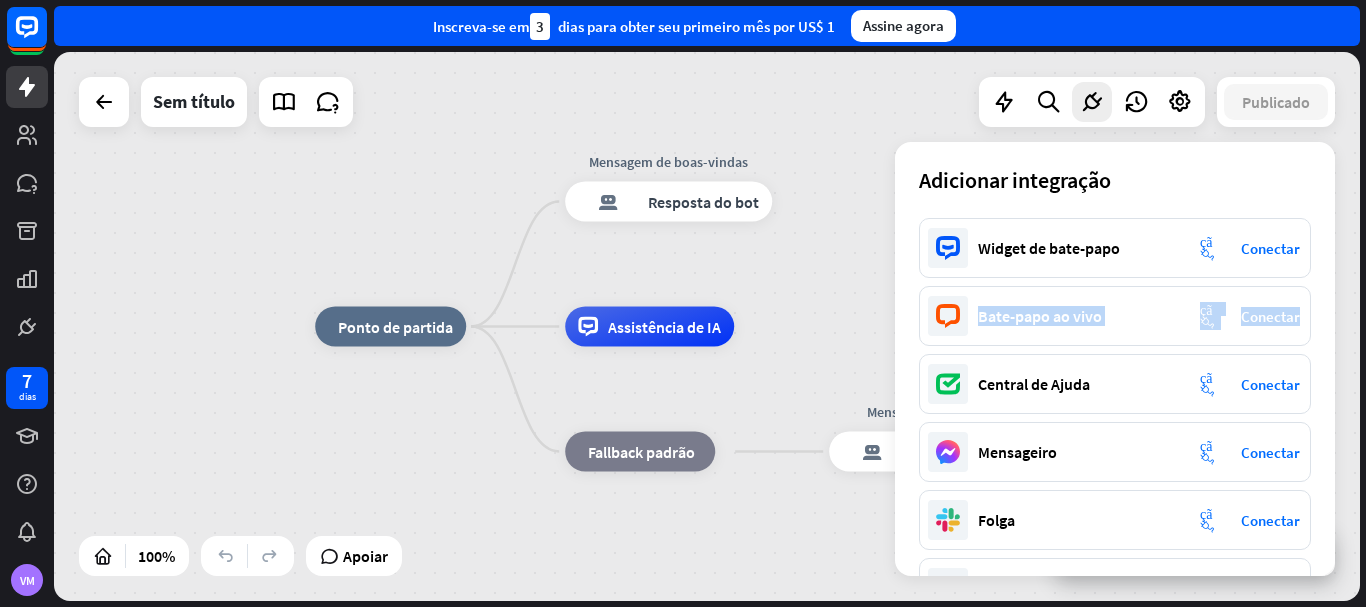 drag, startPoint x: 1325, startPoint y: 296, endPoint x: 1327, endPoint y: 280, distance: 16.124516 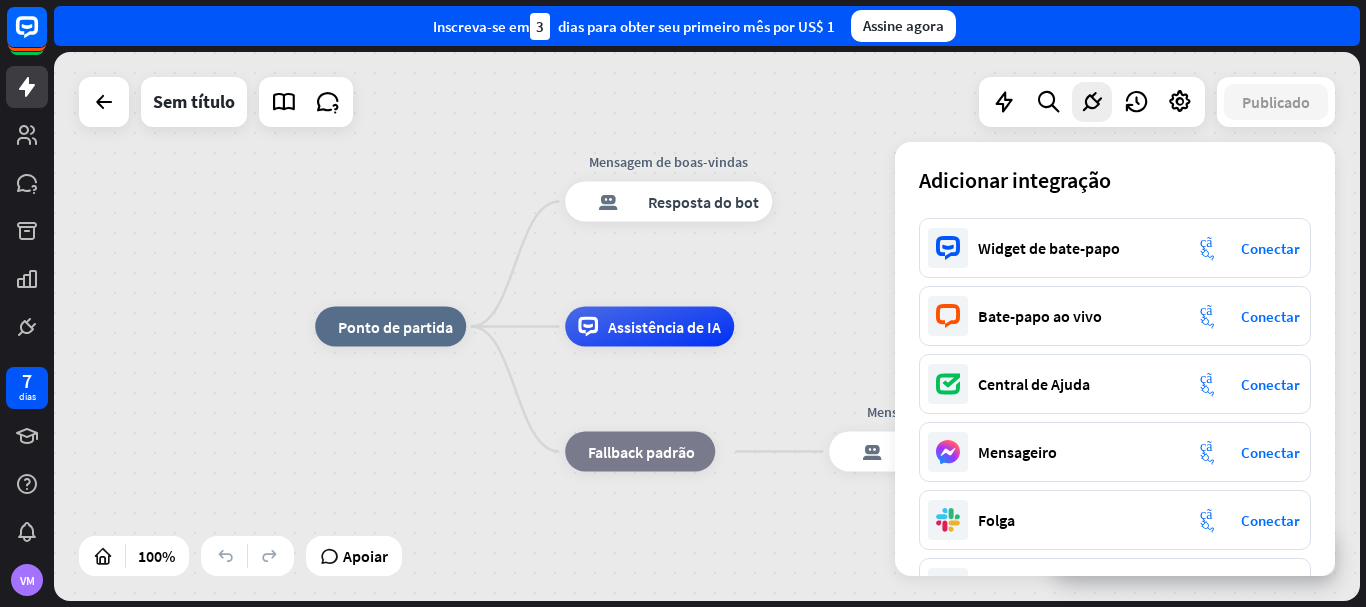 click on "Adicionar integração   fechar" at bounding box center [1115, 180] 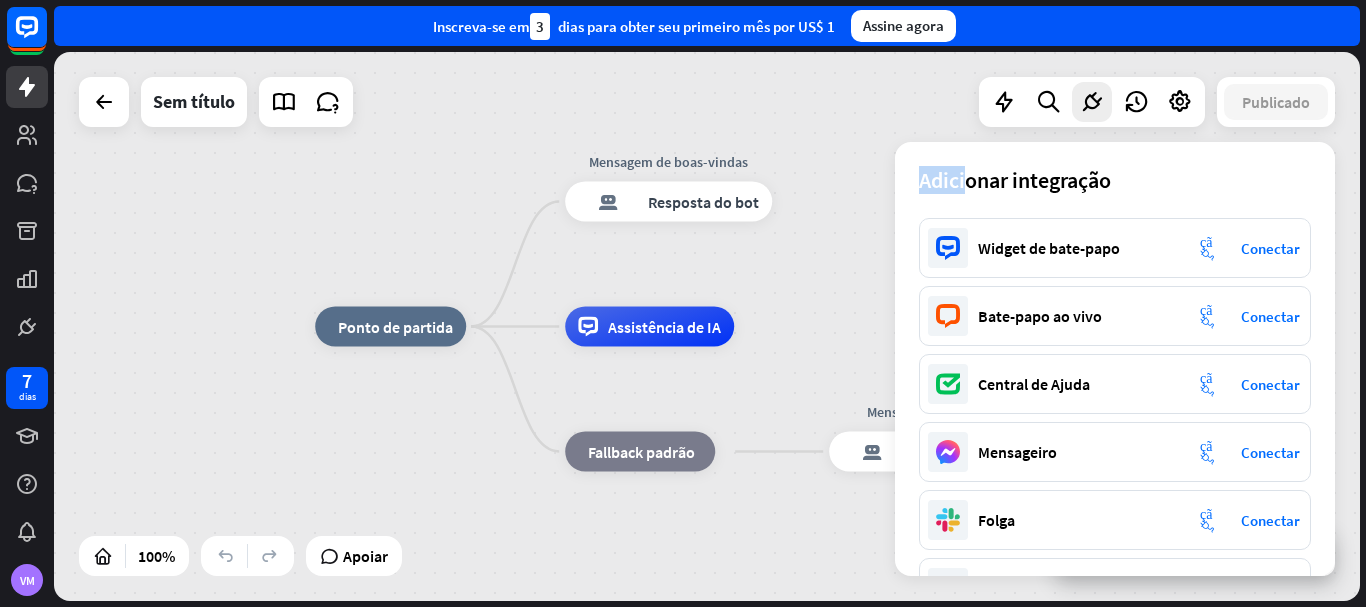 drag, startPoint x: 921, startPoint y: 181, endPoint x: 963, endPoint y: 175, distance: 42.426407 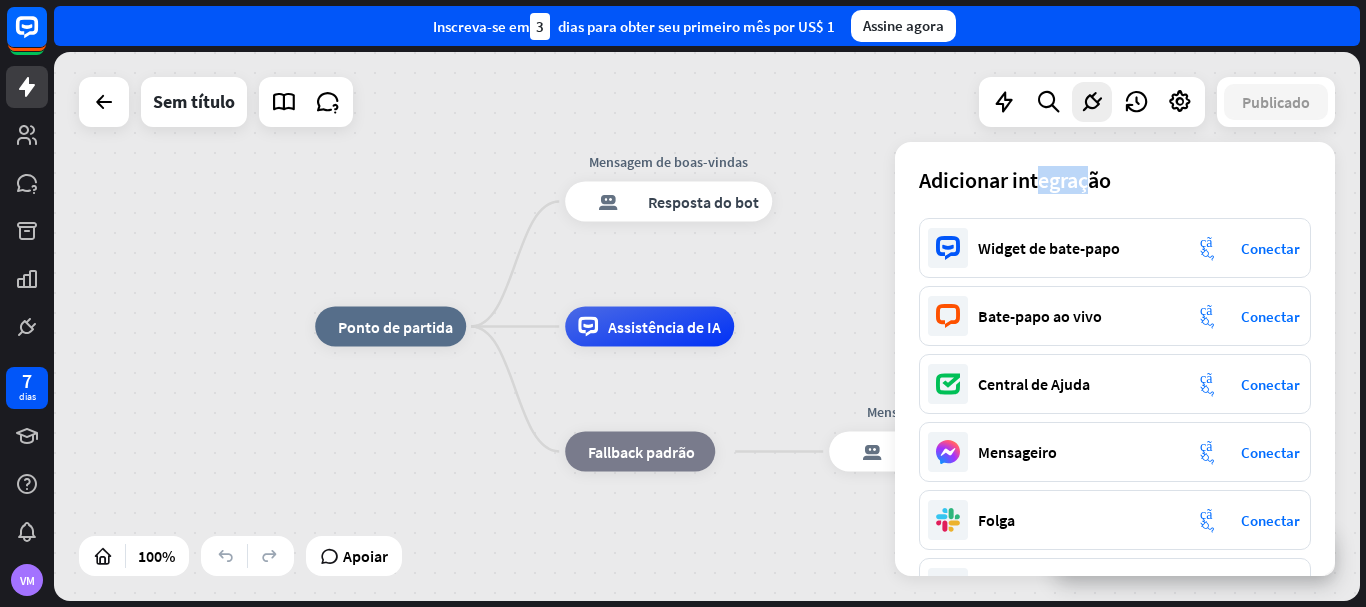 drag, startPoint x: 1037, startPoint y: 185, endPoint x: 1090, endPoint y: 174, distance: 54.129475 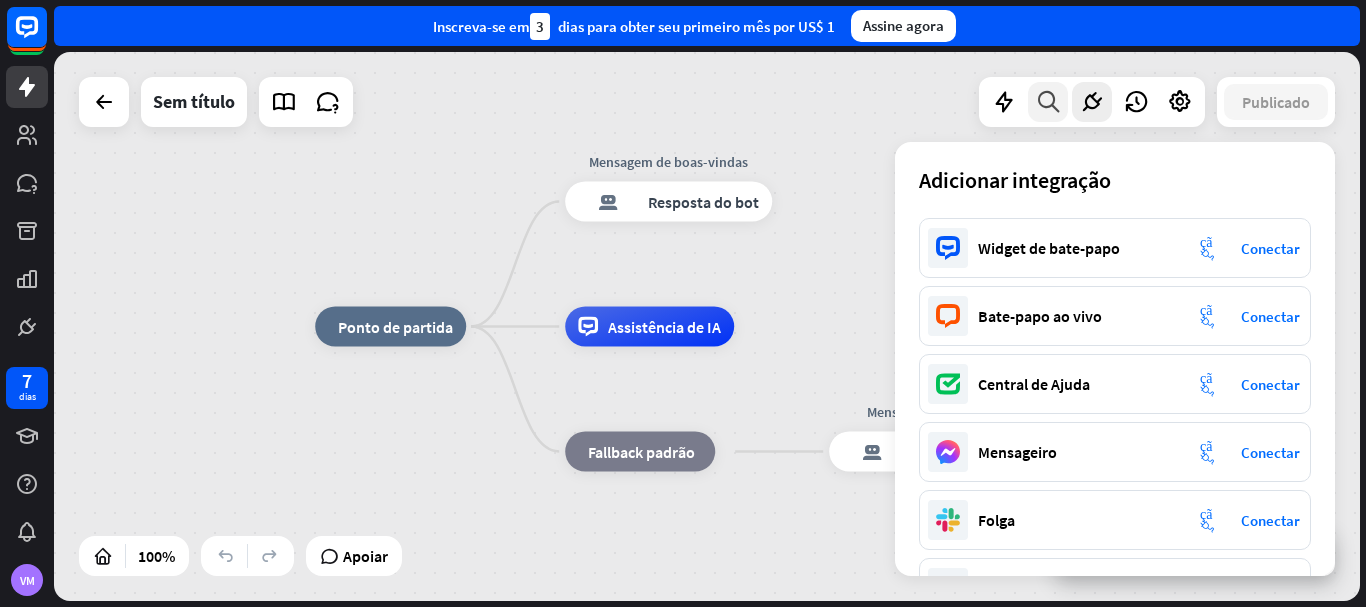 click at bounding box center [1048, 102] 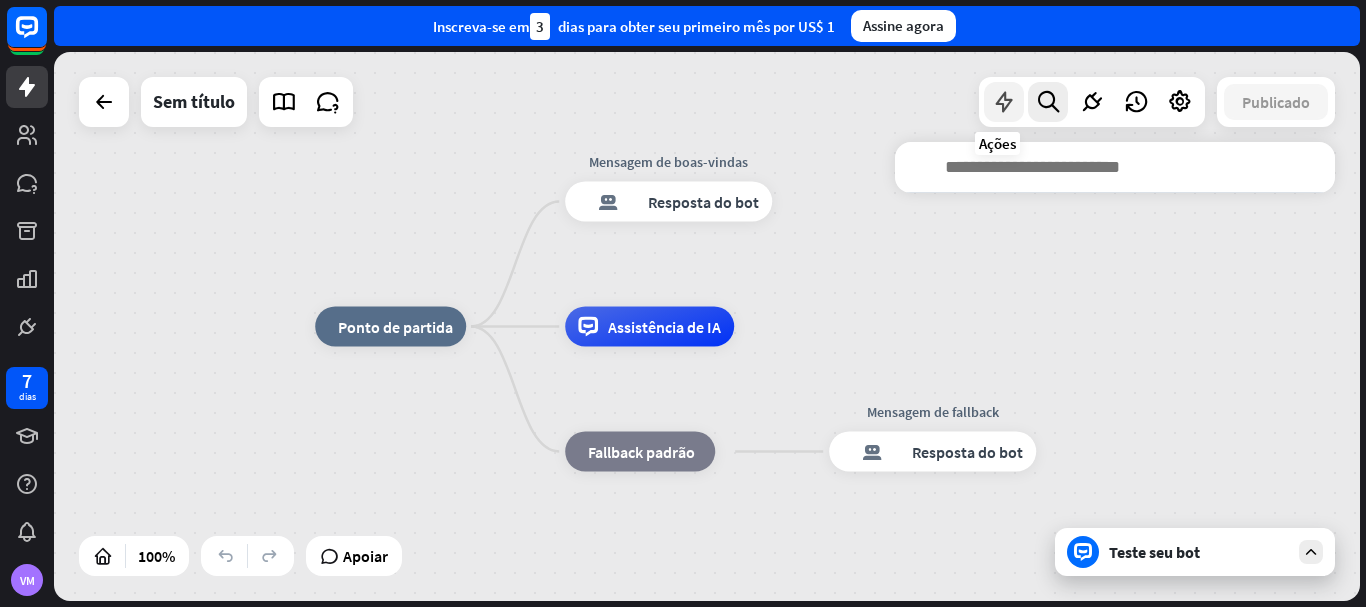 click at bounding box center (1004, 102) 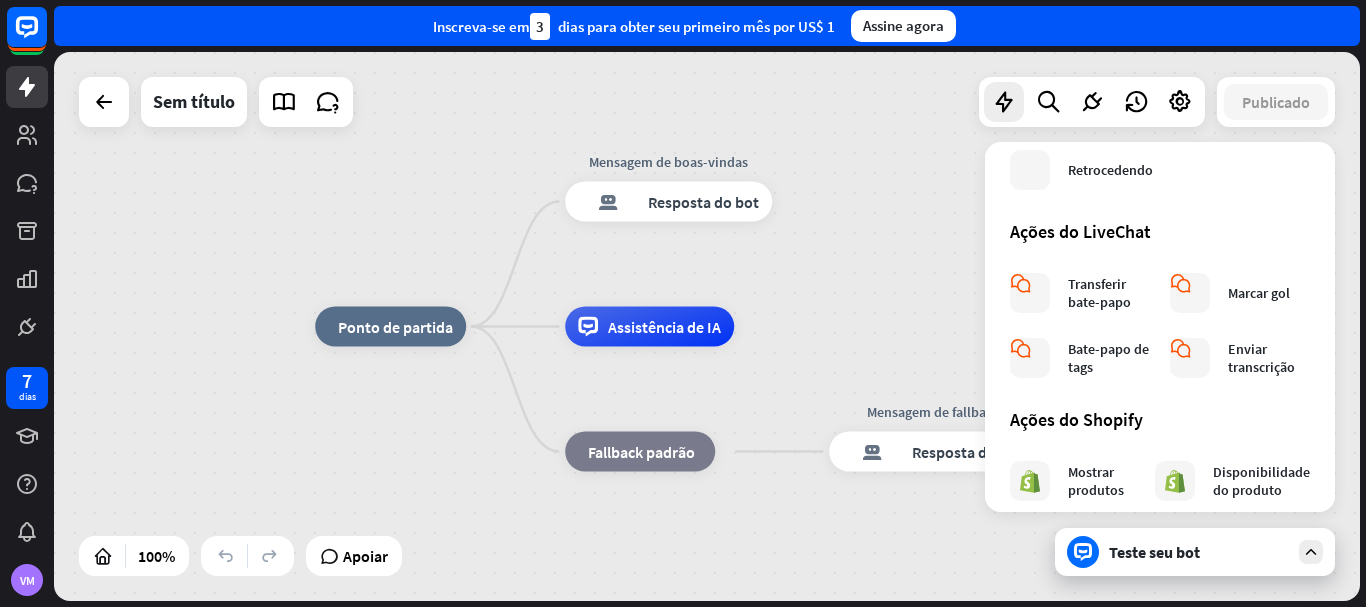 scroll, scrollTop: 594, scrollLeft: 0, axis: vertical 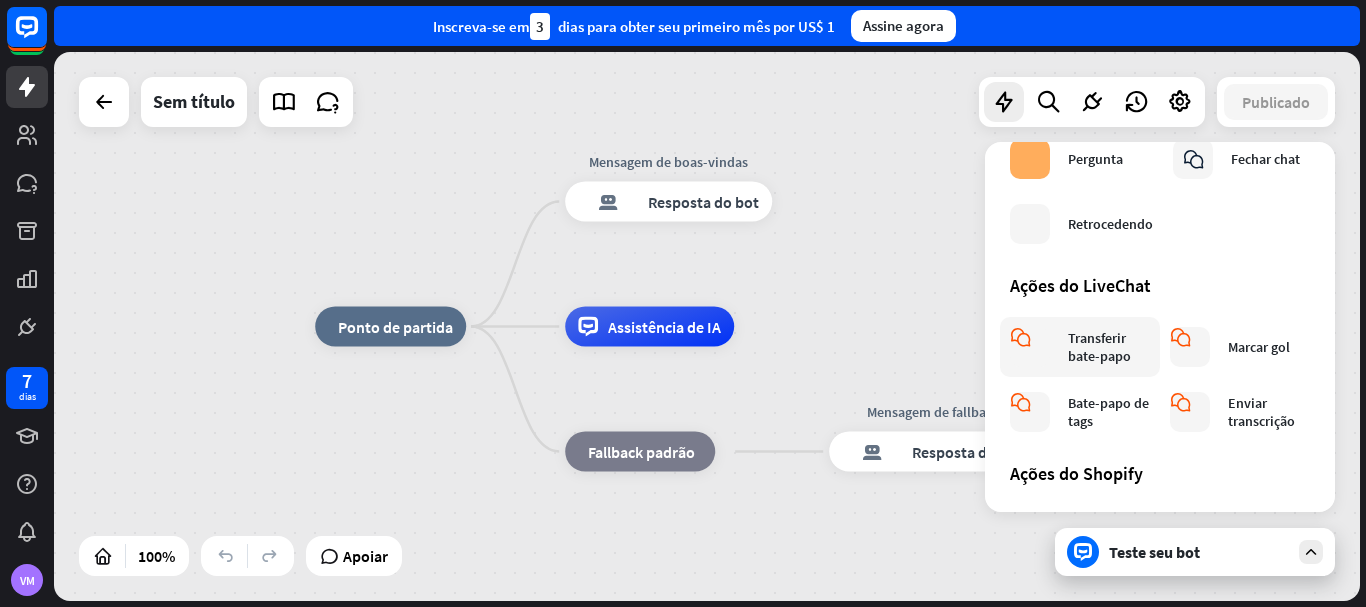 click on "Transferir bate-papo" at bounding box center [1099, 347] 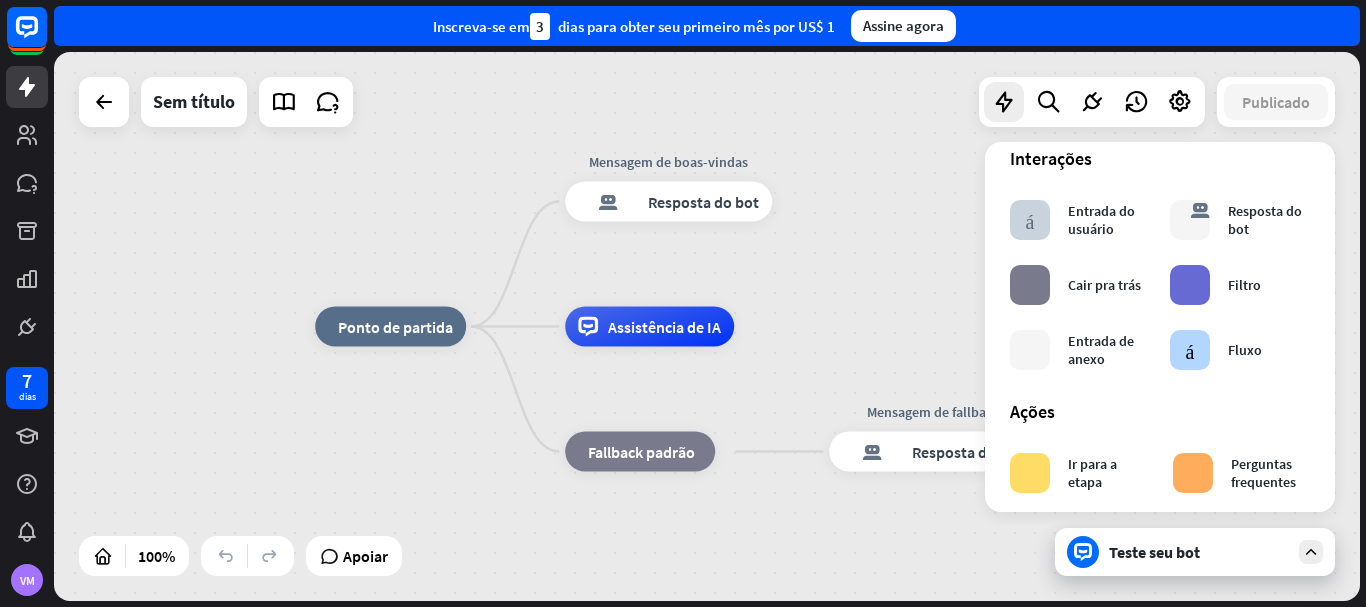scroll, scrollTop: 10, scrollLeft: 0, axis: vertical 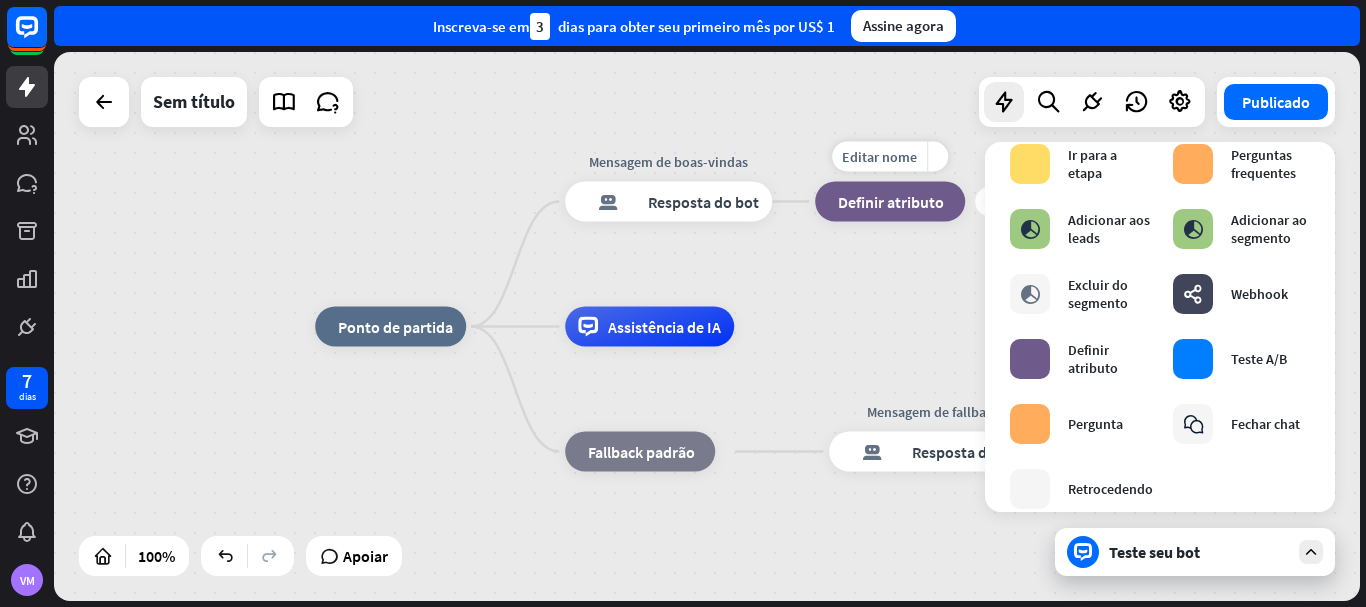 click on "Definir atributo" at bounding box center [891, 202] 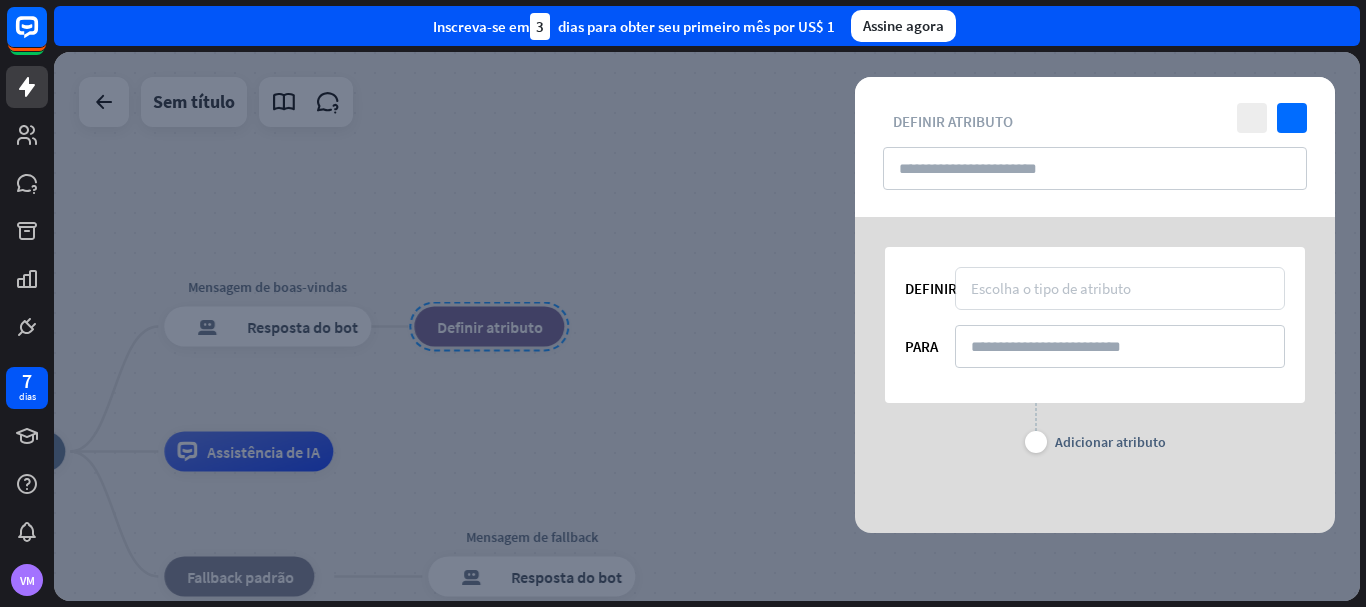 click on "Escolha o tipo de atributo" at bounding box center [1051, 288] 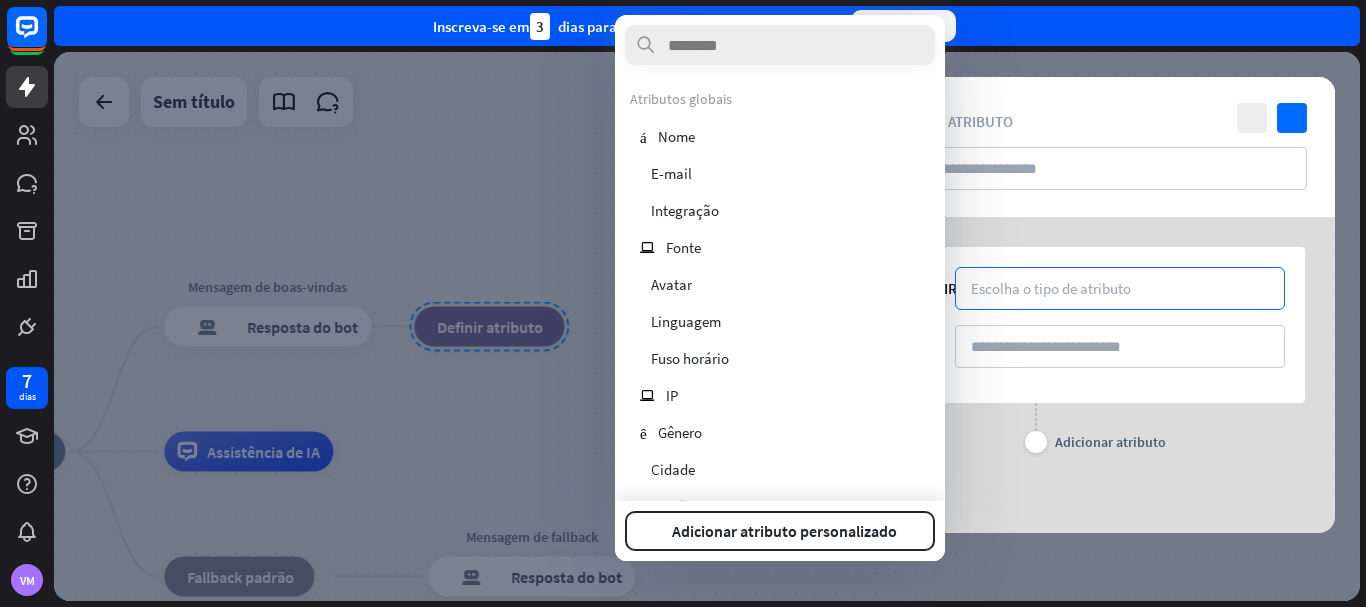 click at bounding box center (707, 326) 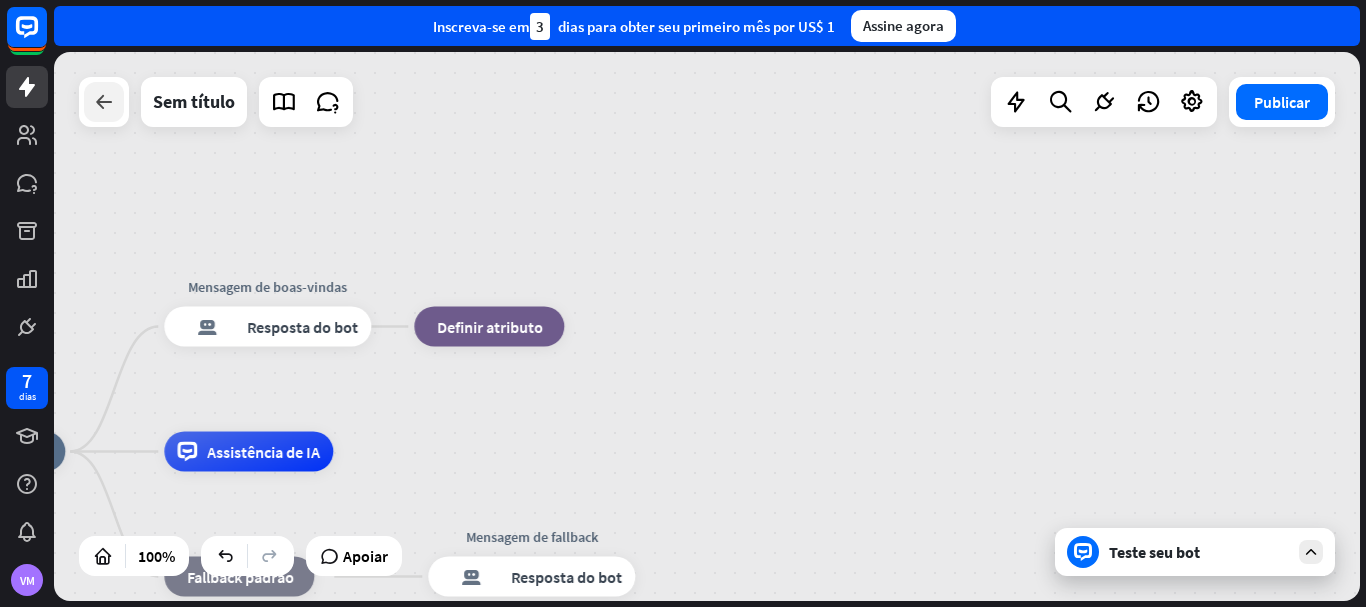 click at bounding box center [104, 102] 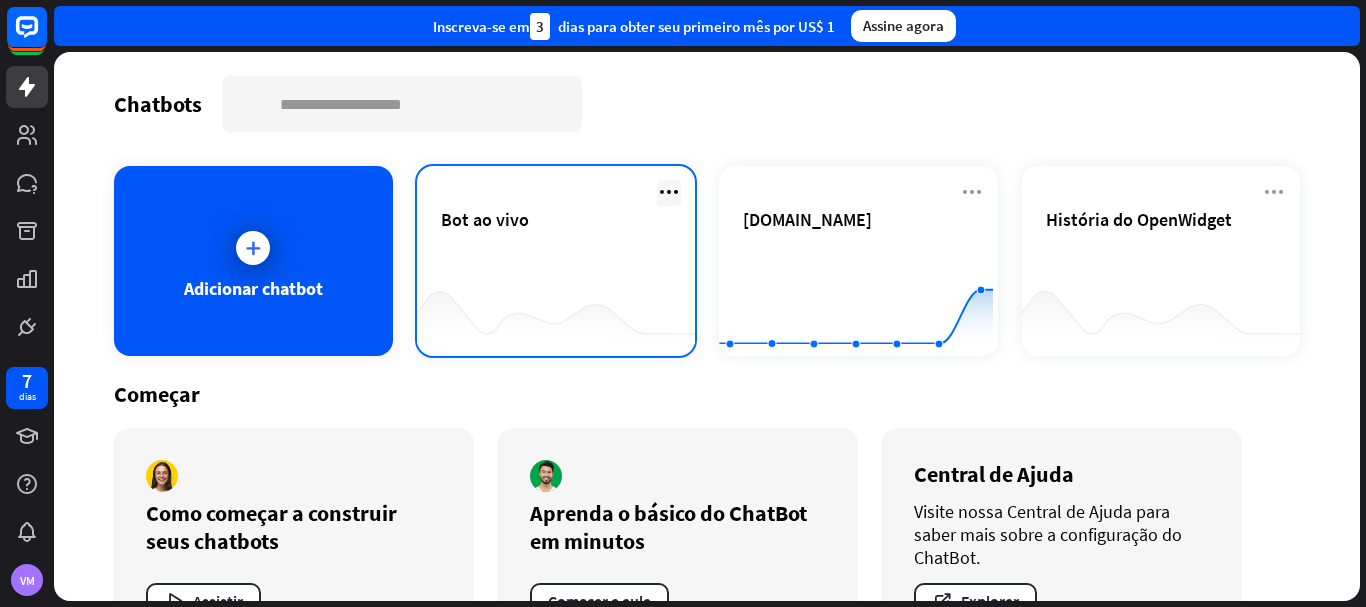 click at bounding box center [669, 192] 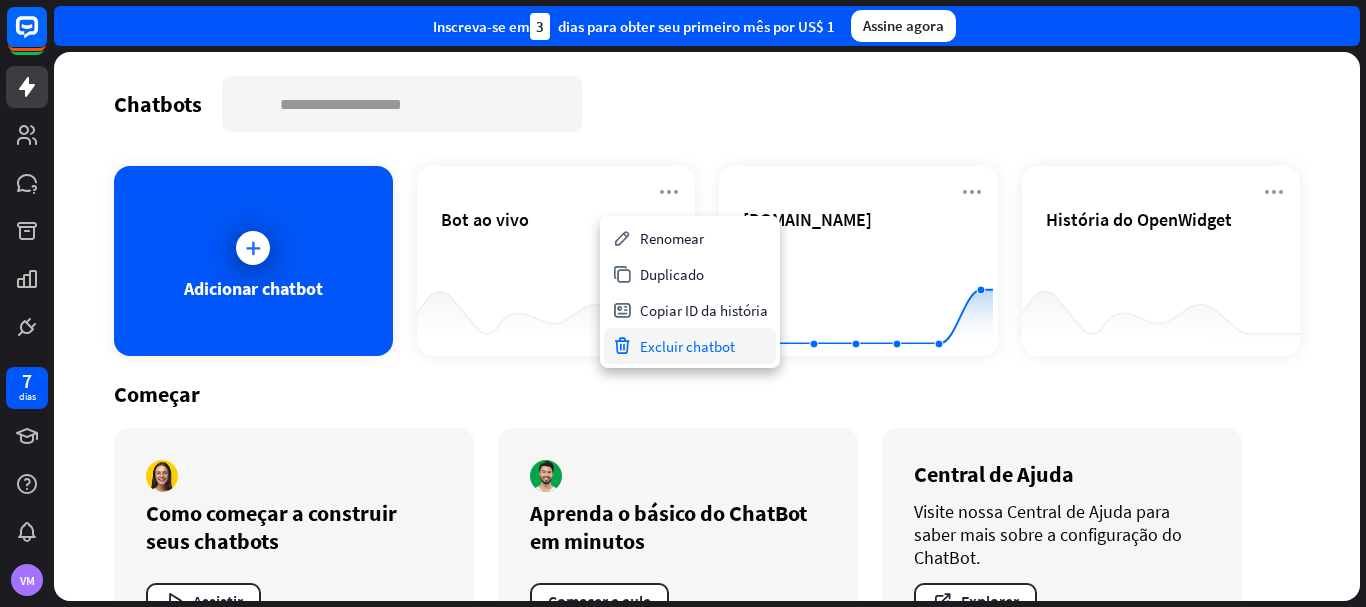 click on "Excluir chatbot" at bounding box center [687, 346] 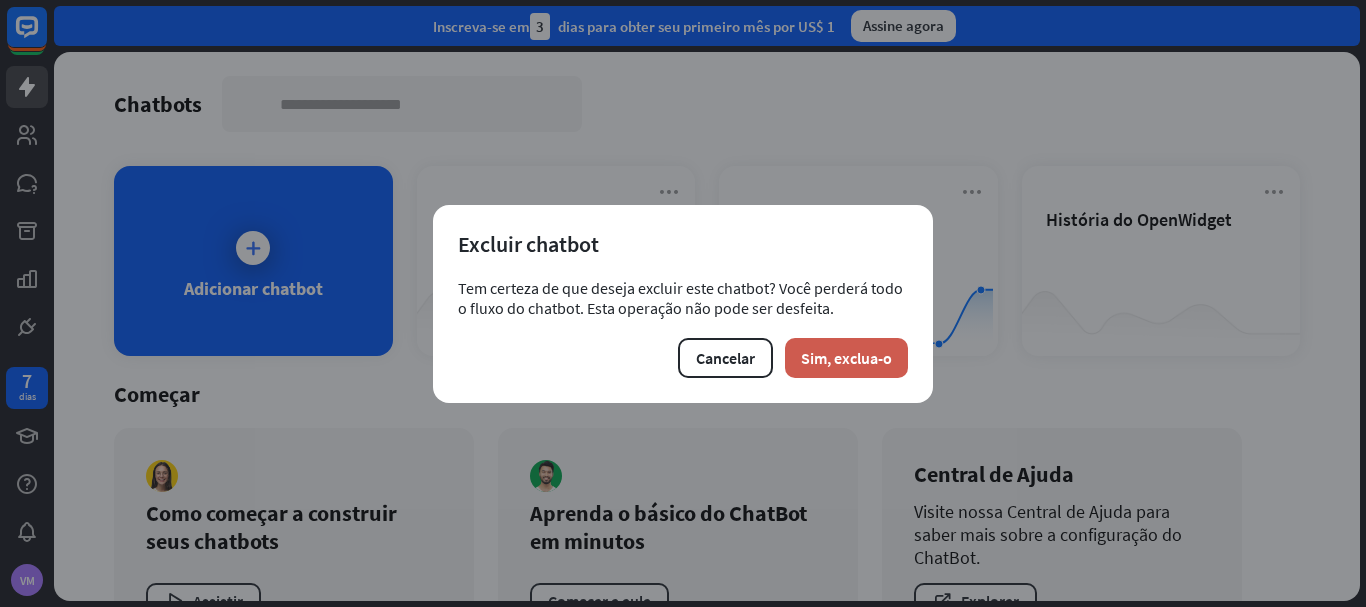 click on "Sim, exclua-o" at bounding box center [846, 358] 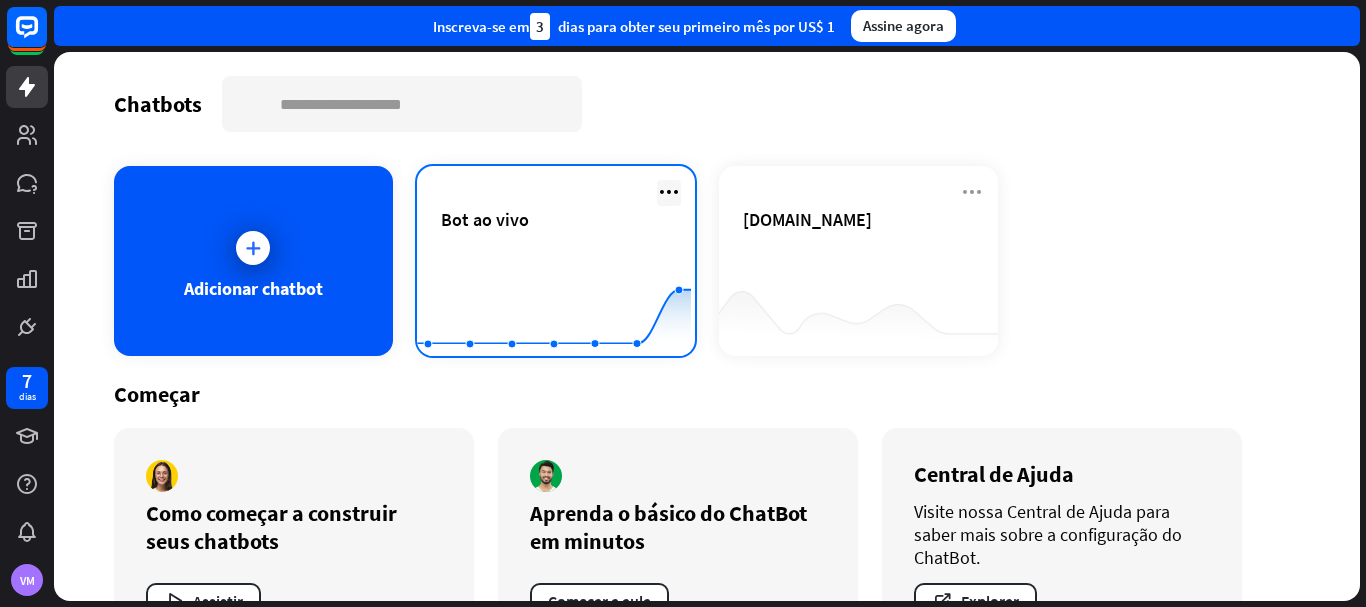 click at bounding box center (669, 192) 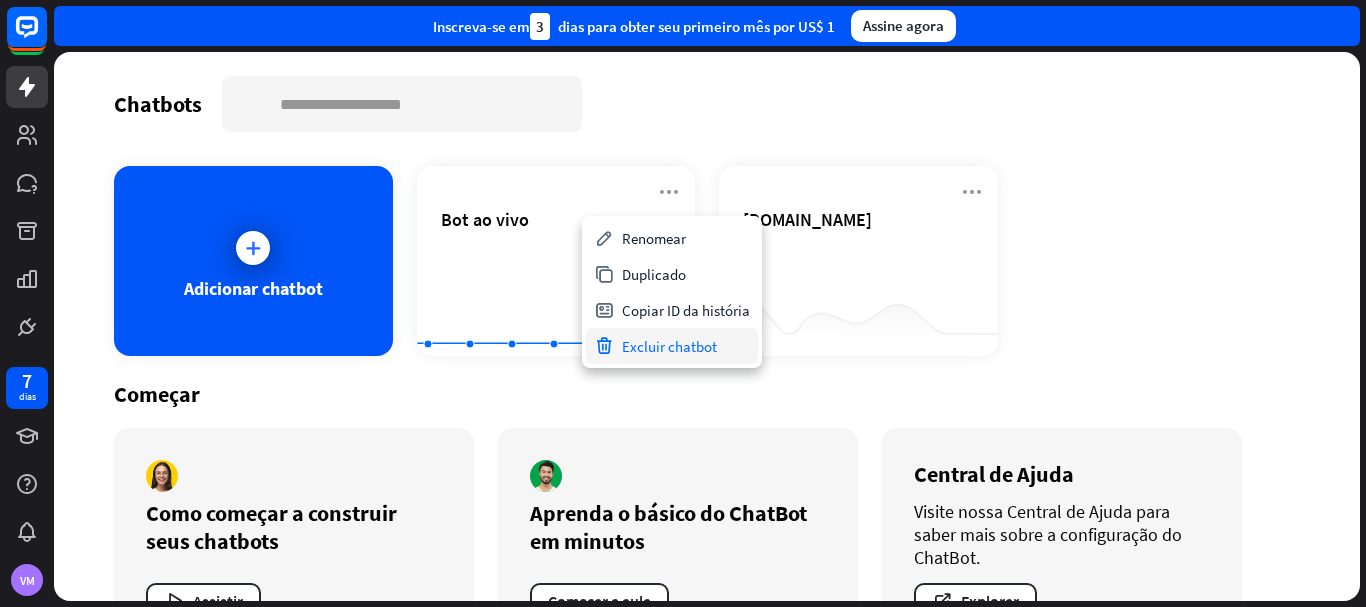 click on "Excluir chatbot" at bounding box center (669, 346) 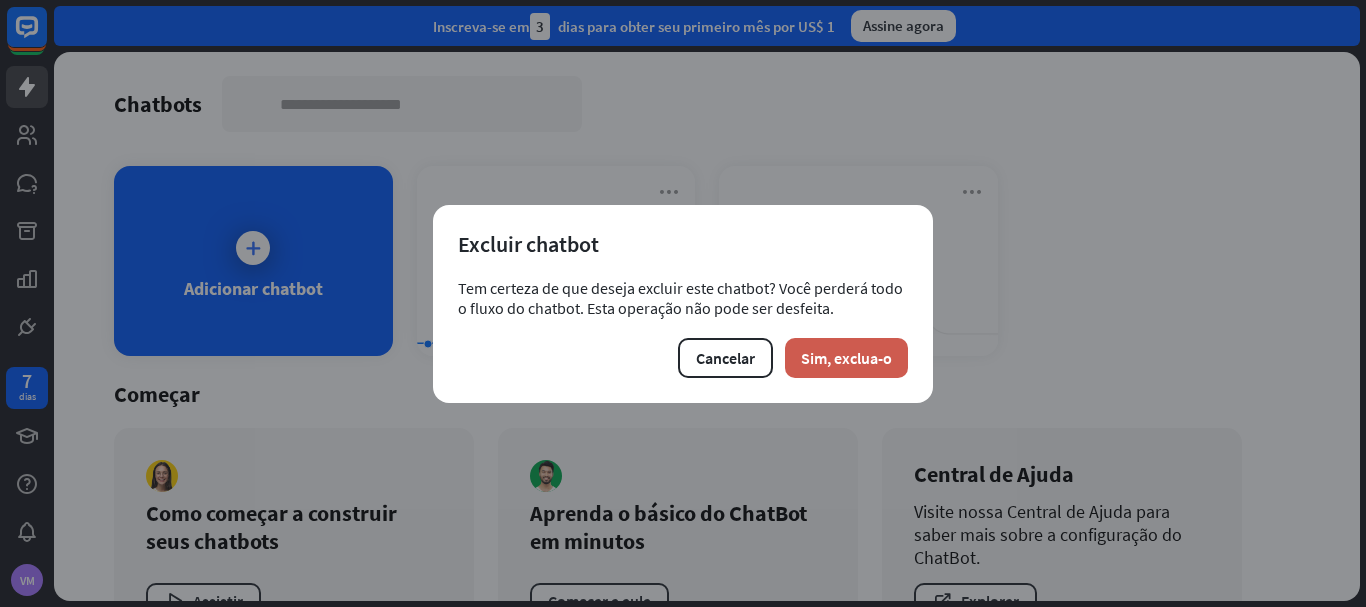 click on "Sim, exclua-o" at bounding box center (846, 358) 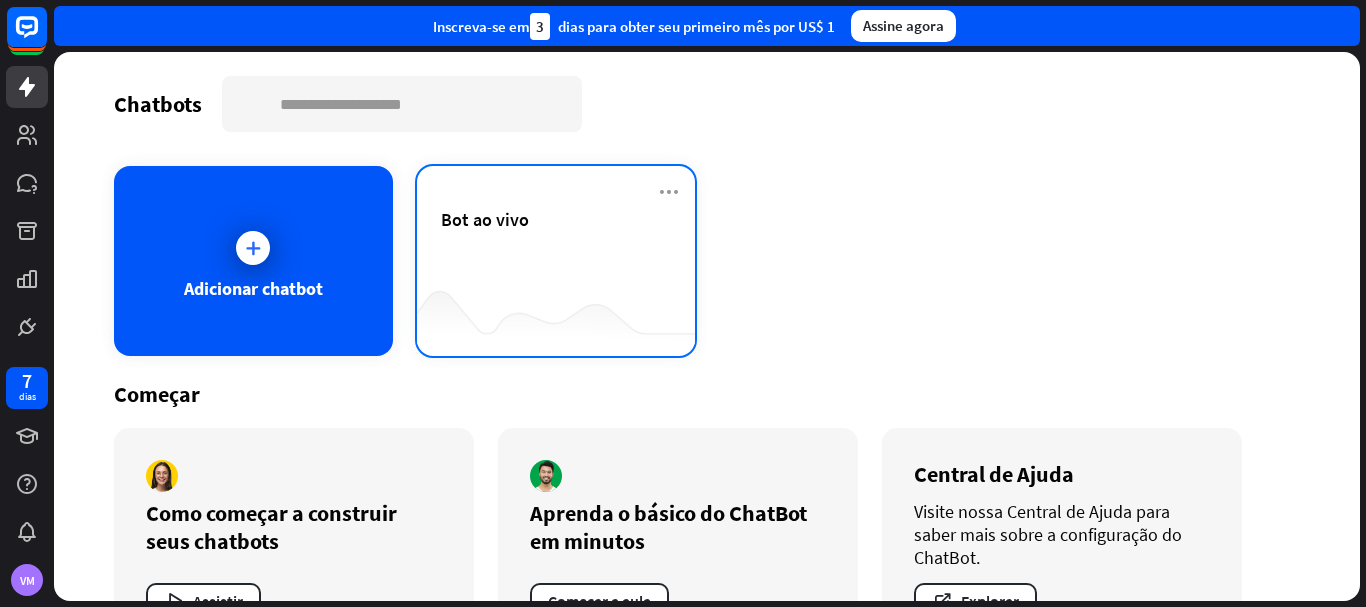 click on "Bot ao vivo" at bounding box center (556, 243) 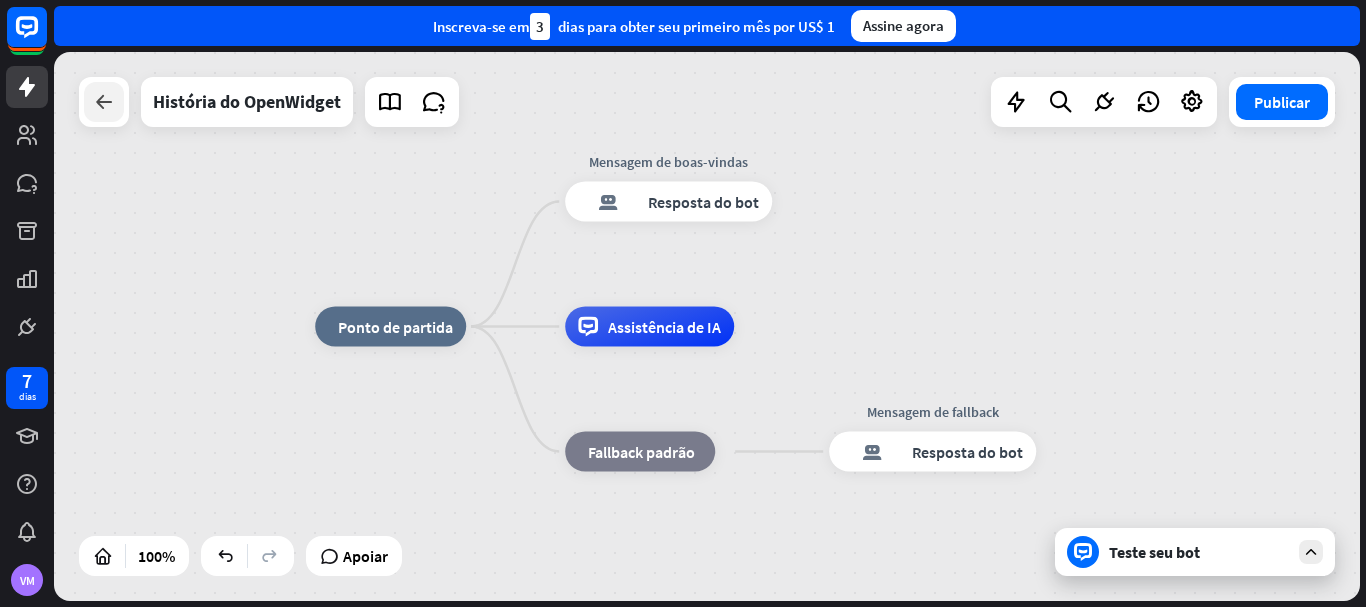 click at bounding box center [104, 102] 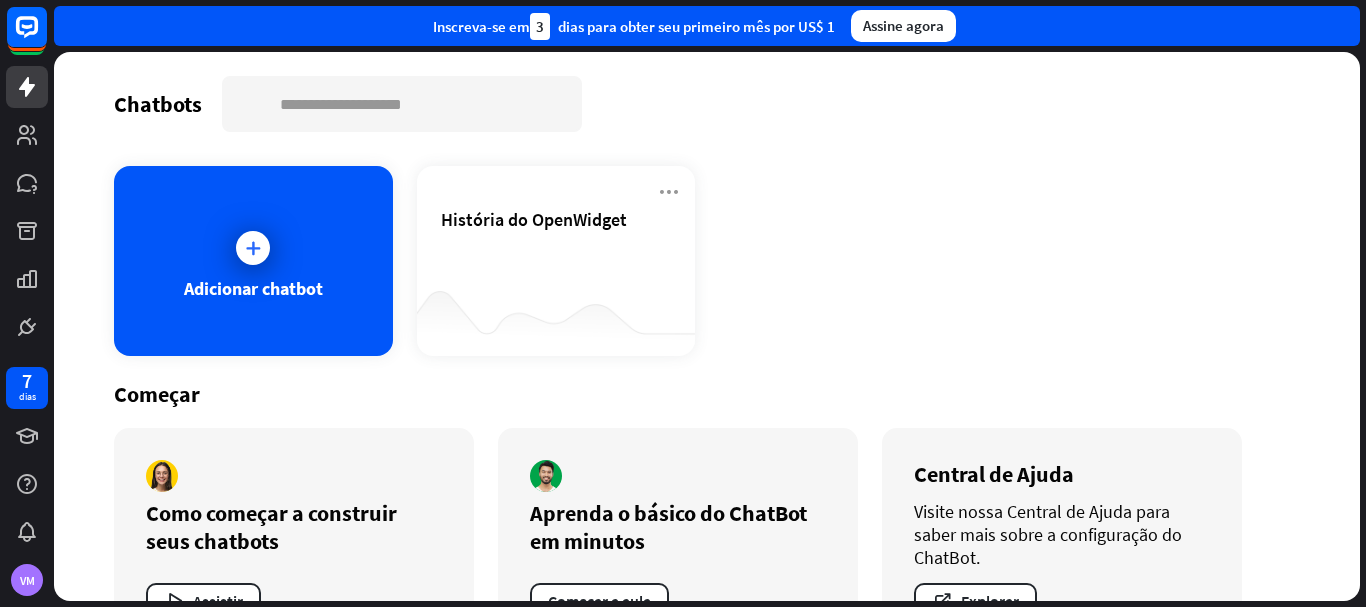 drag, startPoint x: 770, startPoint y: 259, endPoint x: 750, endPoint y: 249, distance: 22.36068 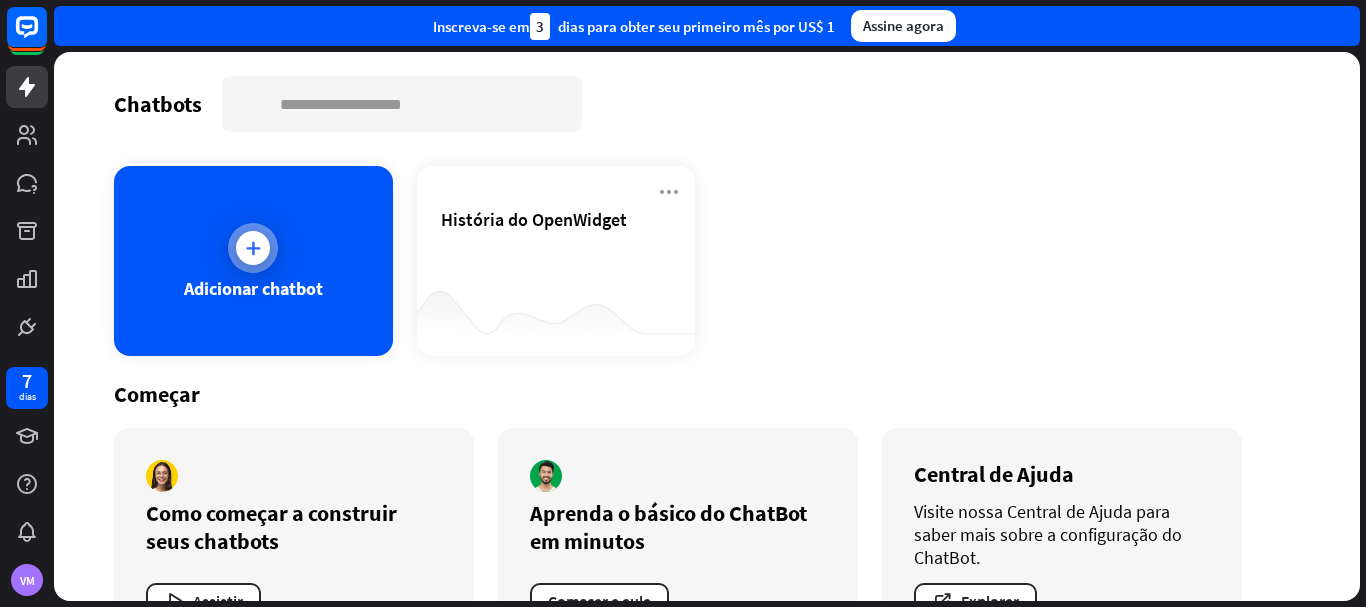 click on "Adicionar chatbot" at bounding box center [253, 261] 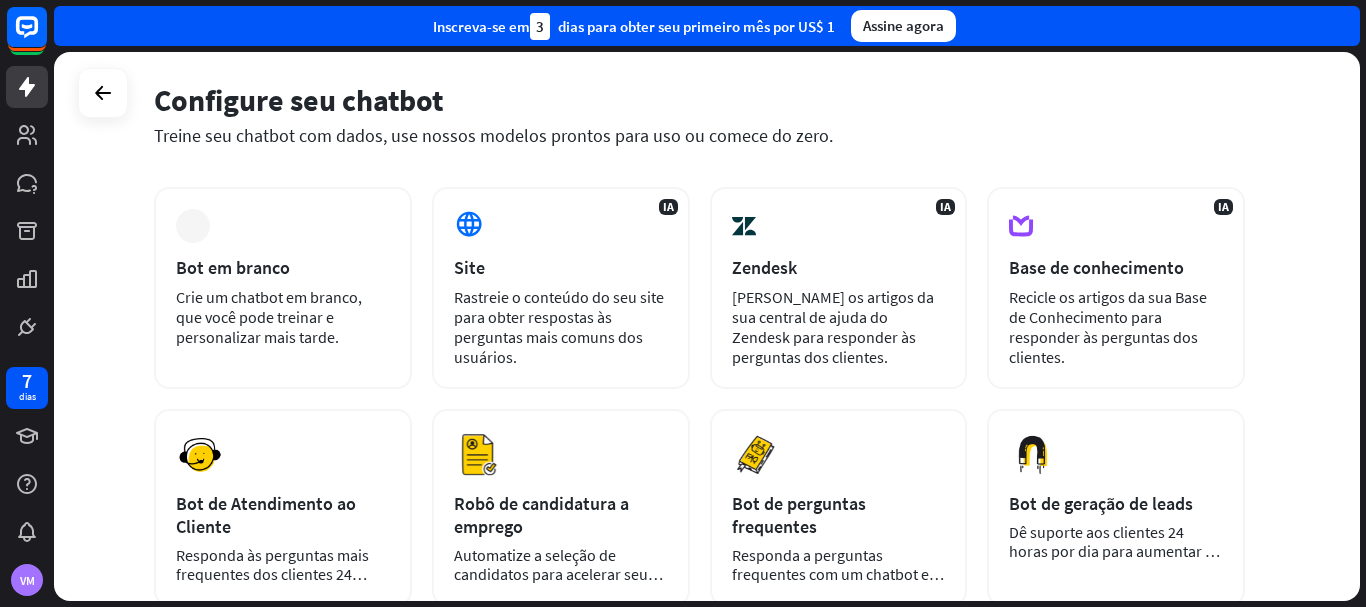 scroll, scrollTop: 80, scrollLeft: 0, axis: vertical 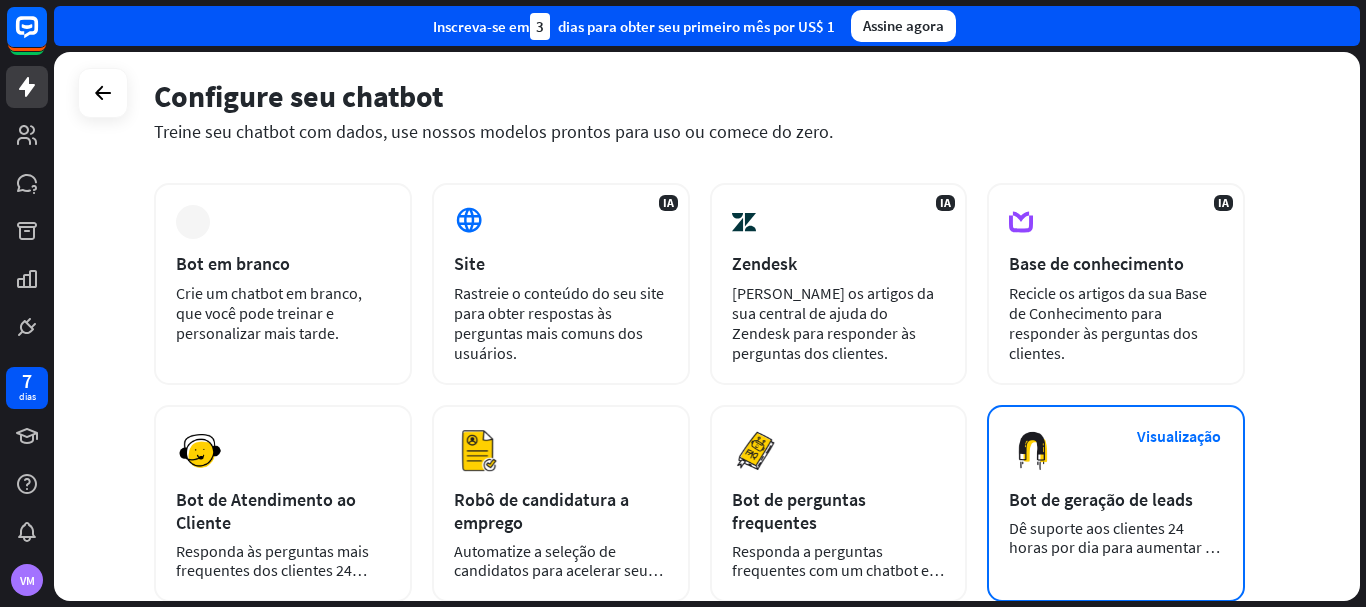 click on "Bot de geração de leads" at bounding box center [1101, 499] 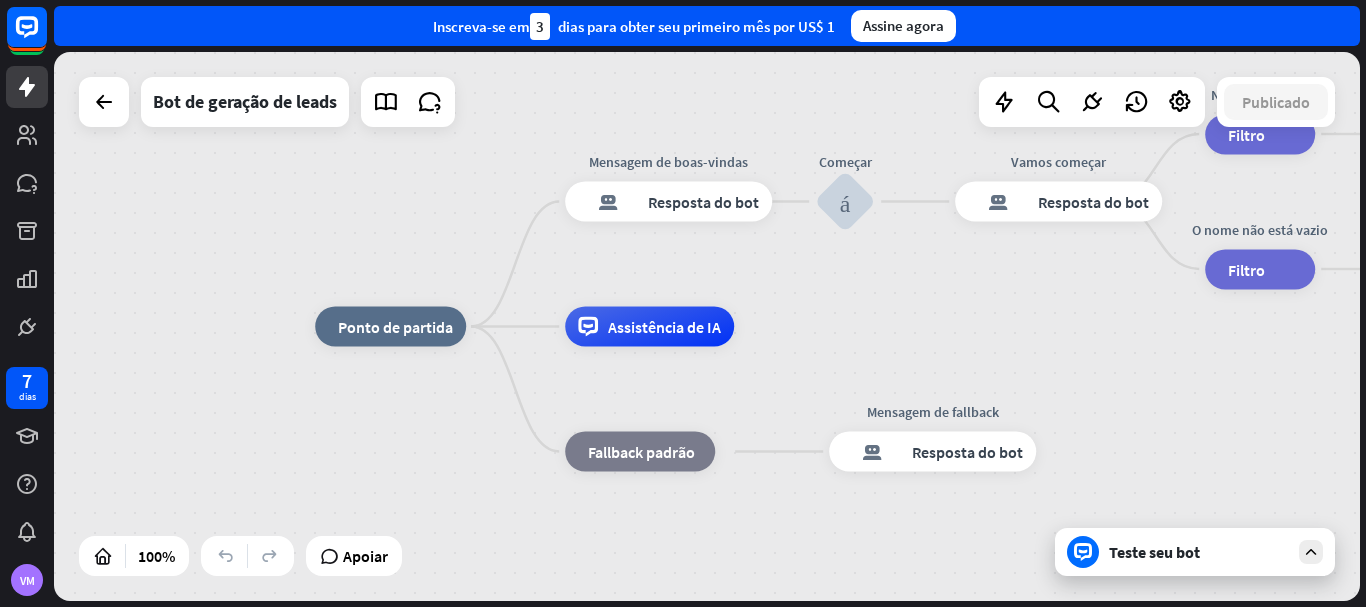 click on "Teste seu bot" at bounding box center [1195, 552] 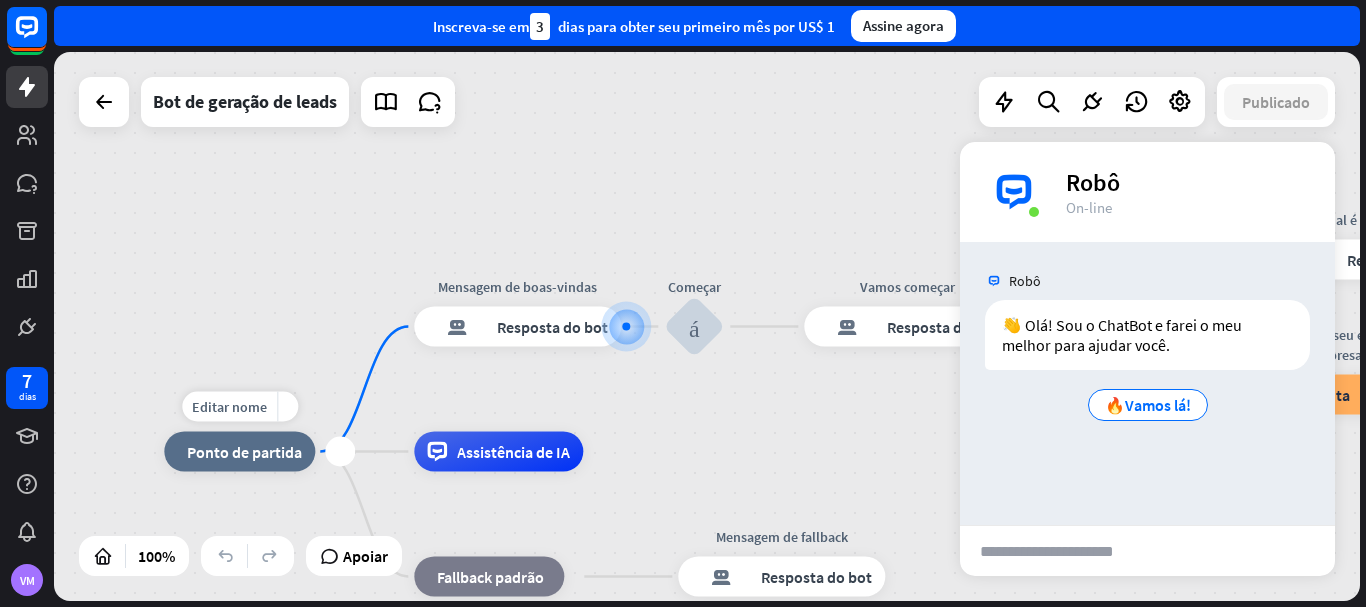 click on "Ponto de partida" at bounding box center (244, 452) 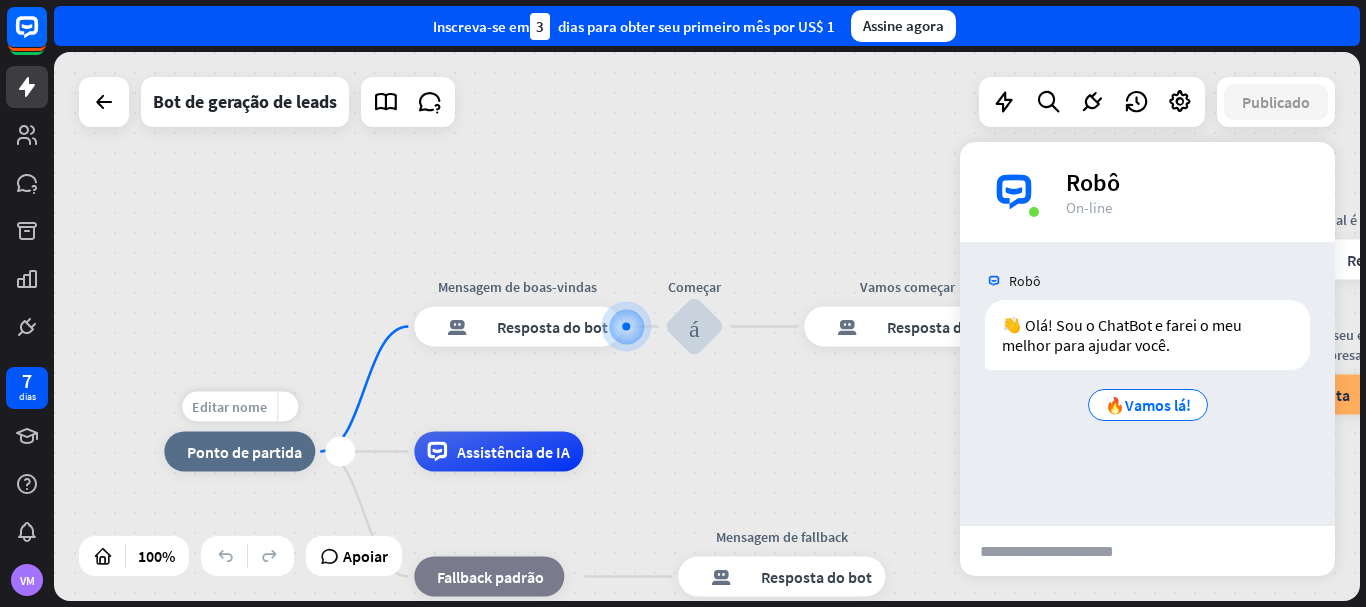 click on "Editar nome" at bounding box center [229, 407] 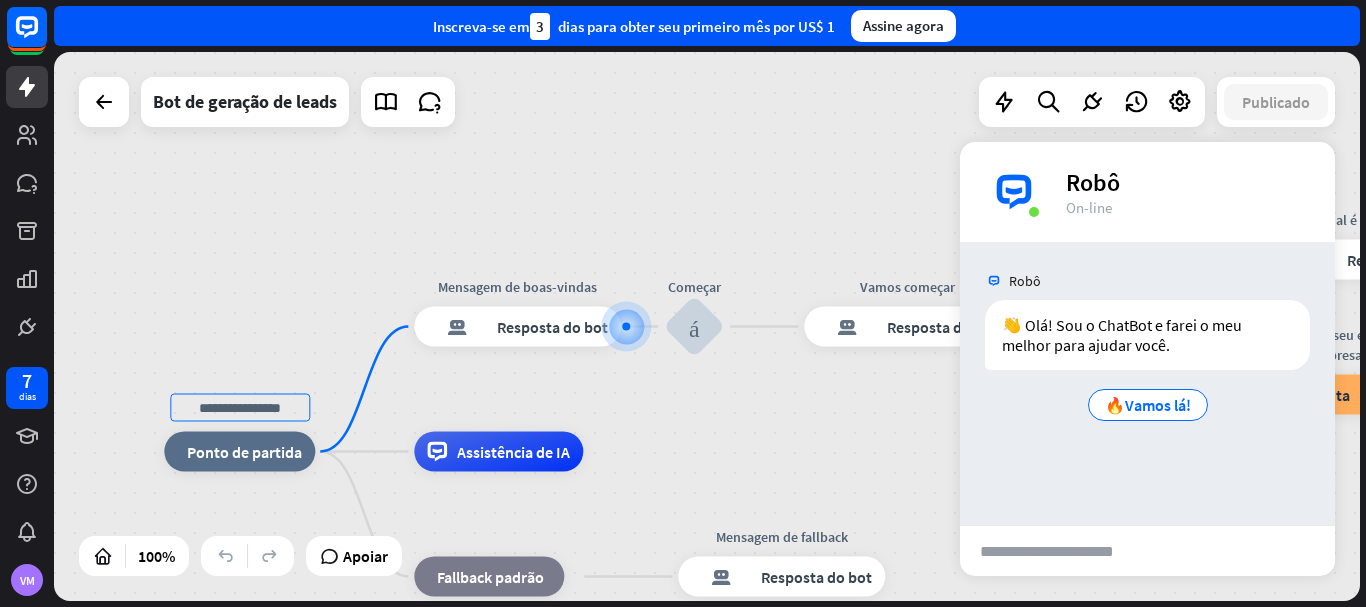 click on "casa_2   Ponto de partida                 Mensagem de boas-vindas   resposta do bot de bloco   Resposta do bot                     Começar   bloco_entrada_do_usuário                 Vamos começar   resposta do bot de bloco   Resposta do bot                 Nome está vazio   filtro   Filtro                 👩‍💼 Qual é o seu nome?   resposta do bot de bloco   Resposta do bot                 Nome   bloco_entrada_do_usuário                 O nome não está vazio   filtro   Filtro                 📩 Qual é seu e-mail e empresa?   pergunta_bloco   Pergunta                   sucesso_de_bloco   Sucesso                 🌐 Qual é o tamanho da sua equipe?   resposta do bot de bloco   Resposta do bot                 Equipe   bloco_entrada_do_usuário                 🚀 Qual é a sua necessidade?   resposta do bot de bloco   Resposta do bot                 EmpresaNecessita   bloco_entrada_do_usuário                 ✅ Obrigado!   resposta do bot de bloco   Resposta do bot" at bounding box center (707, 326) 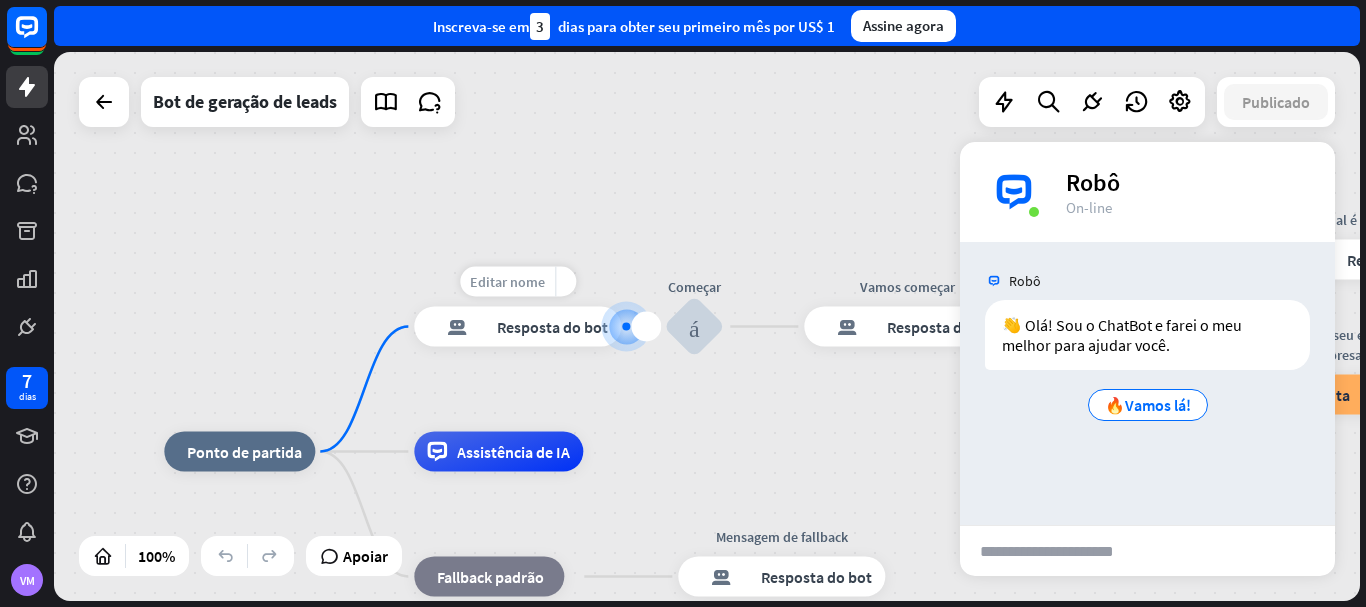 click on "Editar nome" at bounding box center [507, 282] 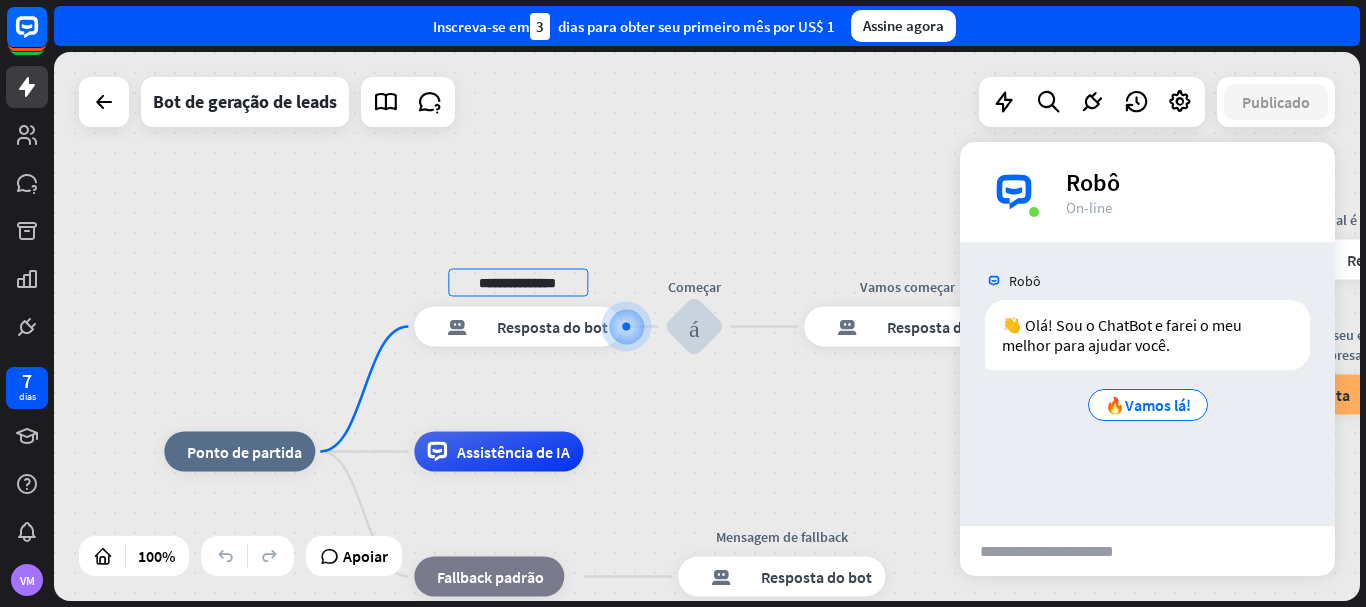 click on "**********" at bounding box center (707, 326) 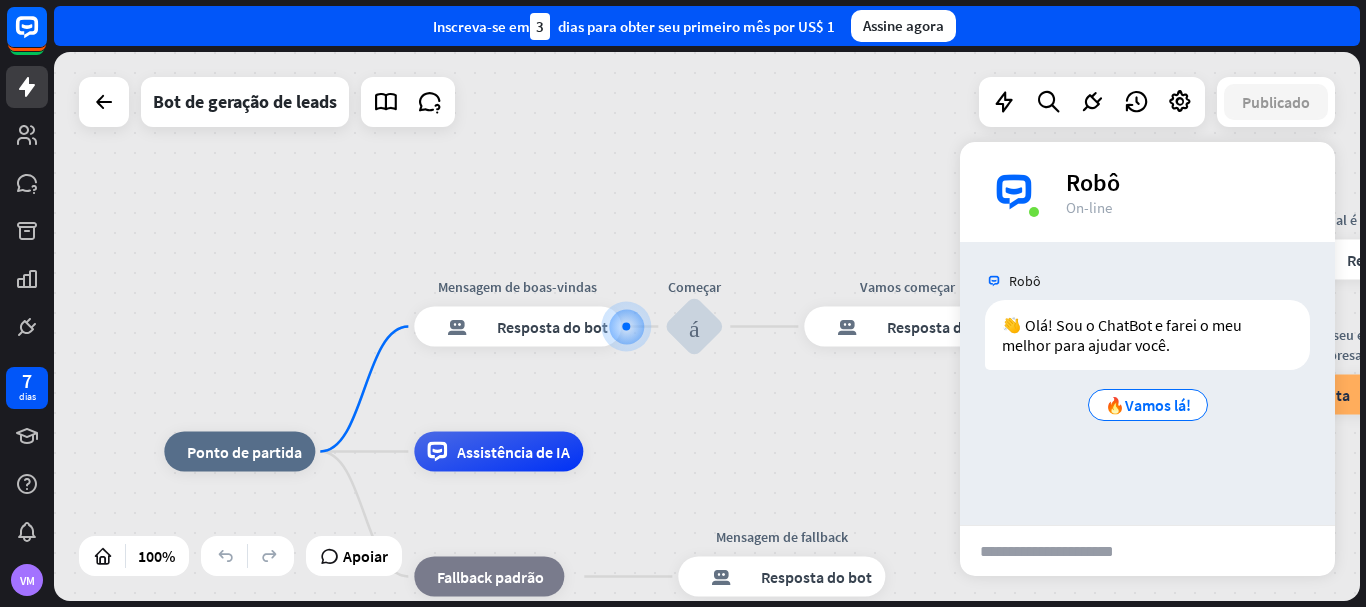 click on "Robô" at bounding box center (1025, 281) 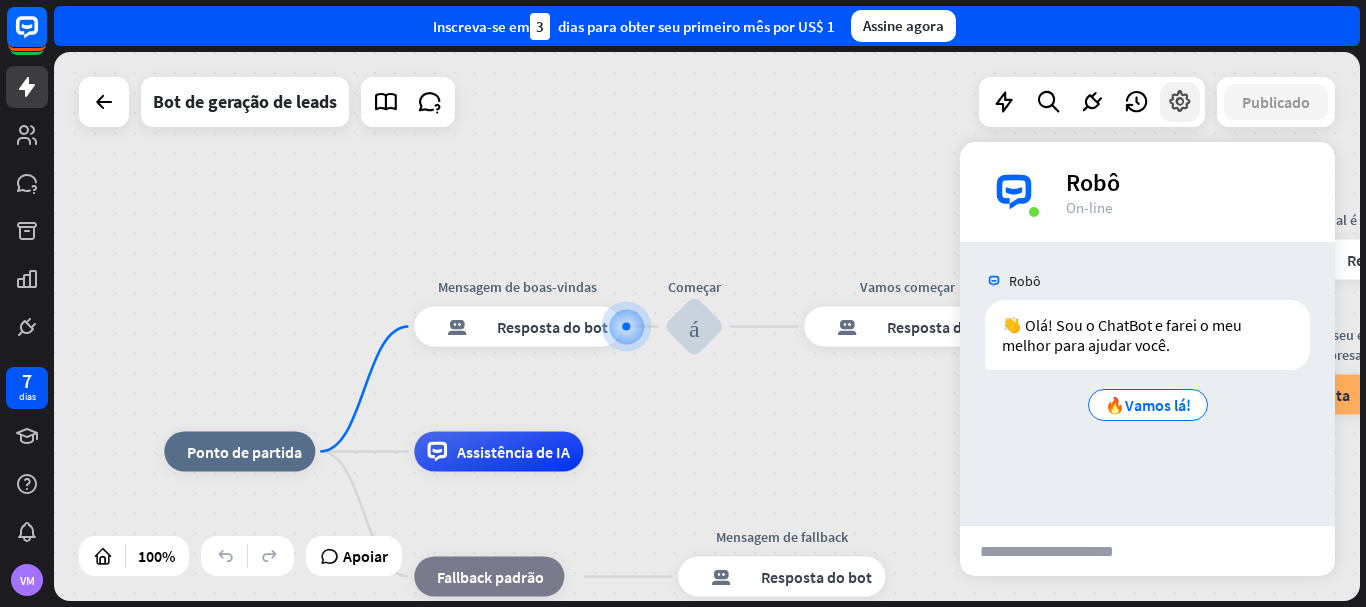 click at bounding box center [1180, 102] 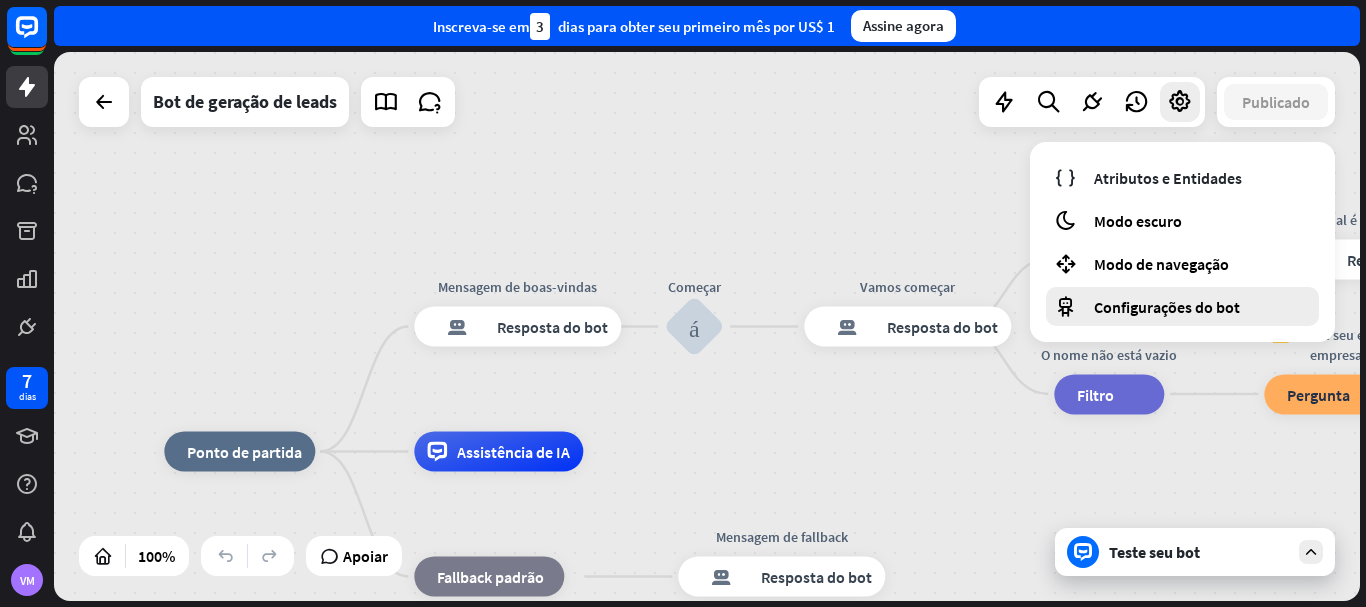 click on "Configurações do bot" at bounding box center (1167, 307) 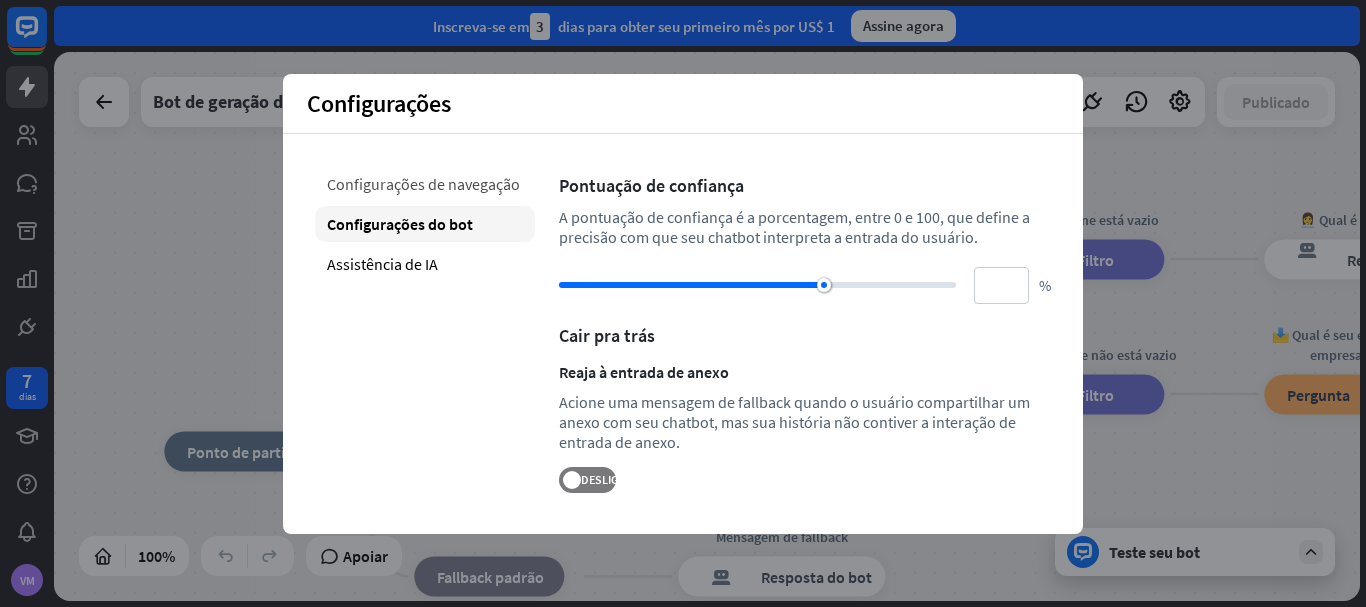 click on "Configurações de navegação" at bounding box center [423, 184] 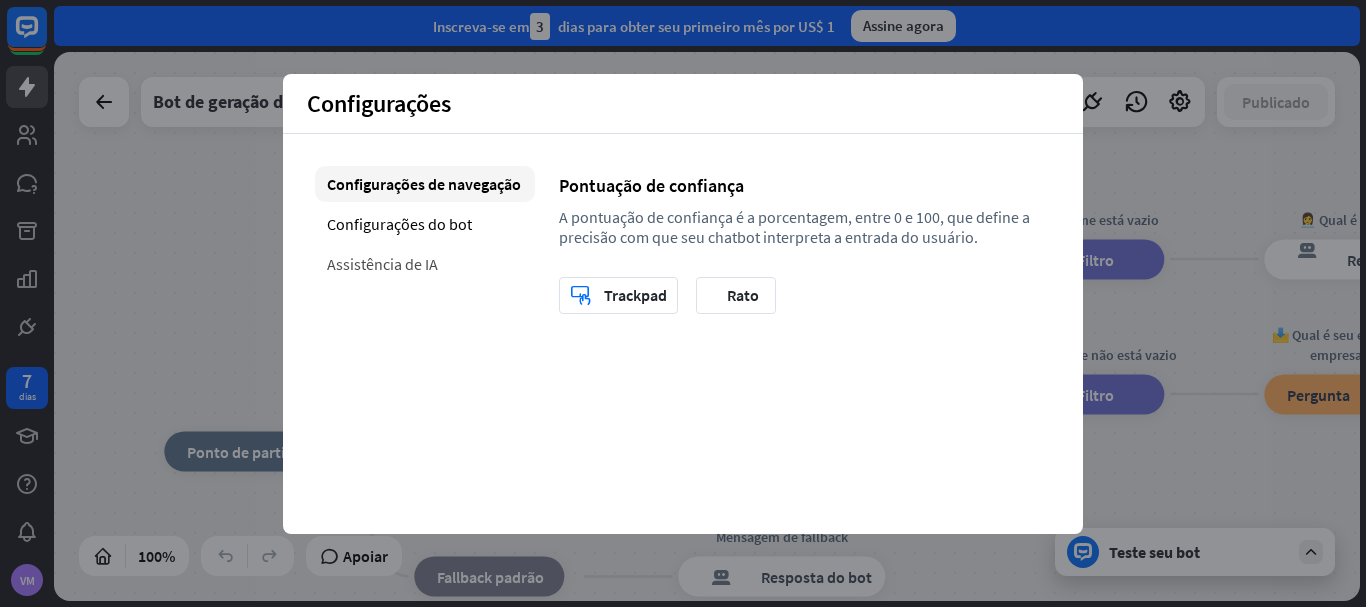 click on "Assistência de IA" at bounding box center (382, 264) 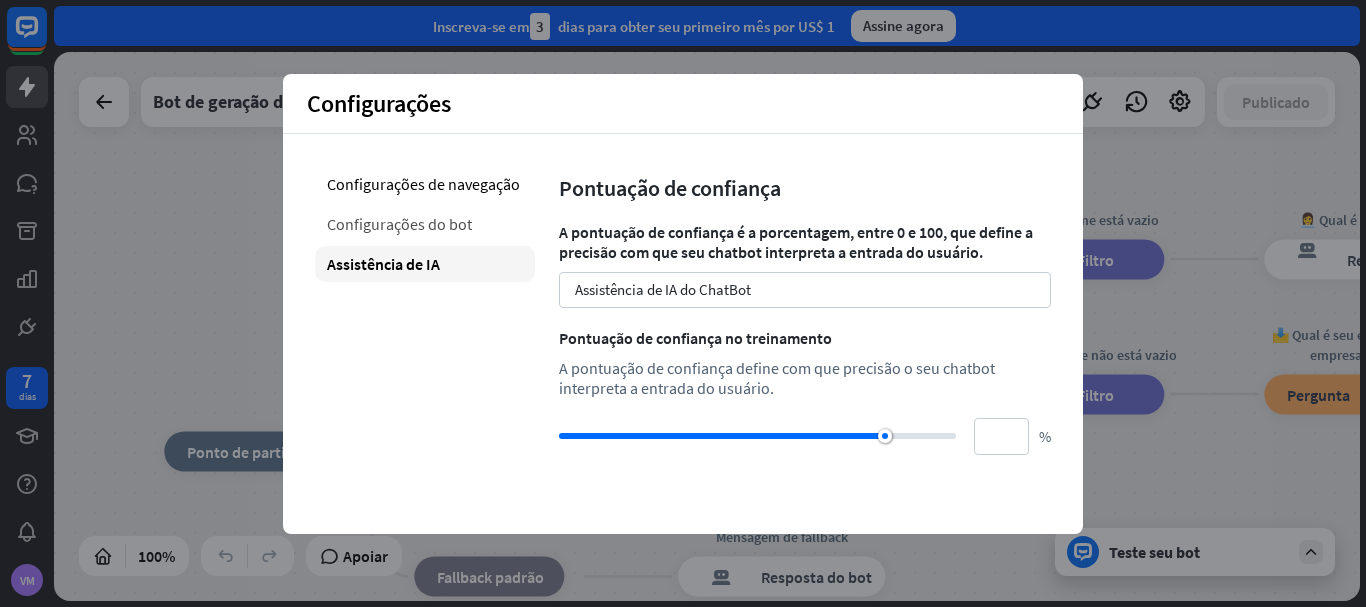 click on "Configurações do bot" at bounding box center [399, 224] 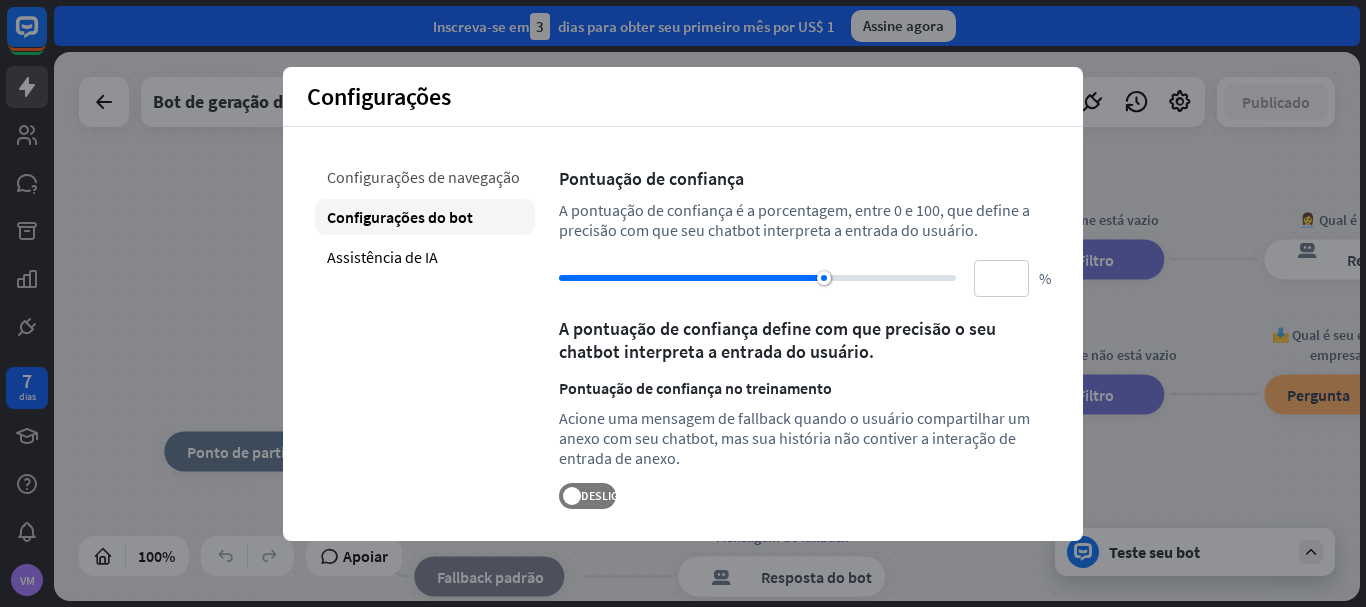 click on "Configurações de navegação" at bounding box center [423, 177] 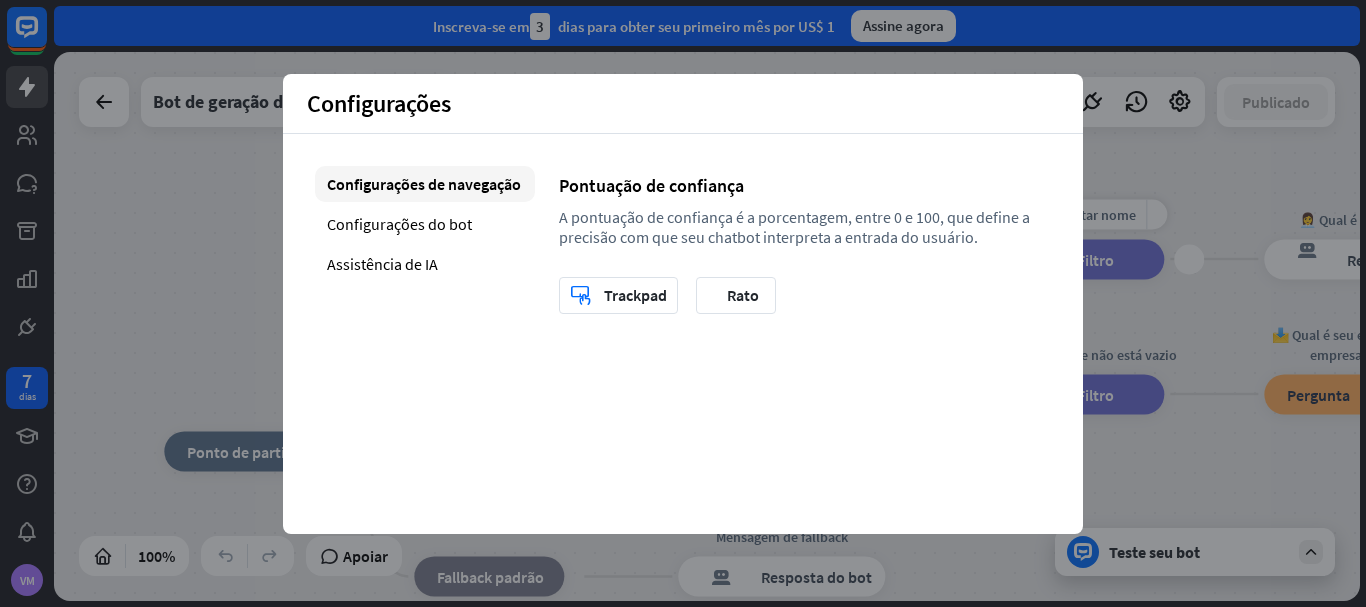 click on "Editar nome   mais_amarelo         mais     filtro   Filtro" at bounding box center (1109, 259) 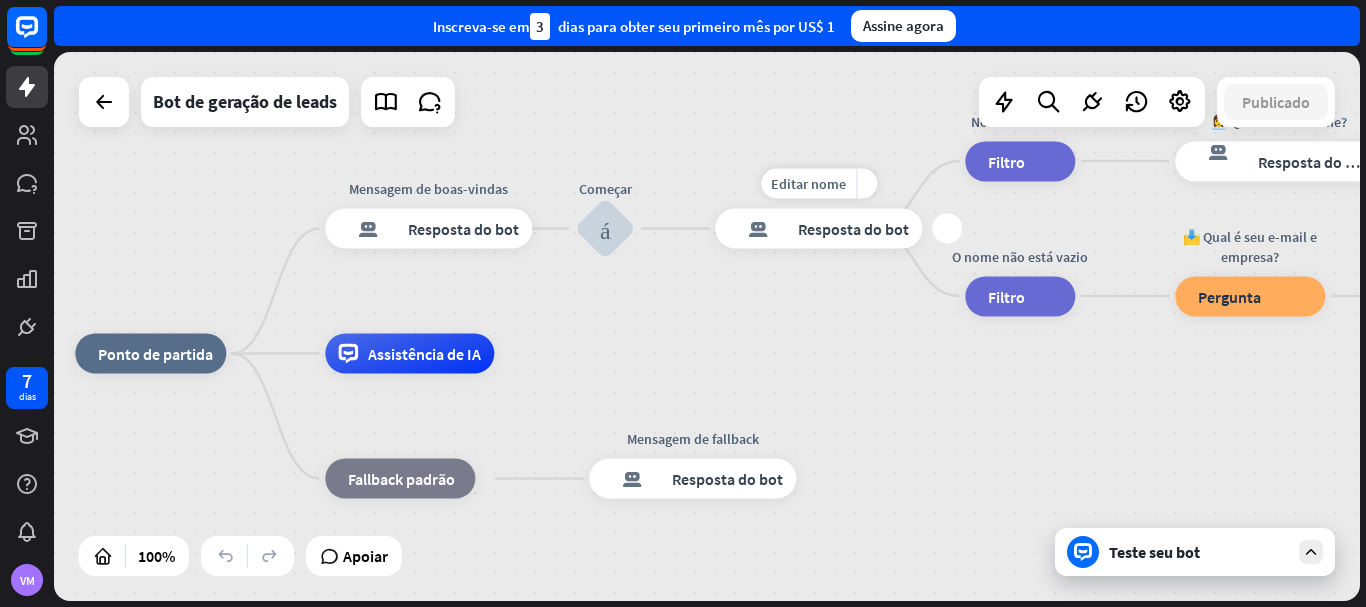 drag, startPoint x: 801, startPoint y: 258, endPoint x: 715, endPoint y: 177, distance: 118.13975 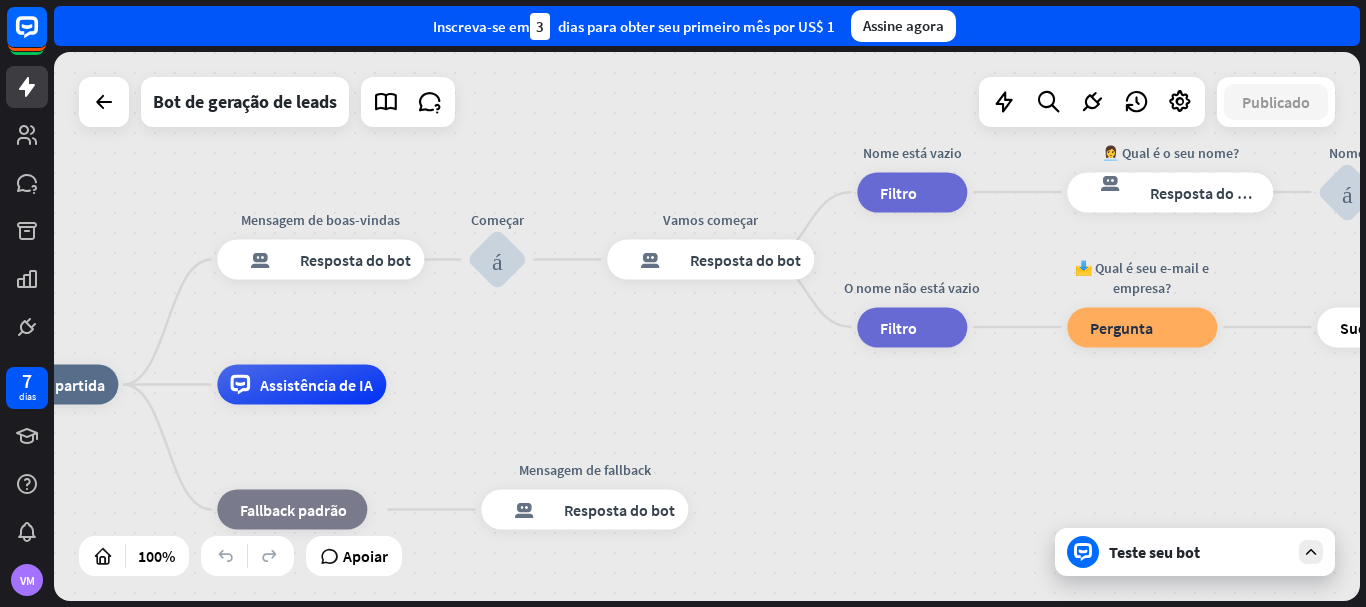 drag, startPoint x: 1048, startPoint y: 224, endPoint x: 940, endPoint y: 255, distance: 112.36102 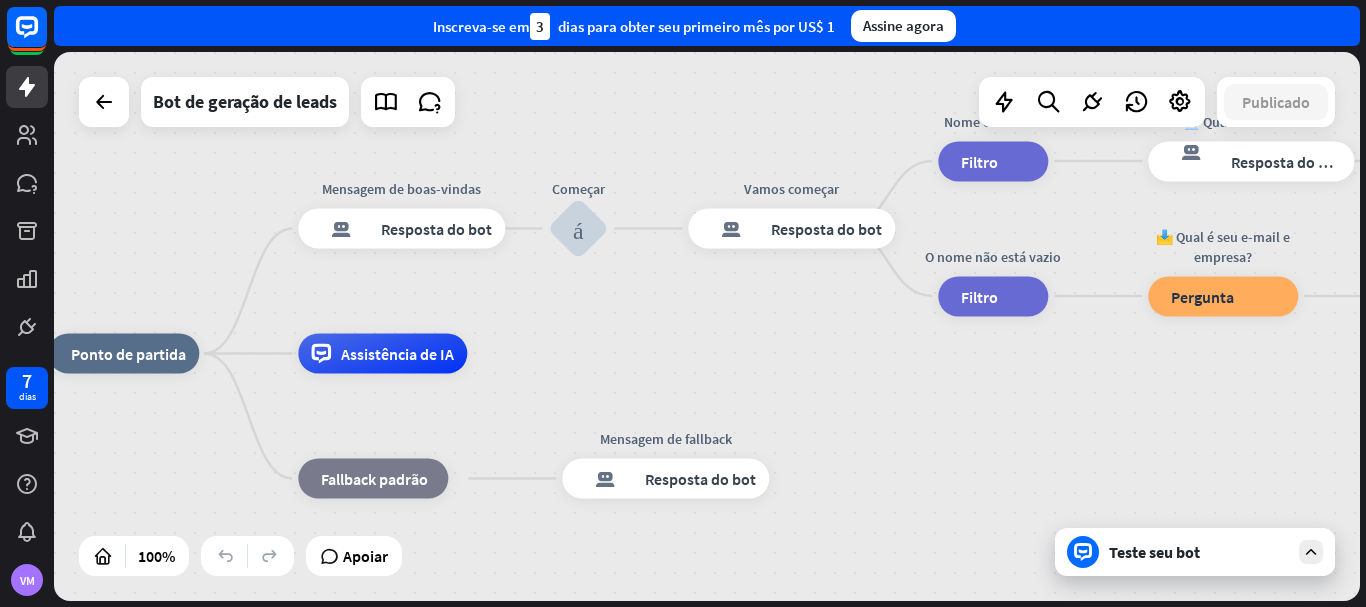 drag, startPoint x: 684, startPoint y: 177, endPoint x: 765, endPoint y: 146, distance: 86.72946 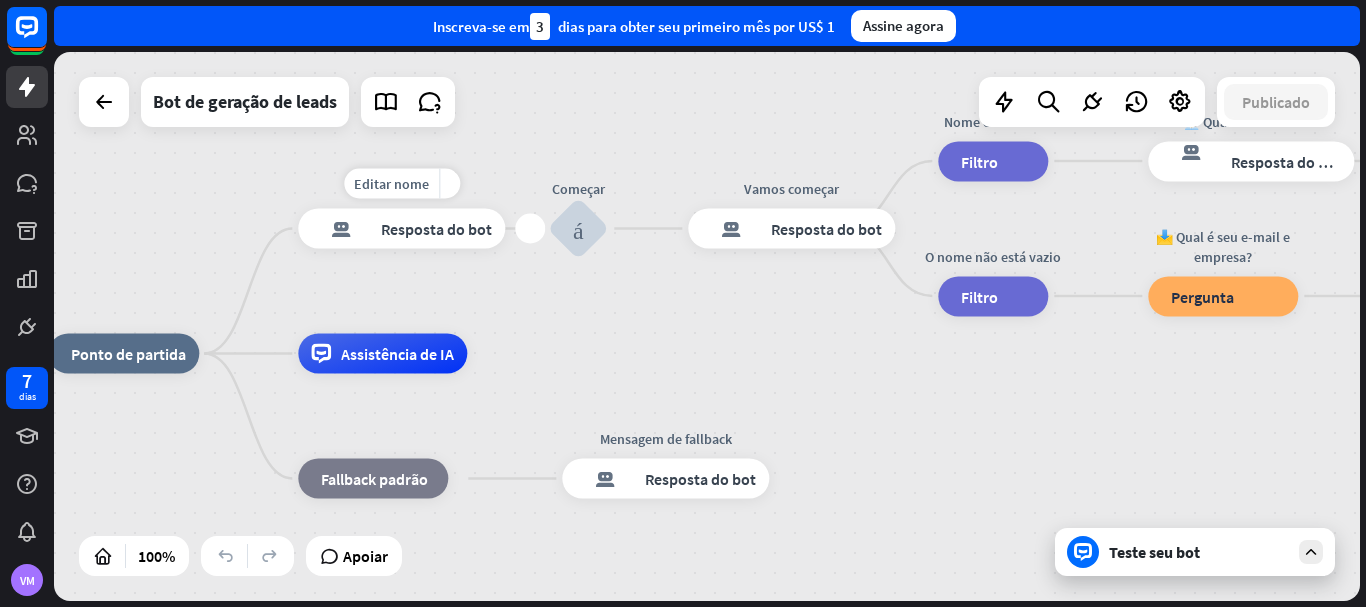click on "Resposta do bot" at bounding box center [436, 229] 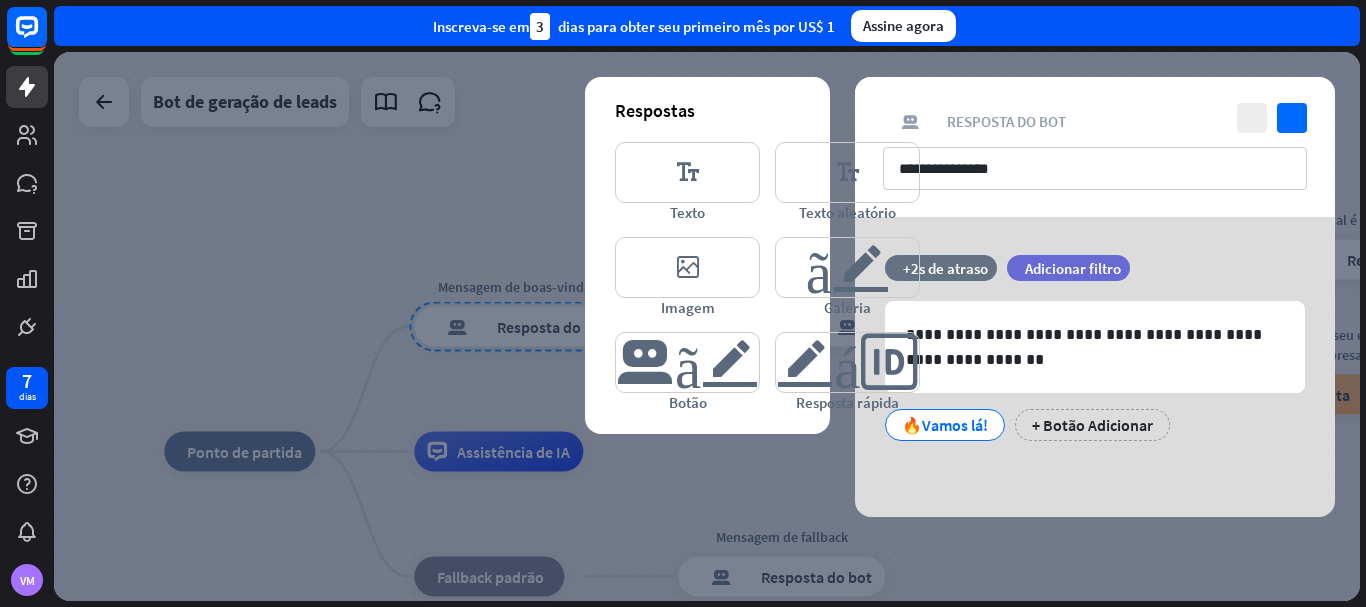 click at bounding box center [707, 326] 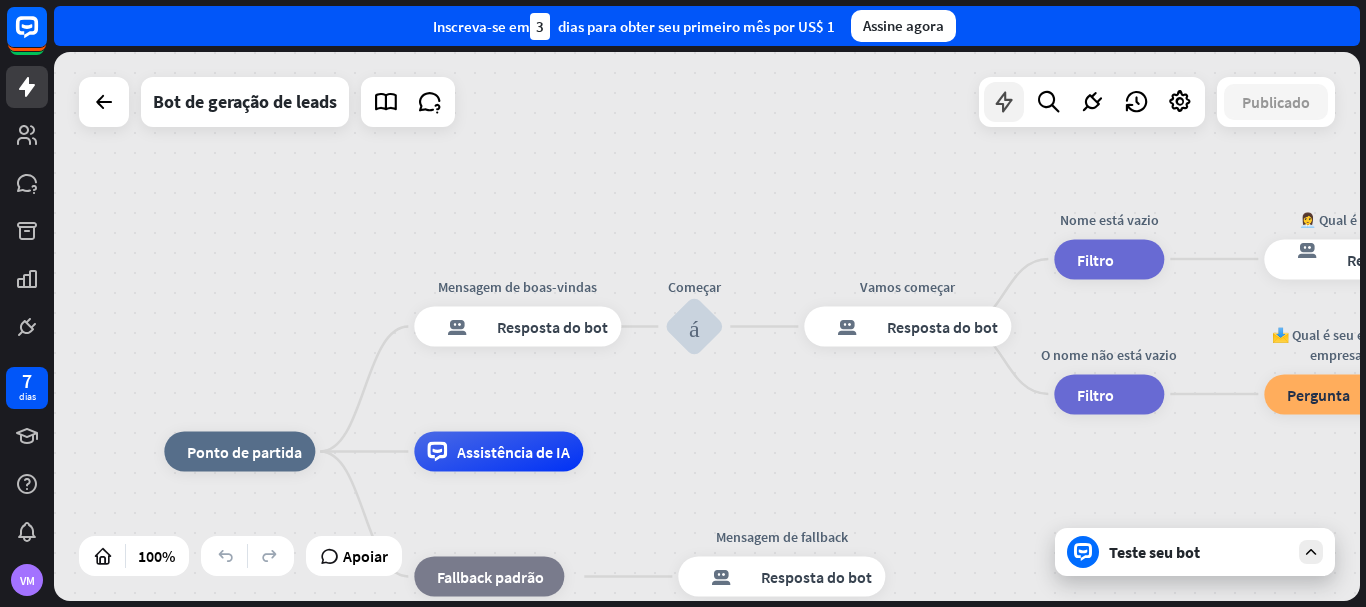 click at bounding box center [1004, 102] 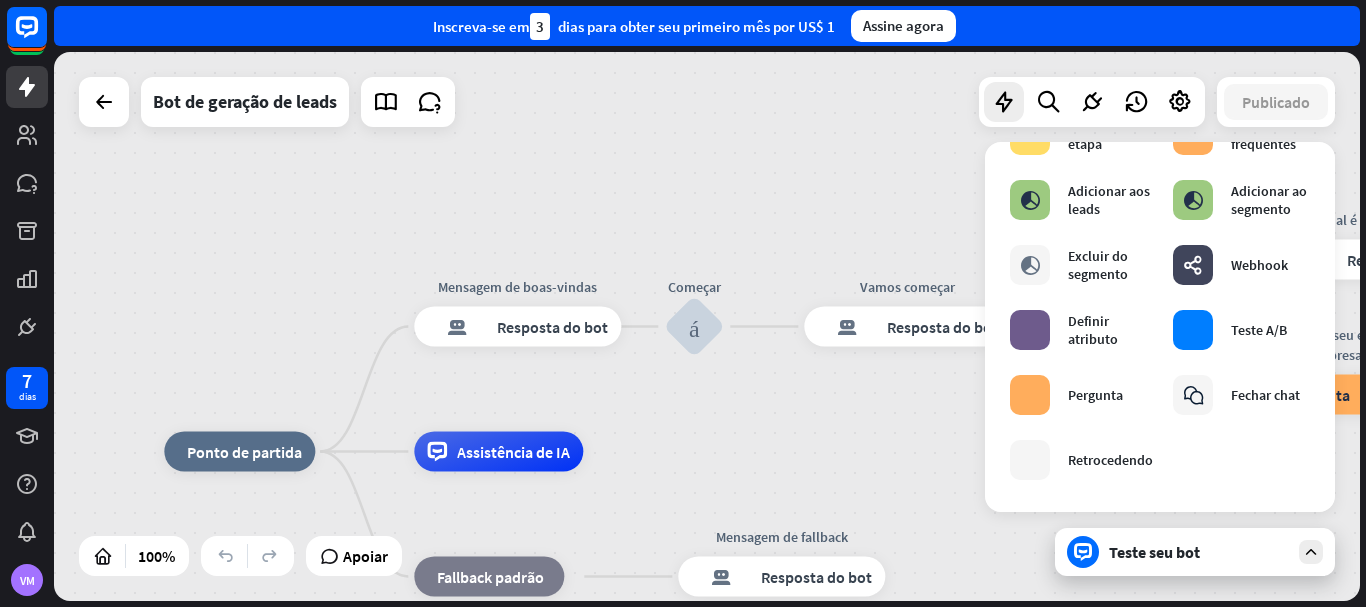 scroll, scrollTop: 373, scrollLeft: 0, axis: vertical 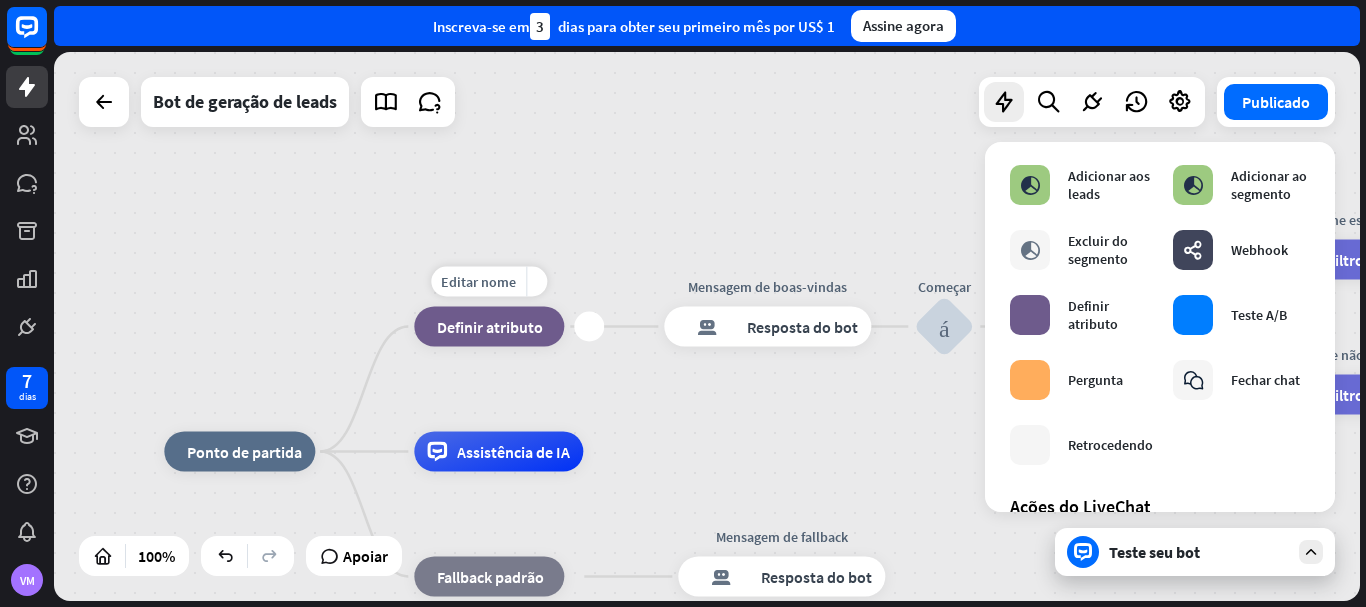 click on "Definir atributo" at bounding box center (490, 327) 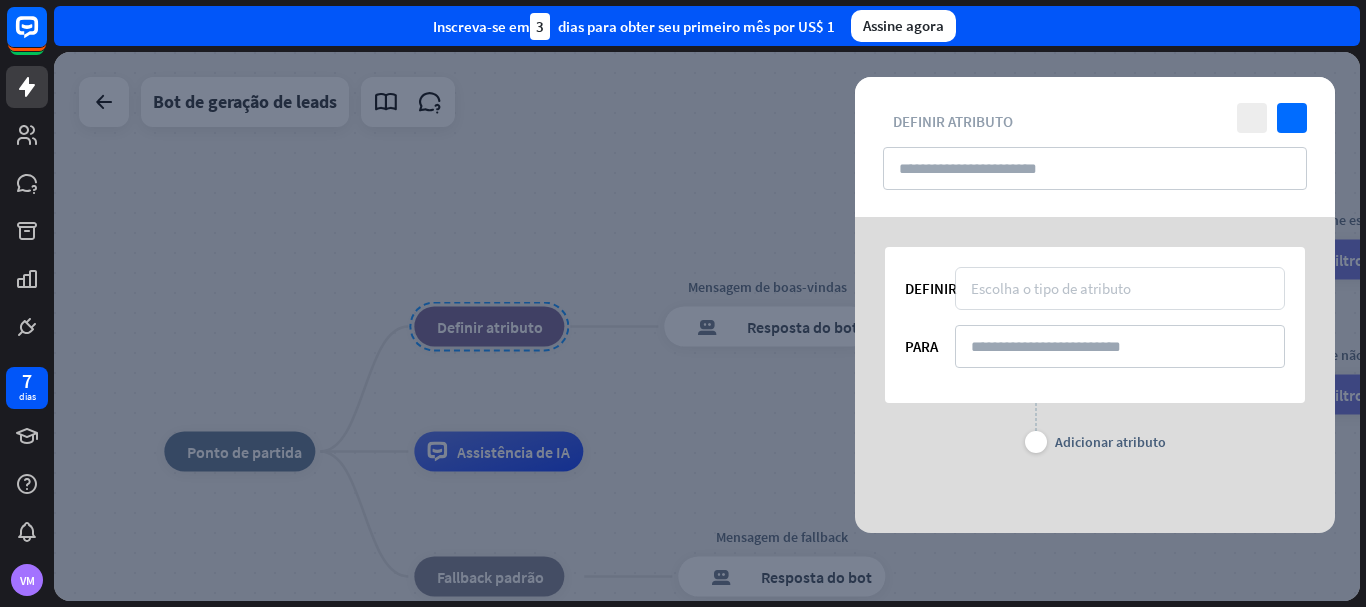 click on "Escolha o tipo de atributo" at bounding box center (1051, 288) 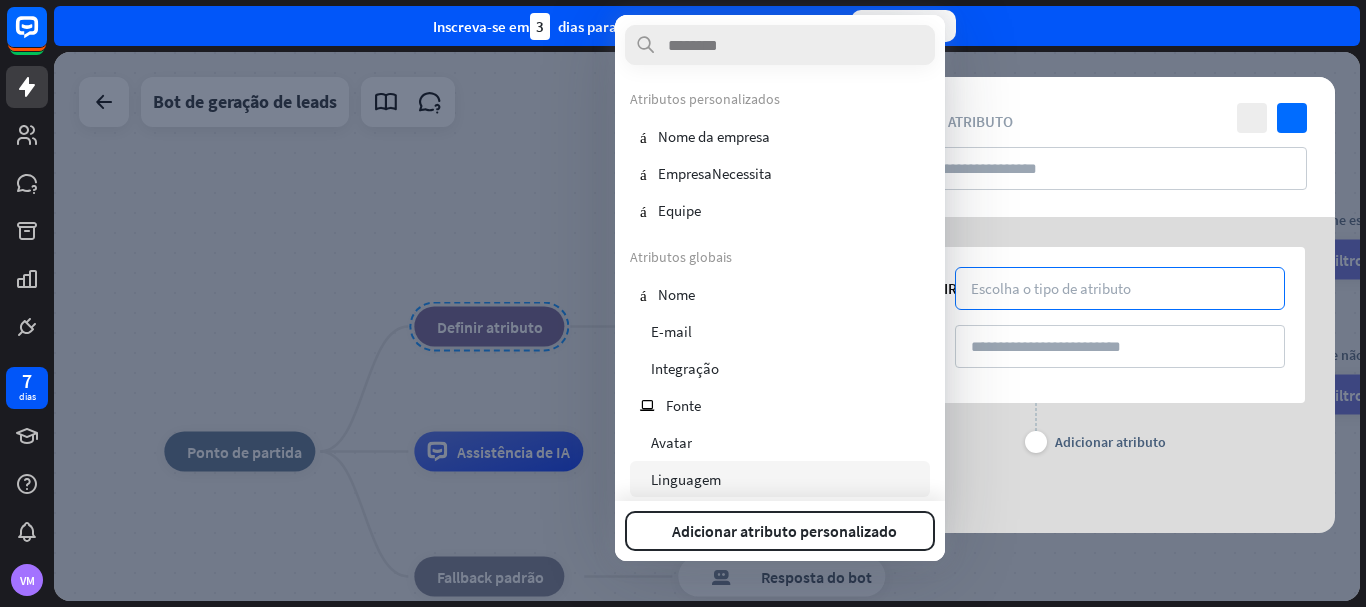 click on "globo
Linguagem" at bounding box center (780, 479) 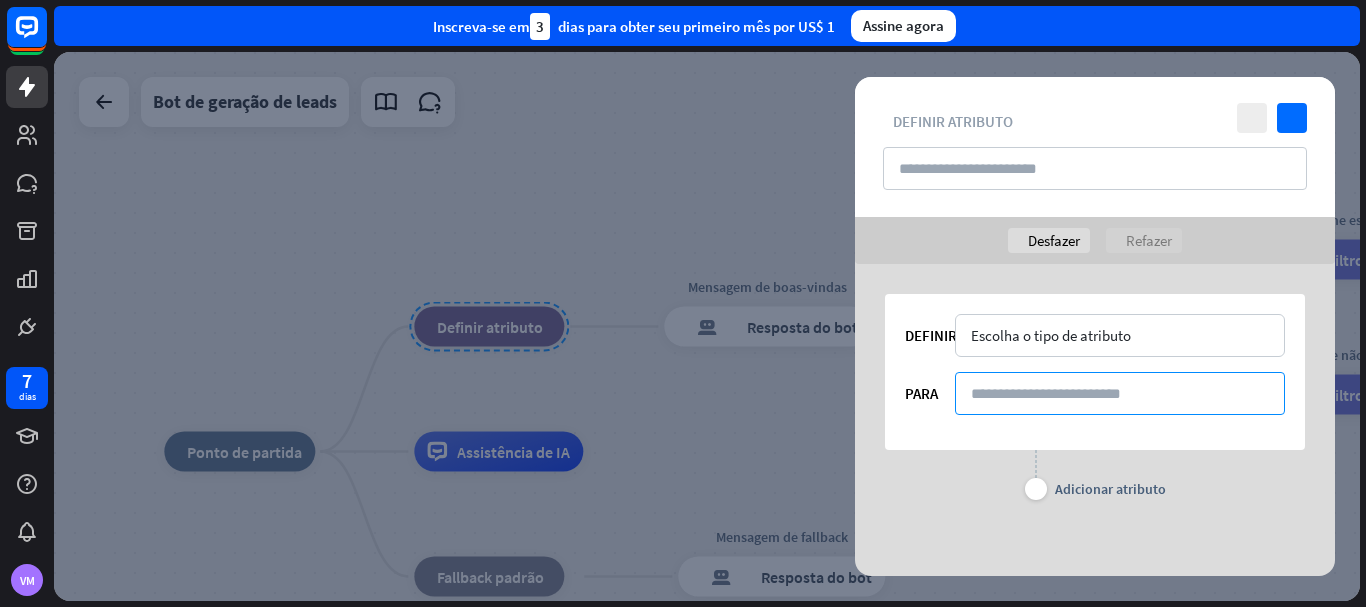 click at bounding box center (1120, 393) 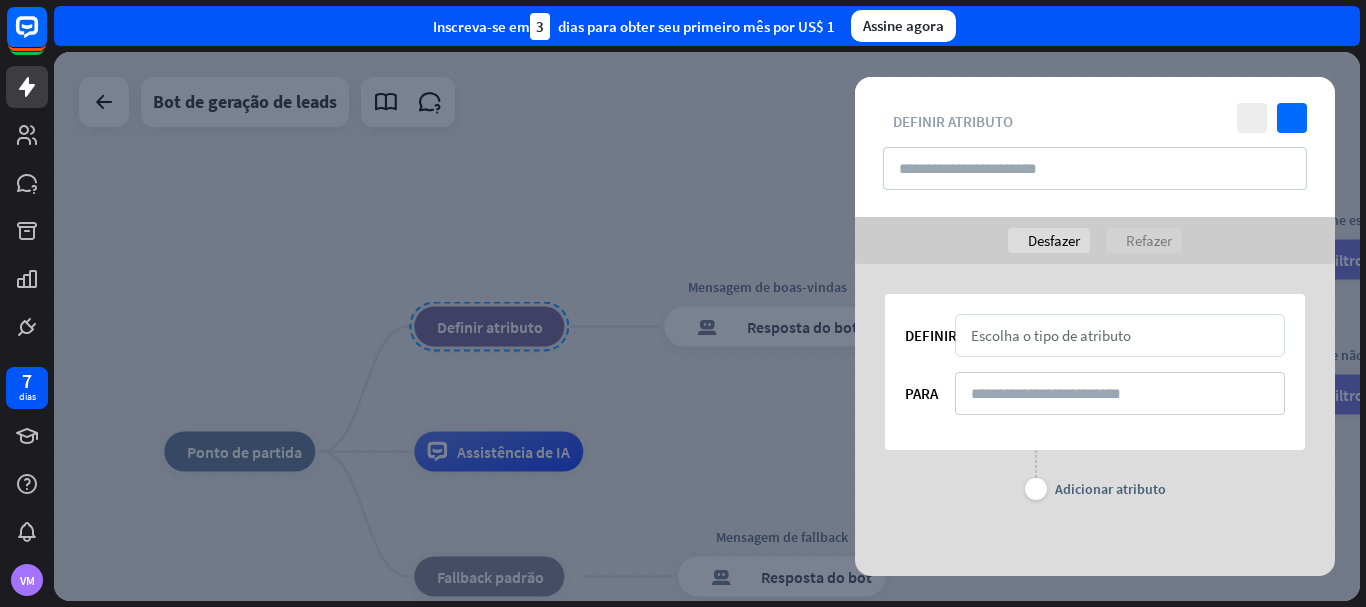 click on "Escolha o tipo de atributo" at bounding box center [1051, 335] 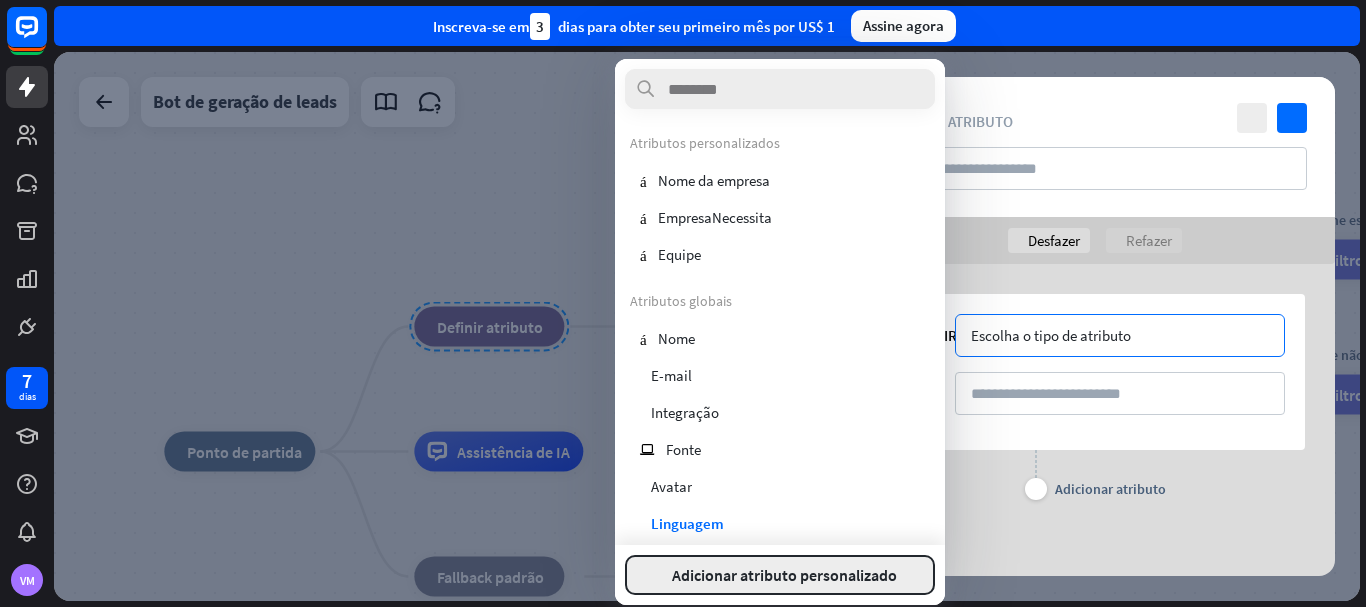 click on "Adicionar atributo personalizado" at bounding box center [784, 575] 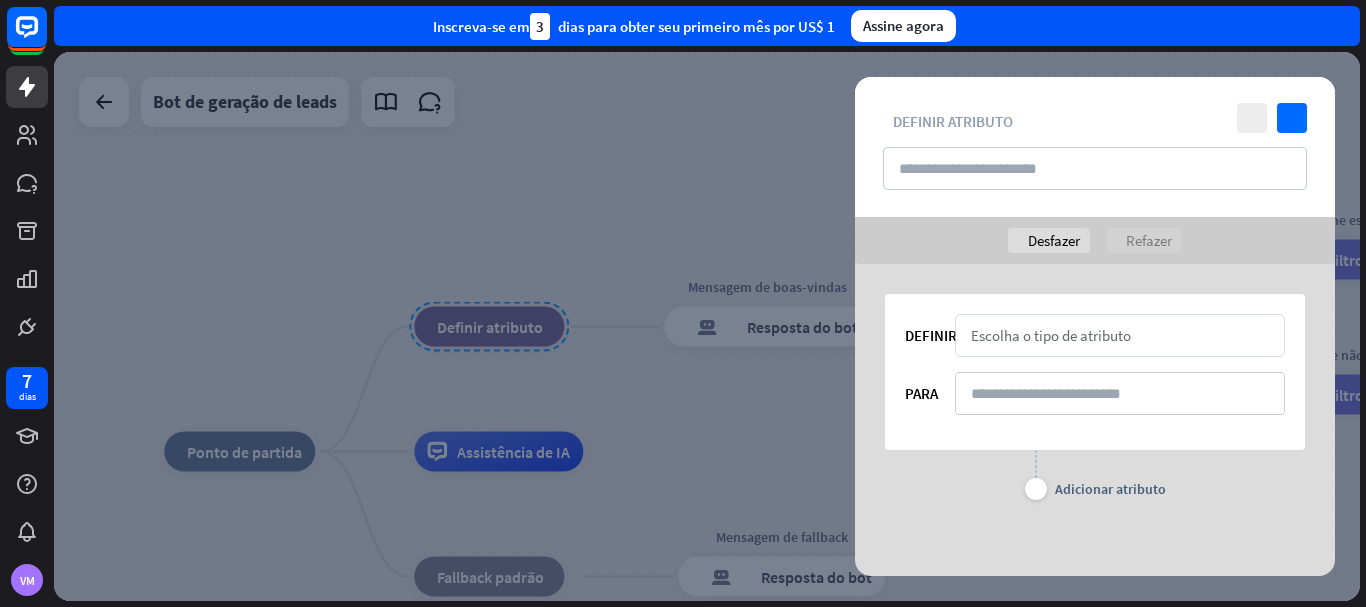 click on "Escolha o tipo de atributo" at bounding box center [1051, 335] 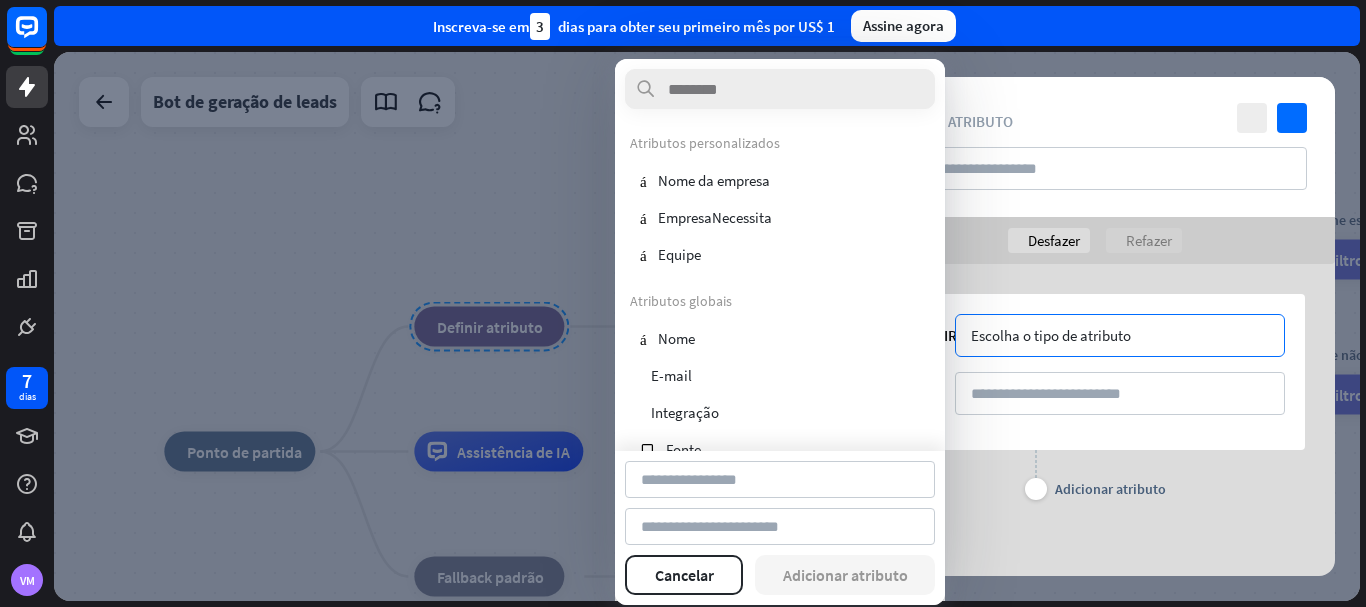 click on "fechar
verificar
atributo_conjunto_de_blocos   Definir atributo" at bounding box center (1095, 147) 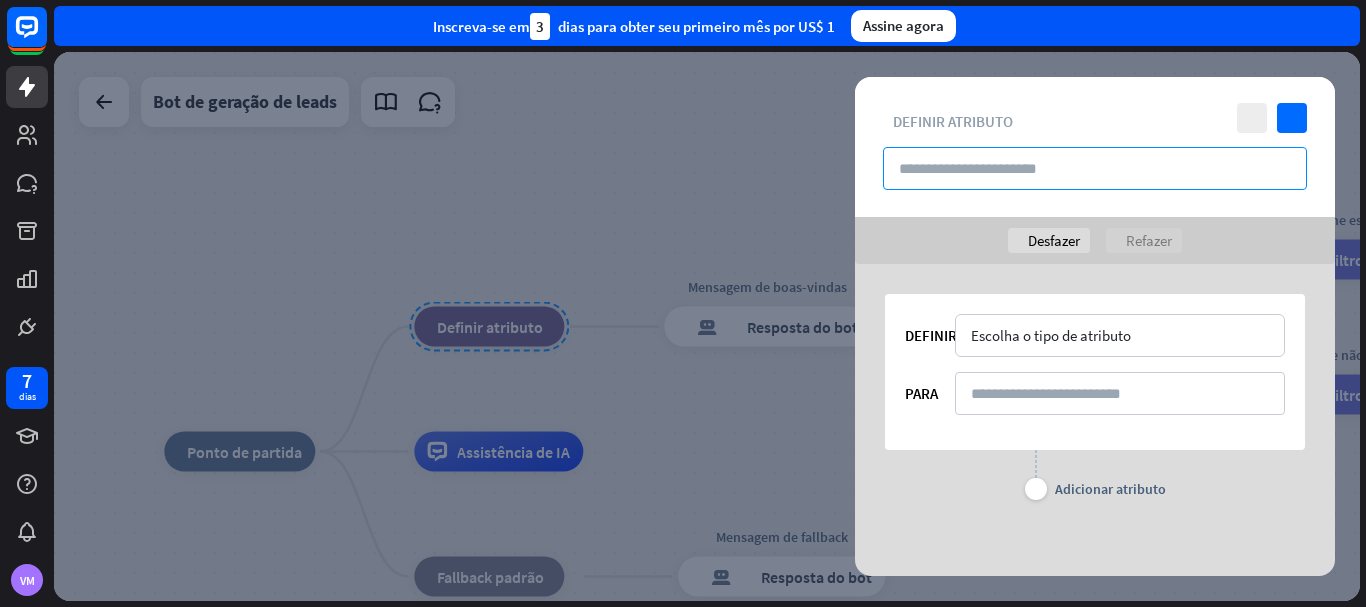 click at bounding box center [1095, 168] 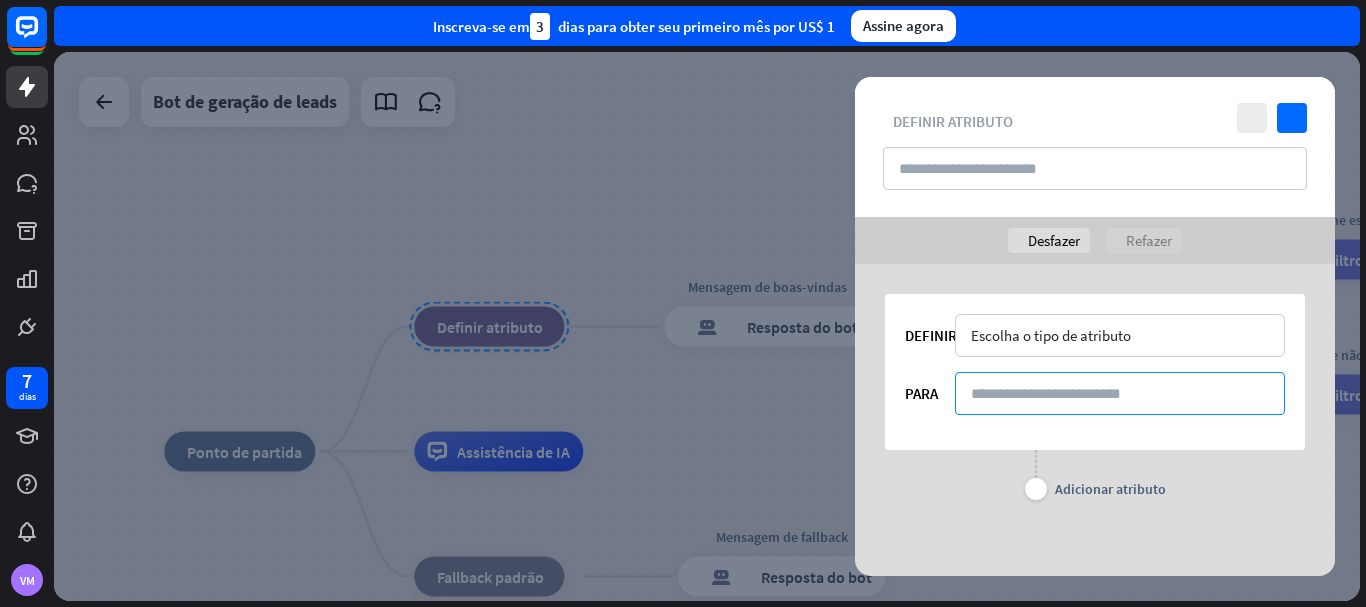 click at bounding box center [1120, 393] 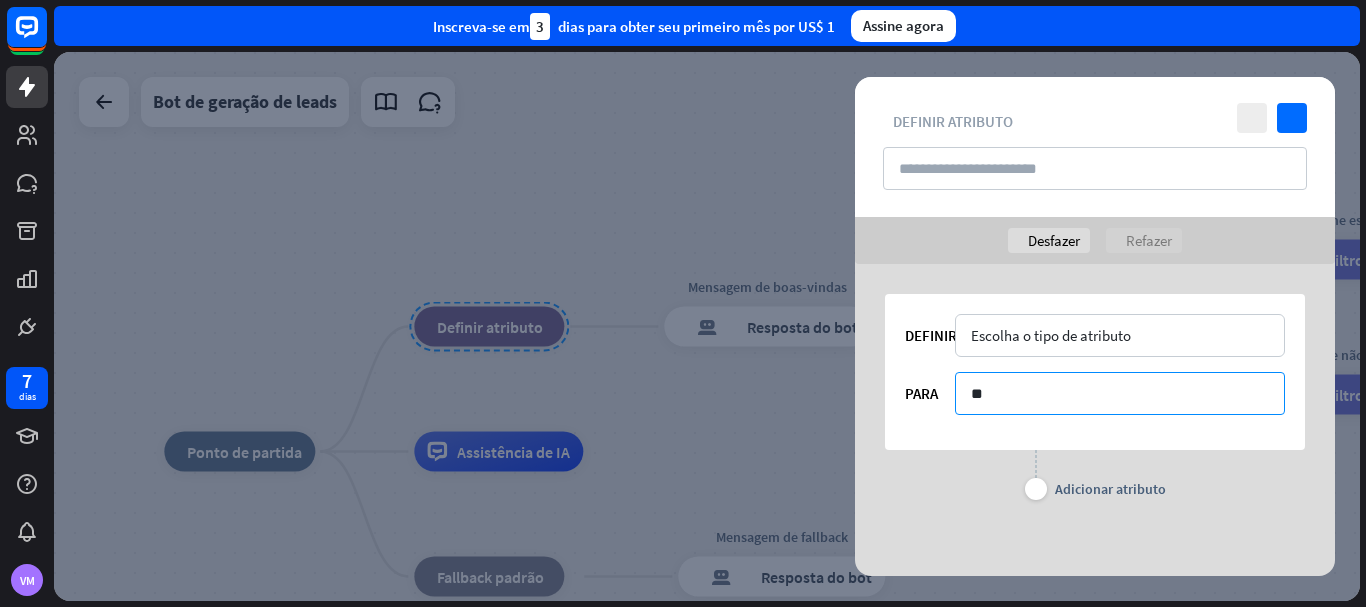 type on "*" 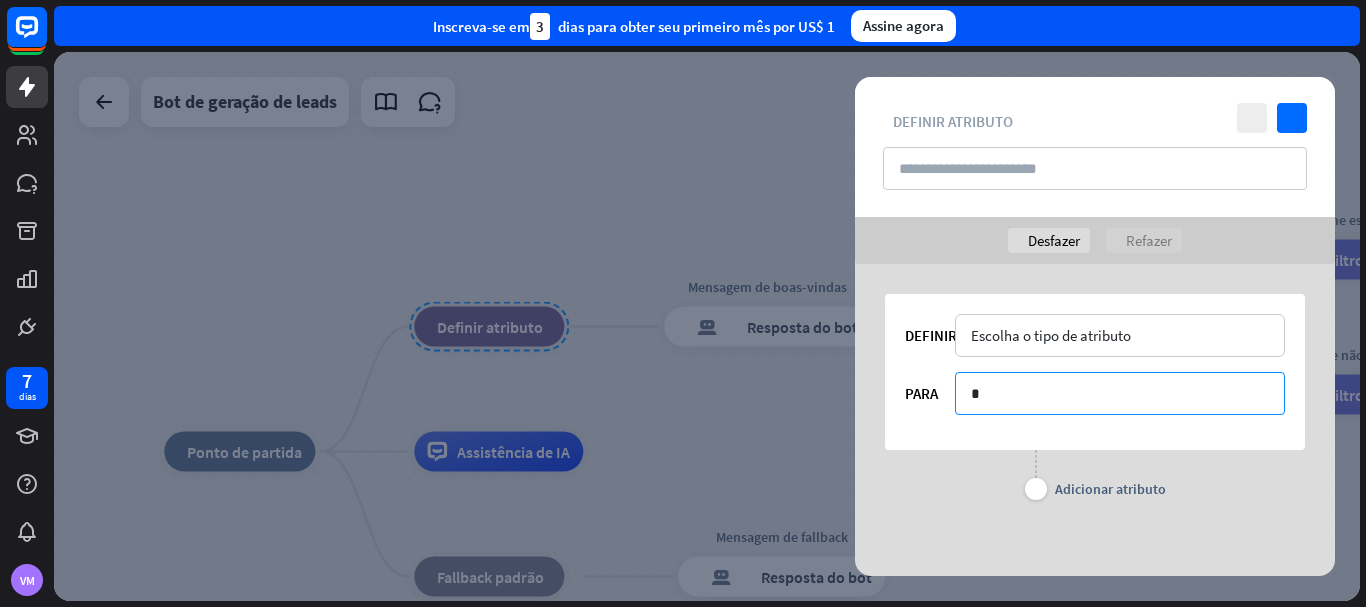 type 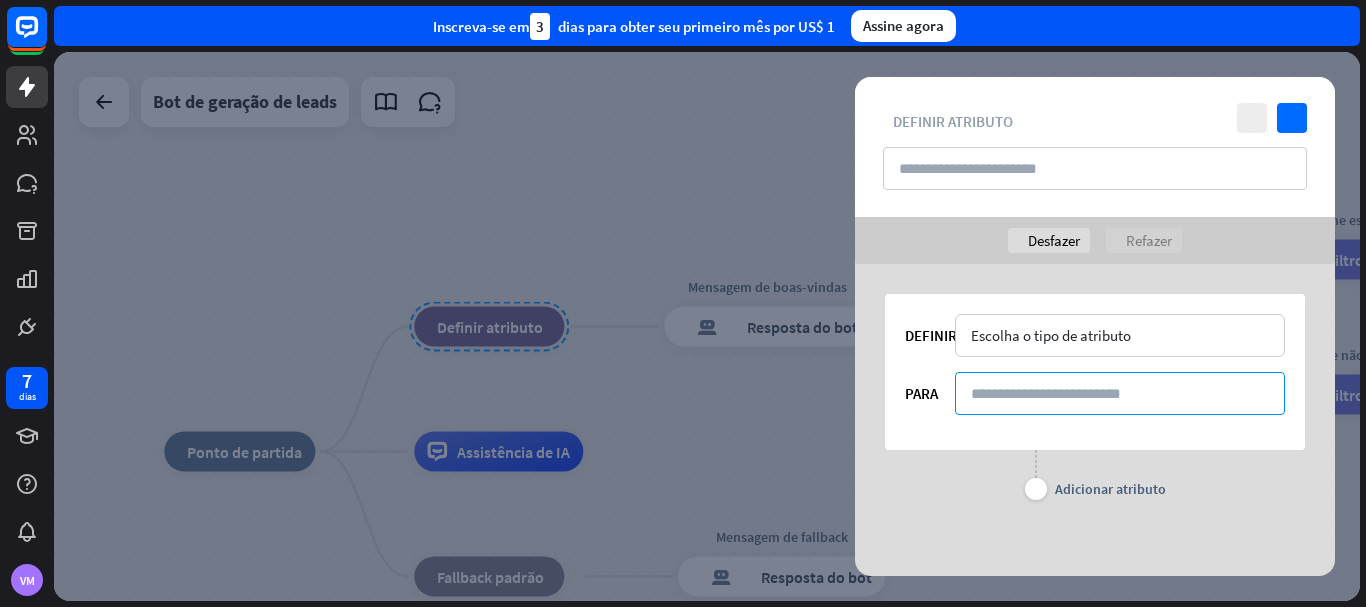 click at bounding box center (1120, 393) 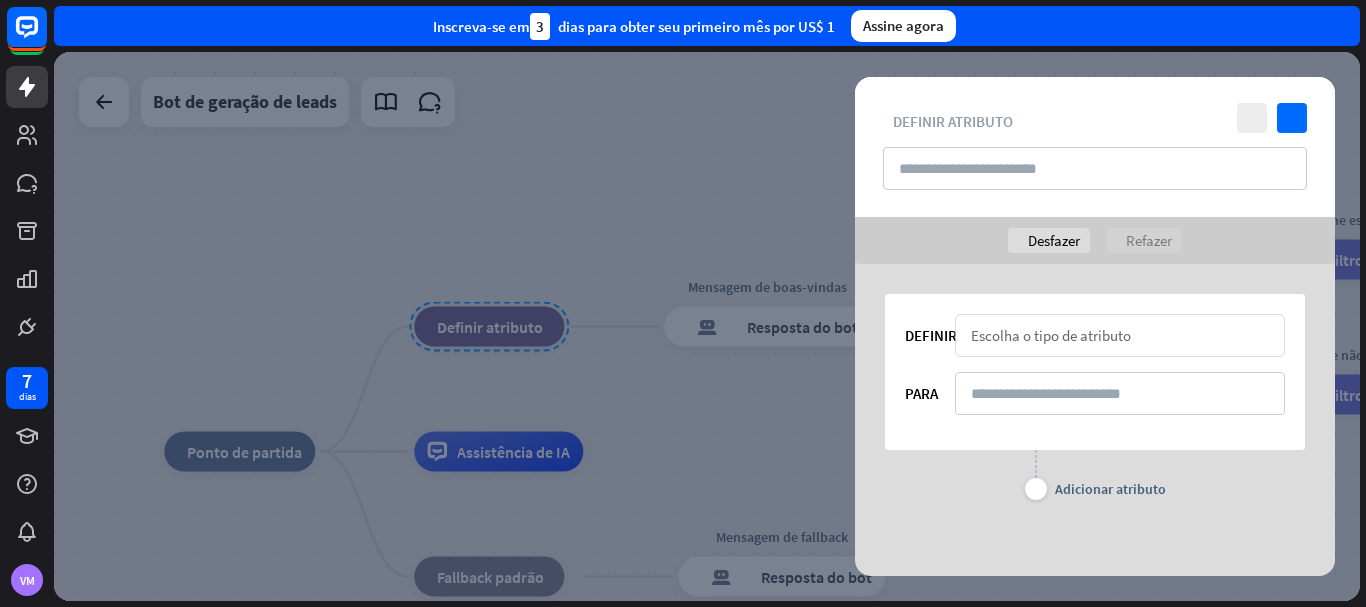 click on "Escolha o tipo de atributo" at bounding box center [1109, 335] 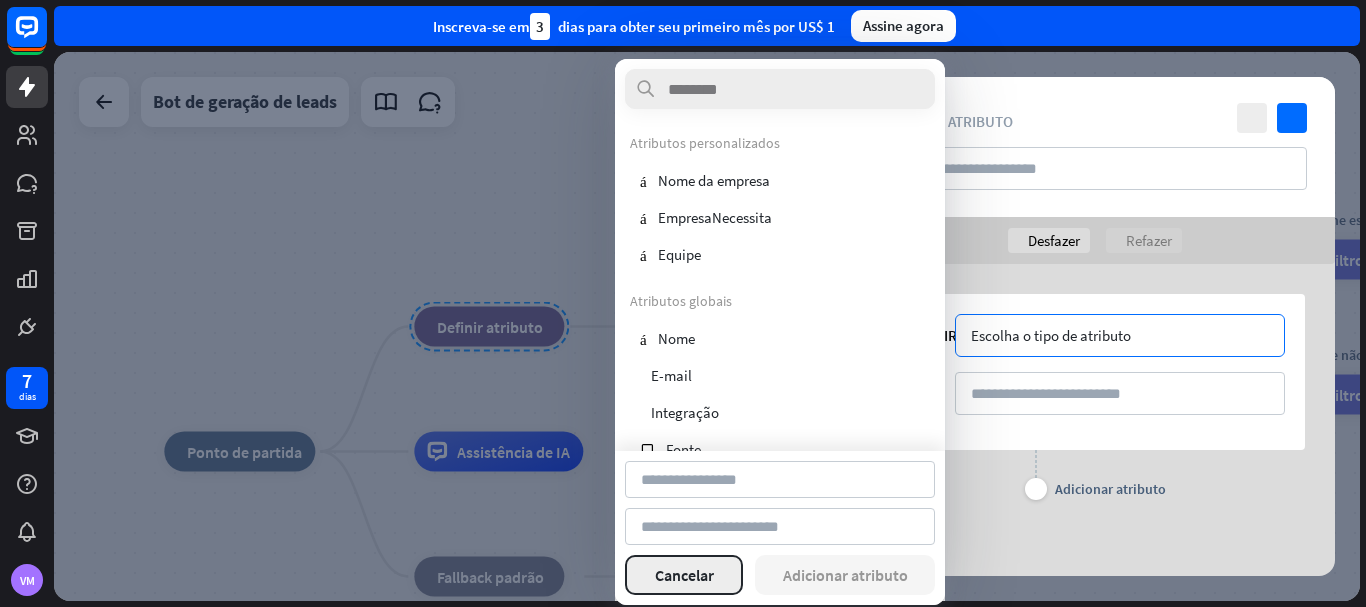 click on "Cancelar" at bounding box center [684, 575] 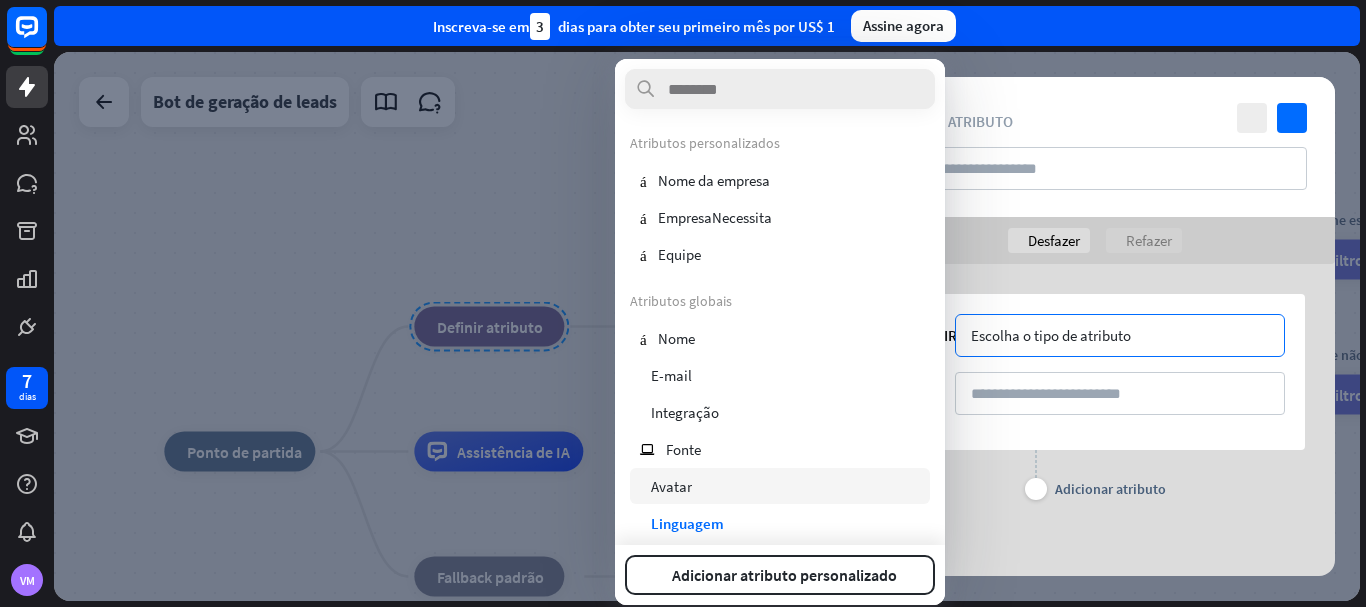 click on "perfil
Avatar" at bounding box center (780, 486) 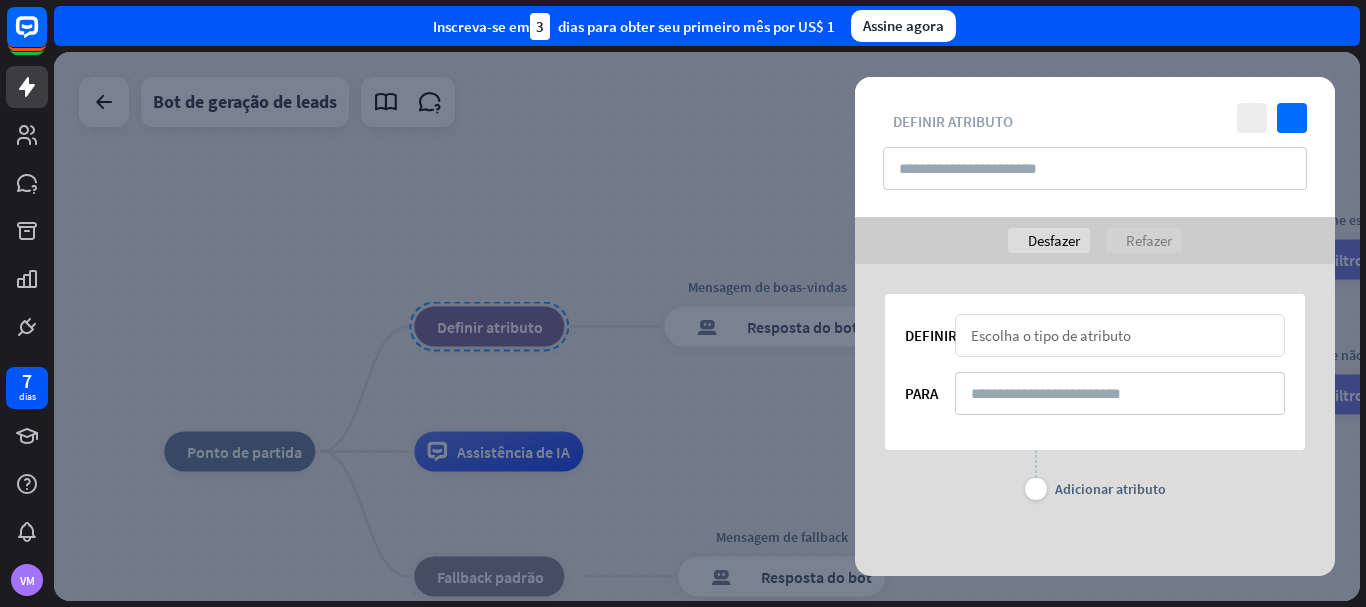 click on "Escolha o tipo de atributo" at bounding box center (1051, 335) 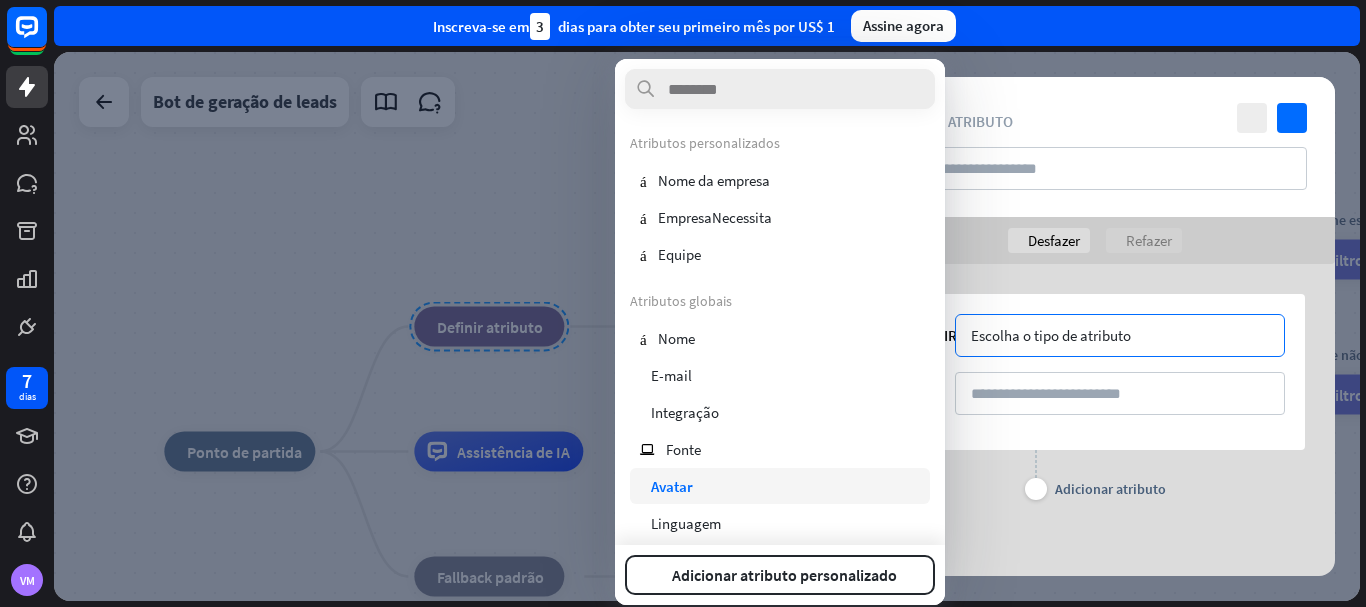 click on "perfil
Avatar" at bounding box center [780, 486] 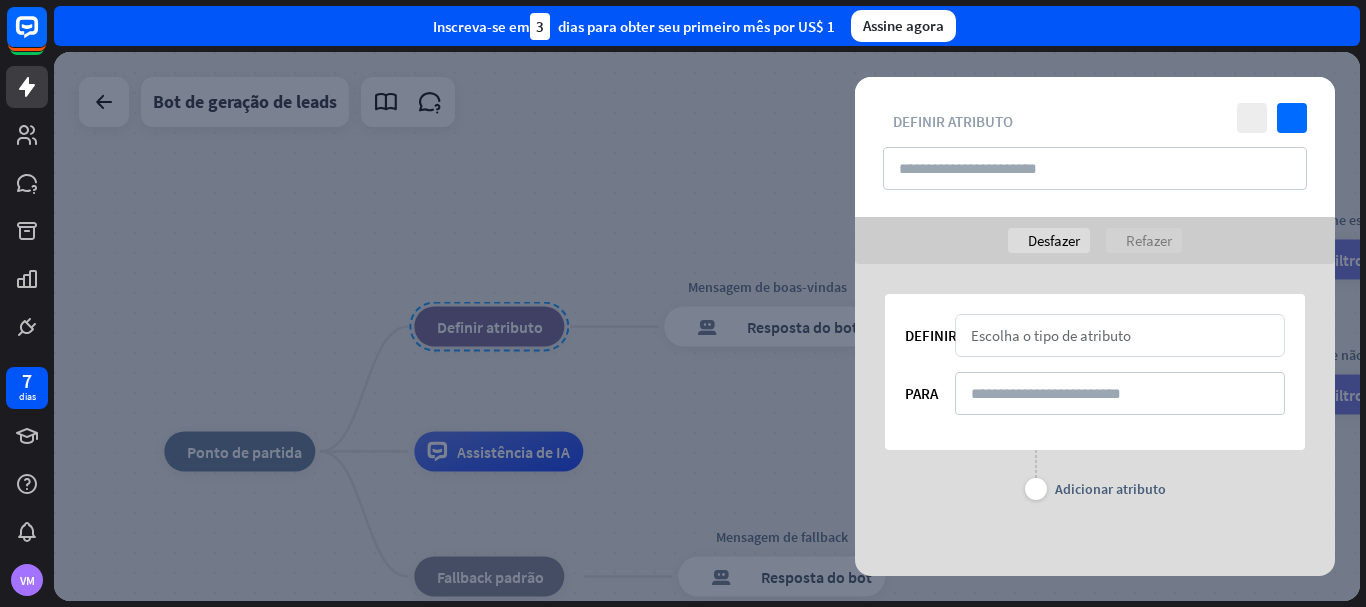 click on "Escolha o tipo de atributo" at bounding box center (1051, 335) 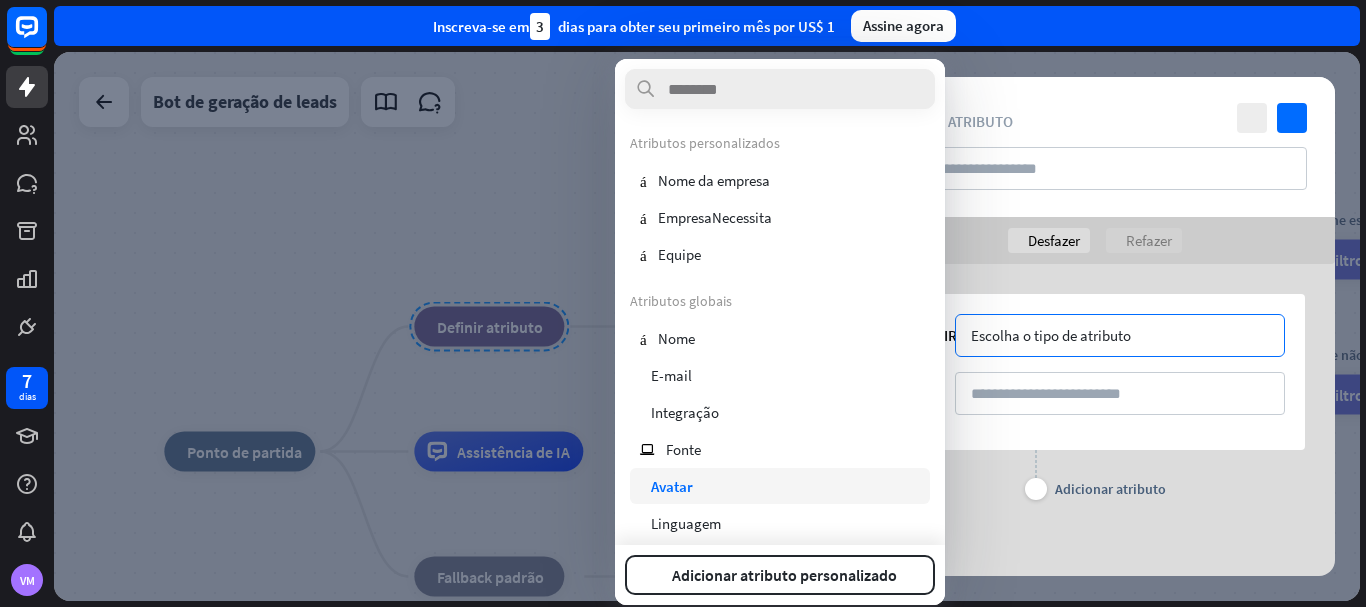 click on "perfil
Avatar" at bounding box center (780, 486) 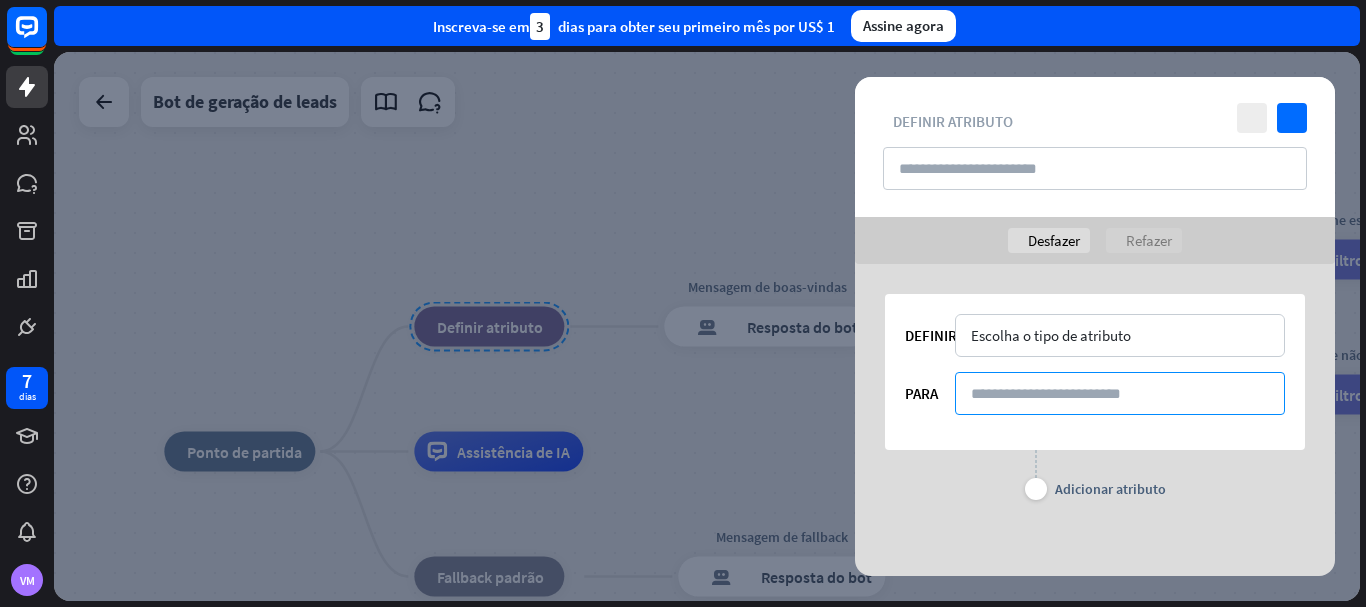 click at bounding box center [1120, 393] 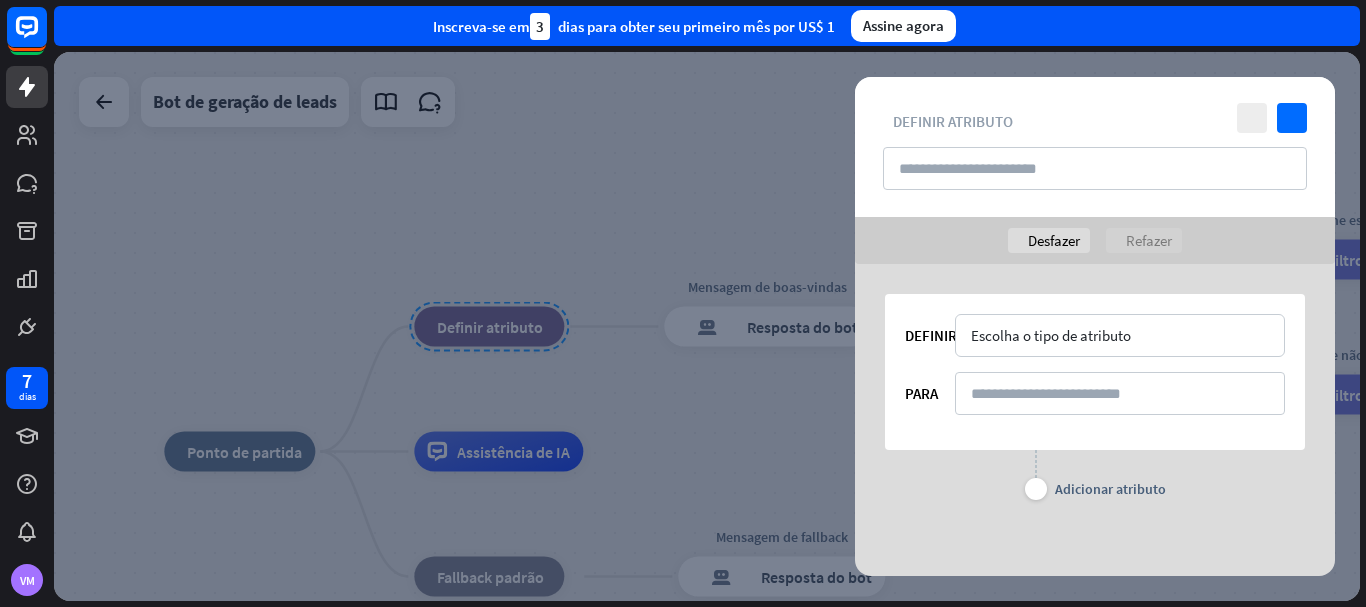 click on "PARA" at bounding box center (1095, 393) 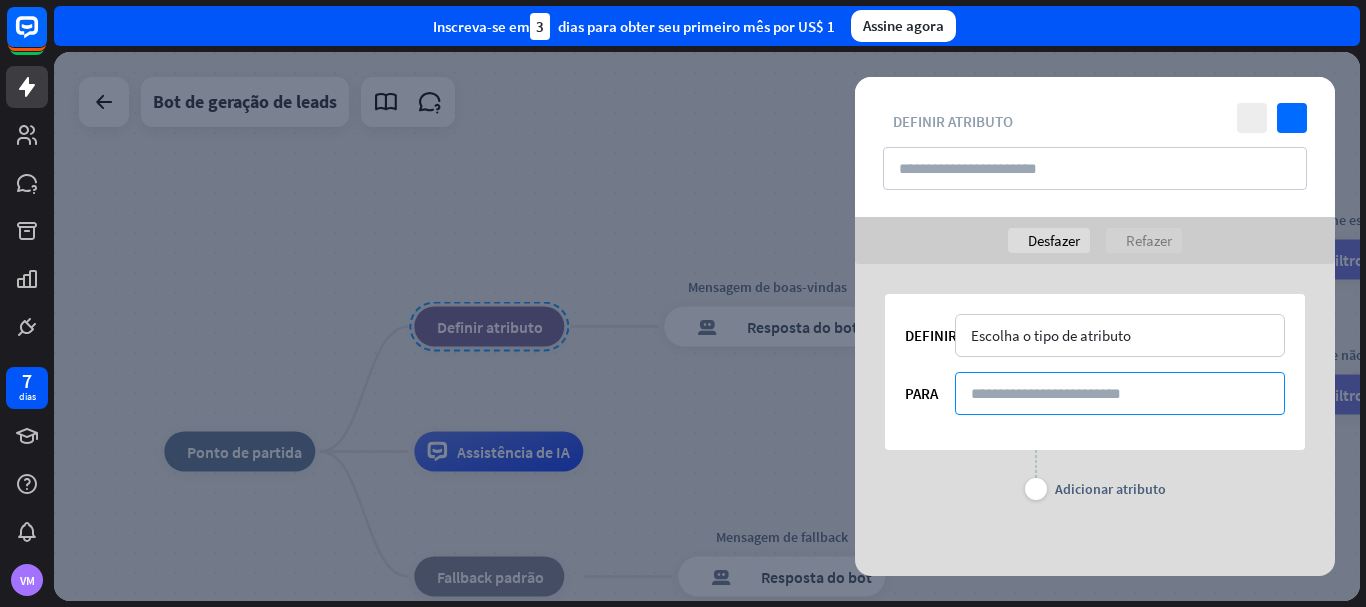 click at bounding box center [1120, 393] 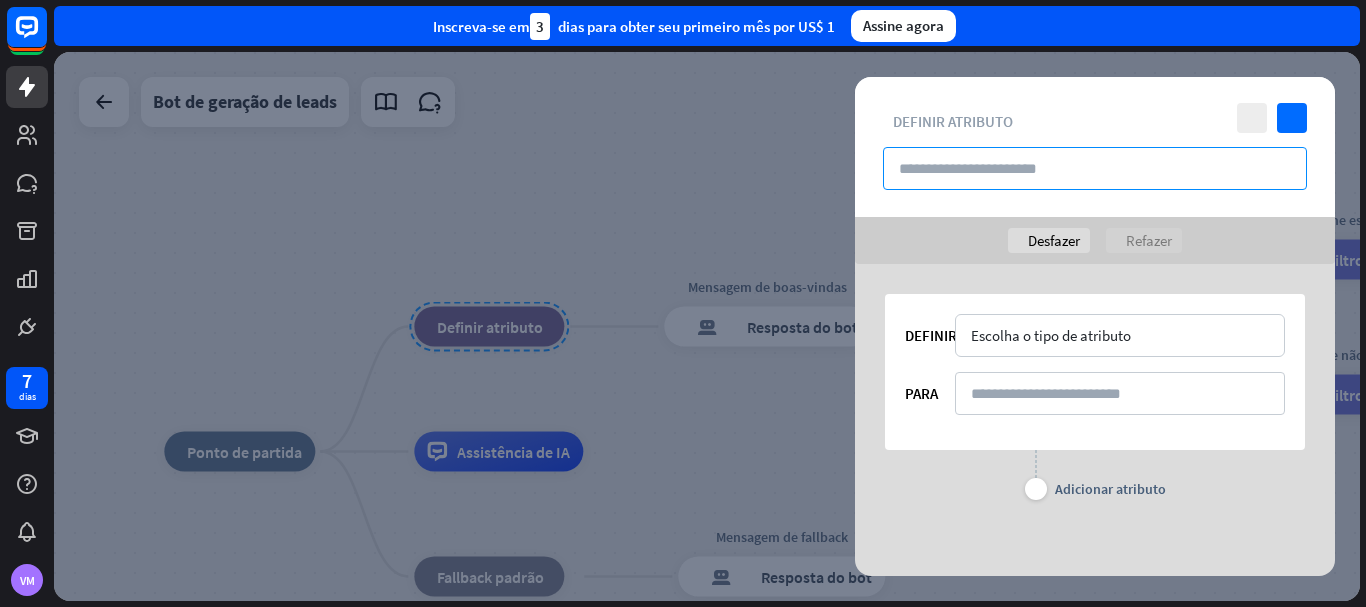 click at bounding box center [1095, 168] 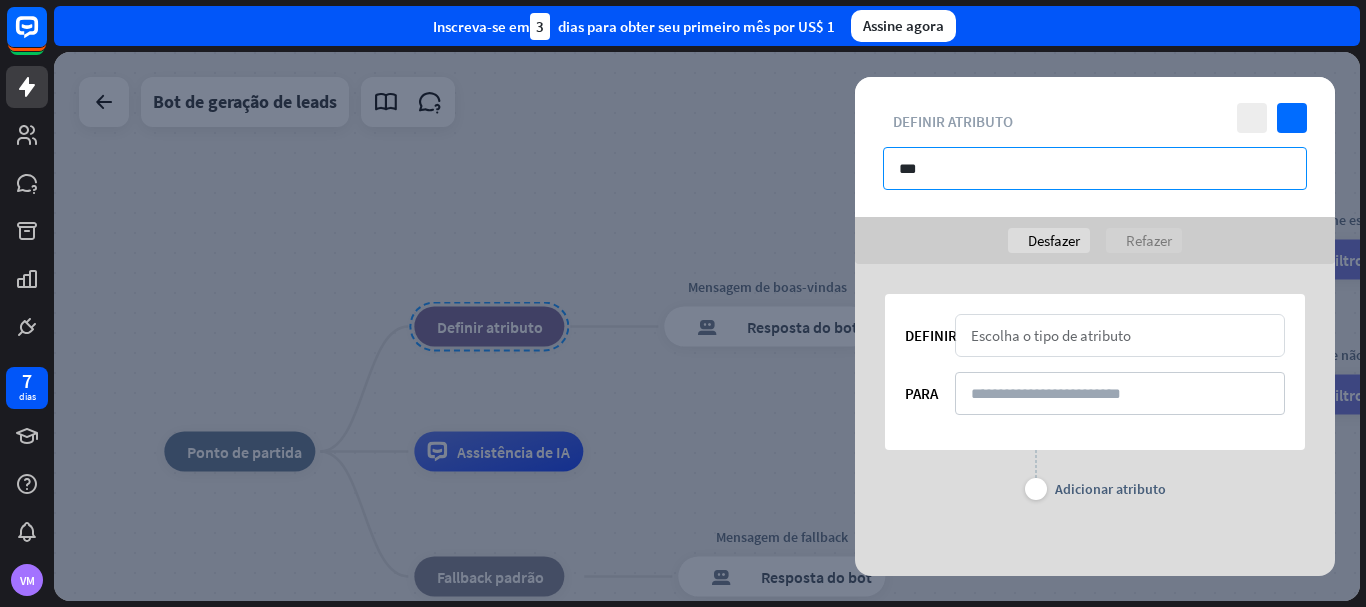 type on "***" 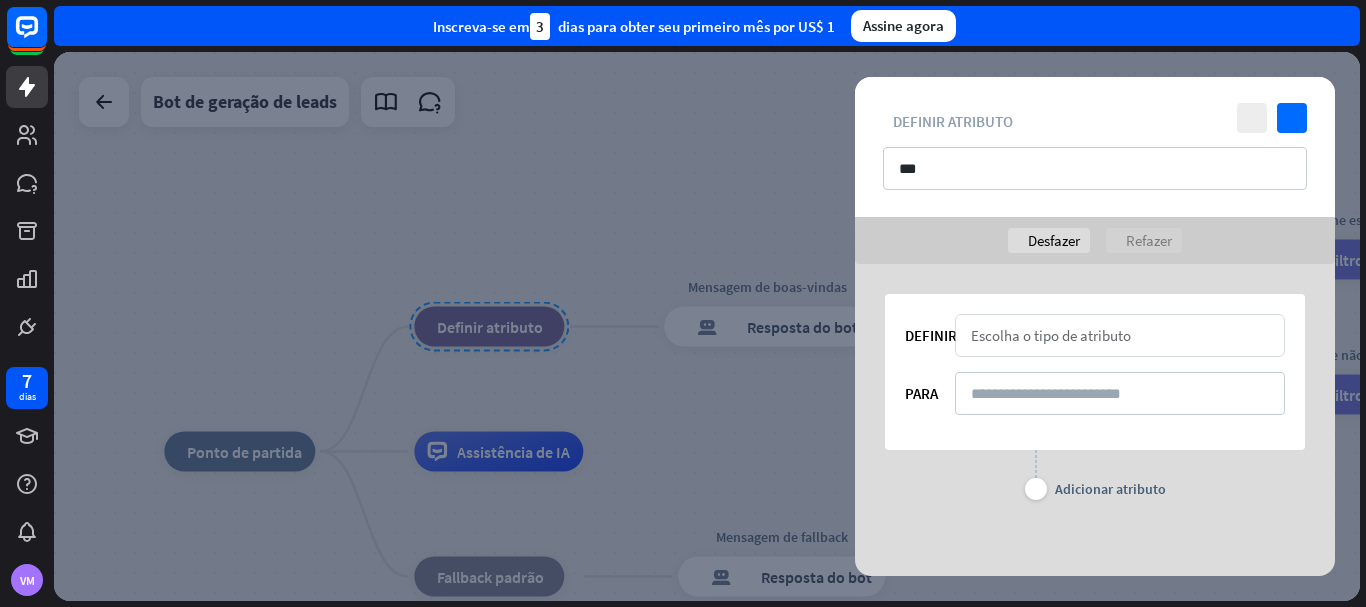 click on "Escolha o tipo de atributo" at bounding box center (1051, 335) 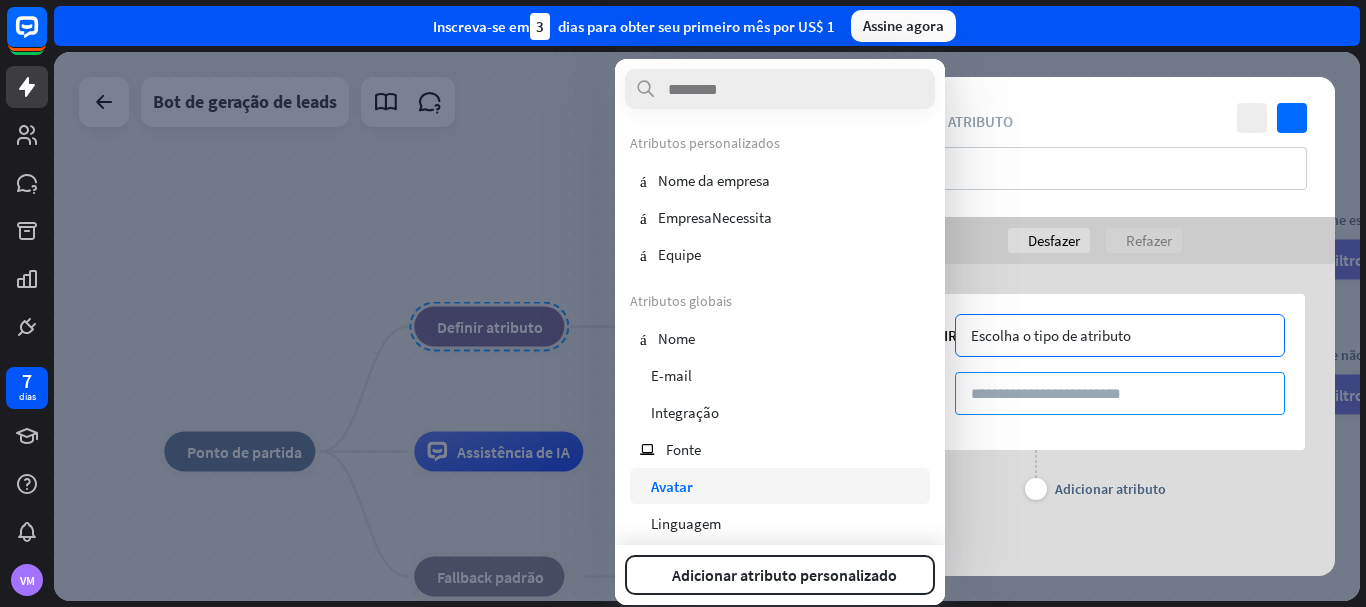 click at bounding box center [1120, 393] 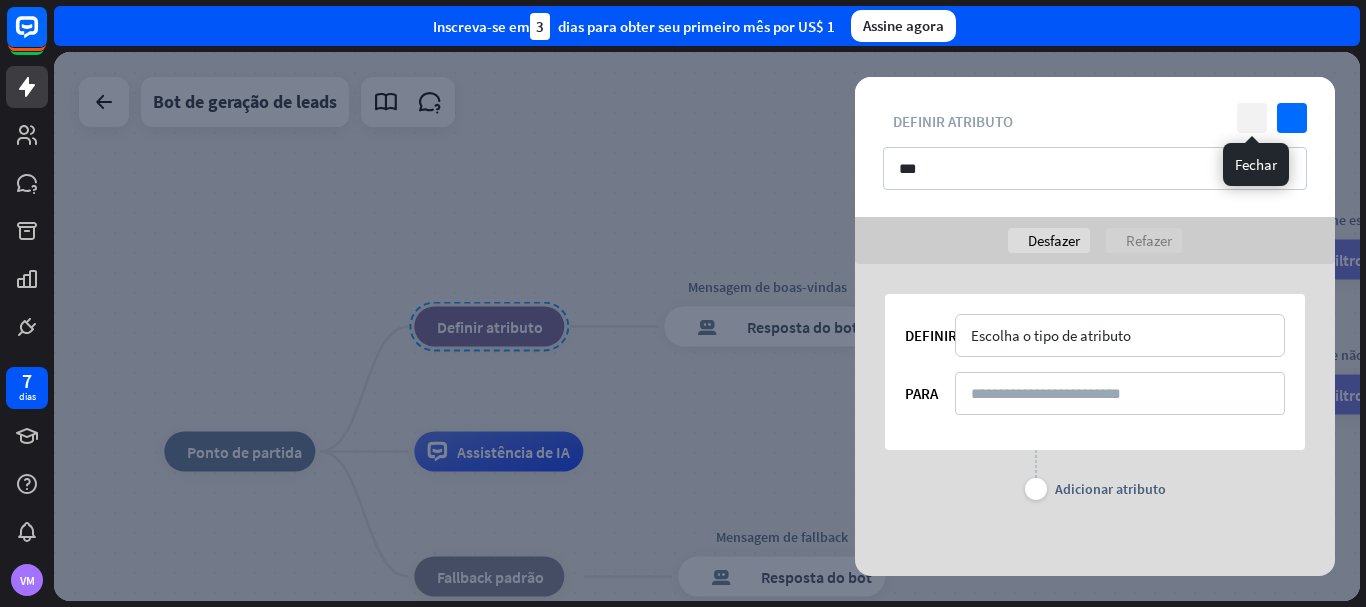 click on "fechar" at bounding box center (1252, 118) 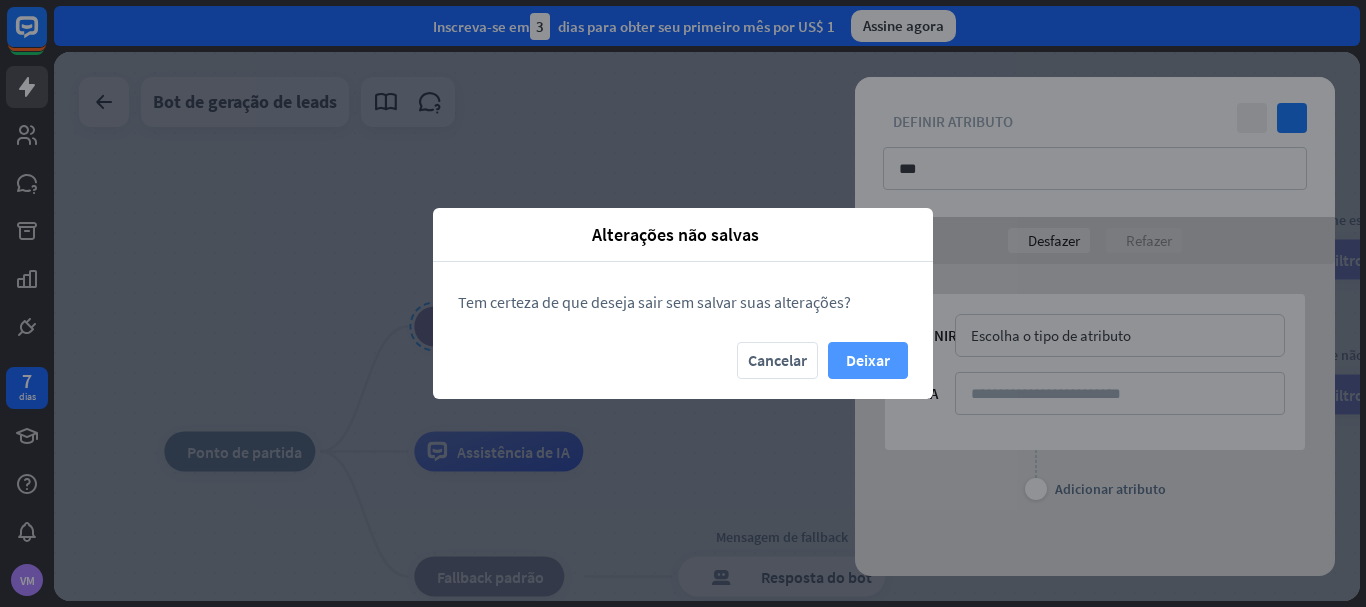 click on "Deixar" at bounding box center [868, 360] 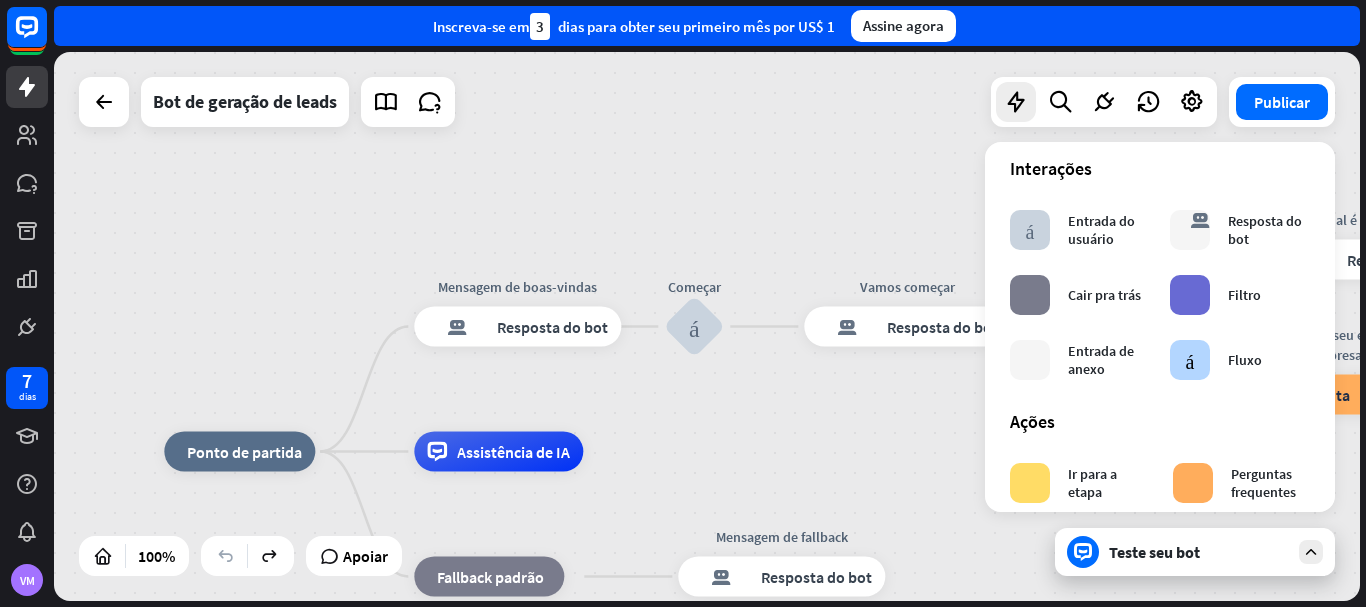 scroll, scrollTop: 0, scrollLeft: 0, axis: both 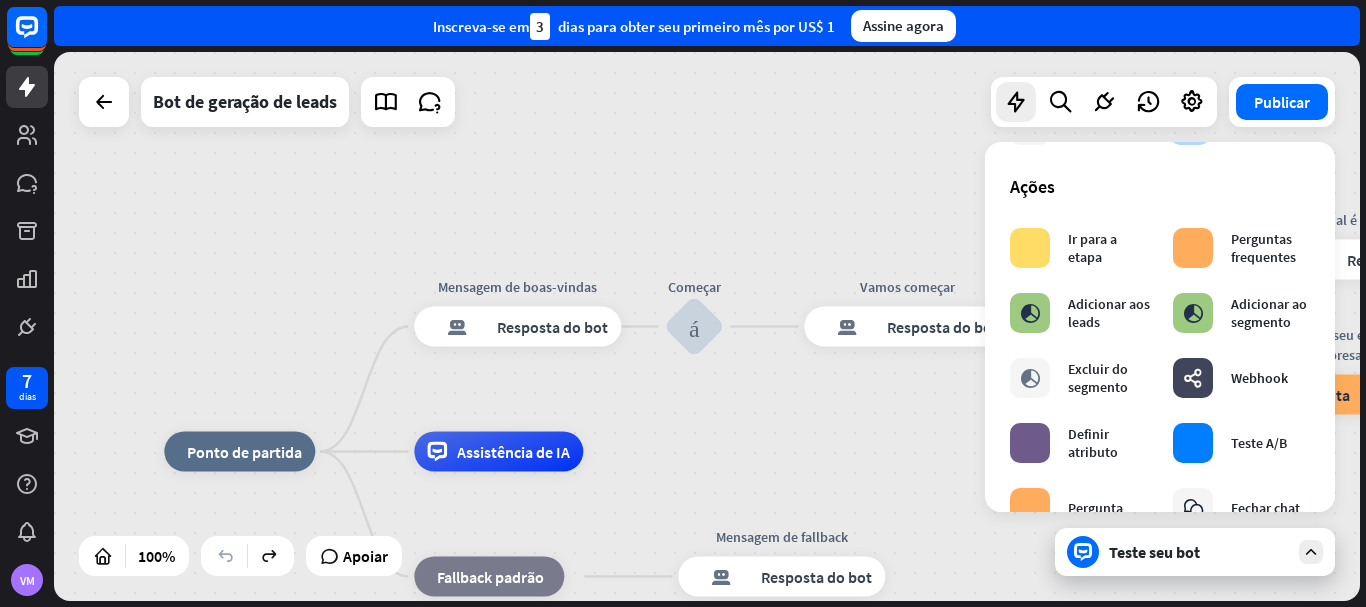 click on "casa_2   Ponto de partida                 Mensagem de boas-vindas   resposta do bot de bloco   Resposta do bot                 Começar   bloco_entrada_do_usuário                 Vamos começar   resposta do bot de bloco   Resposta do bot                 Nome está vazio   filtro   Filtro                 👩‍💼 Qual é o seu nome?   resposta do bot de bloco   Resposta do bot                 Nome   bloco_entrada_do_usuário                 O nome não está vazio   filtro   Filtro                 📩 Qual é seu e-mail e empresa?   pergunta_bloco   Pergunta                   sucesso_de_bloco   Sucesso                 🌐 Qual é o tamanho da sua equipe?   resposta do bot de bloco   Resposta do bot                 Equipe   bloco_entrada_do_usuário                 🚀 Qual é a sua necessidade?   resposta do bot de bloco   Resposta do bot                 EmpresaNecessita   bloco_entrada_do_usuário                 ✅ Obrigado!   resposta do bot de bloco   Resposta do bot" at bounding box center (707, 326) 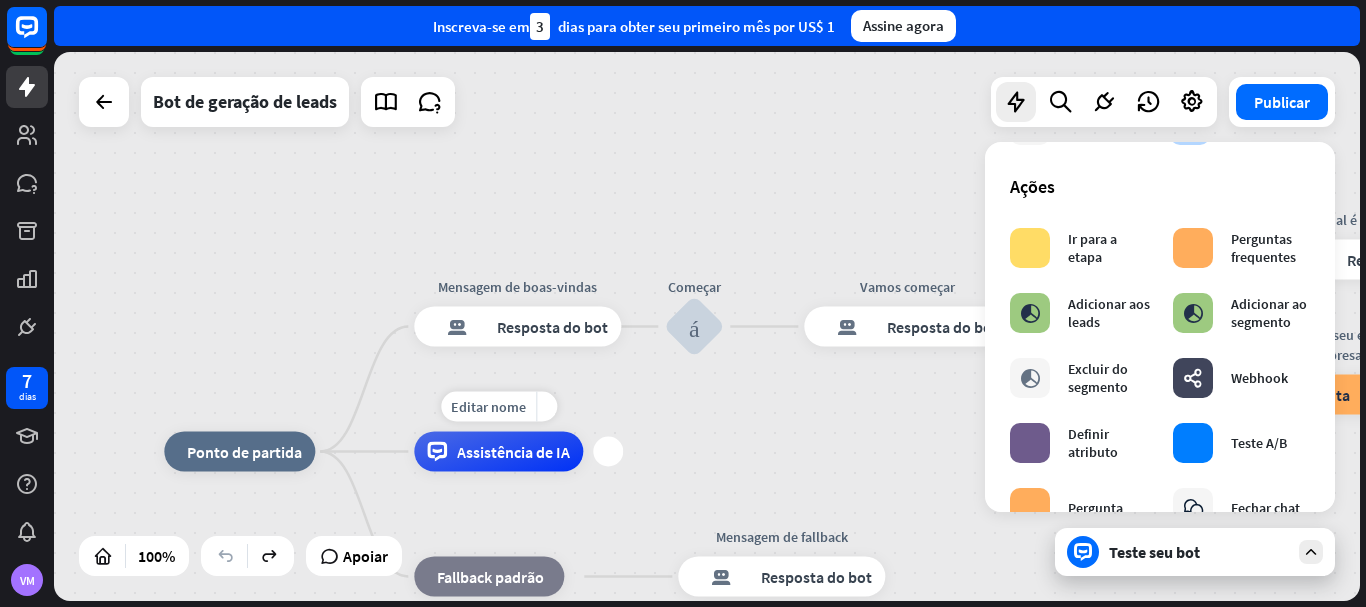 click on "Assistência de IA" at bounding box center (498, 452) 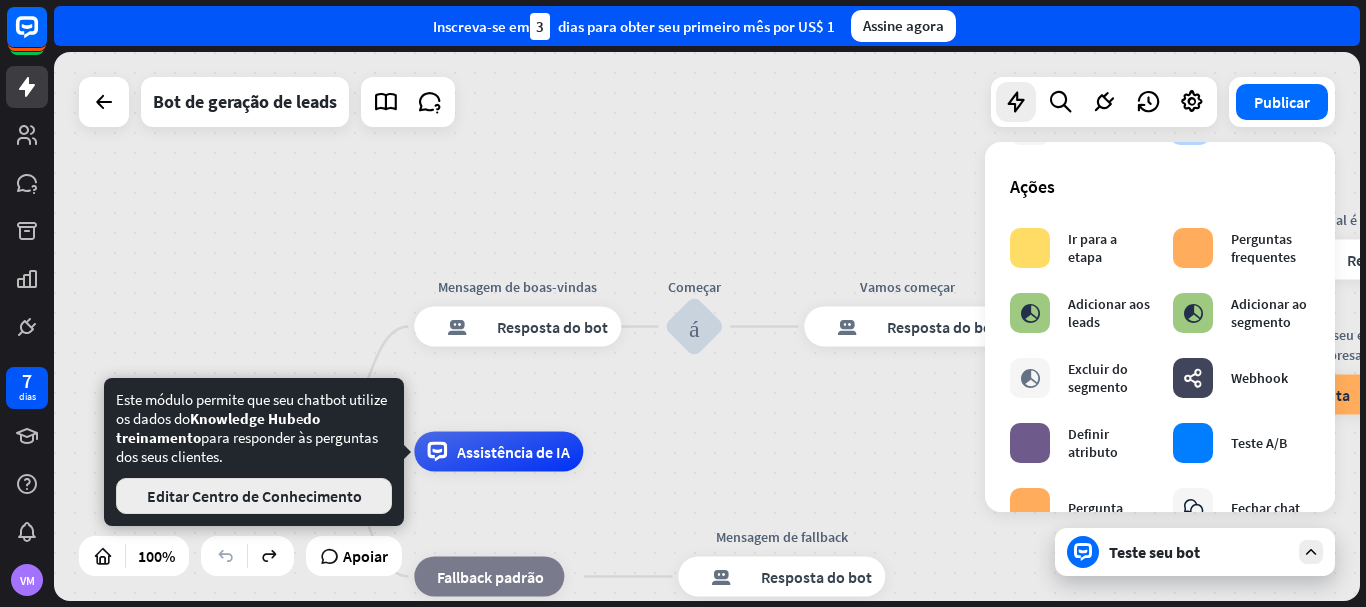 click on "Editar Centro de Conhecimento" at bounding box center (254, 496) 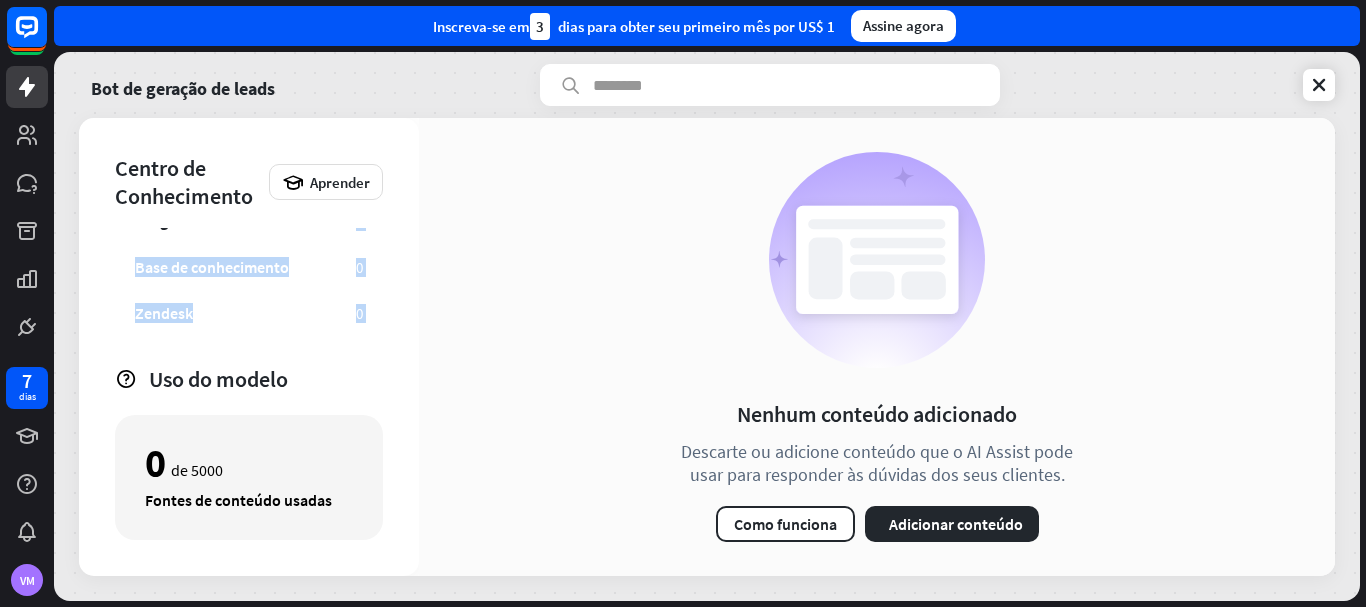 scroll, scrollTop: 109, scrollLeft: 0, axis: vertical 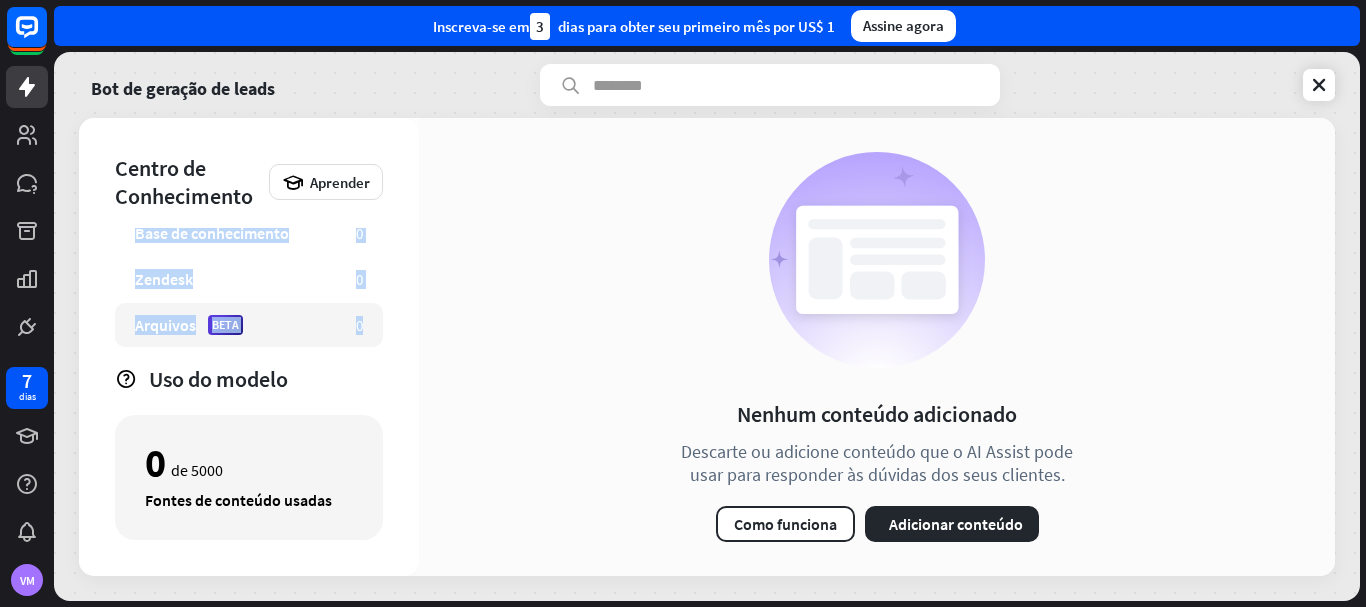 drag, startPoint x: 350, startPoint y: 274, endPoint x: 369, endPoint y: 346, distance: 74.46476 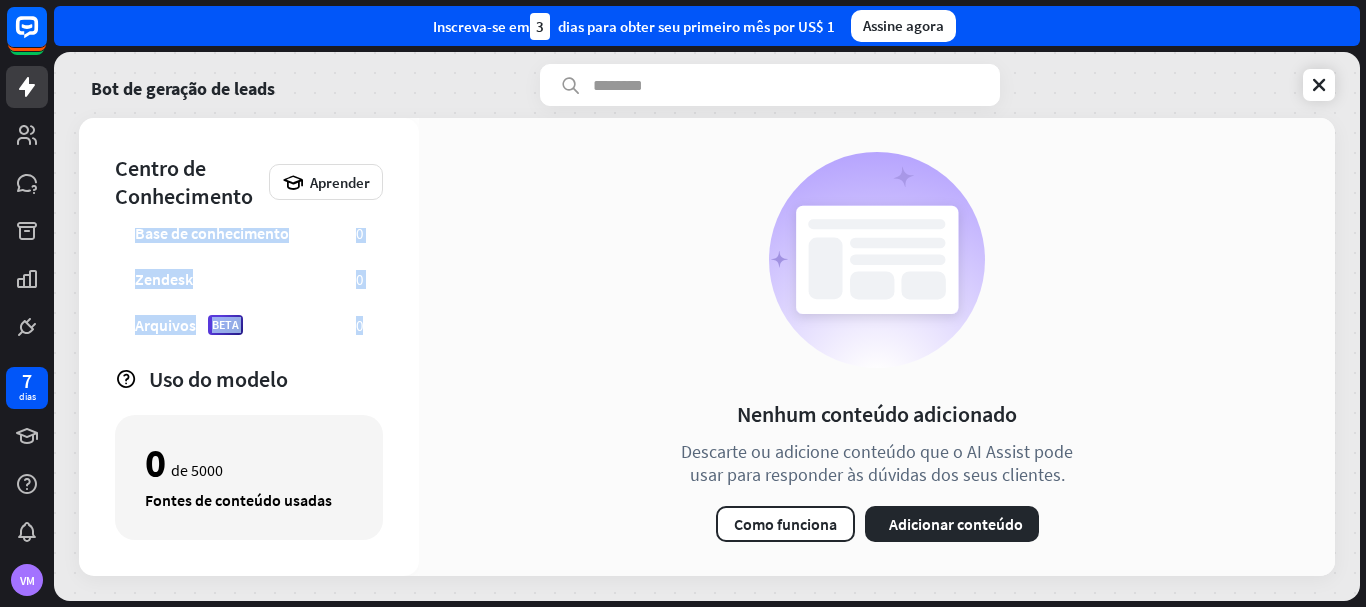 click on "Centro de Conhecimento     Aprender     Sites     0 Artigos     0 Base de conhecimento     0 Zendesk     0 Arquivos
BETA
0     Uso do modelo     0
de 5000
Fontes de conteúdo usadas" at bounding box center (249, 347) 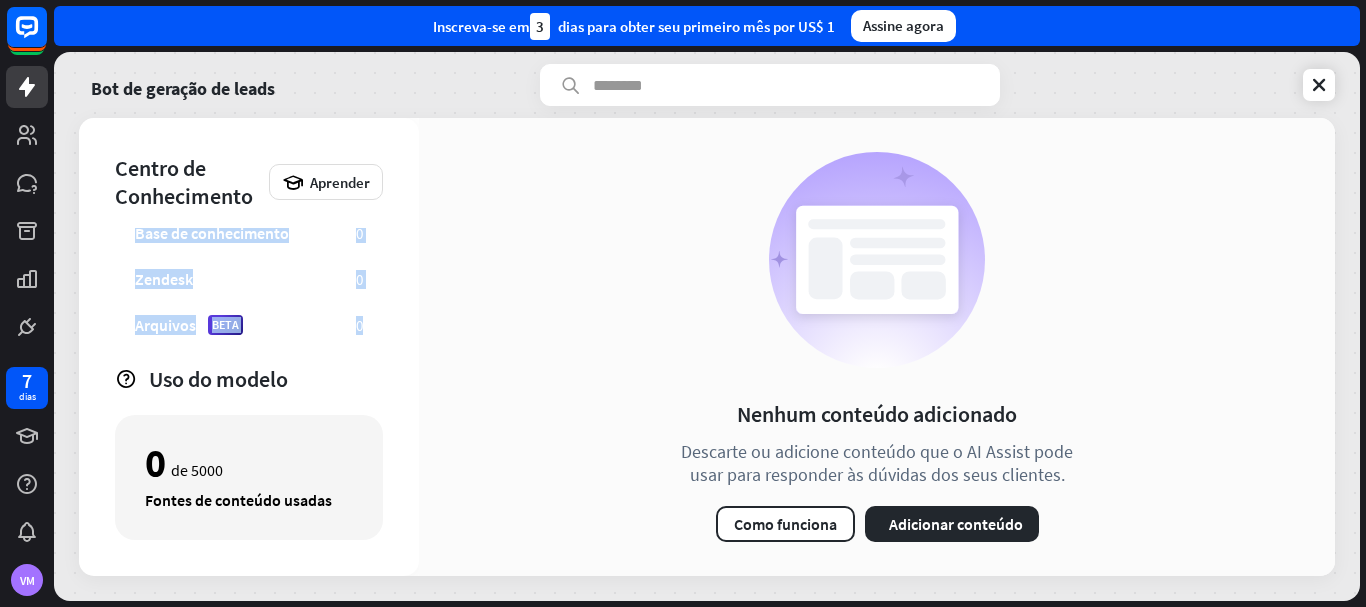 scroll, scrollTop: 0, scrollLeft: 0, axis: both 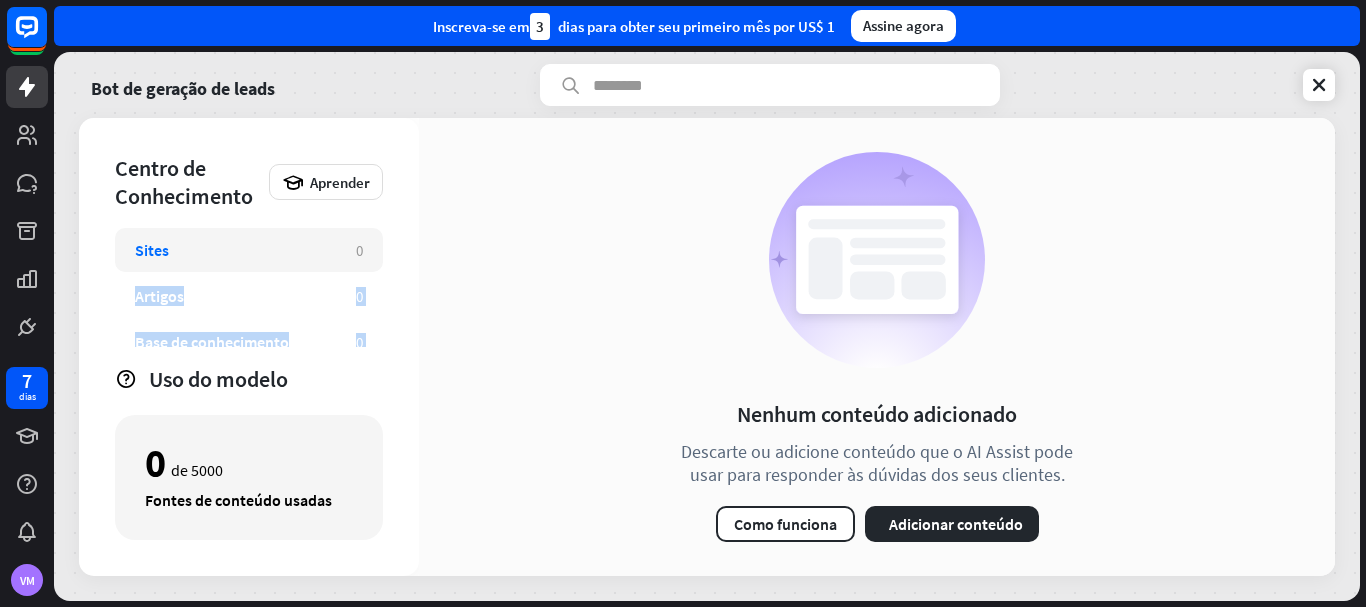drag, startPoint x: 389, startPoint y: 319, endPoint x: 390, endPoint y: 228, distance: 91.00549 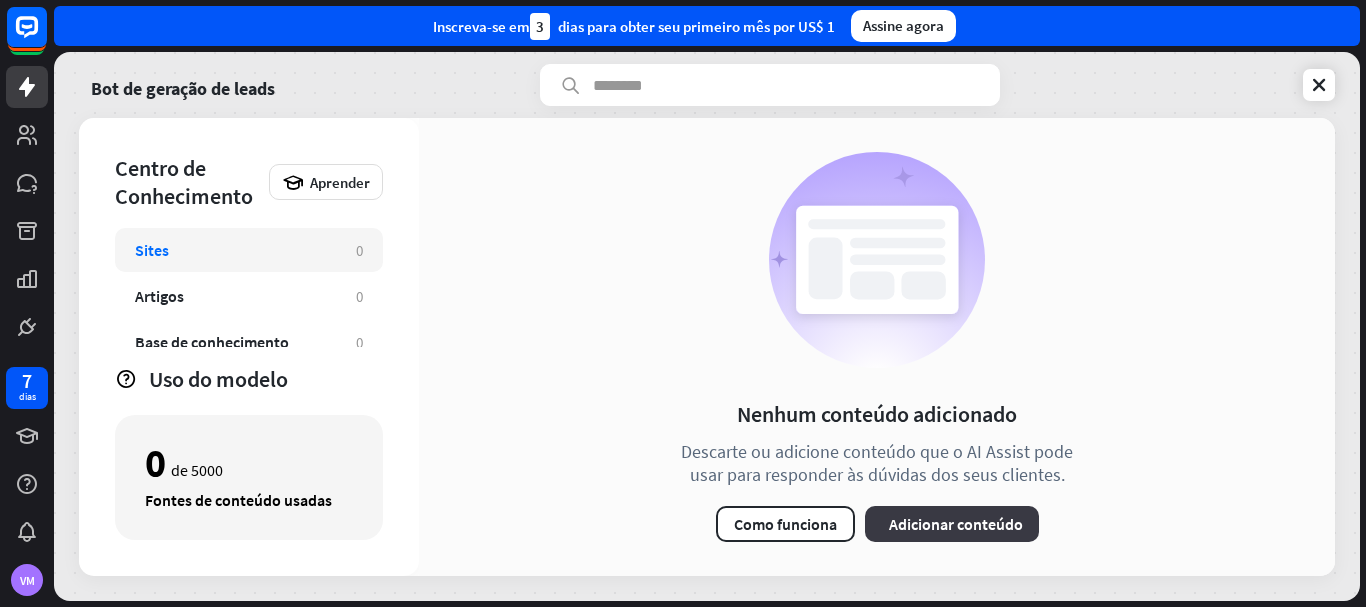 click on "Adicionar conteúdo" at bounding box center (956, 524) 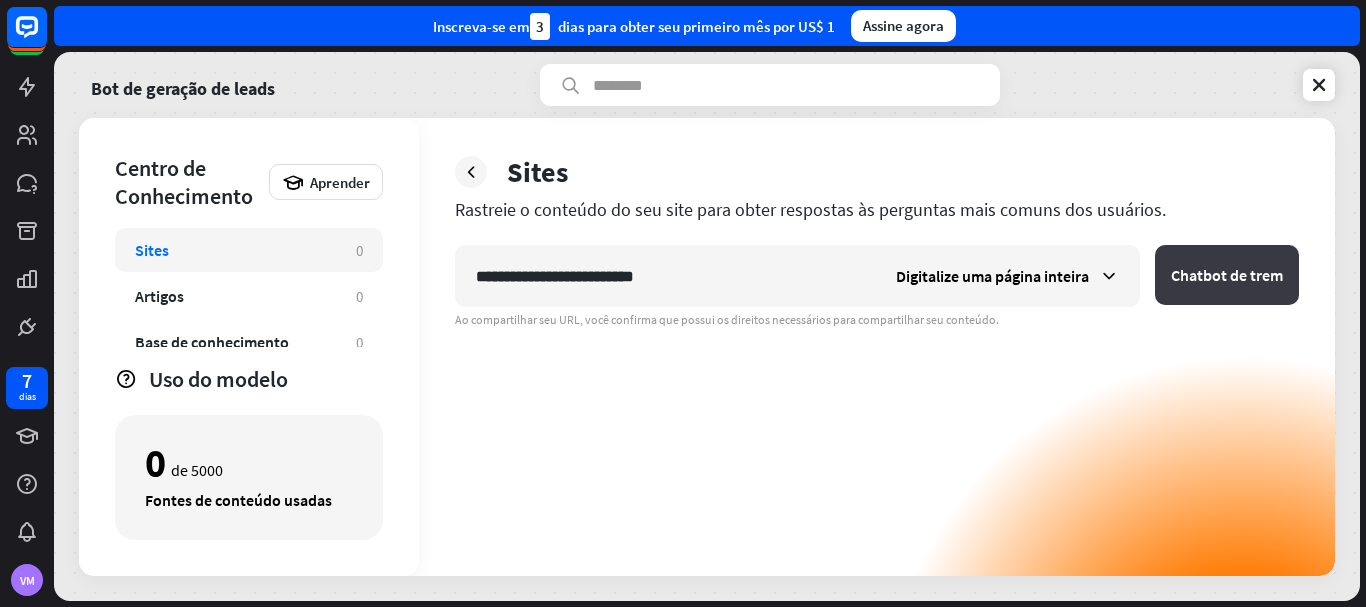 type on "**********" 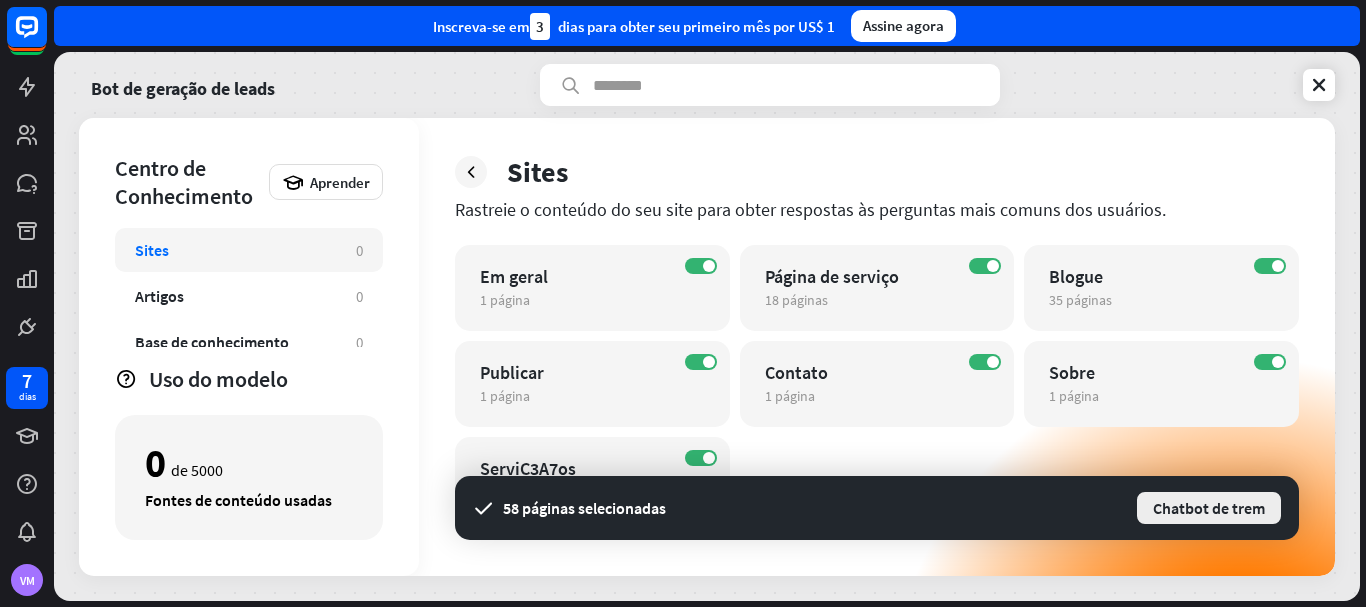 click on "Chatbot de trem" at bounding box center [1209, 508] 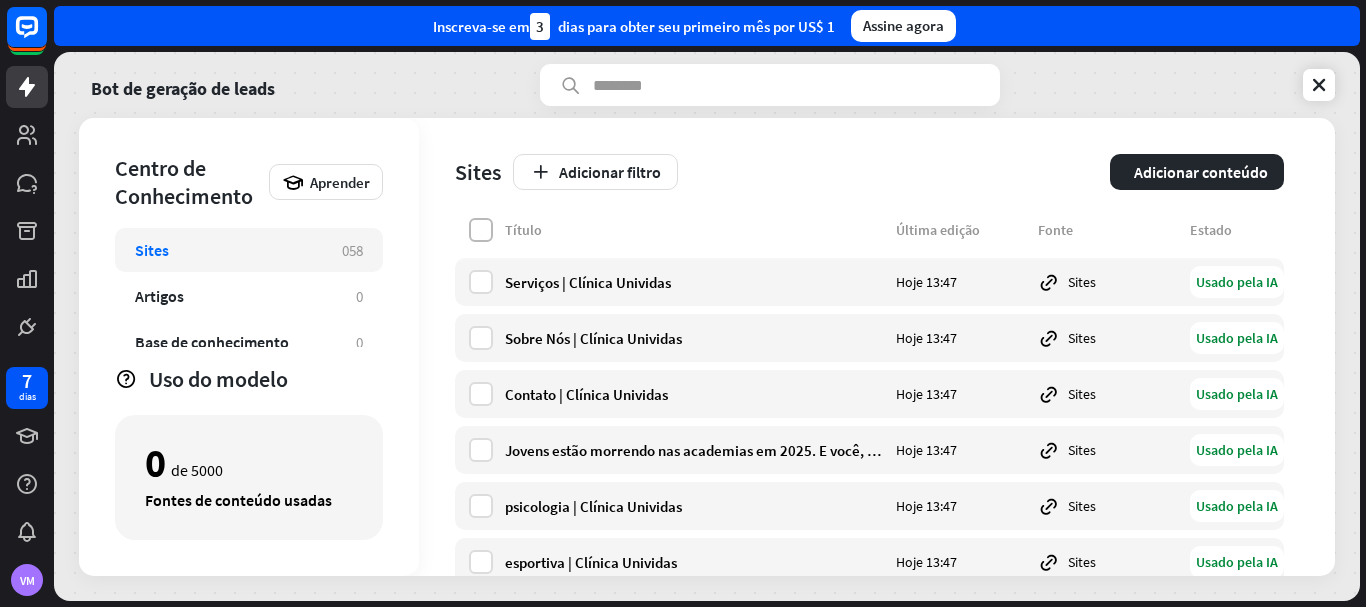click at bounding box center (481, 230) 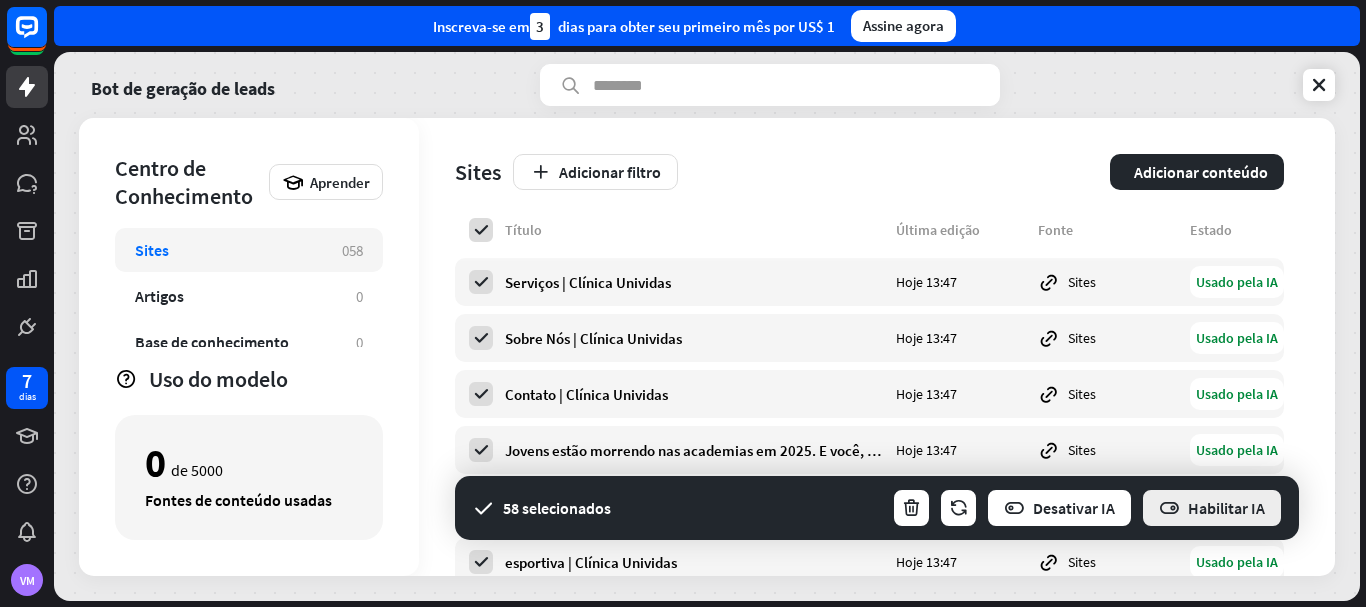 click at bounding box center [1169, 508] 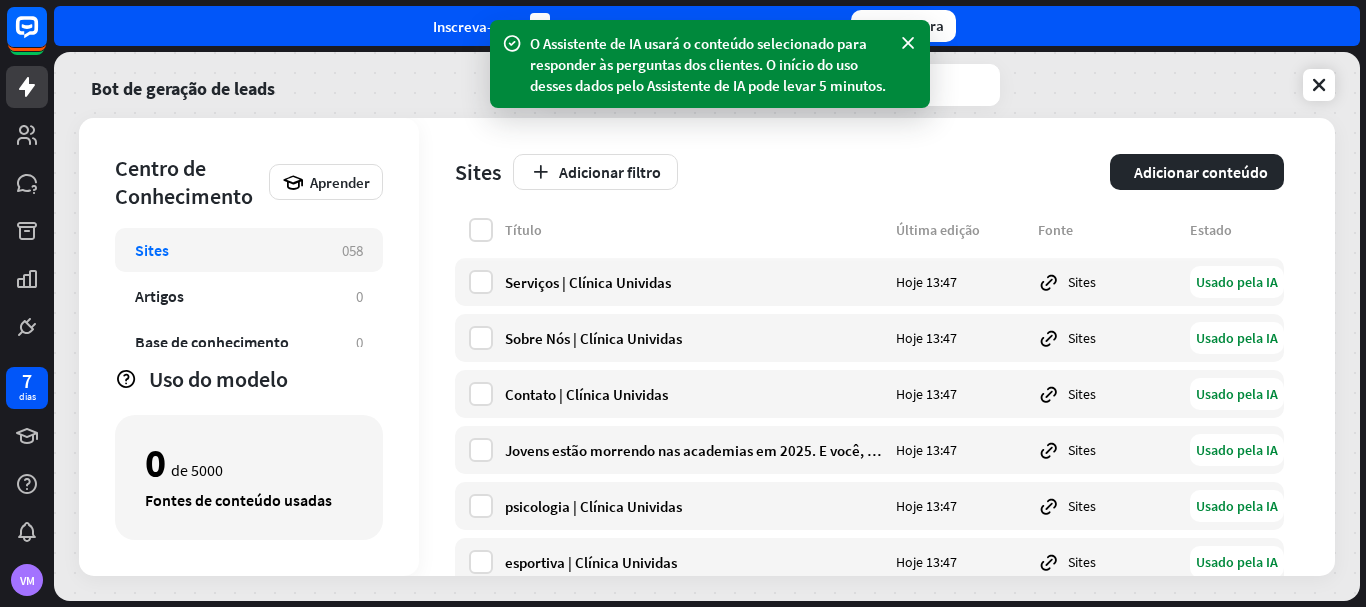 click on "Adicionar filtro" at bounding box center [805, 172] 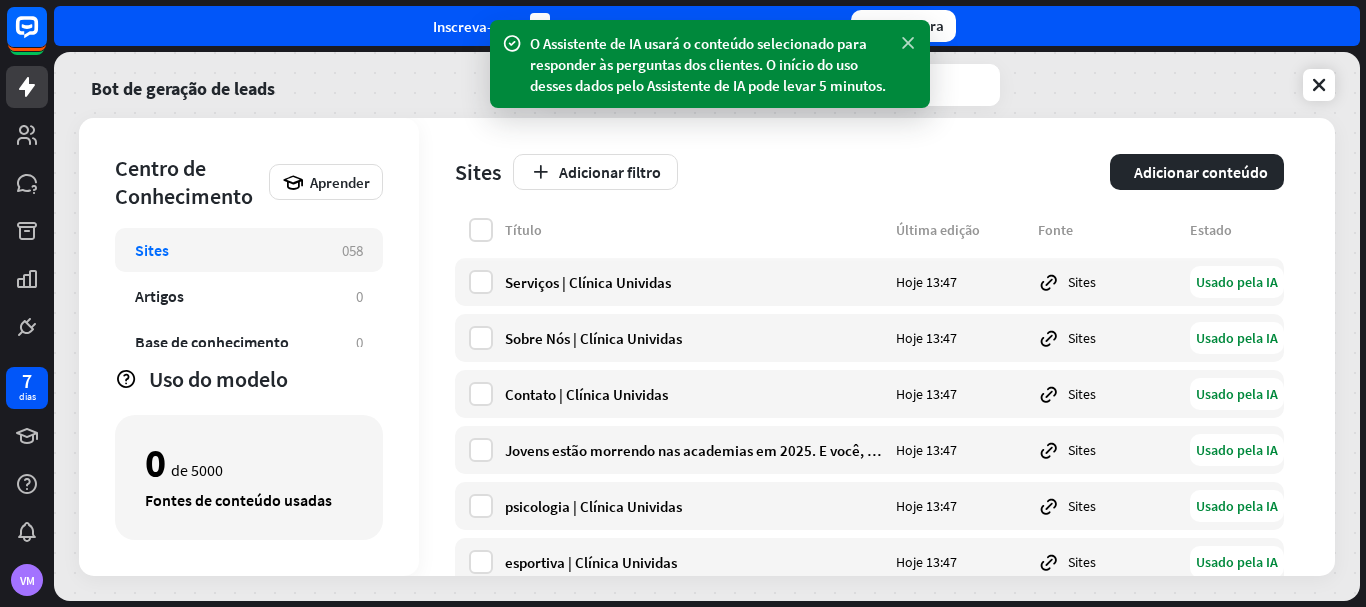 click at bounding box center [908, 43] 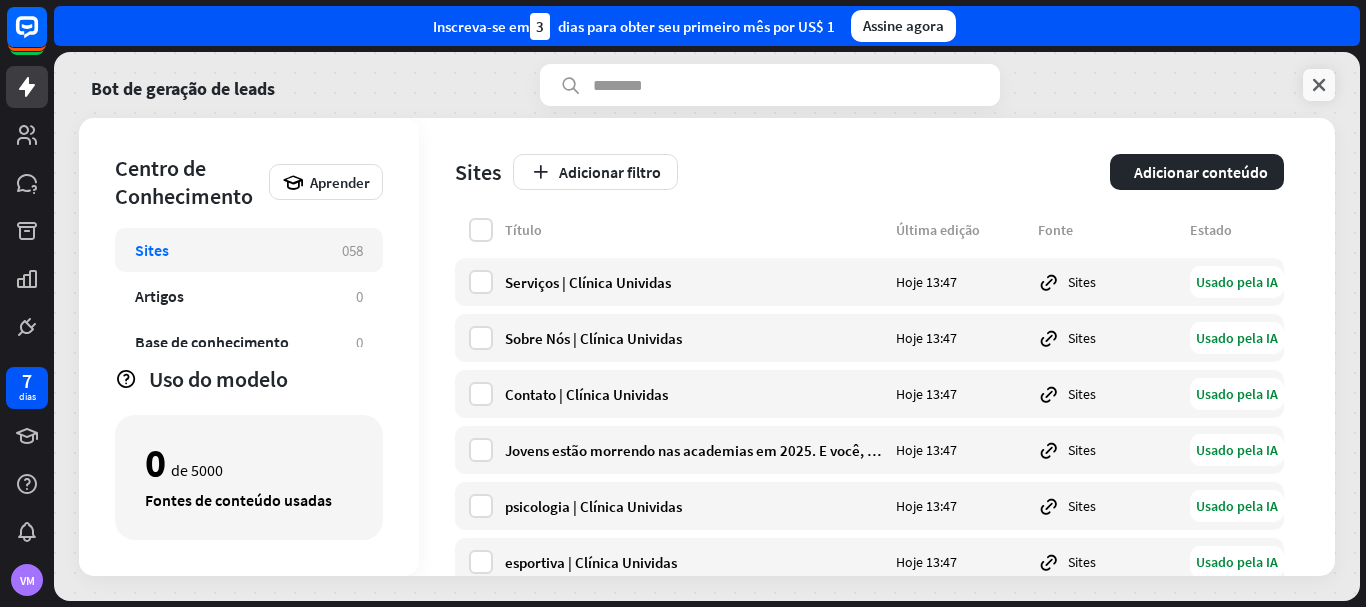 click at bounding box center (1319, 85) 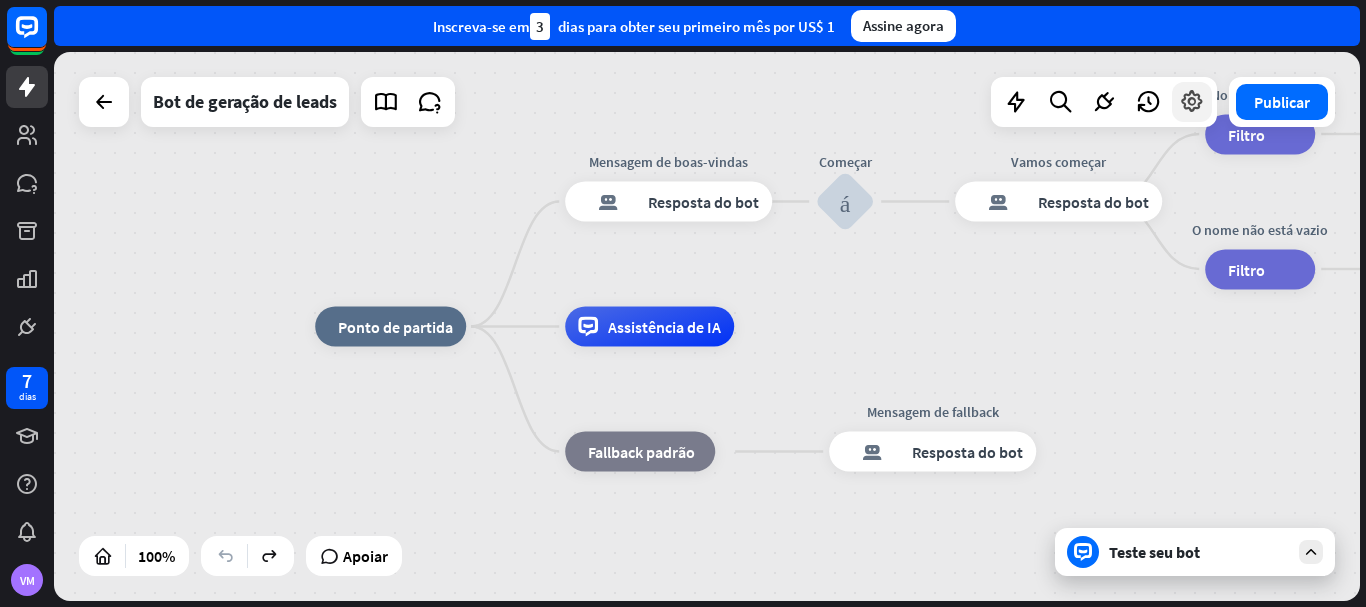 click at bounding box center [1192, 102] 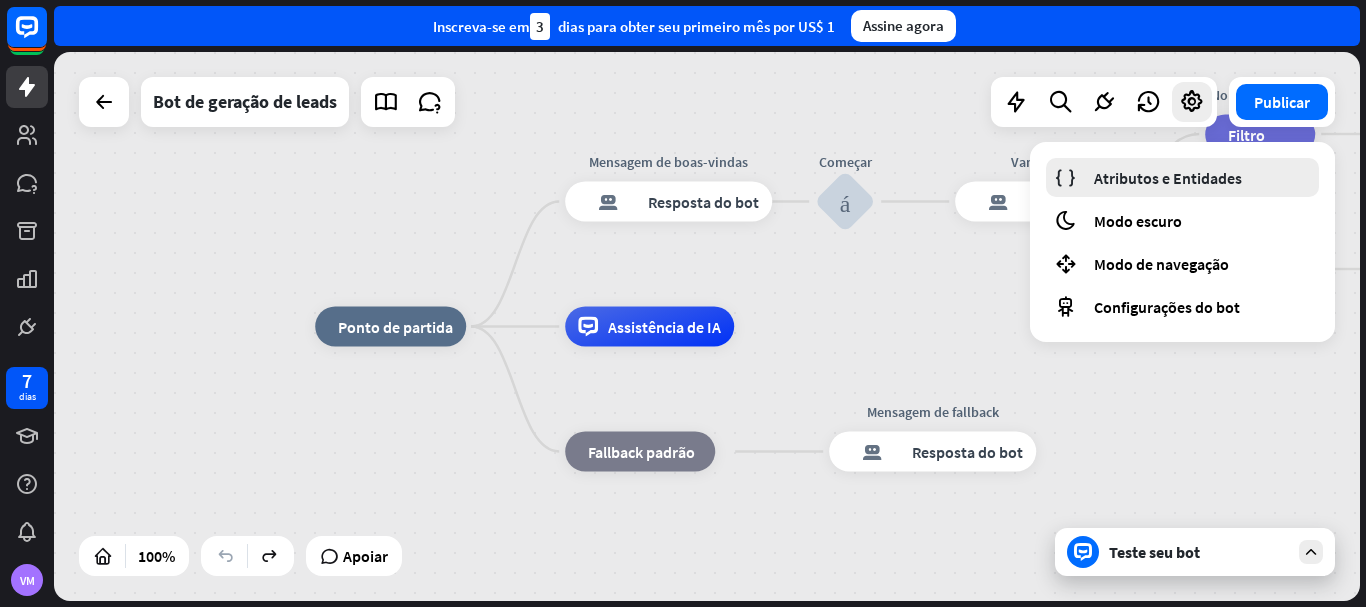 click on "Atributos e Entidades" at bounding box center [1168, 178] 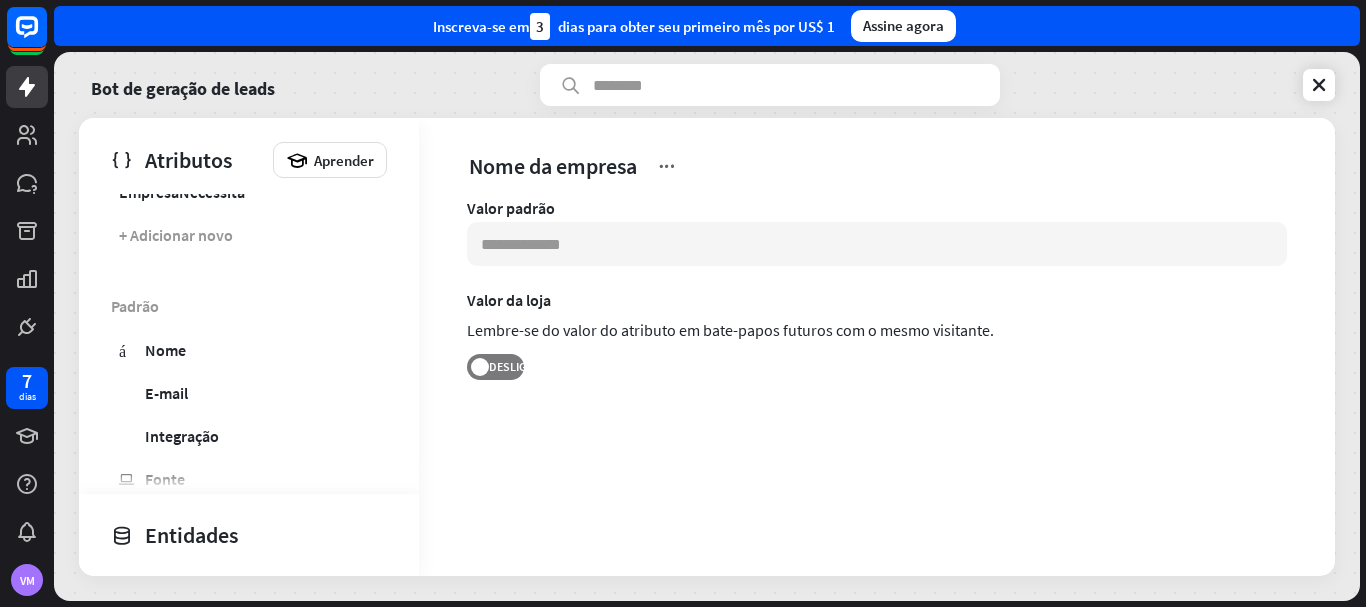 scroll, scrollTop: 170, scrollLeft: 0, axis: vertical 